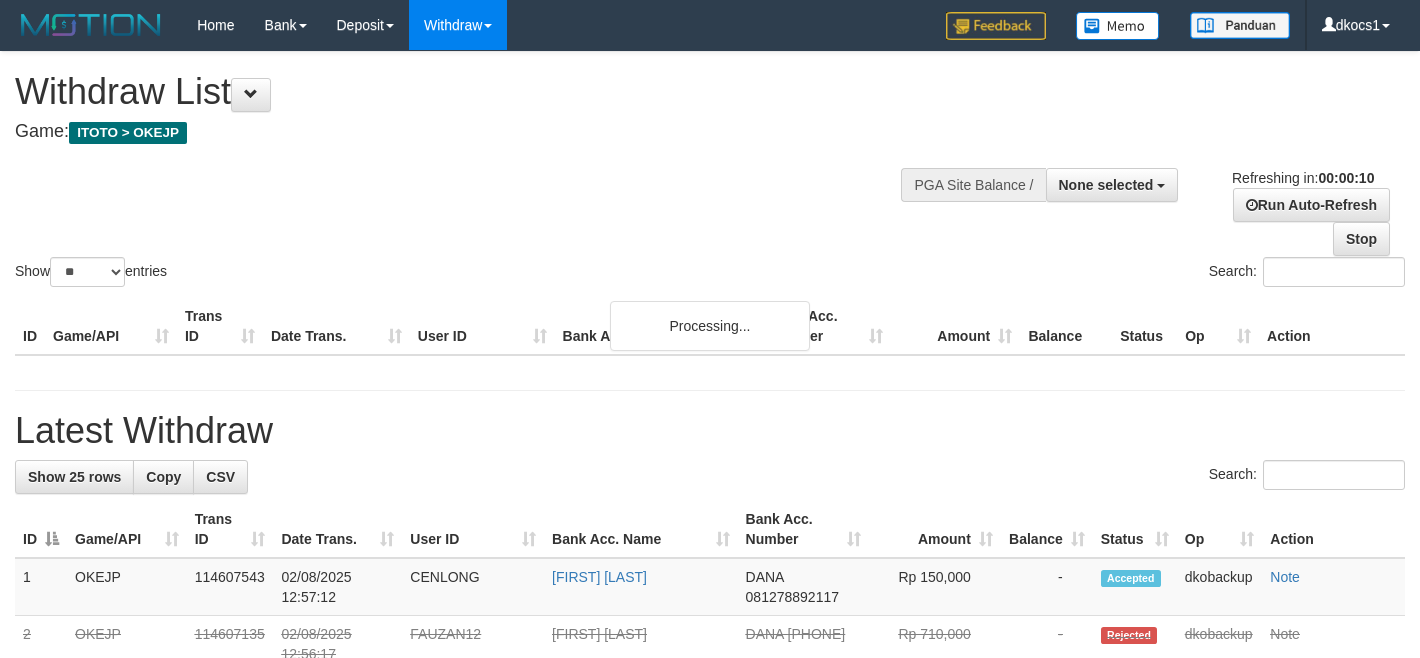 select 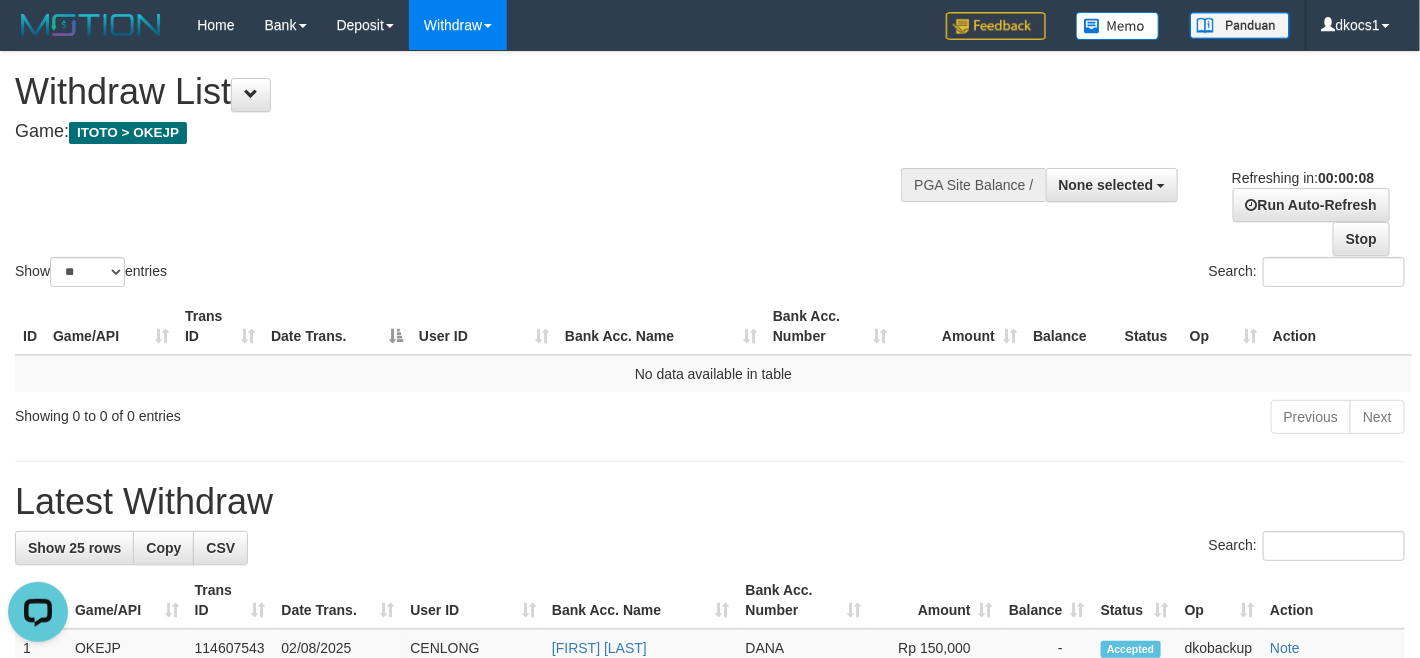 scroll, scrollTop: 0, scrollLeft: 0, axis: both 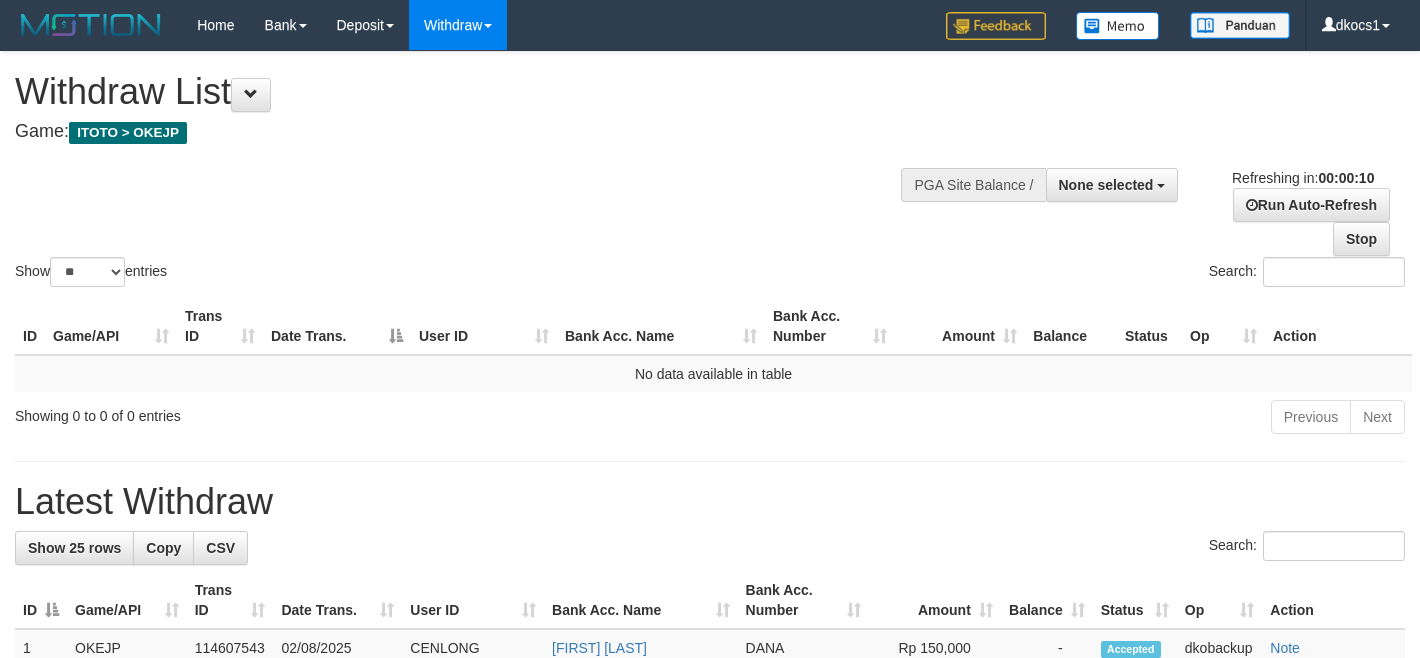 select 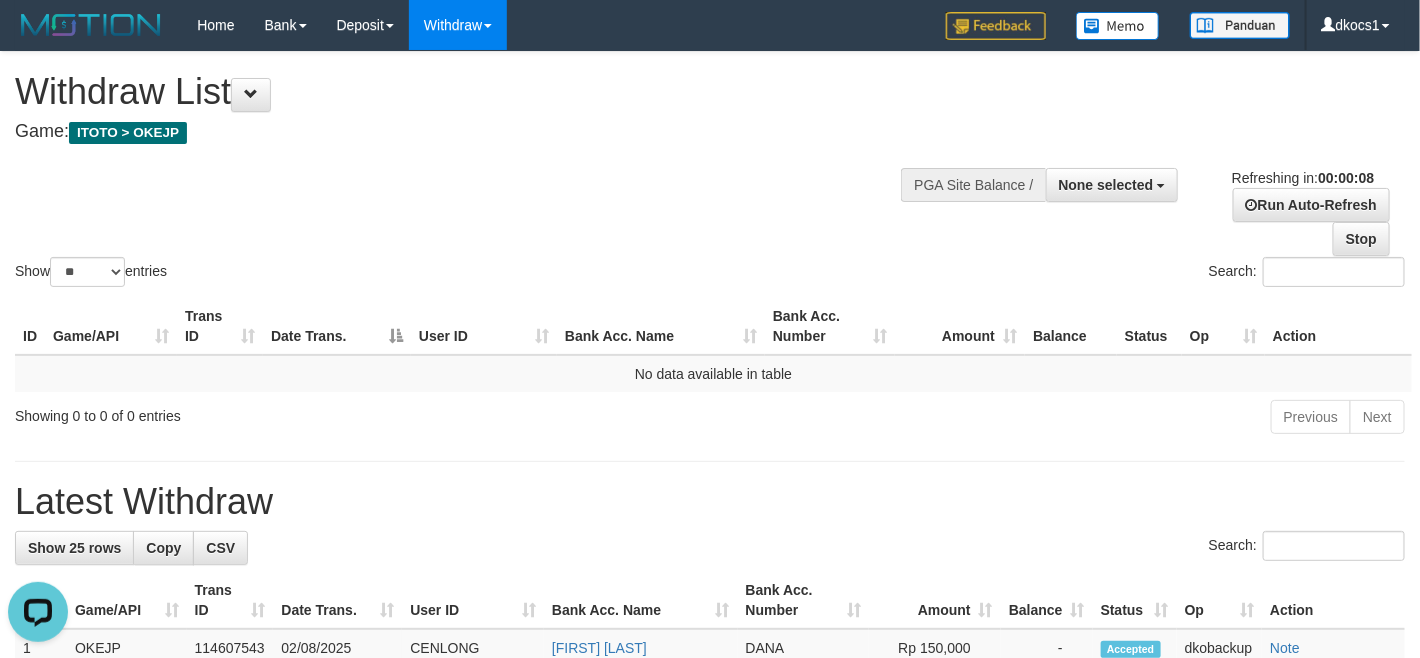 scroll, scrollTop: 0, scrollLeft: 0, axis: both 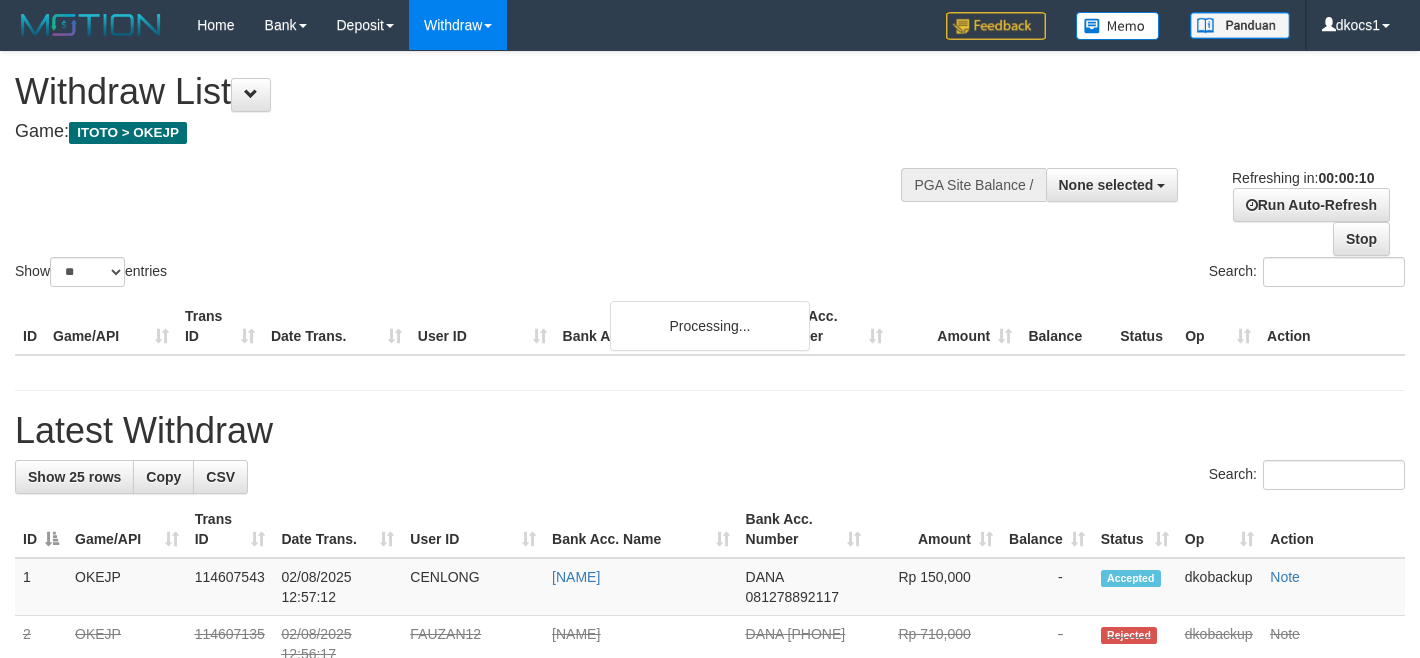 select 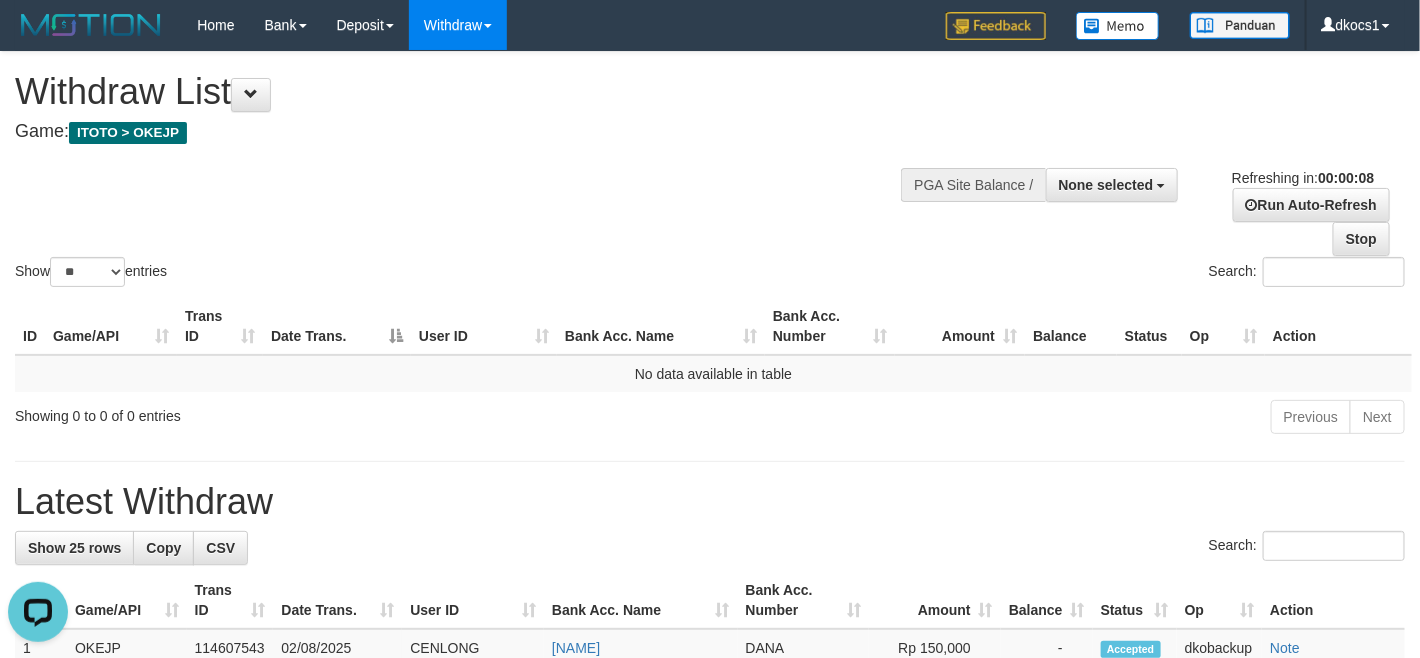 scroll, scrollTop: 0, scrollLeft: 0, axis: both 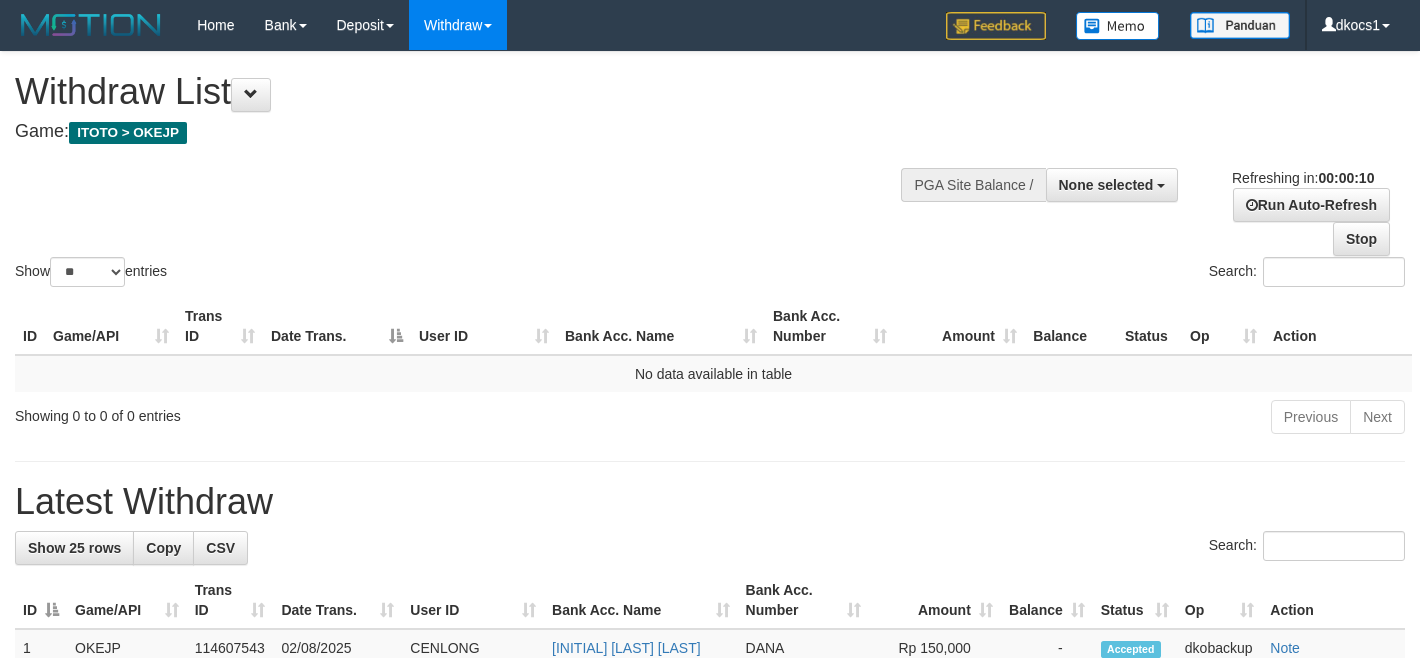 select 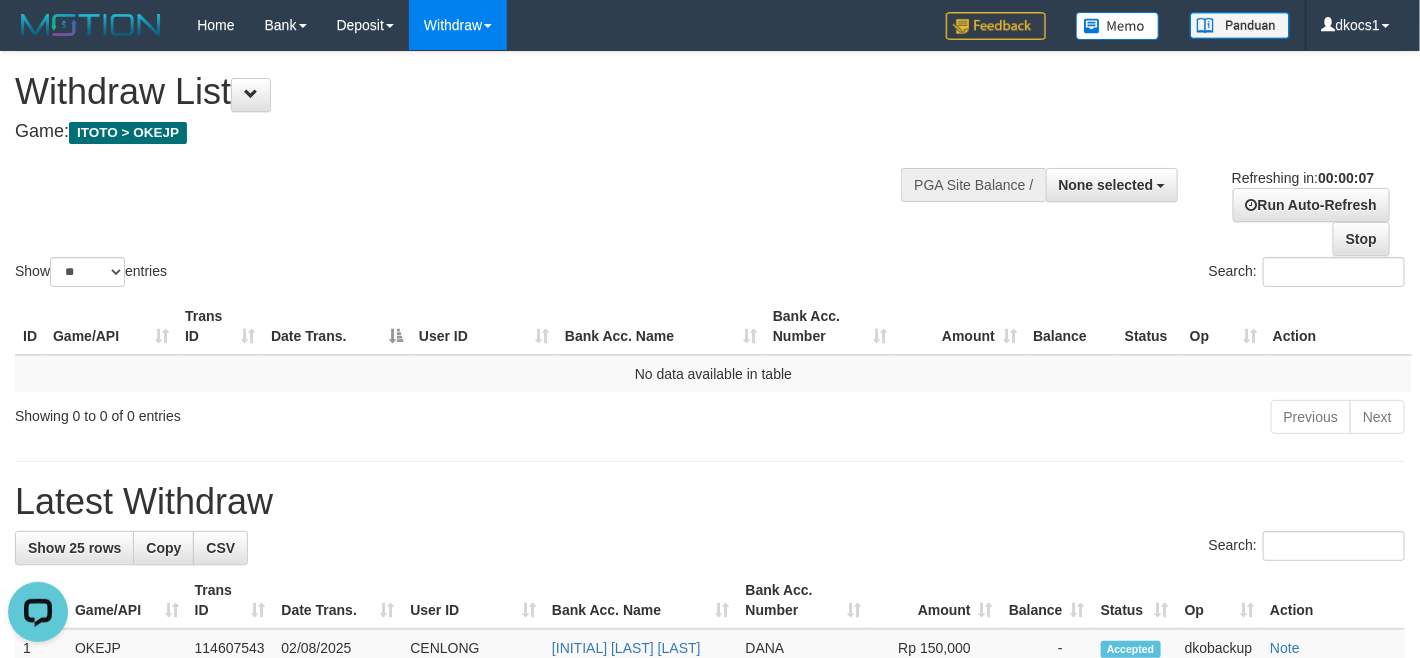 scroll, scrollTop: 0, scrollLeft: 0, axis: both 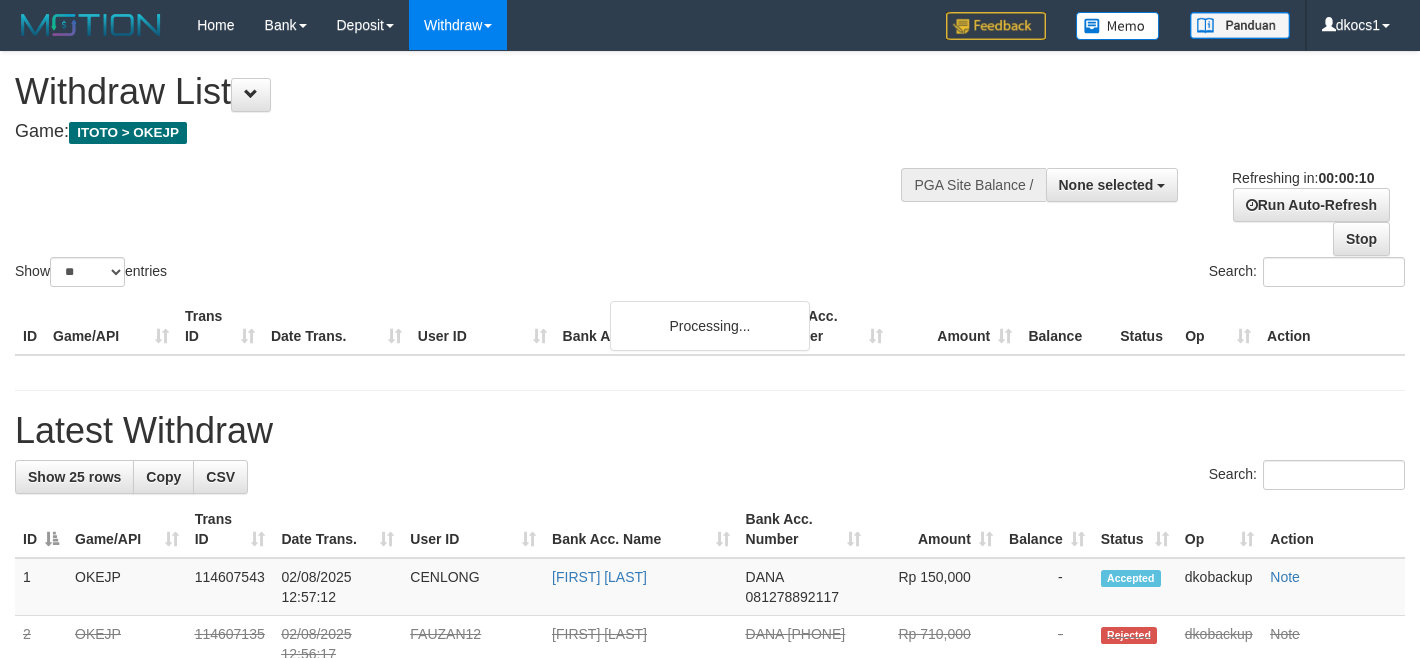 select 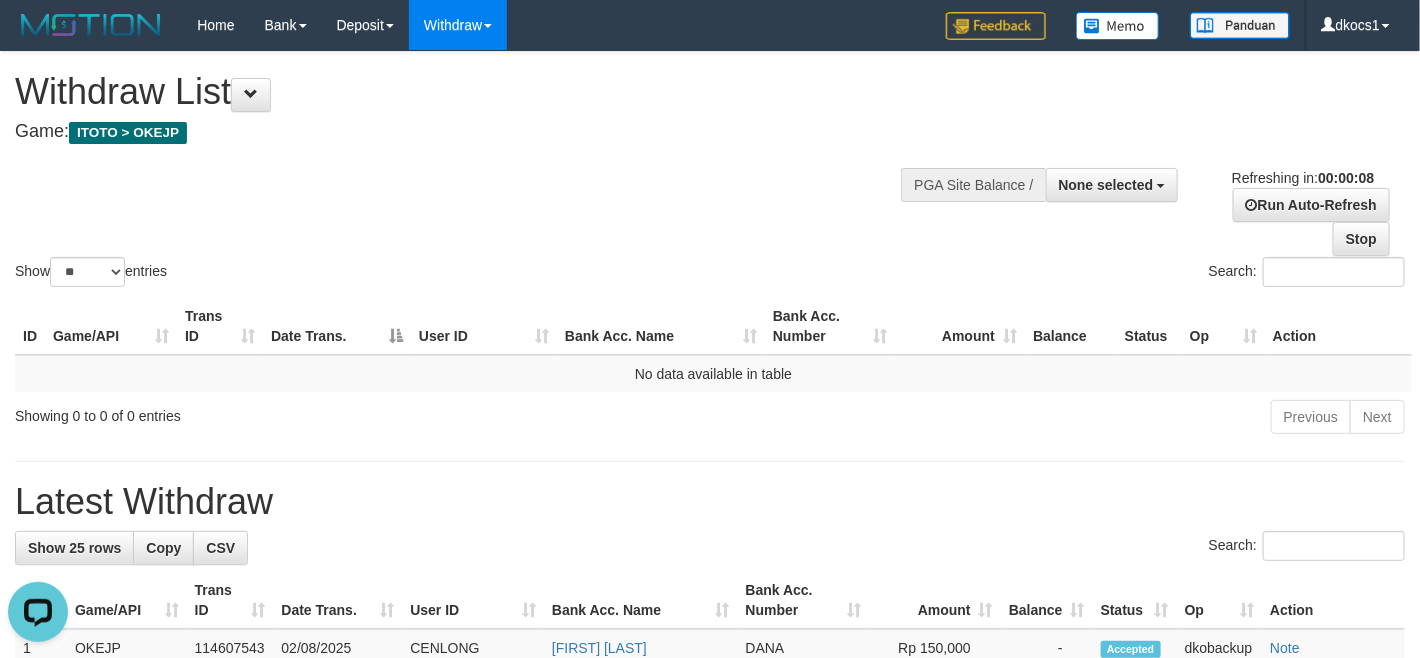 scroll, scrollTop: 0, scrollLeft: 0, axis: both 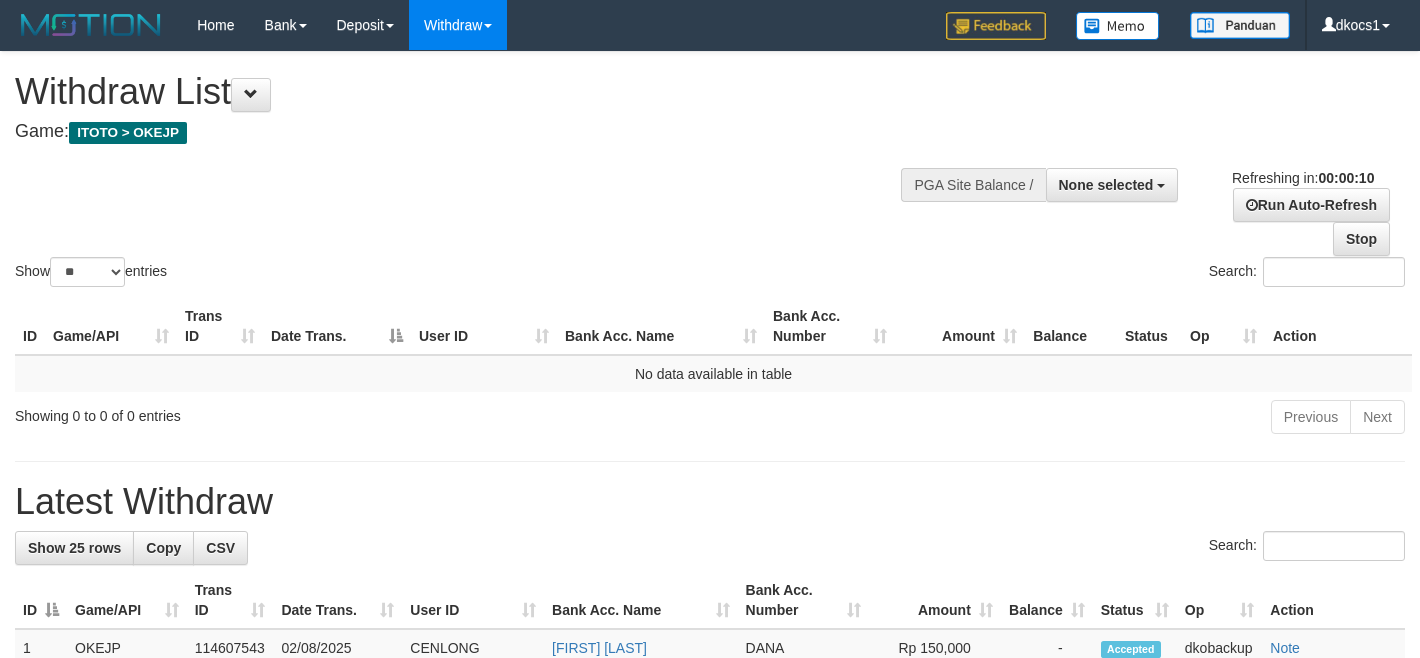 select 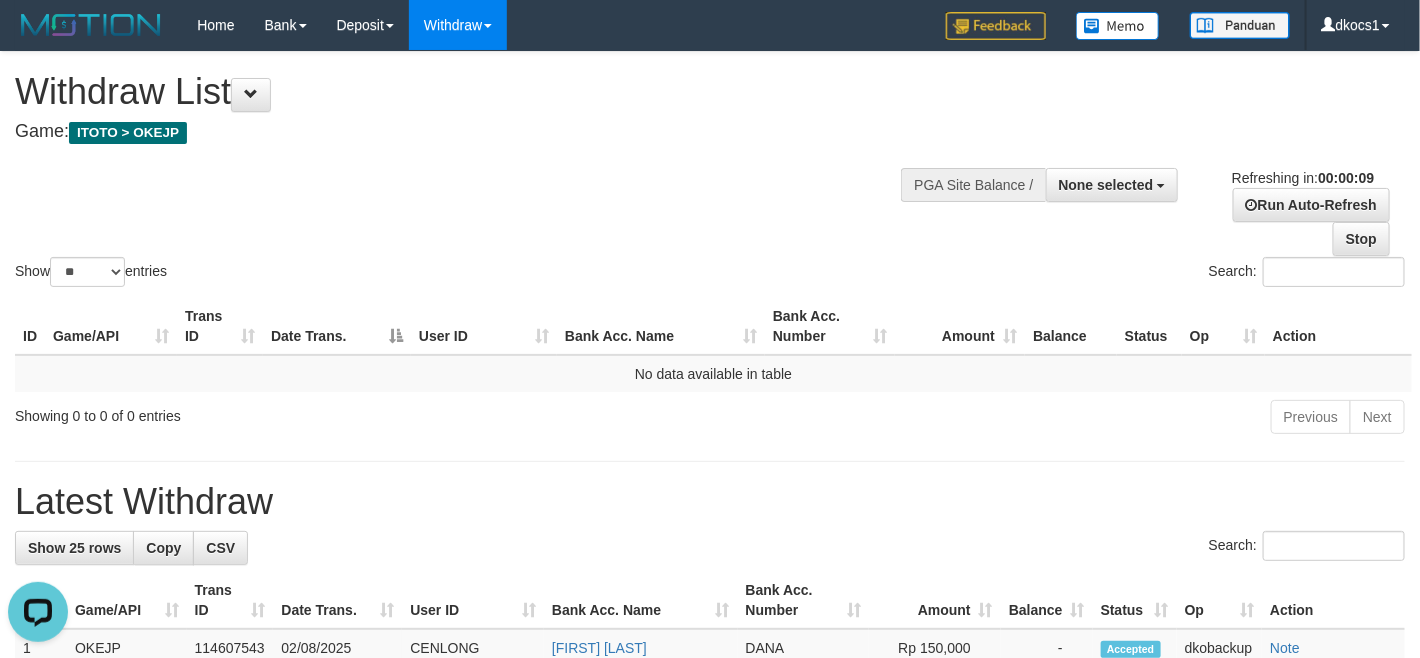 scroll, scrollTop: 0, scrollLeft: 0, axis: both 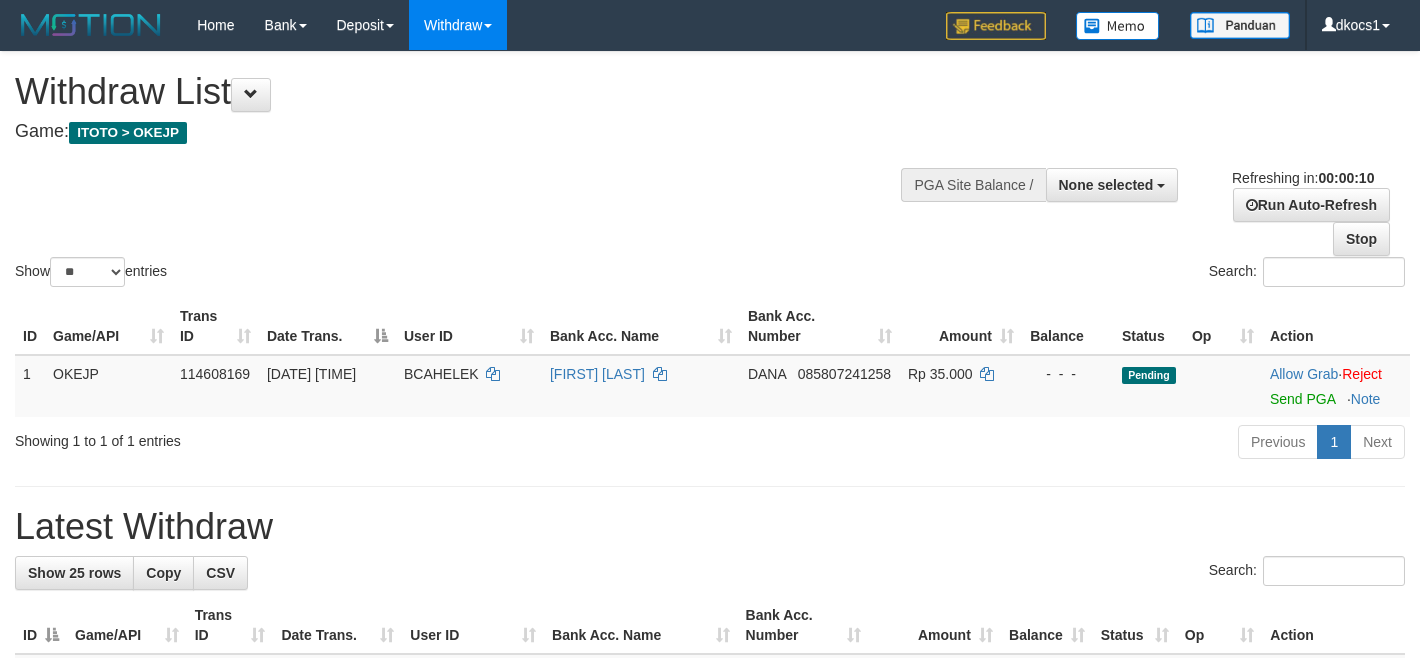 select 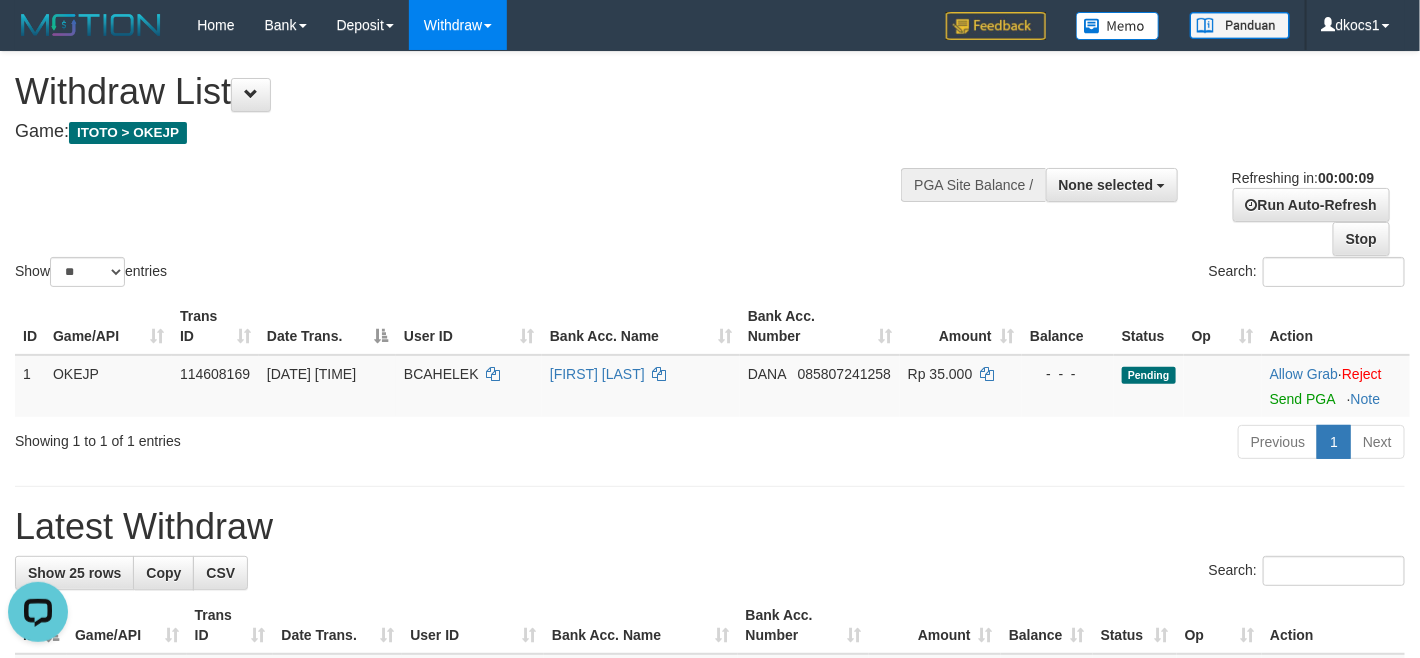 scroll, scrollTop: 0, scrollLeft: 0, axis: both 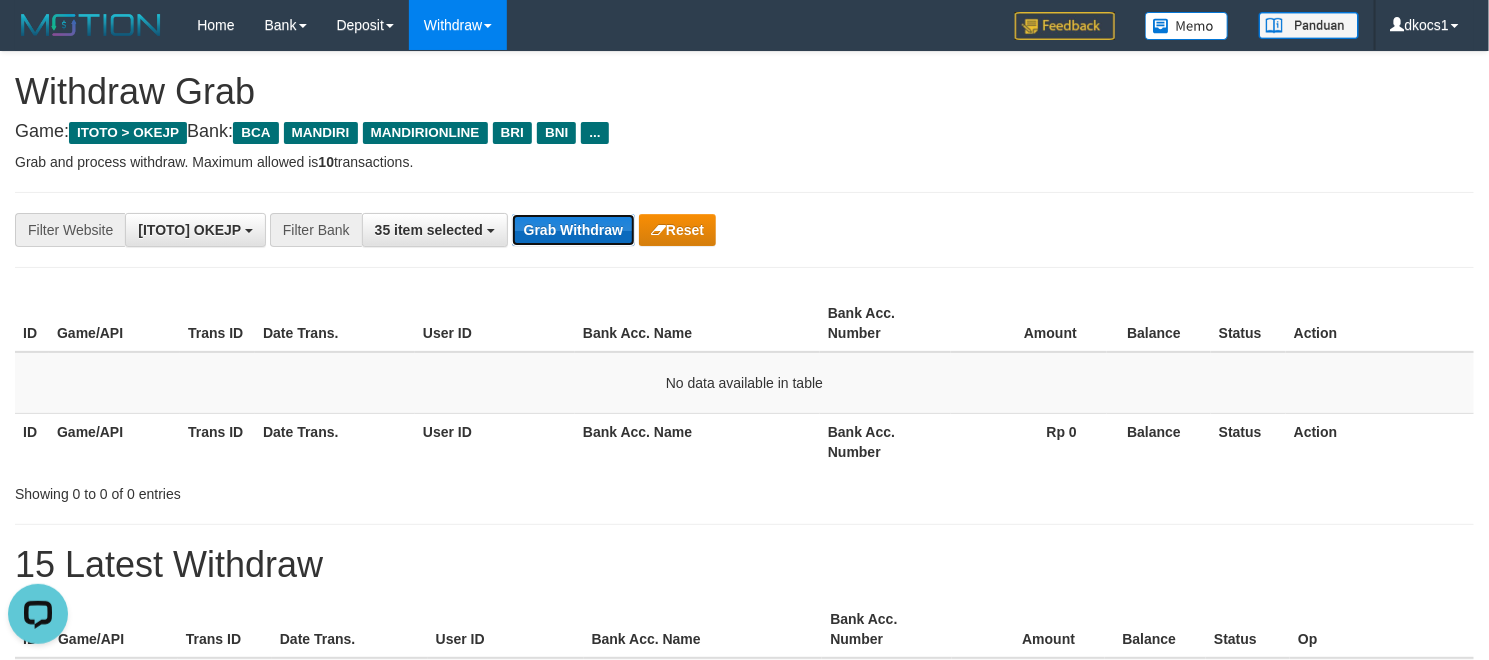 click on "Grab Withdraw" at bounding box center (573, 230) 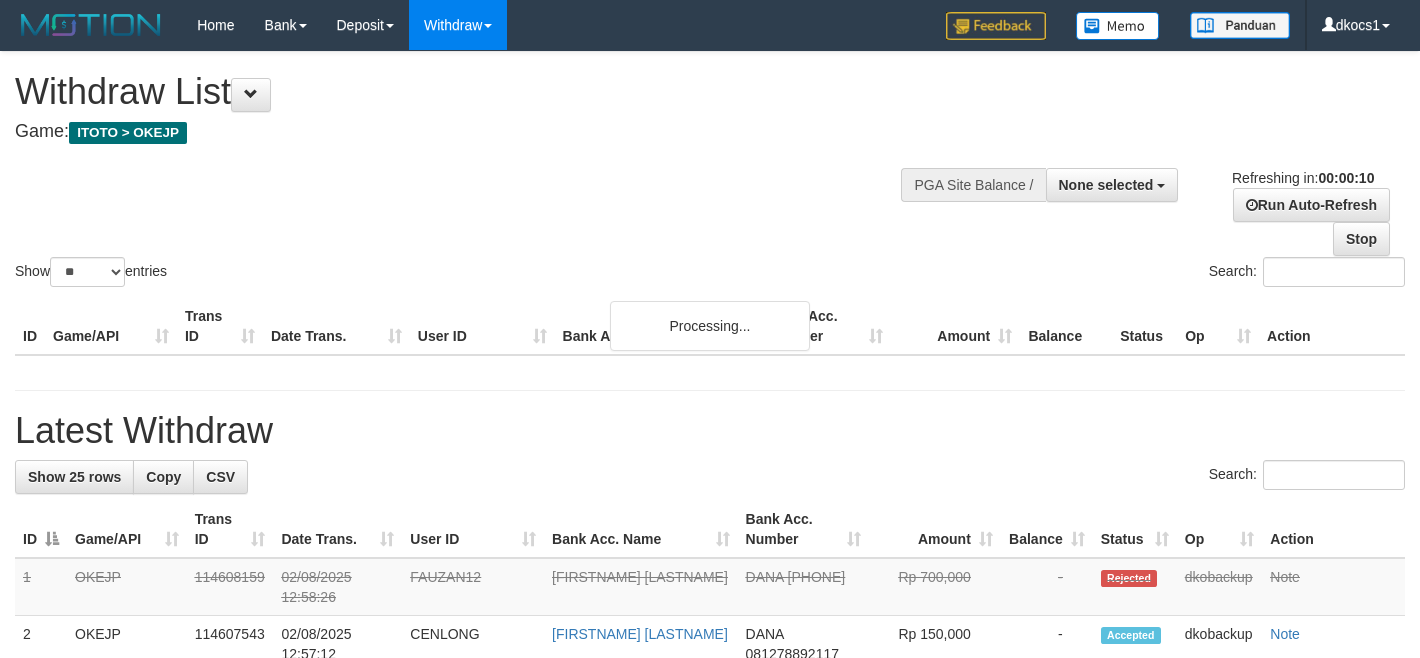 select 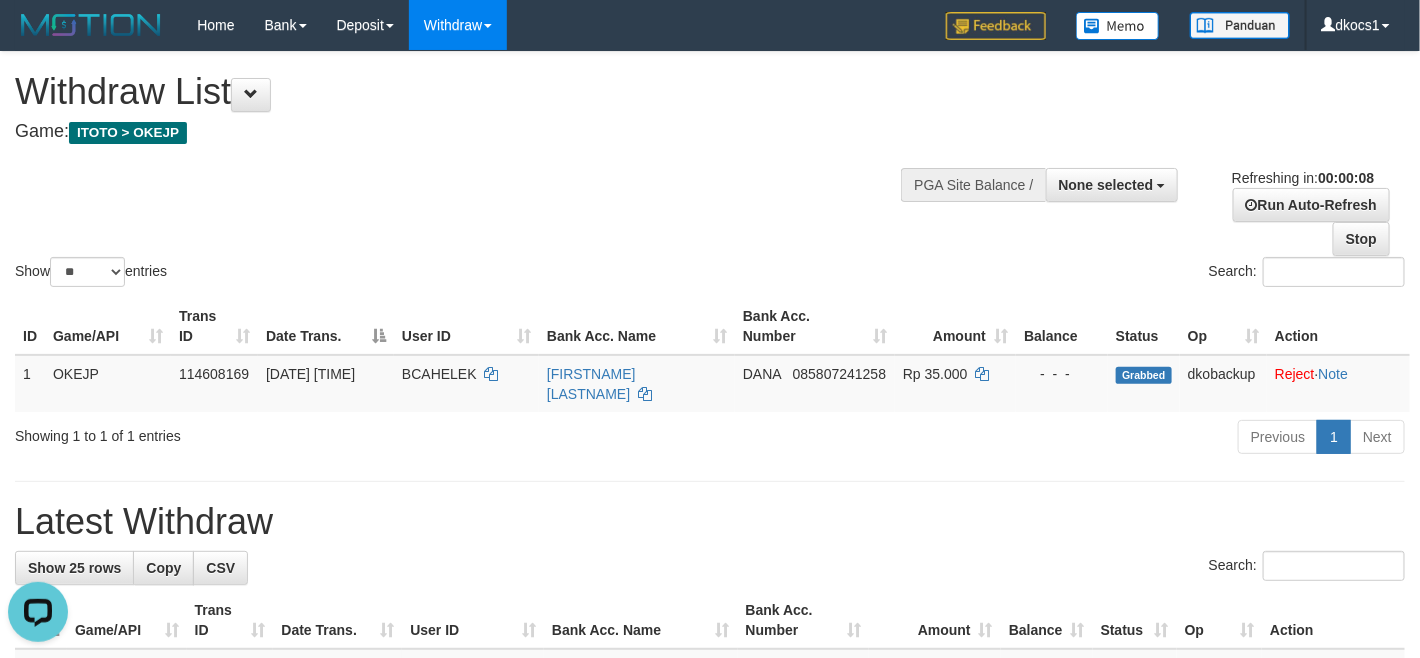 scroll, scrollTop: 0, scrollLeft: 0, axis: both 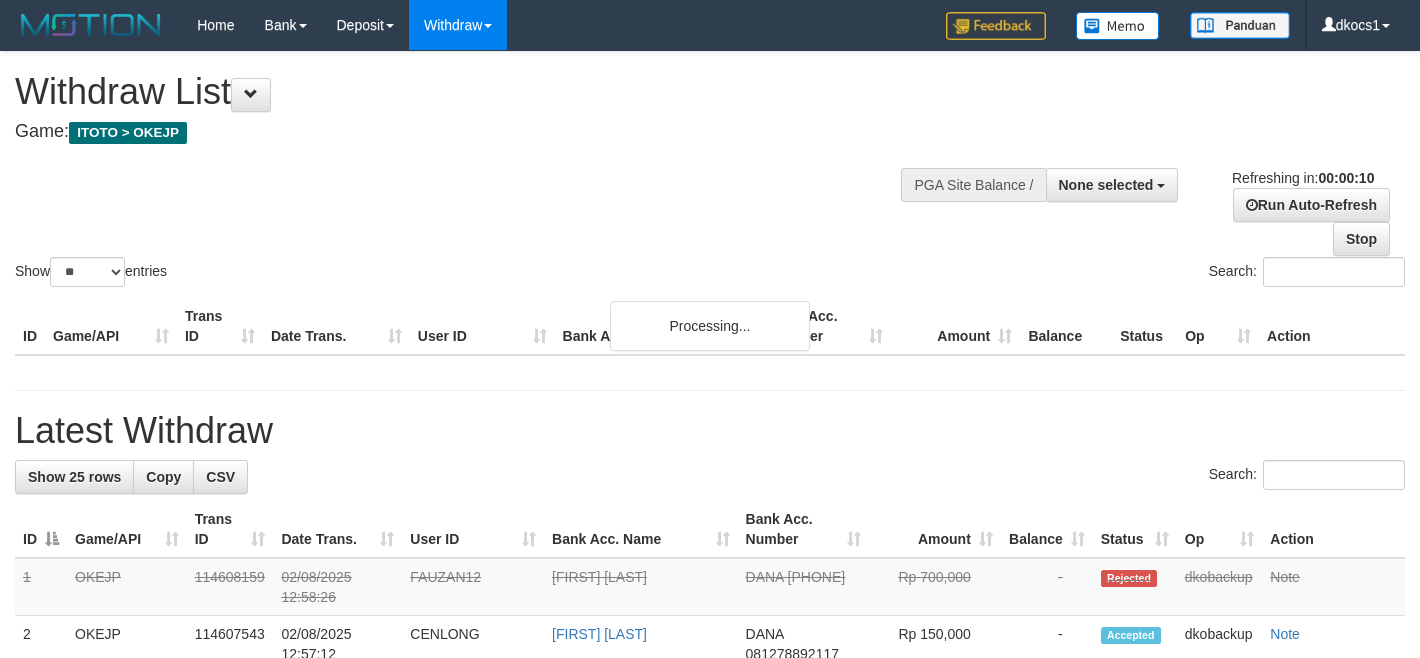 select 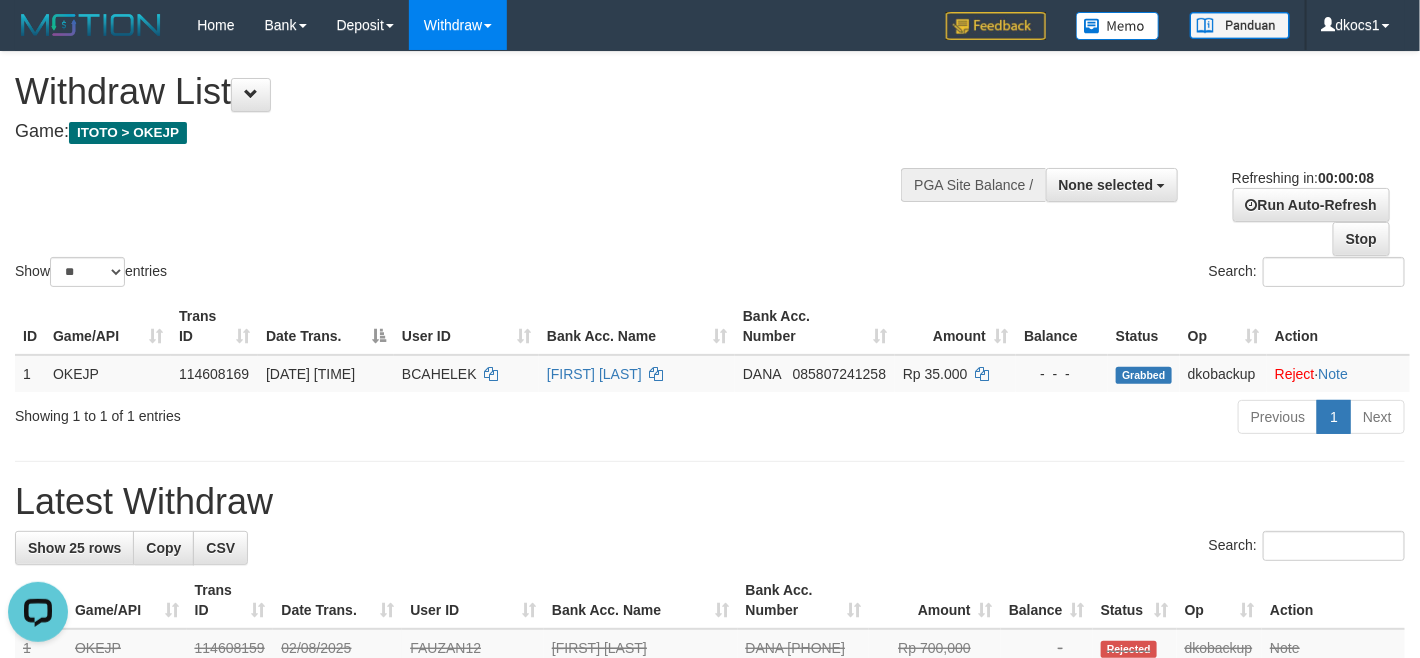 scroll, scrollTop: 0, scrollLeft: 0, axis: both 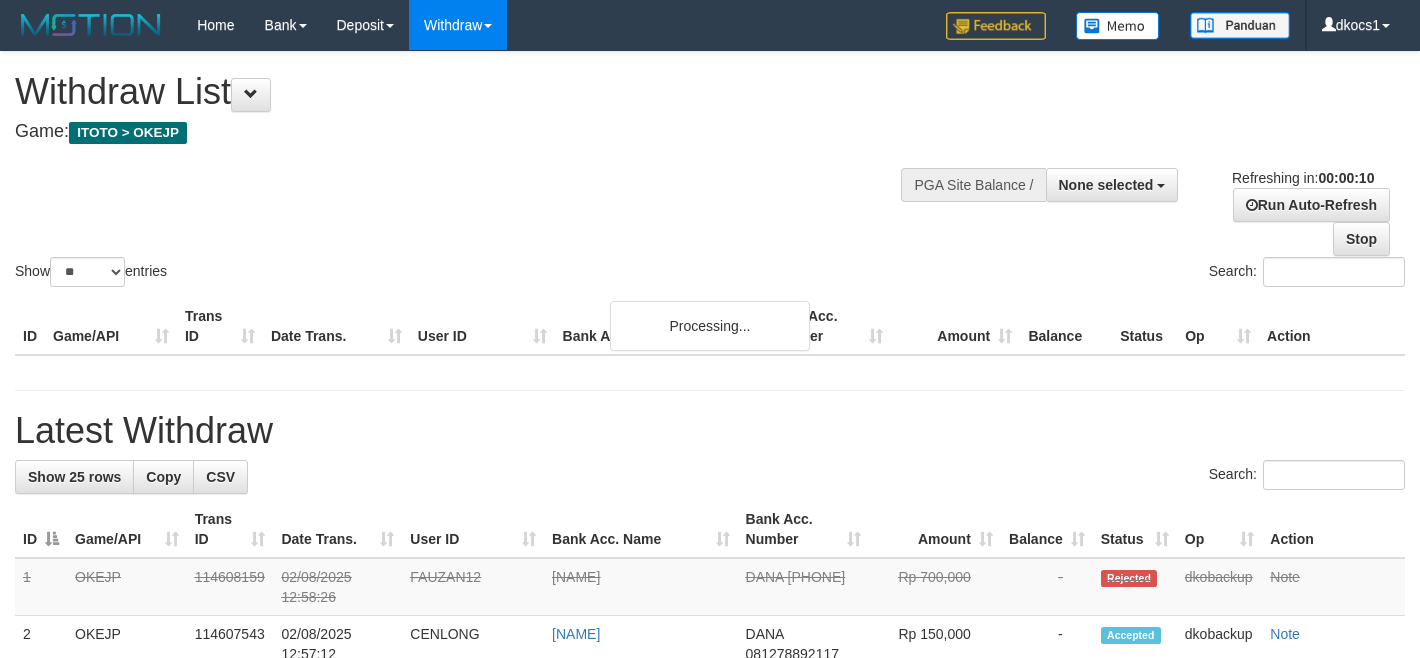 select 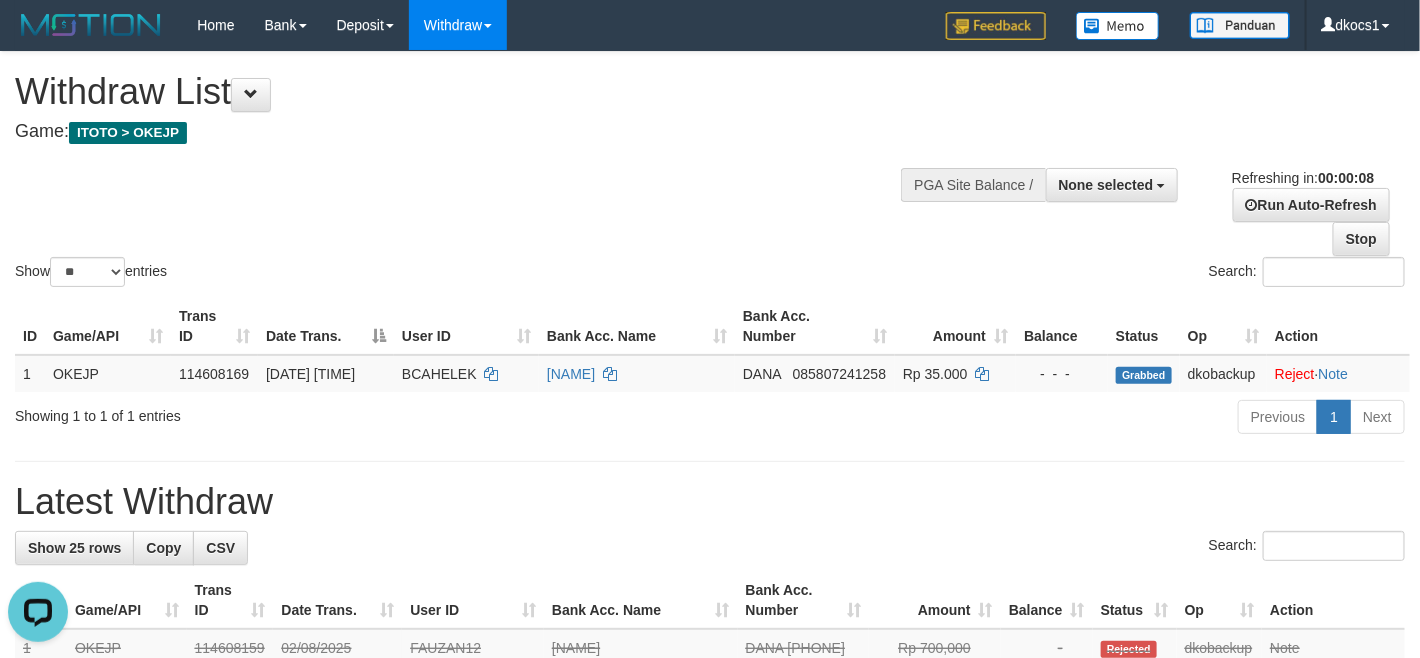 scroll, scrollTop: 0, scrollLeft: 0, axis: both 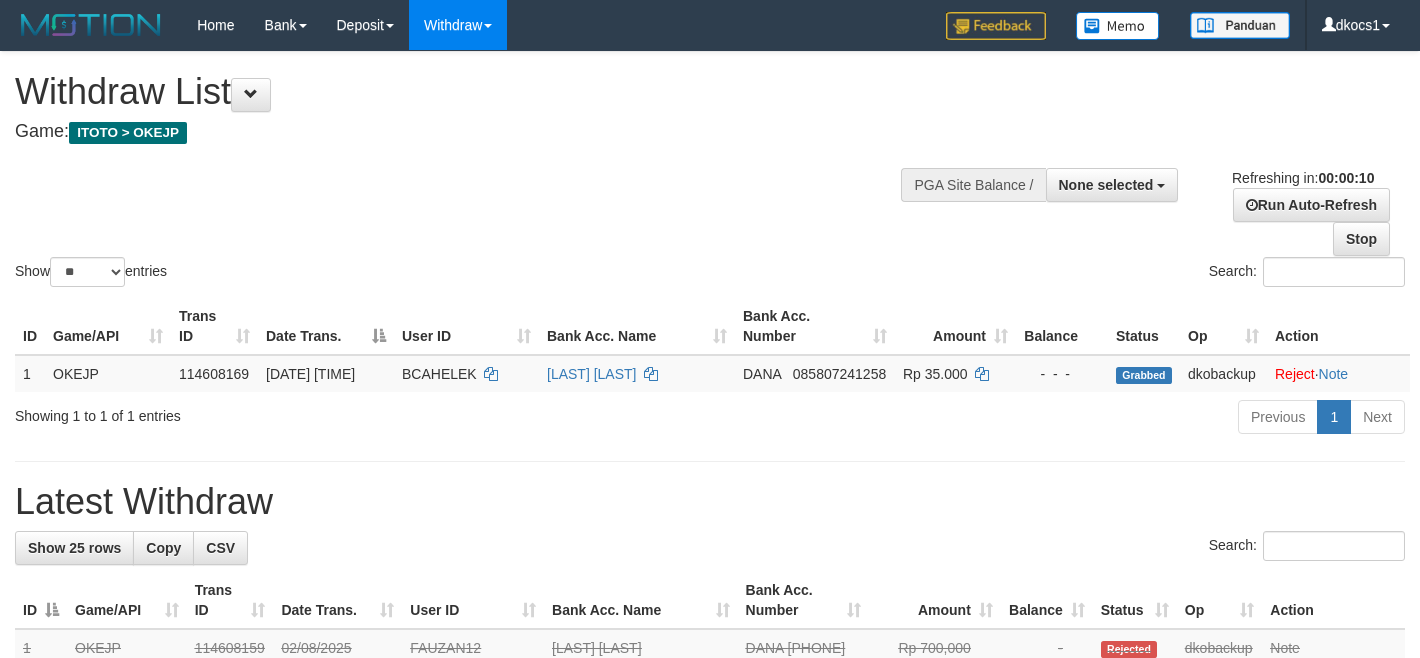 select 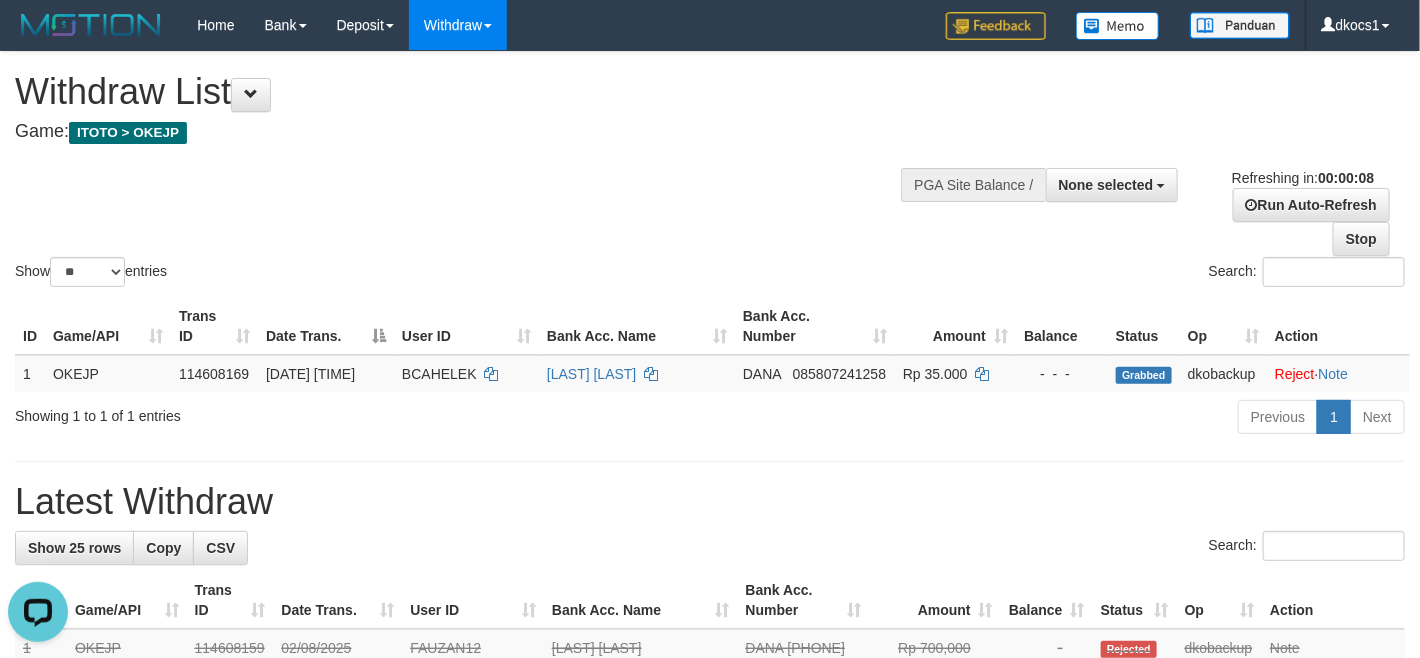 scroll, scrollTop: 0, scrollLeft: 0, axis: both 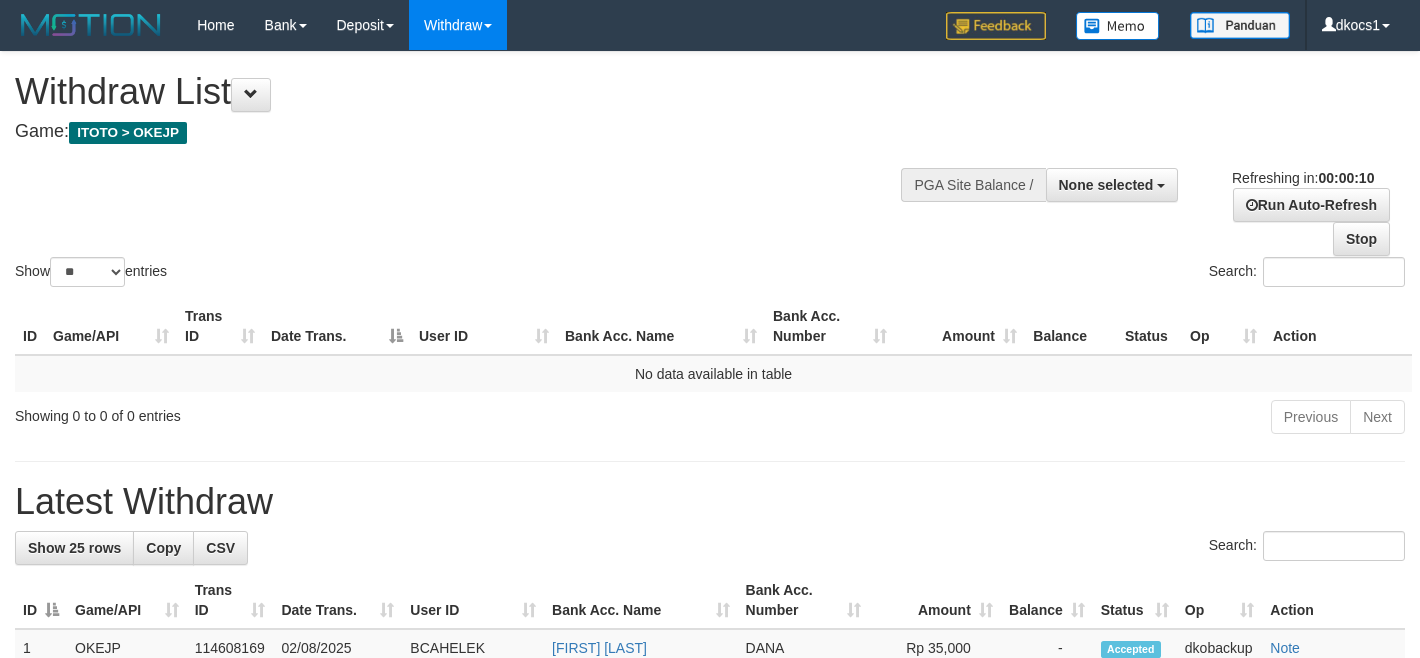 select 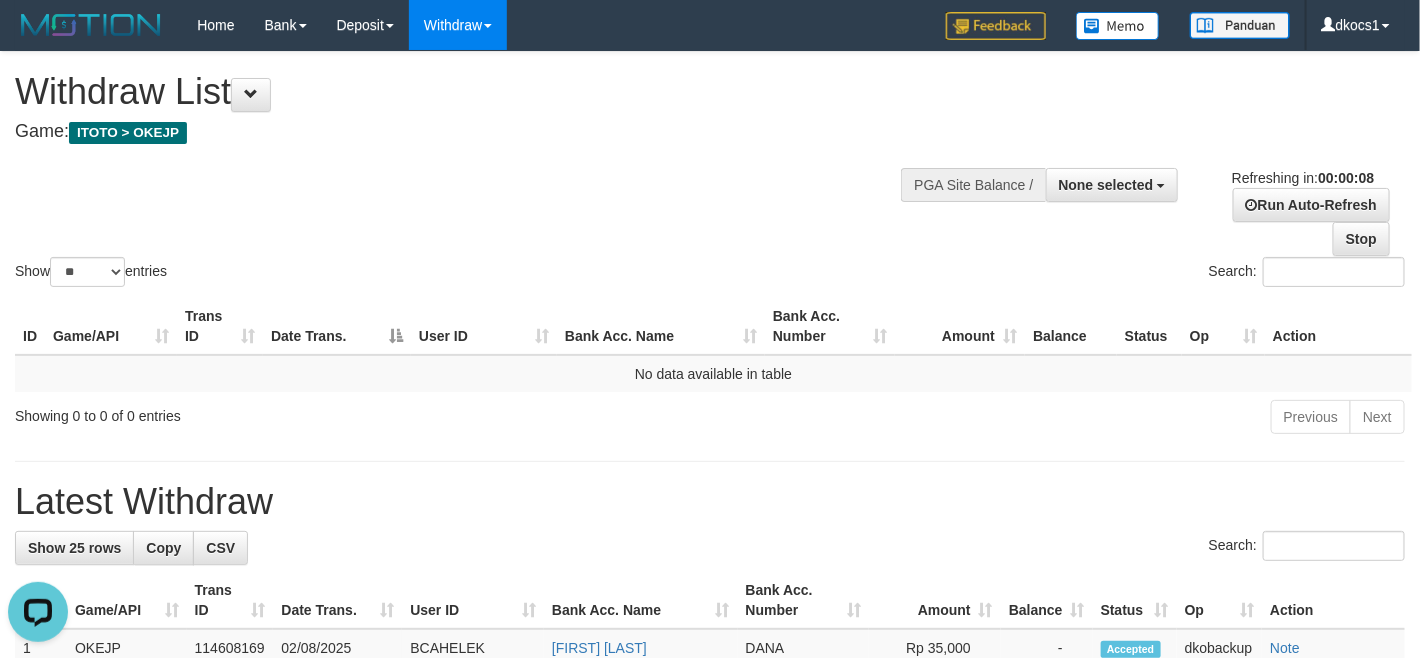 scroll, scrollTop: 0, scrollLeft: 0, axis: both 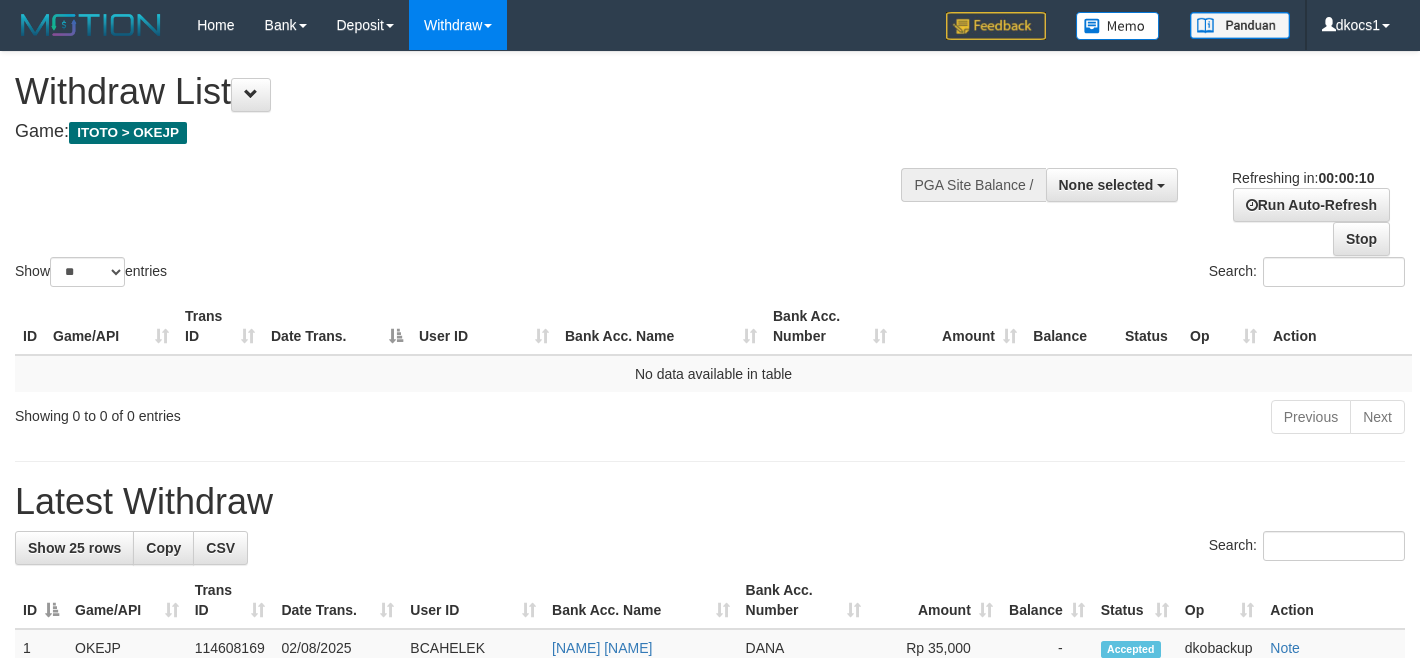 select 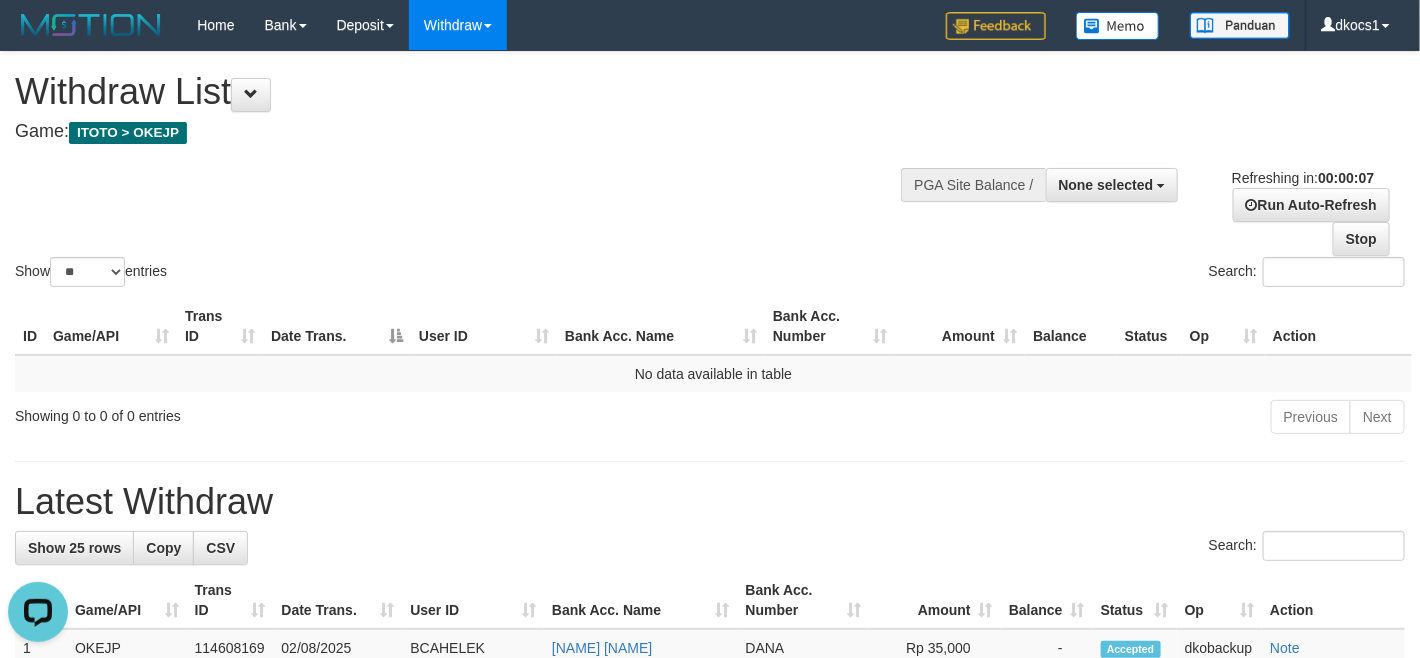 scroll, scrollTop: 0, scrollLeft: 0, axis: both 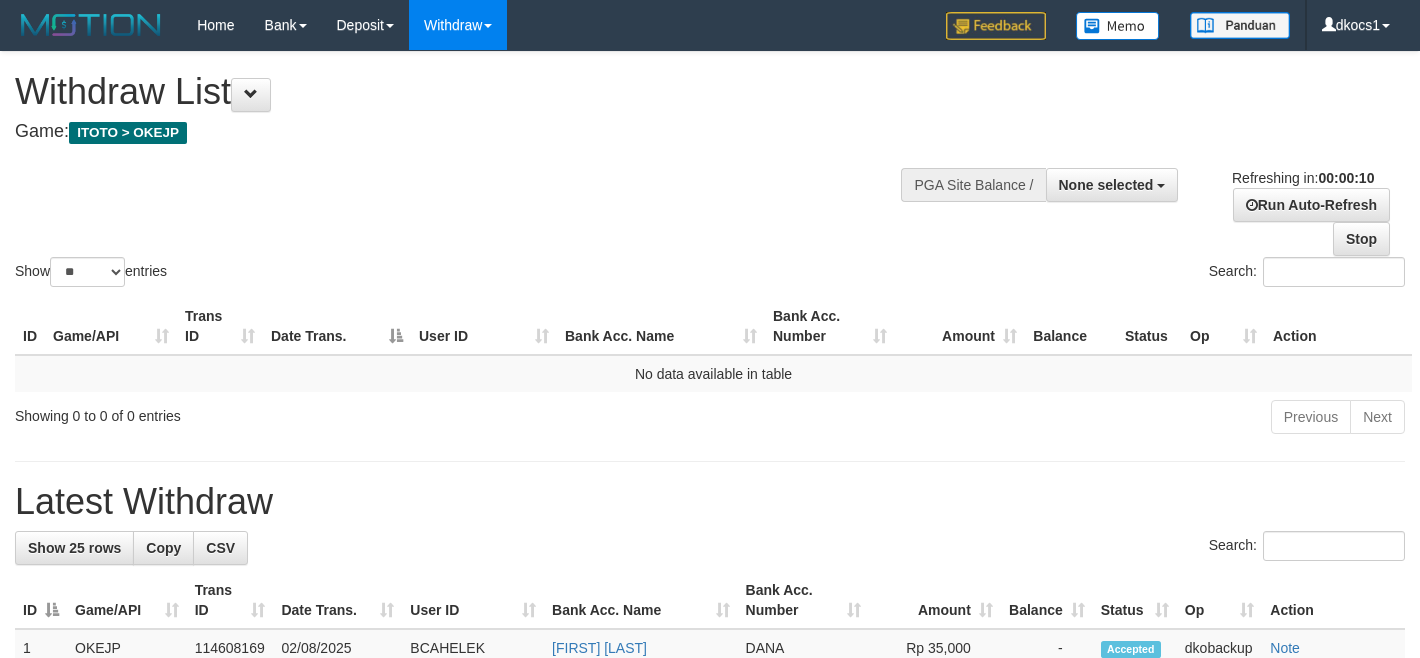 select 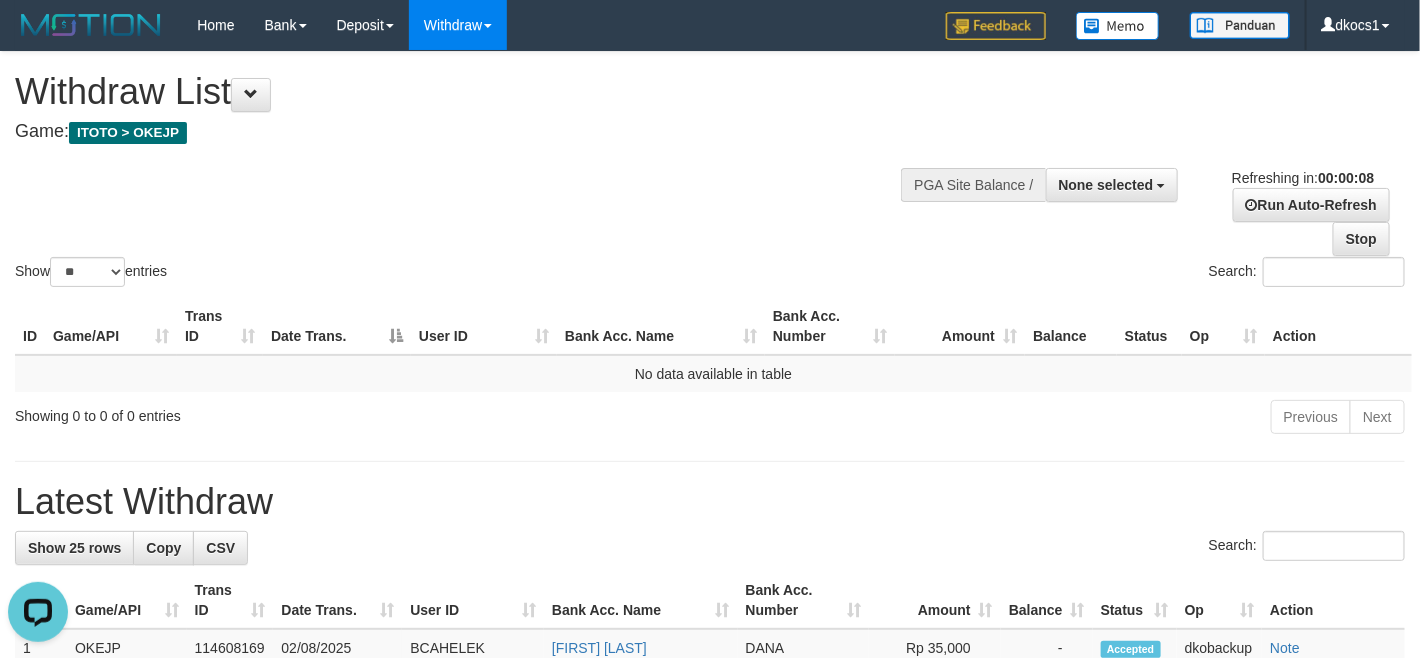 scroll, scrollTop: 0, scrollLeft: 0, axis: both 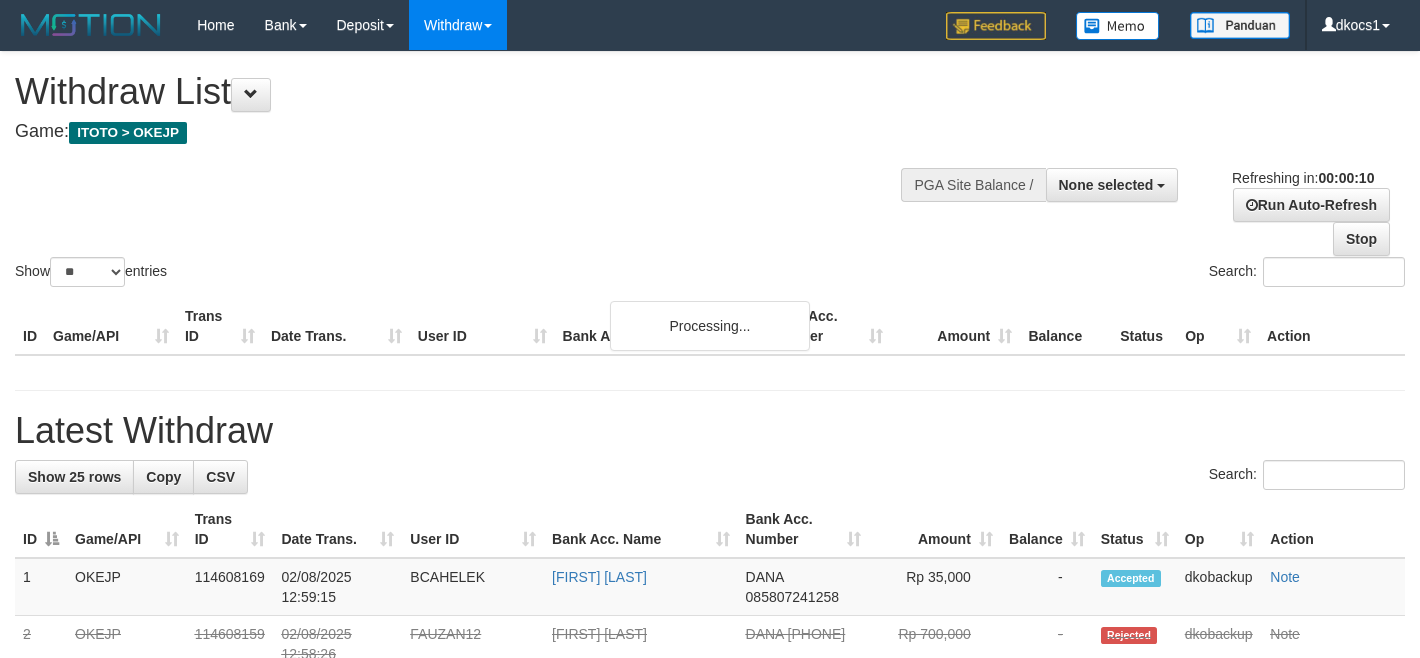 select 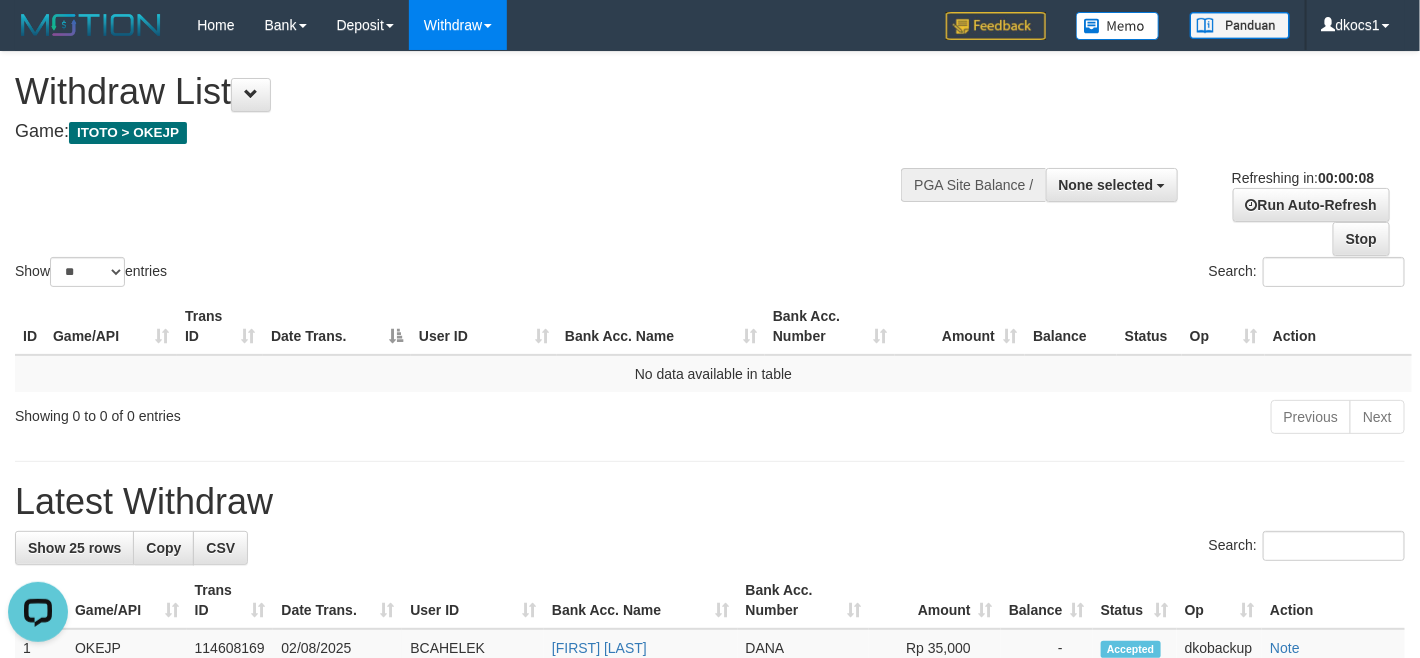 scroll, scrollTop: 0, scrollLeft: 0, axis: both 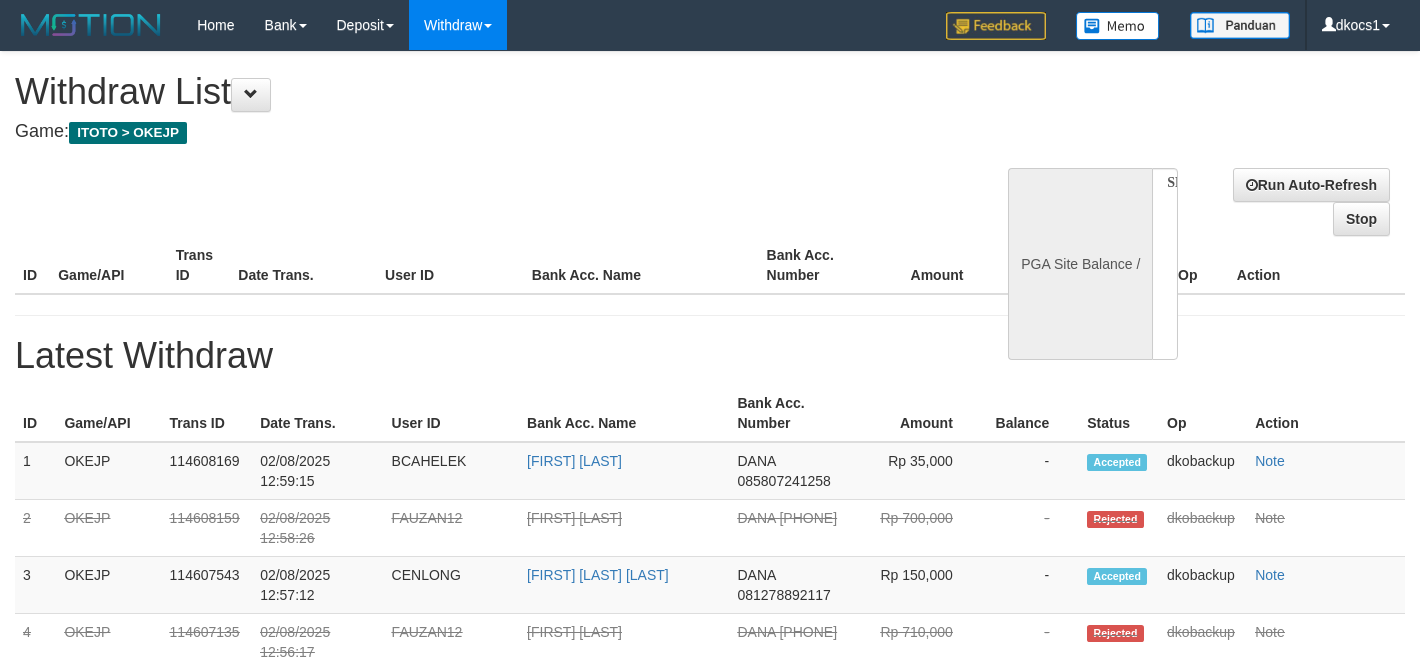 select 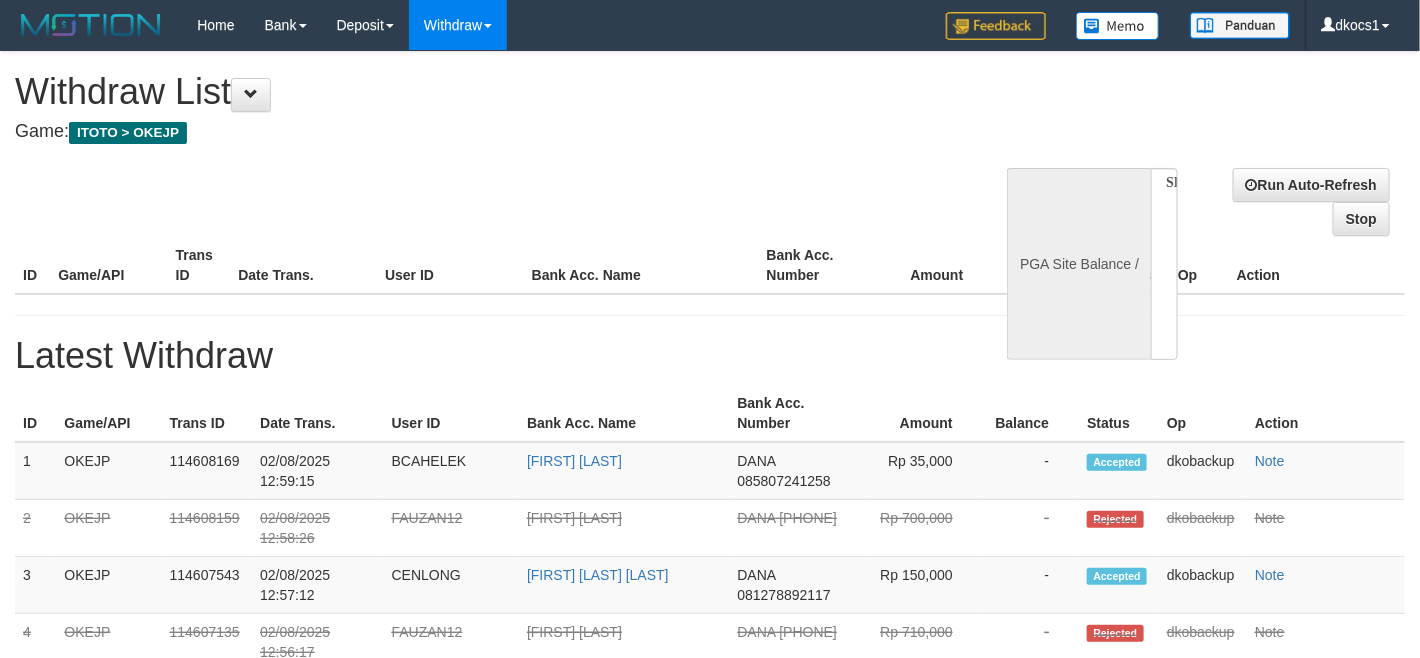 select on "**" 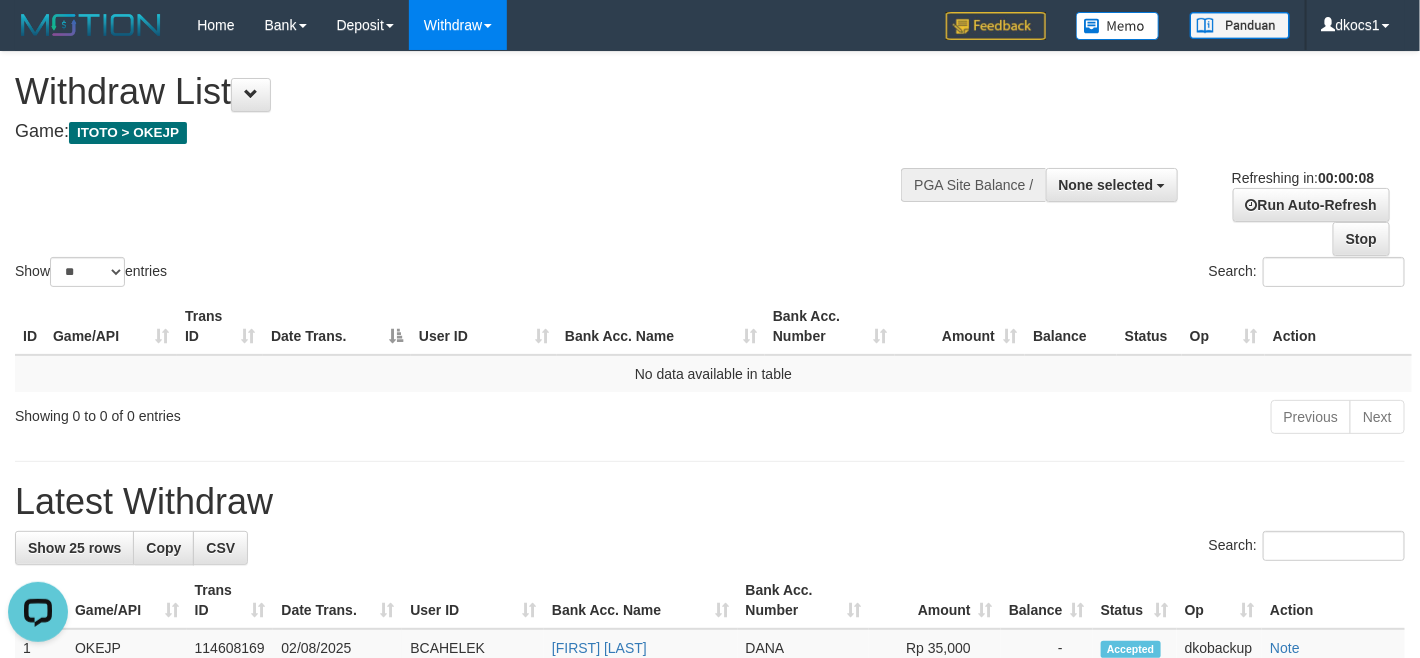 scroll, scrollTop: 0, scrollLeft: 0, axis: both 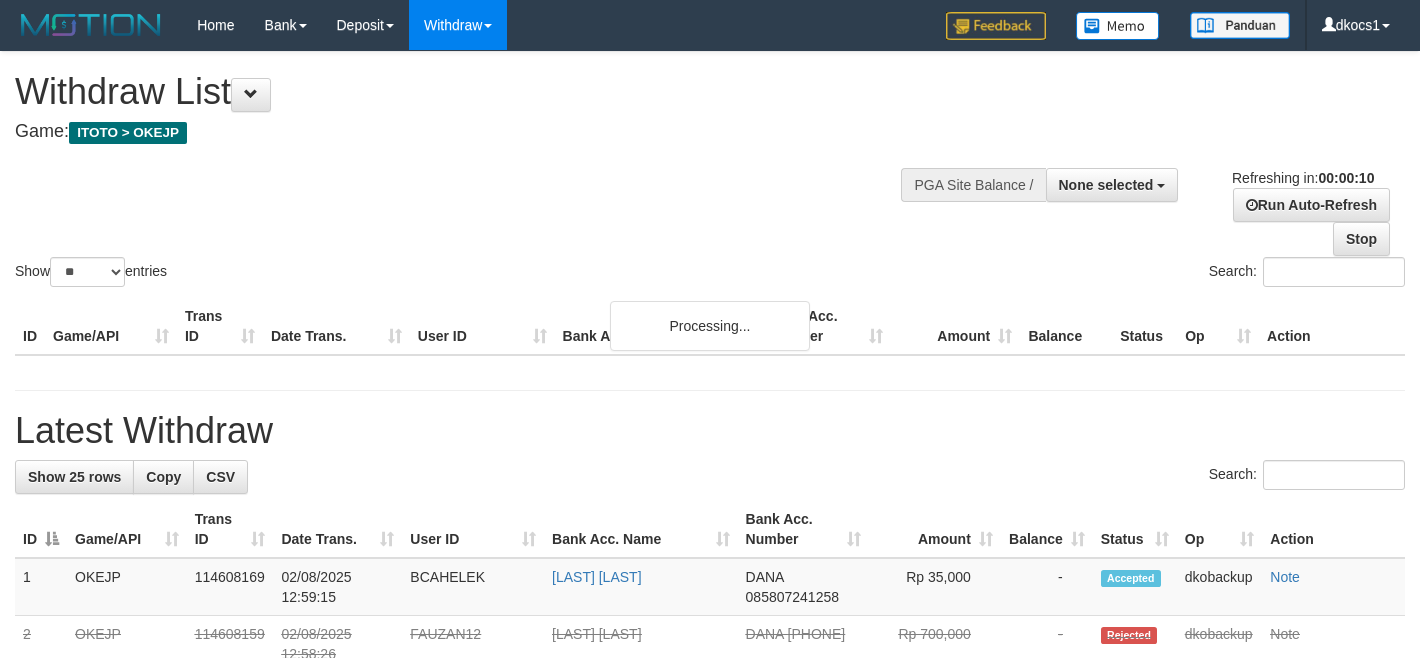 select 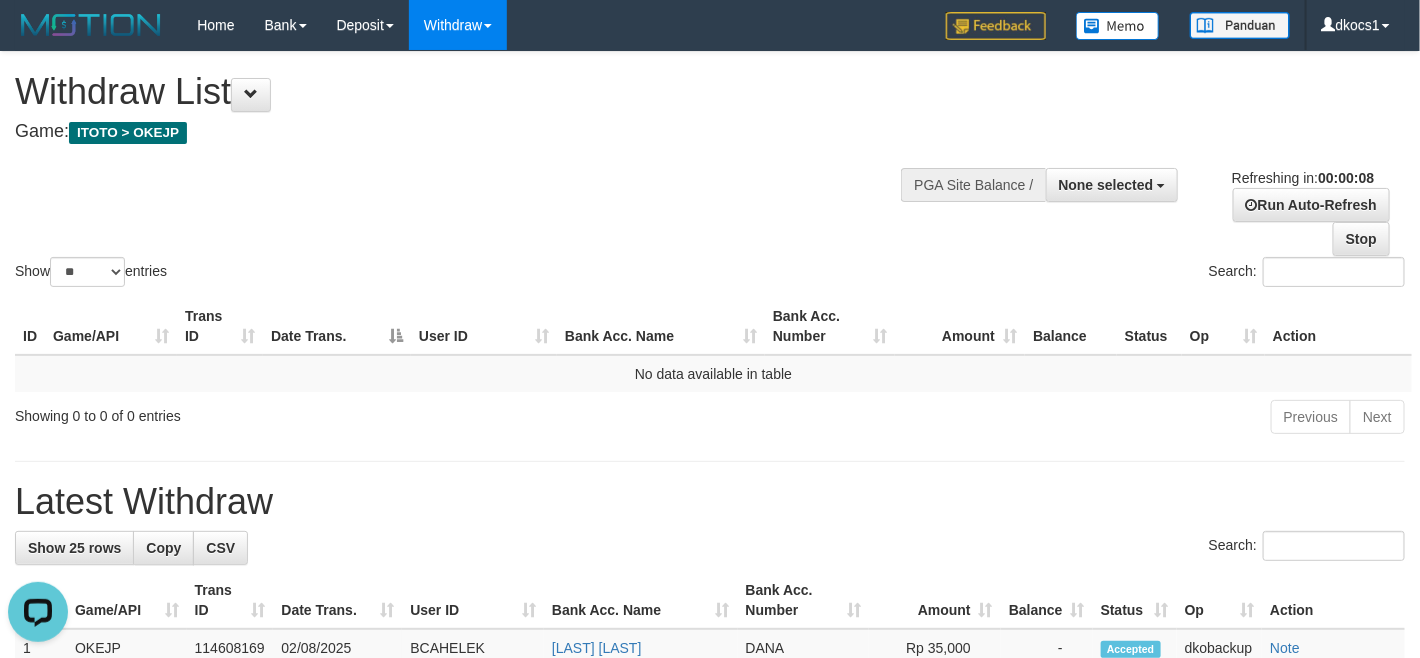 scroll, scrollTop: 0, scrollLeft: 0, axis: both 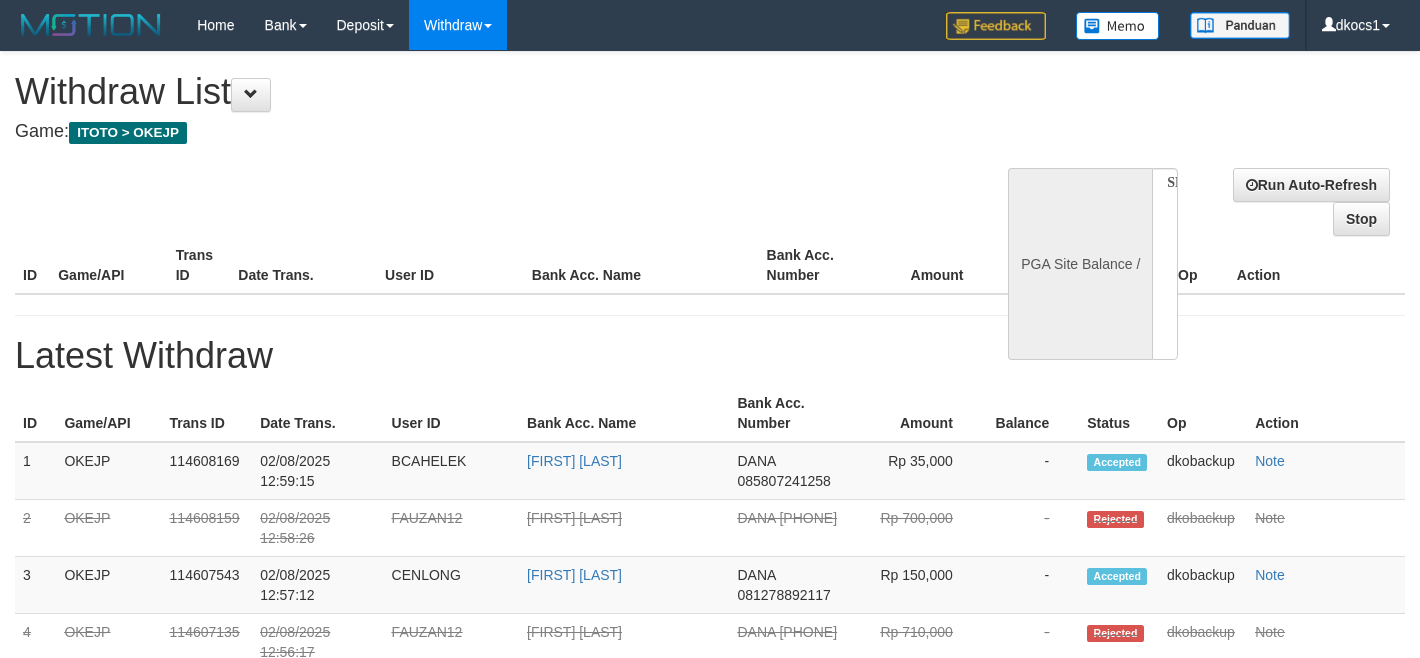 select 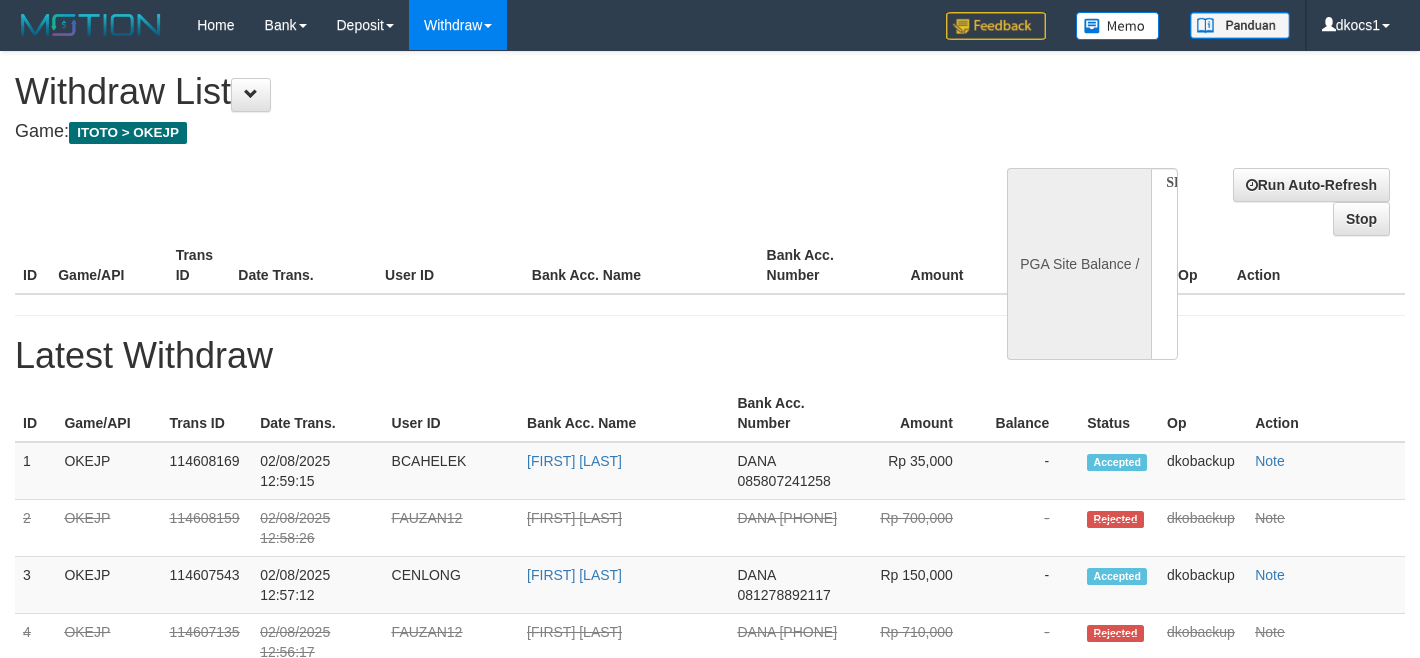 scroll, scrollTop: 0, scrollLeft: 0, axis: both 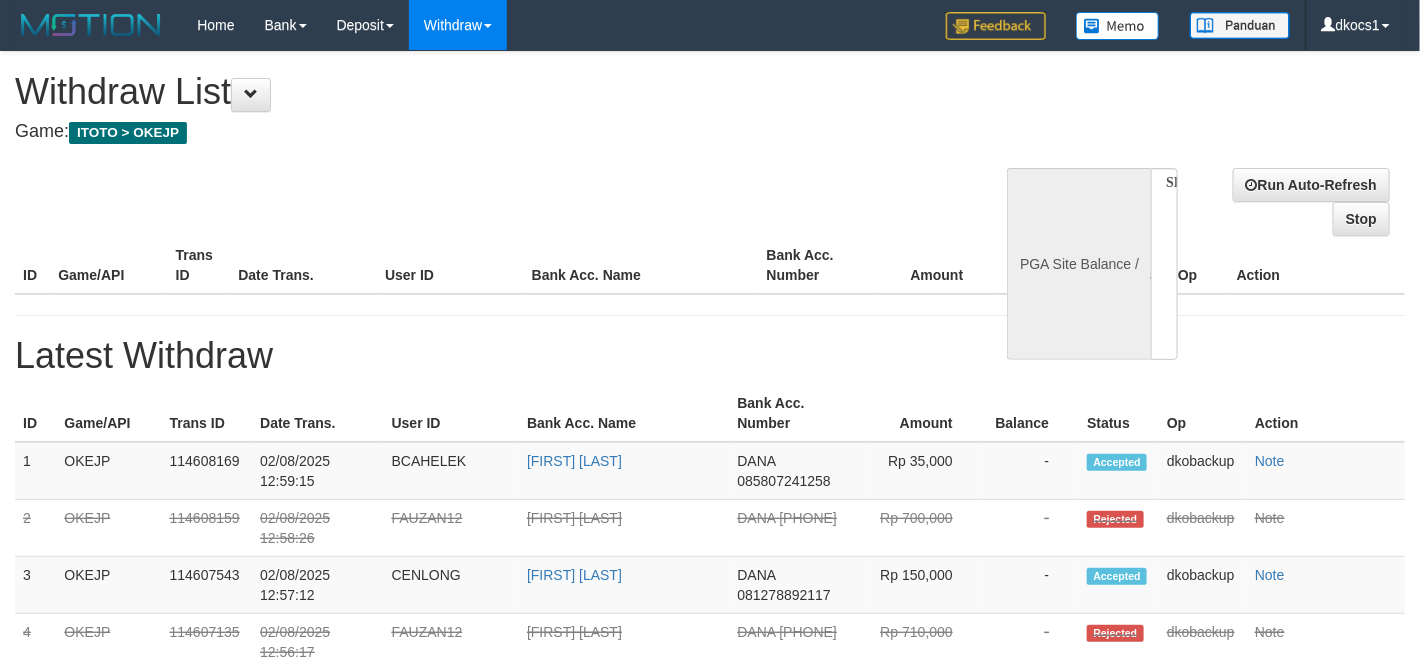 select on "**" 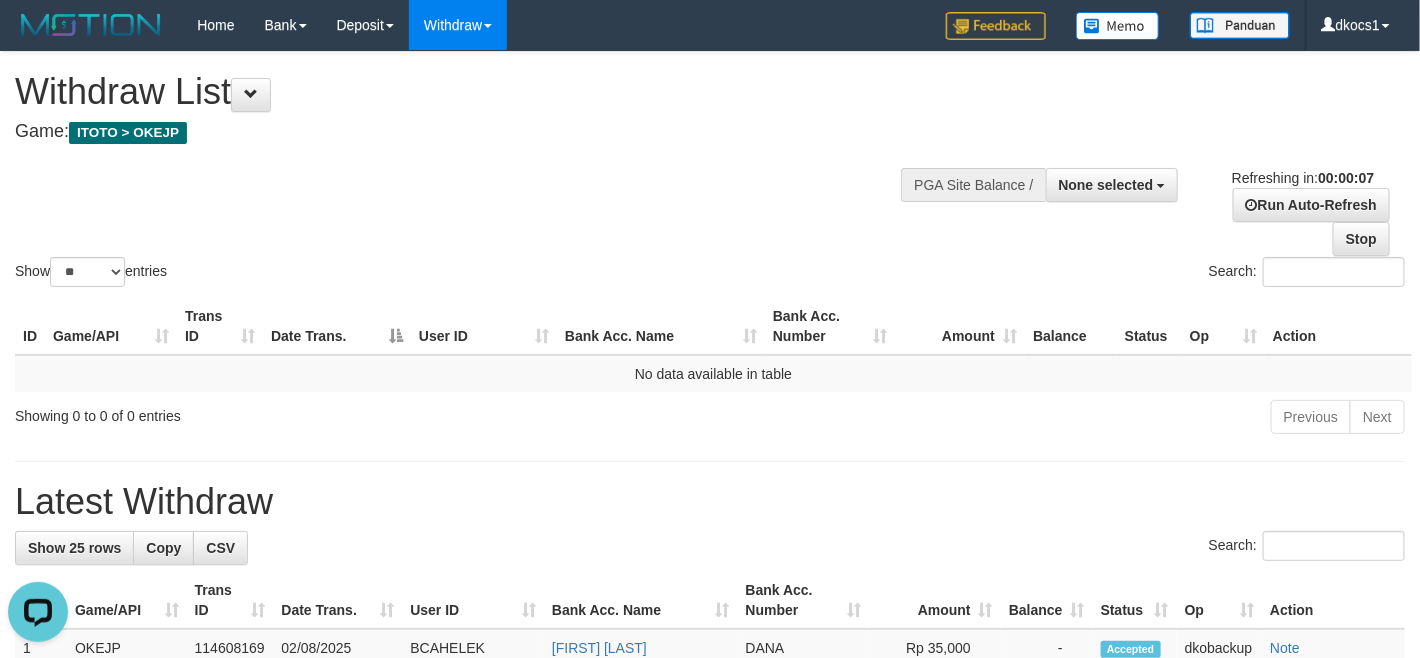 scroll, scrollTop: 0, scrollLeft: 0, axis: both 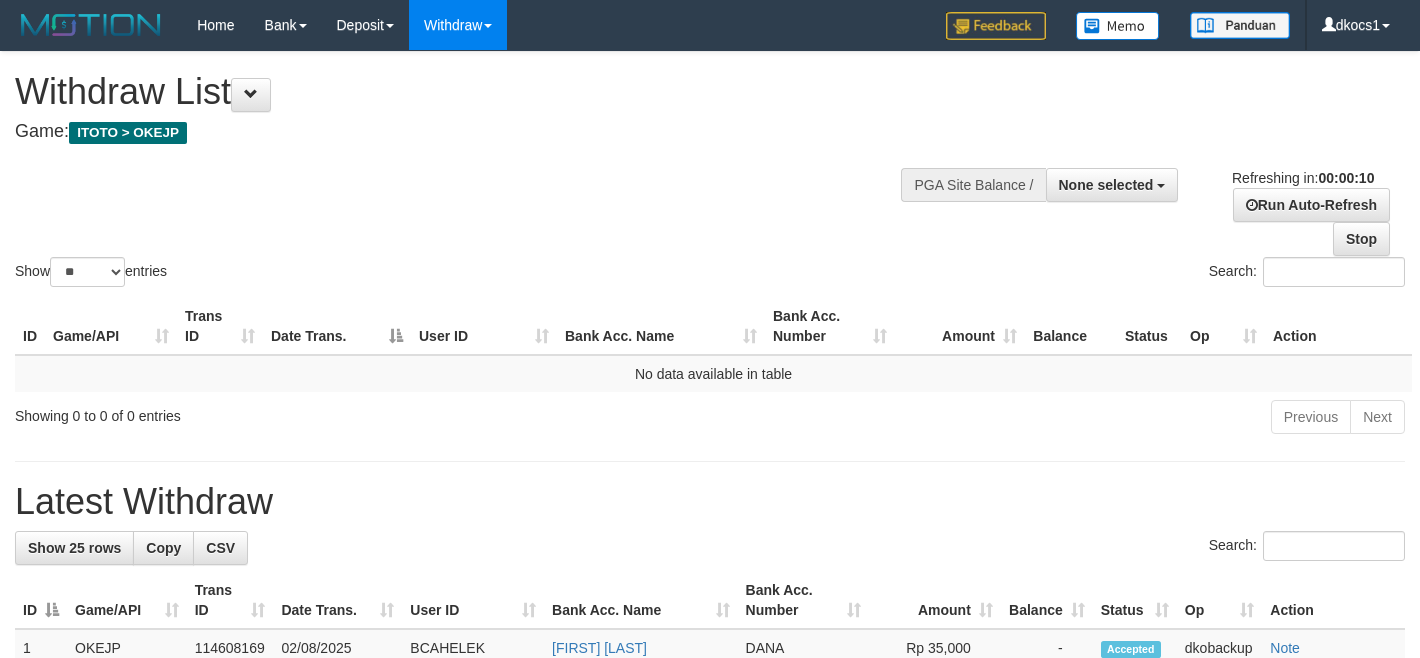 select 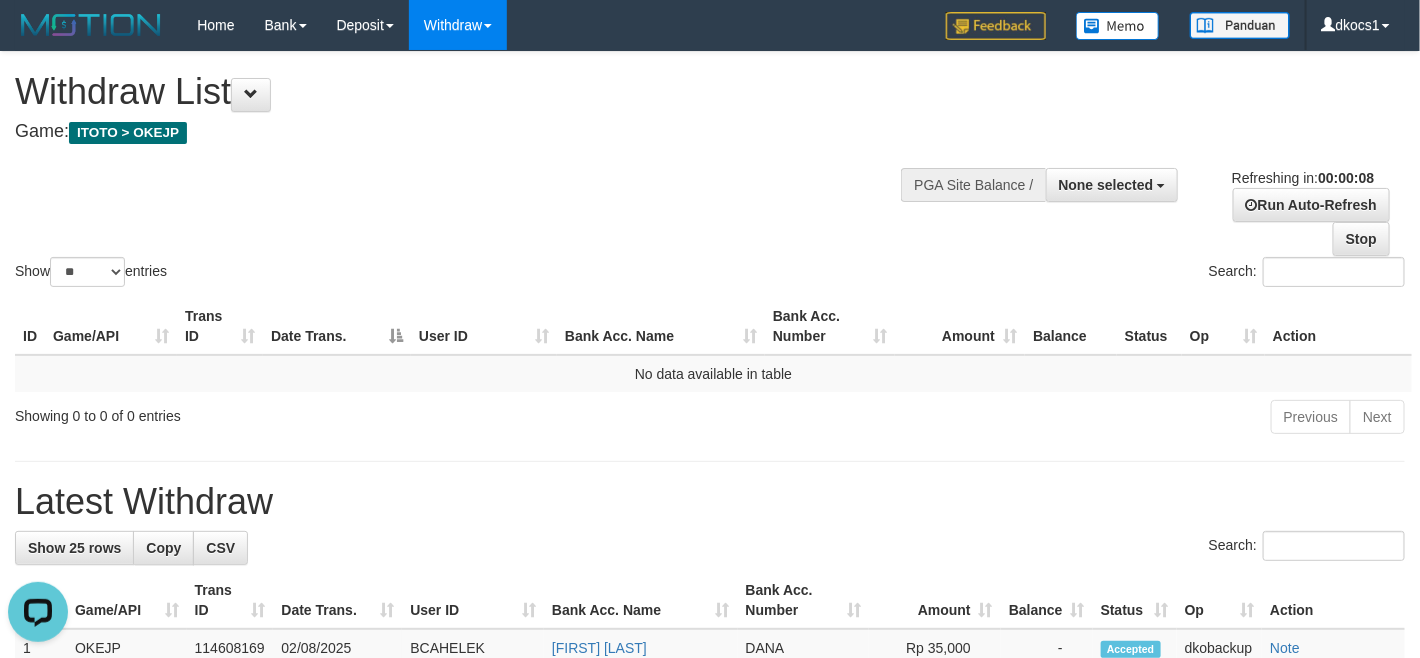 scroll, scrollTop: 0, scrollLeft: 0, axis: both 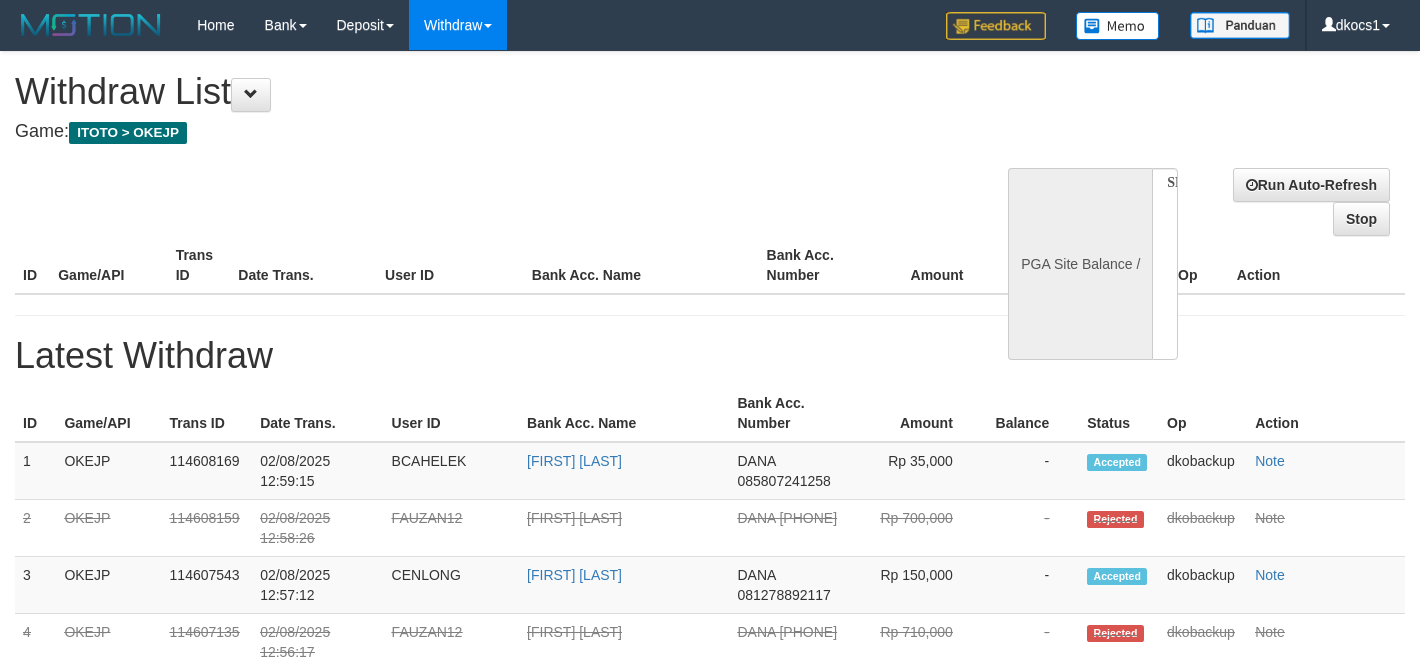 select 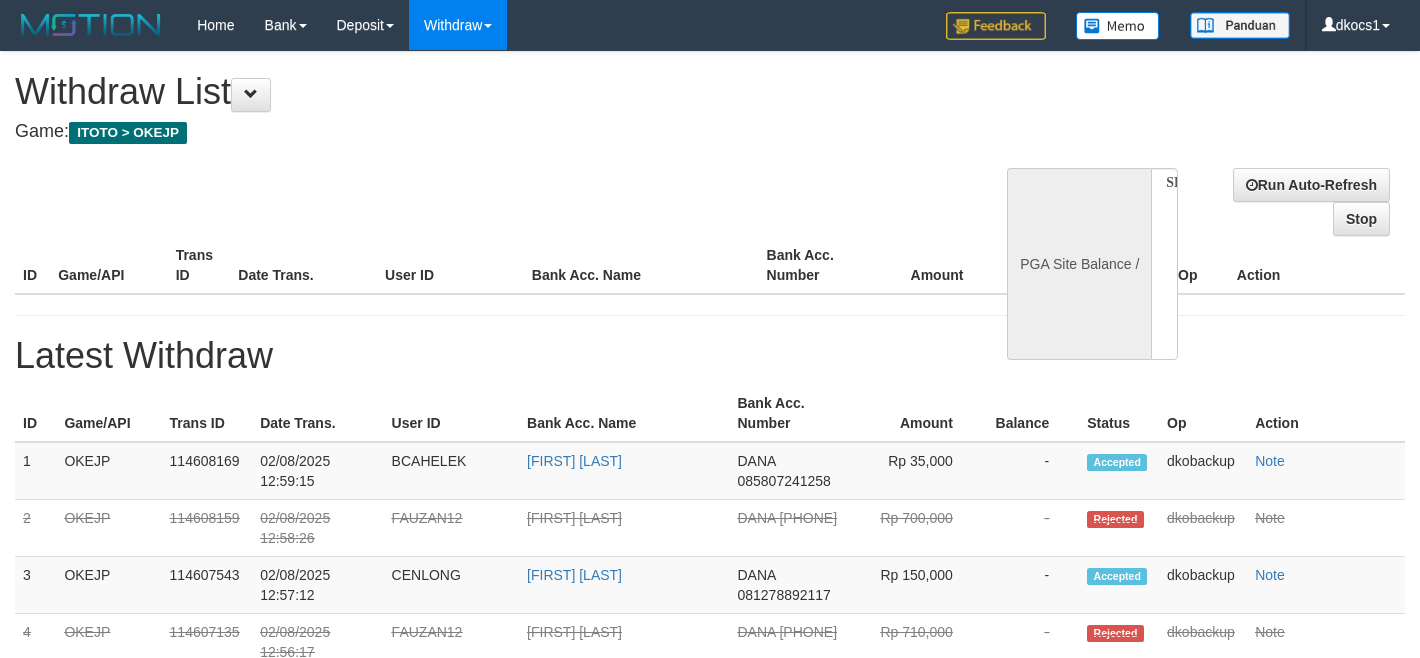 scroll, scrollTop: 0, scrollLeft: 0, axis: both 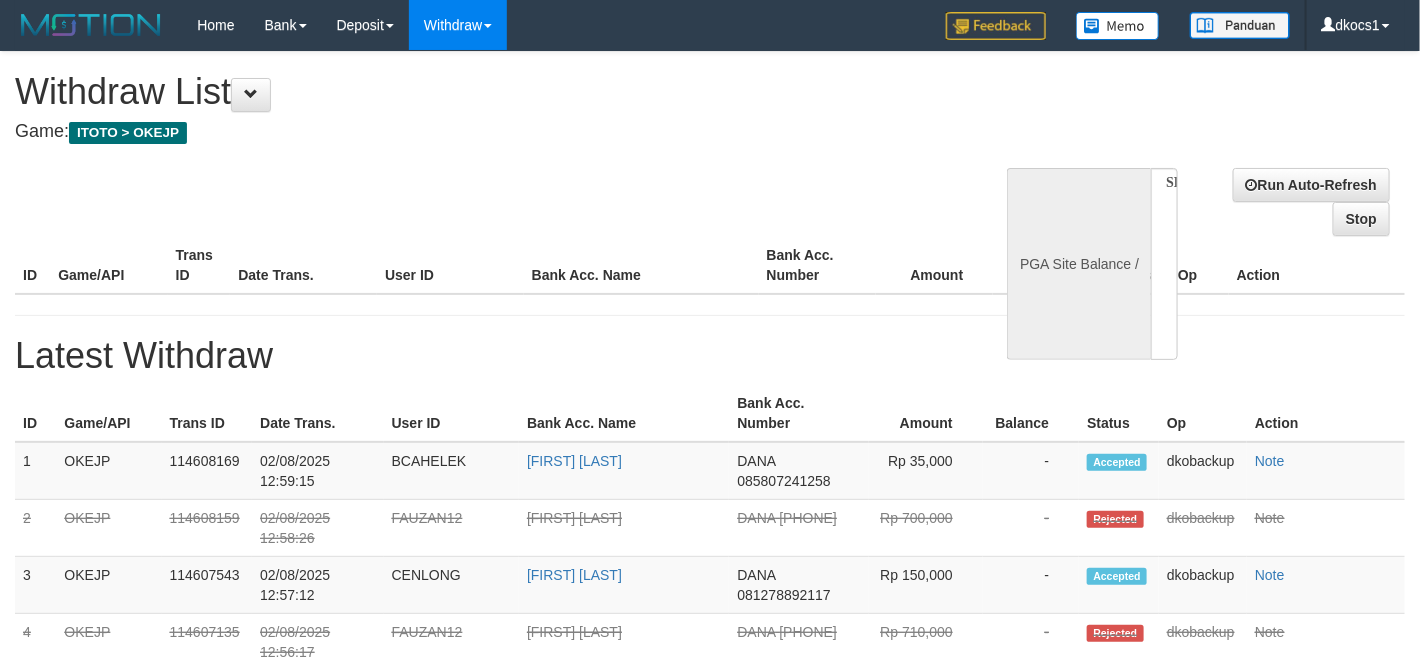 select on "**" 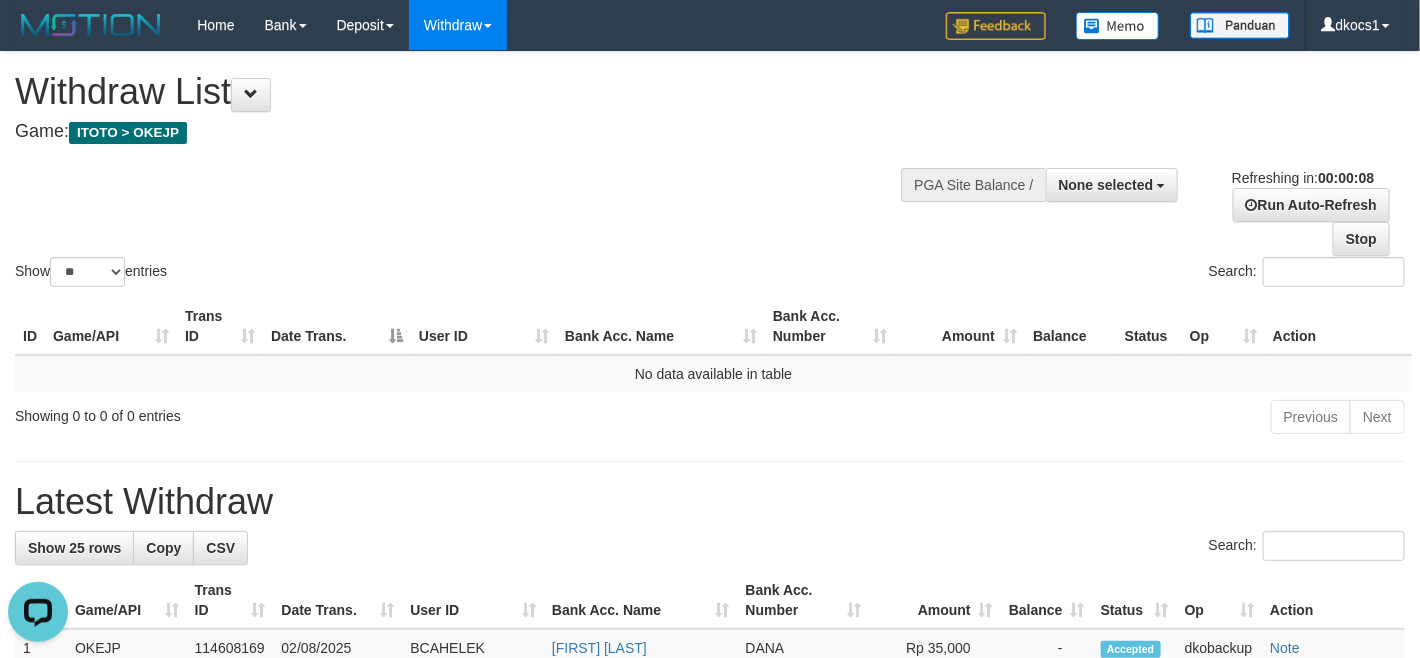 scroll, scrollTop: 0, scrollLeft: 0, axis: both 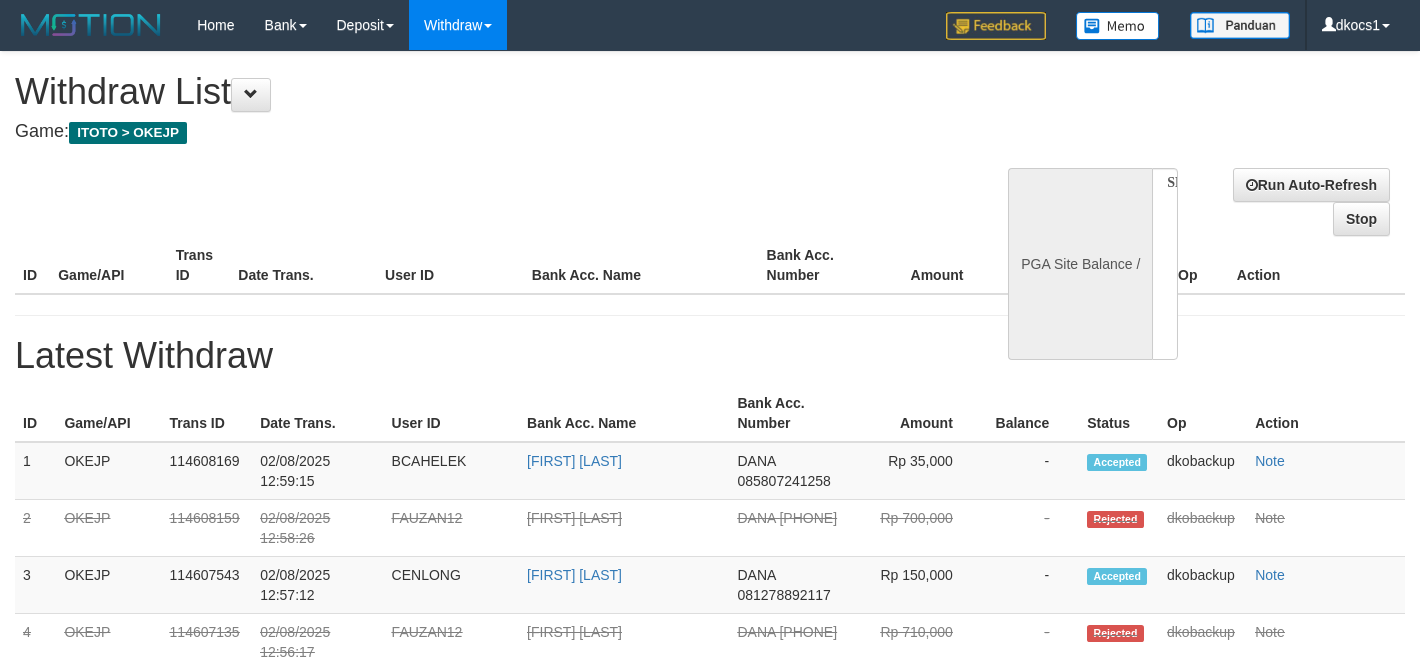 select 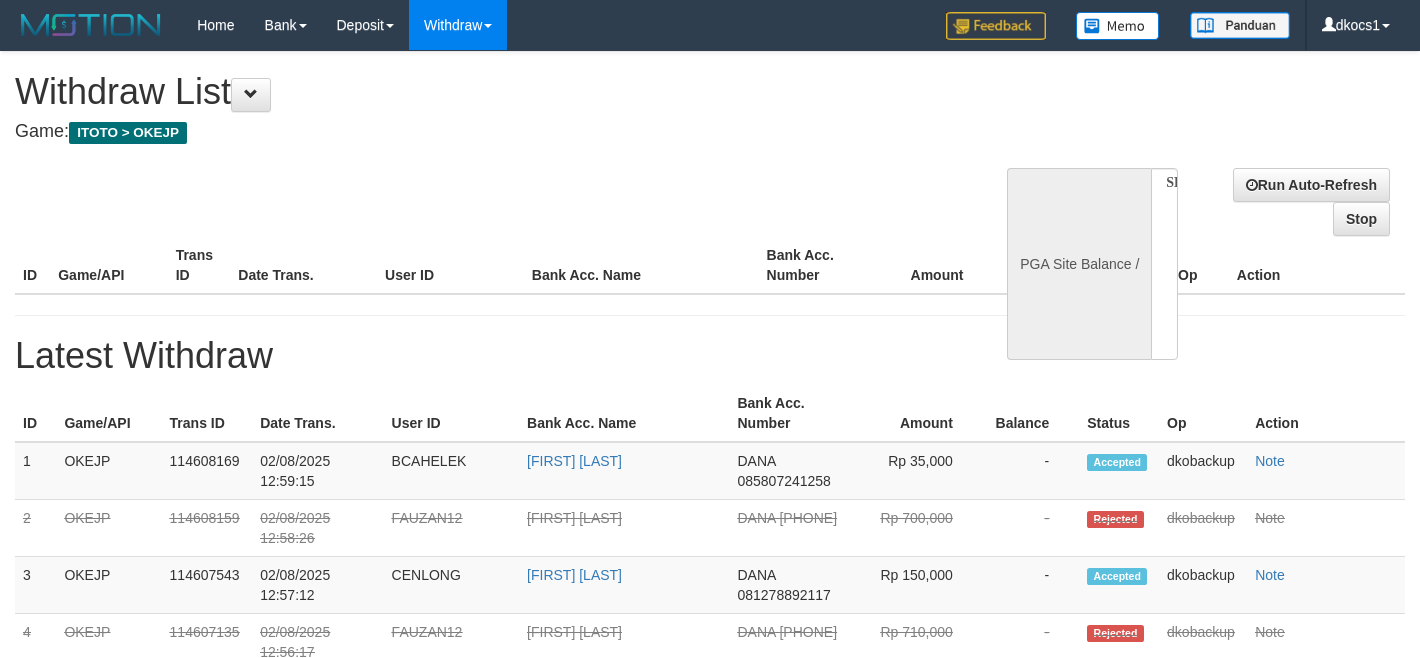scroll, scrollTop: 0, scrollLeft: 0, axis: both 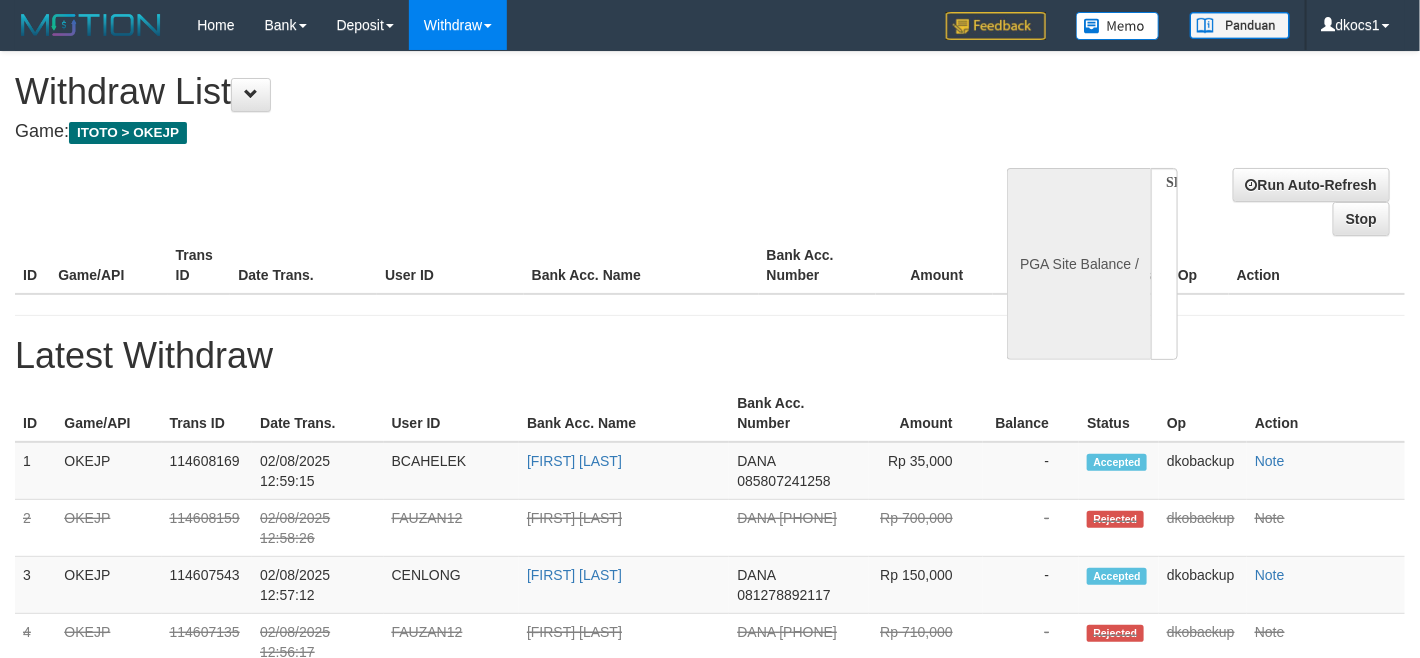 select on "**" 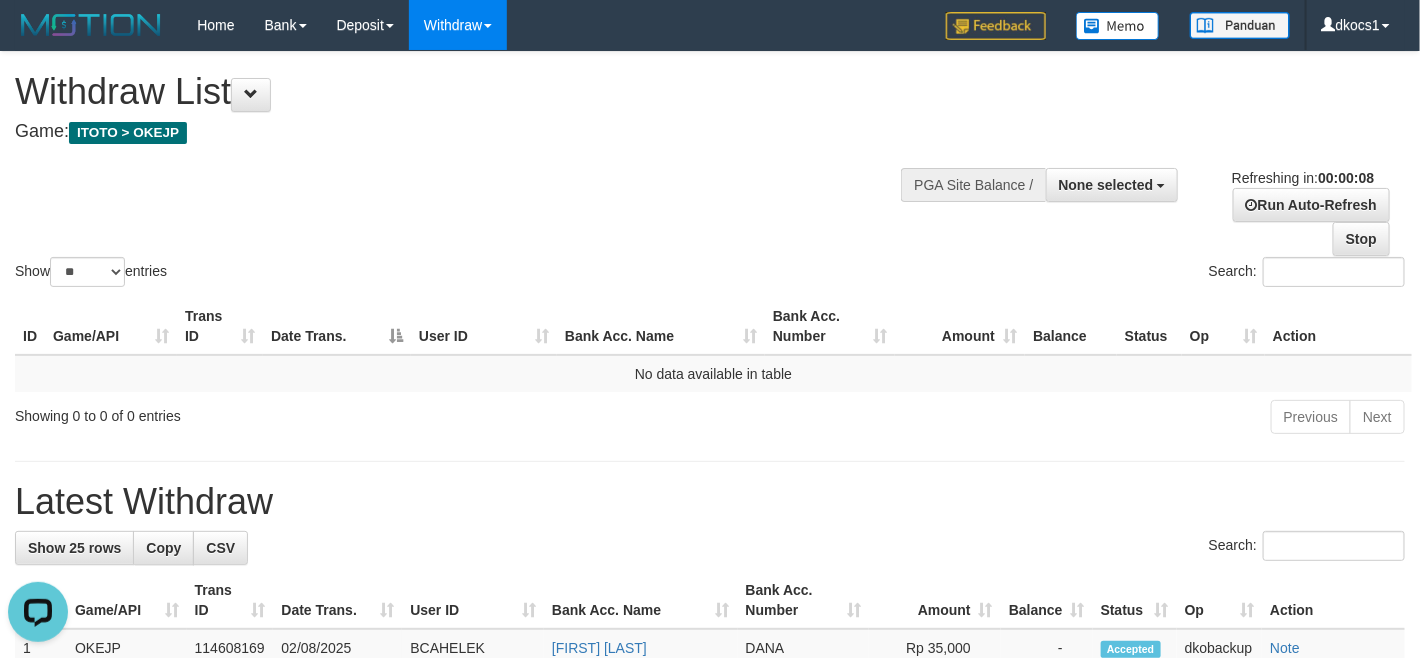 scroll, scrollTop: 0, scrollLeft: 0, axis: both 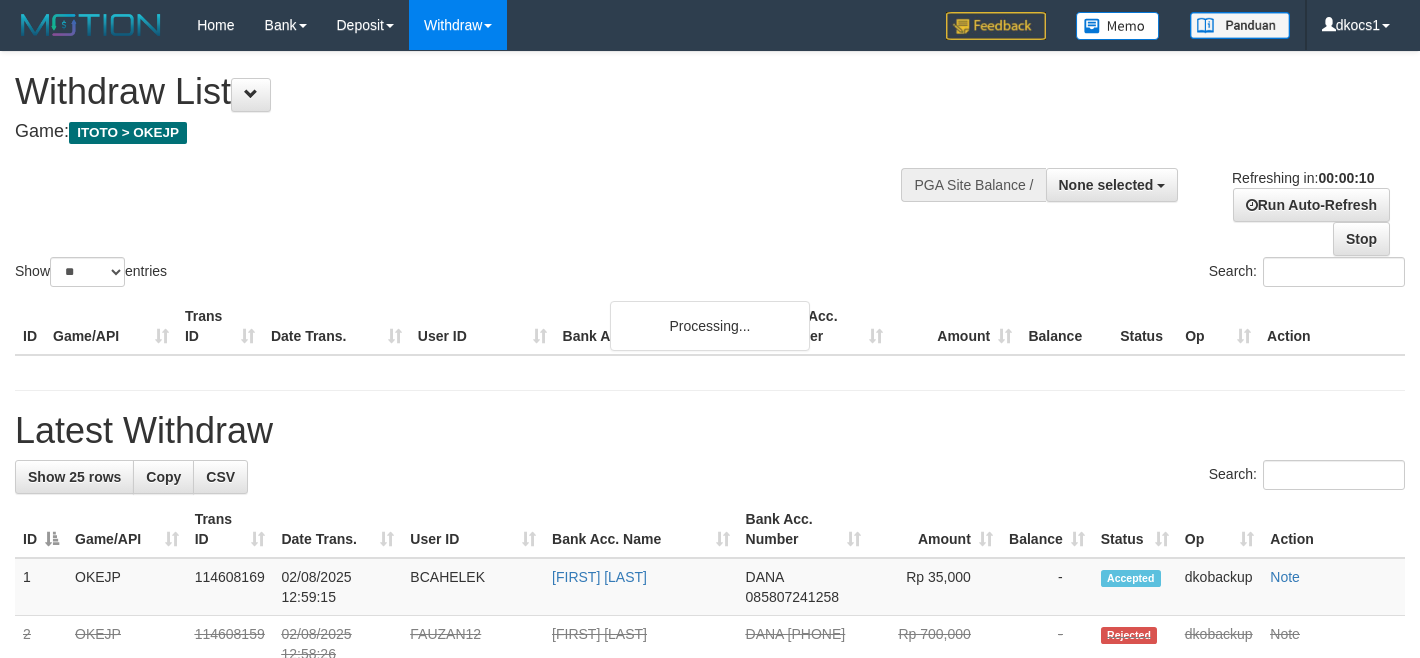 select 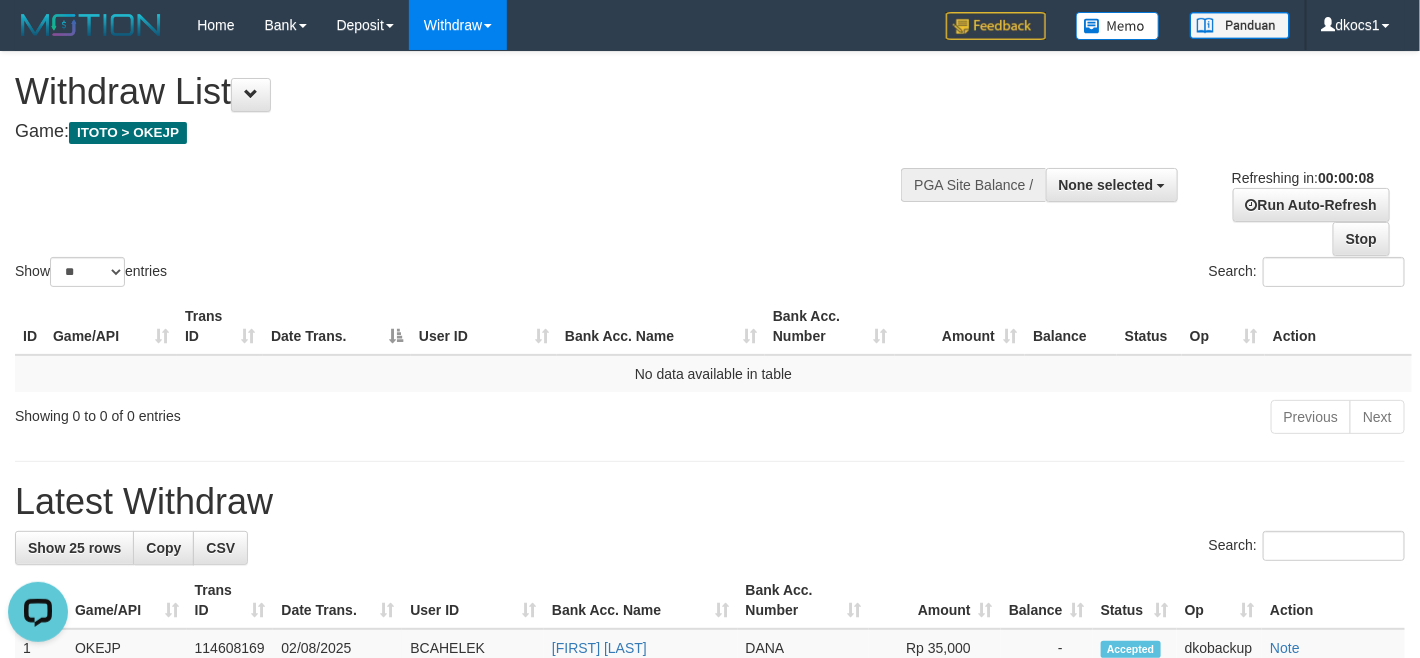 scroll, scrollTop: 0, scrollLeft: 0, axis: both 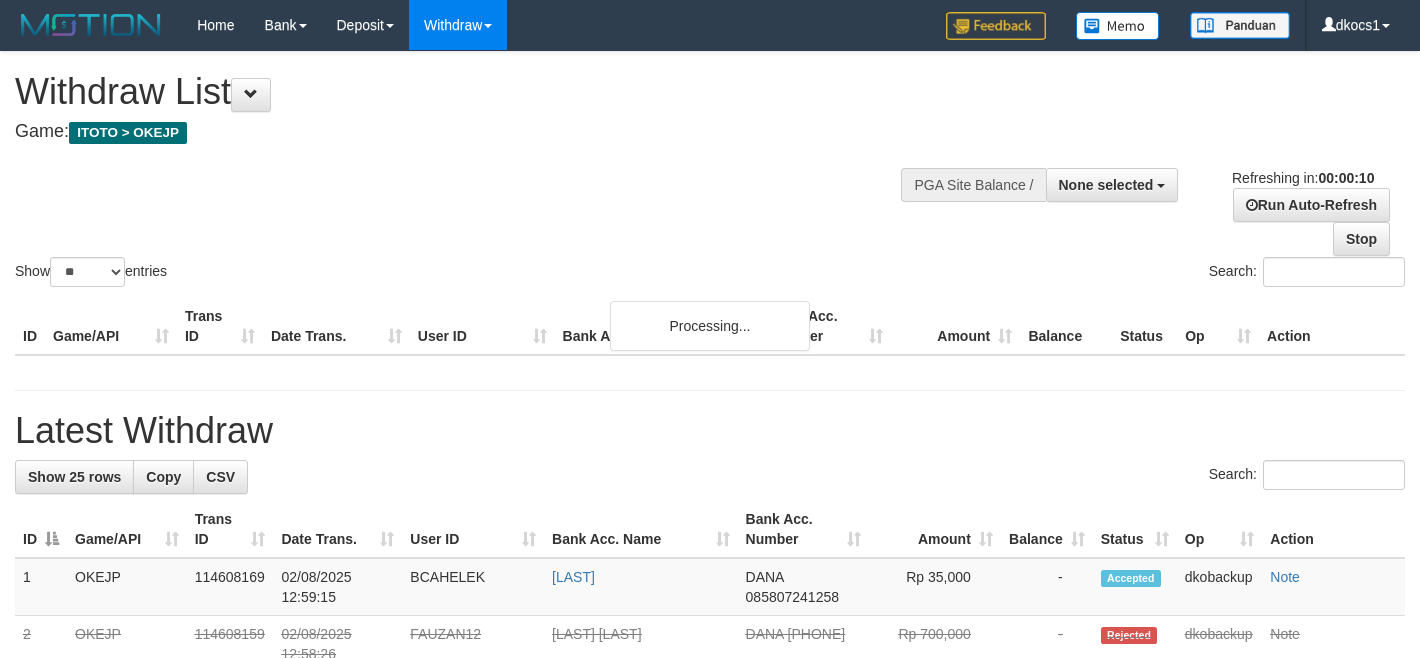 select 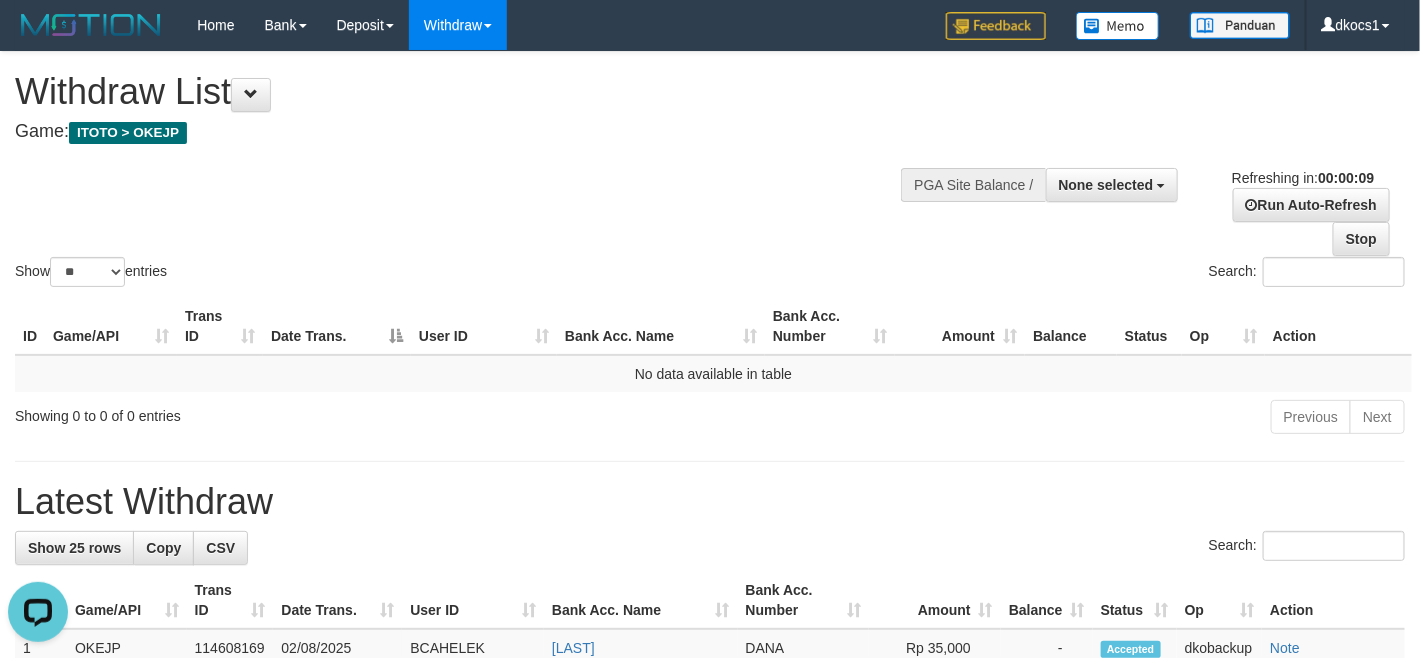 scroll, scrollTop: 0, scrollLeft: 0, axis: both 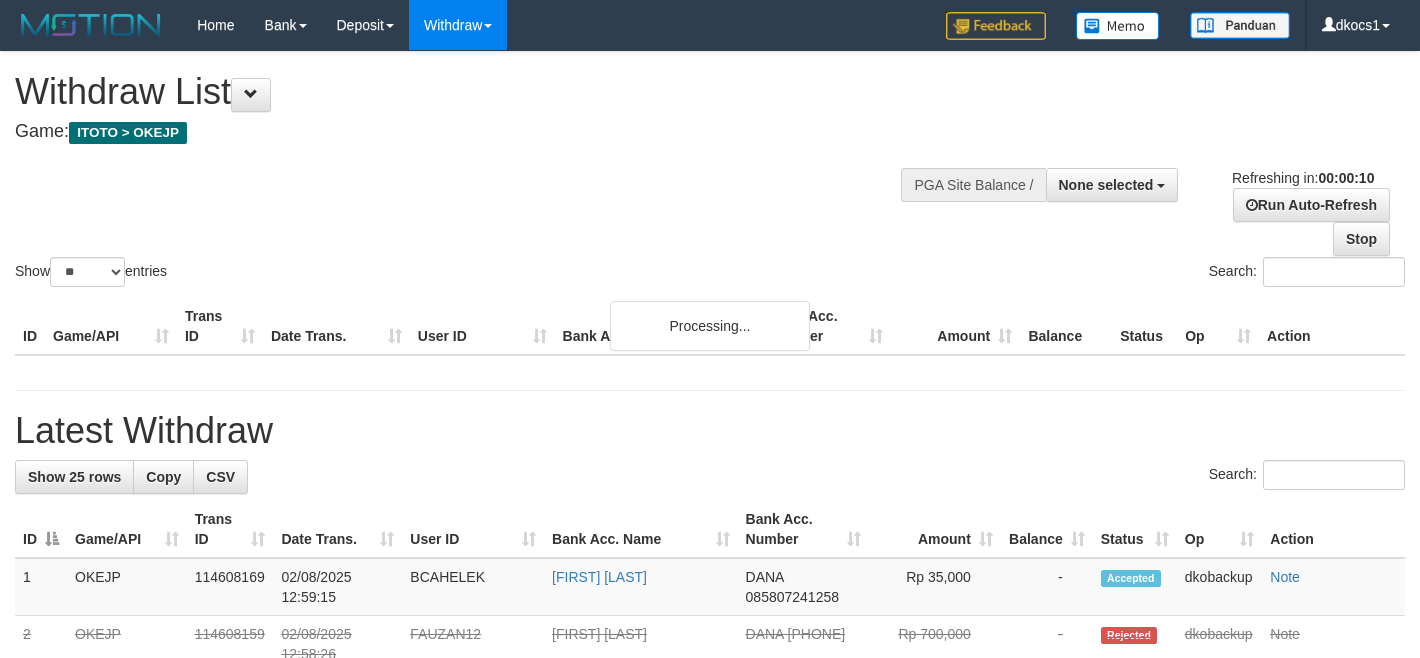 select 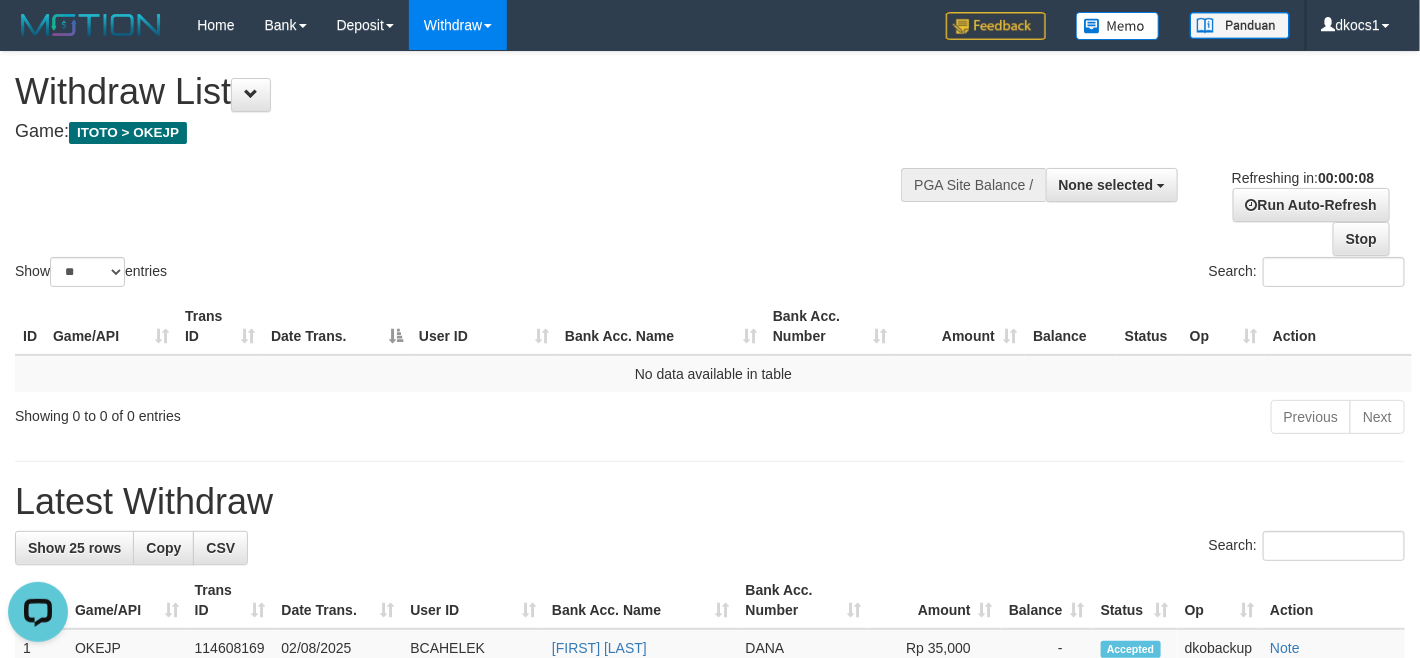 scroll, scrollTop: 0, scrollLeft: 0, axis: both 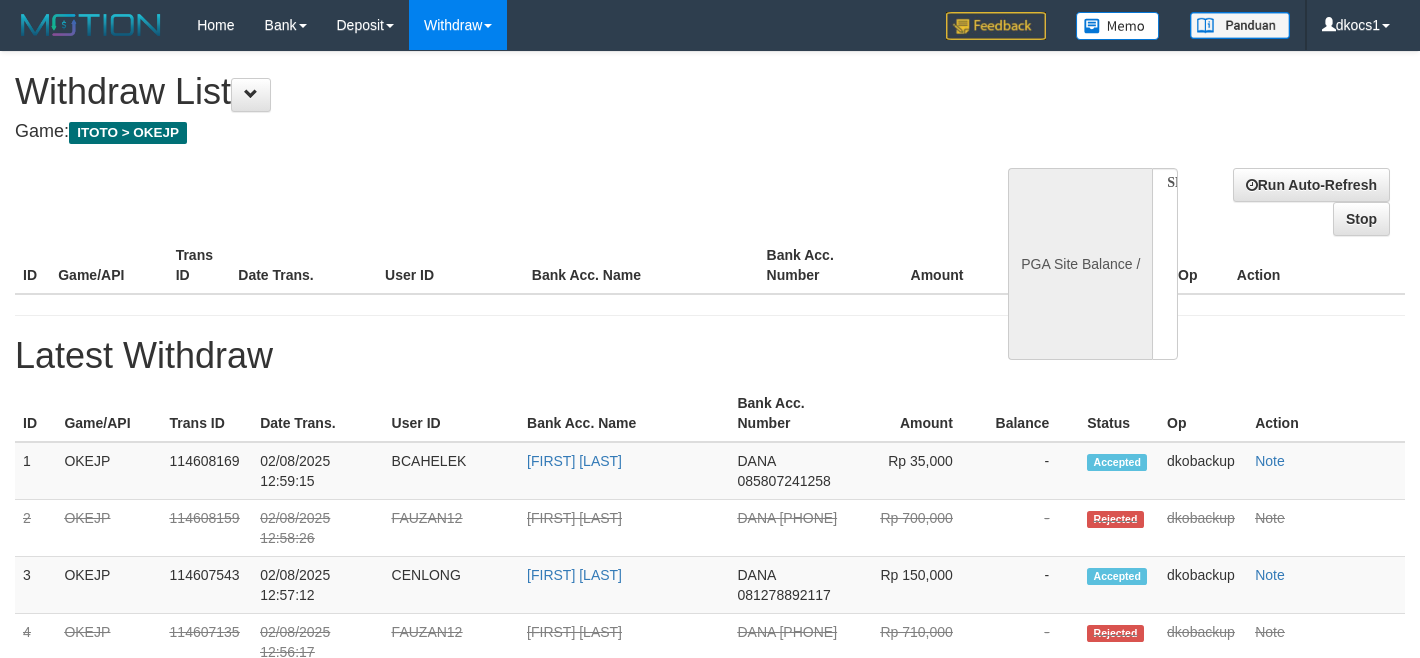 select 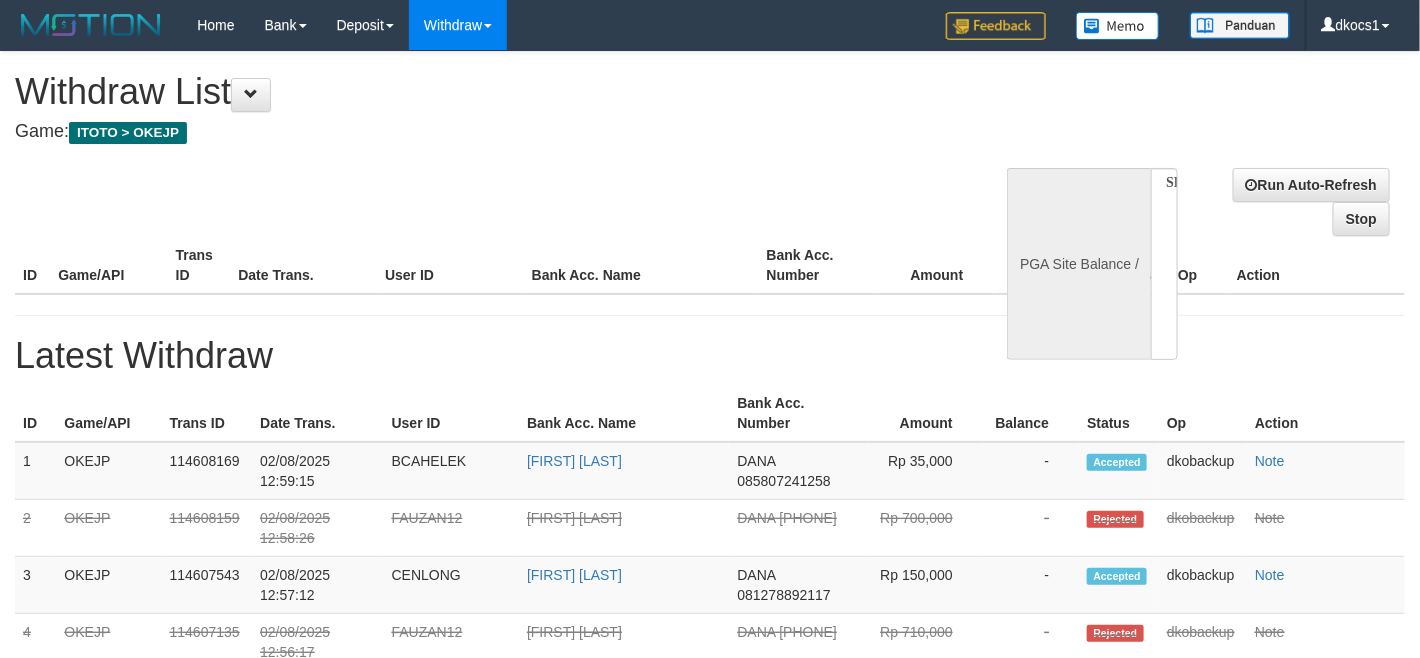 select on "**" 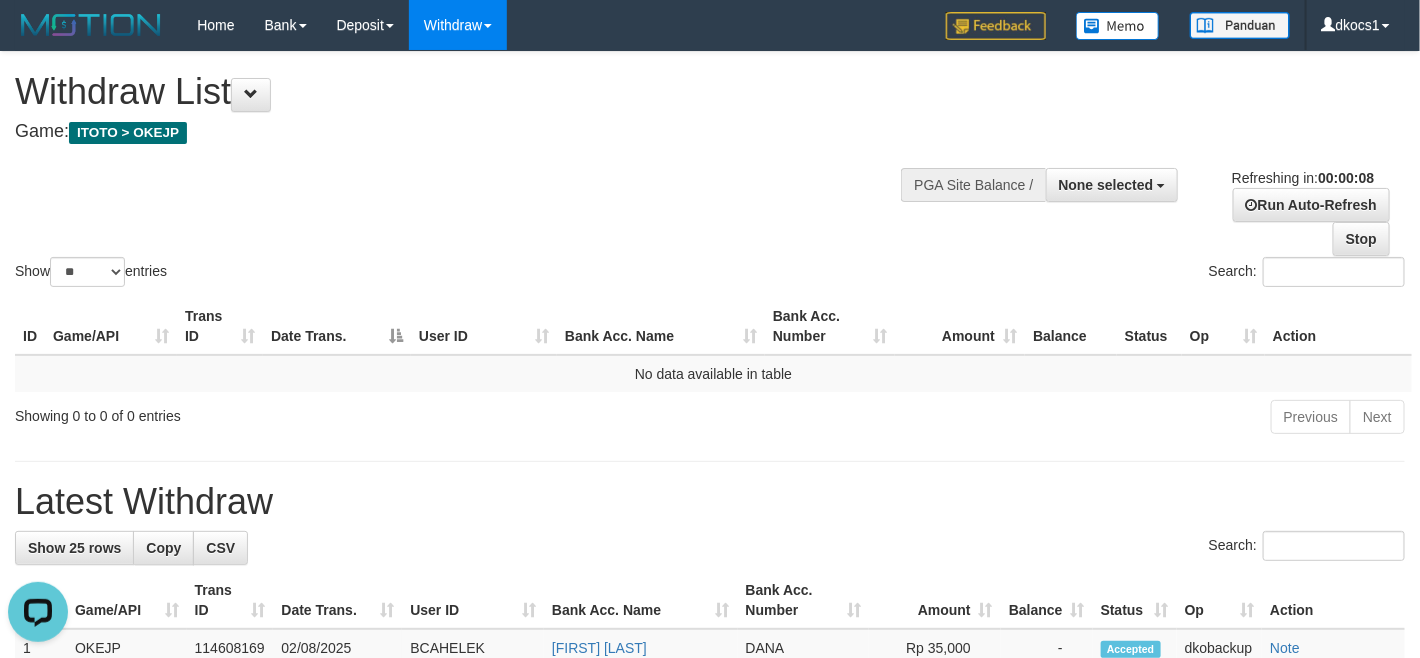 scroll, scrollTop: 0, scrollLeft: 0, axis: both 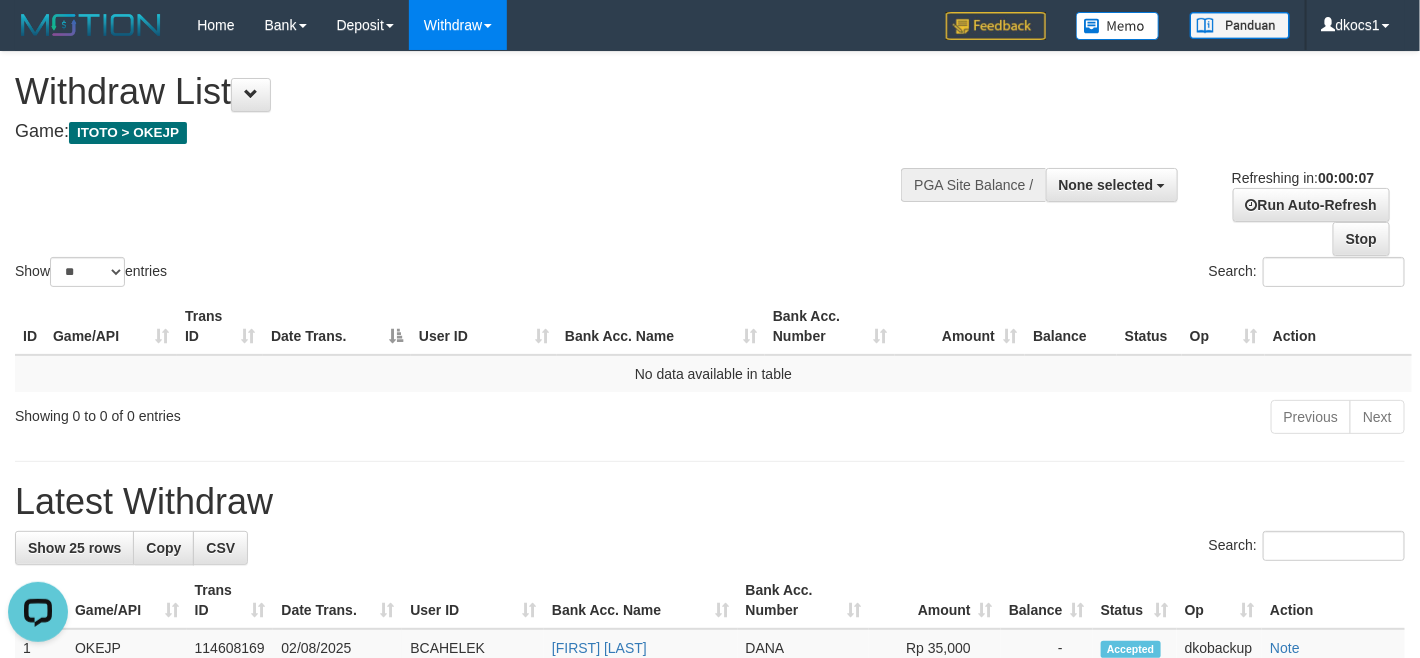 click on "Show  ** ** ** ***  entries Search:" at bounding box center (710, 171) 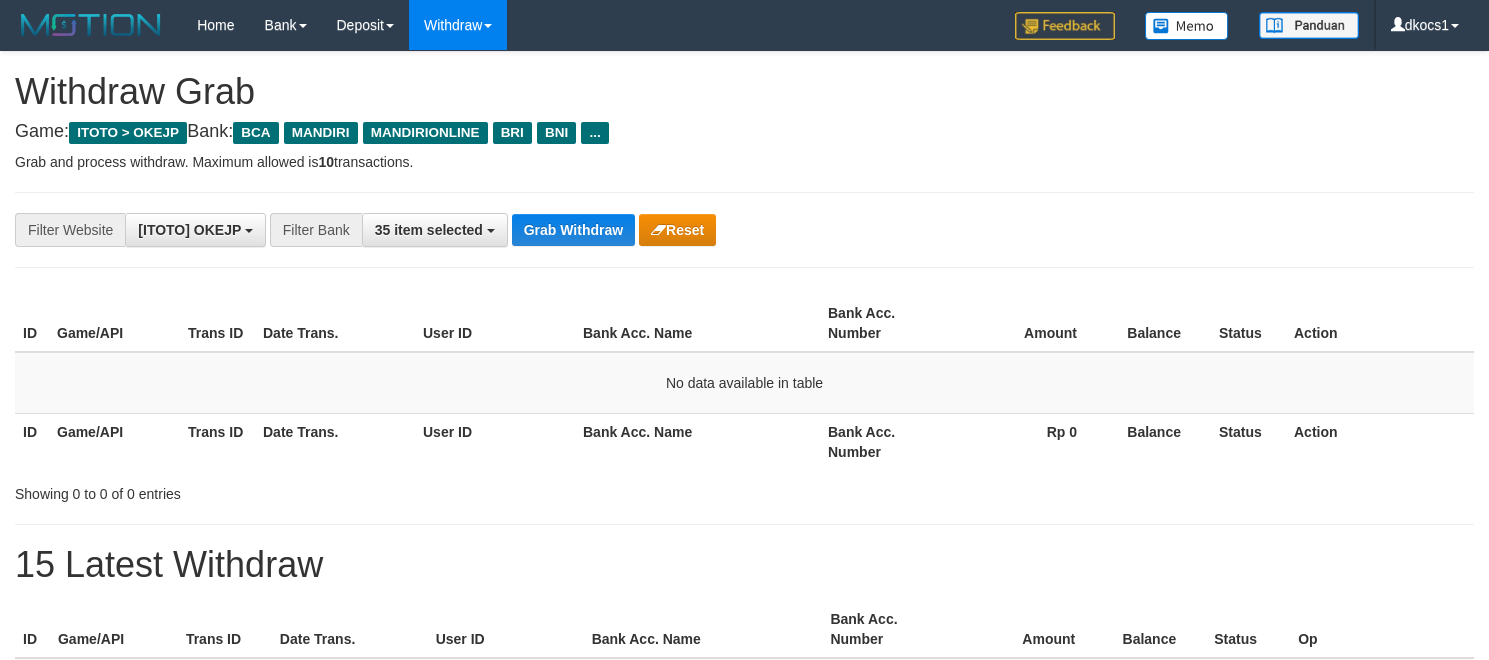 scroll, scrollTop: 0, scrollLeft: 0, axis: both 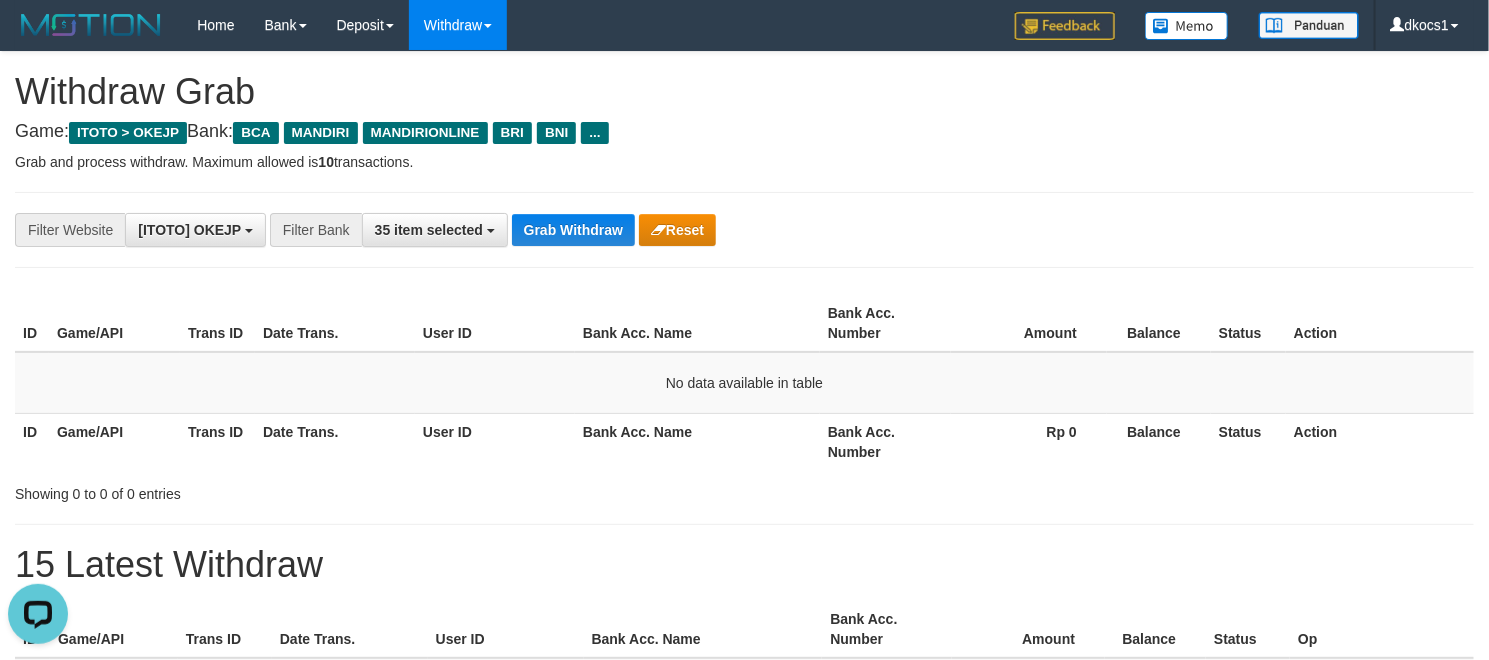 drag, startPoint x: 540, startPoint y: 166, endPoint x: 546, endPoint y: 190, distance: 24.738634 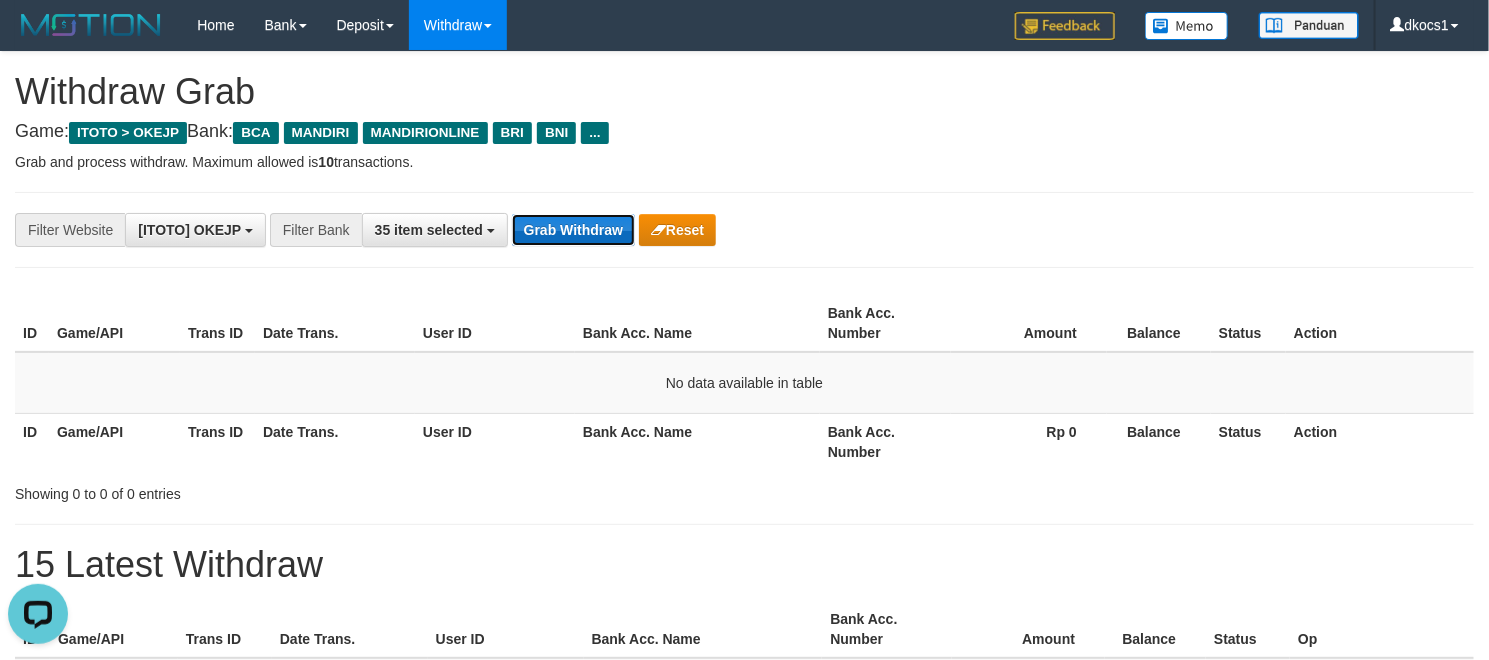 click on "Grab Withdraw" at bounding box center (573, 230) 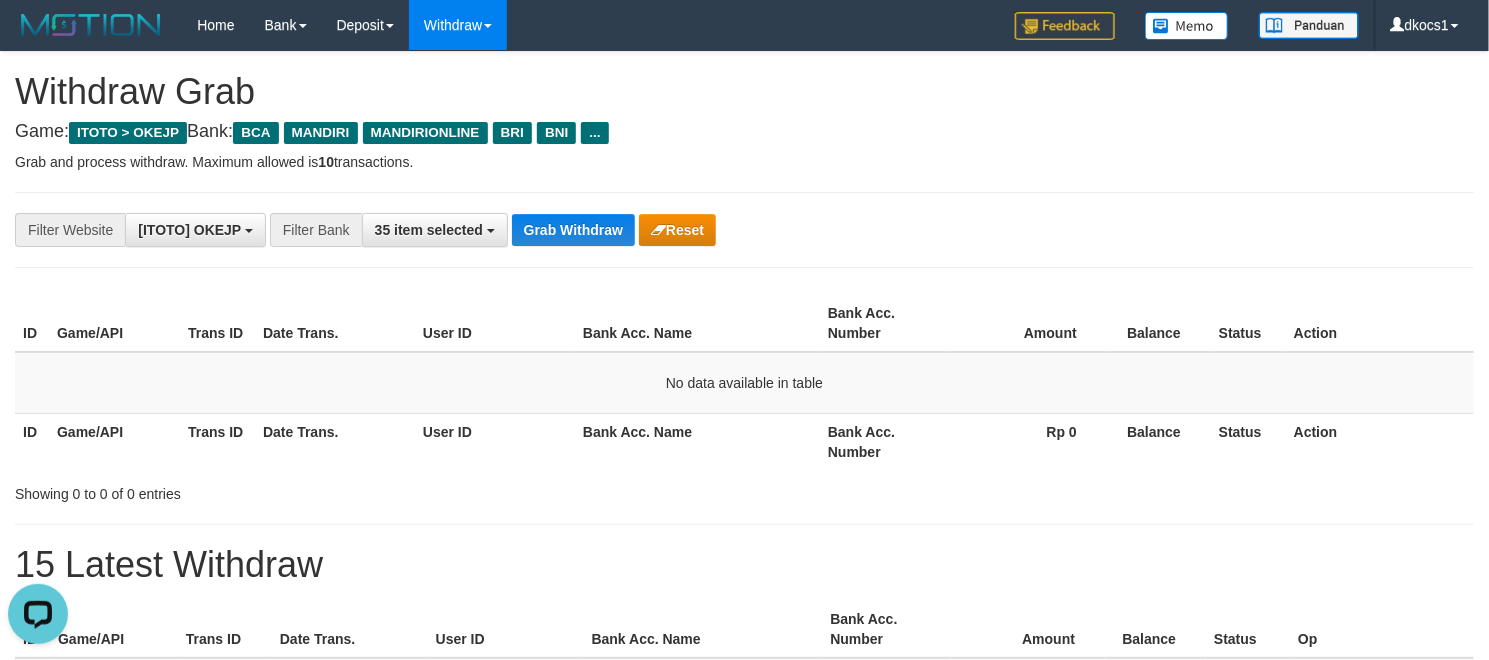 click on "Amount" at bounding box center (1029, 323) 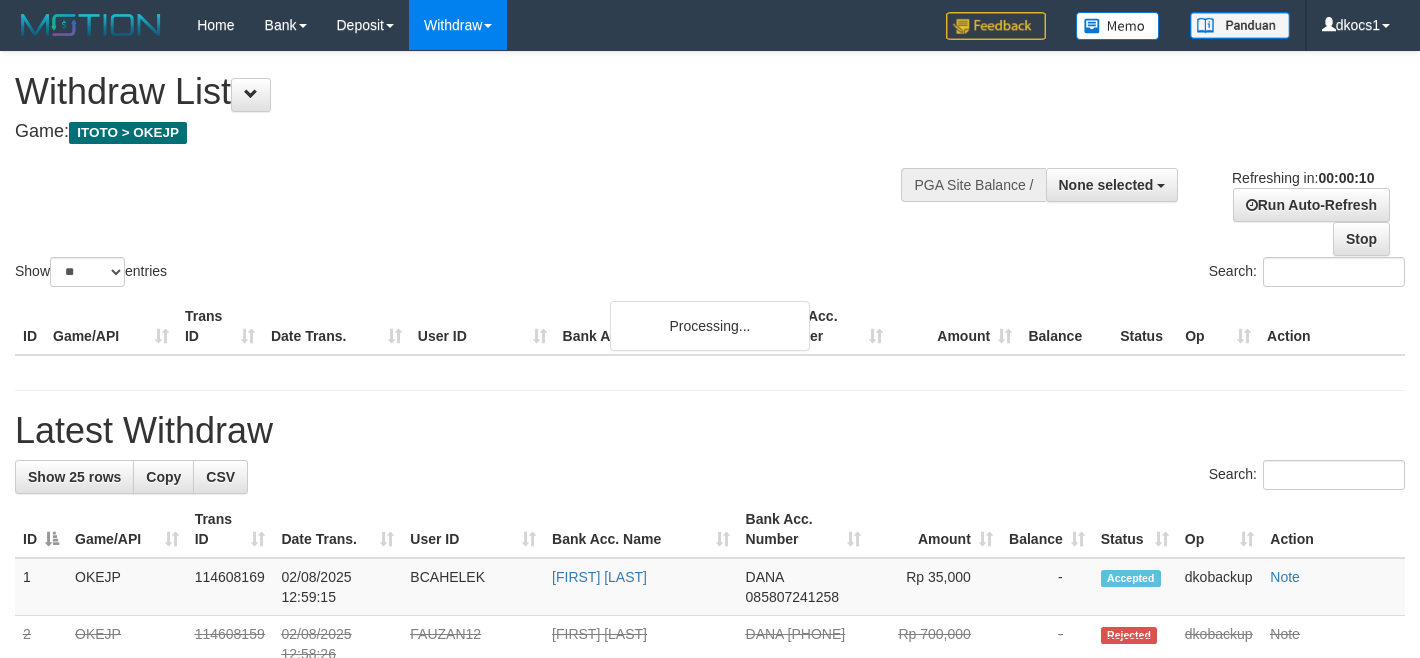 select 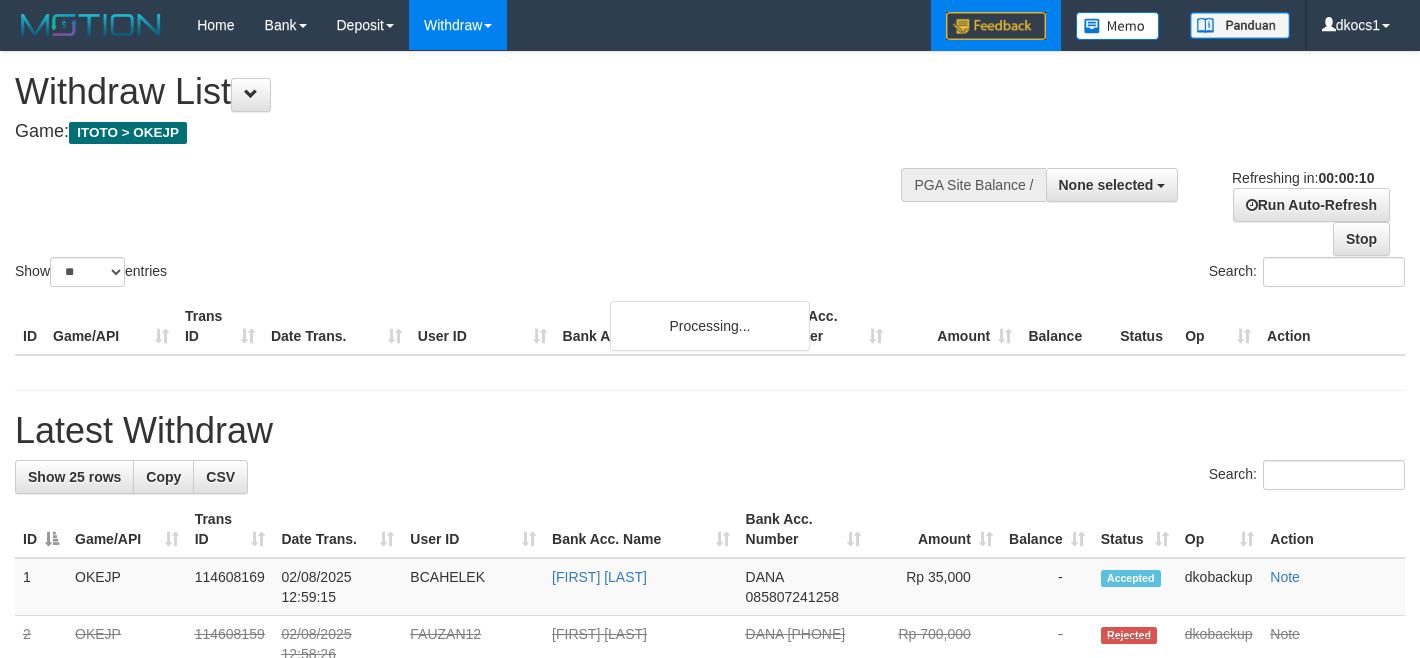 scroll, scrollTop: 0, scrollLeft: 0, axis: both 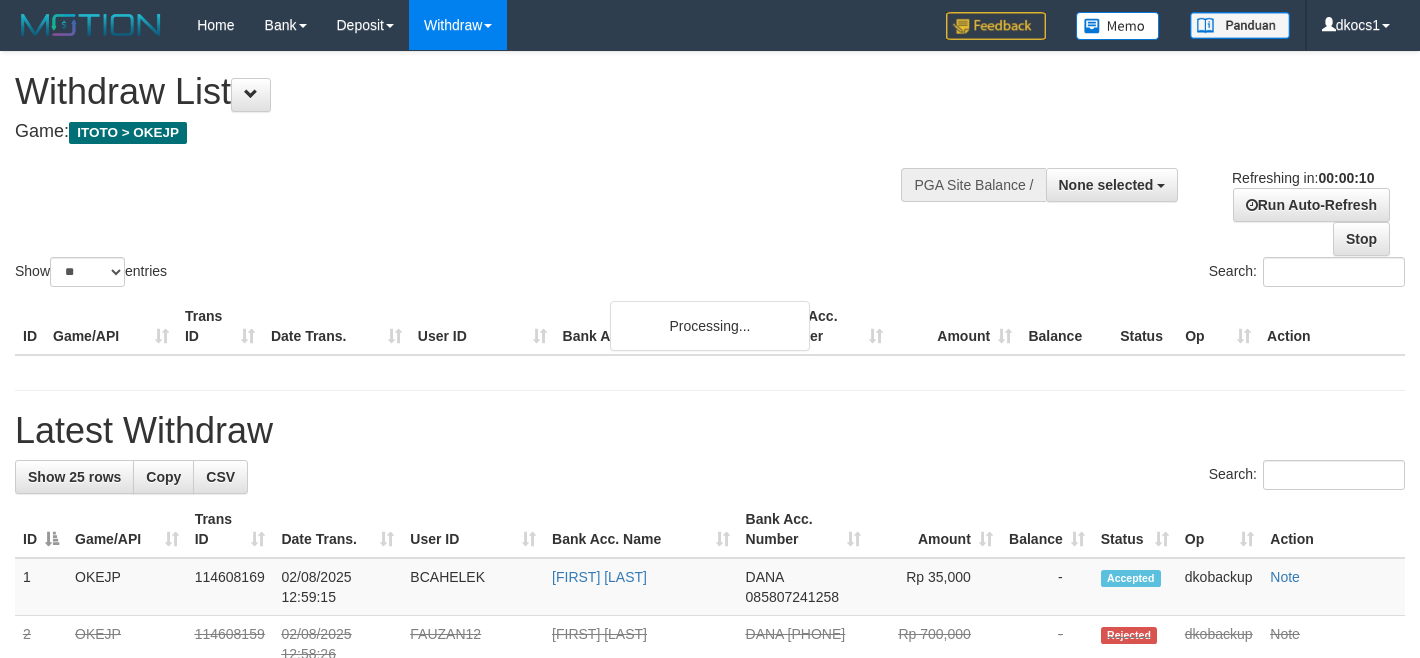 select 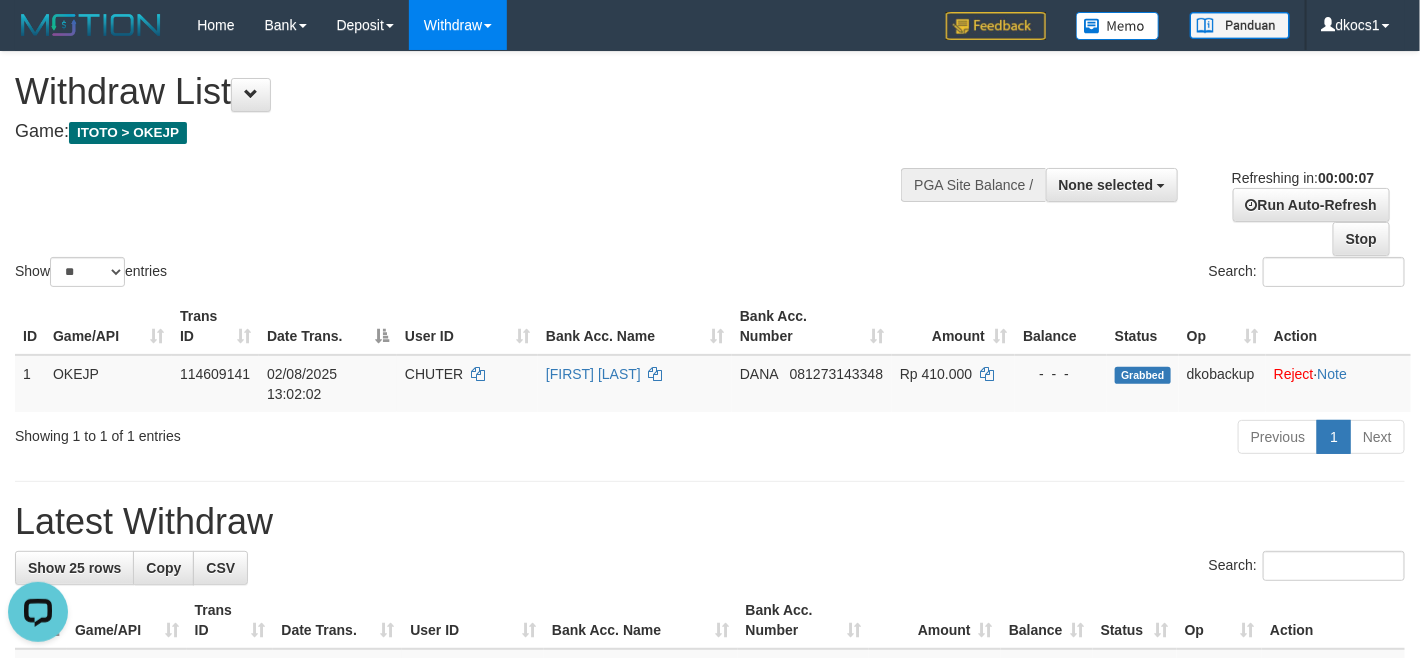 scroll, scrollTop: 0, scrollLeft: 0, axis: both 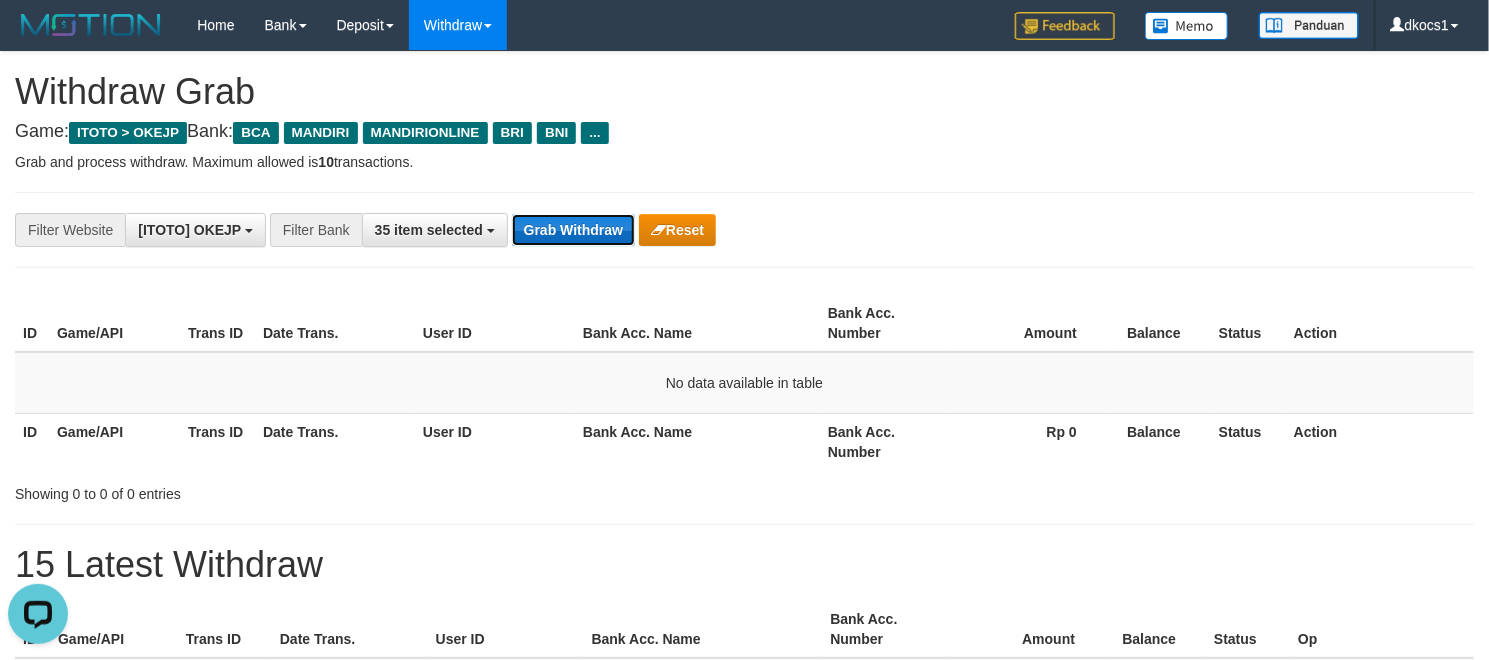 click on "Grab Withdraw" at bounding box center [573, 230] 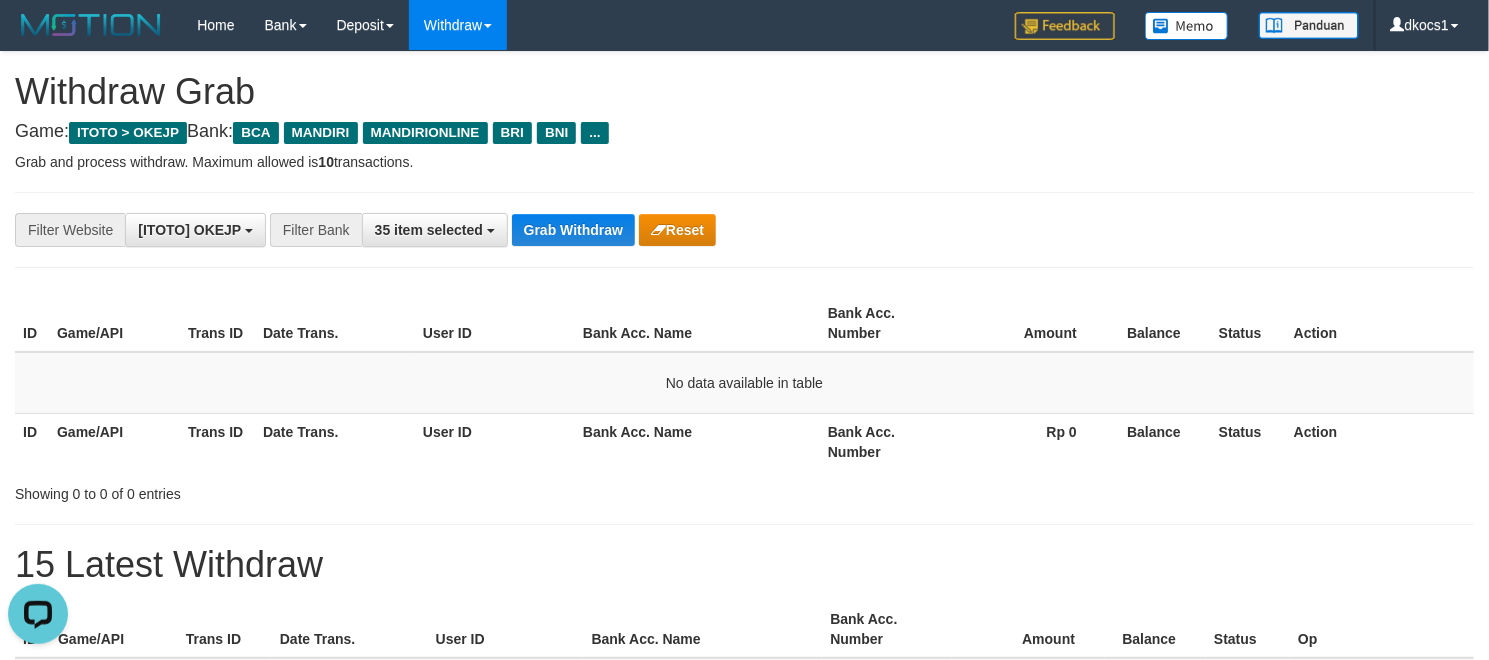 click on "**********" at bounding box center [744, 1013] 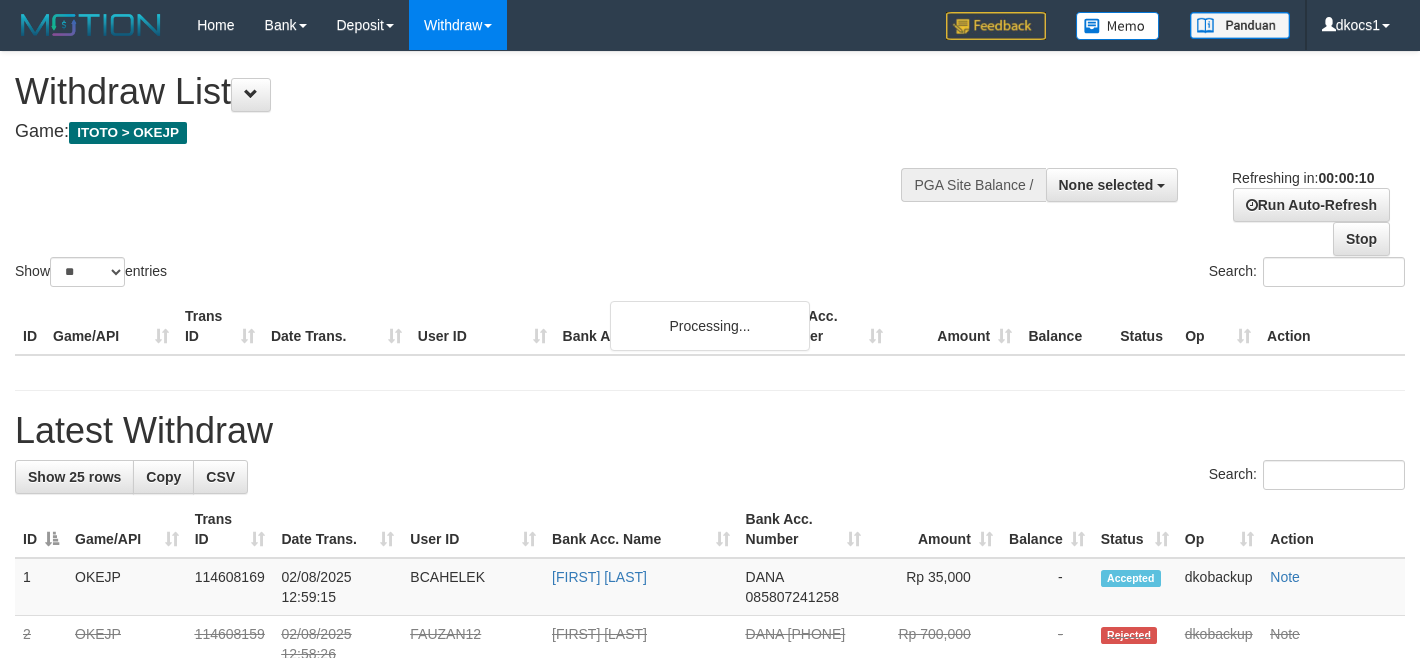 select 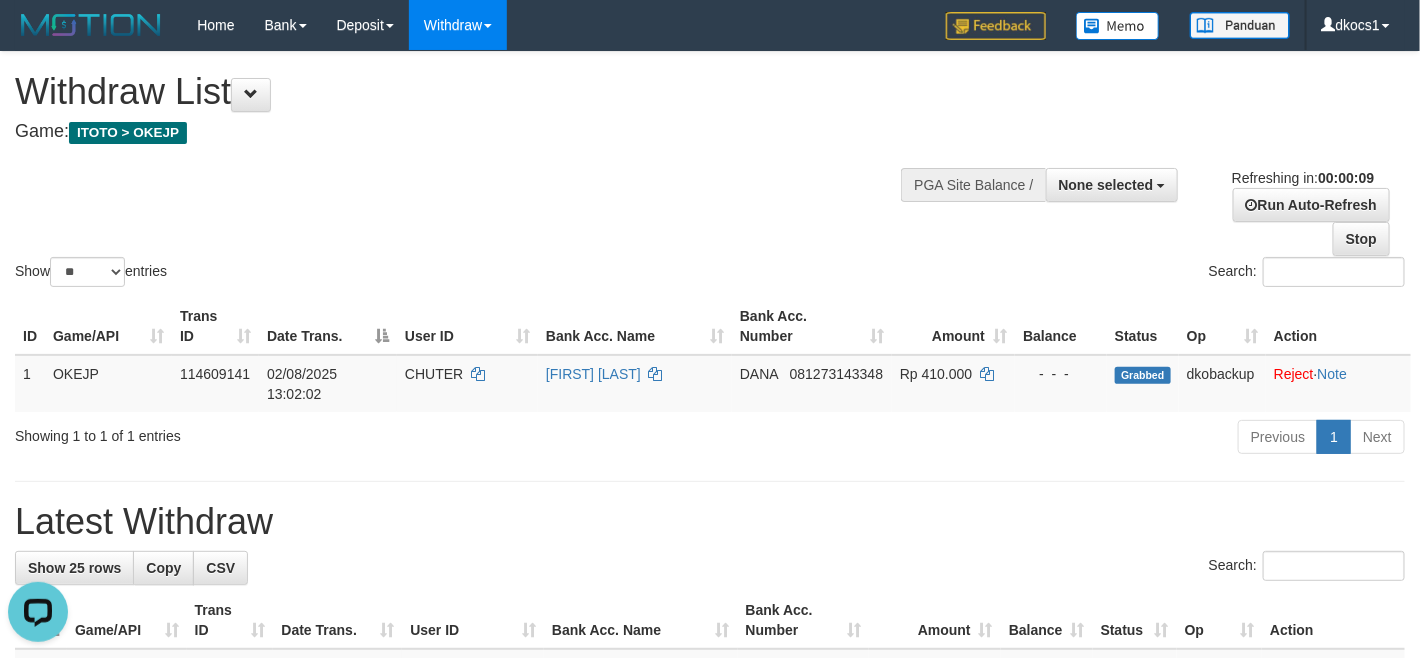 scroll, scrollTop: 0, scrollLeft: 0, axis: both 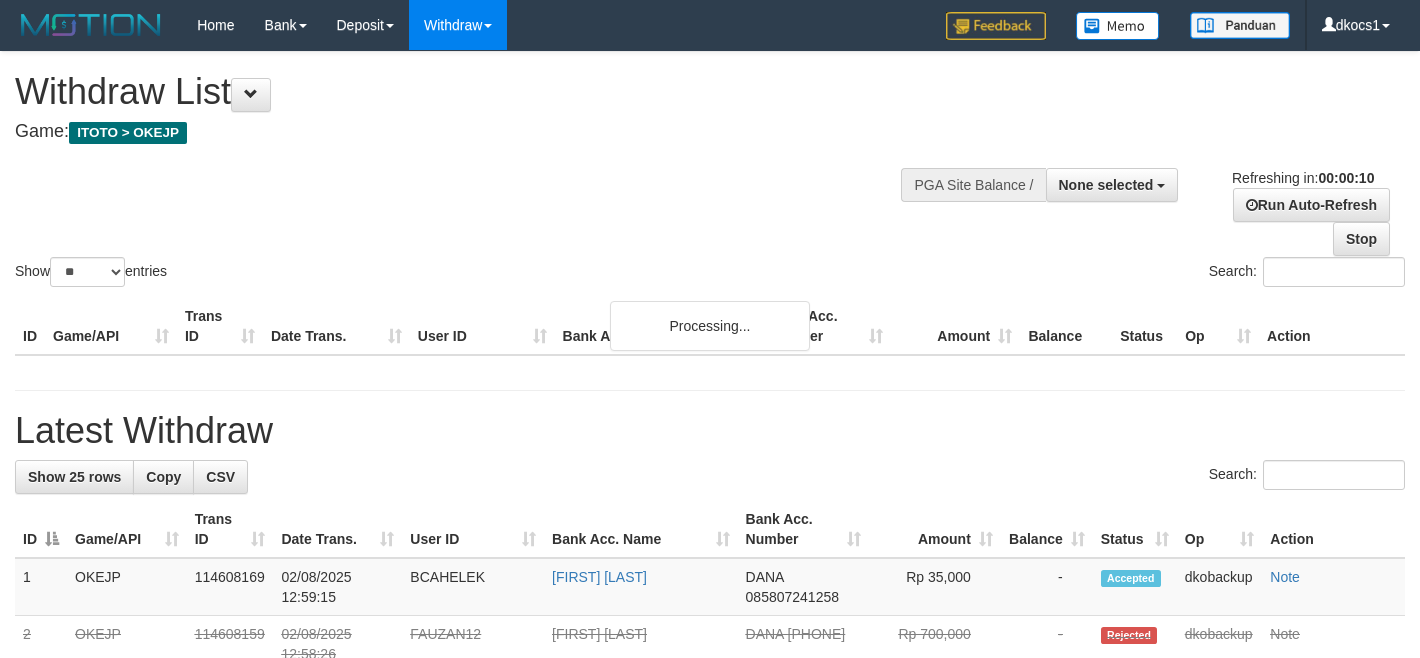 select 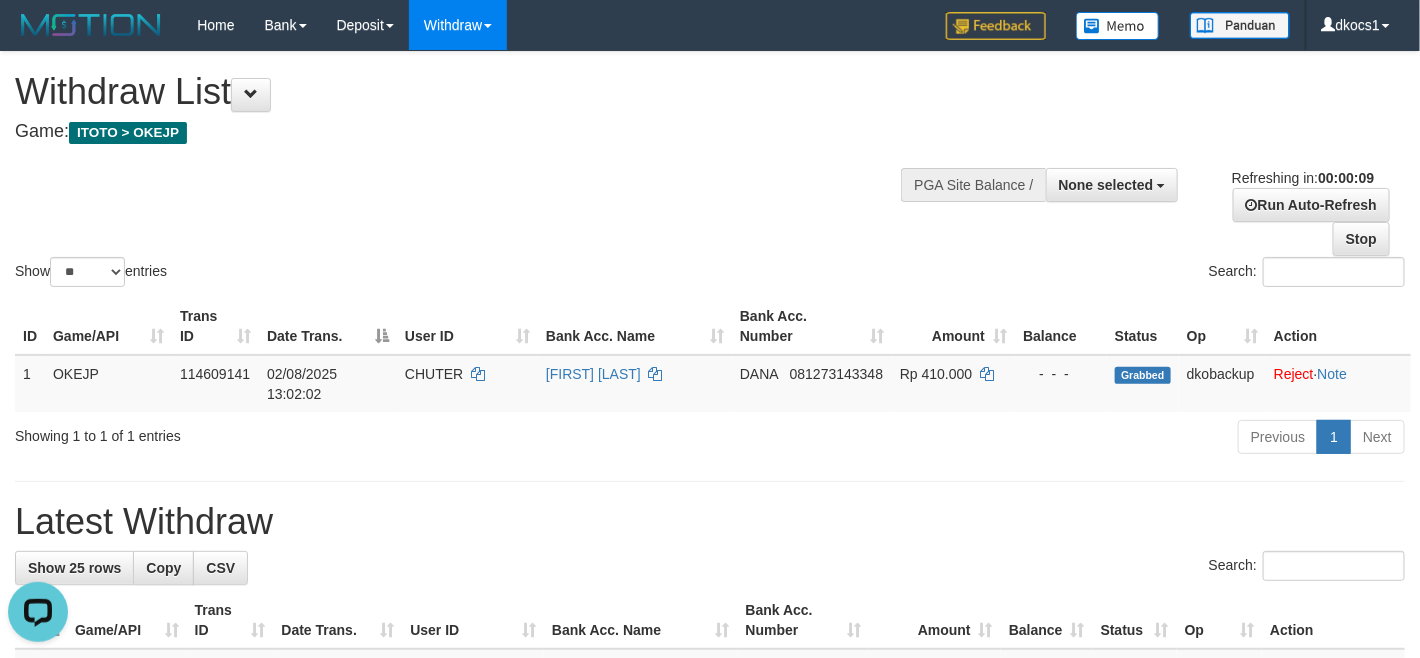 scroll, scrollTop: 0, scrollLeft: 0, axis: both 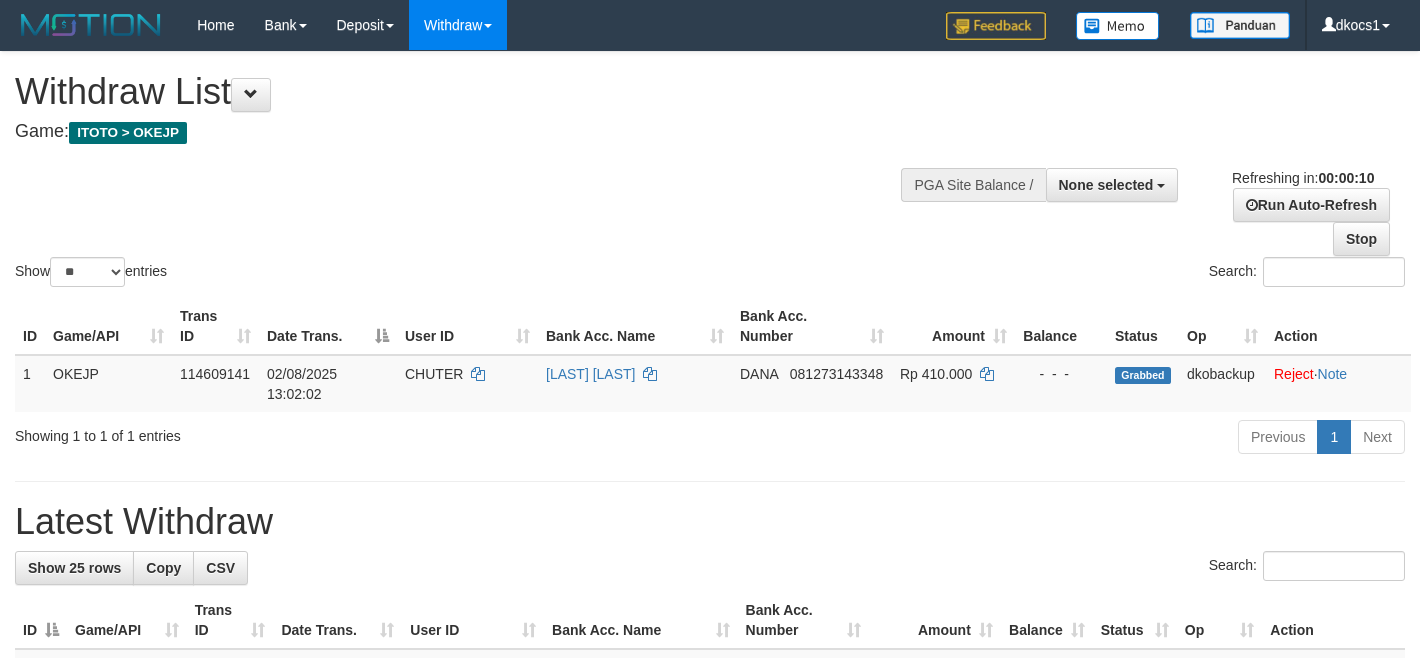 select 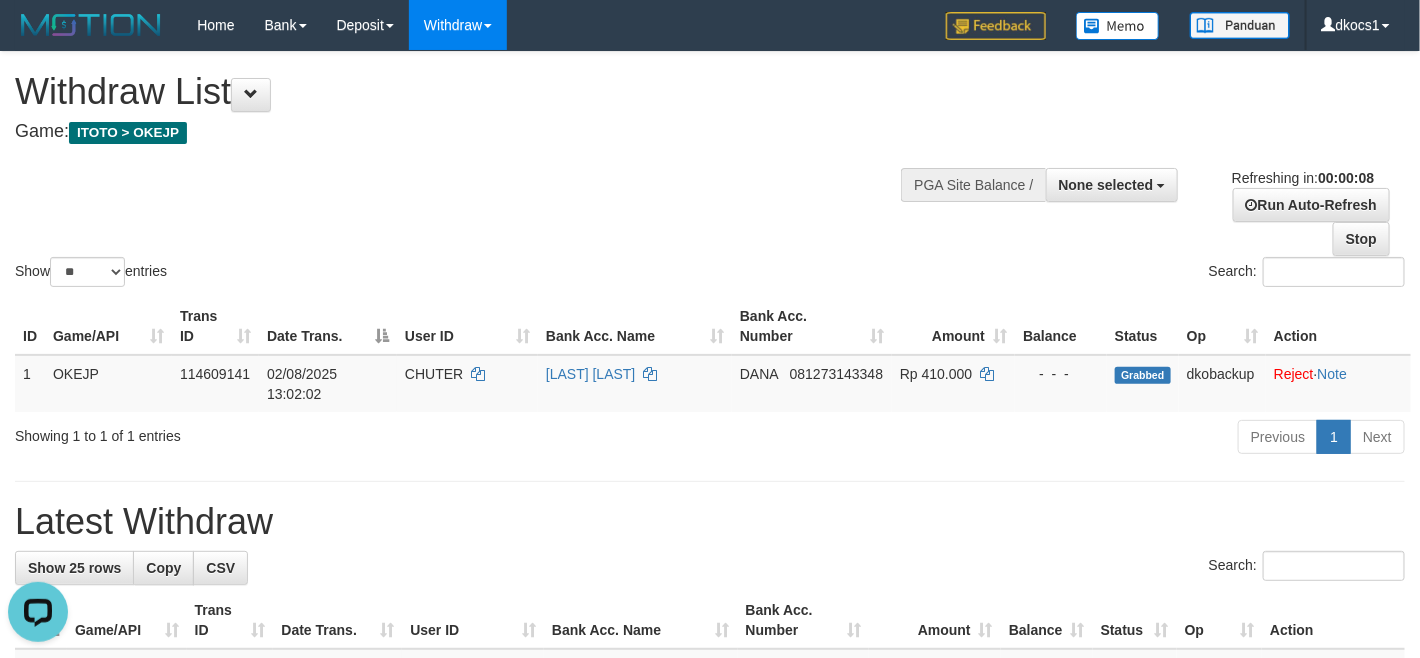 scroll, scrollTop: 0, scrollLeft: 0, axis: both 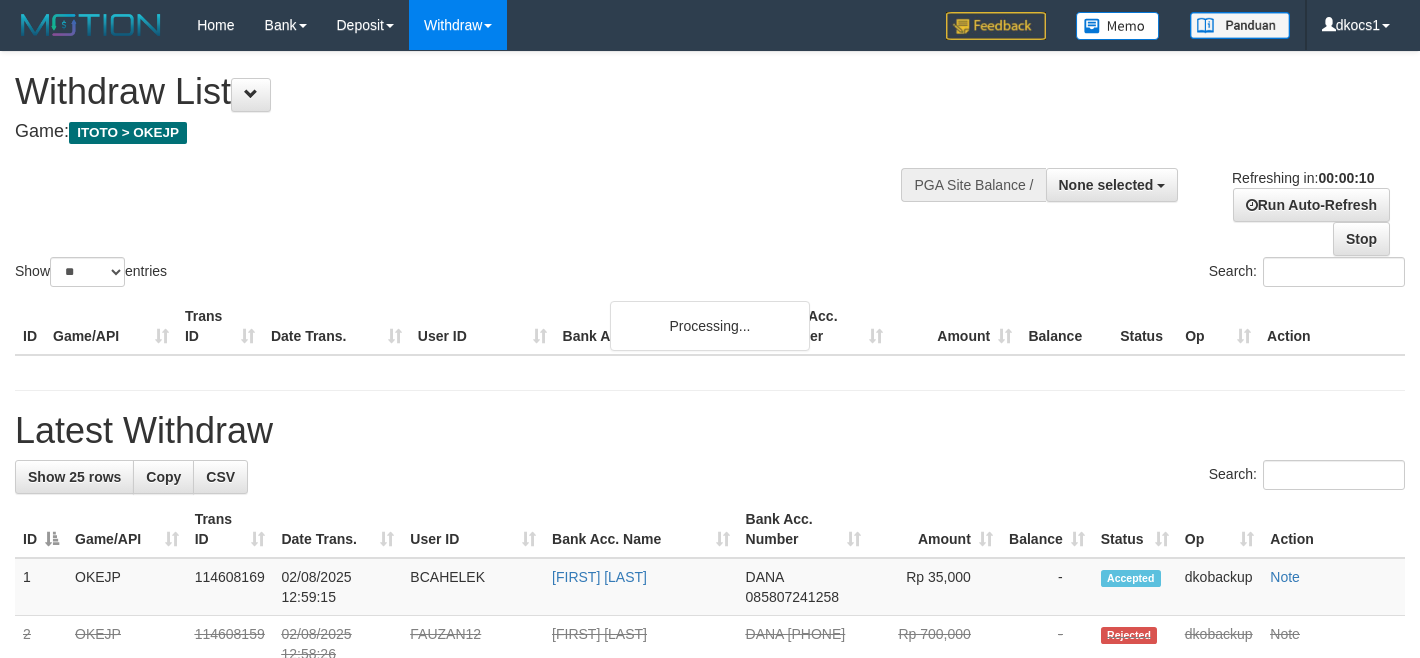 select 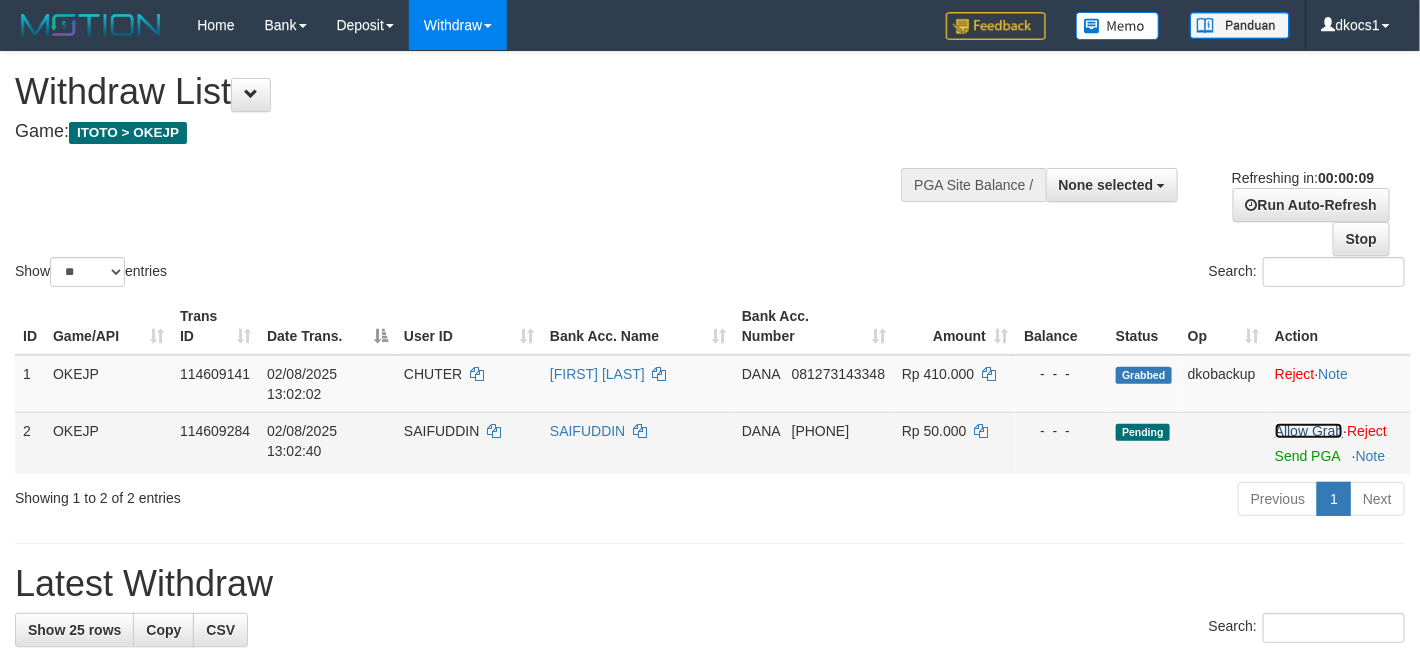 click on "Allow Grab" at bounding box center (1309, 431) 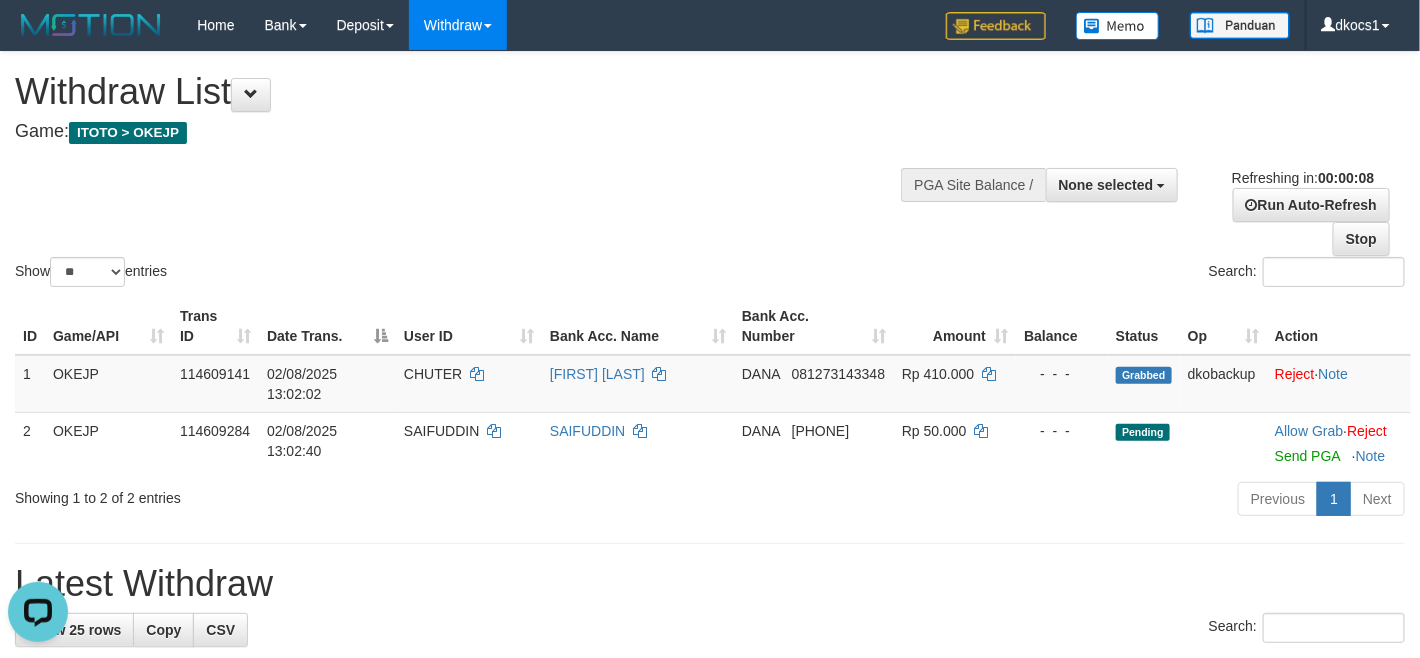 scroll, scrollTop: 0, scrollLeft: 0, axis: both 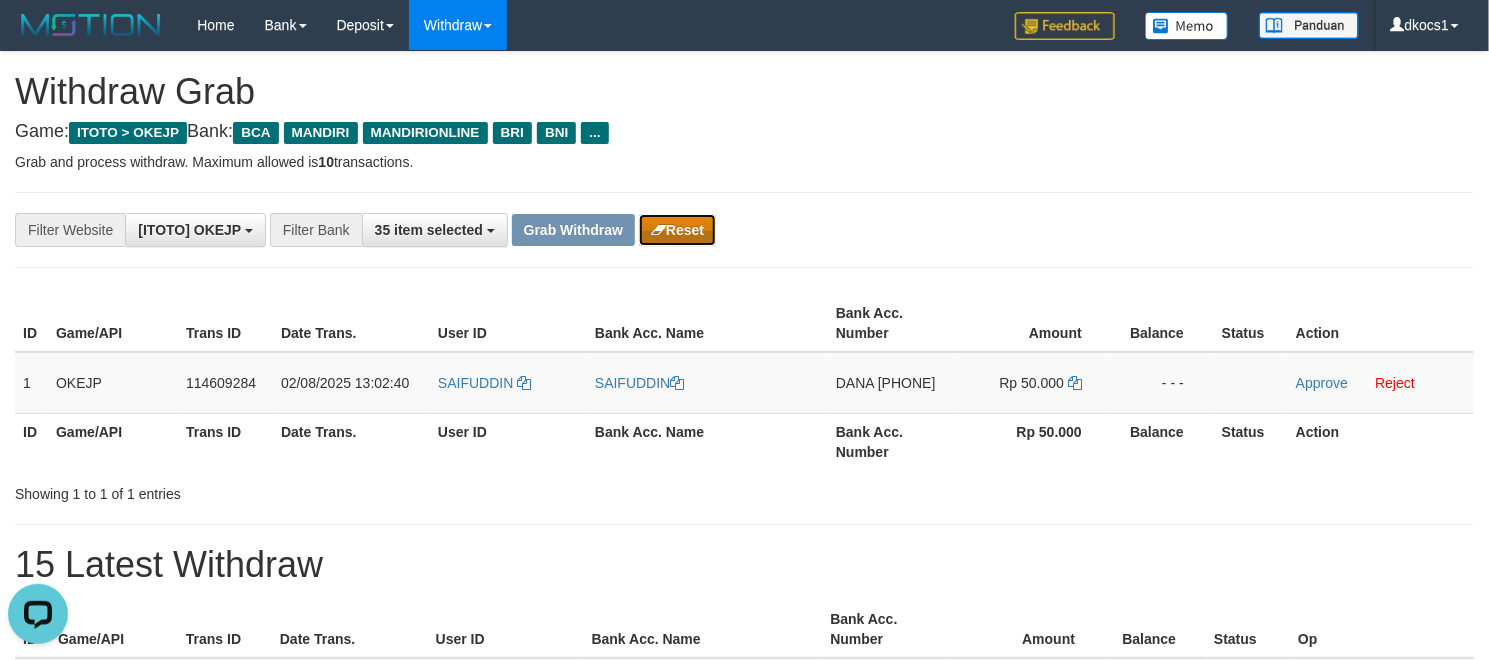 click on "Reset" at bounding box center (677, 230) 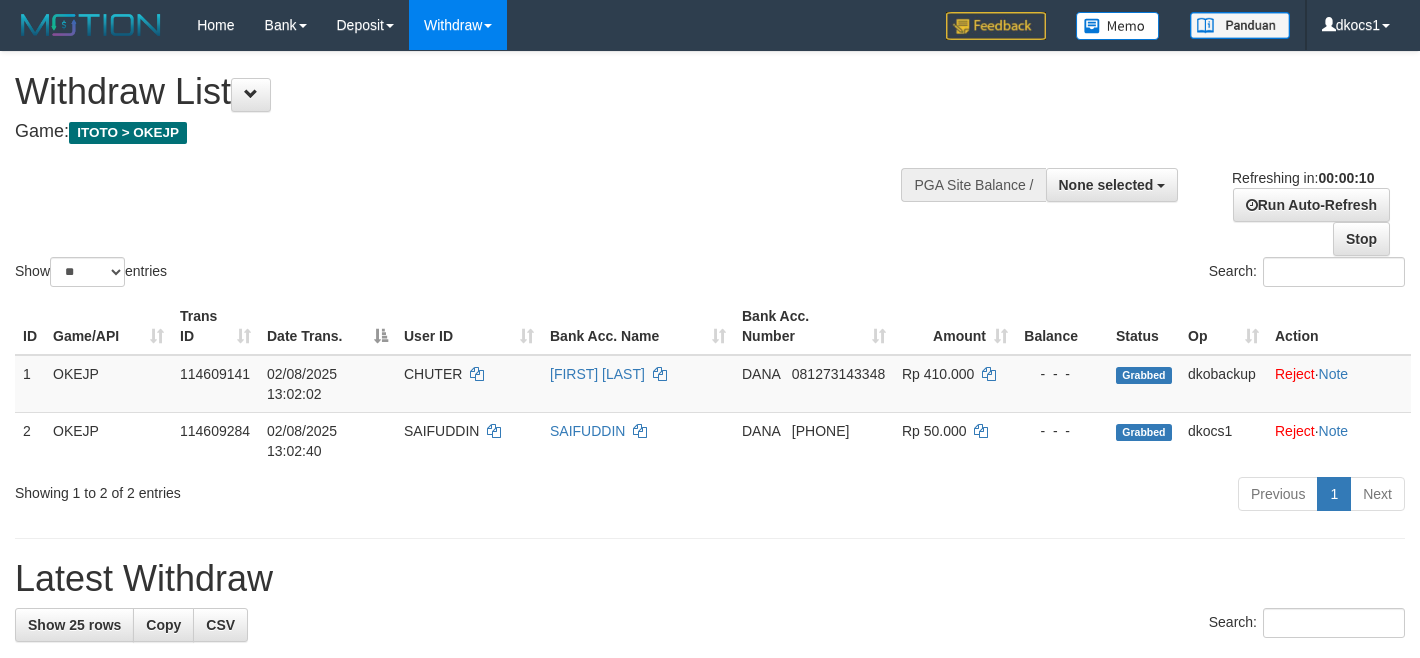 select 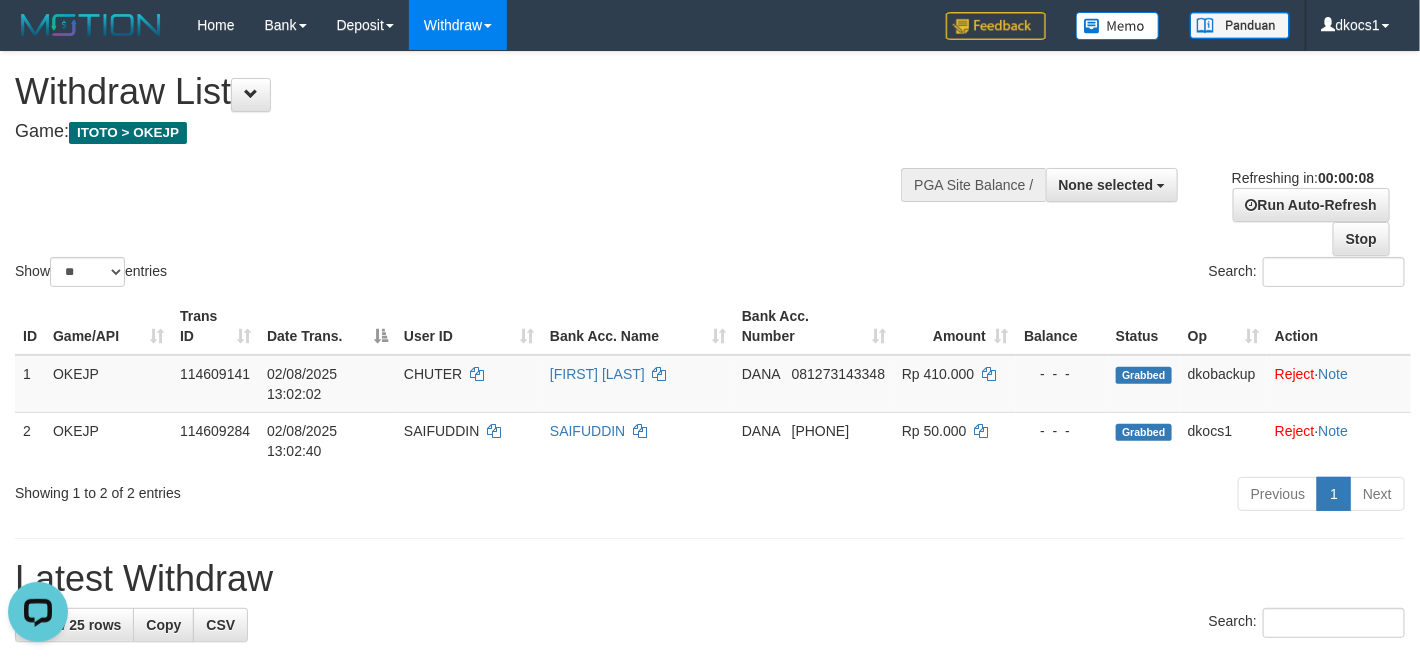 scroll, scrollTop: 0, scrollLeft: 0, axis: both 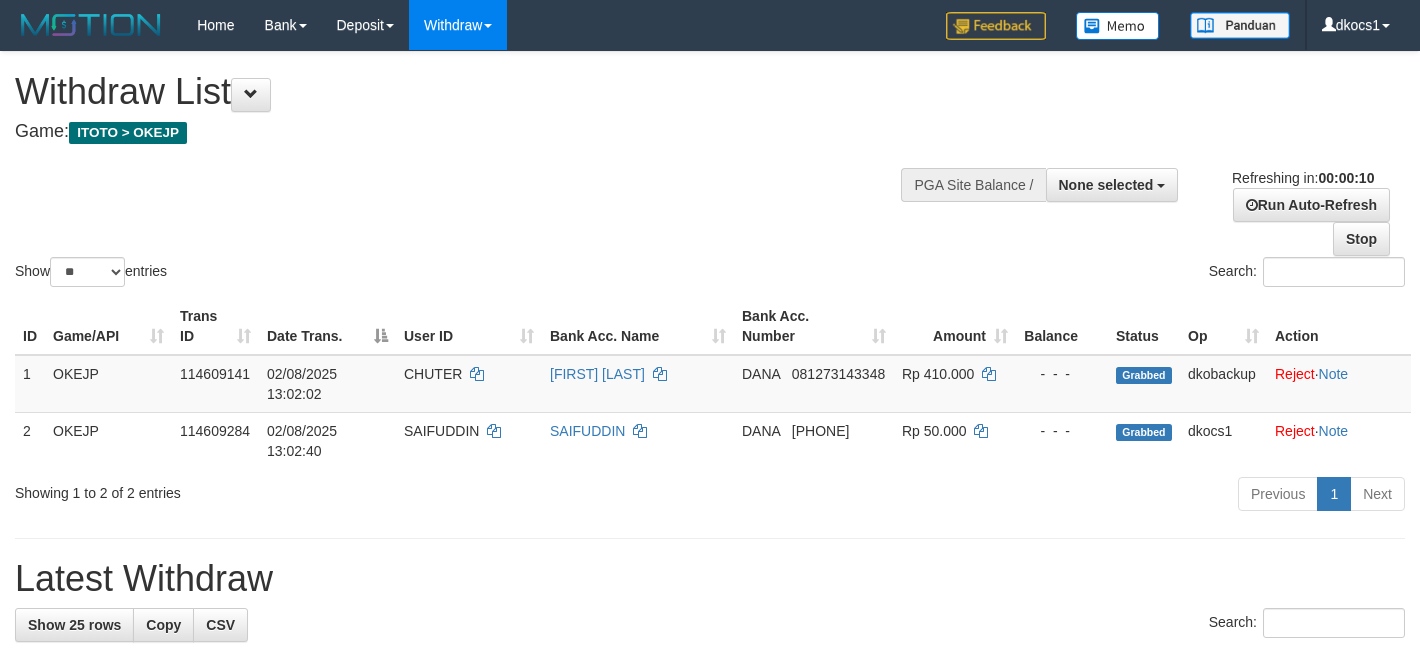 select 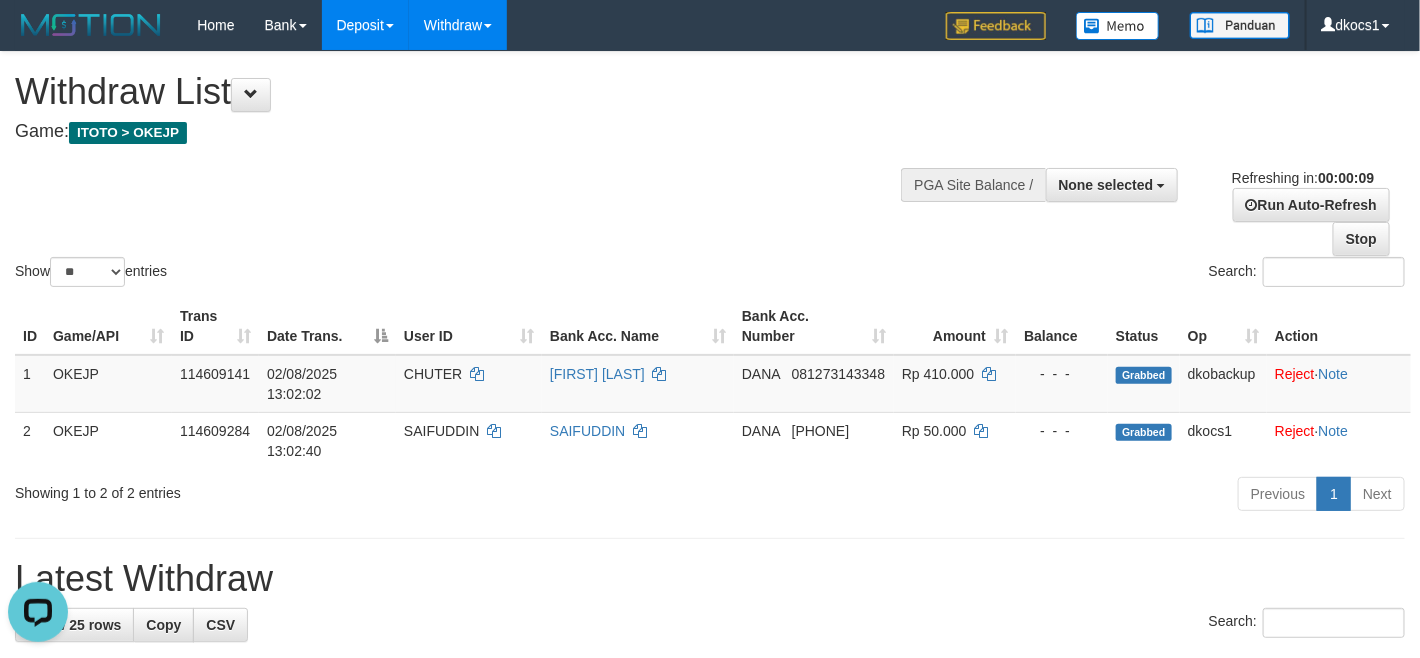 scroll, scrollTop: 0, scrollLeft: 0, axis: both 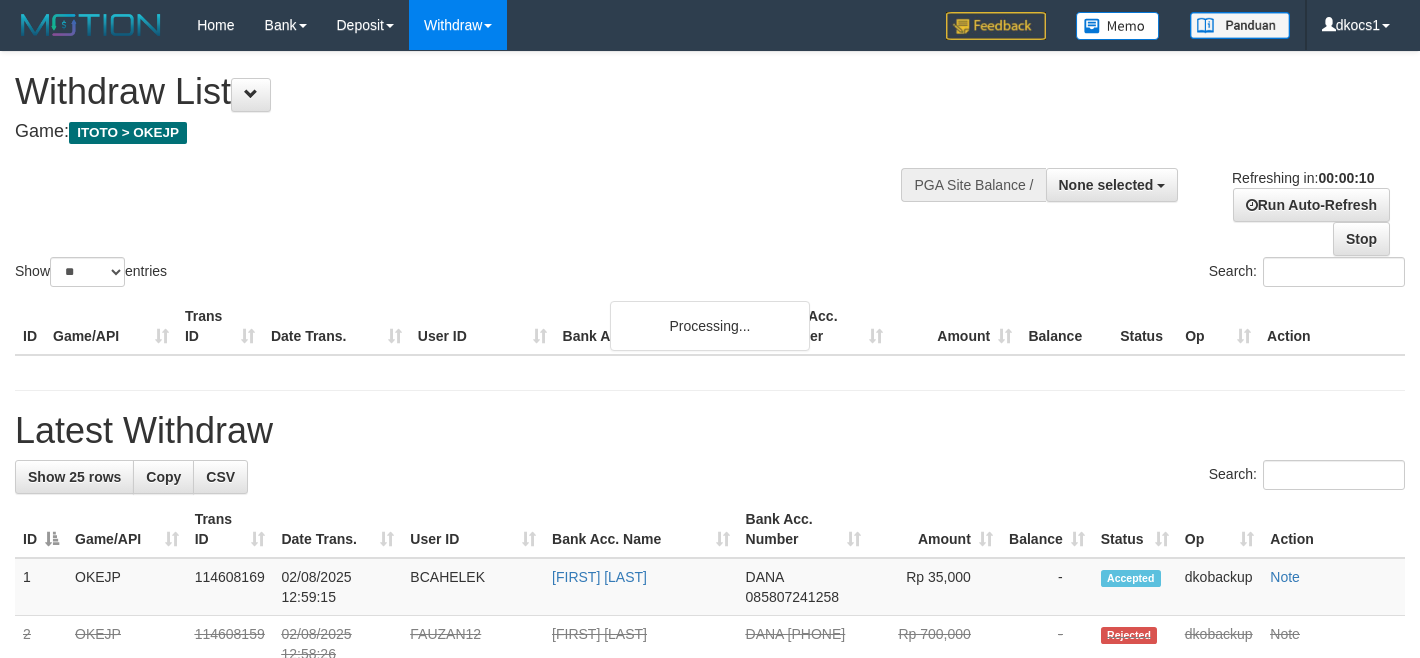select 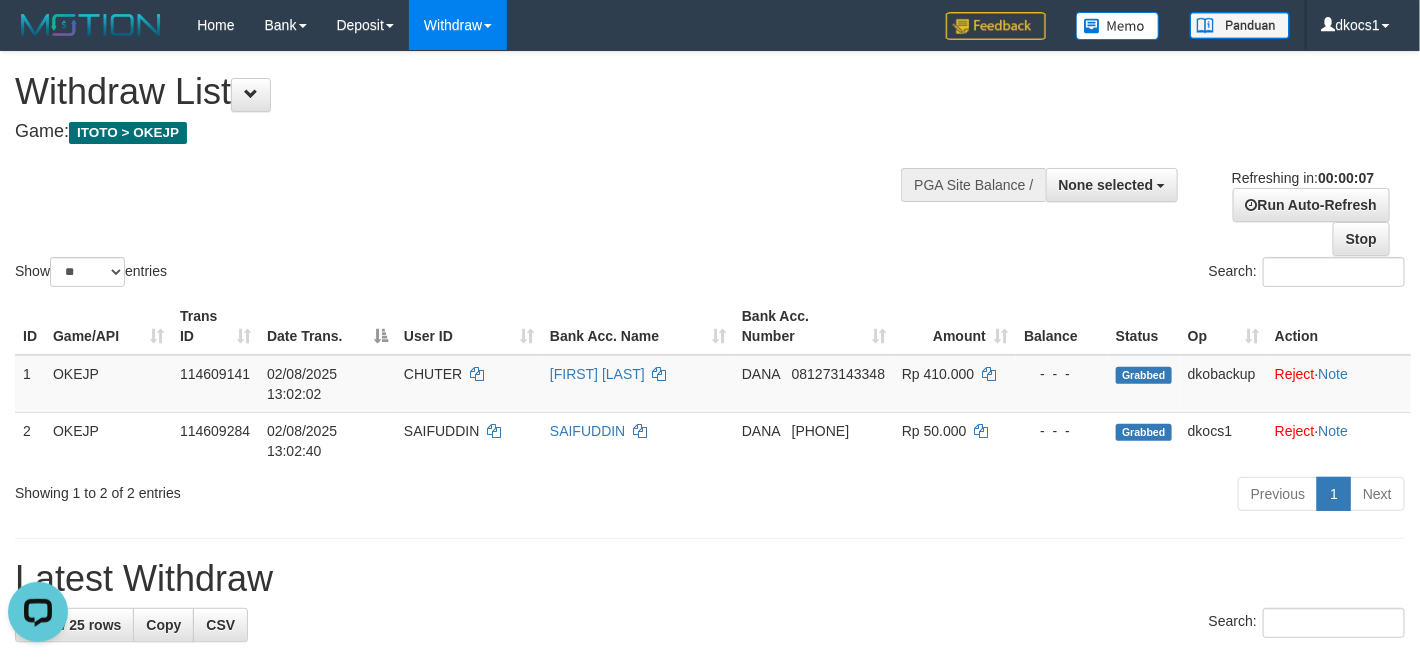 scroll, scrollTop: 0, scrollLeft: 0, axis: both 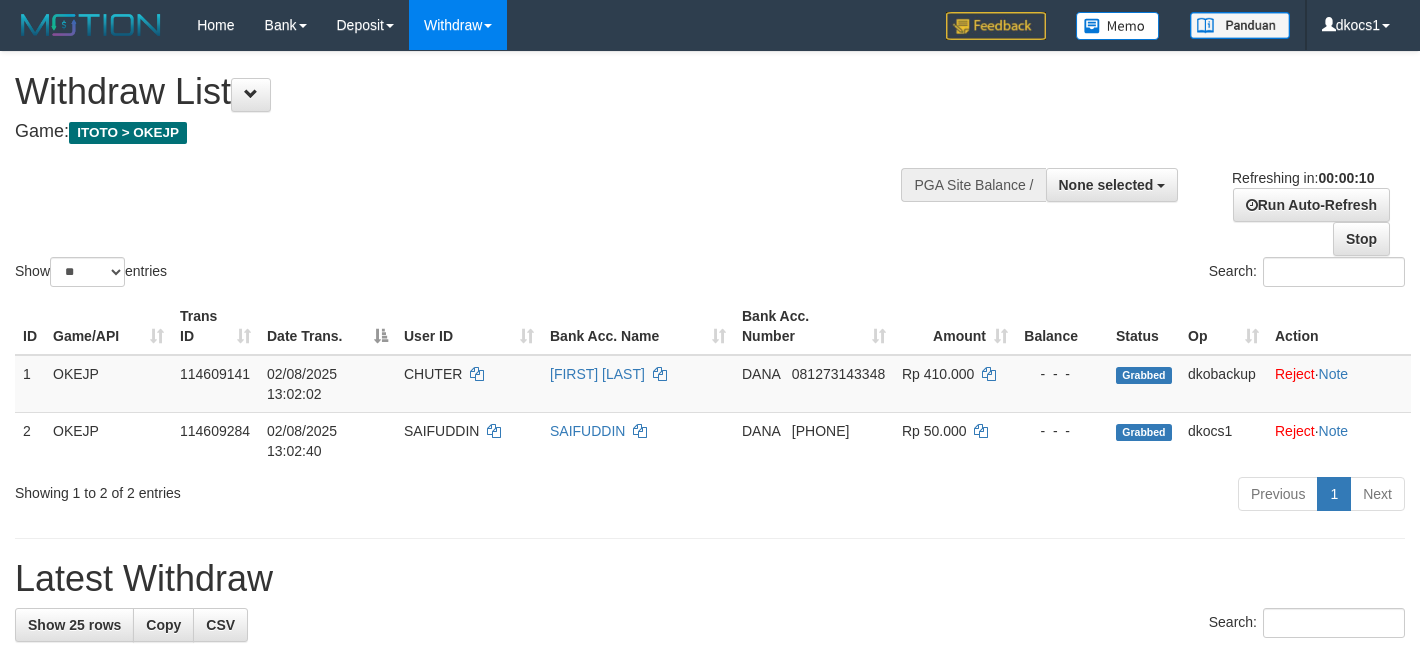 select 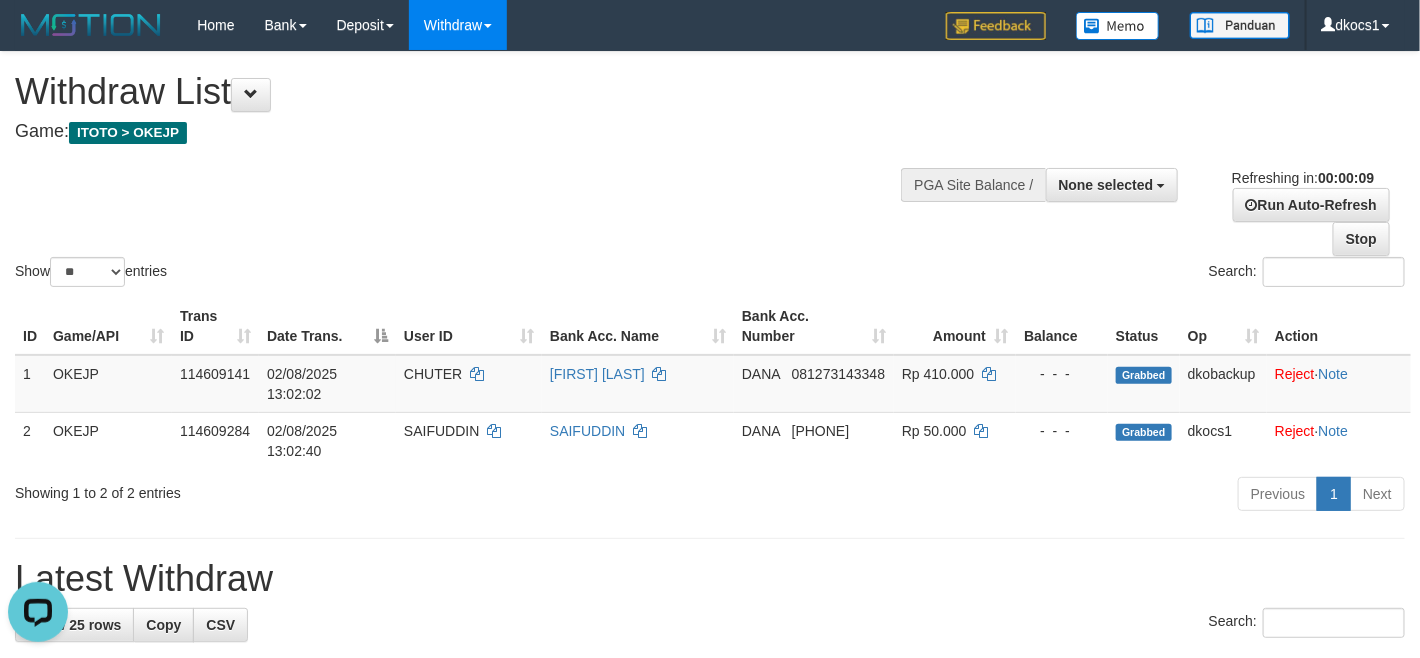scroll, scrollTop: 0, scrollLeft: 0, axis: both 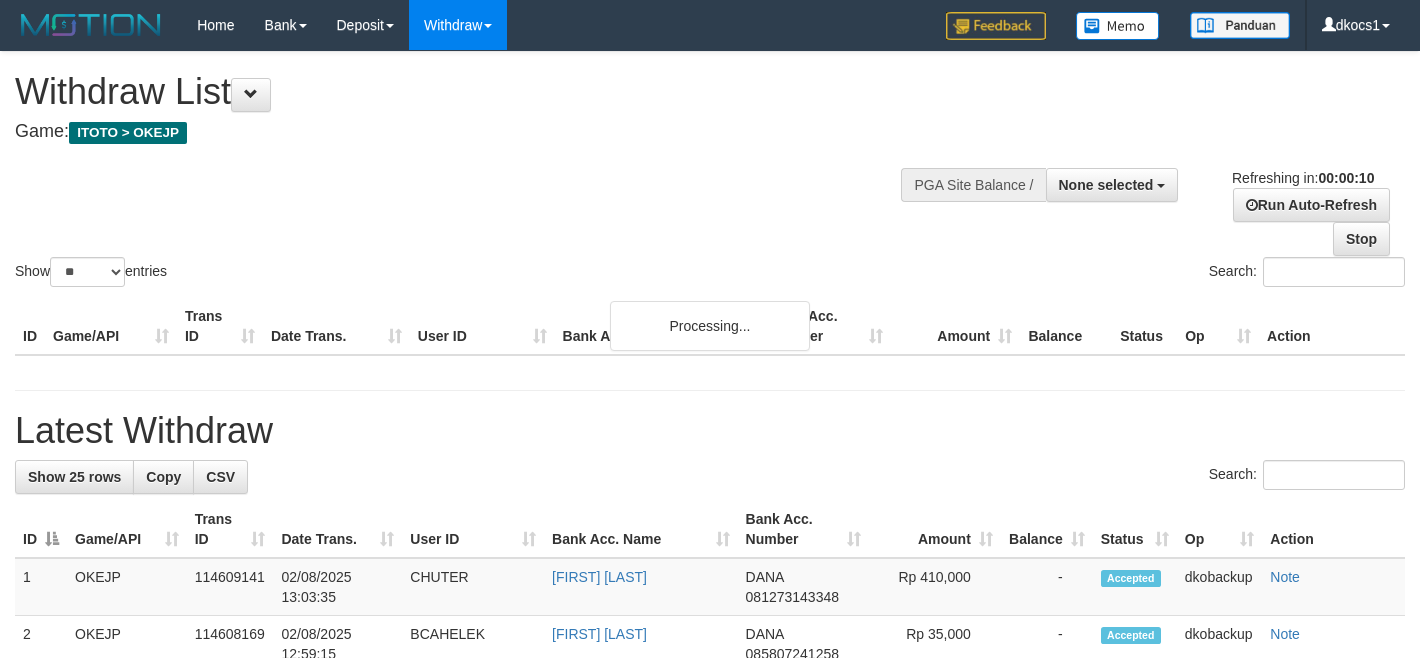 select 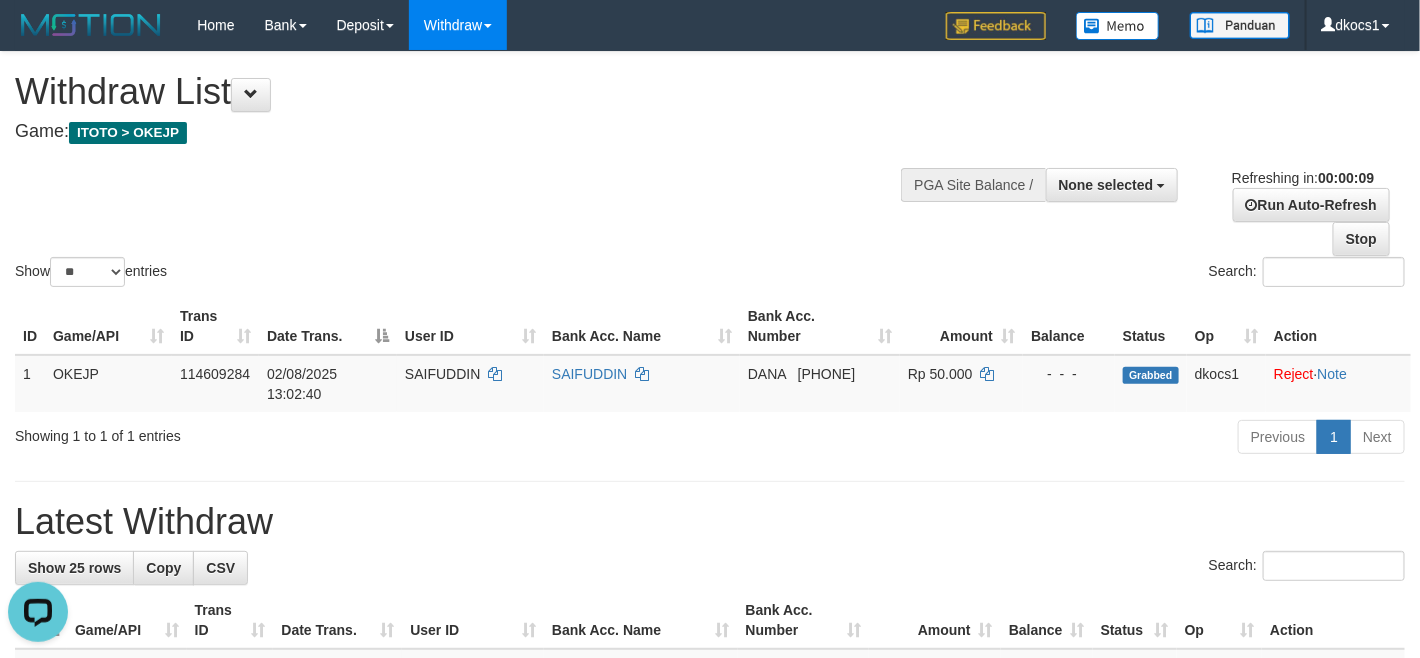 scroll, scrollTop: 0, scrollLeft: 0, axis: both 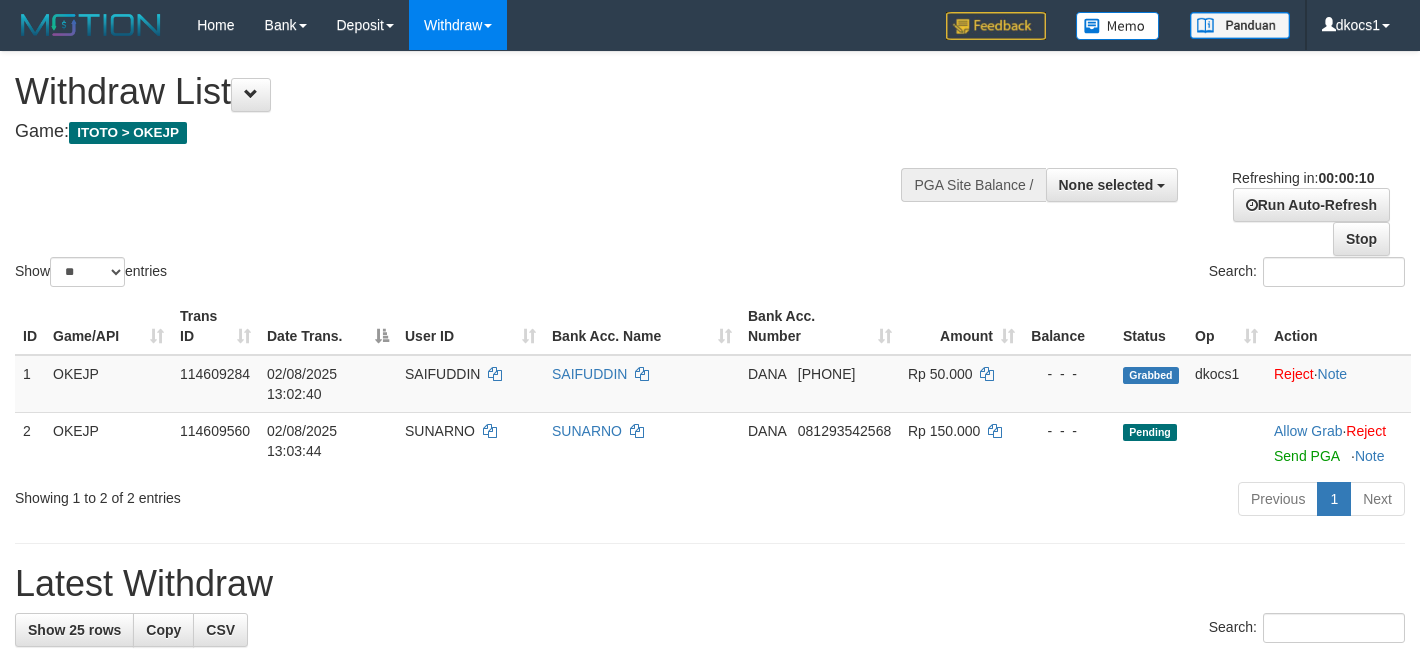 select 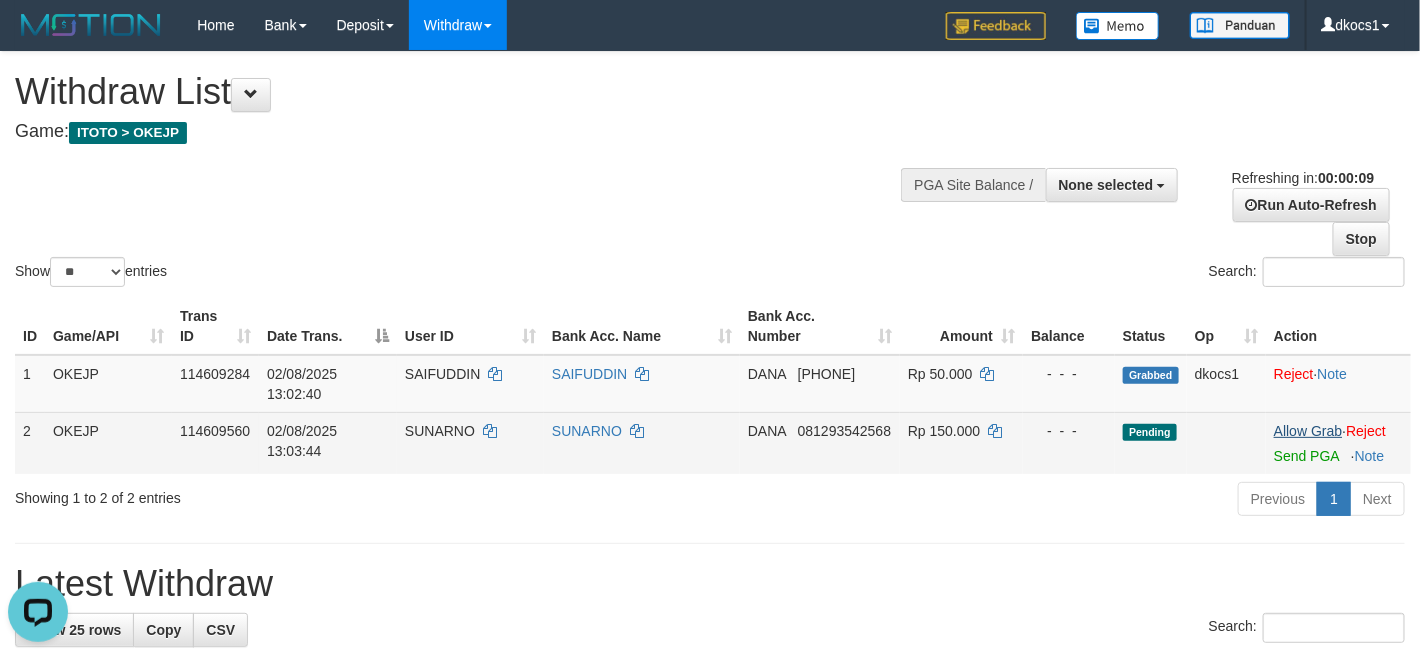 scroll, scrollTop: 0, scrollLeft: 0, axis: both 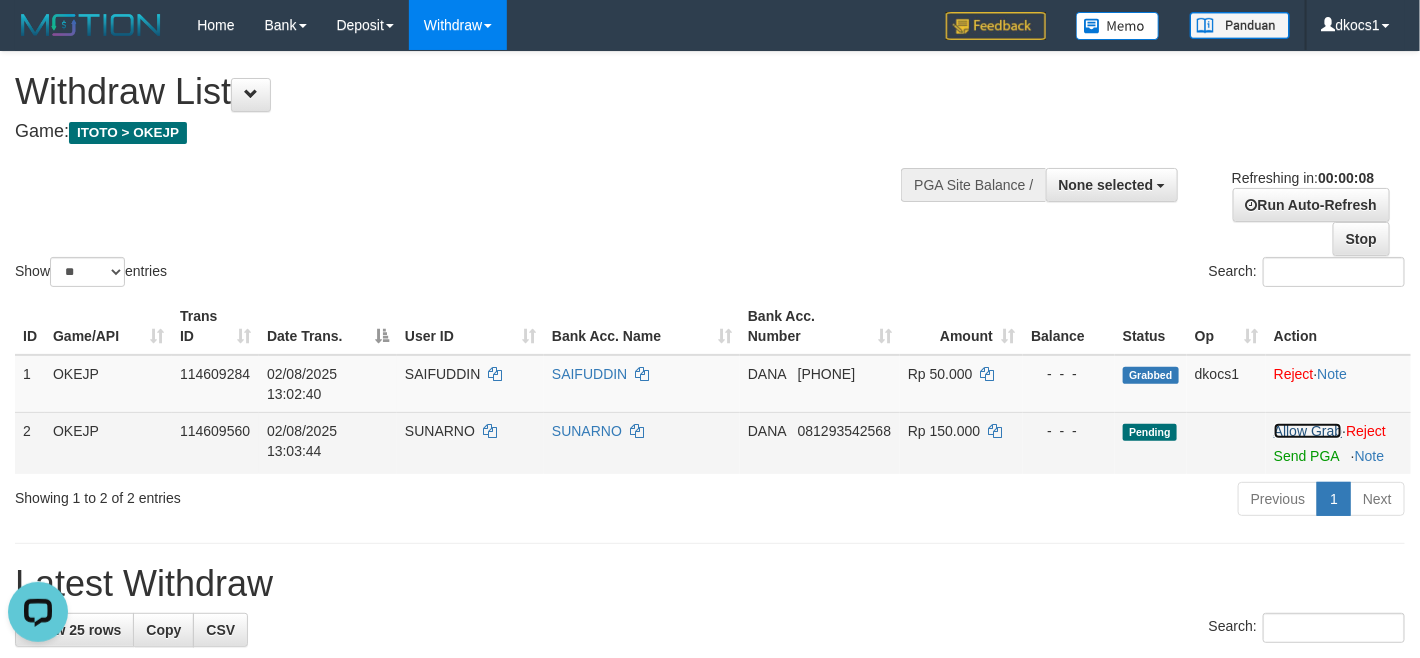 click on "Allow Grab" at bounding box center (1308, 431) 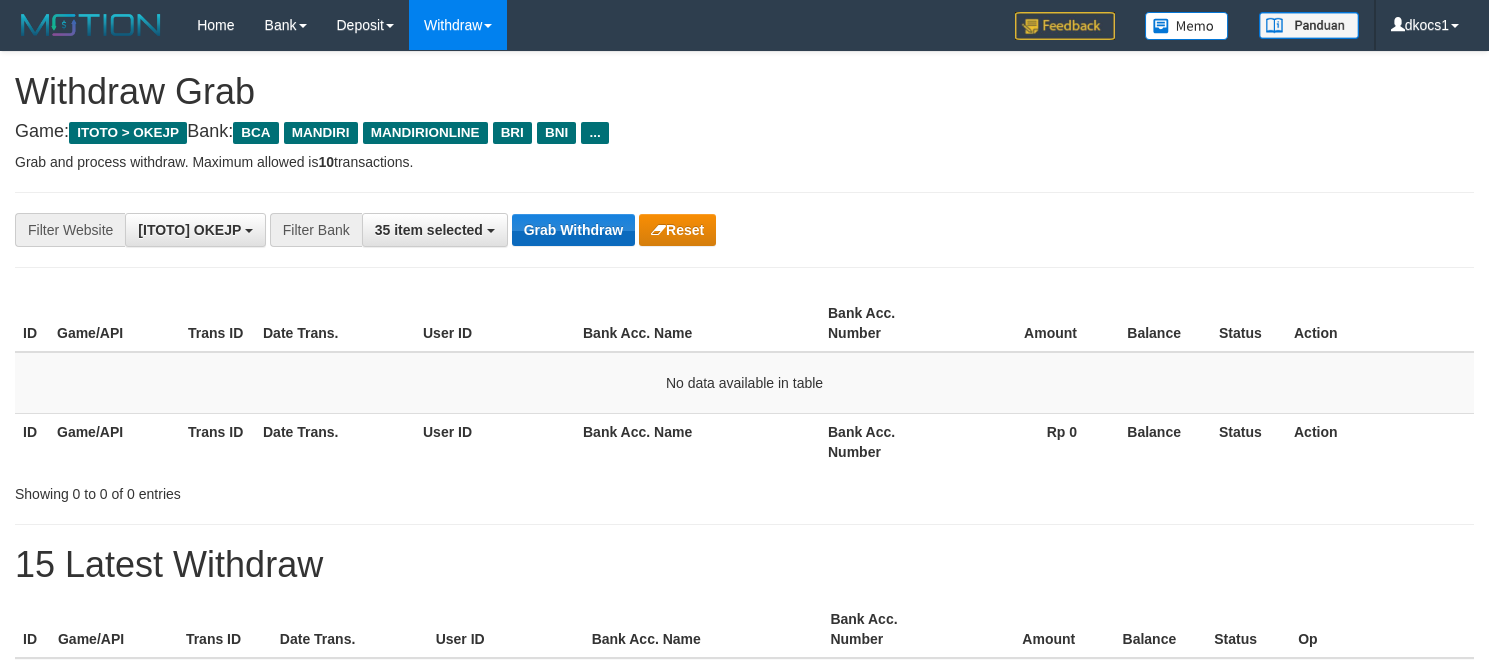 scroll, scrollTop: 0, scrollLeft: 0, axis: both 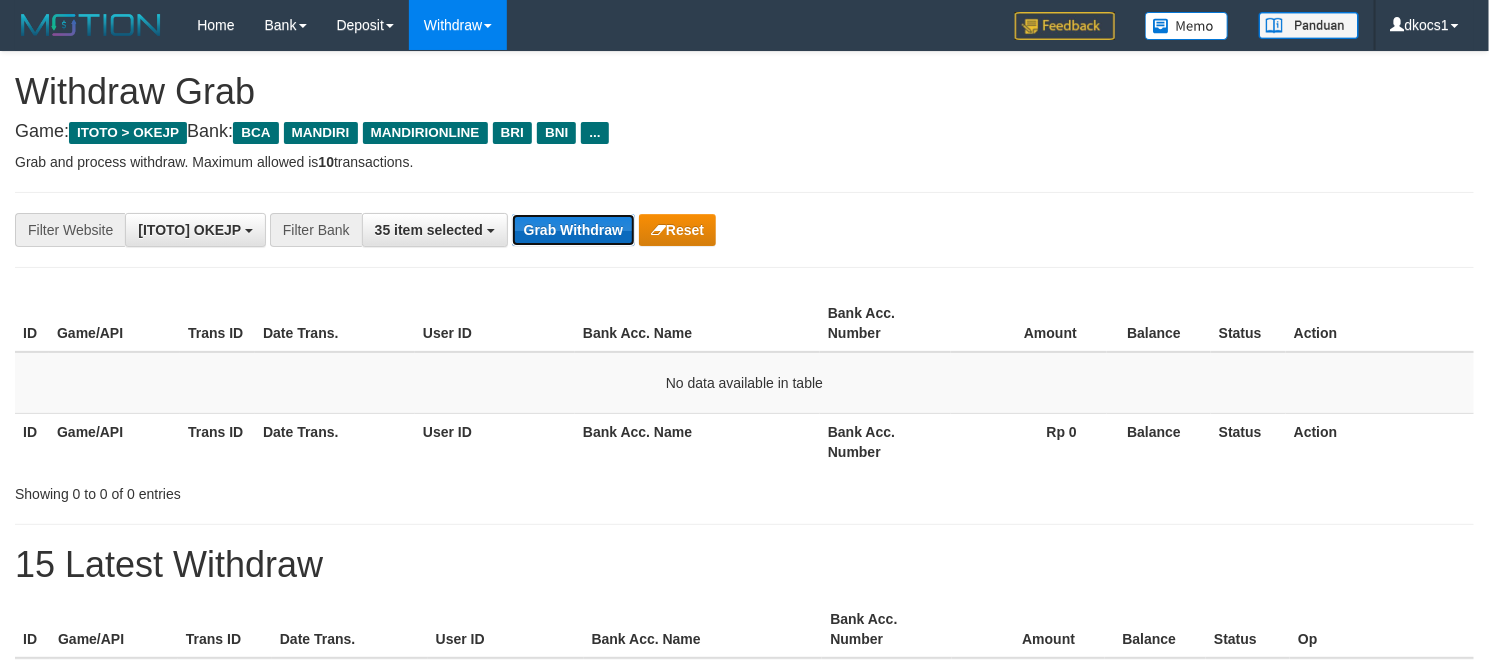 click on "Grab Withdraw" at bounding box center [573, 230] 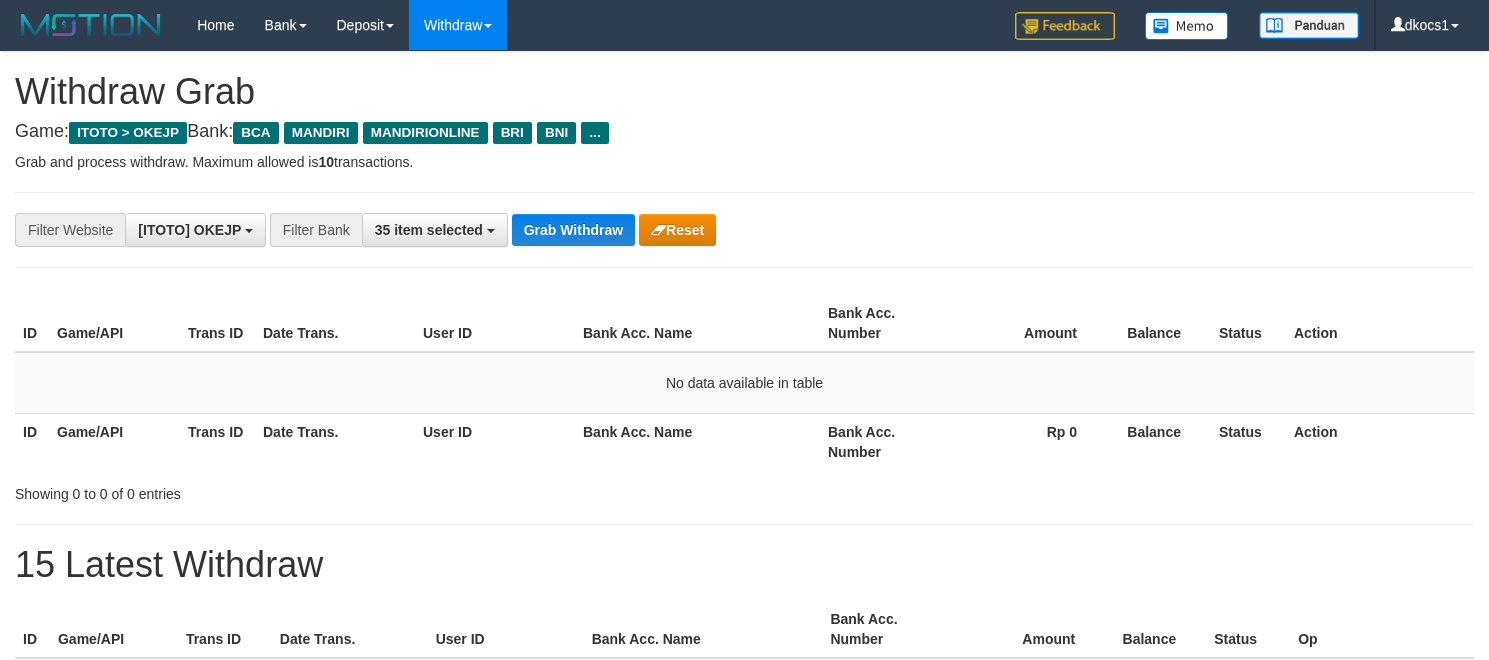 scroll, scrollTop: 0, scrollLeft: 0, axis: both 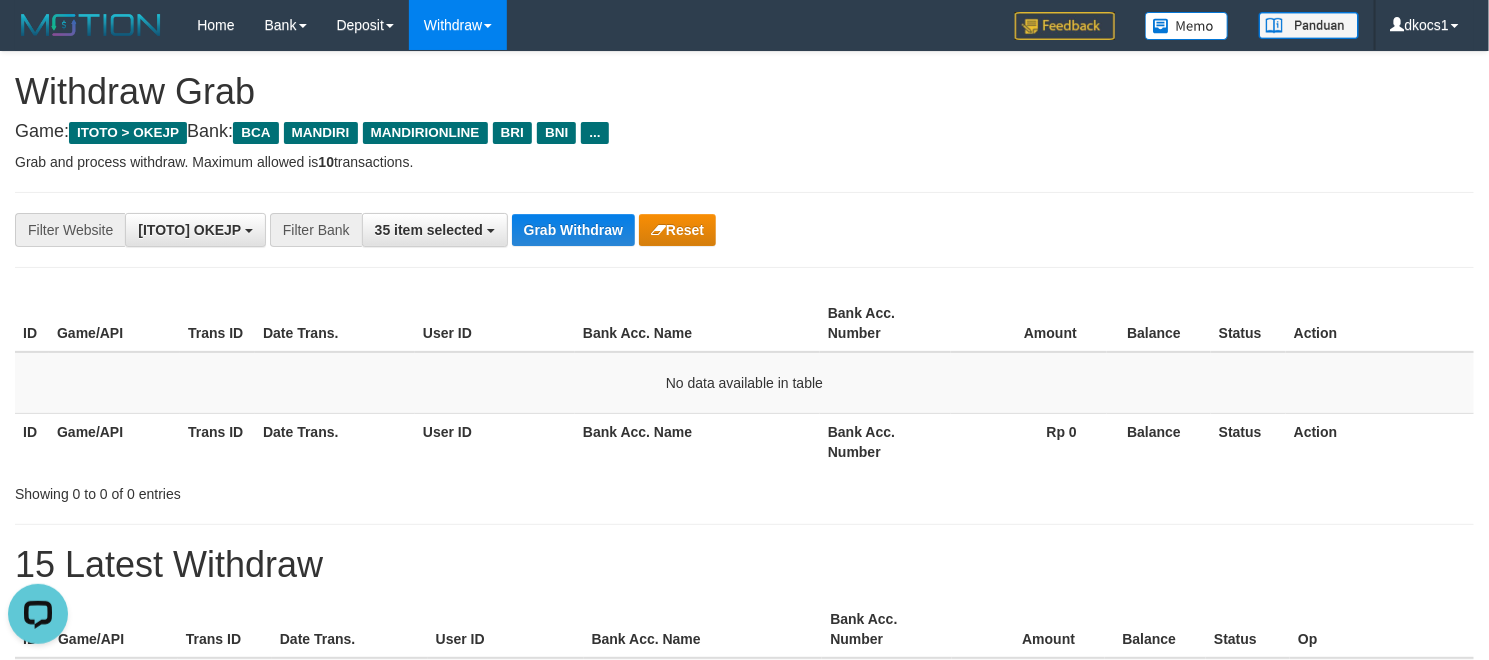 click on "**********" at bounding box center (744, 230) 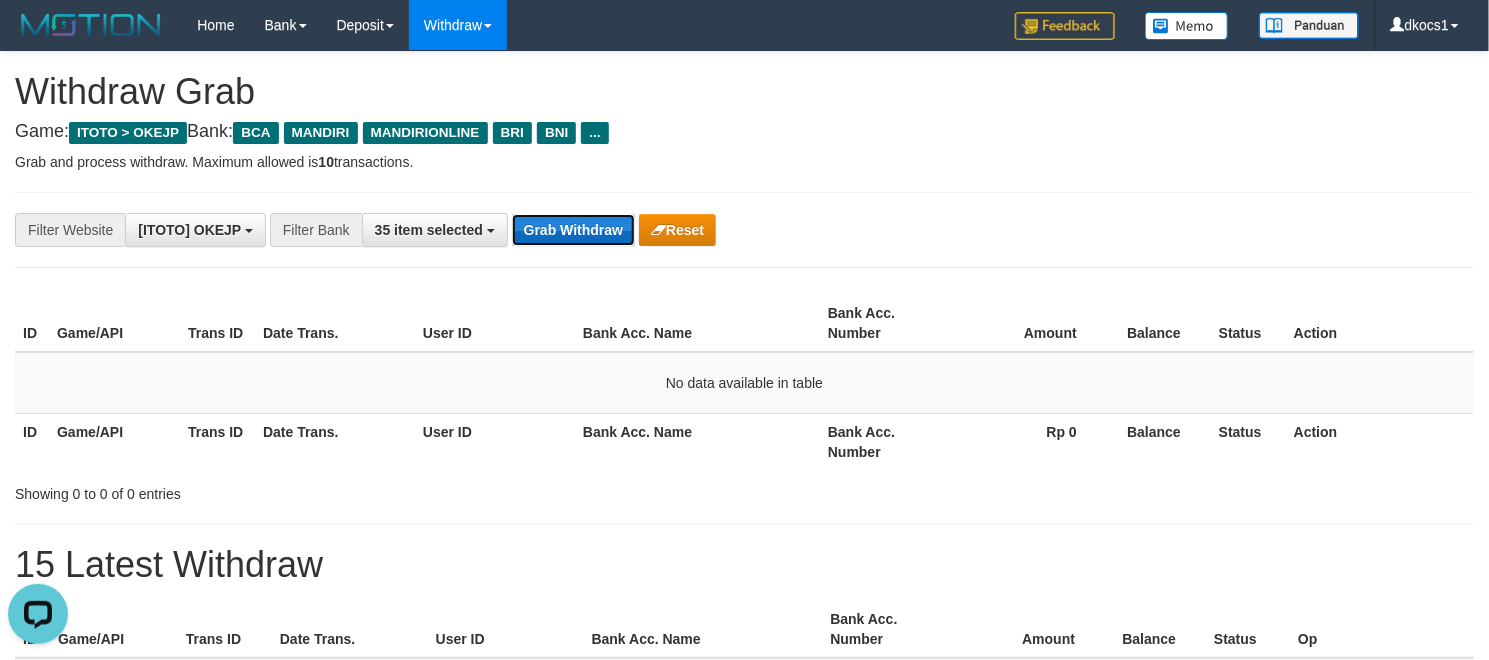 click on "Grab Withdraw" at bounding box center (573, 230) 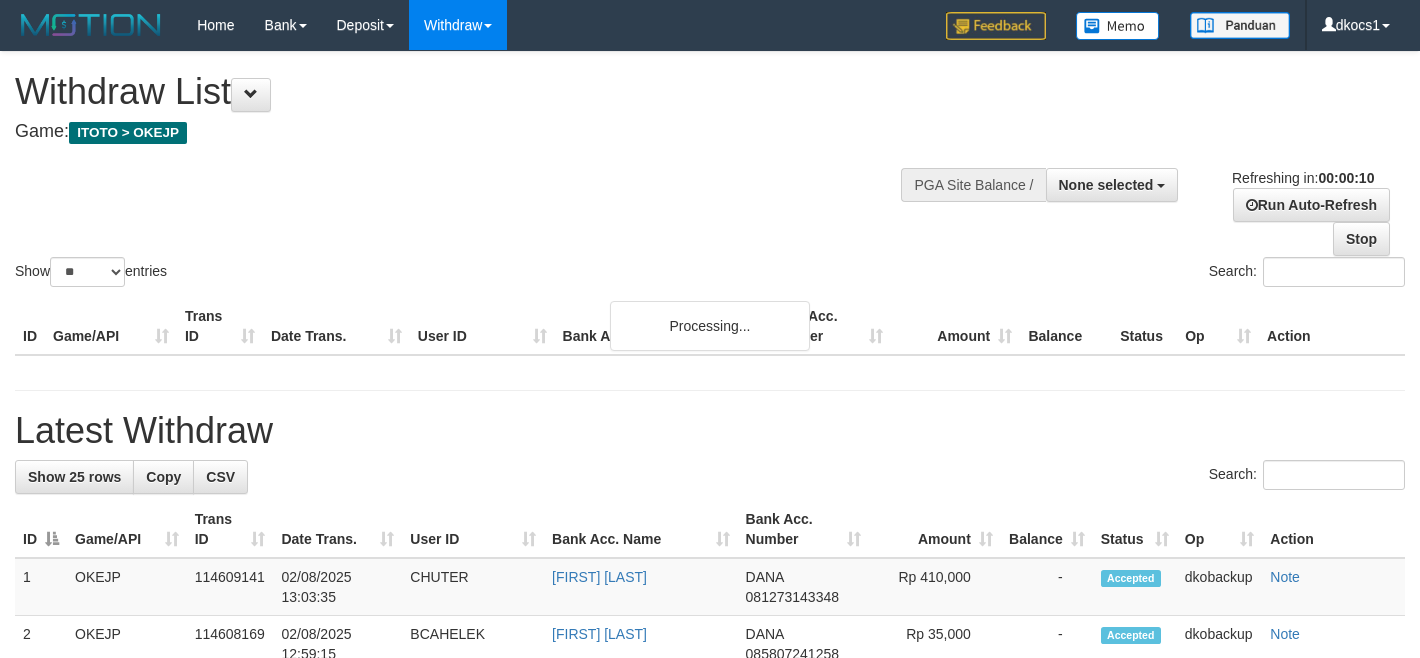 select 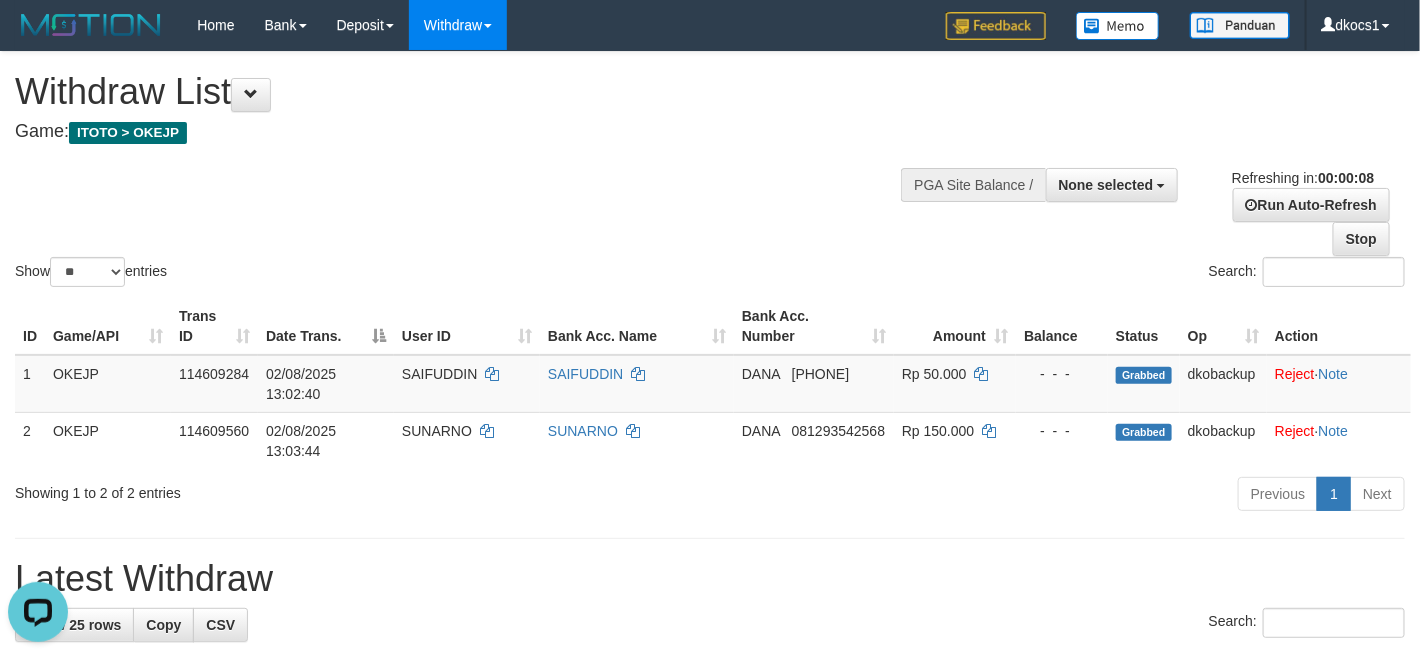 scroll, scrollTop: 0, scrollLeft: 0, axis: both 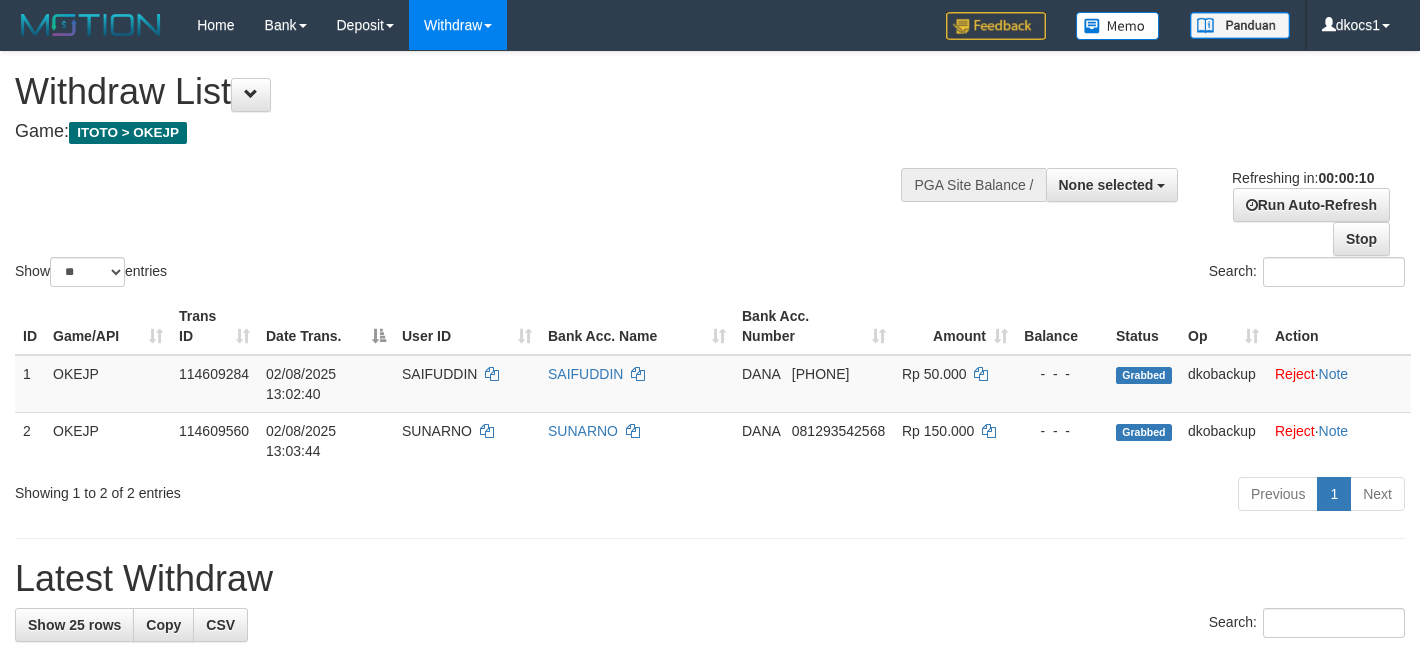 select 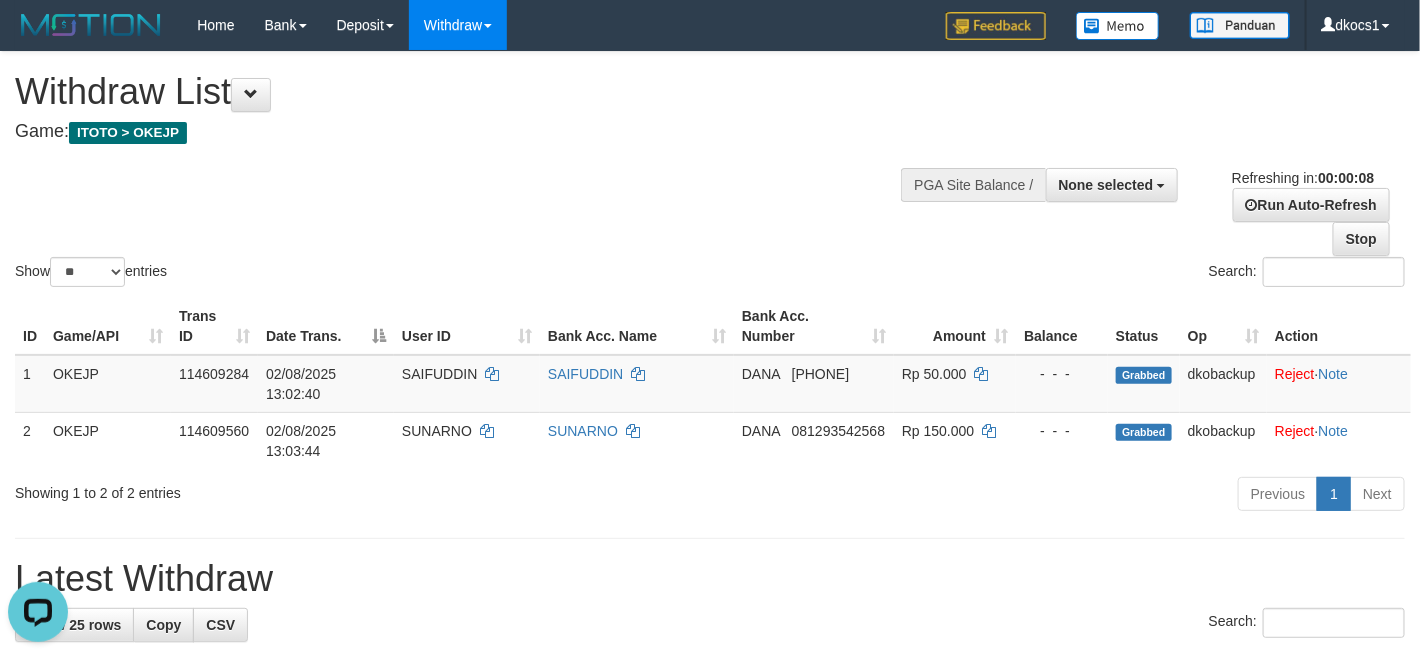 scroll, scrollTop: 0, scrollLeft: 0, axis: both 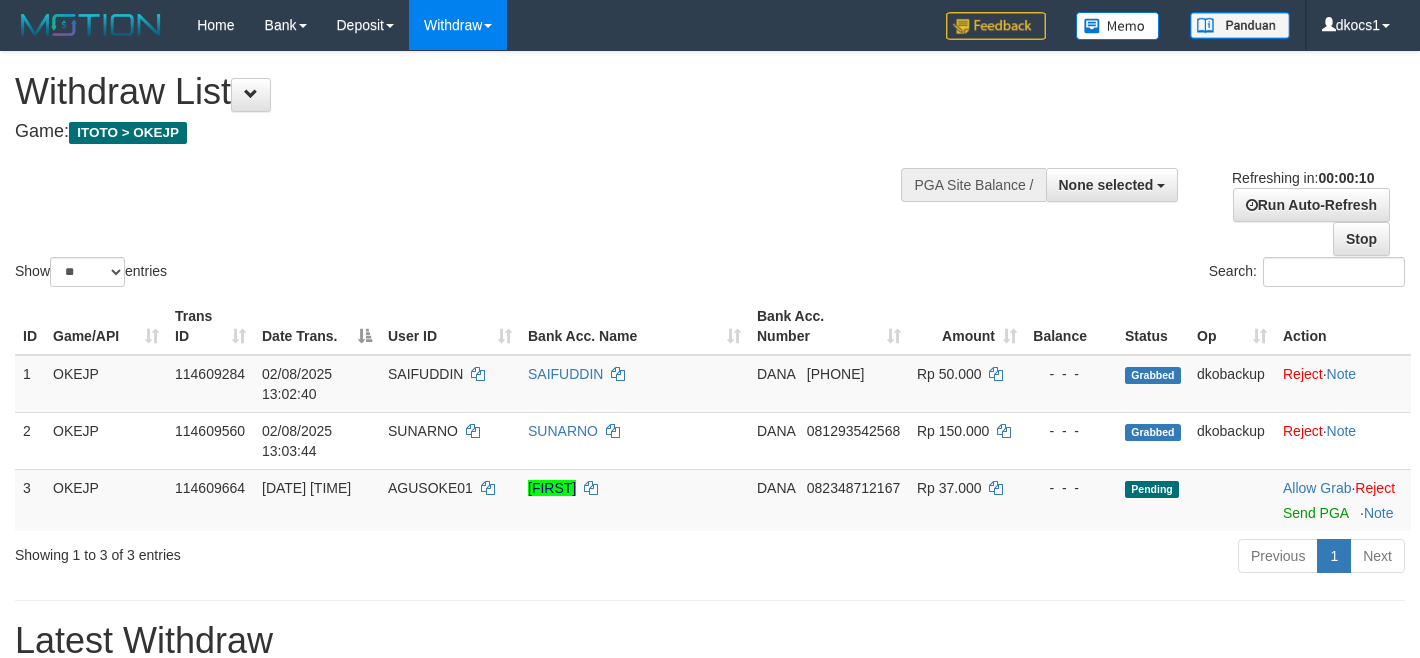 select 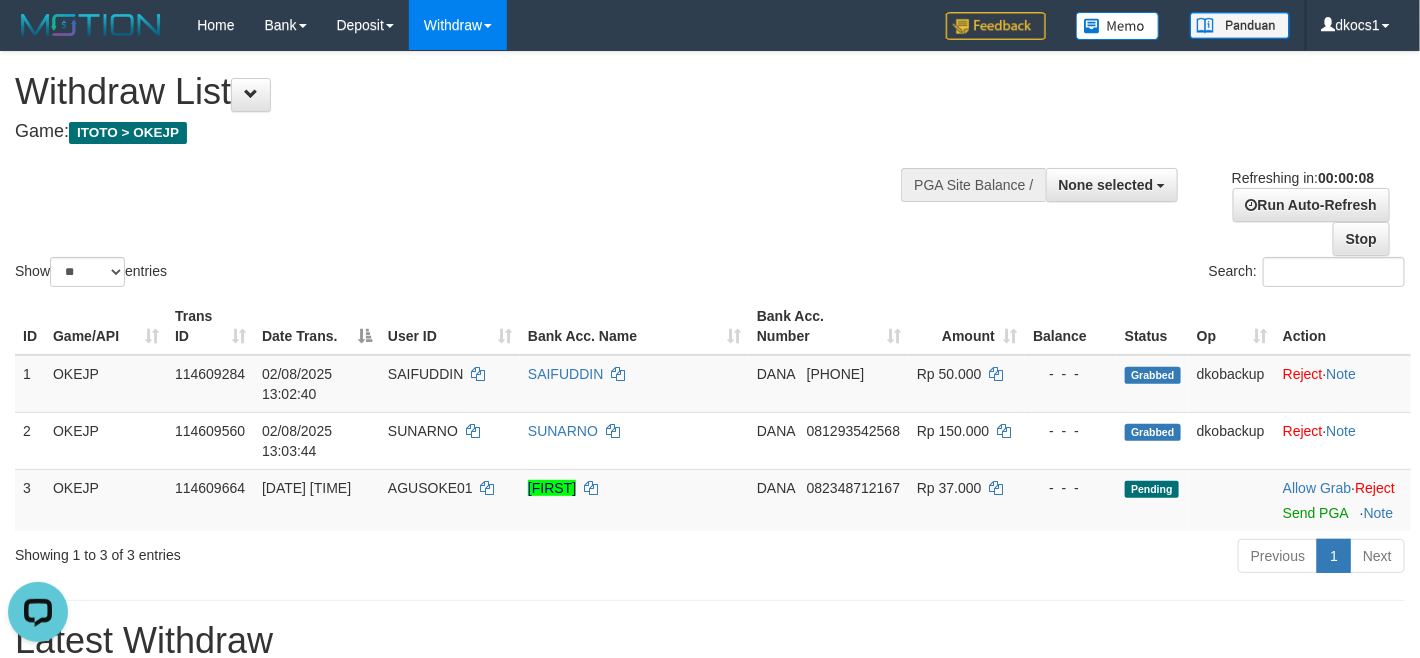 scroll, scrollTop: 0, scrollLeft: 0, axis: both 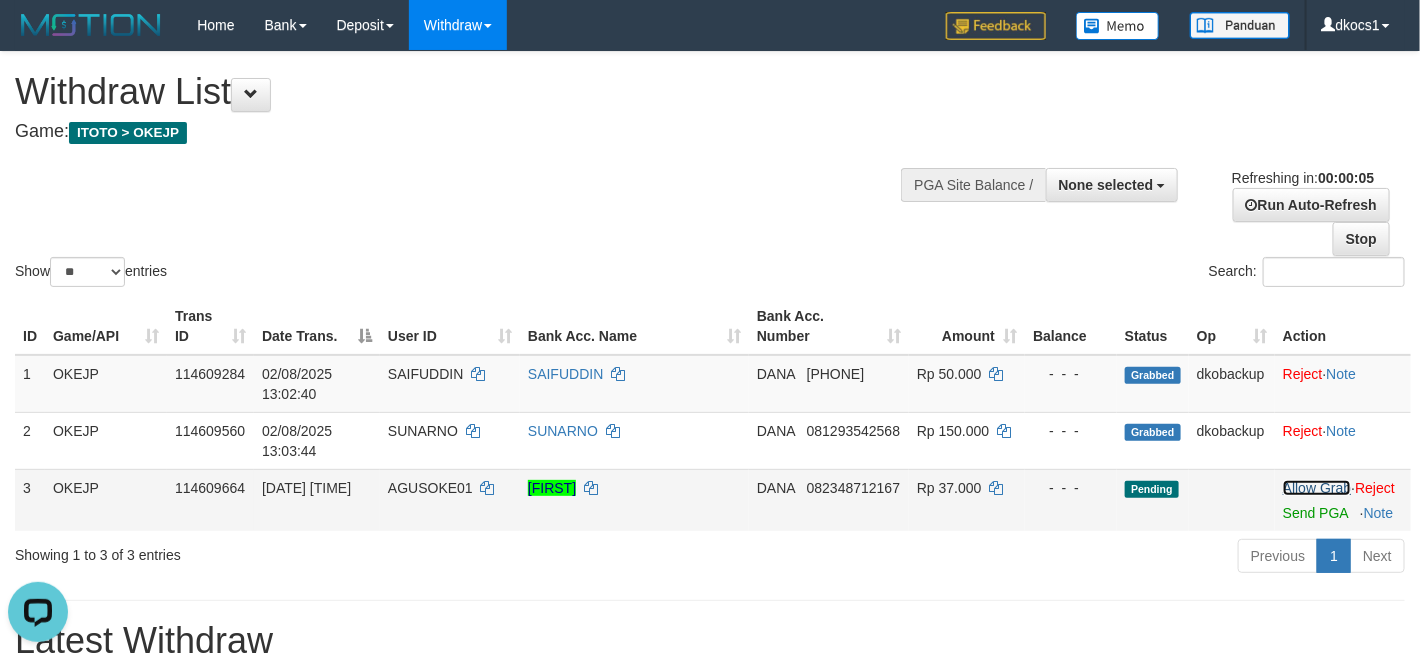 click on "Allow Grab" at bounding box center [1317, 488] 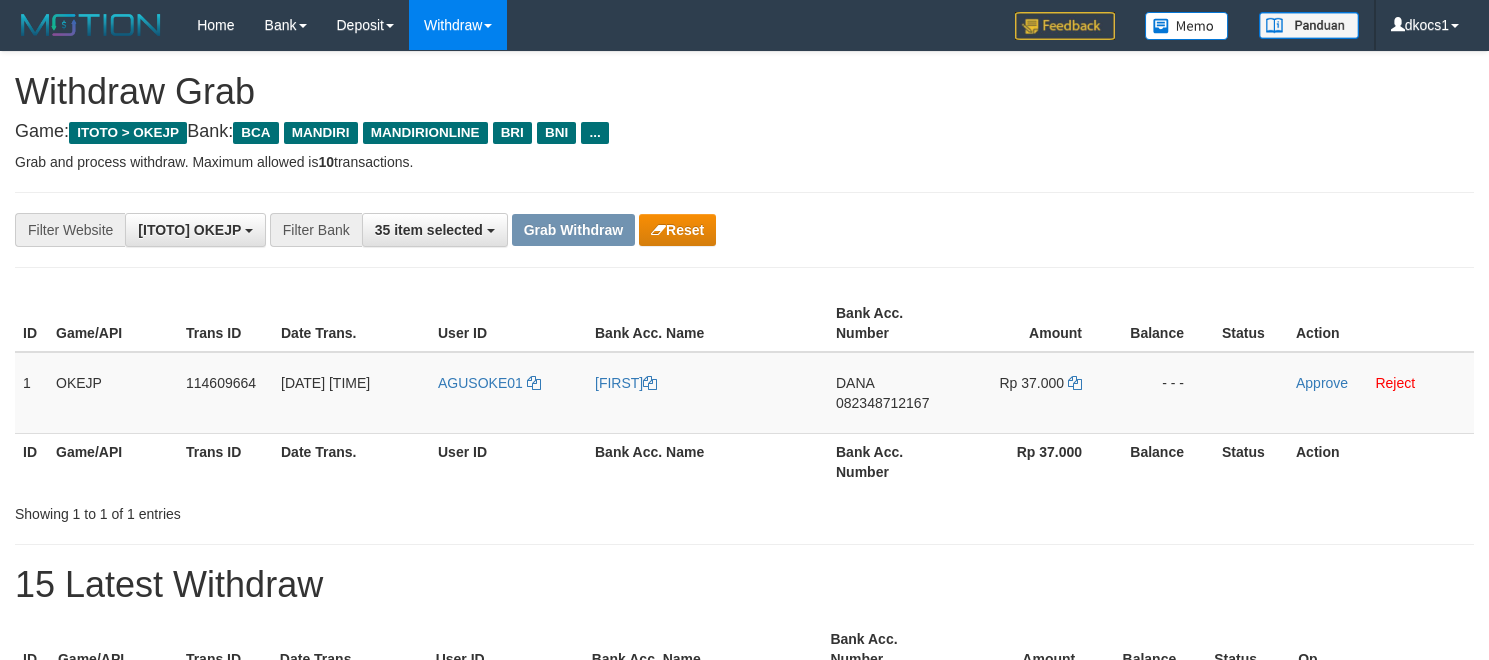 scroll, scrollTop: 0, scrollLeft: 0, axis: both 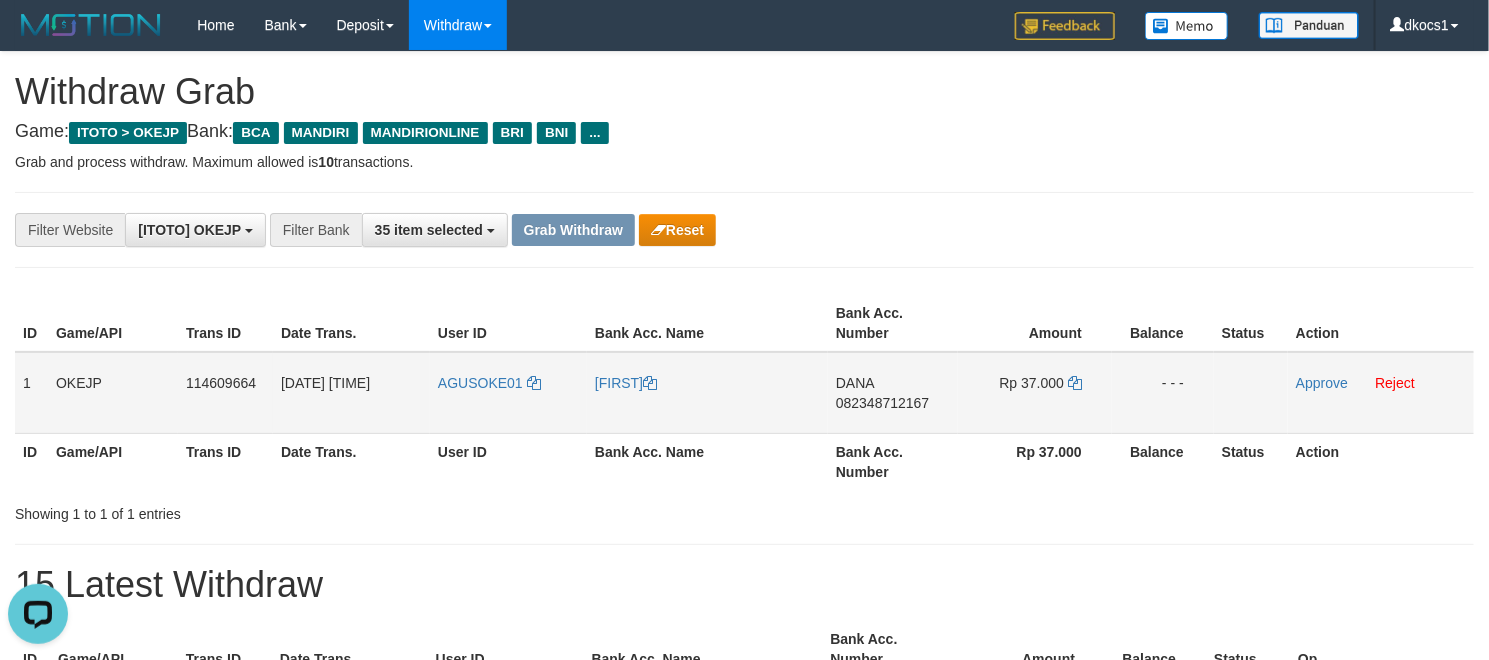 click on "AGUSOKE01" at bounding box center [508, 393] 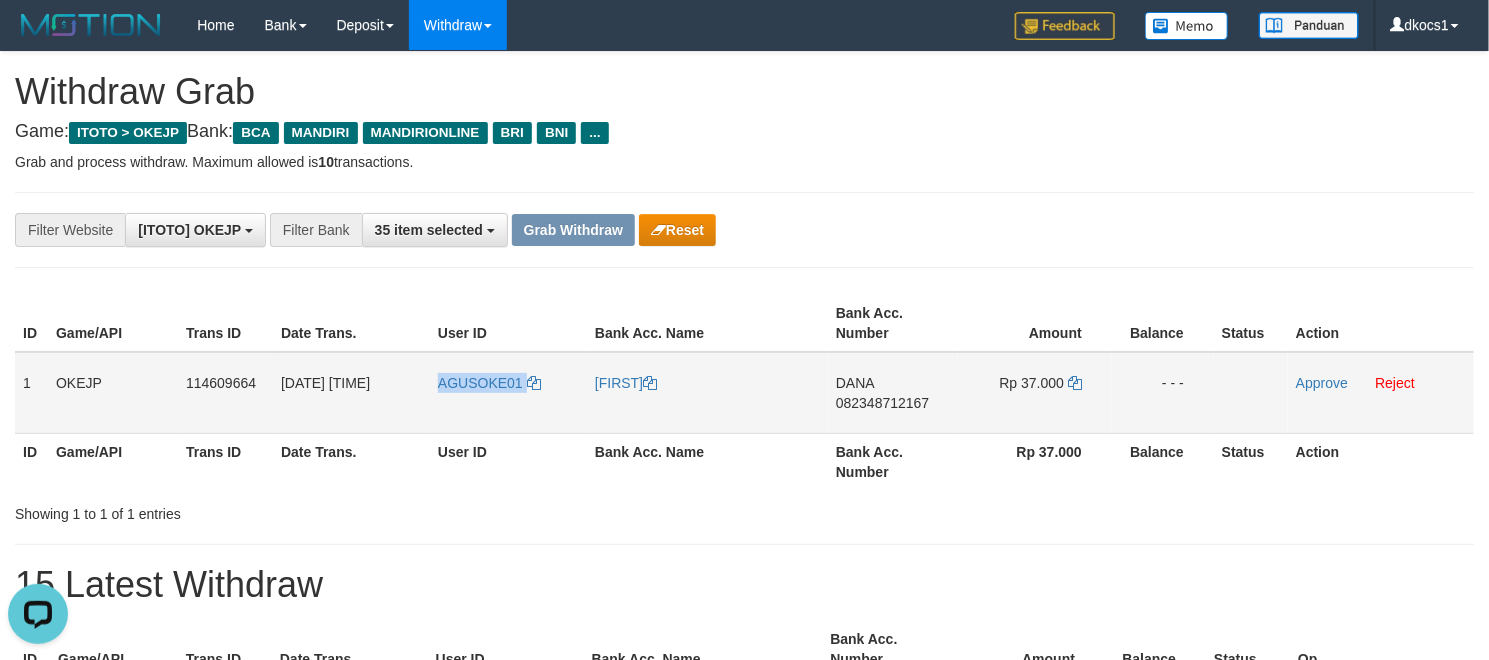 click on "AGUSOKE01" at bounding box center [508, 393] 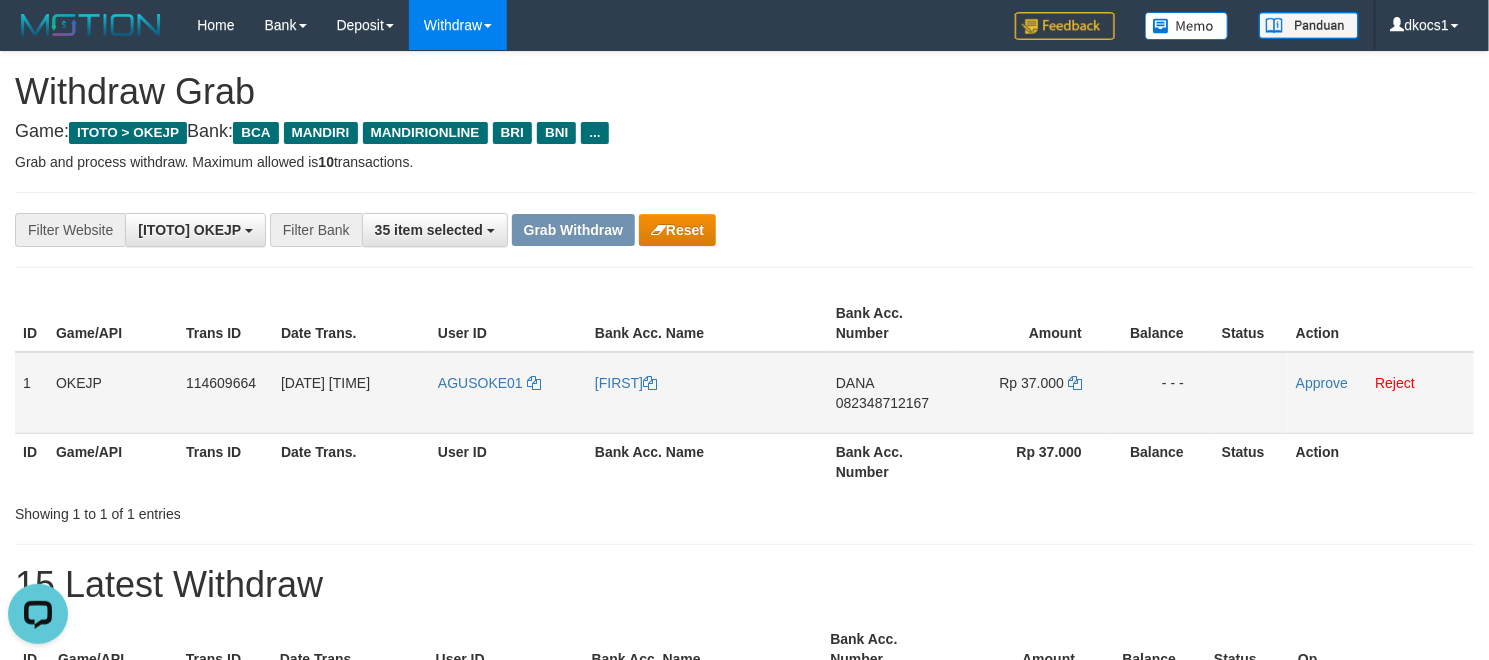 click on "[FIRST]" at bounding box center [707, 393] 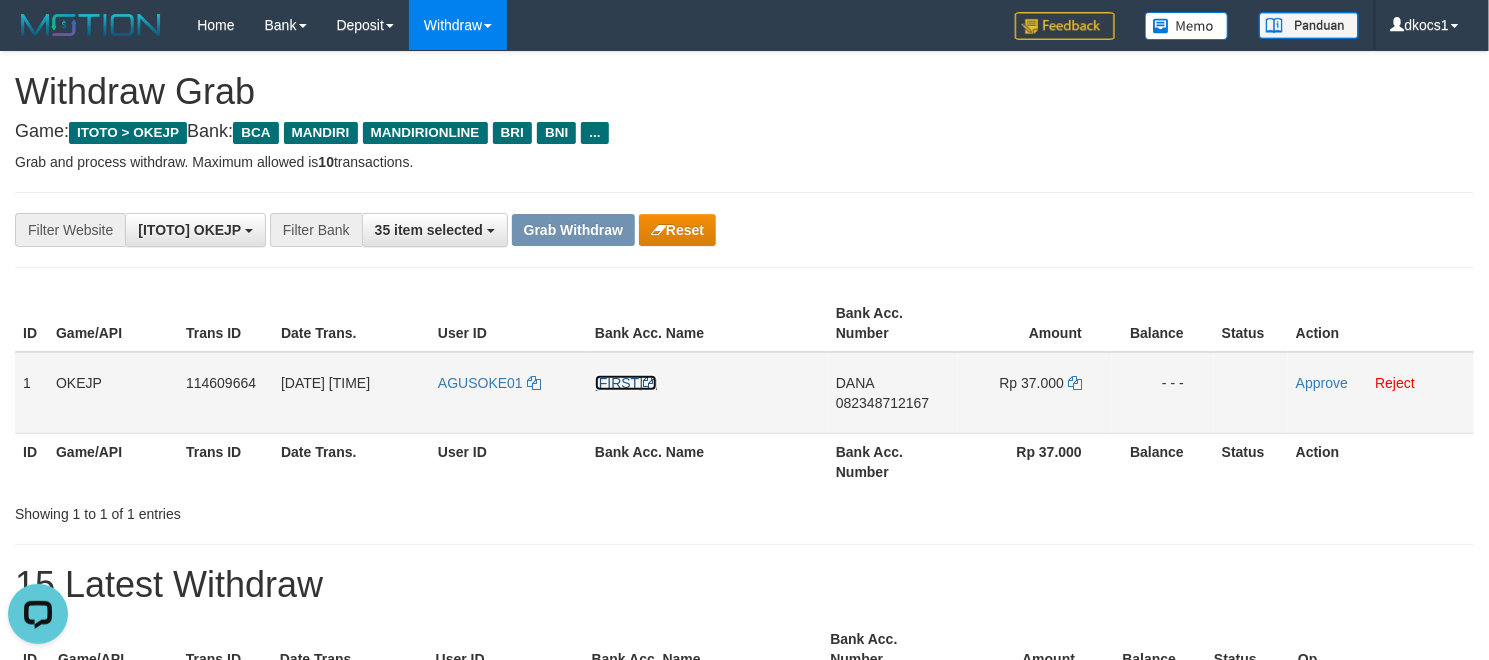 click on "[FIRST]" at bounding box center [626, 383] 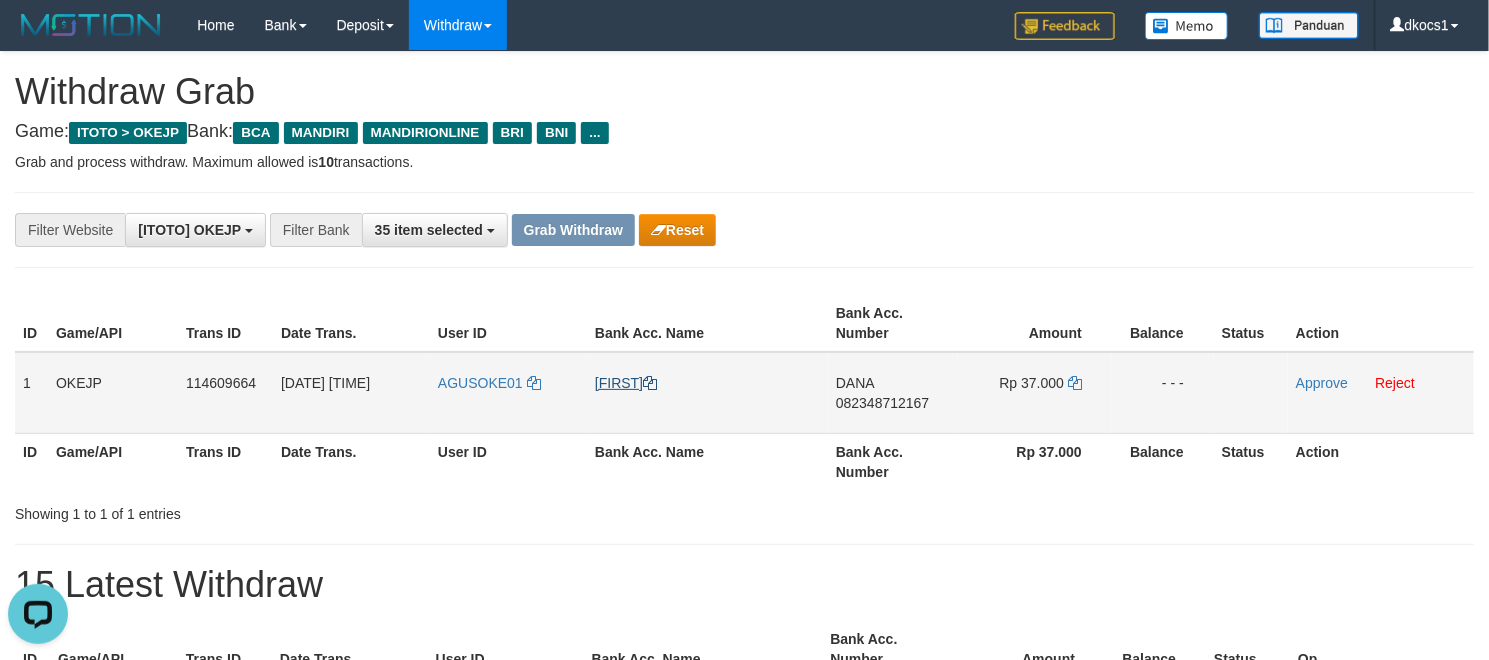 copy on "[FIRST]" 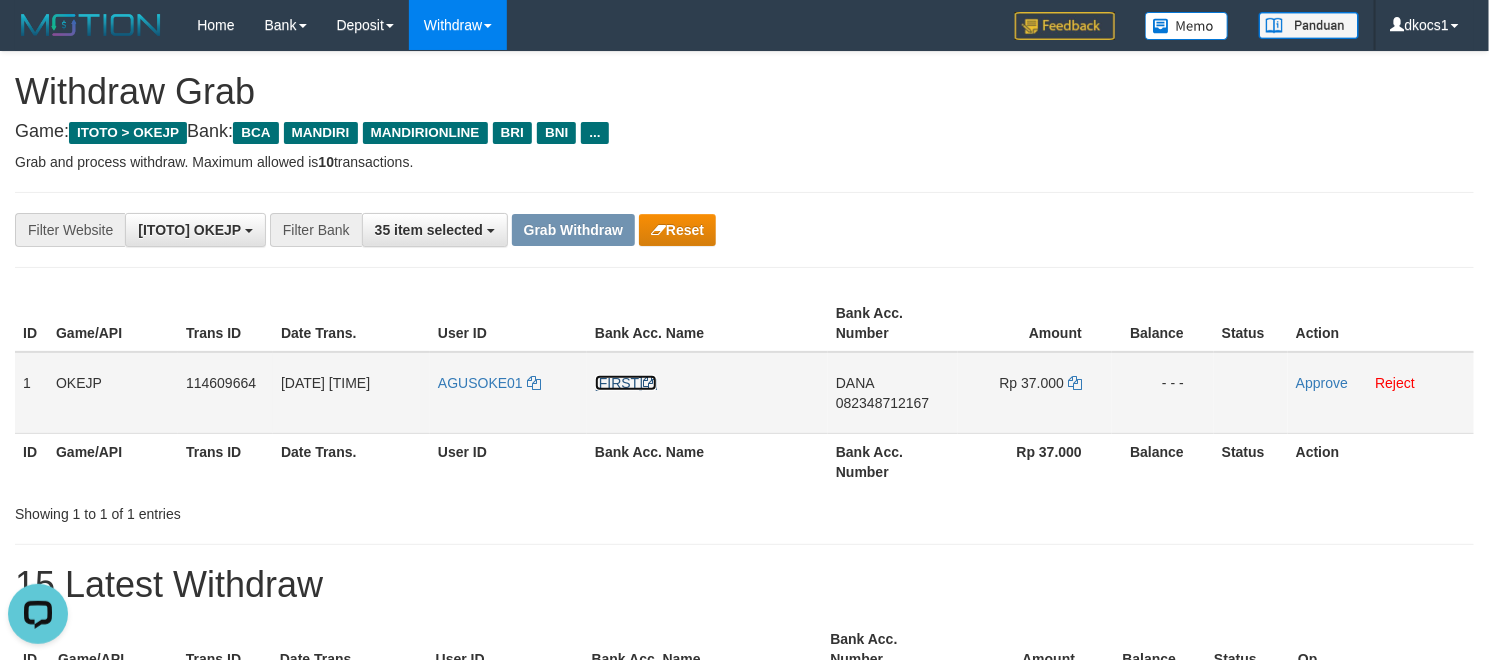click on "[LAST]" at bounding box center (626, 383) 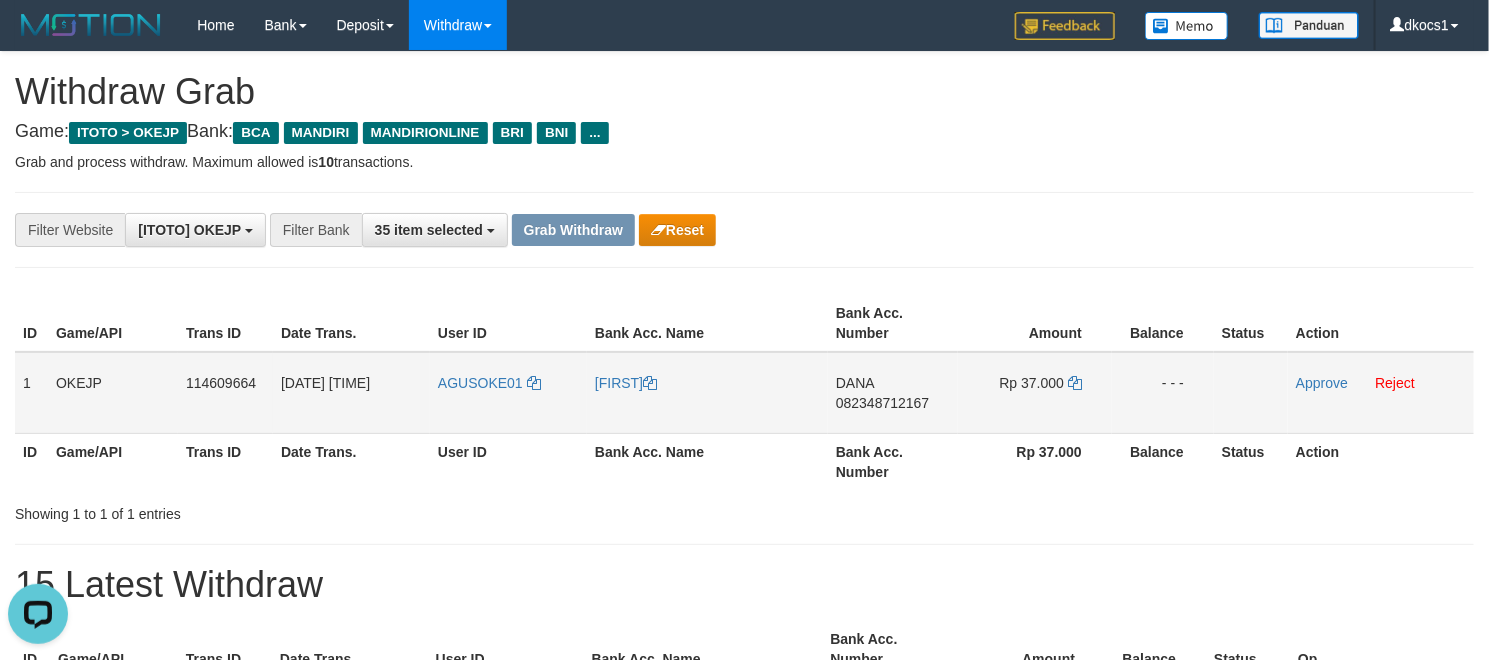 click on "082348712167" at bounding box center (882, 403) 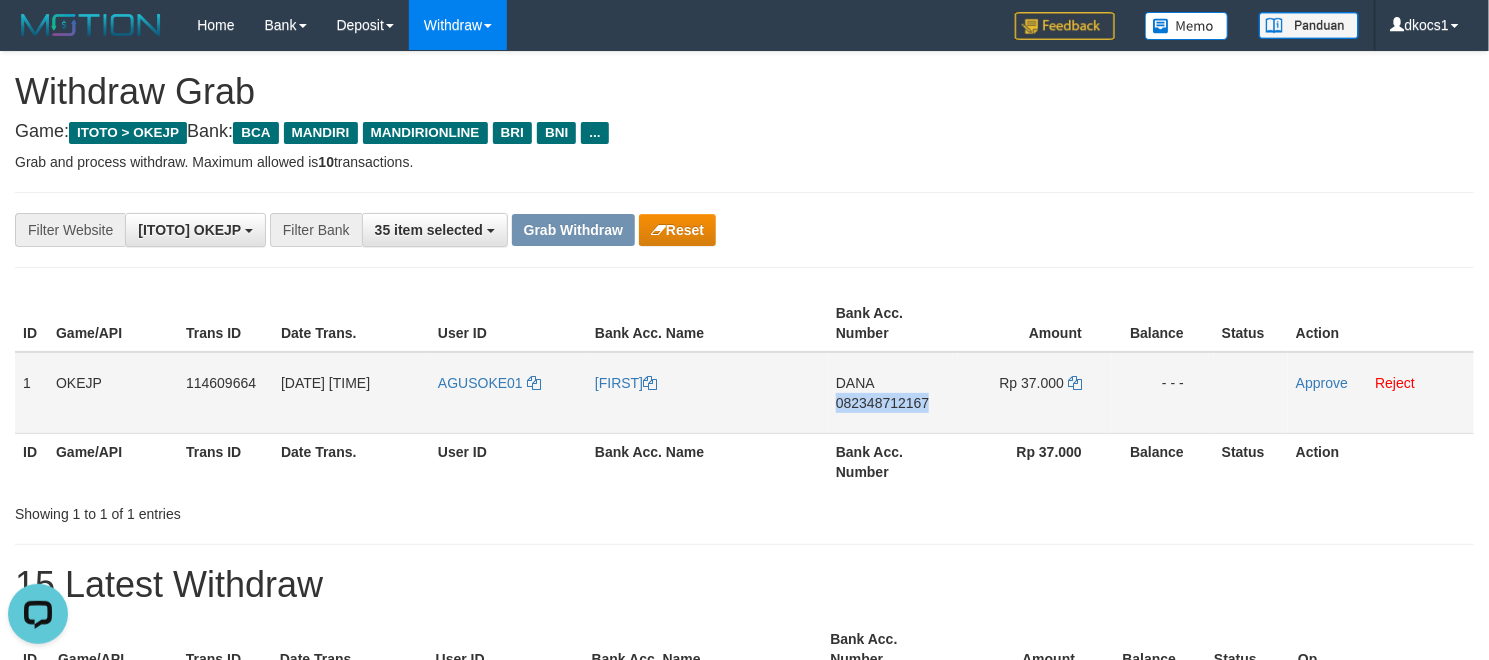 click on "DANA
082348712167" at bounding box center (893, 393) 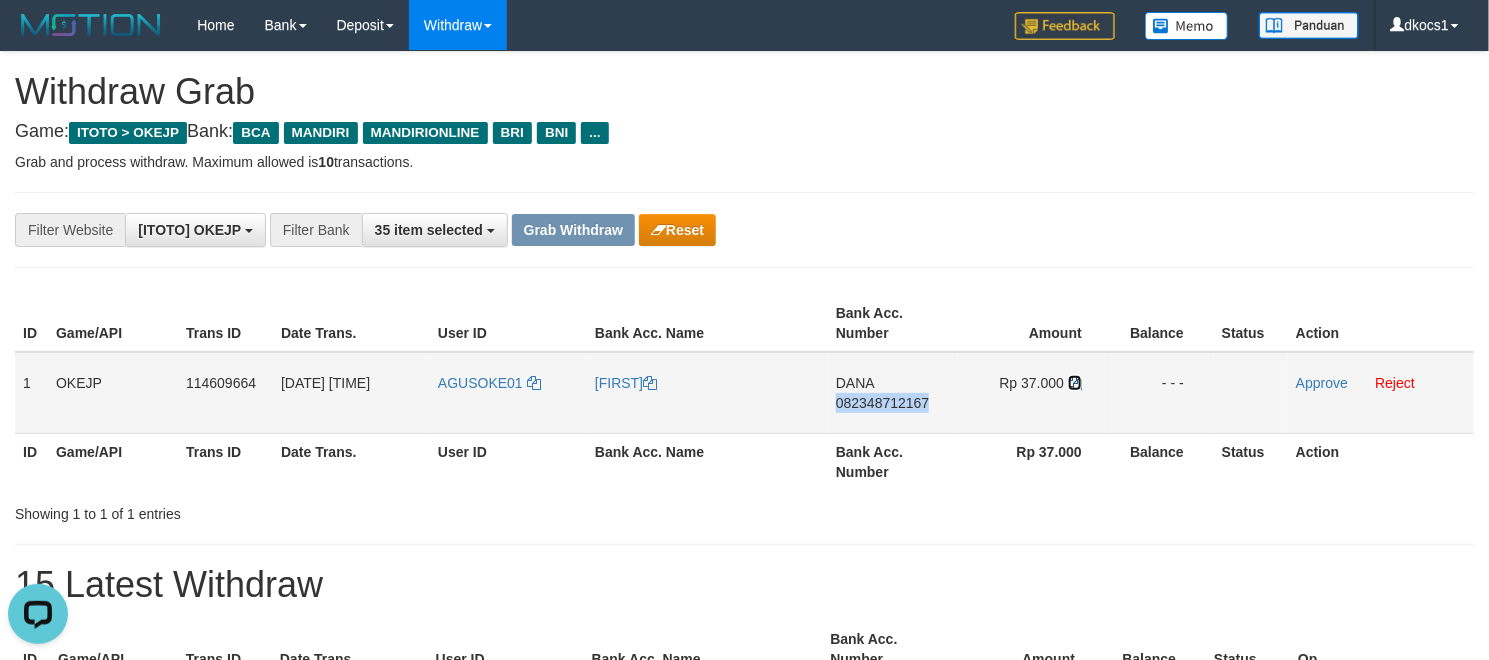click at bounding box center [1075, 383] 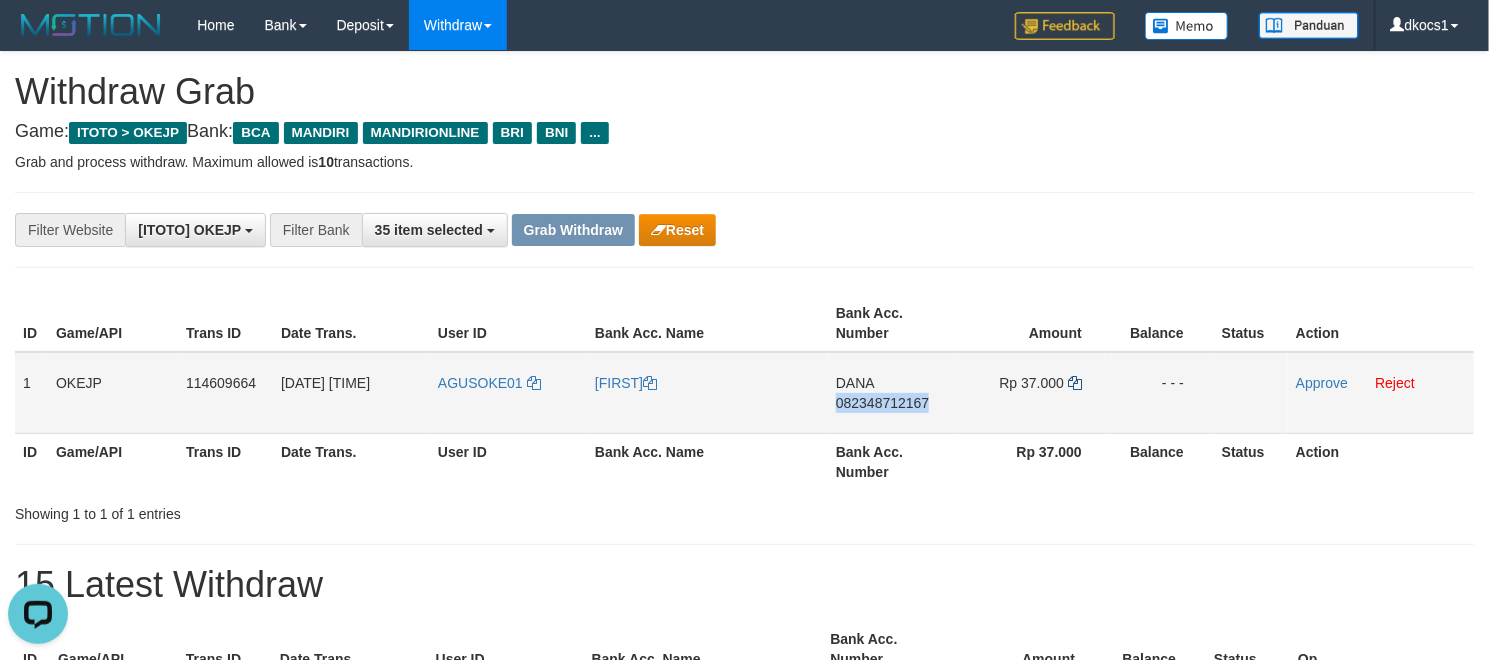 copy on "082348712167" 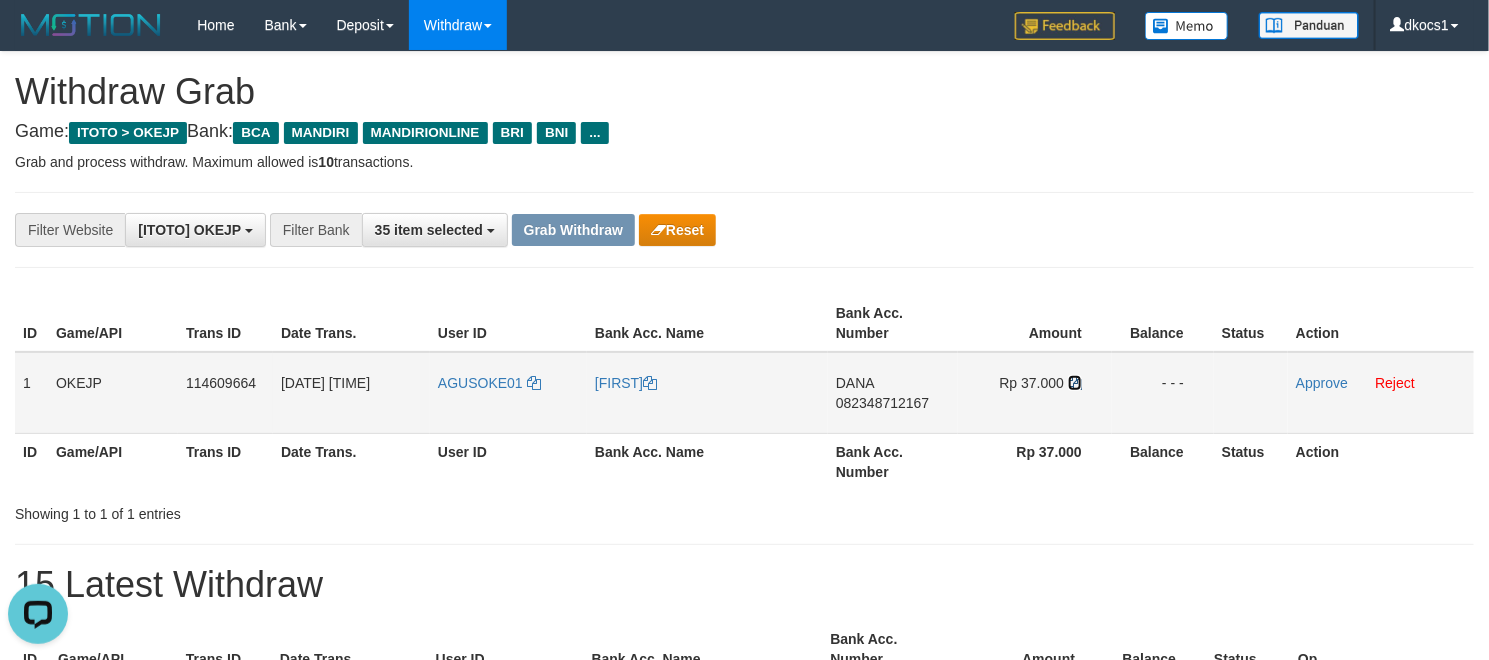 click at bounding box center [1075, 383] 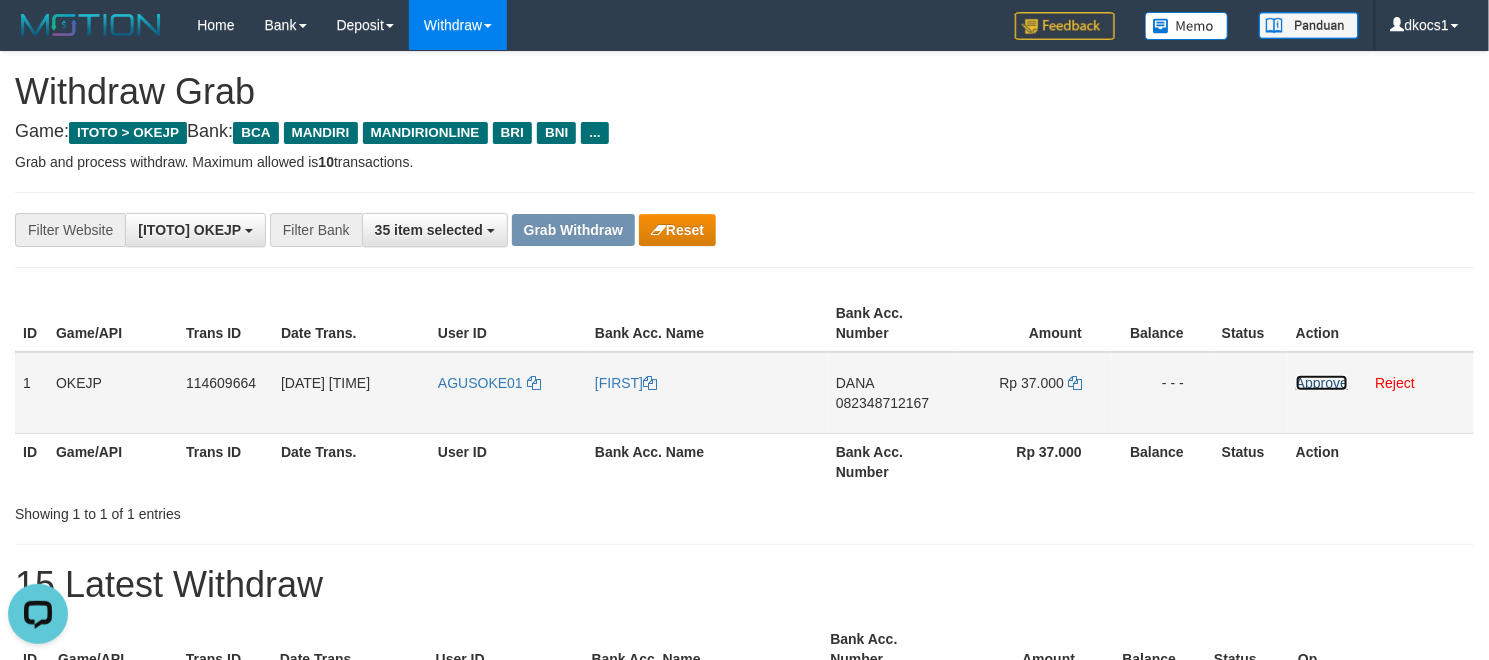 click on "Approve" at bounding box center [1322, 383] 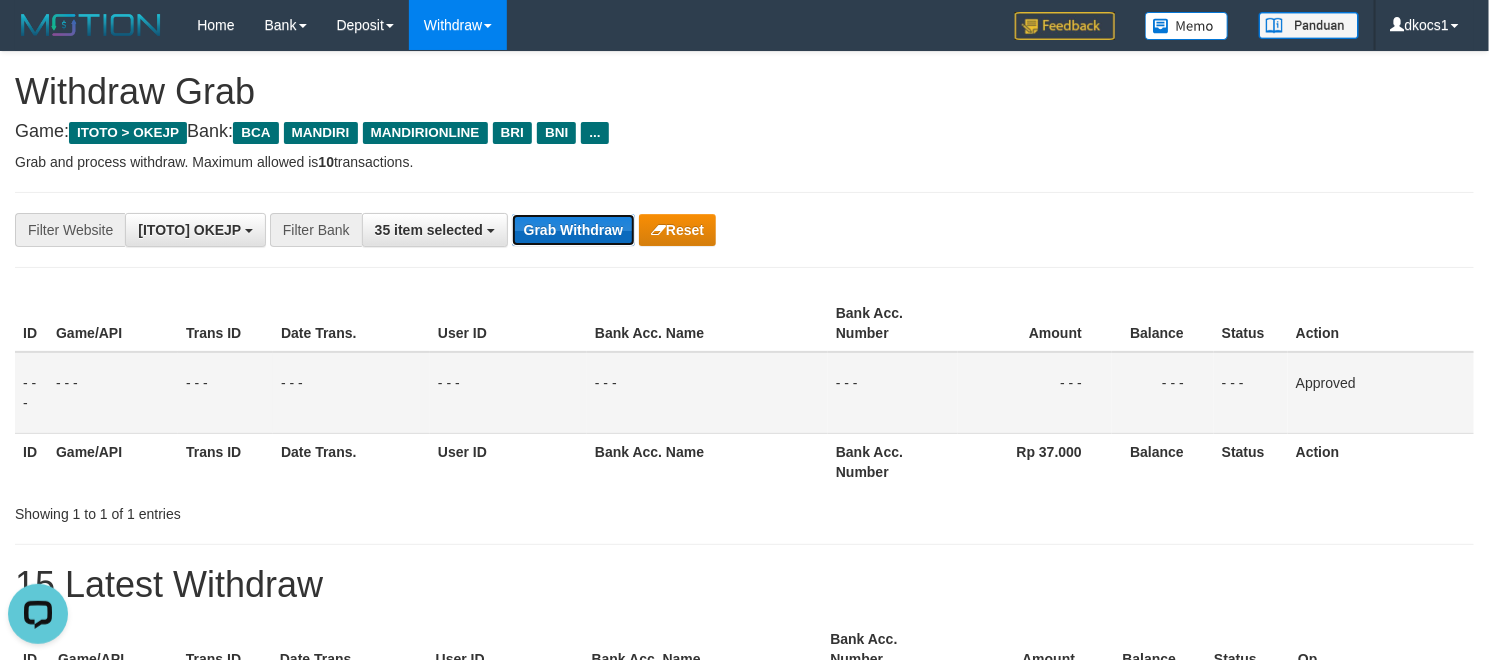 click on "Grab Withdraw" at bounding box center [573, 230] 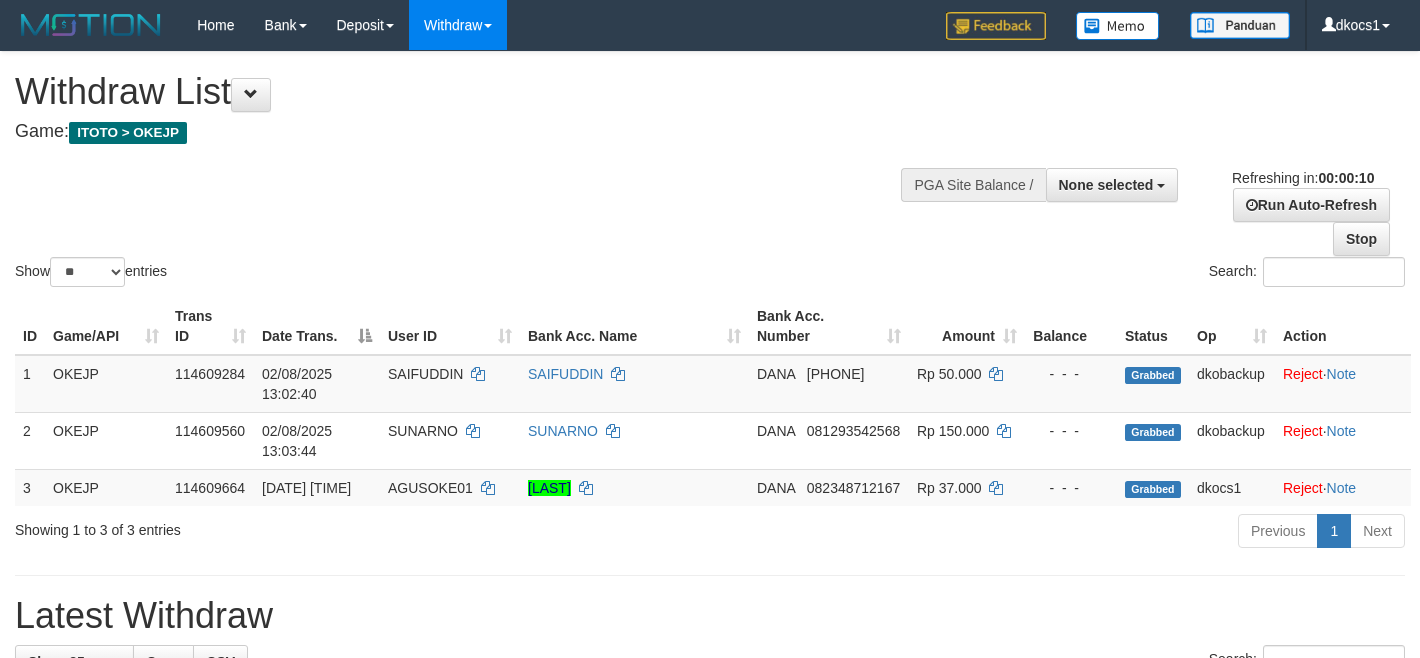 select 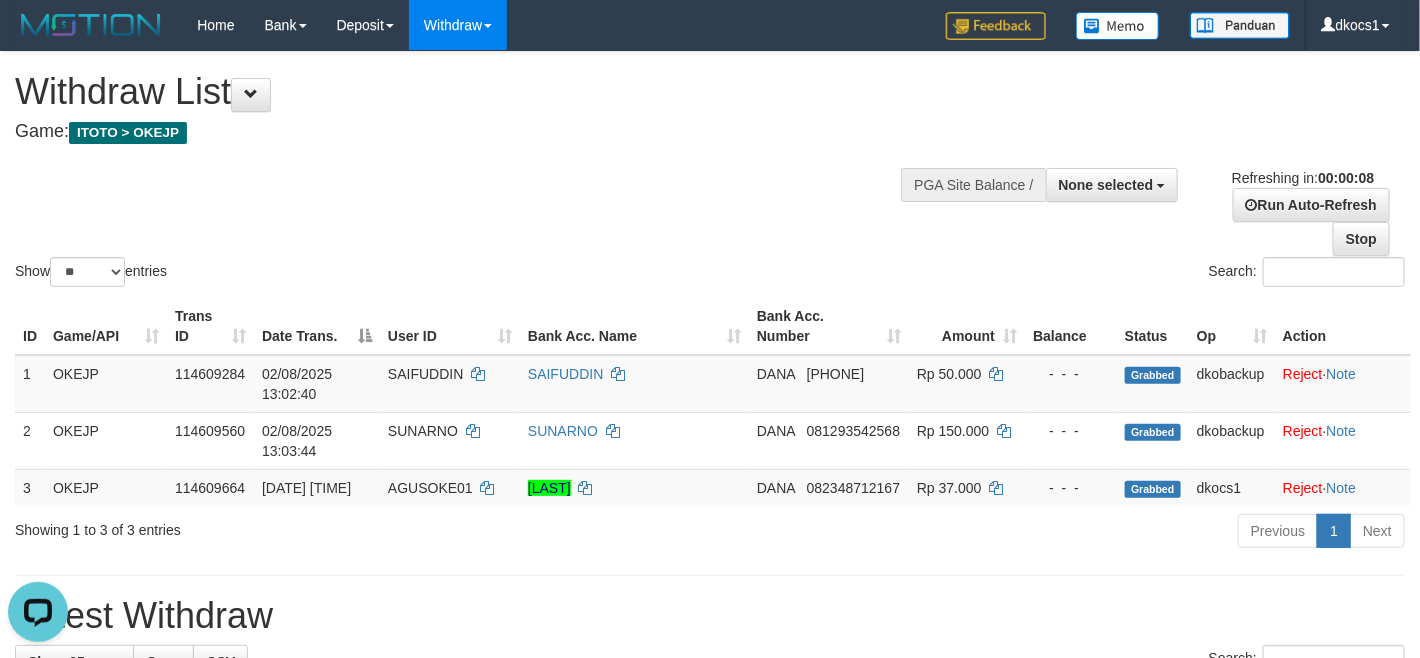 scroll, scrollTop: 0, scrollLeft: 0, axis: both 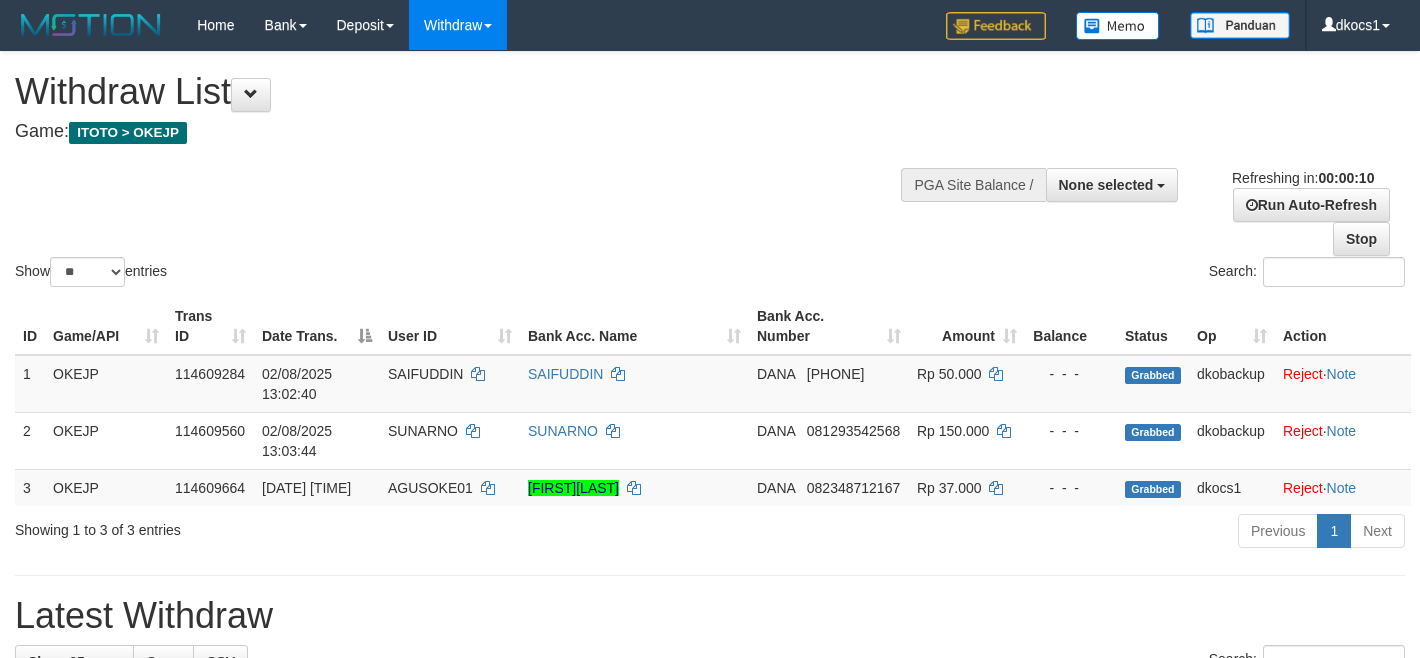select 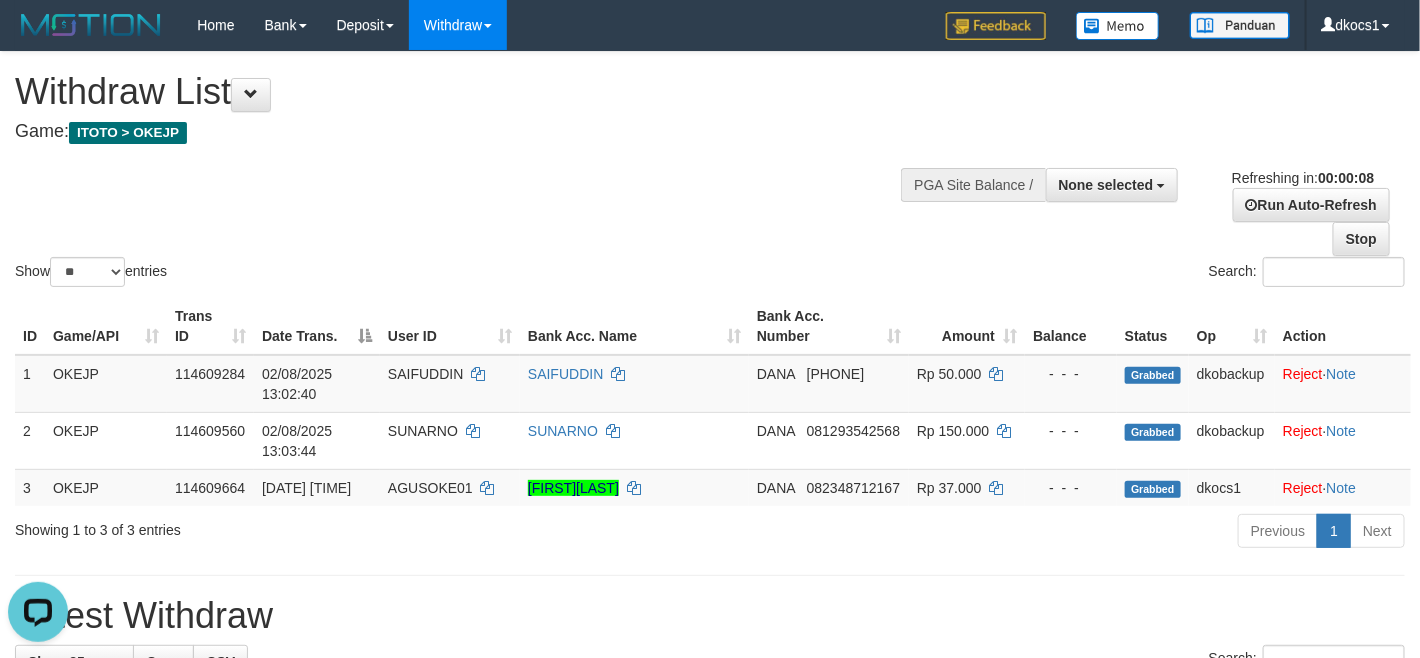 scroll, scrollTop: 0, scrollLeft: 0, axis: both 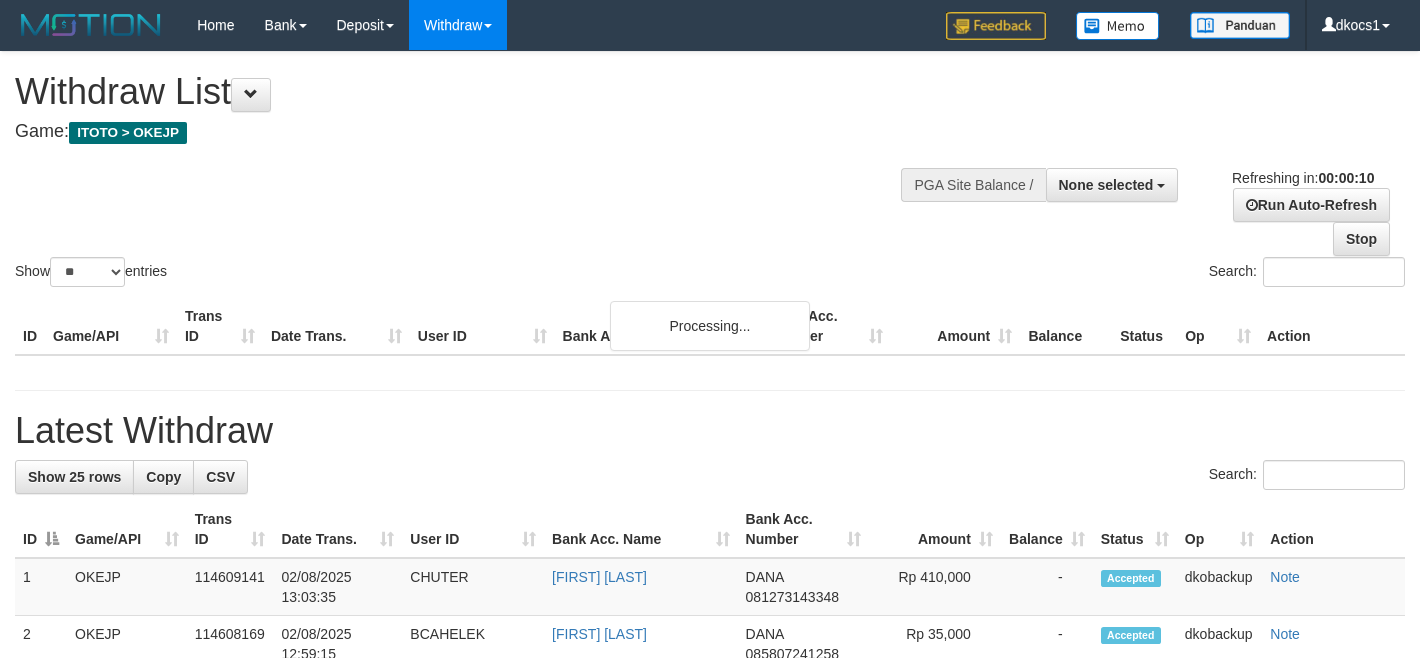 select 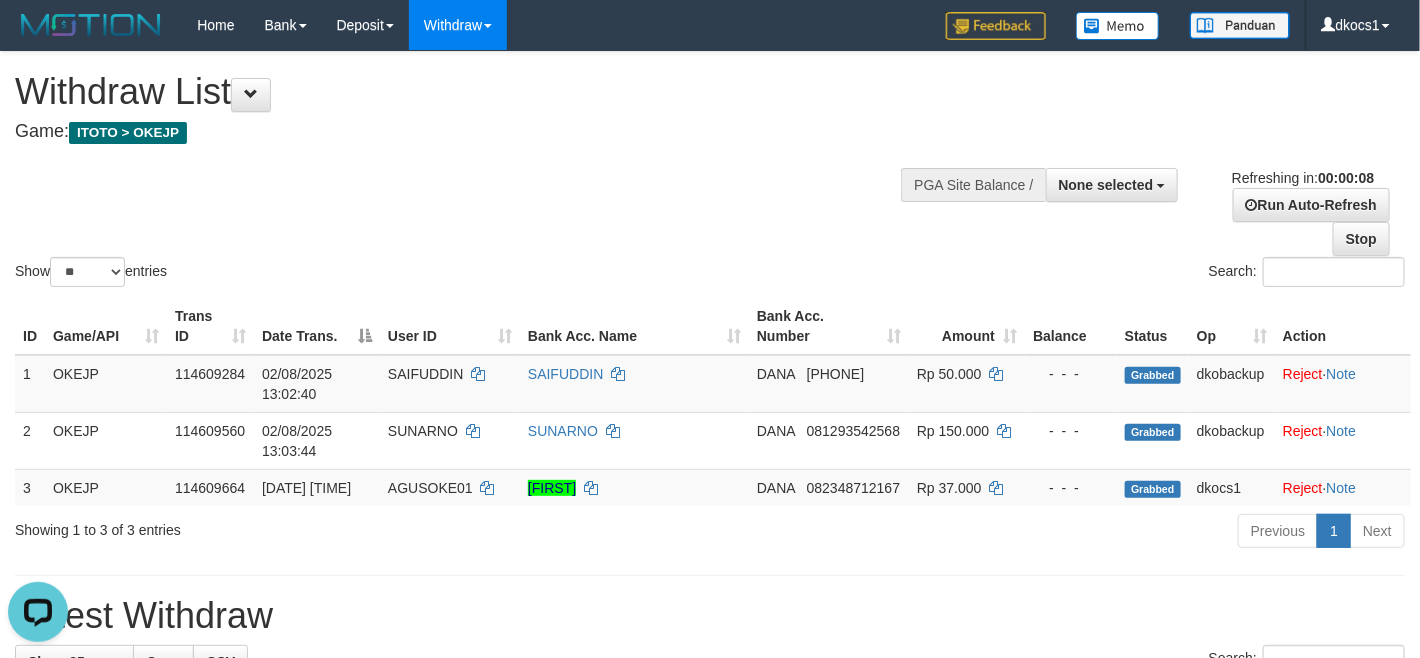 scroll, scrollTop: 0, scrollLeft: 0, axis: both 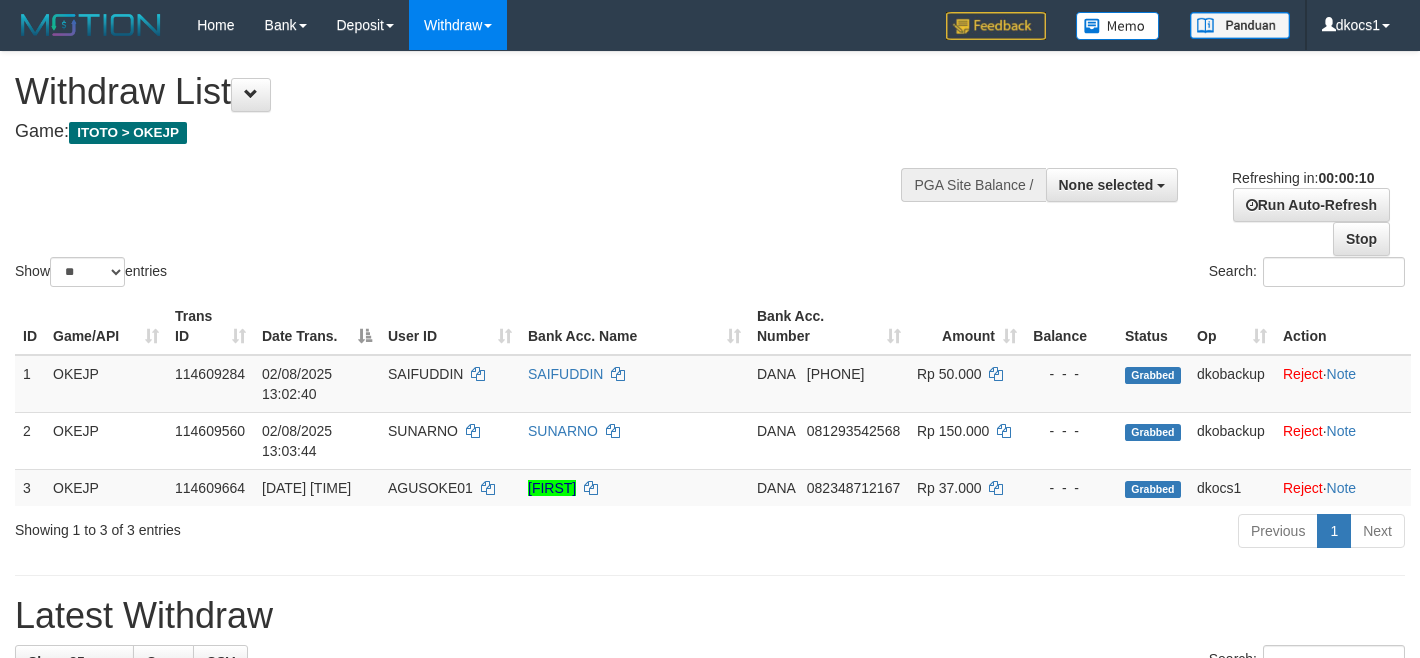select 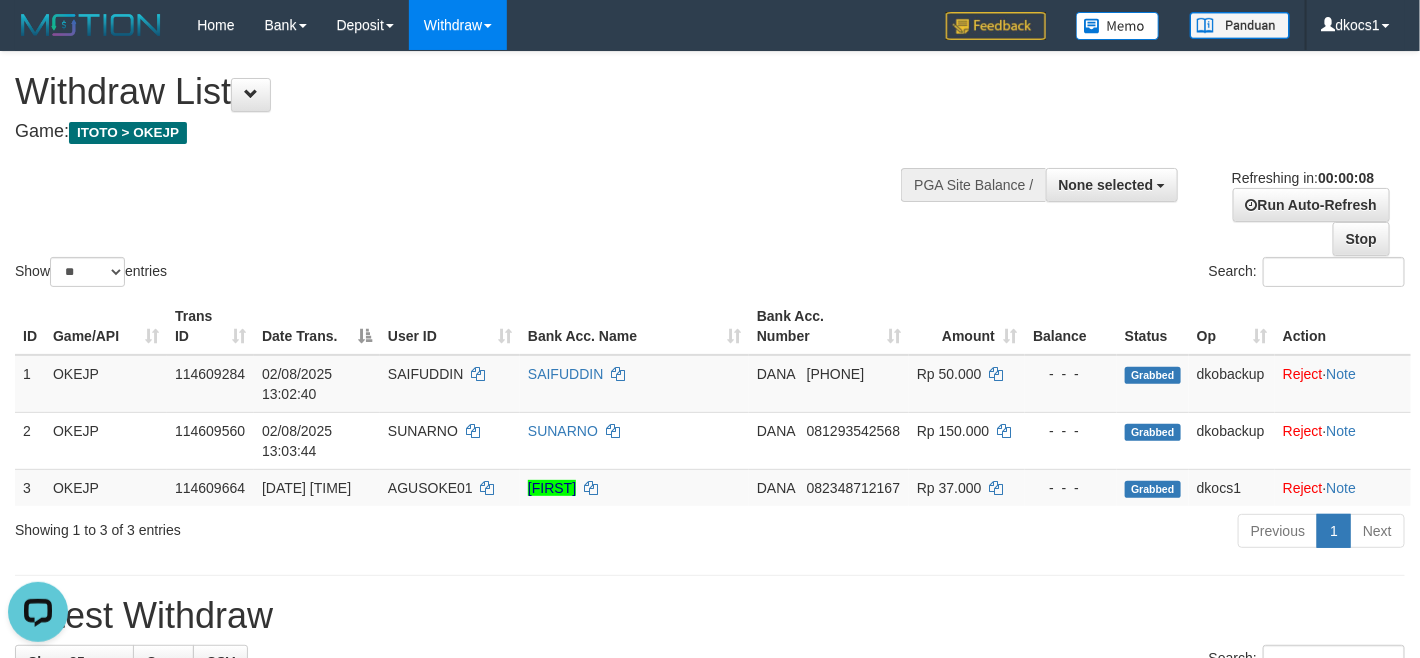 scroll, scrollTop: 0, scrollLeft: 0, axis: both 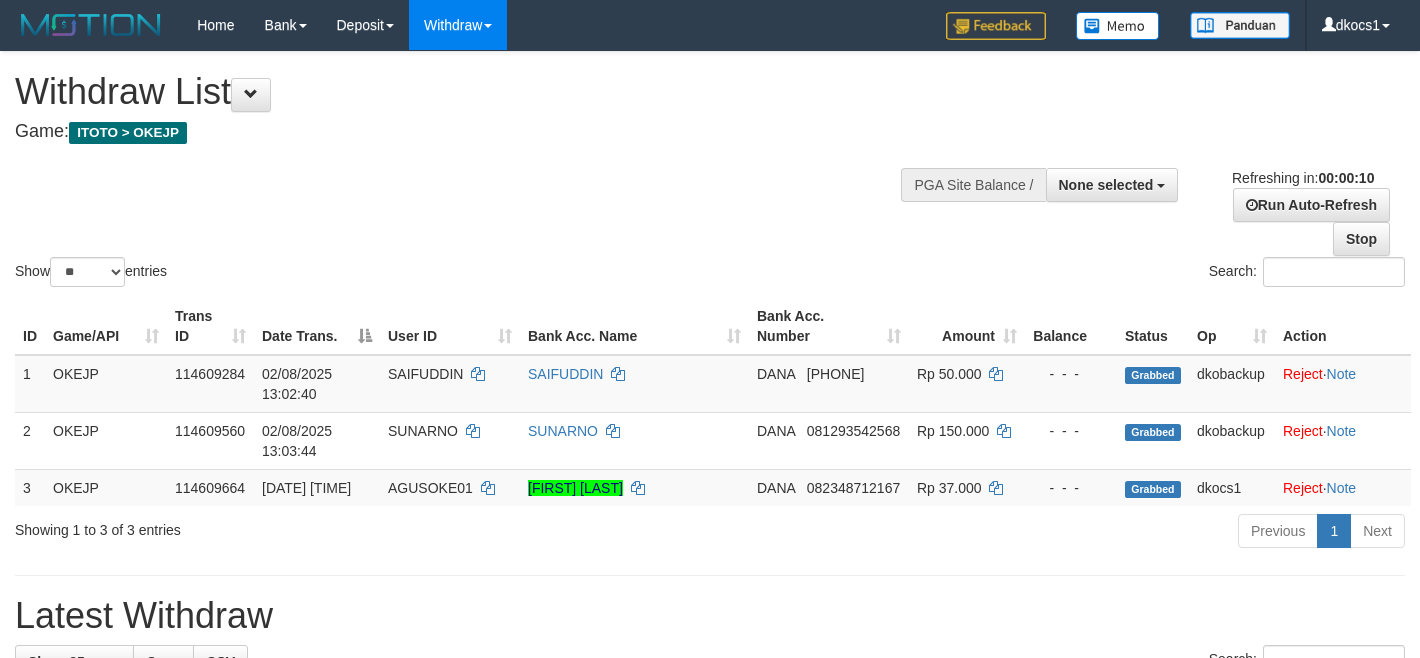 select 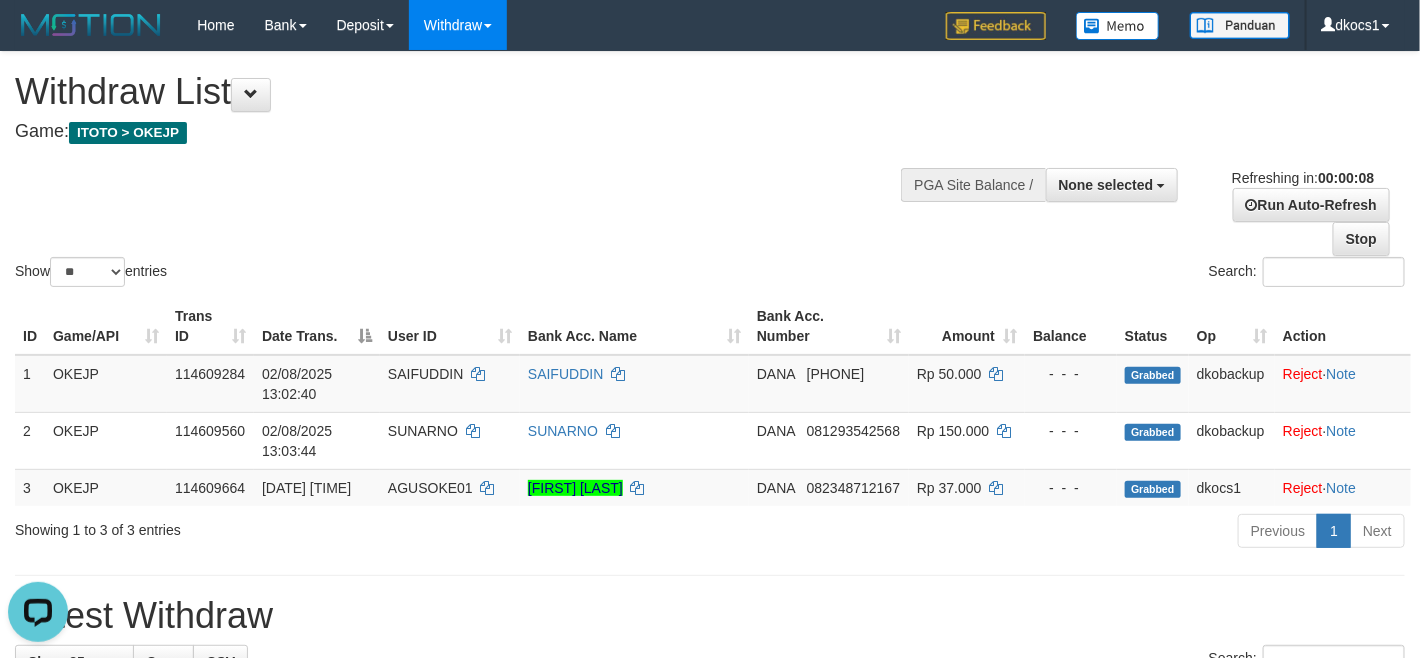 scroll, scrollTop: 0, scrollLeft: 0, axis: both 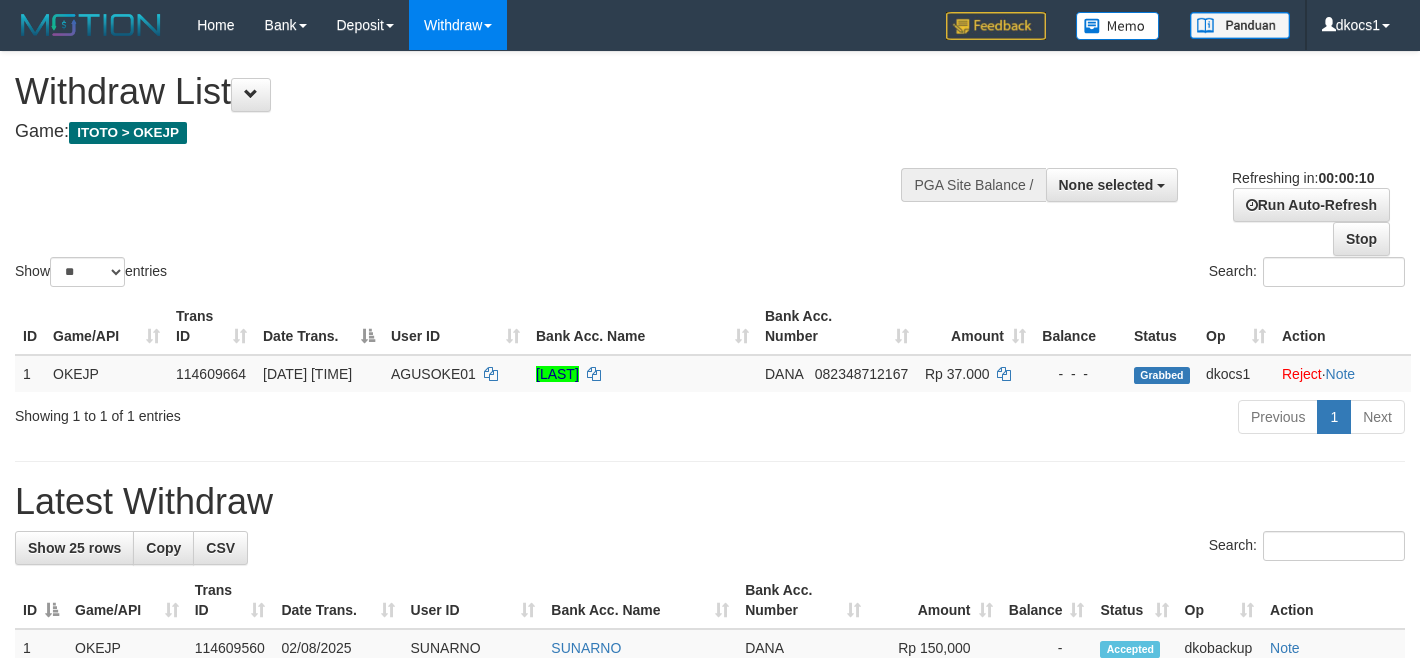 select 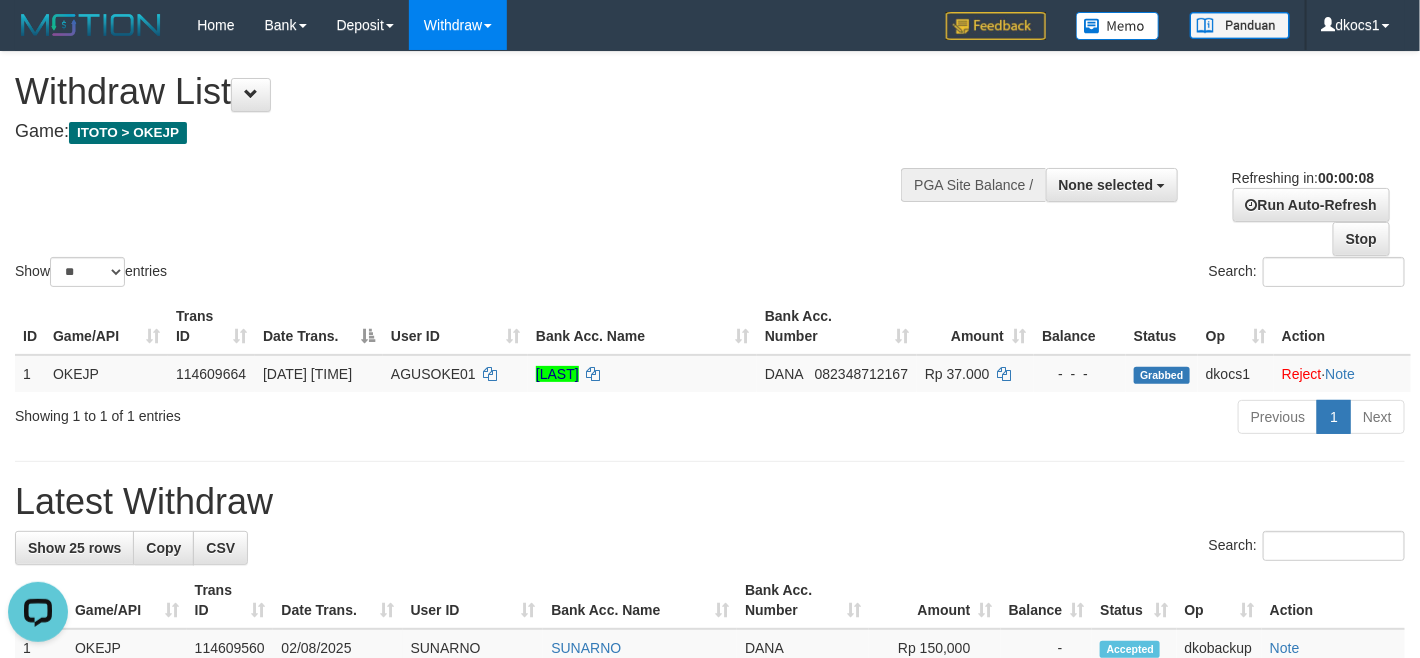 scroll, scrollTop: 0, scrollLeft: 0, axis: both 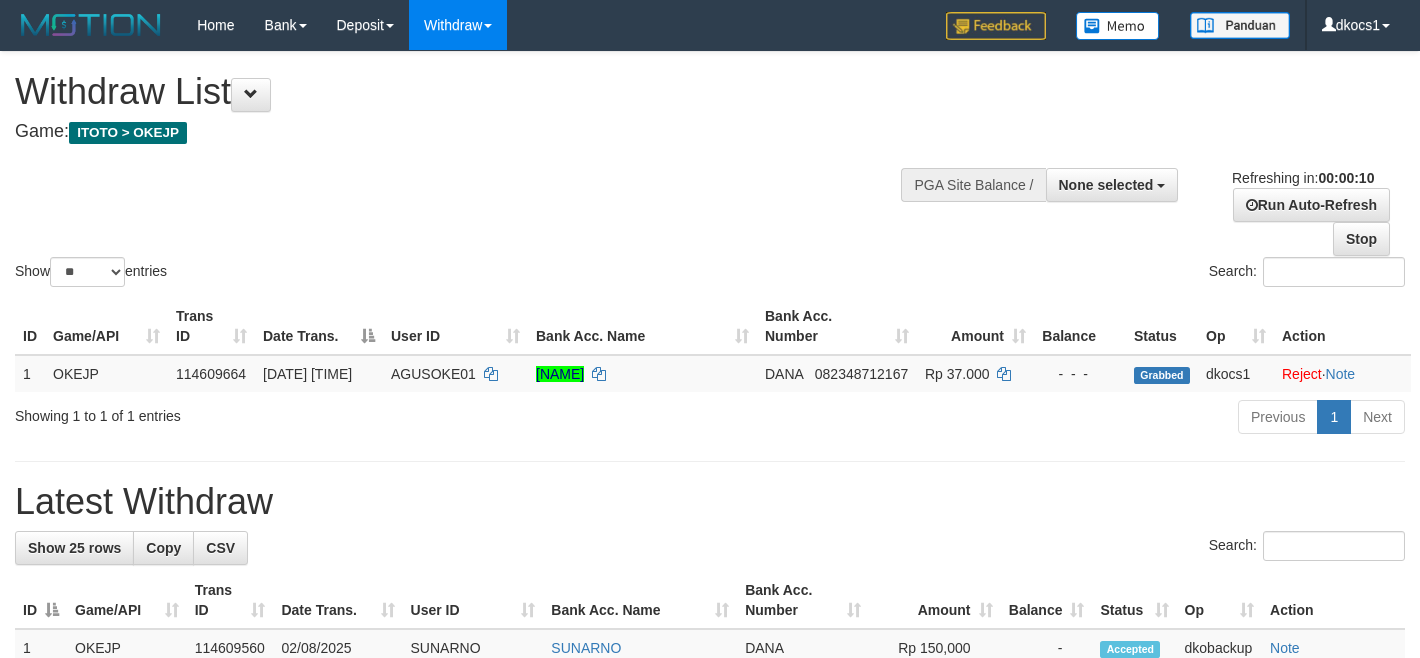 select 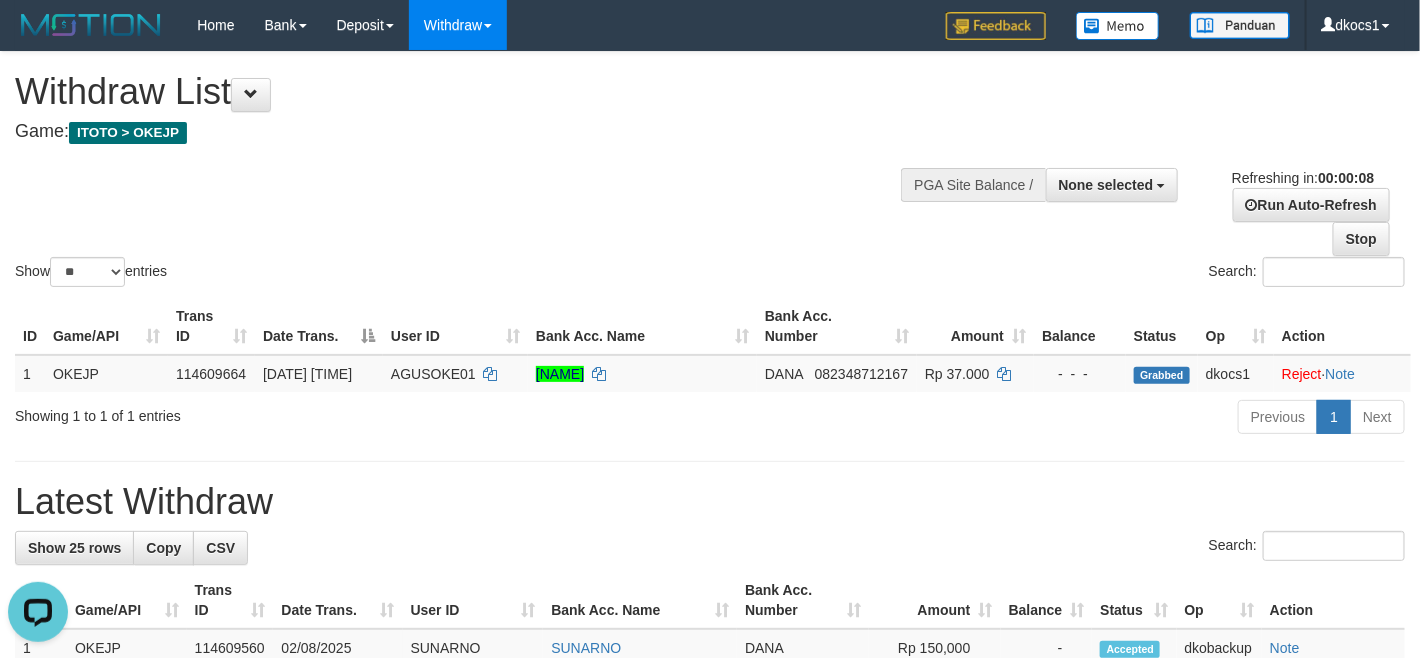 scroll, scrollTop: 0, scrollLeft: 0, axis: both 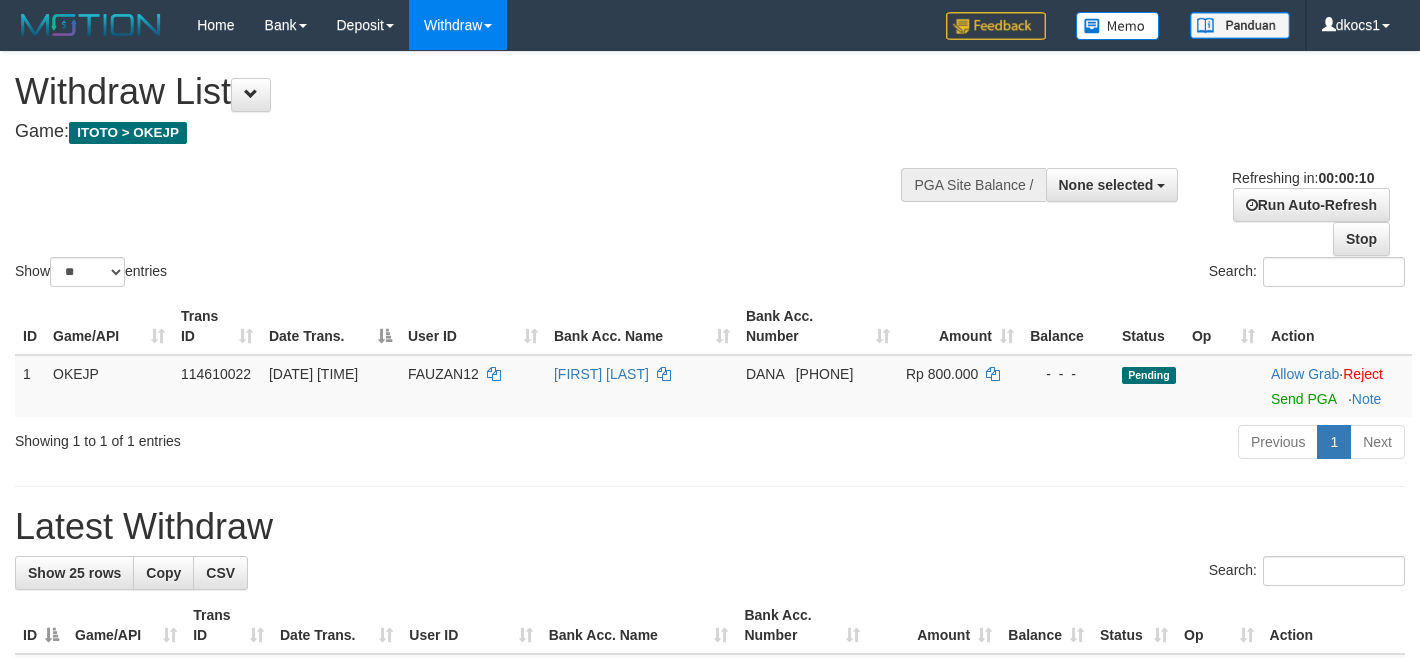 select 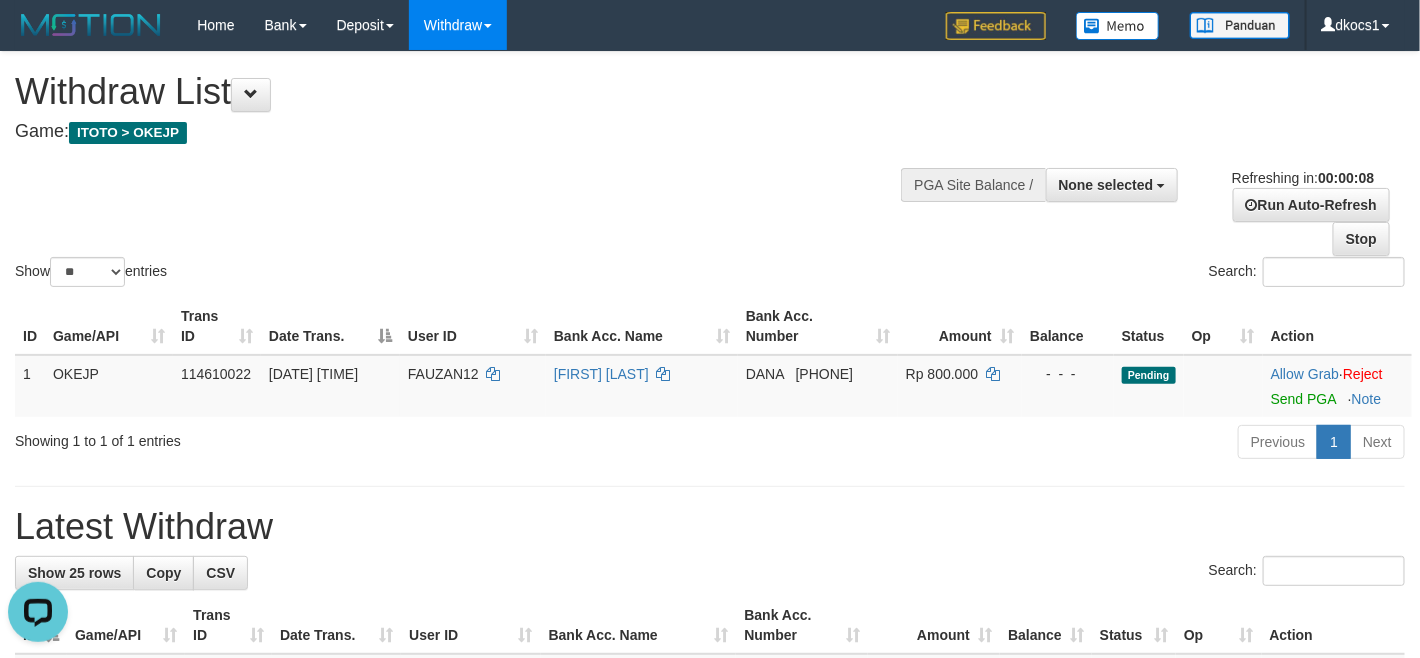 scroll, scrollTop: 0, scrollLeft: 0, axis: both 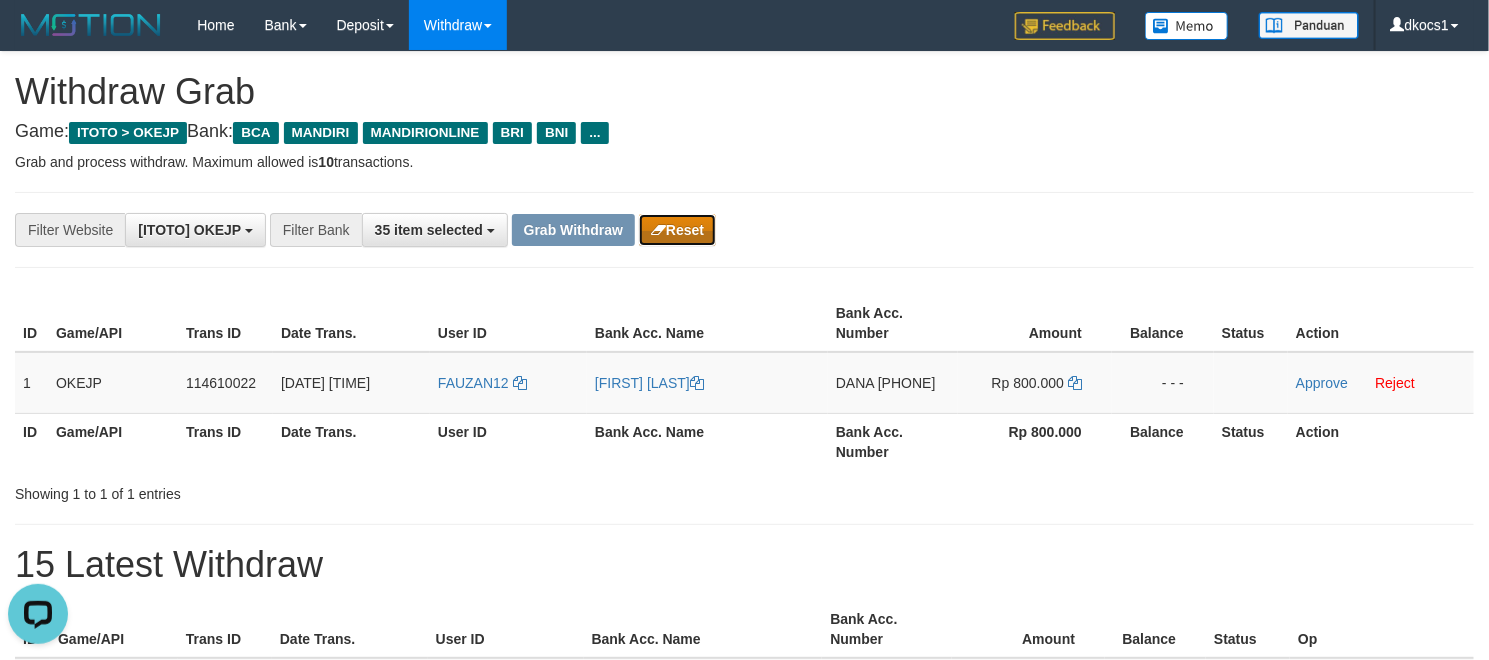 click on "Reset" at bounding box center [677, 230] 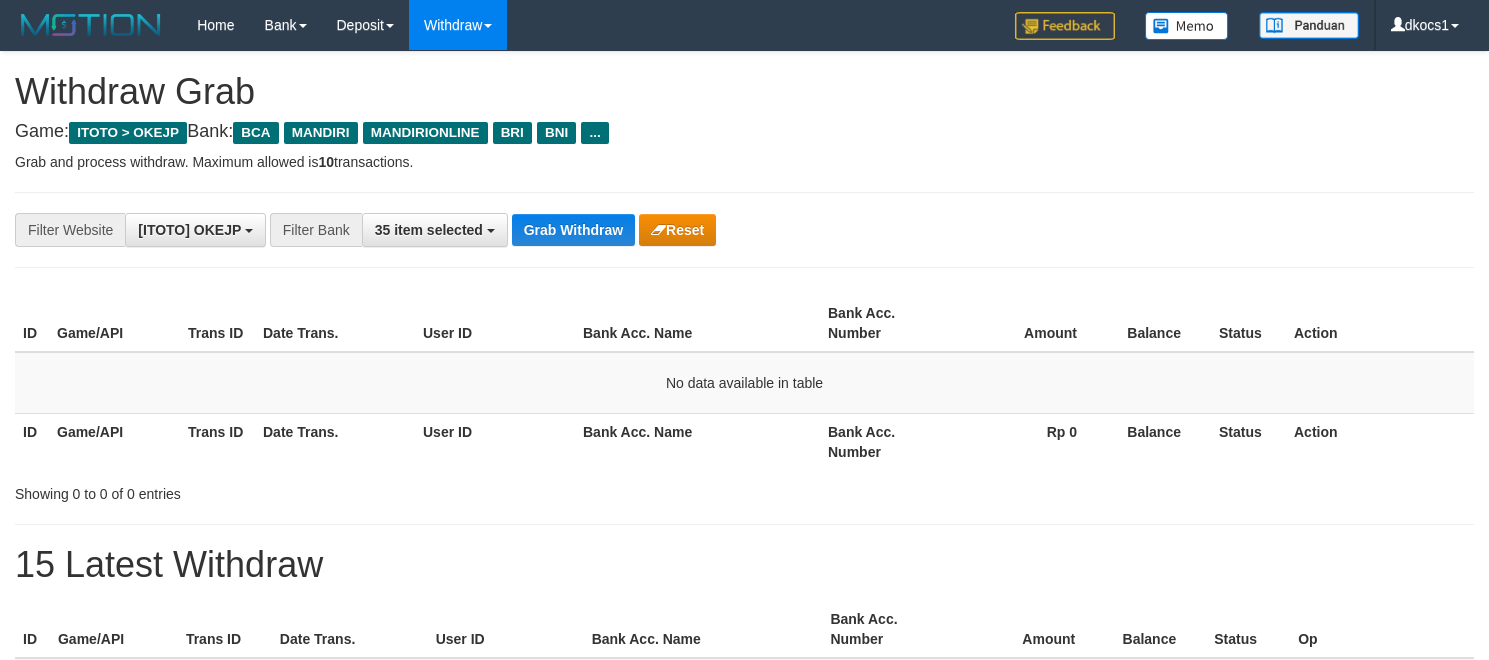 scroll, scrollTop: 0, scrollLeft: 0, axis: both 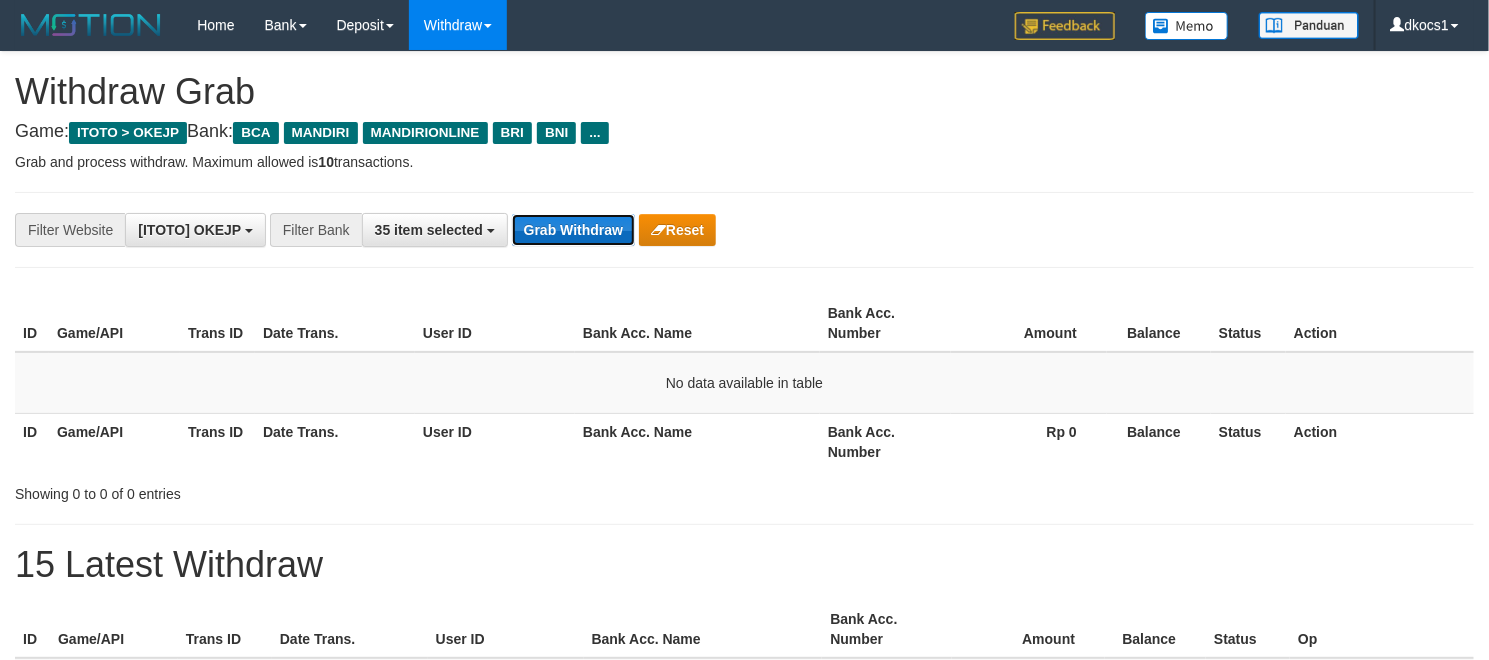 click on "Grab Withdraw" at bounding box center (573, 230) 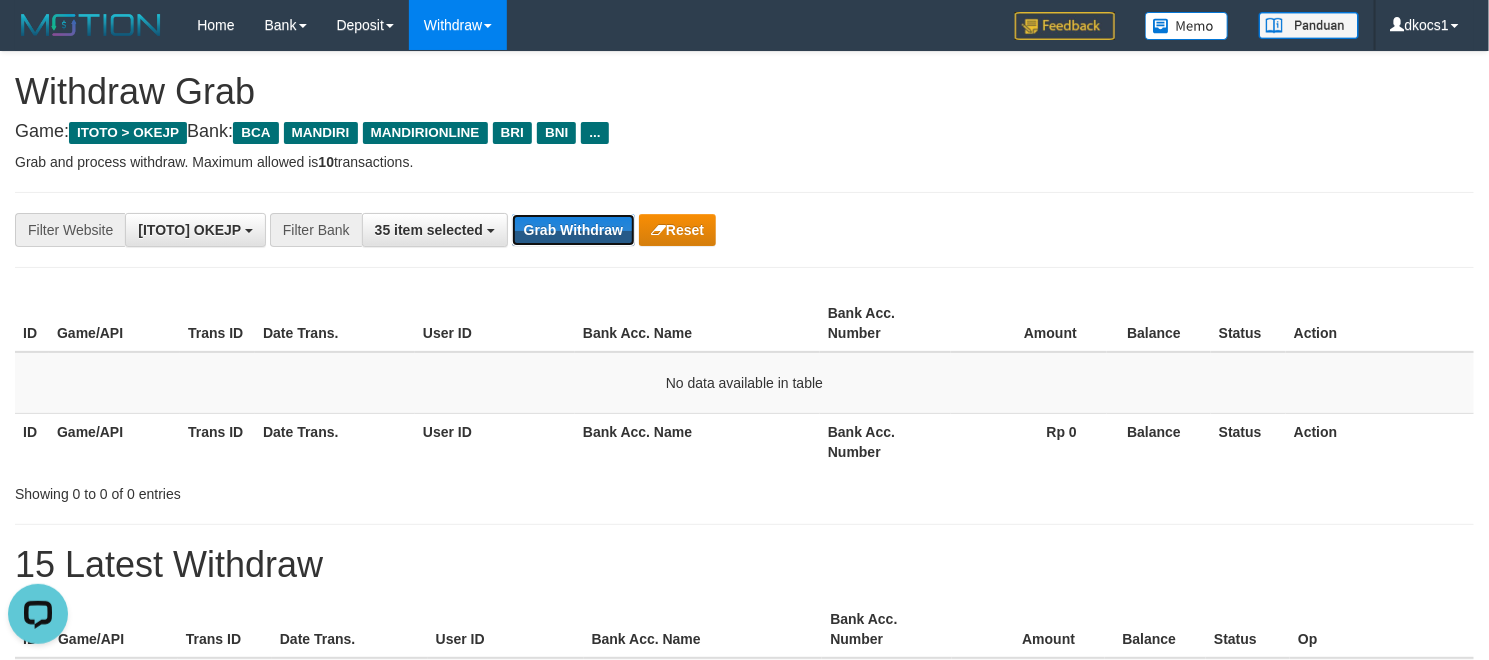 scroll, scrollTop: 0, scrollLeft: 0, axis: both 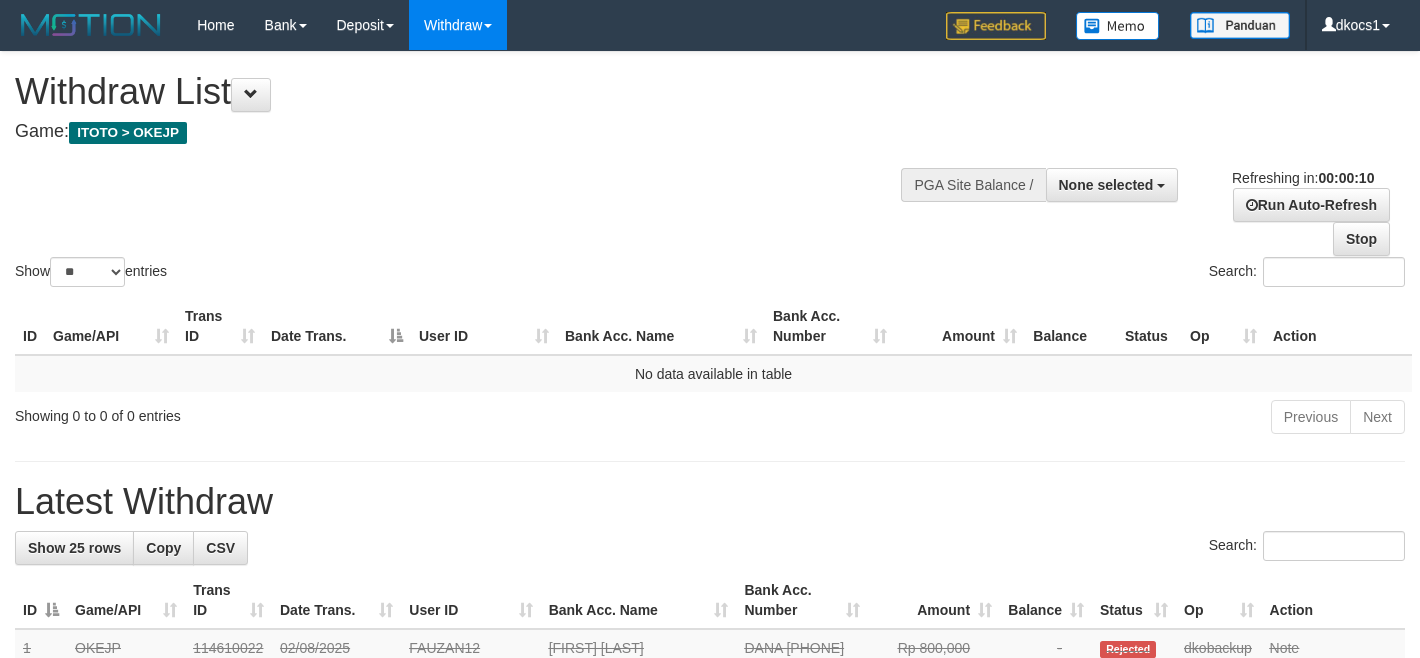 select 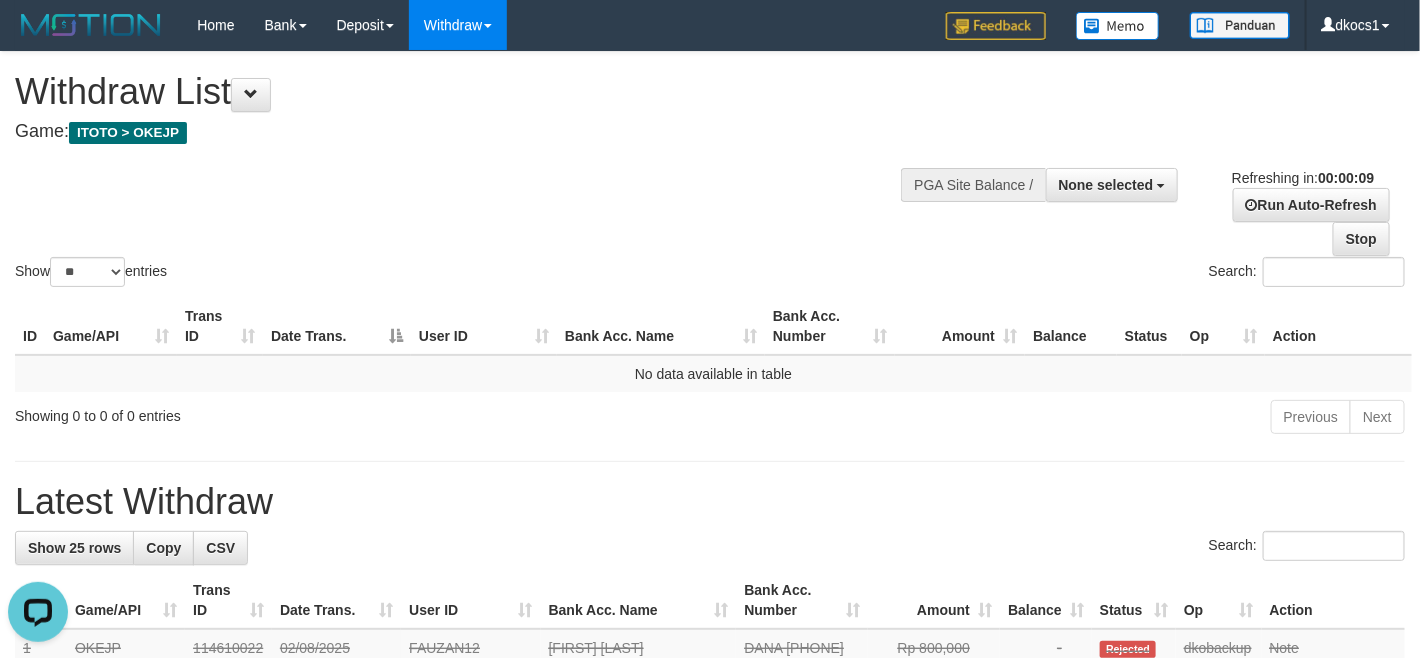 scroll, scrollTop: 0, scrollLeft: 0, axis: both 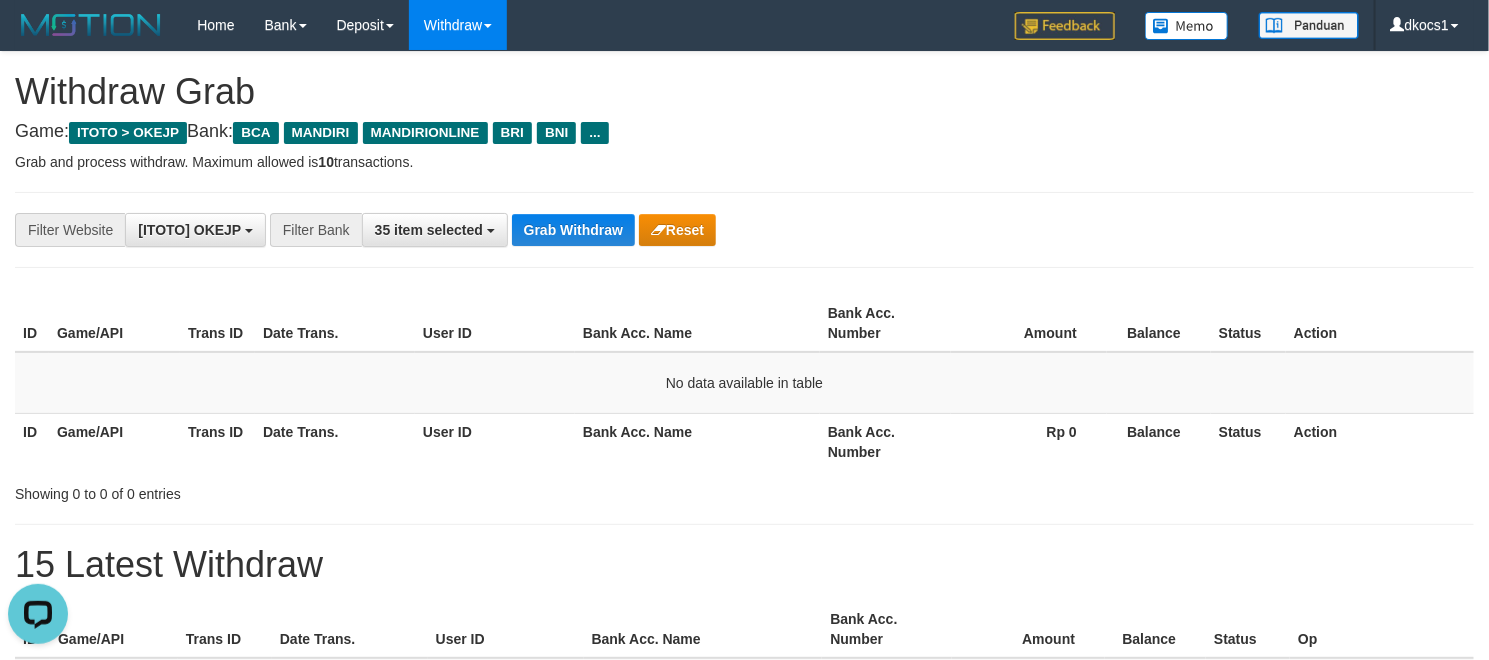 click on "**********" at bounding box center (744, 230) 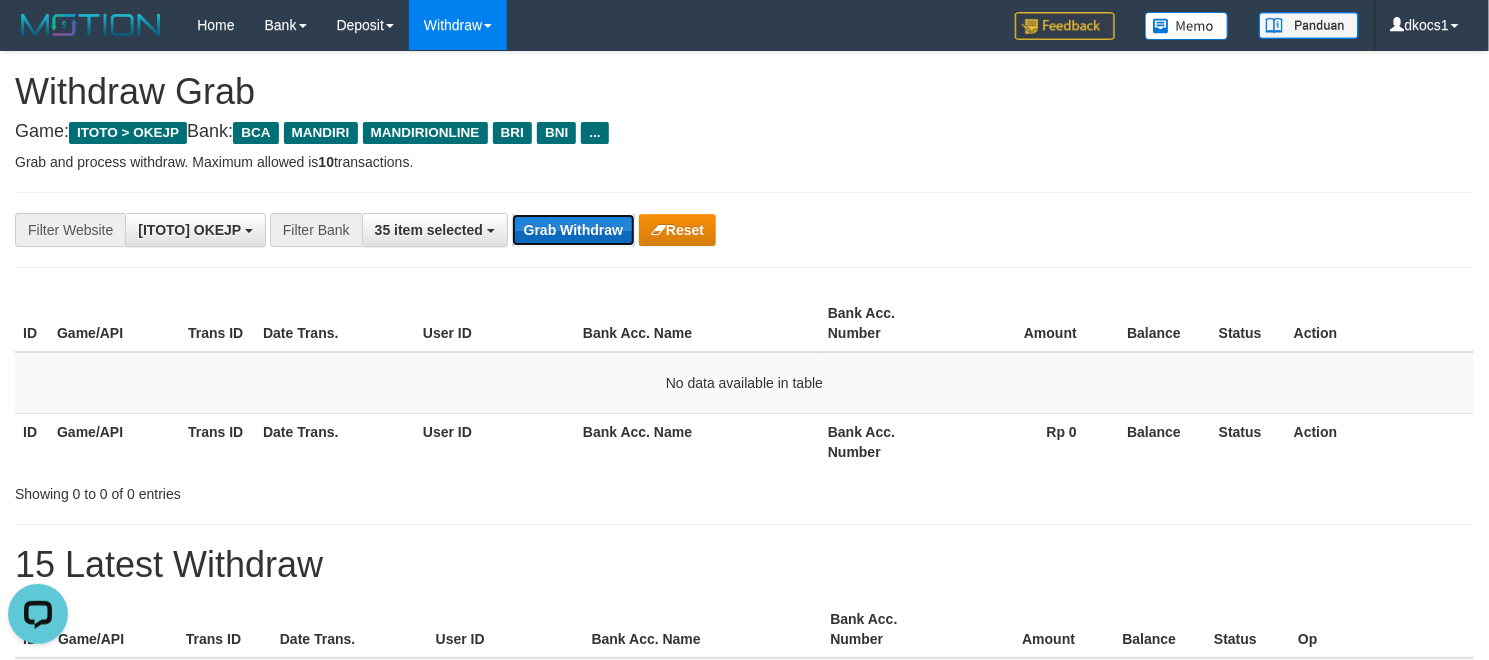 click on "Grab Withdraw" at bounding box center [573, 230] 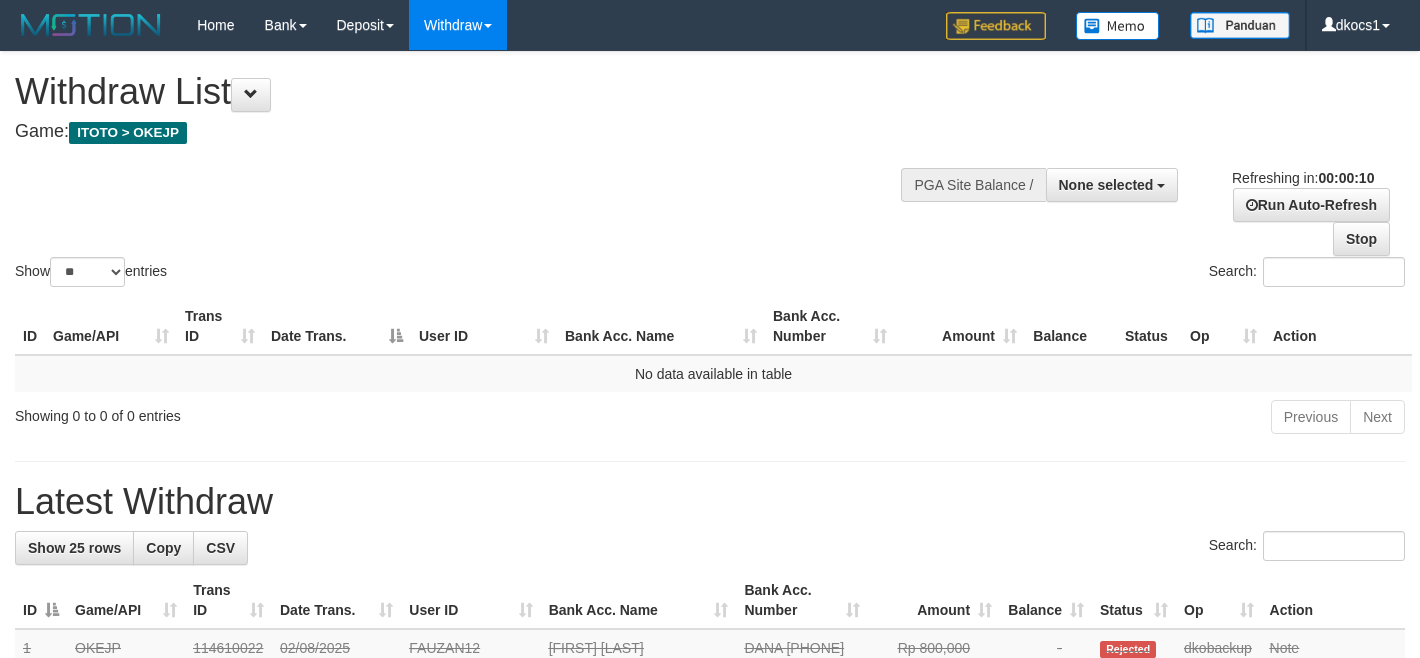 select 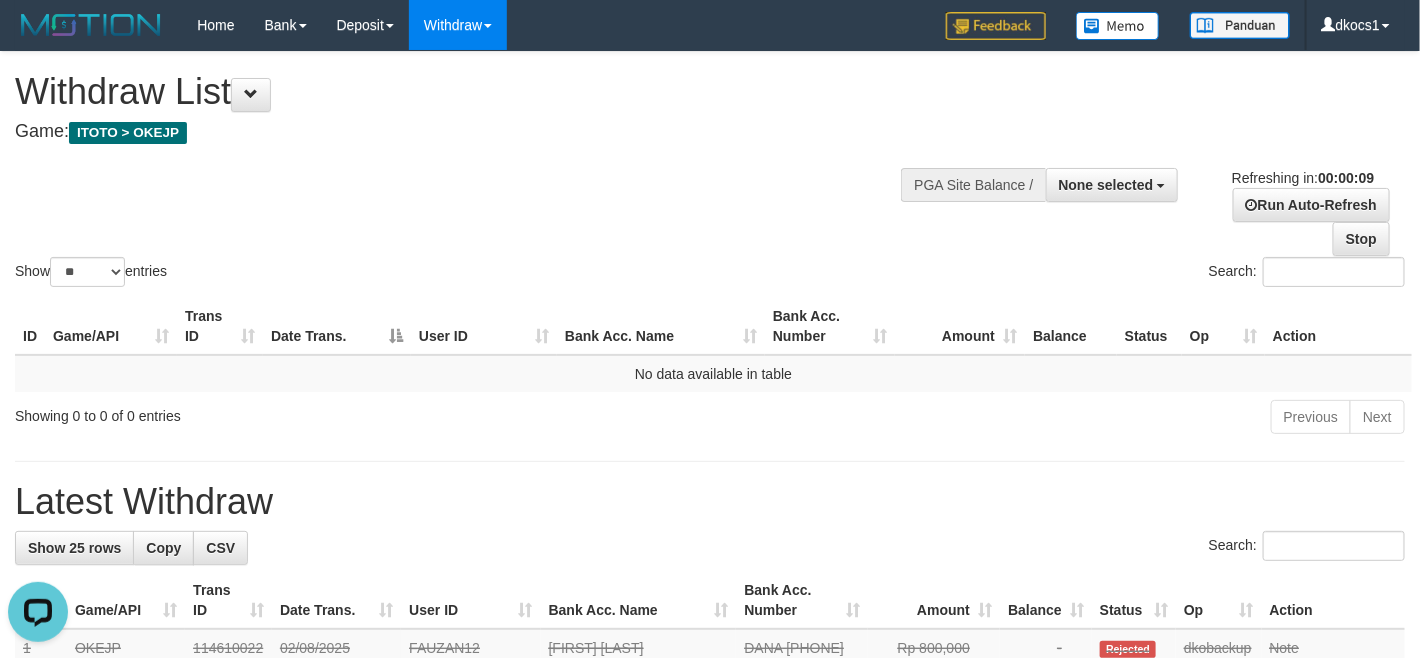 scroll, scrollTop: 0, scrollLeft: 0, axis: both 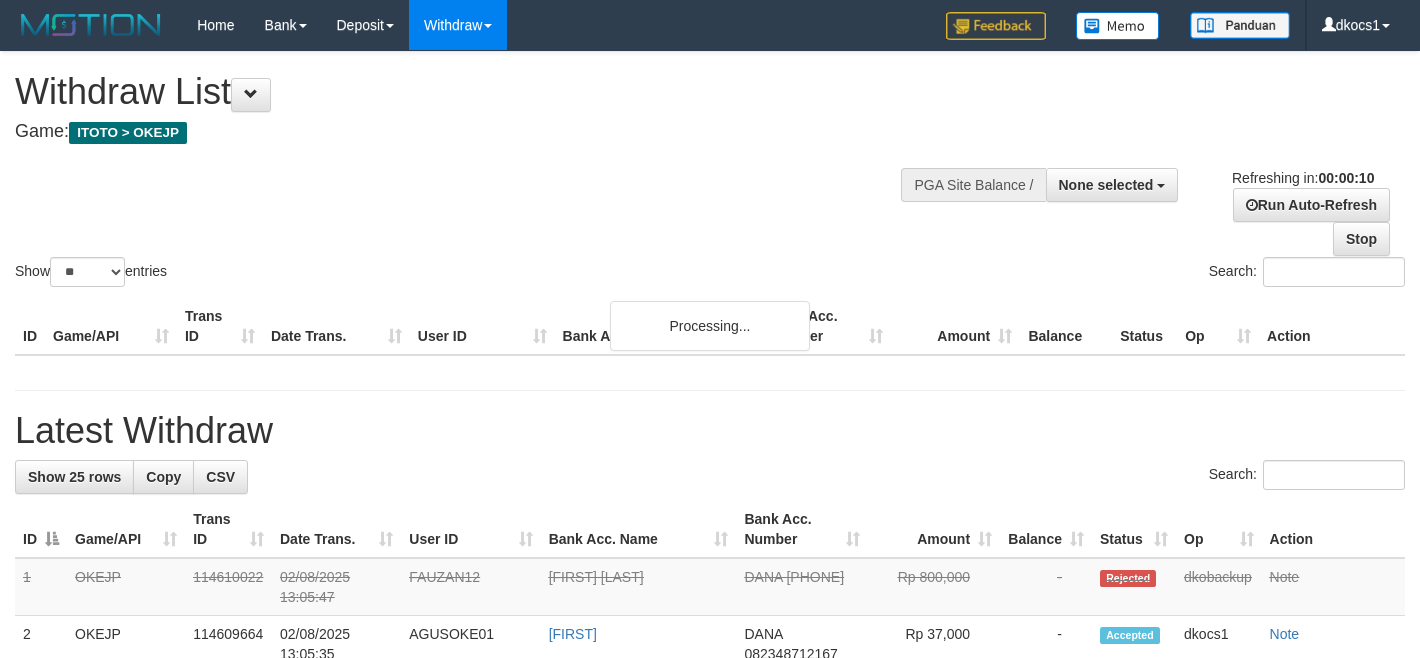 select 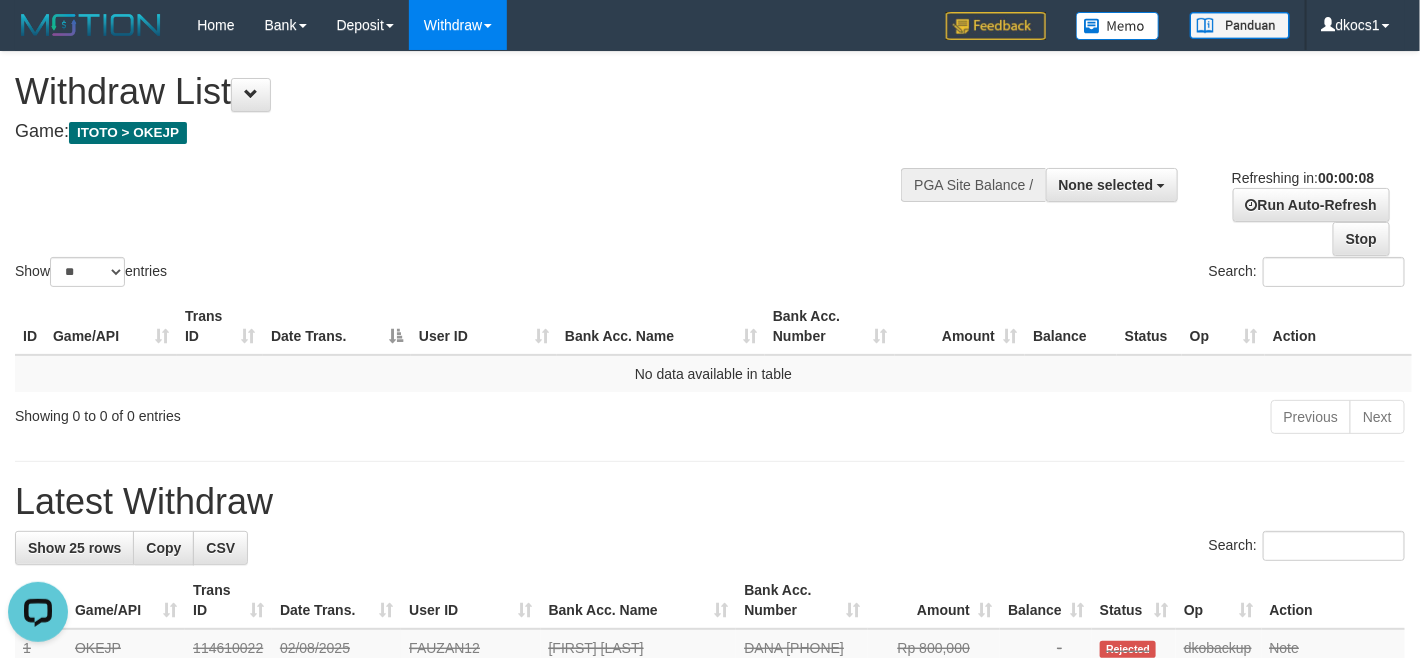 scroll, scrollTop: 0, scrollLeft: 0, axis: both 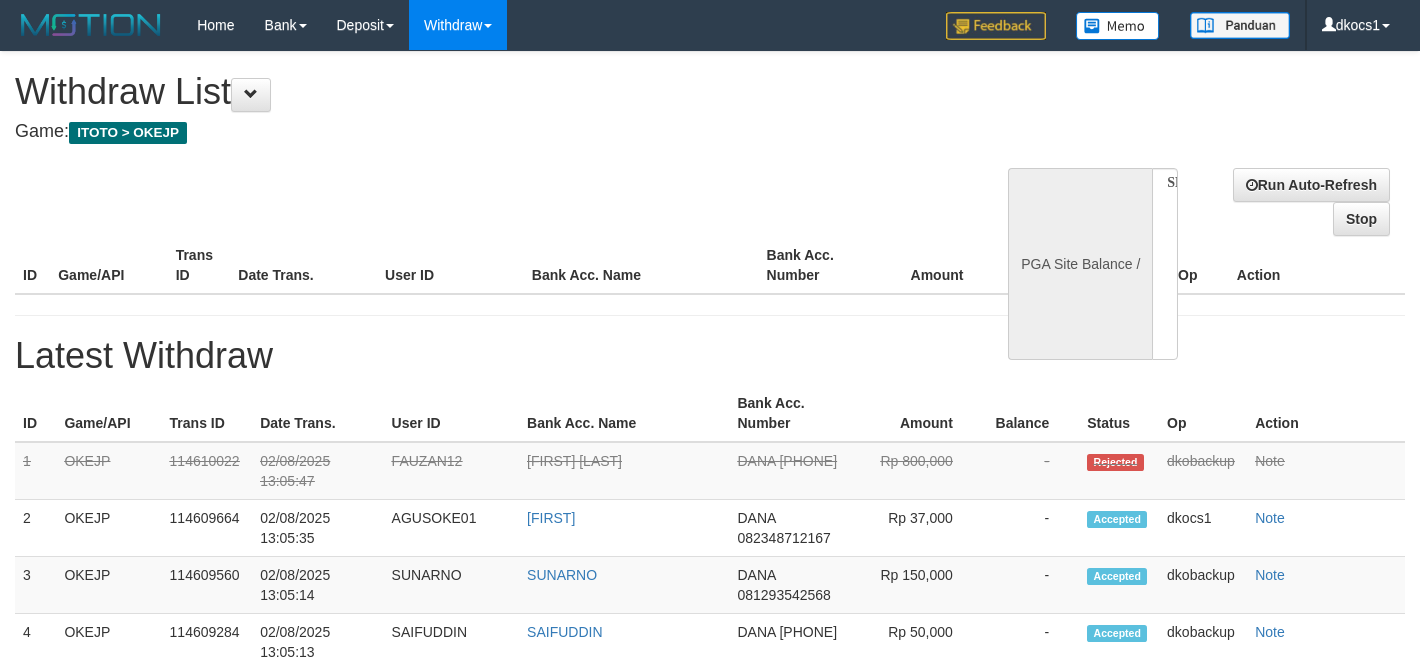 select 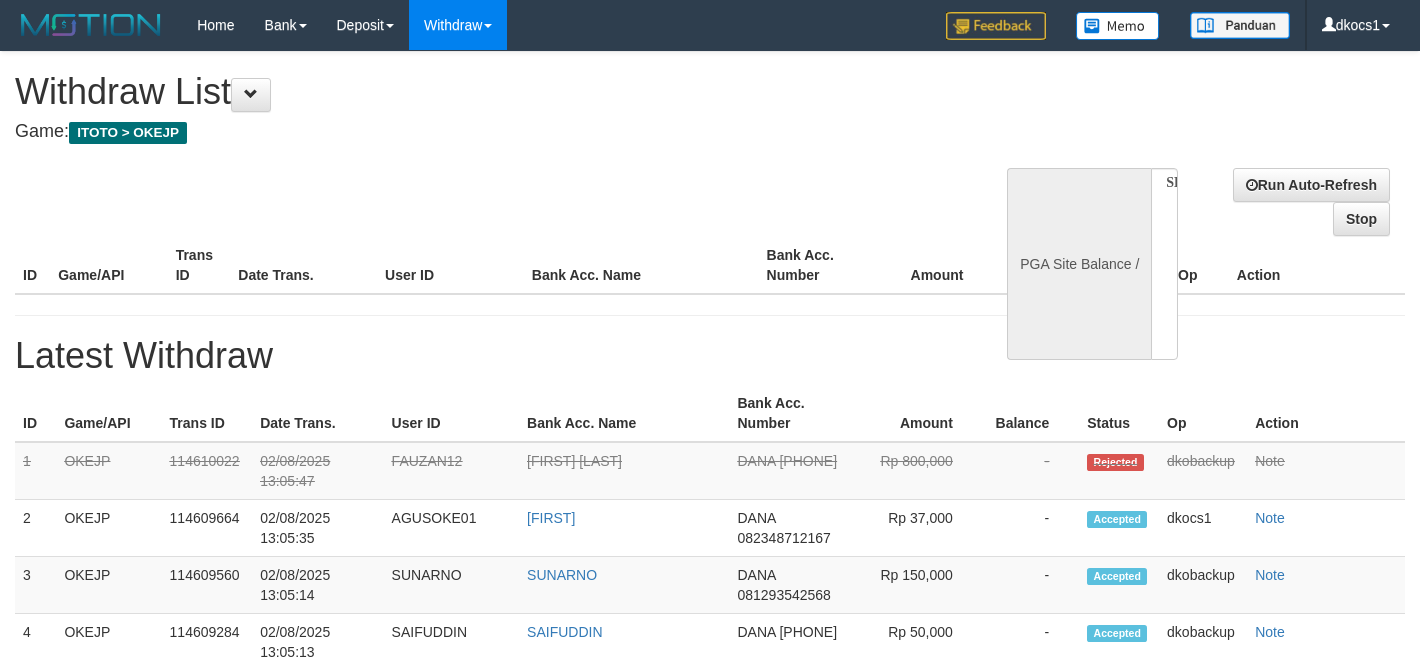 scroll, scrollTop: 0, scrollLeft: 0, axis: both 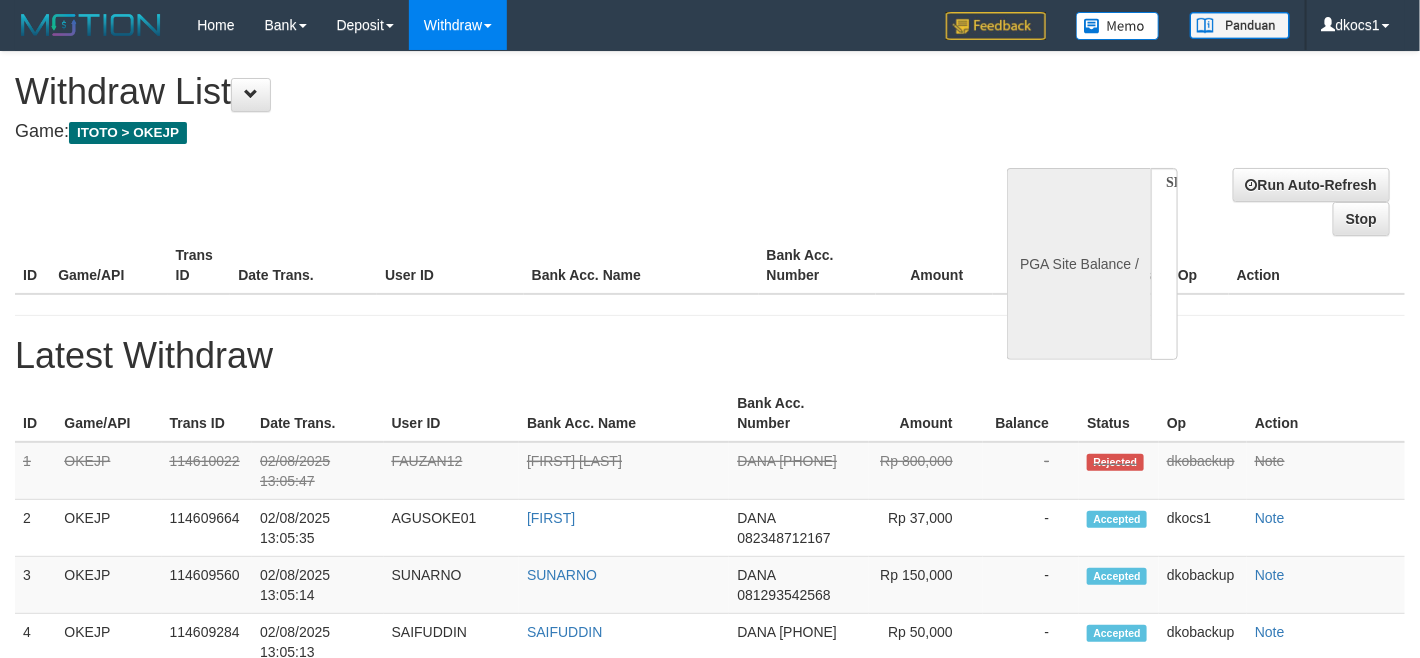 select on "**" 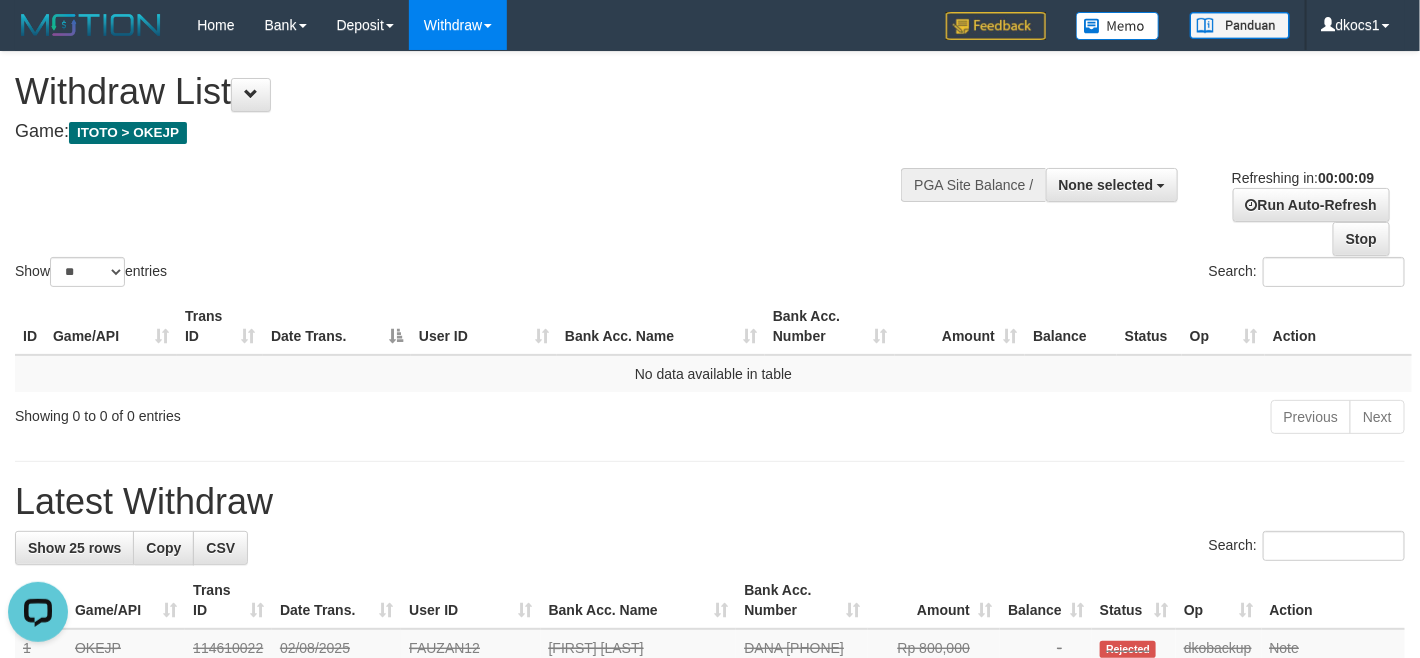 scroll, scrollTop: 0, scrollLeft: 0, axis: both 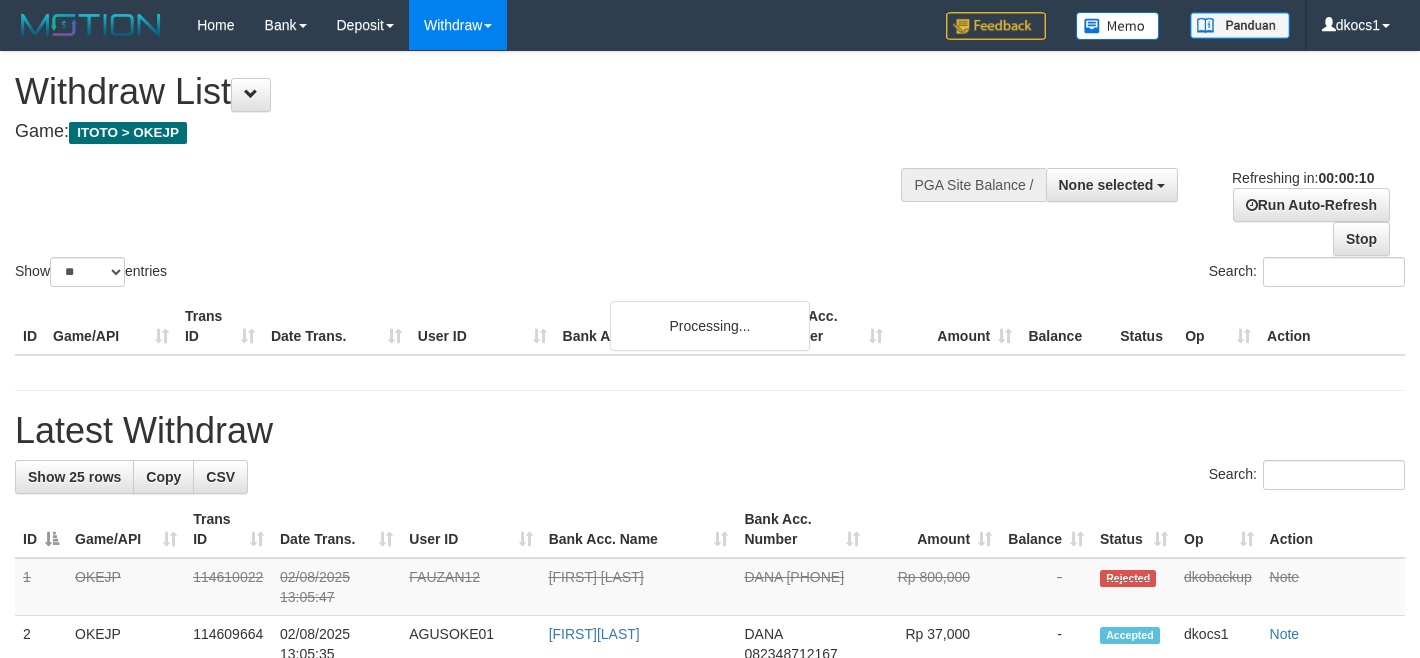 select 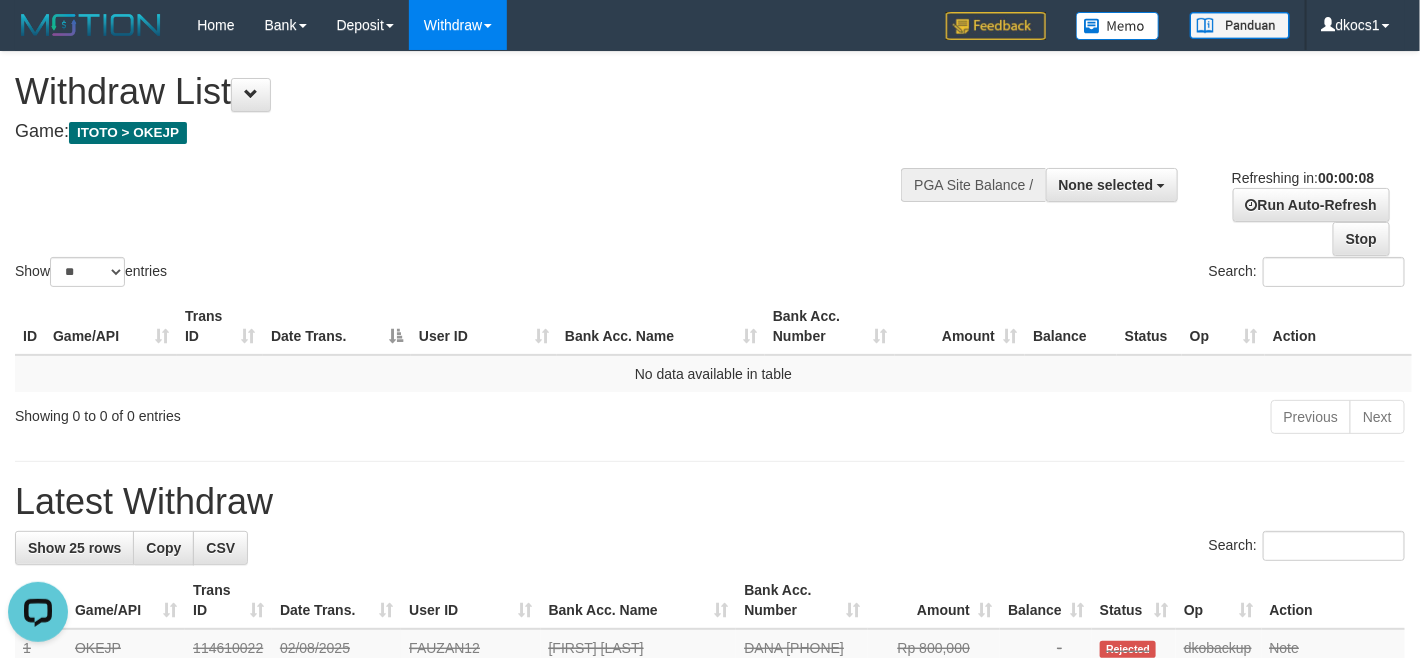scroll, scrollTop: 0, scrollLeft: 0, axis: both 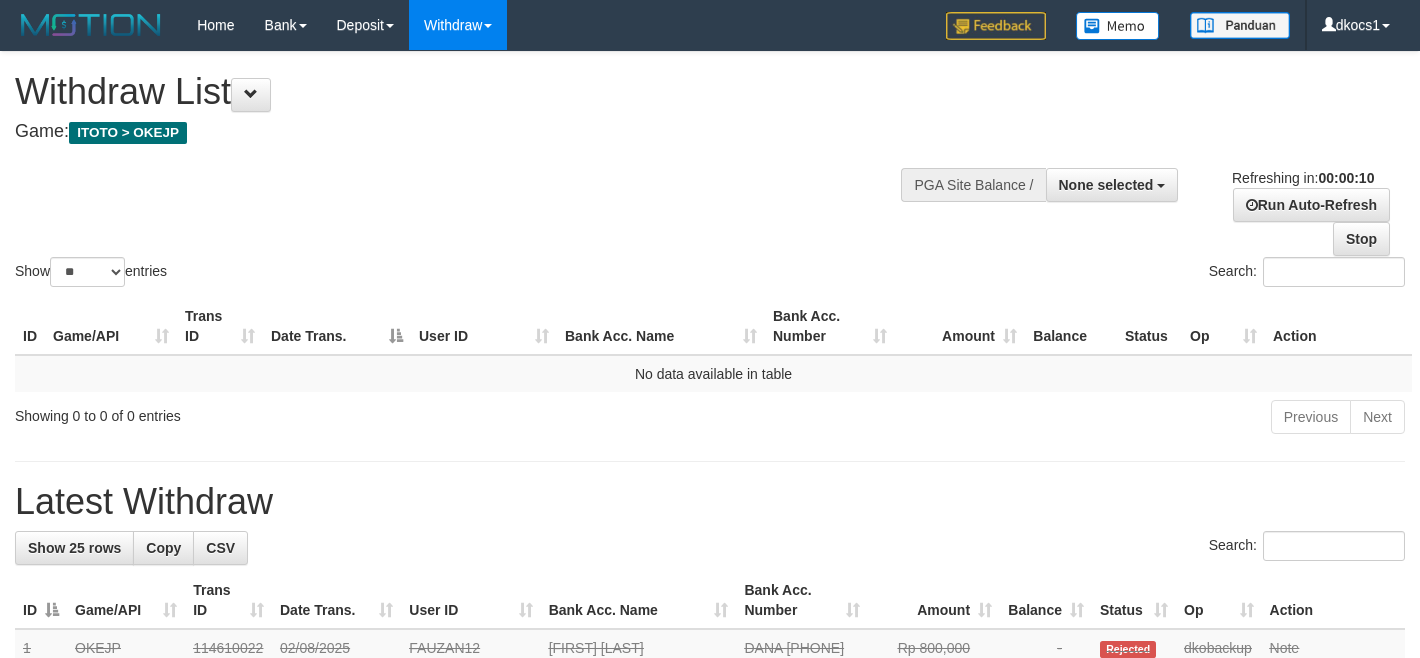 select 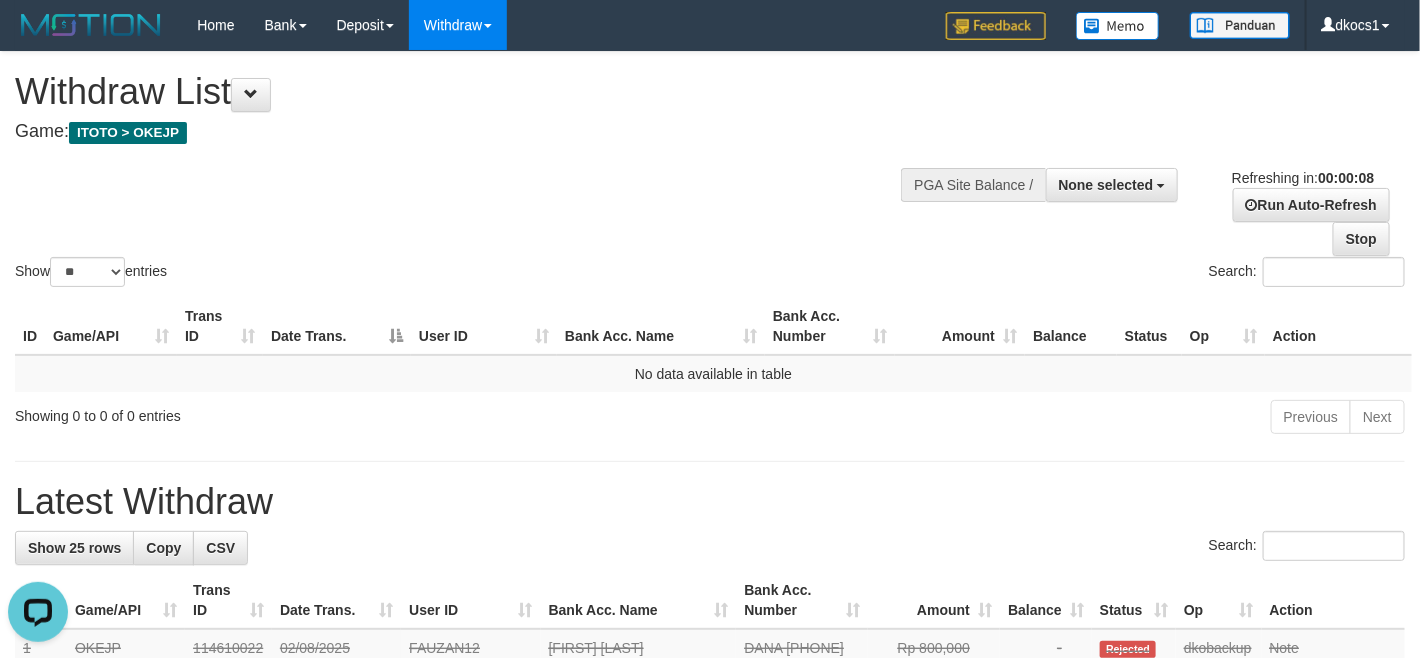 scroll, scrollTop: 0, scrollLeft: 0, axis: both 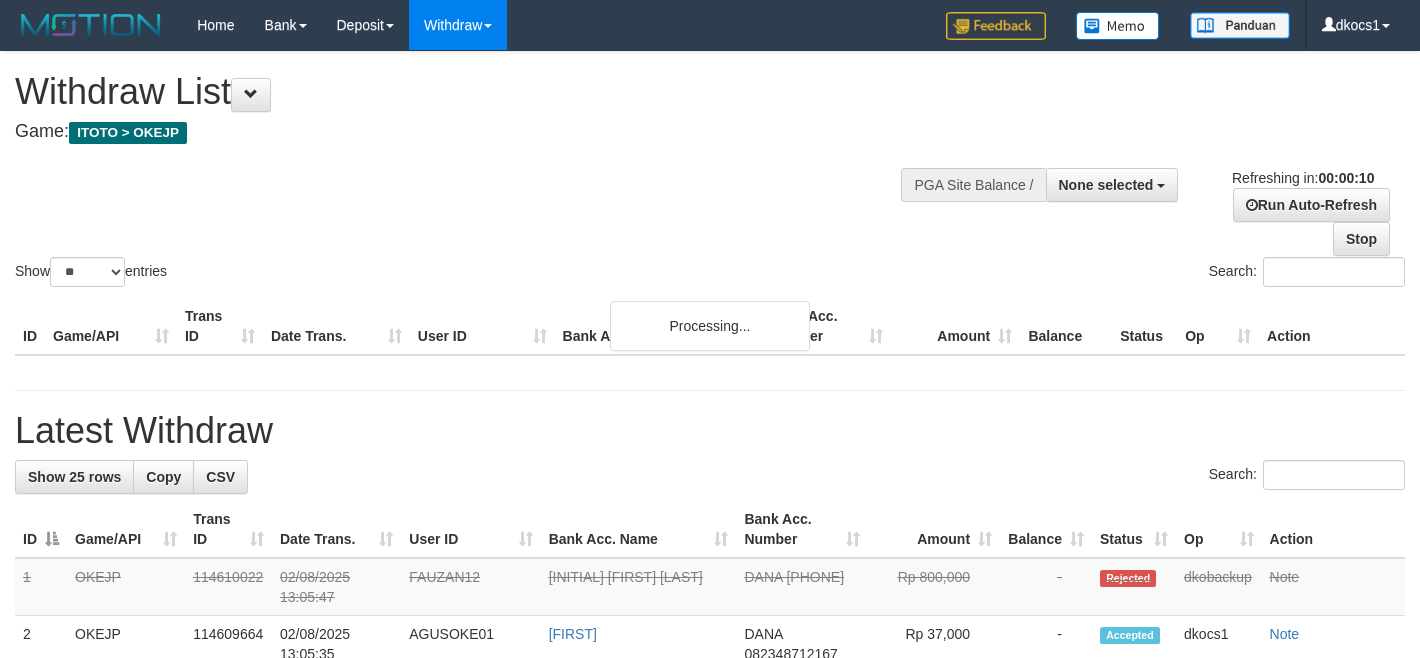 select 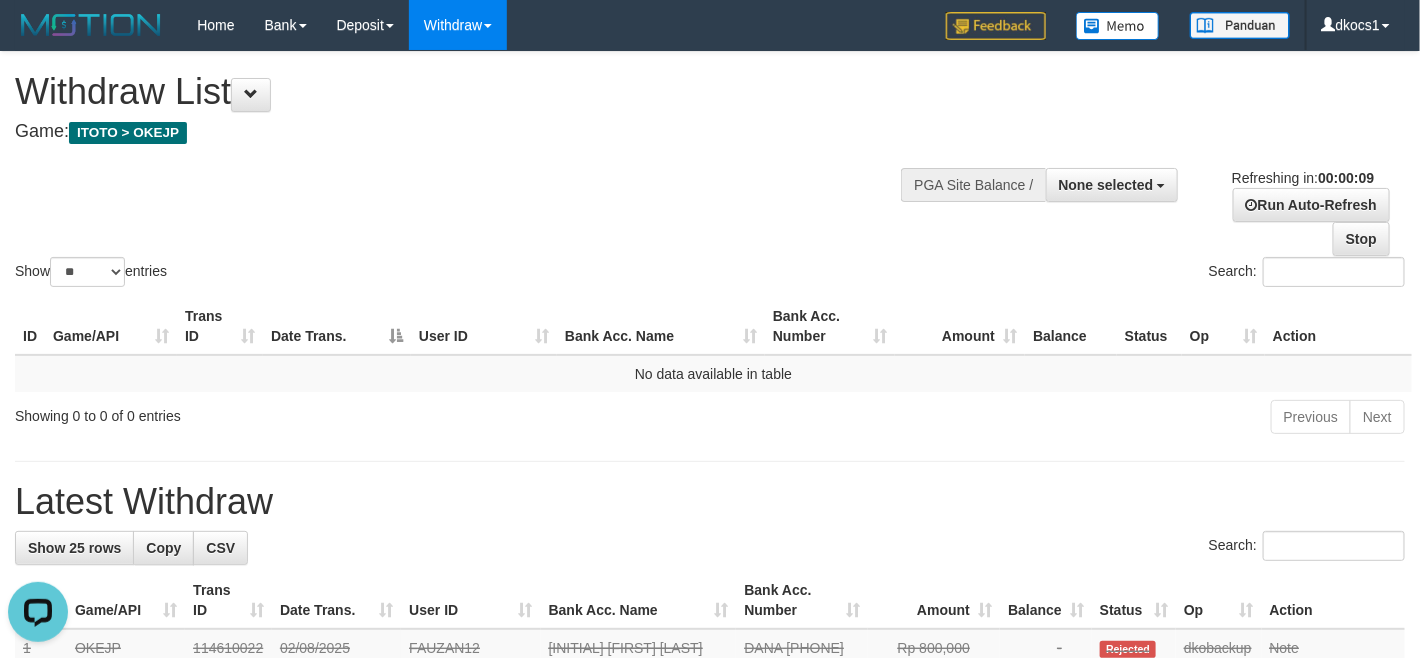 scroll, scrollTop: 0, scrollLeft: 0, axis: both 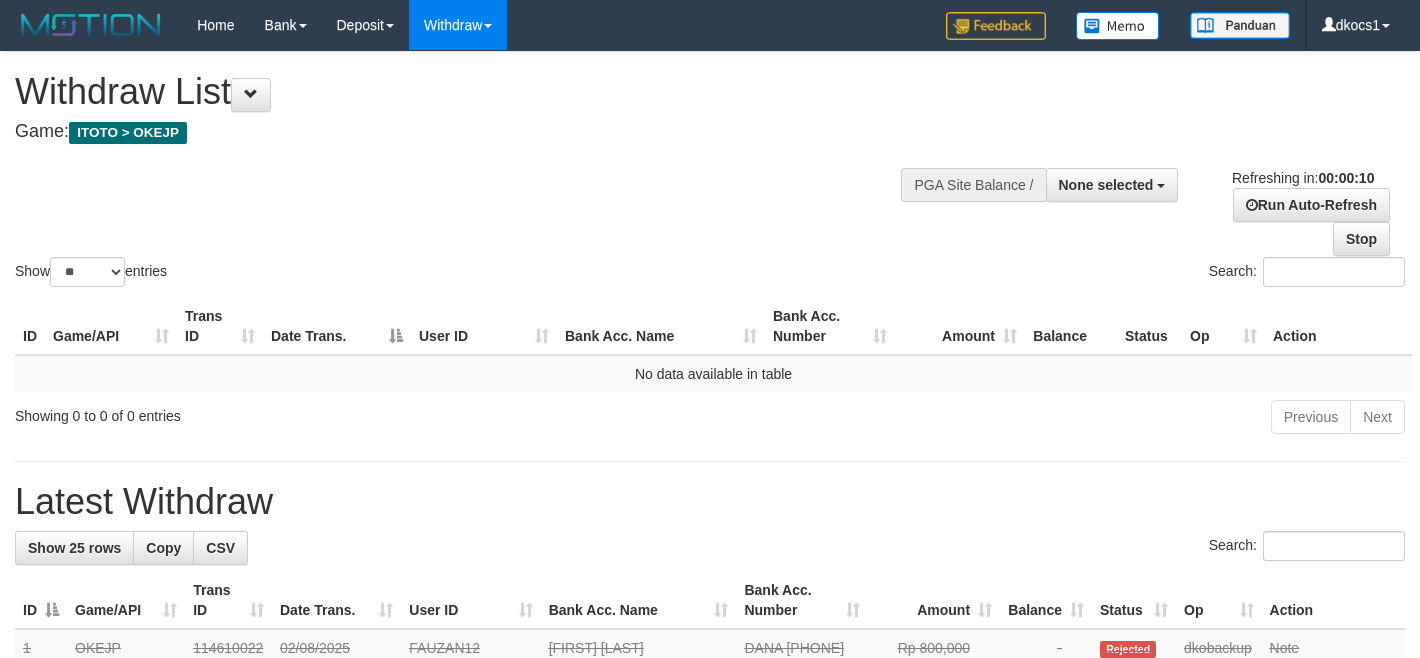 select 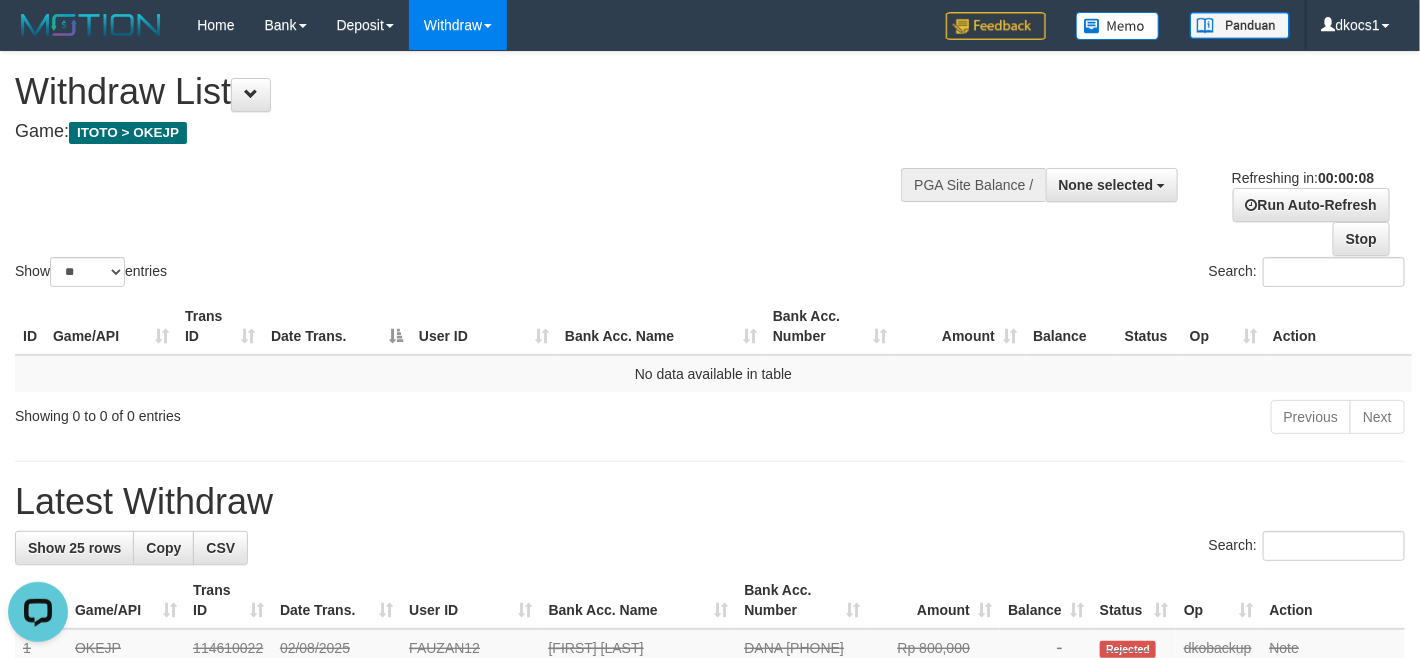 scroll, scrollTop: 0, scrollLeft: 0, axis: both 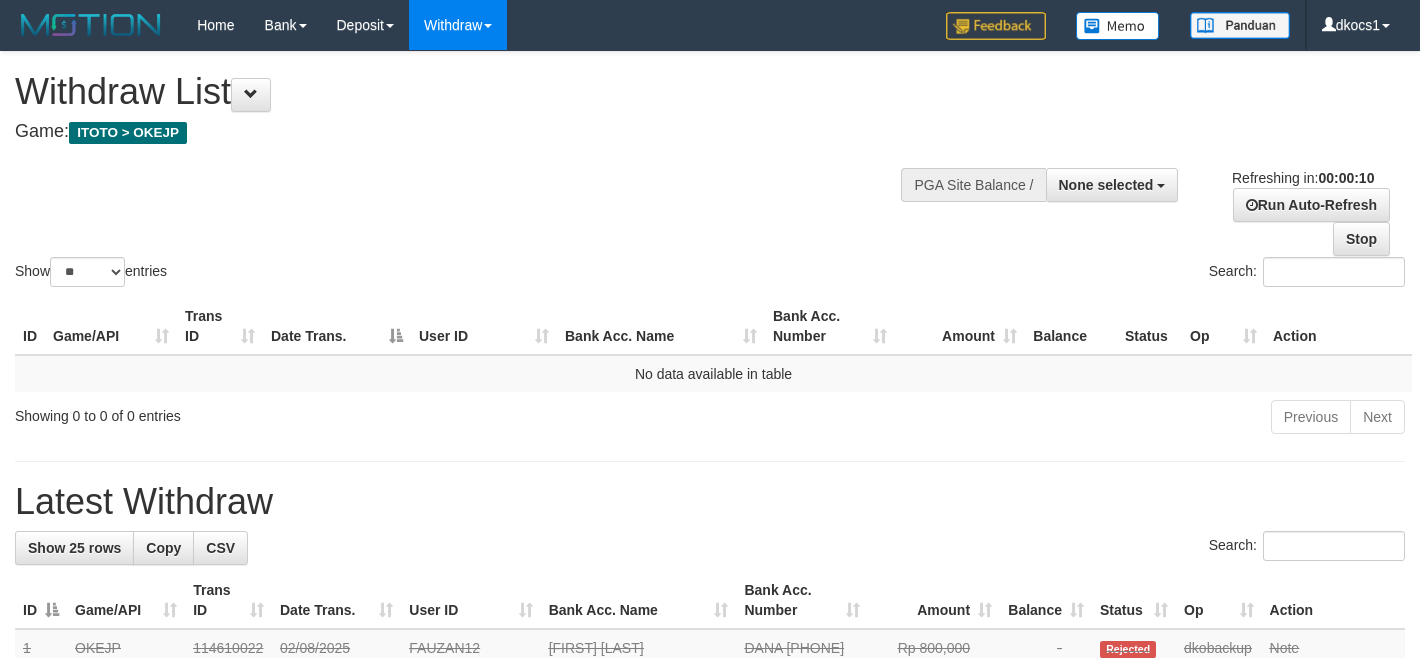 select 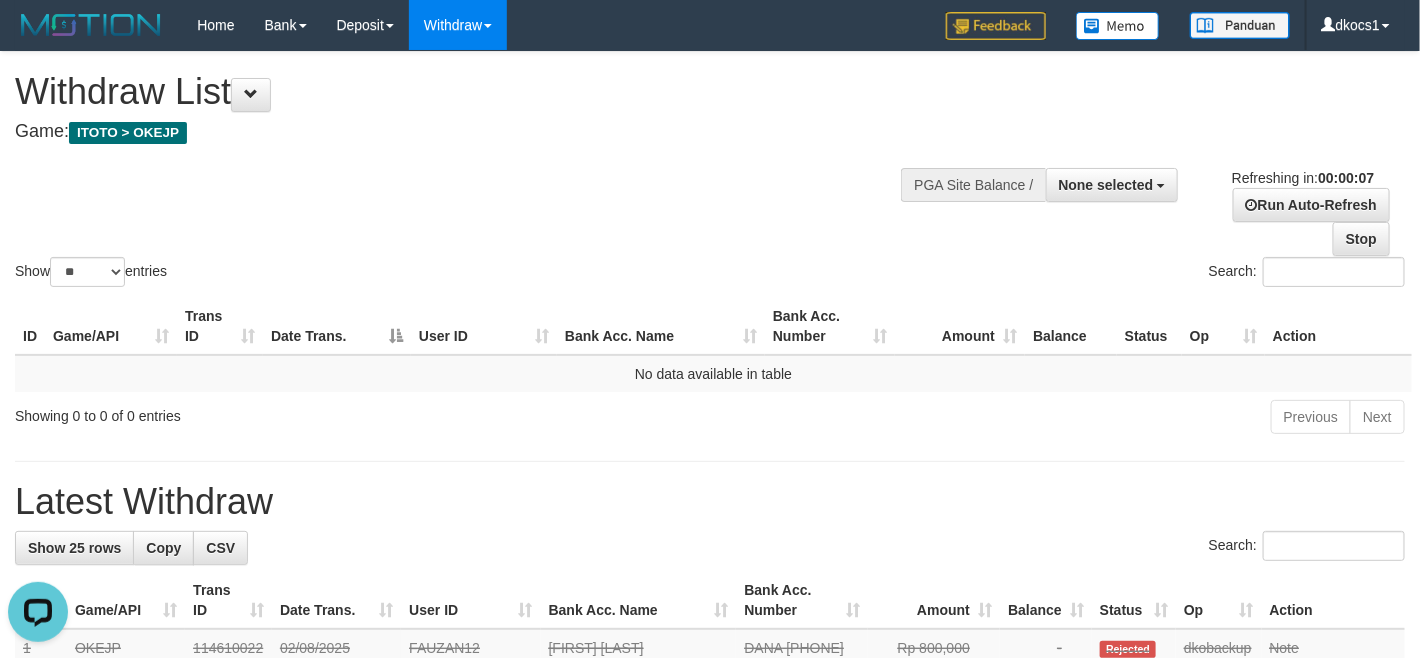 scroll, scrollTop: 0, scrollLeft: 0, axis: both 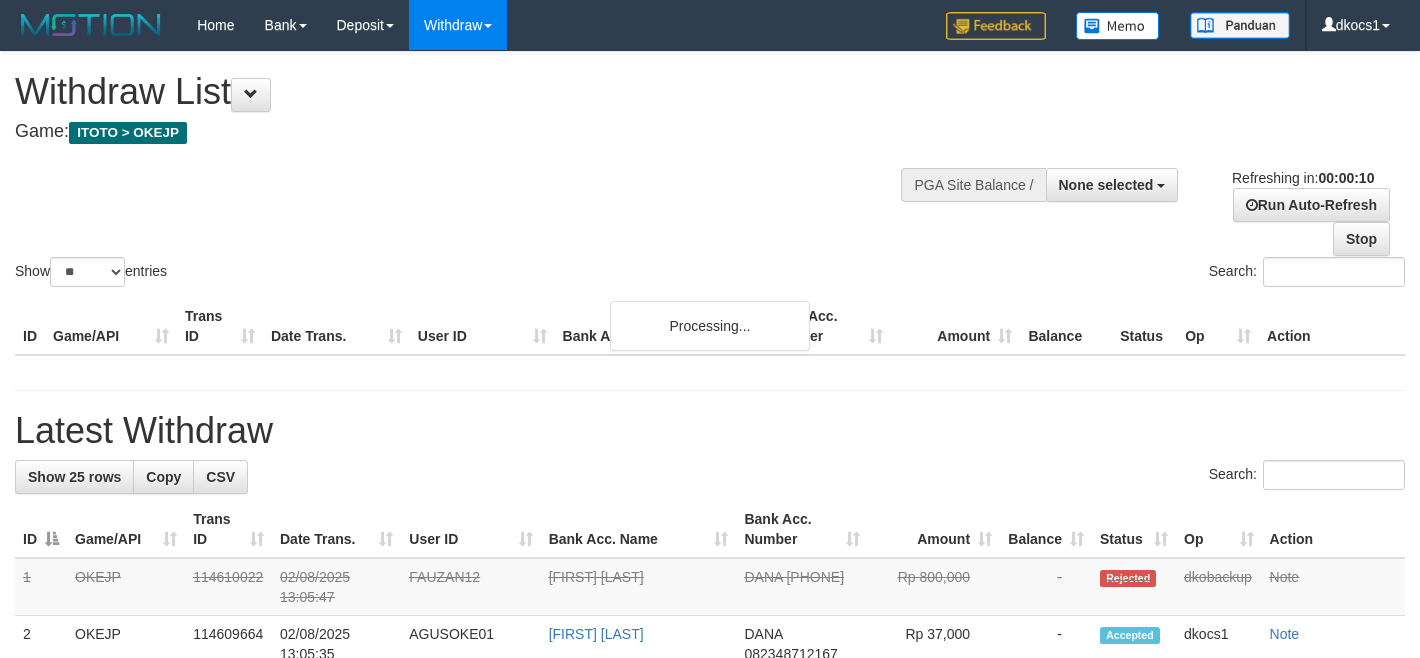 select 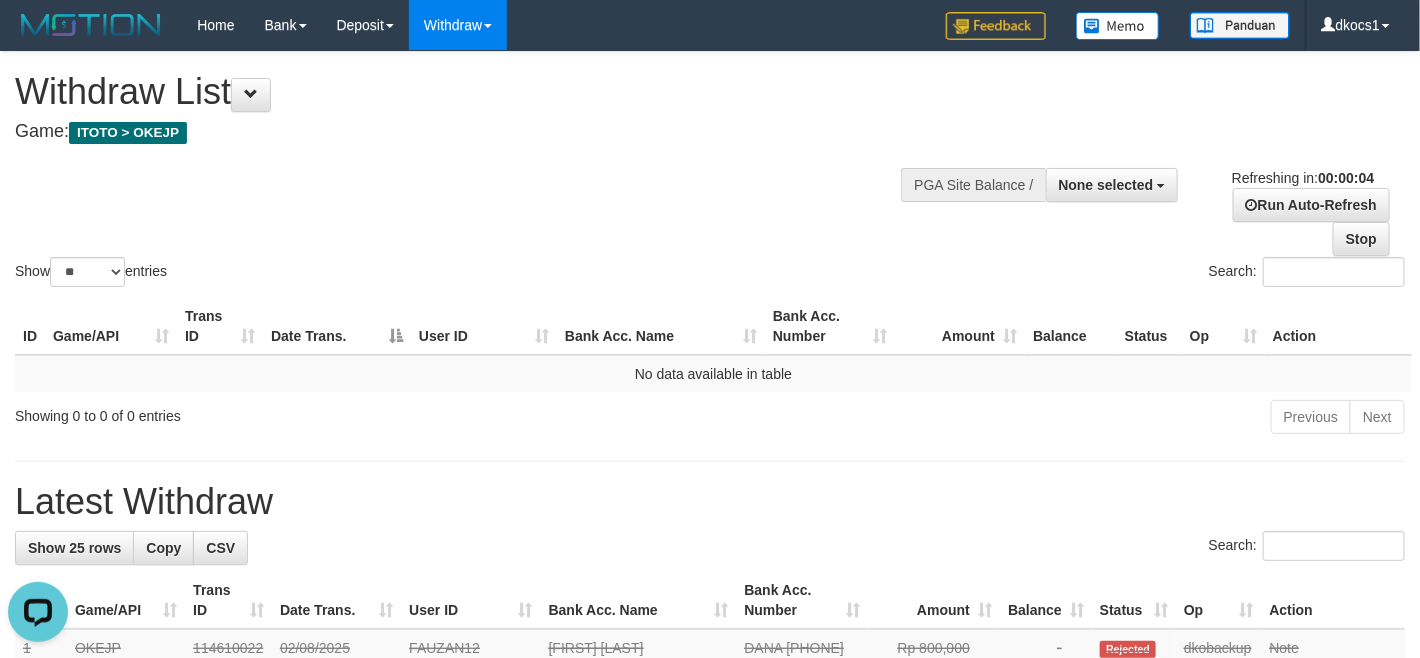 scroll, scrollTop: 0, scrollLeft: 0, axis: both 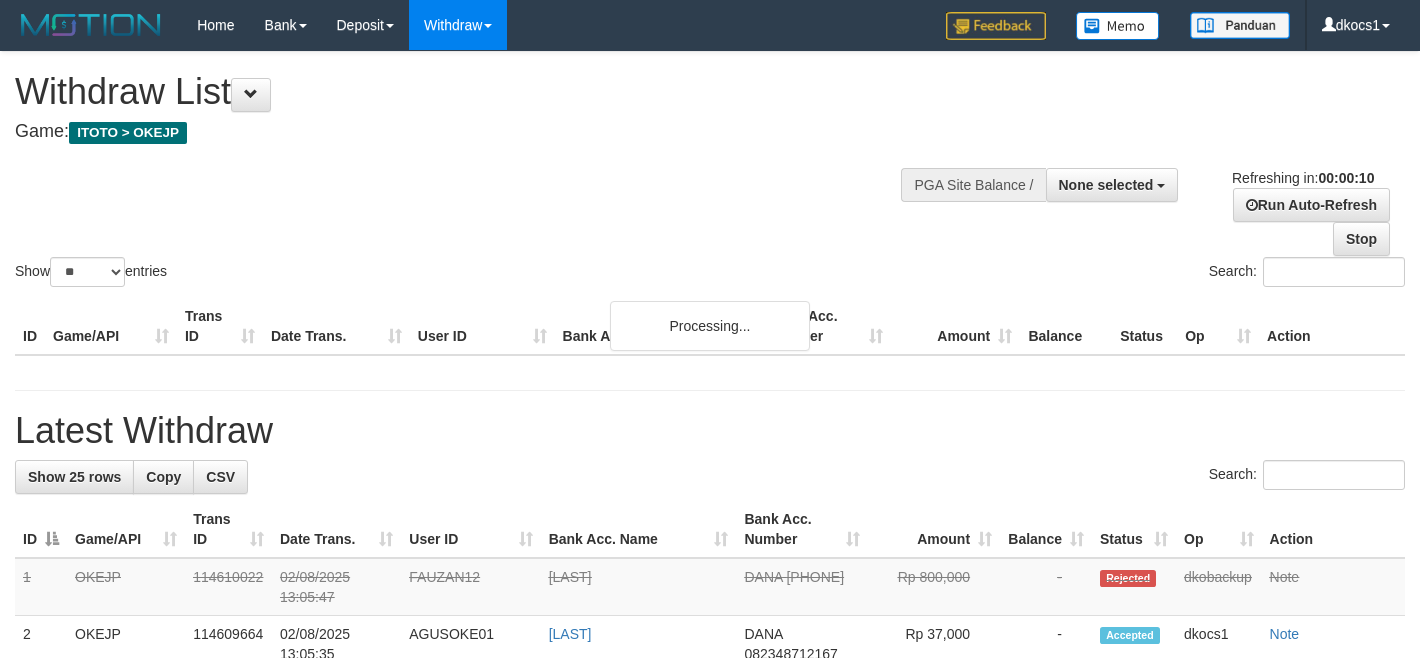 select 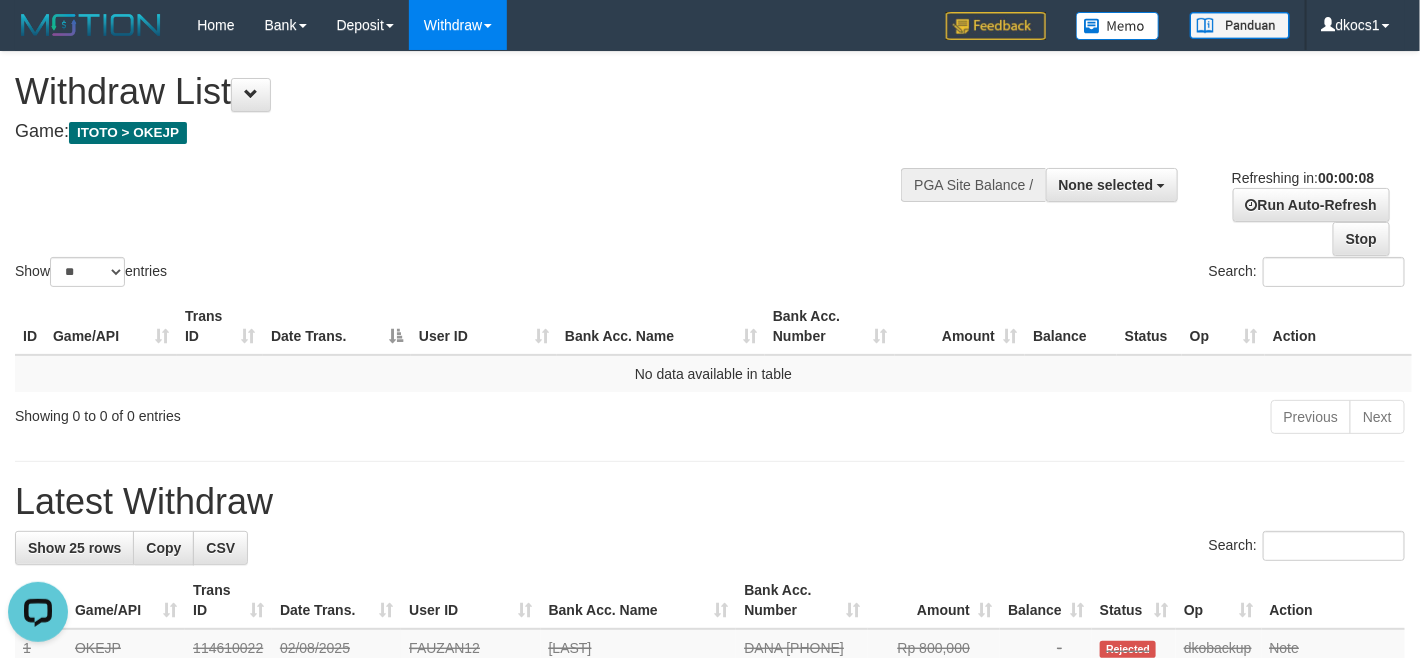 scroll, scrollTop: 0, scrollLeft: 0, axis: both 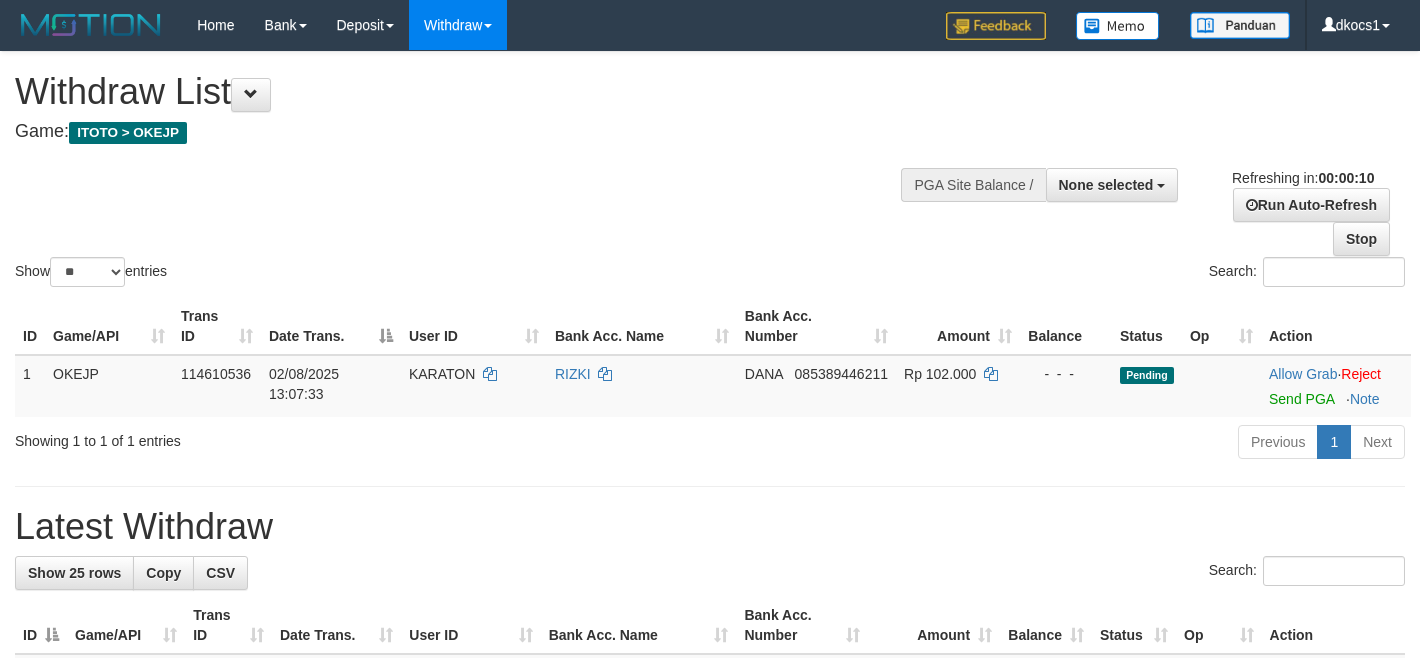 select 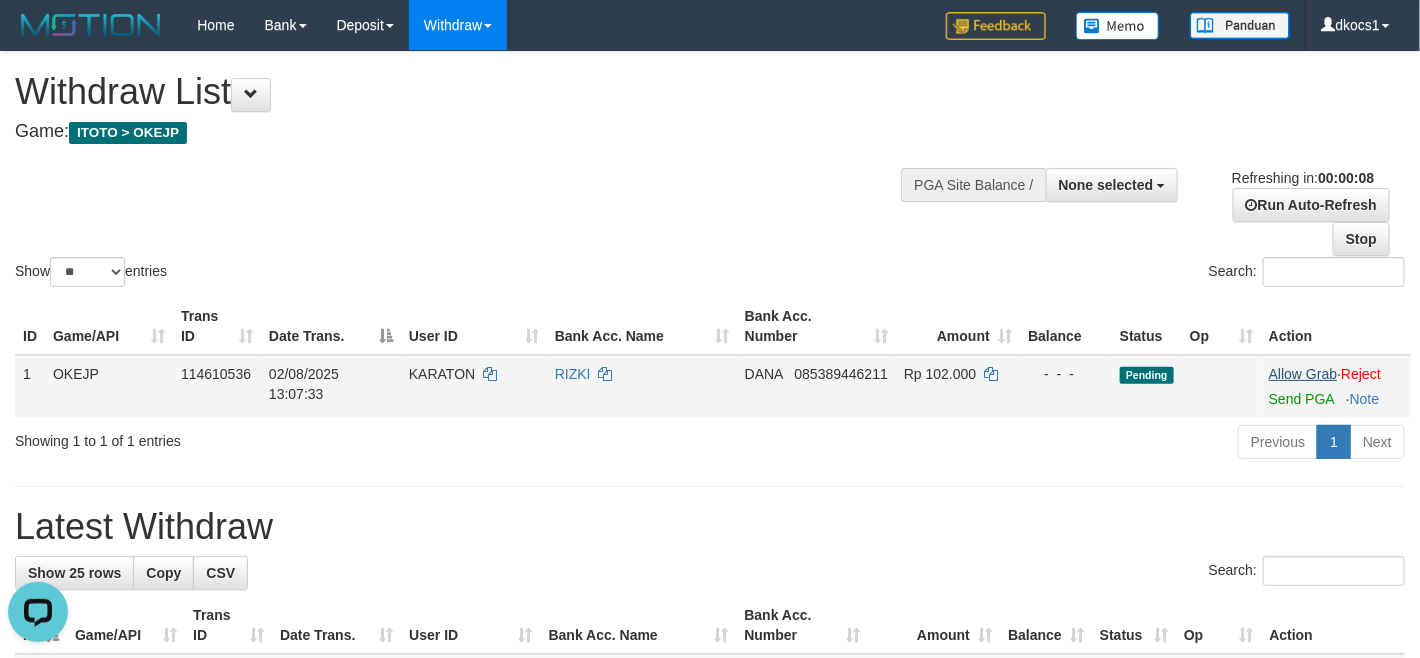 scroll, scrollTop: 0, scrollLeft: 0, axis: both 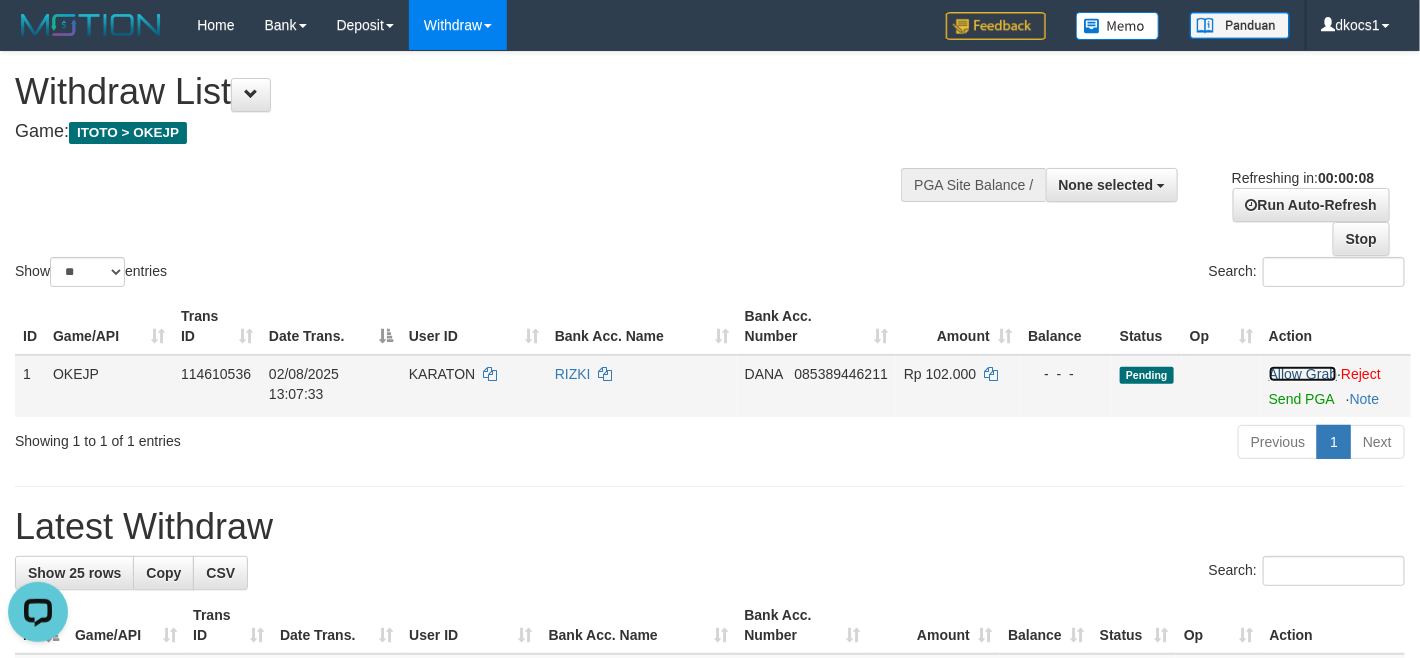click on "Allow Grab" at bounding box center (1303, 374) 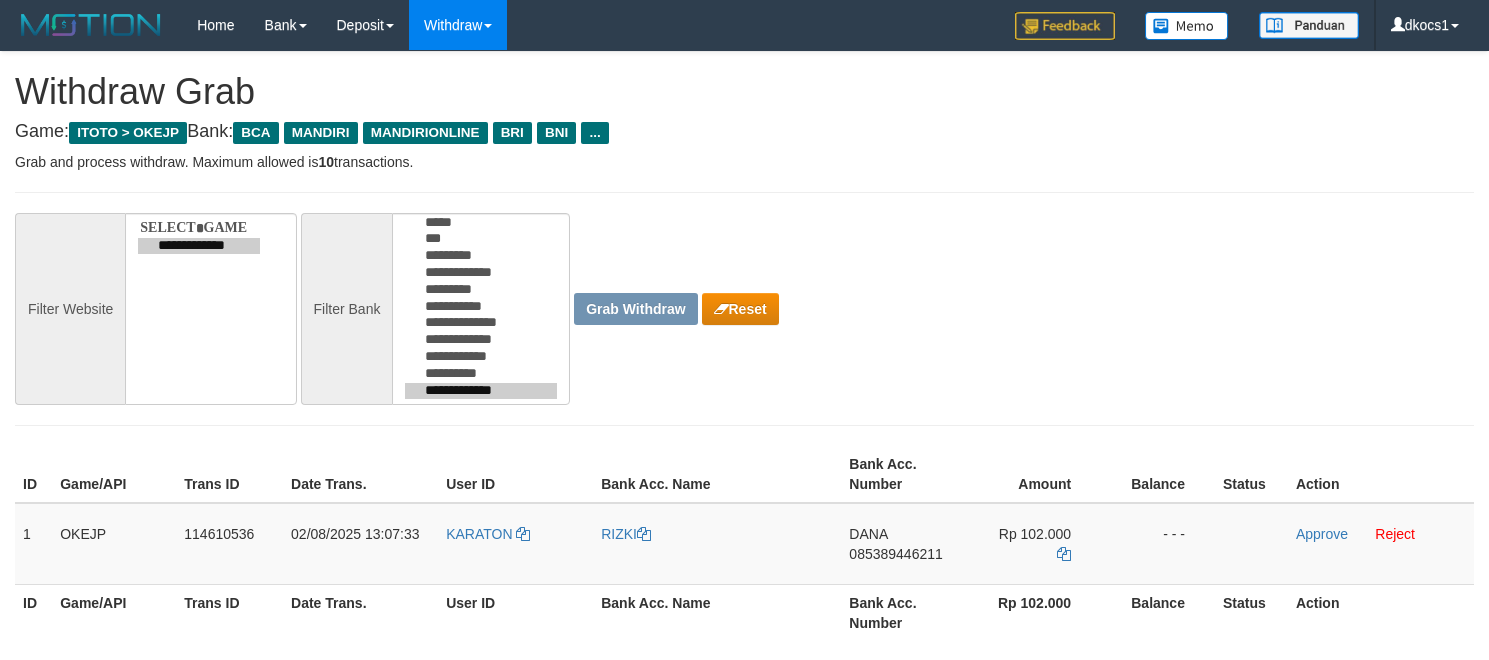 scroll, scrollTop: 0, scrollLeft: 0, axis: both 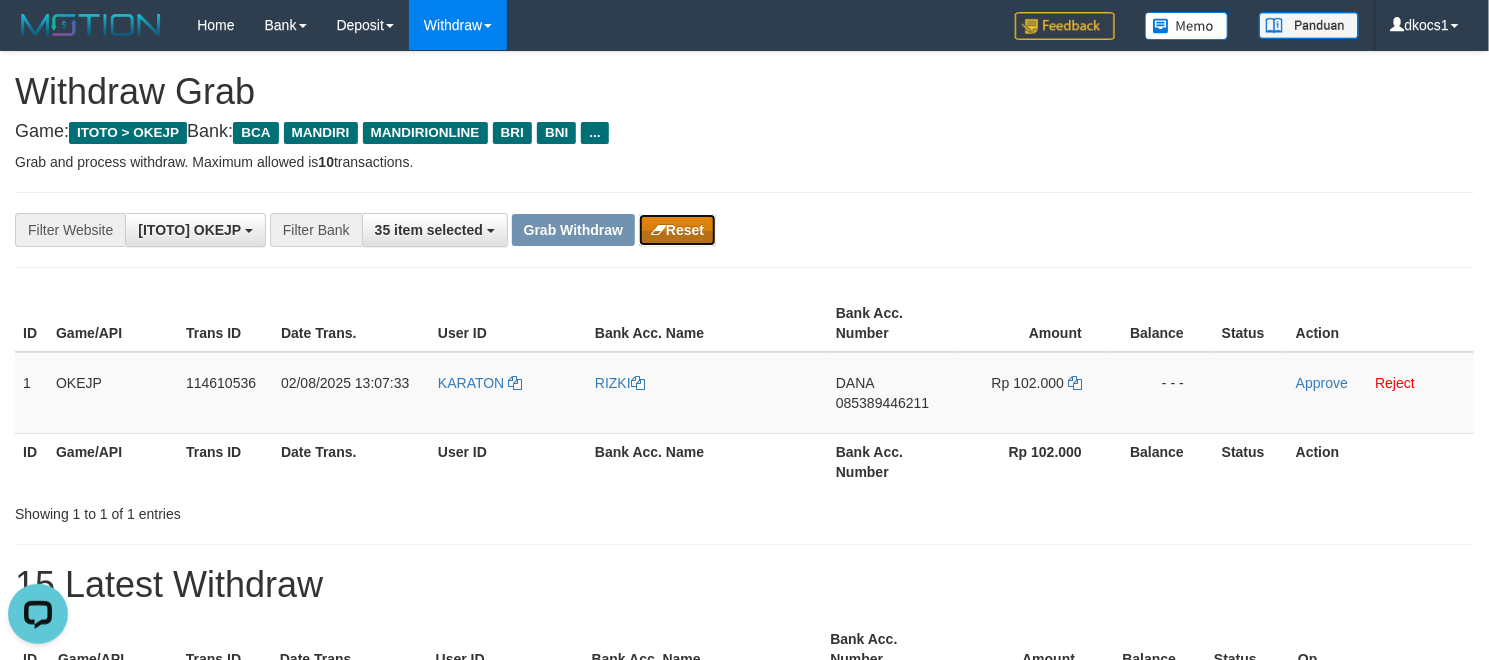 click at bounding box center [658, 230] 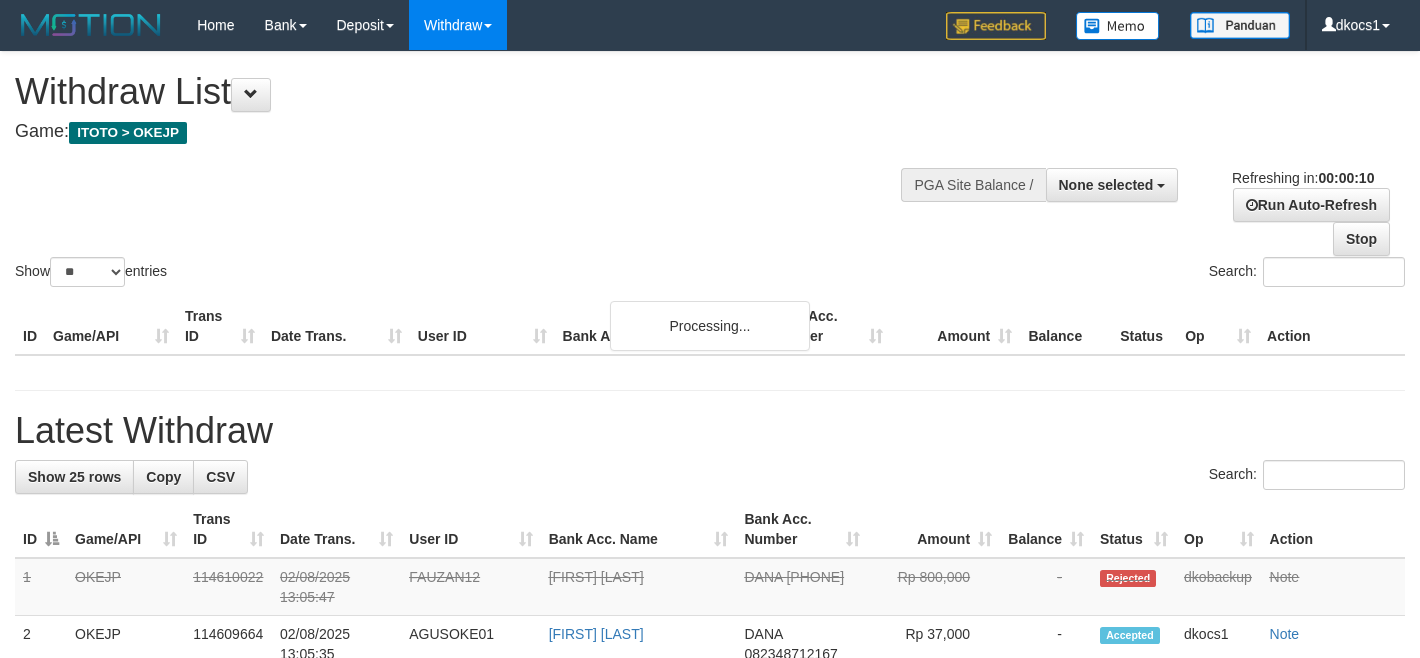 select 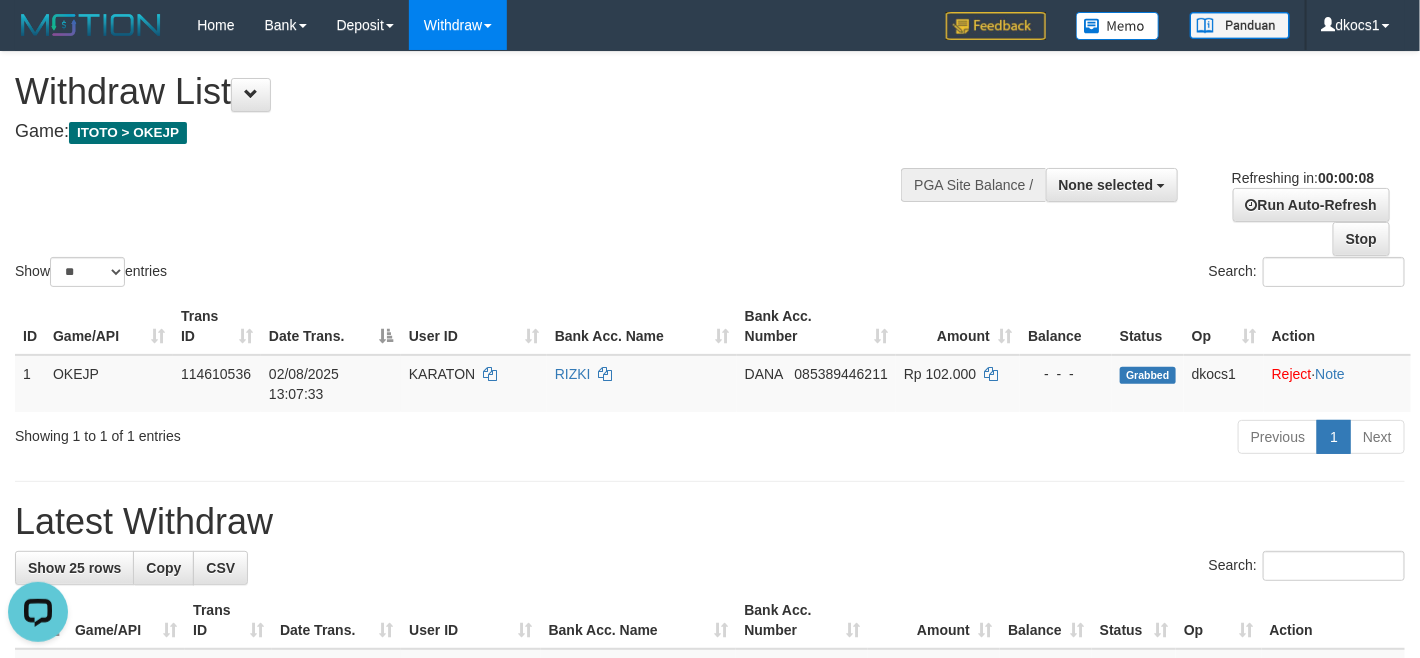 scroll, scrollTop: 0, scrollLeft: 0, axis: both 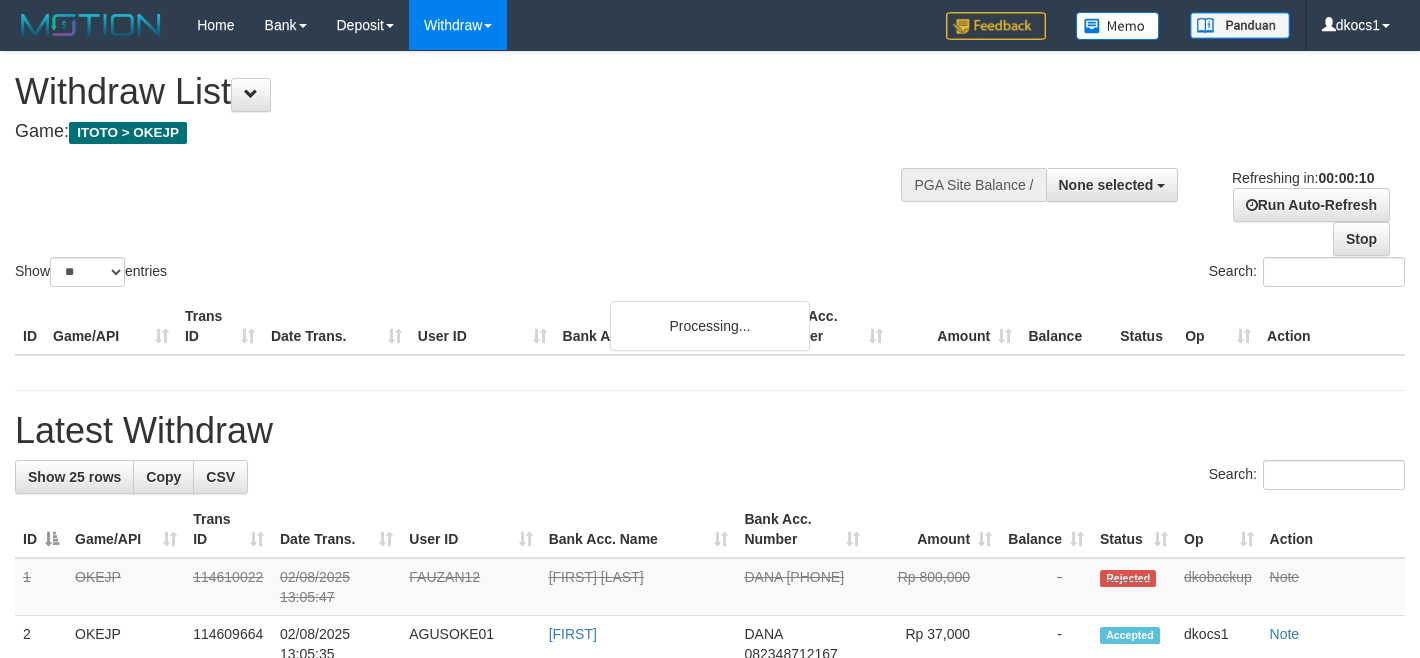 select 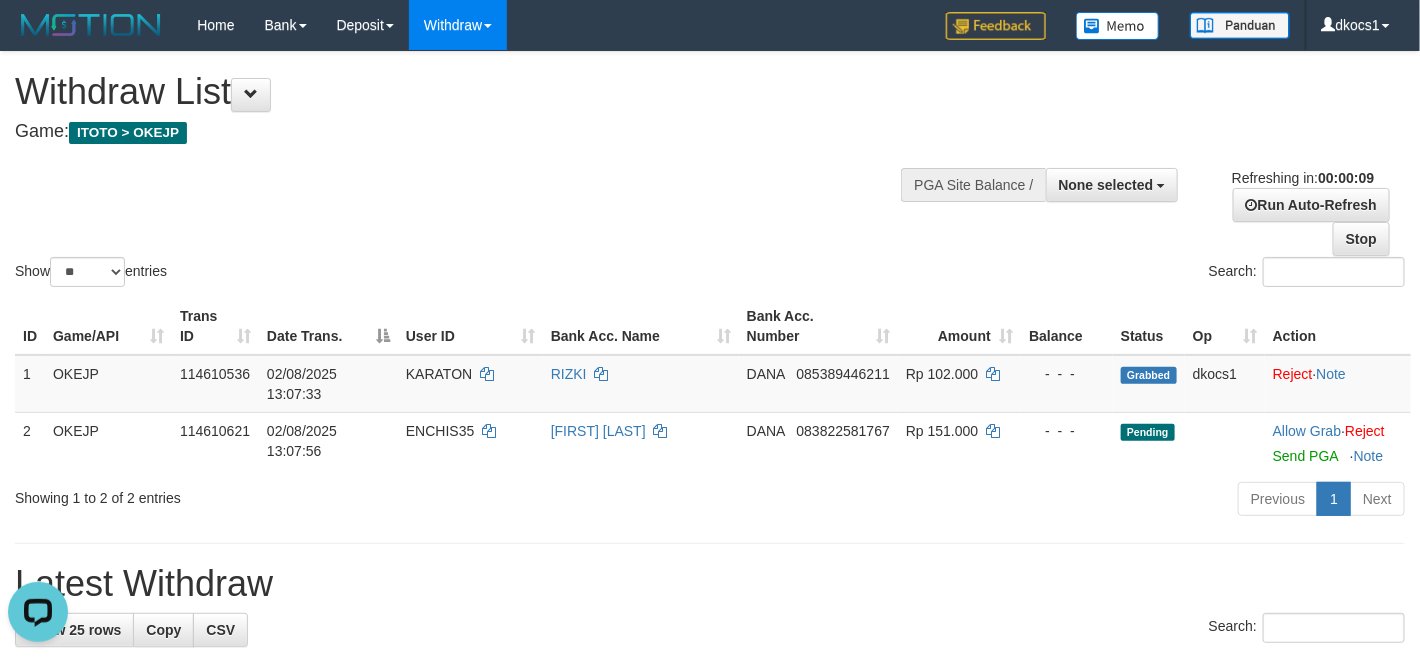 scroll, scrollTop: 0, scrollLeft: 0, axis: both 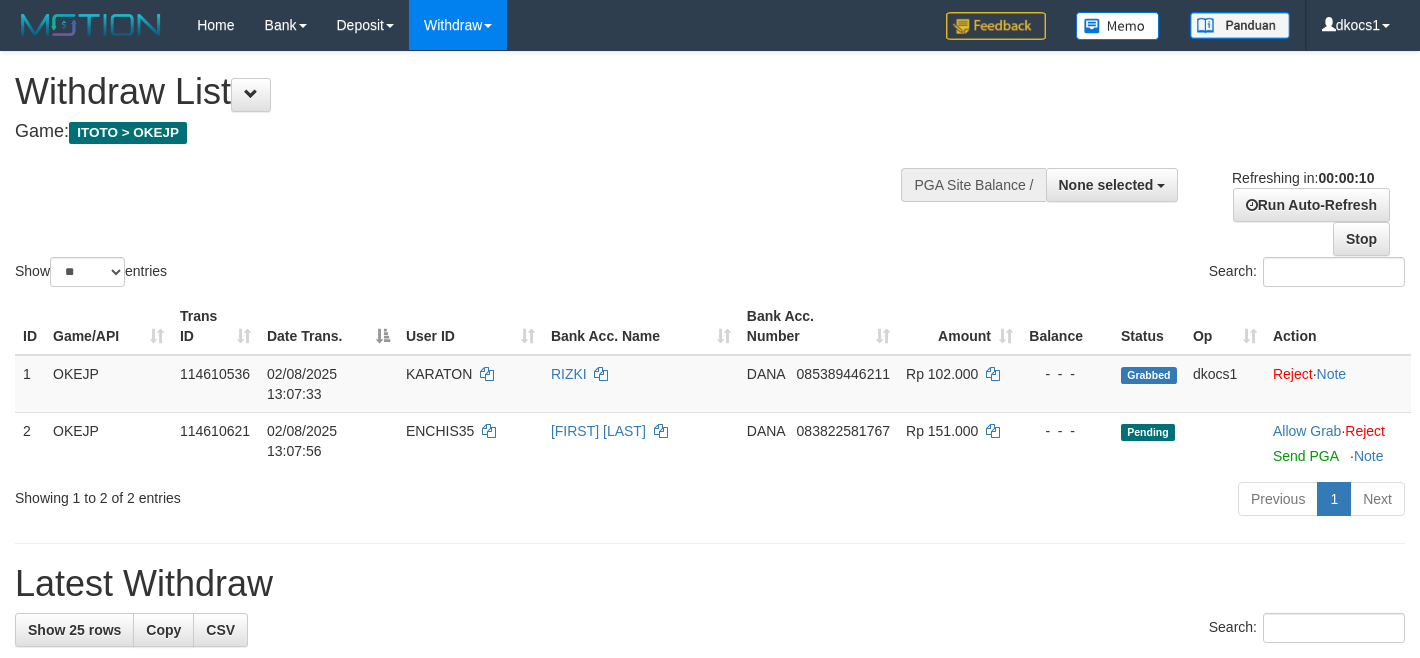 select 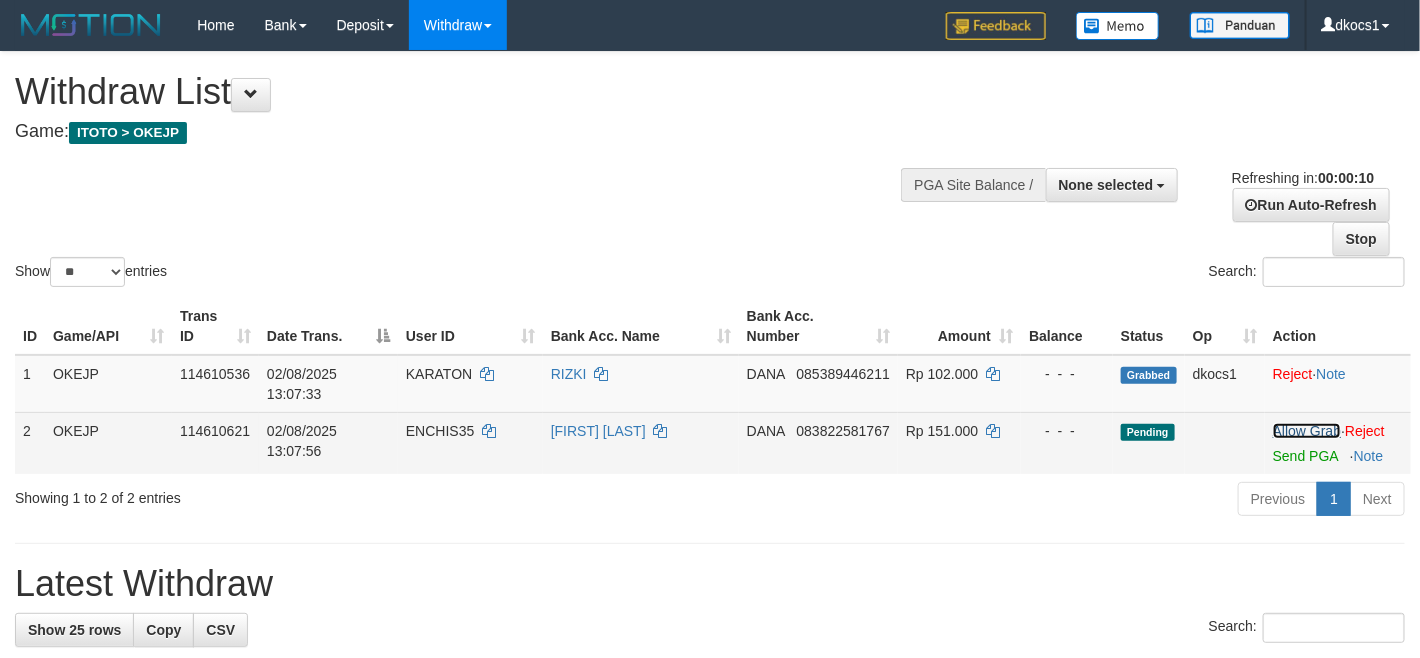click on "Allow Grab" at bounding box center [1307, 431] 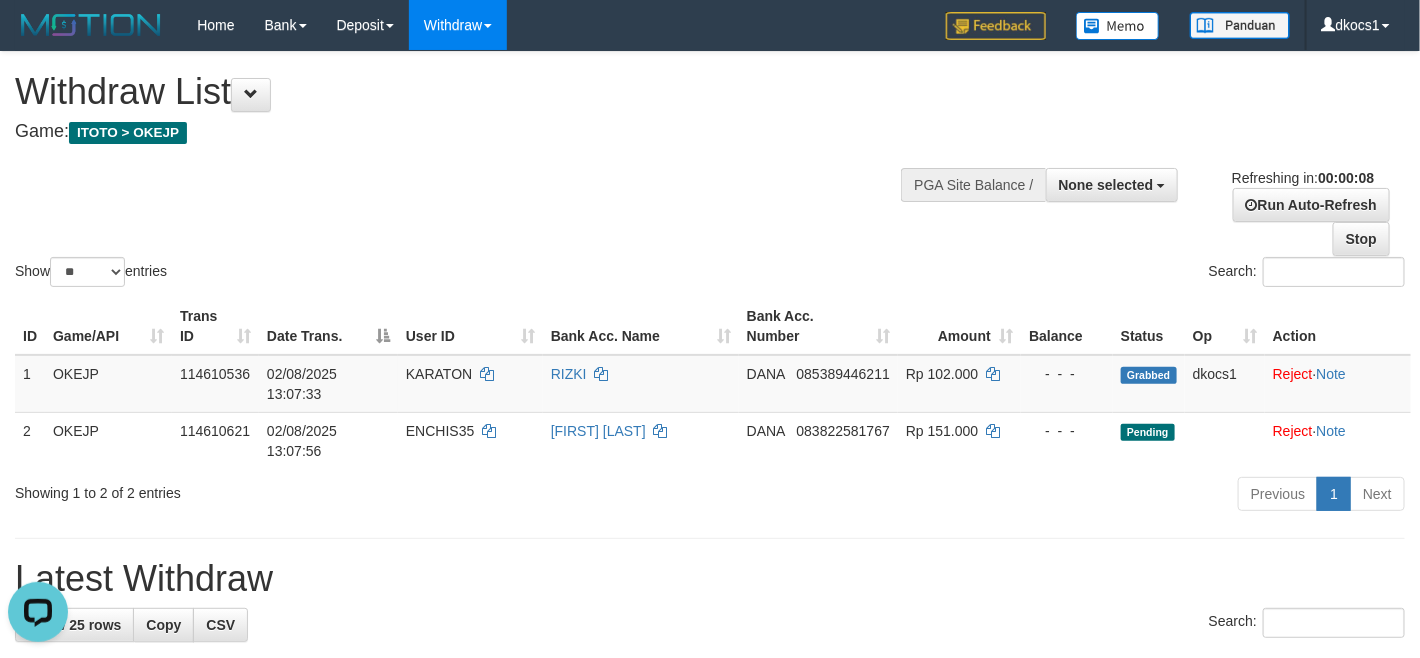 scroll, scrollTop: 0, scrollLeft: 0, axis: both 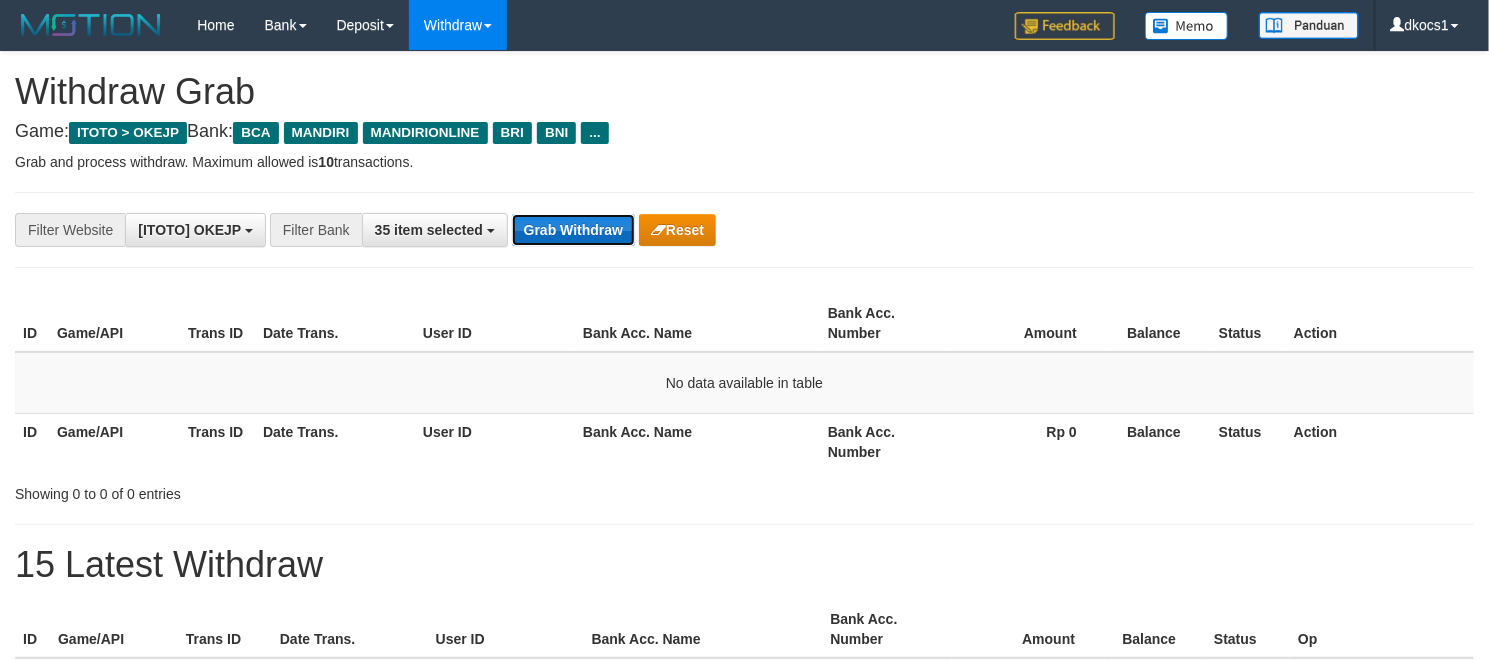 click on "Grab Withdraw" at bounding box center [573, 230] 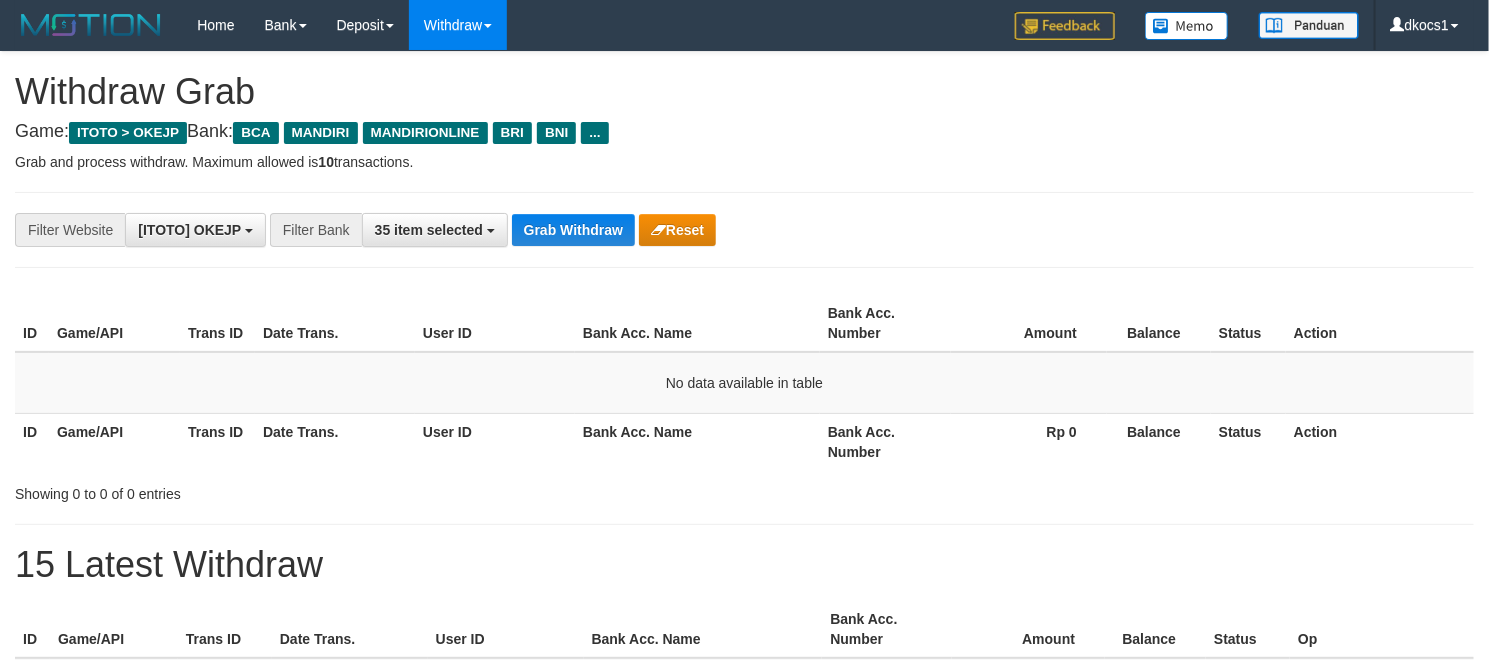 click on "**********" at bounding box center [620, 230] 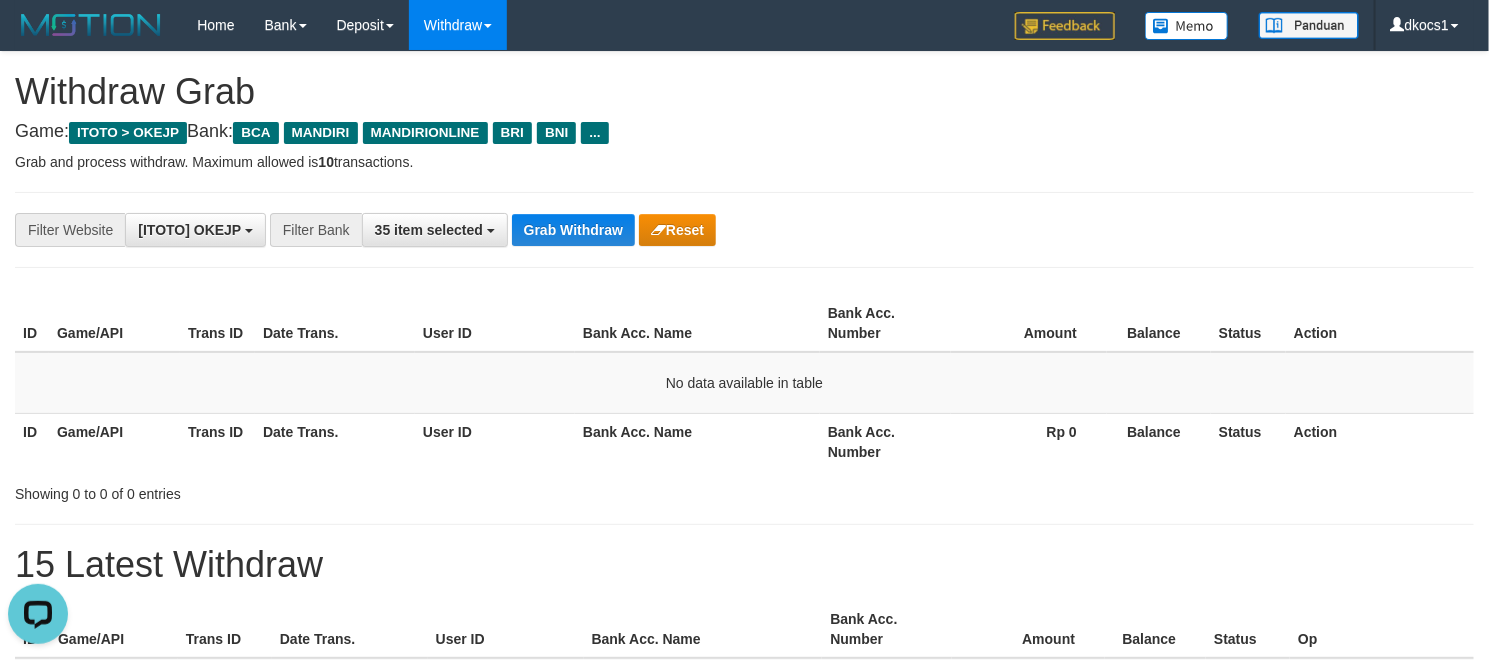 scroll, scrollTop: 0, scrollLeft: 0, axis: both 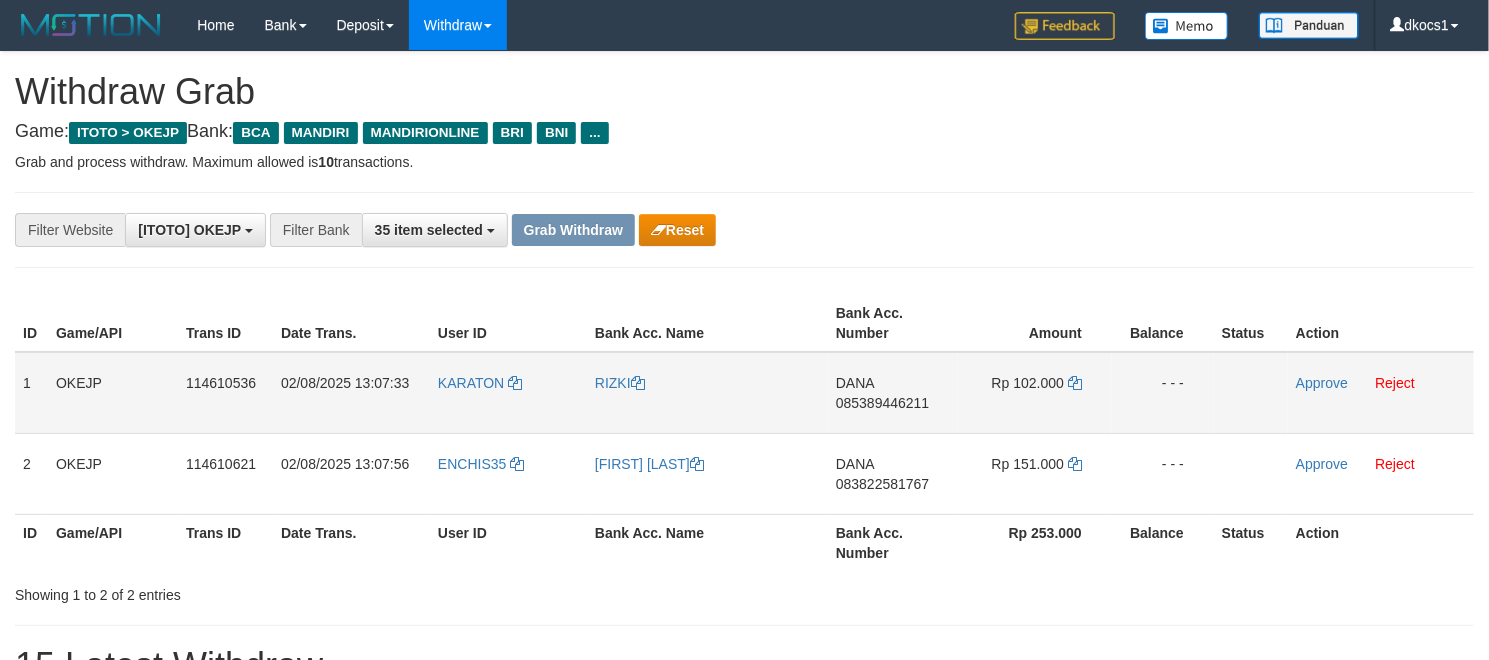 click on "KARATON" at bounding box center [508, 393] 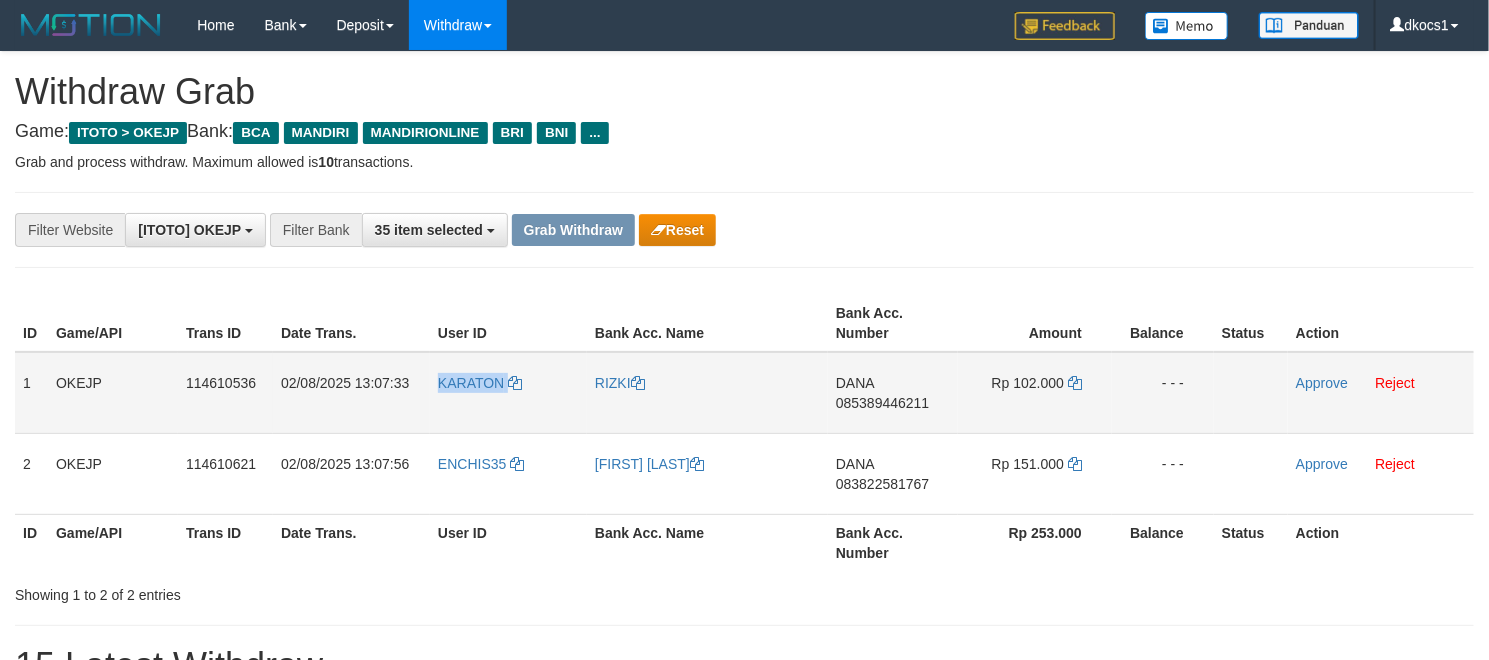 click on "KARATON" at bounding box center (508, 393) 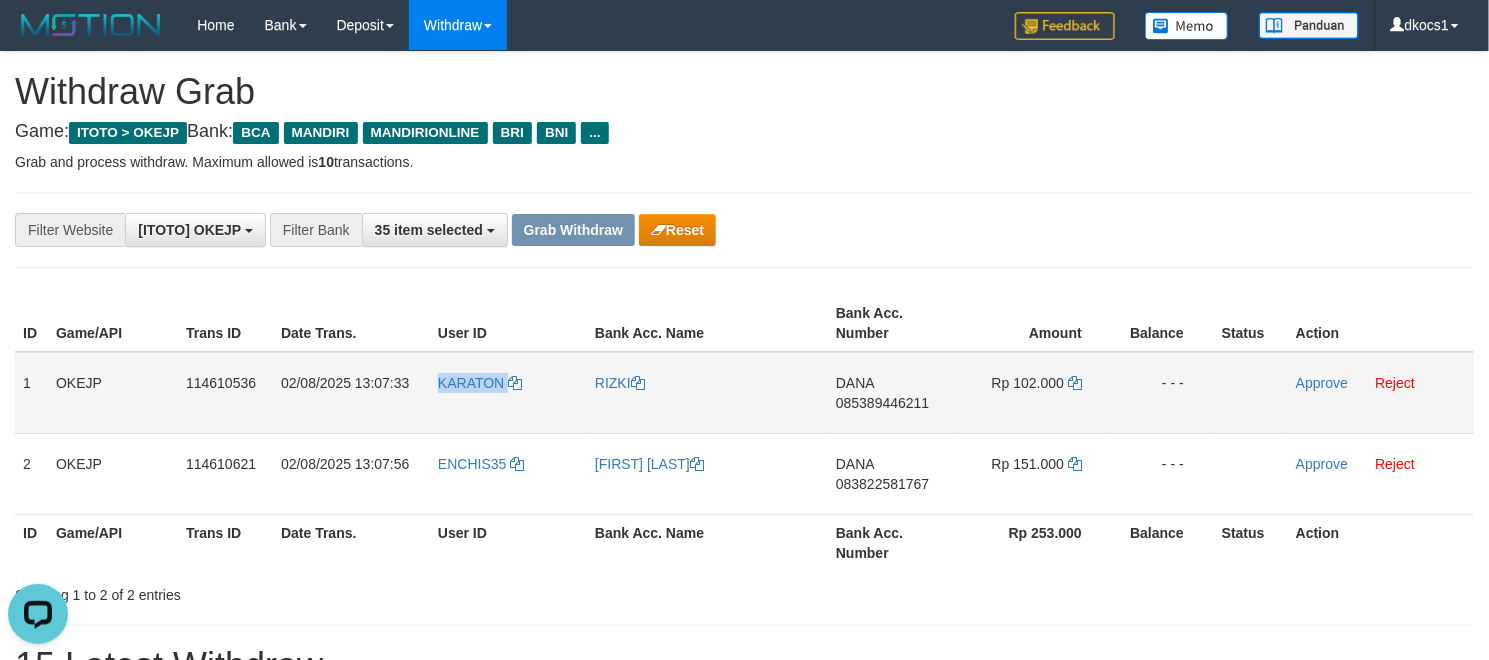 scroll, scrollTop: 0, scrollLeft: 0, axis: both 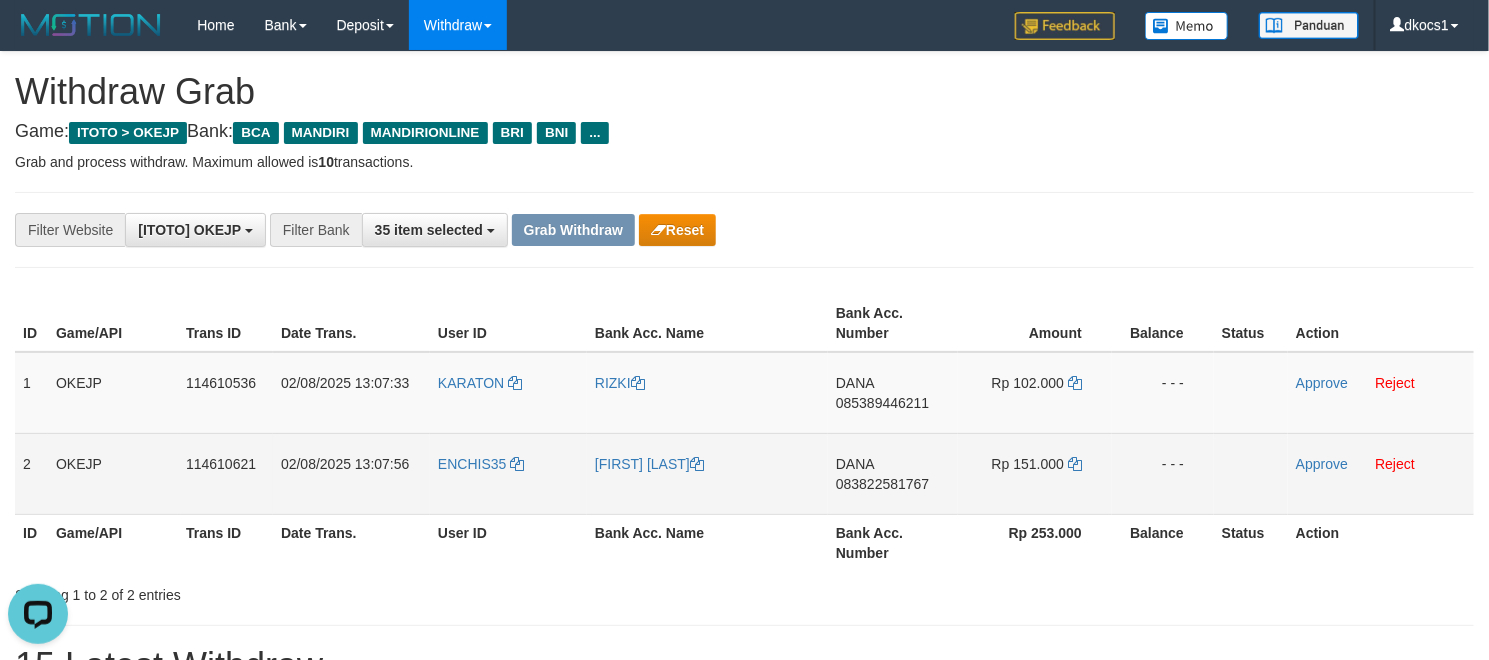 click on "ENCHIS35" at bounding box center (508, 473) 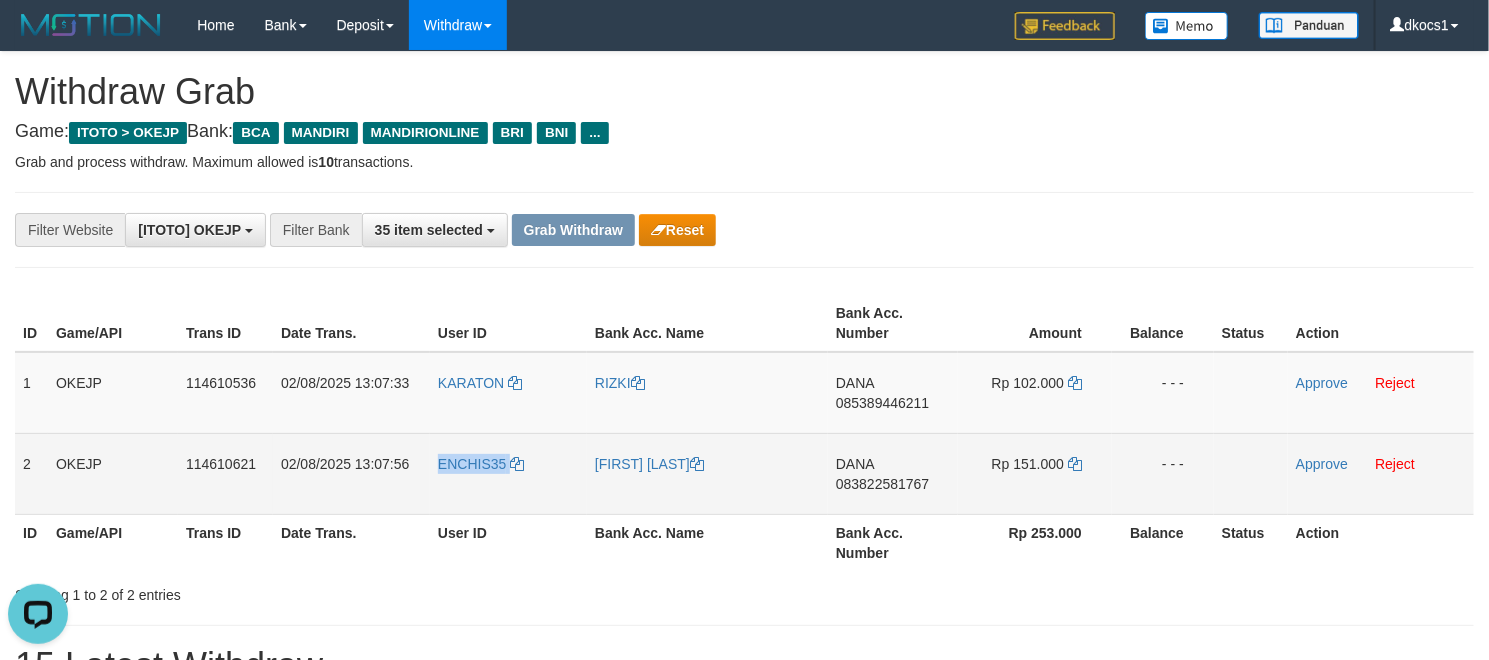 click on "ENCHIS35" at bounding box center [508, 473] 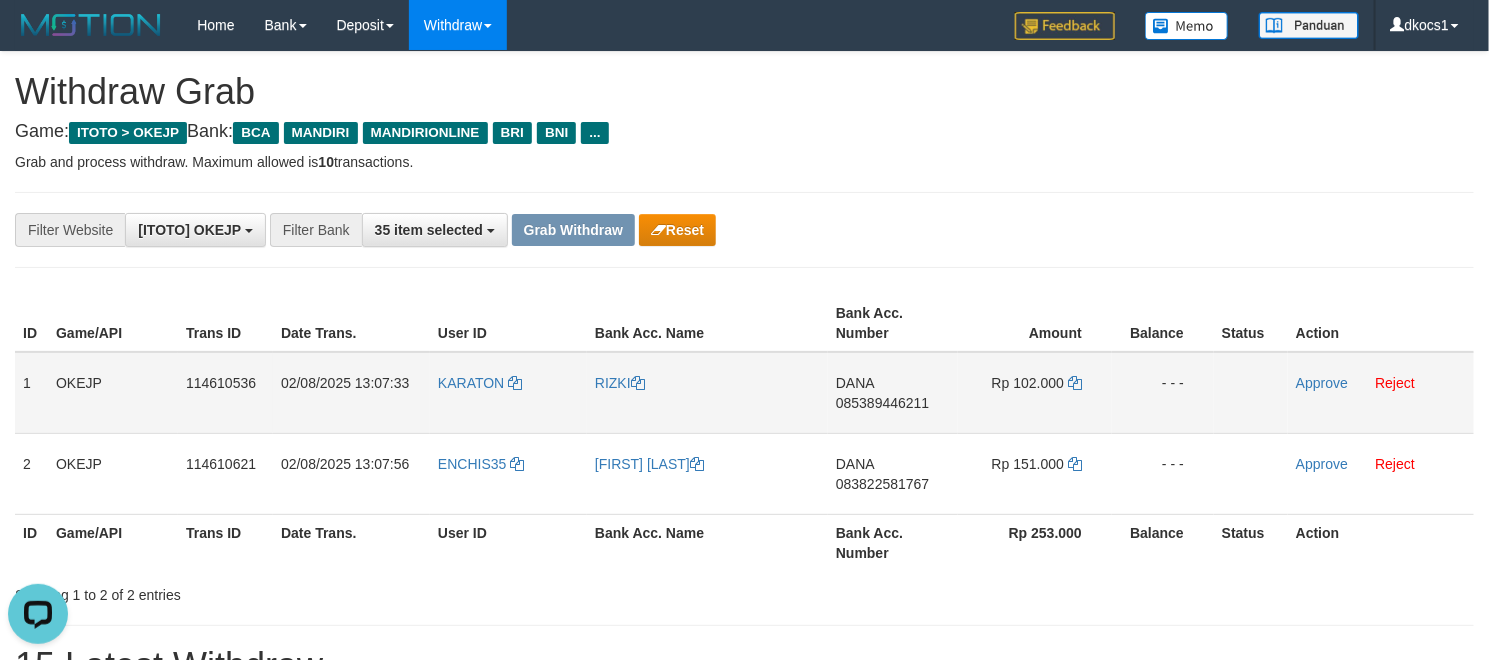 click on "KARATON" at bounding box center (508, 393) 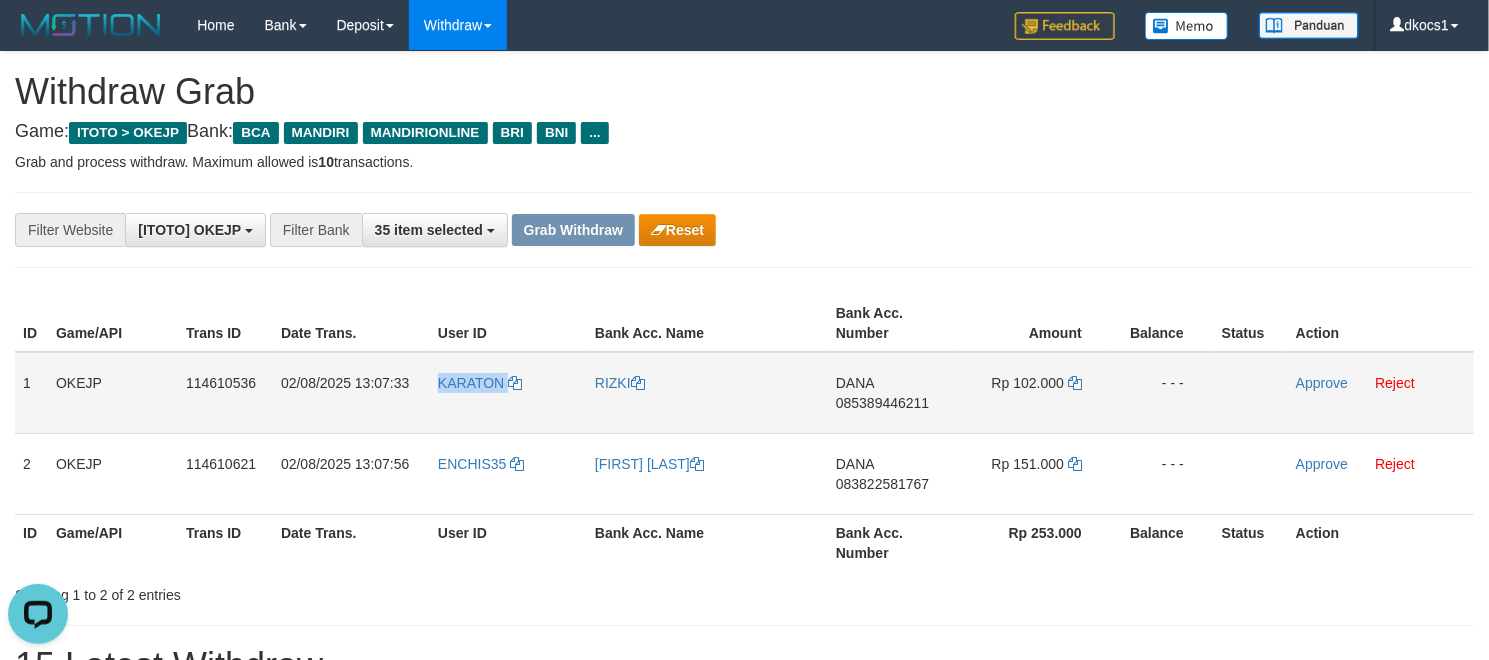 click on "KARATON" at bounding box center (508, 393) 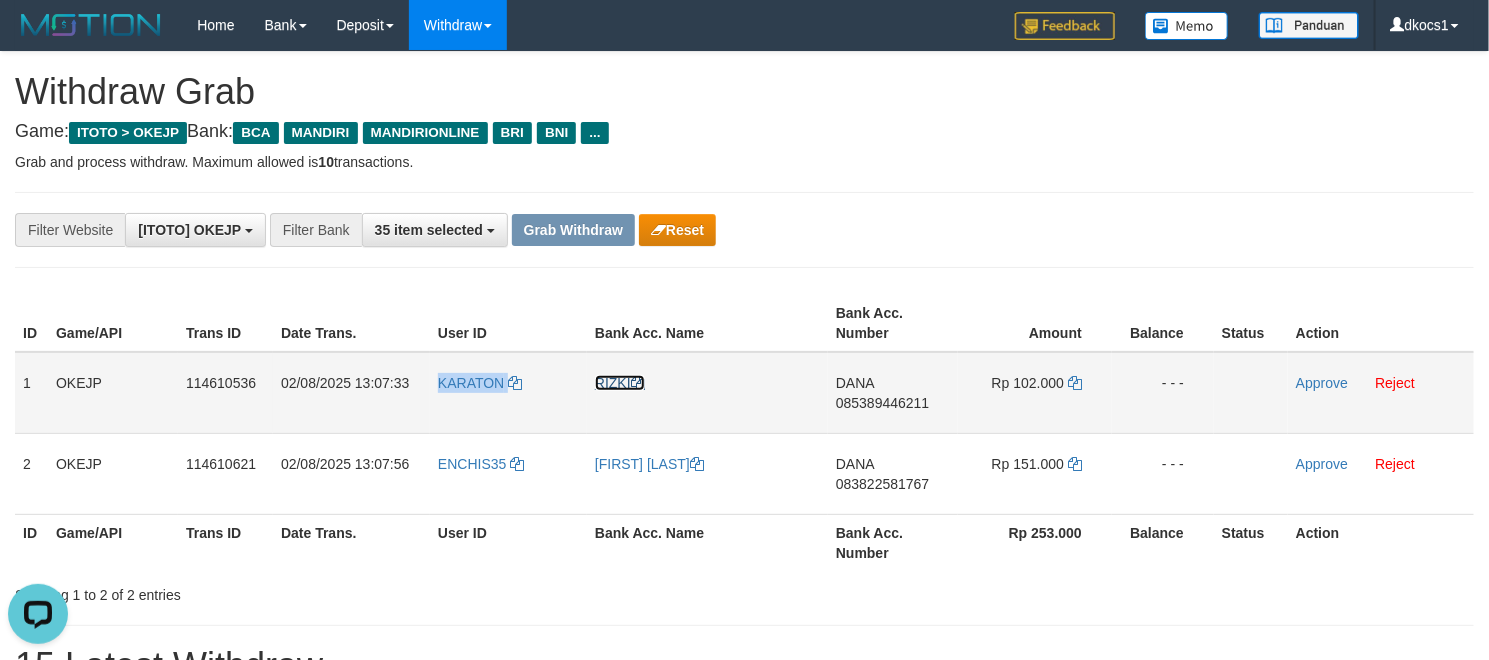 click on "RIZKI" at bounding box center (620, 383) 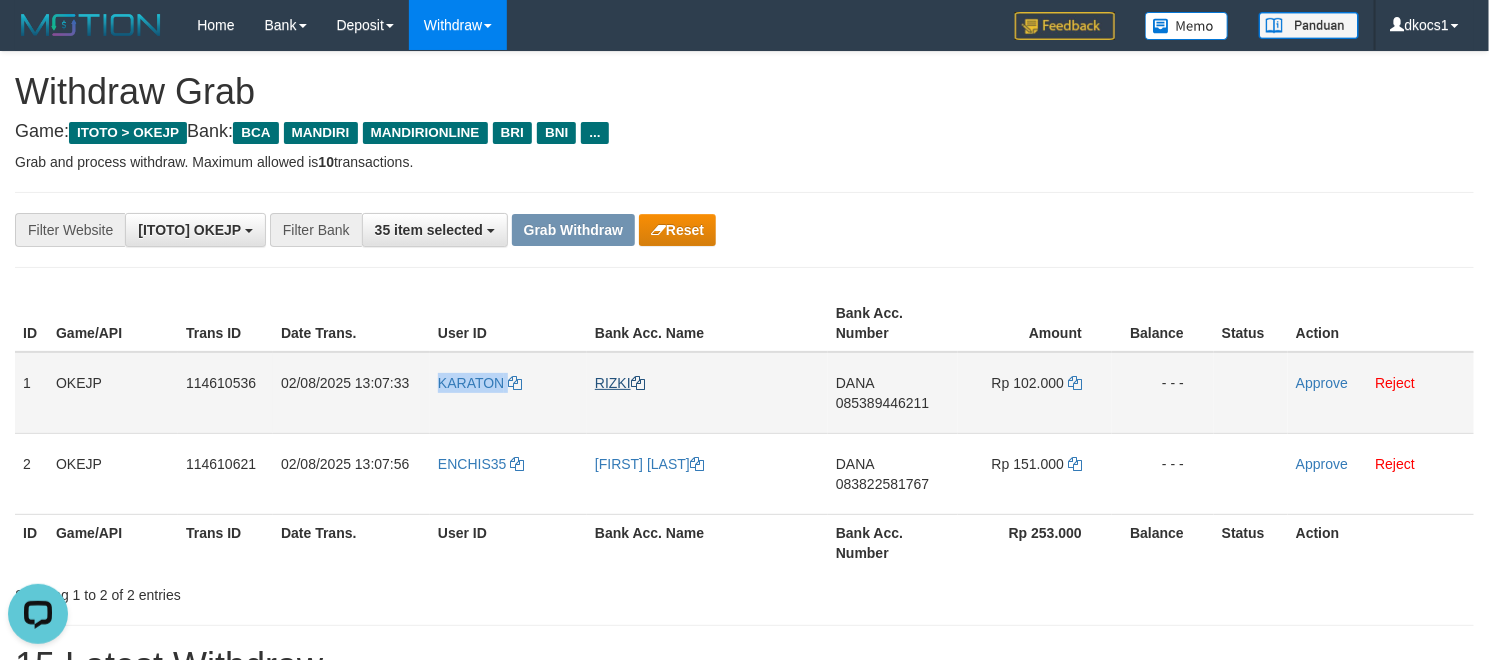 copy on "KARATON" 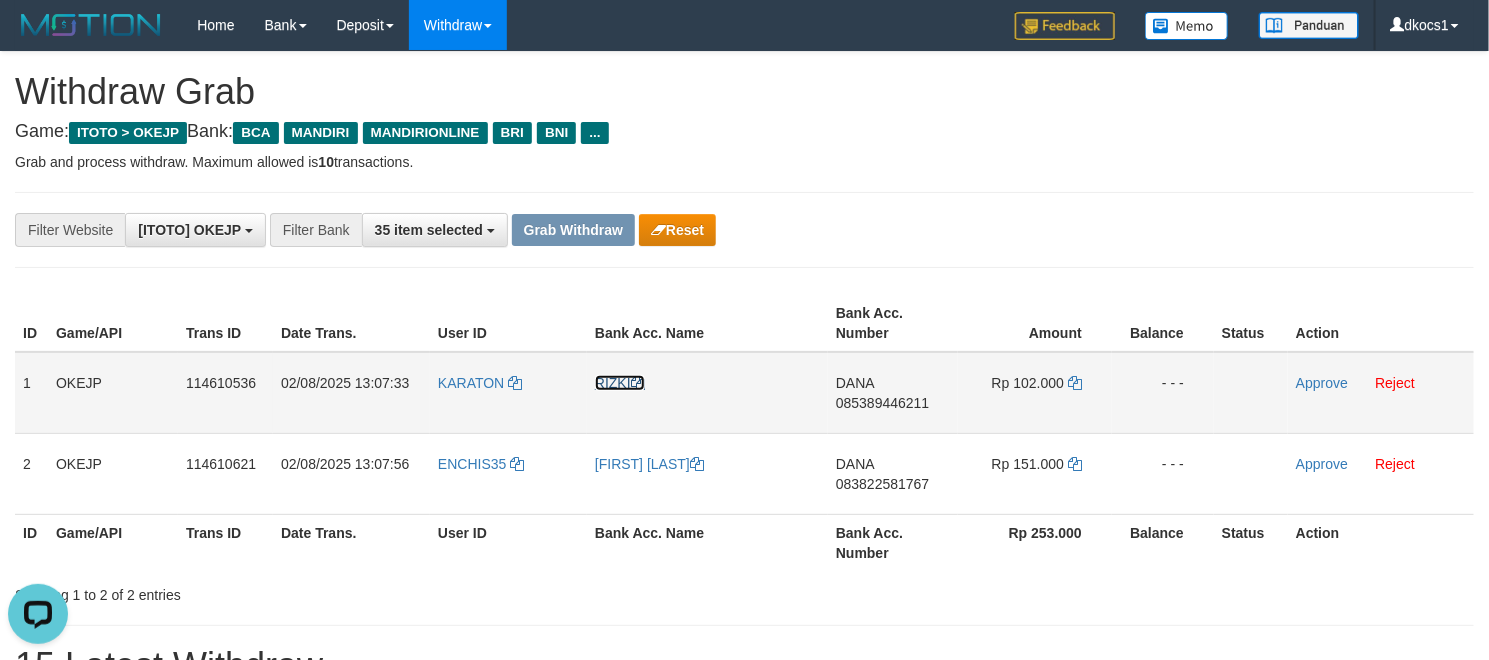 click on "RIZKI" at bounding box center (620, 383) 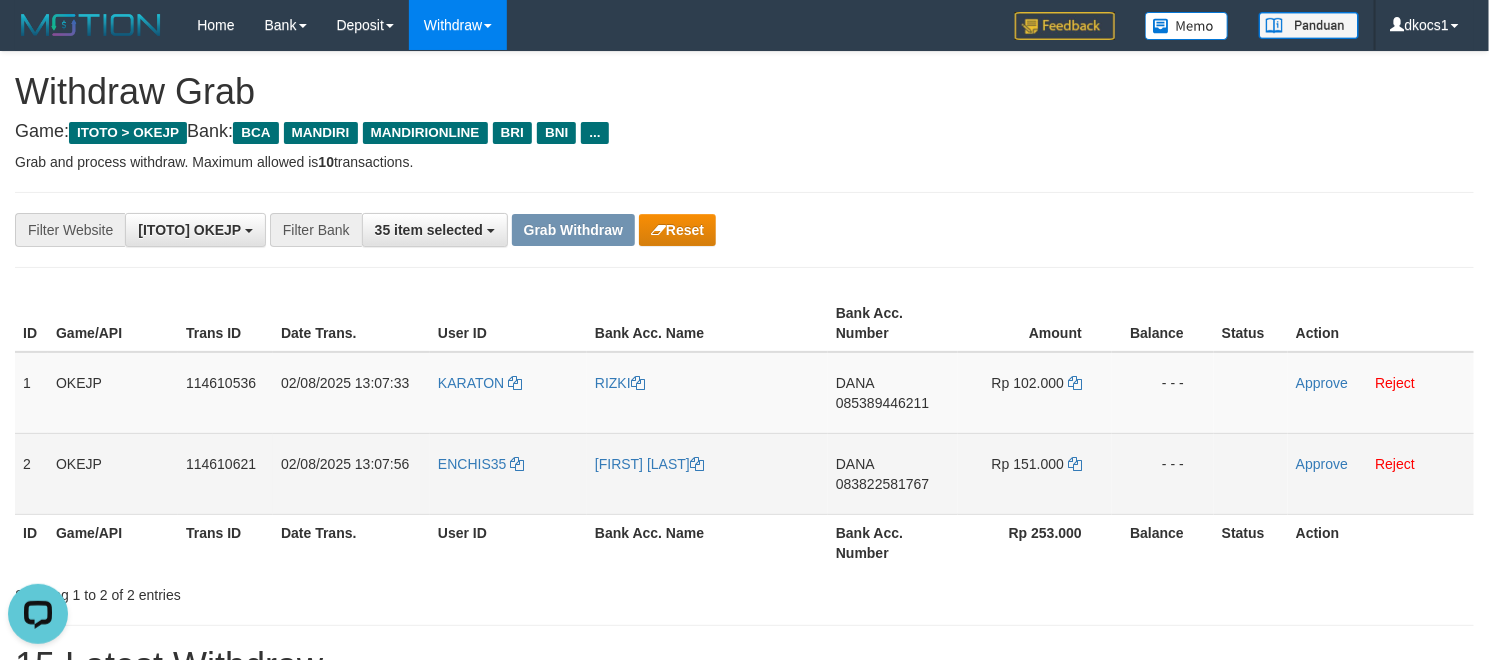 click on "ENCHIS35" at bounding box center [508, 473] 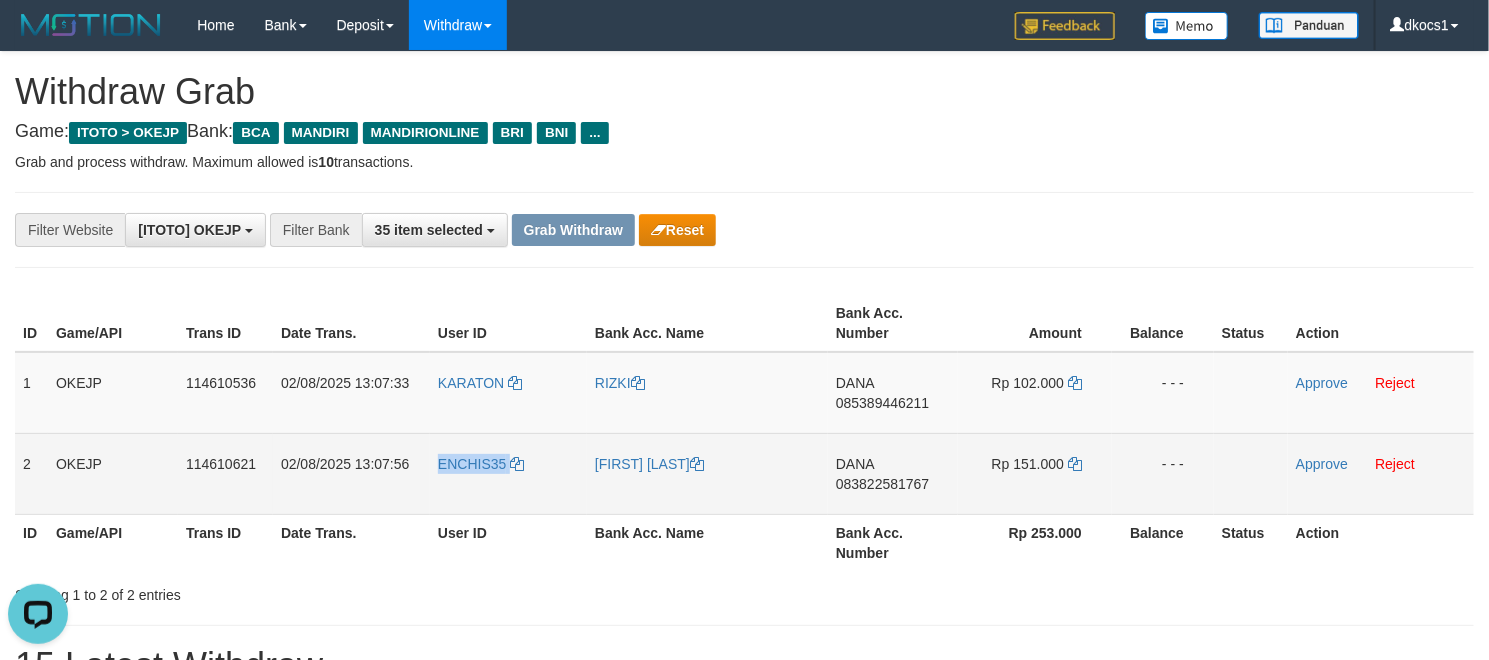 click on "ENCHIS35" at bounding box center [508, 473] 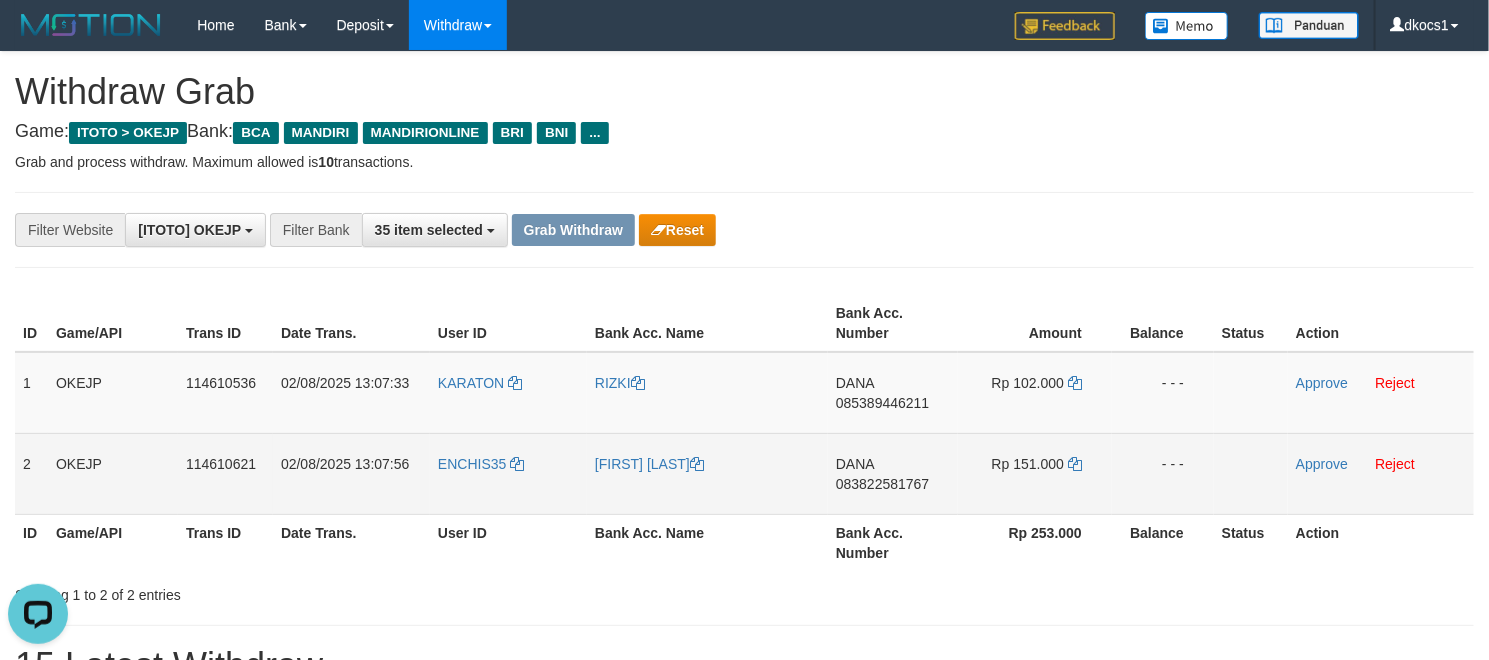 click on "[FIRST] [LAST]" at bounding box center (707, 473) 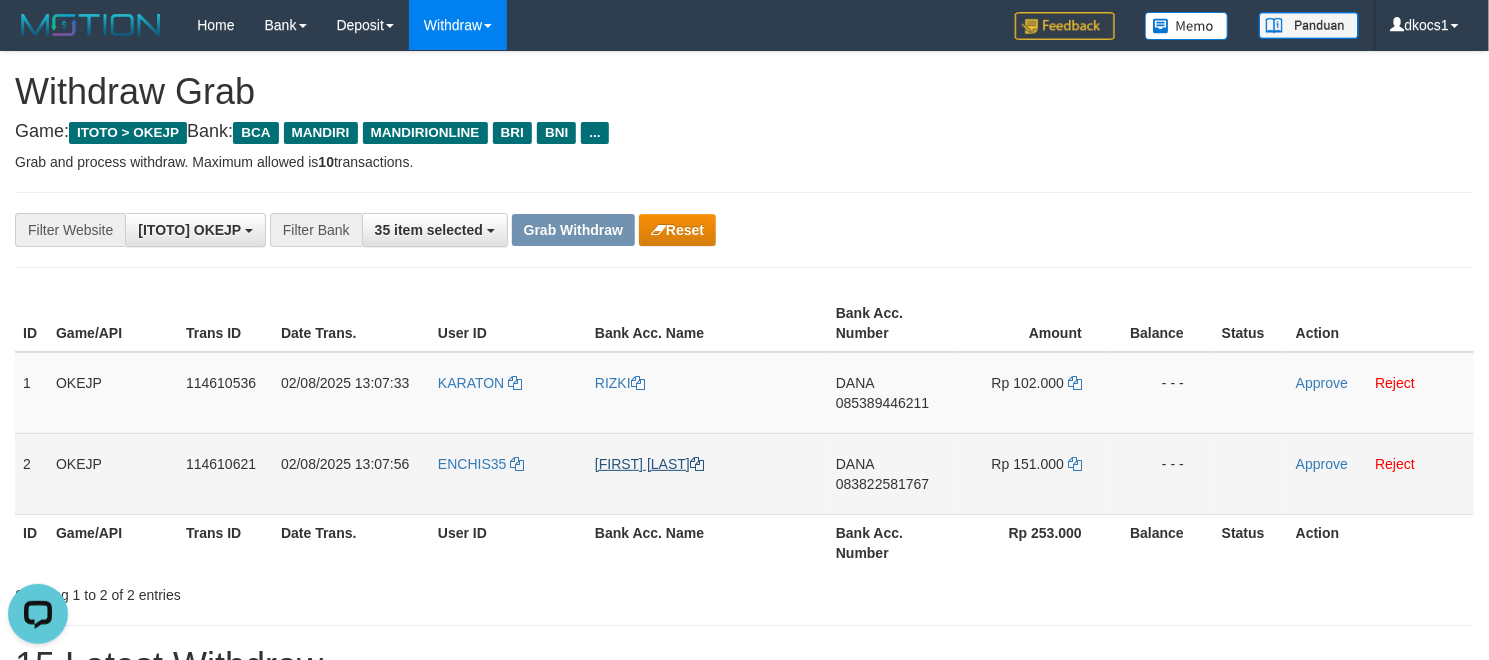click on "[FIRST] [LAST]" at bounding box center (707, 473) 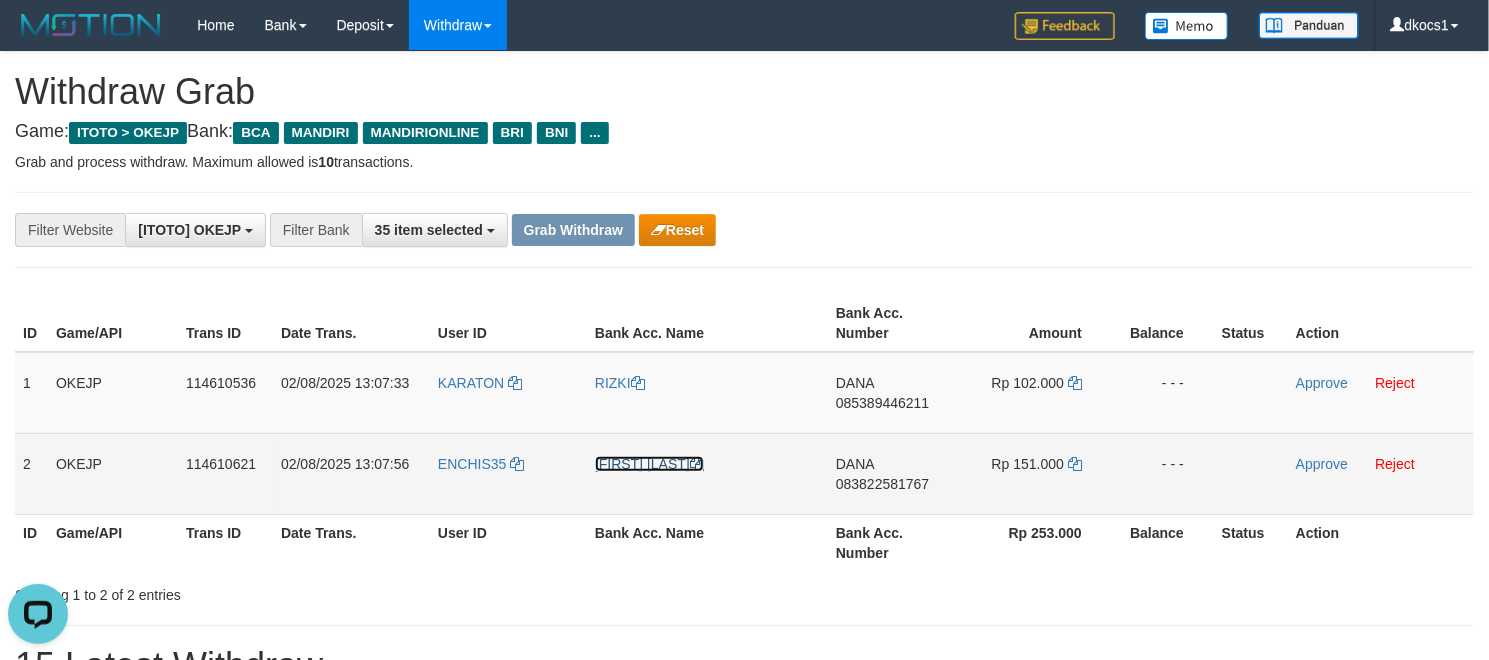 click on "[FIRST] [LAST]" at bounding box center [649, 464] 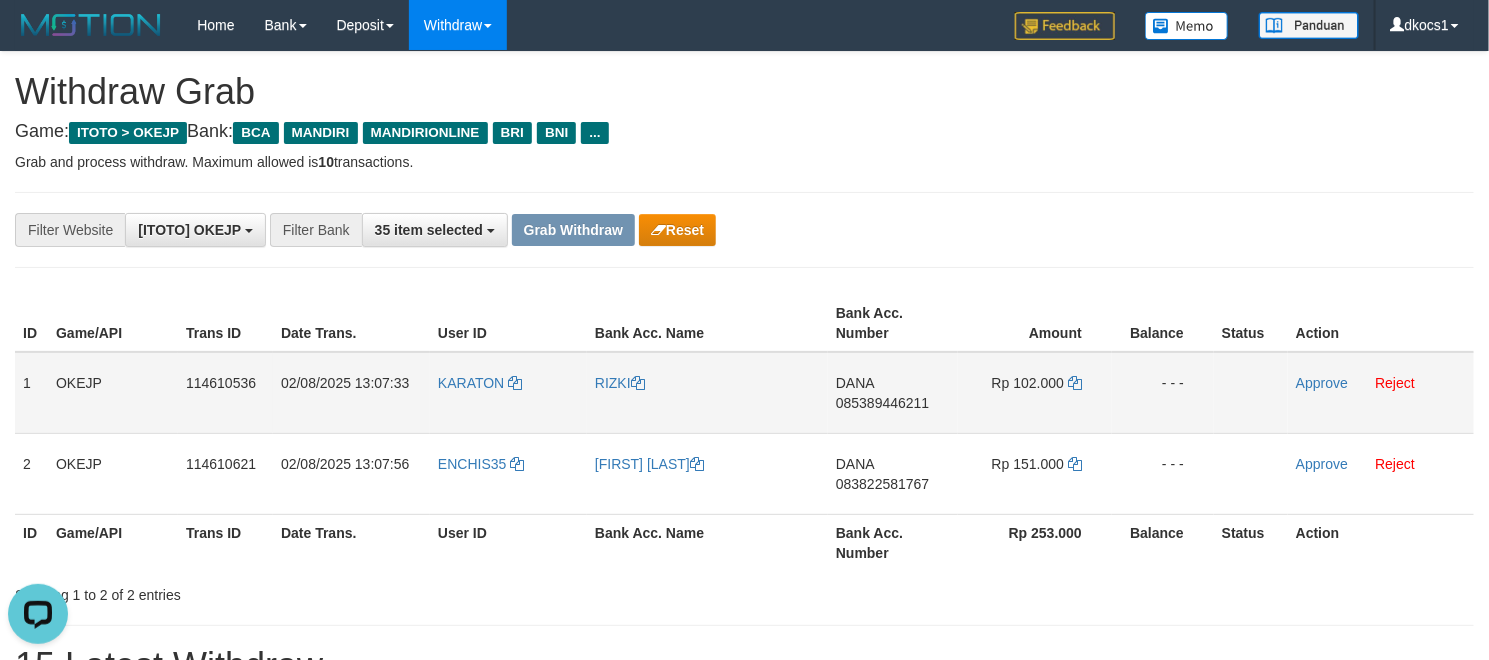 click on "DANA
085389446211" at bounding box center [893, 393] 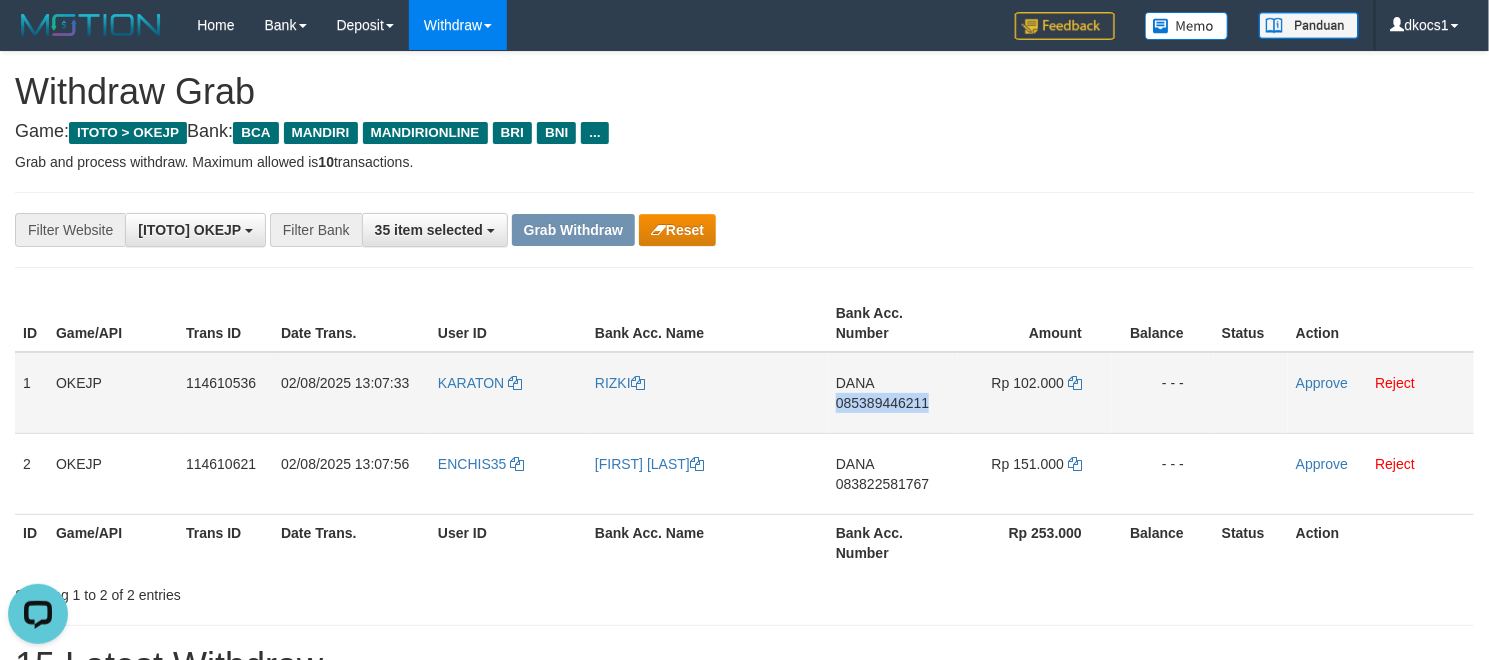 click on "DANA
085389446211" at bounding box center [893, 393] 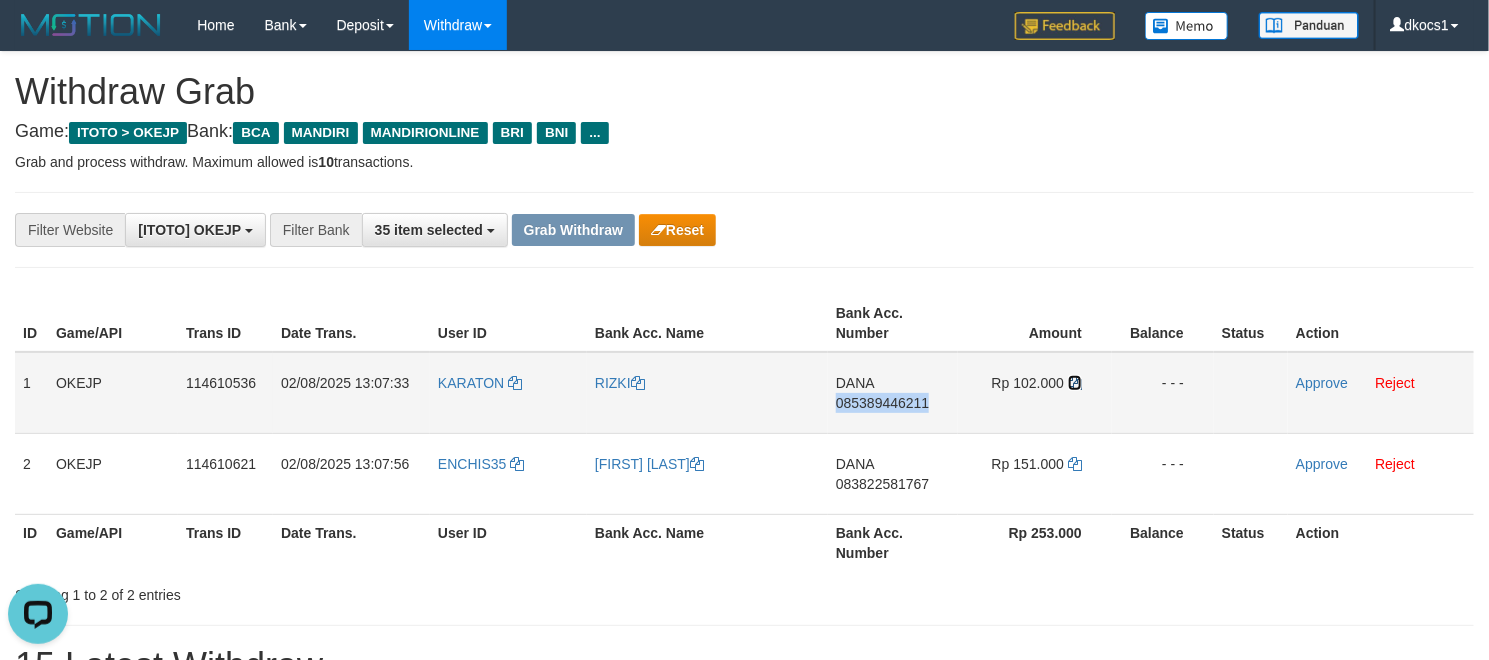 click at bounding box center (1075, 383) 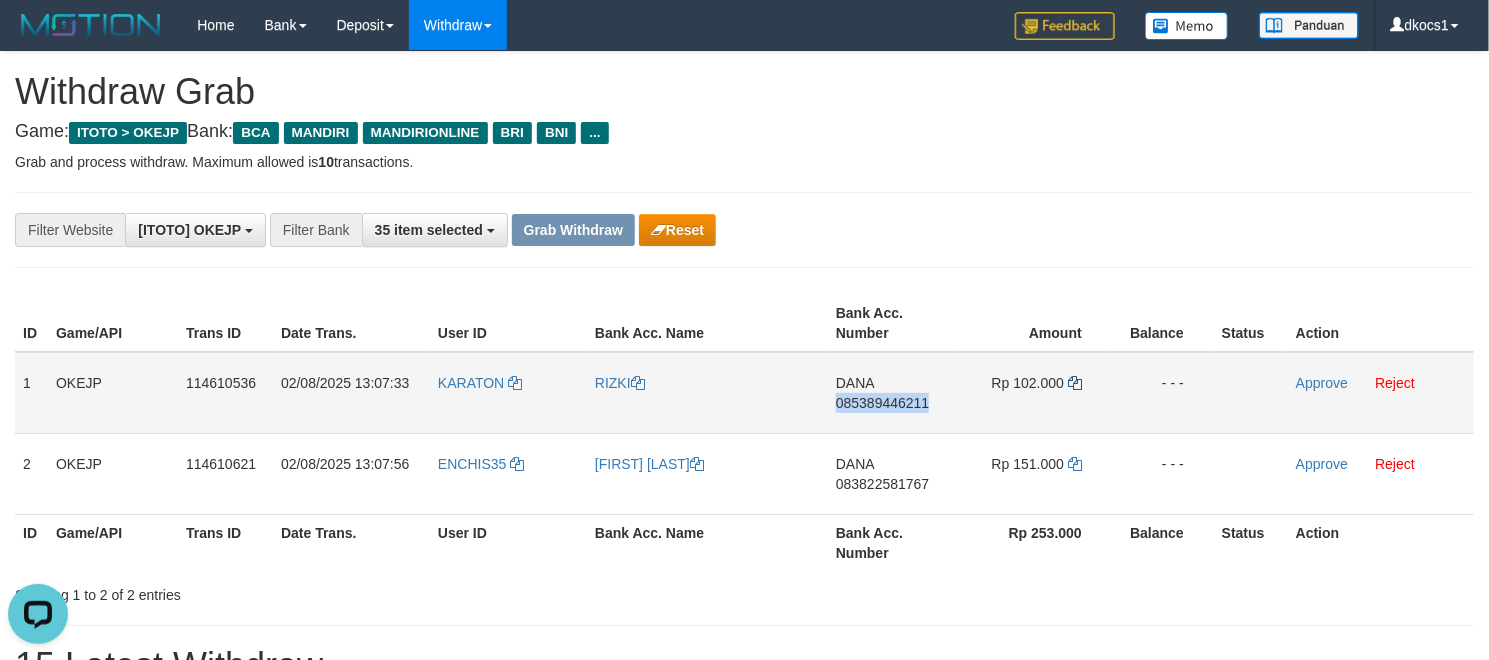 copy on "085389446211" 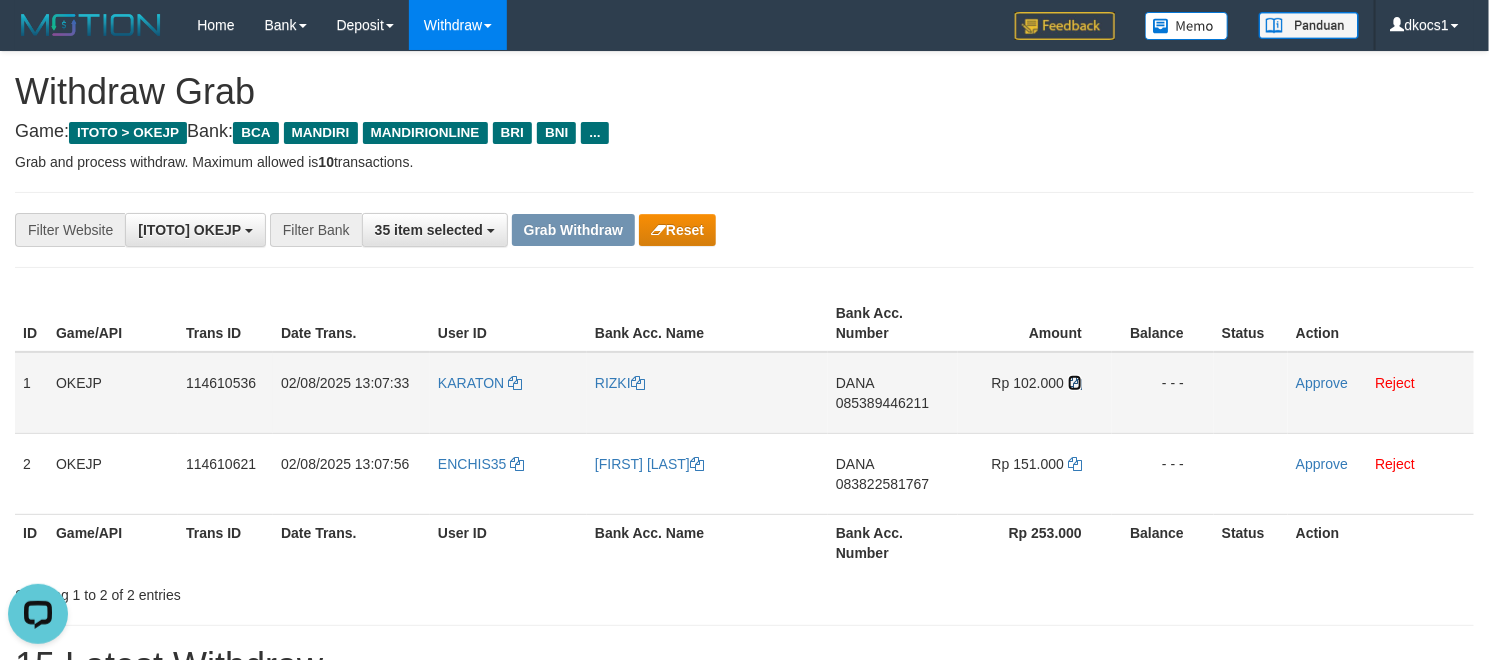 click at bounding box center (1075, 383) 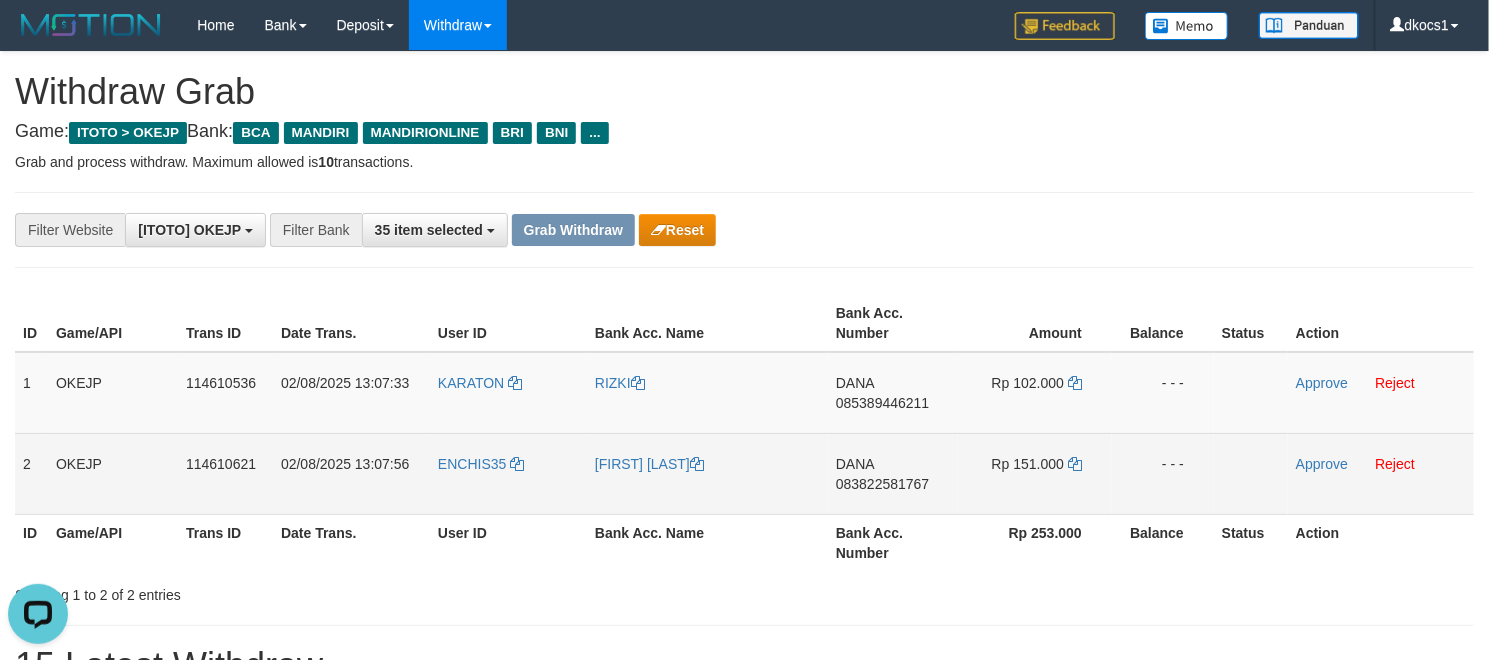 click on "083822581767" at bounding box center [882, 484] 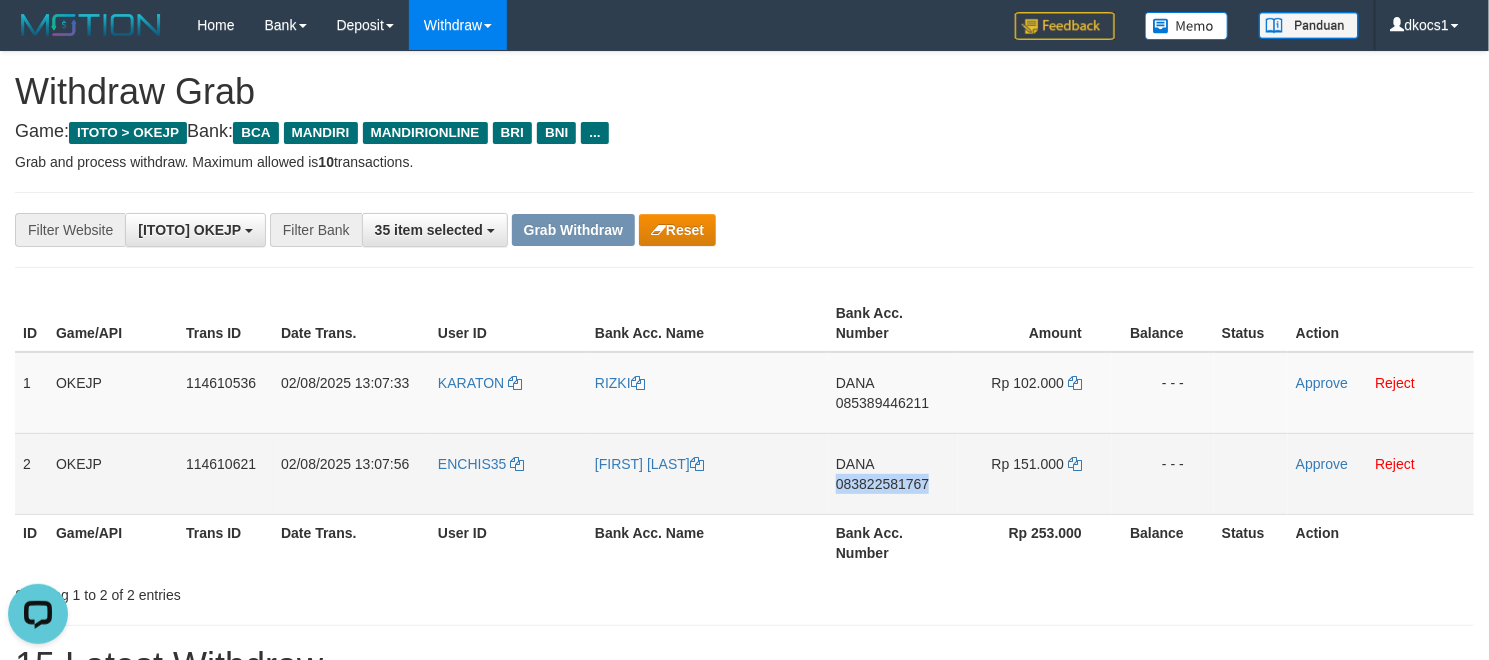 click on "DANA
083822581767" at bounding box center (893, 473) 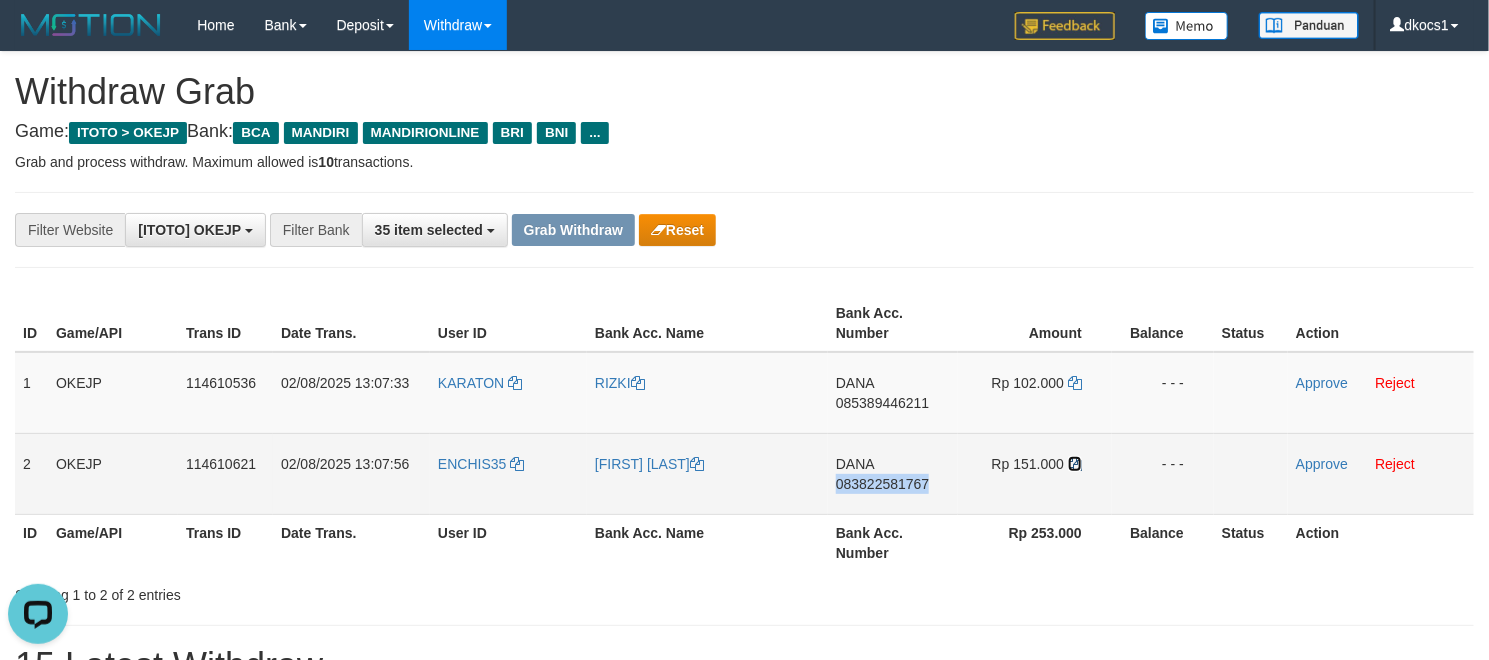click at bounding box center (1075, 464) 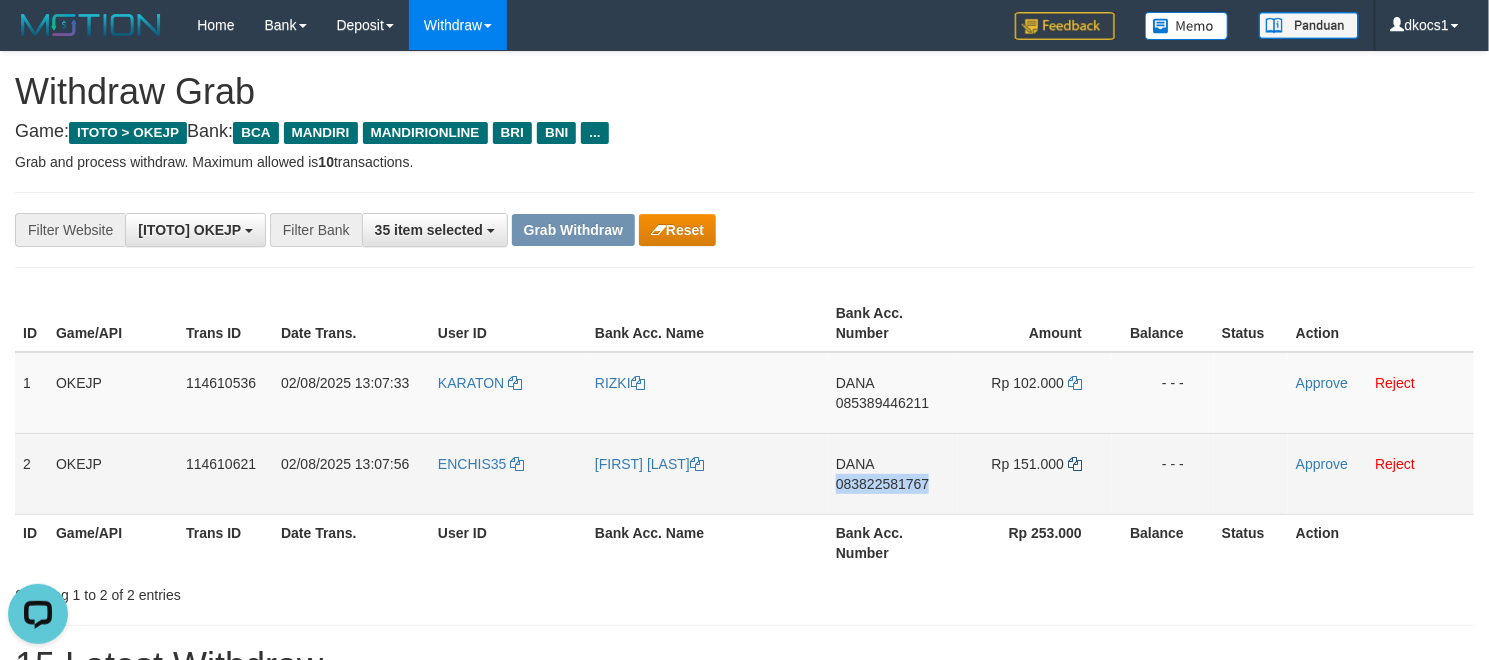 copy on "083822581767" 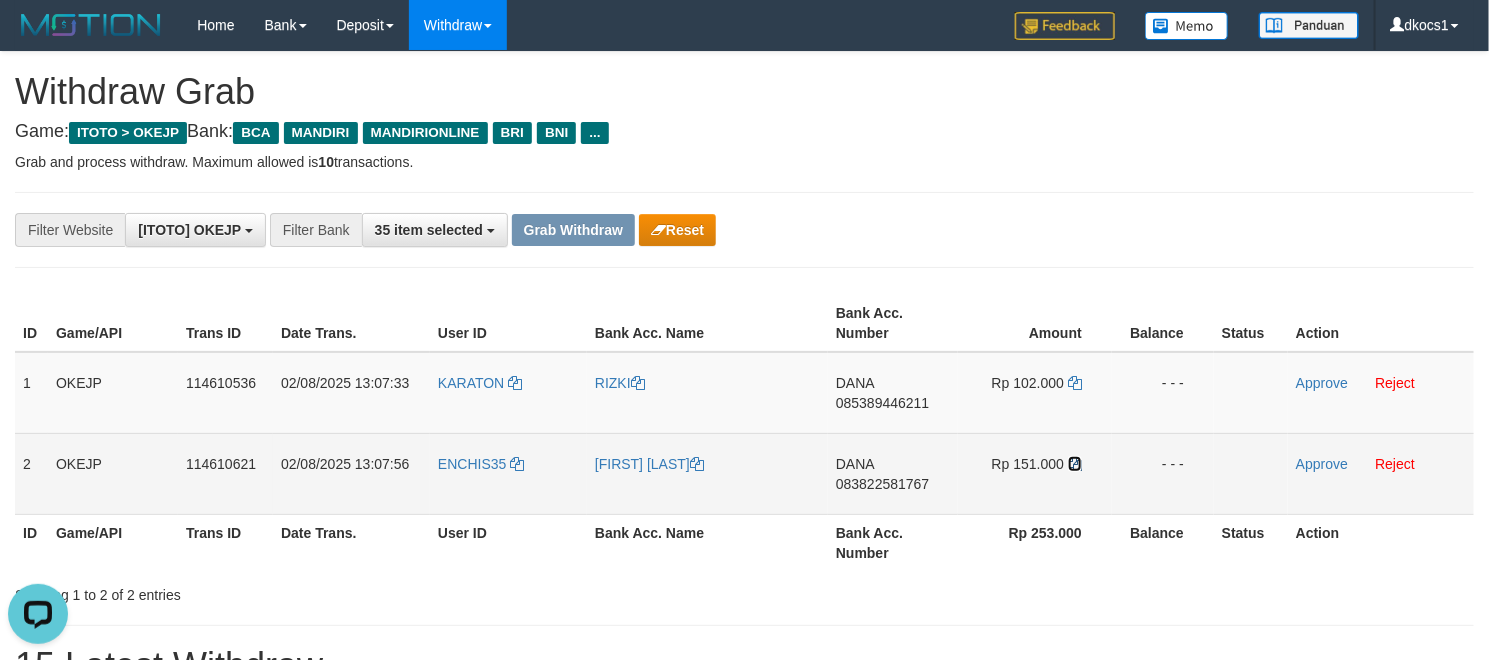 click at bounding box center [1075, 464] 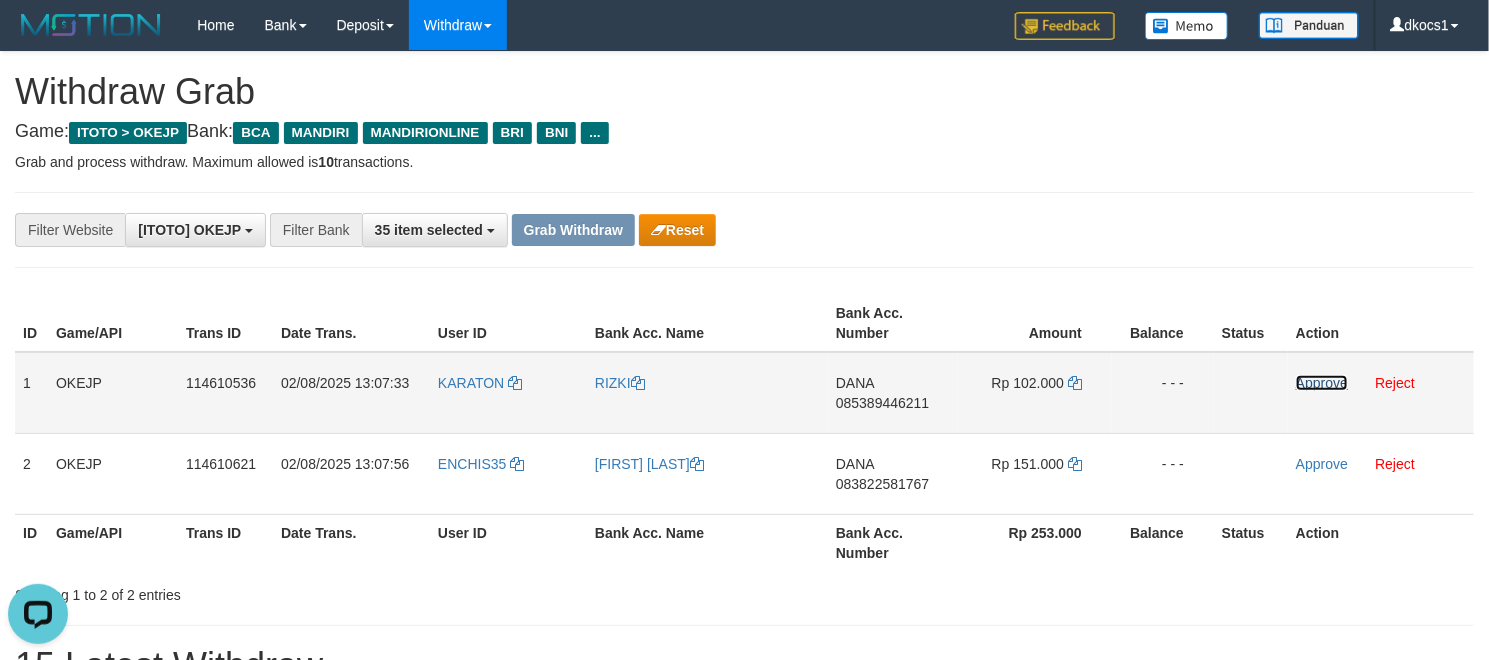 click on "Approve" at bounding box center (1322, 383) 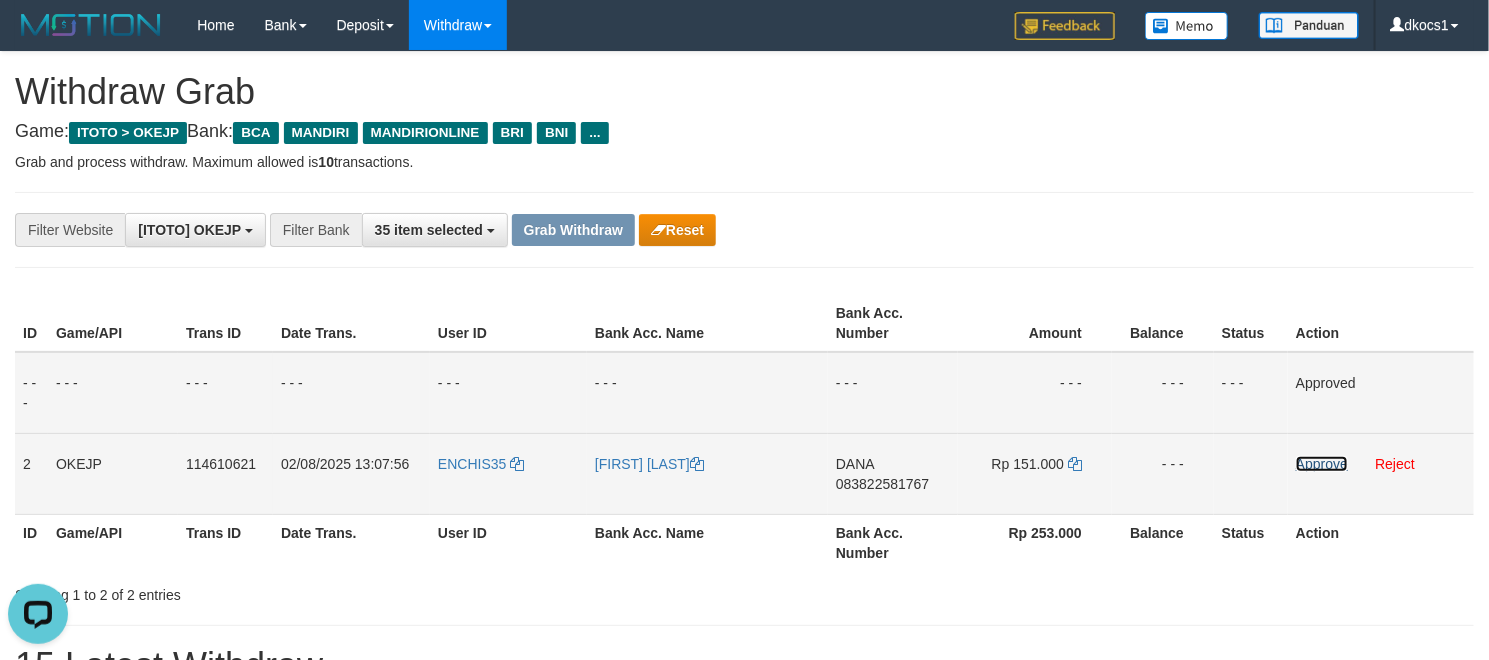 click on "Approve" at bounding box center (1322, 464) 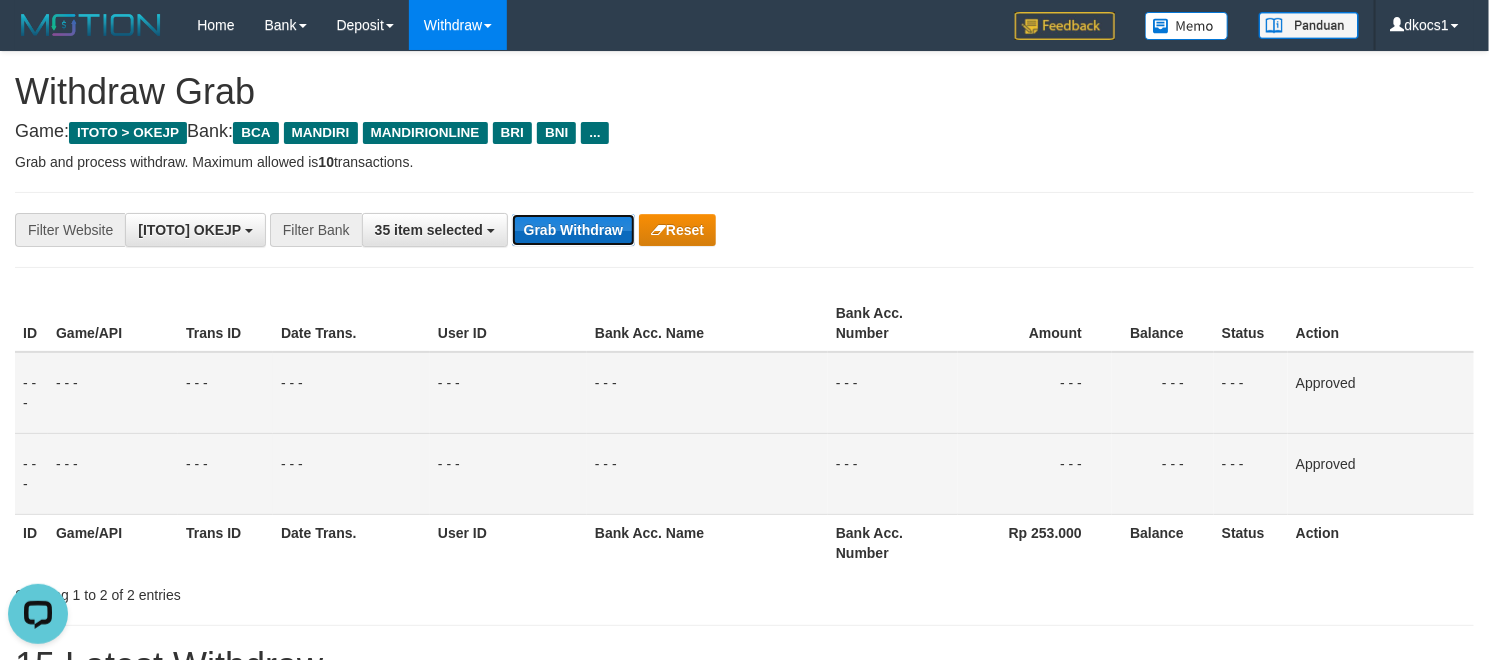 click on "Grab Withdraw" at bounding box center (573, 230) 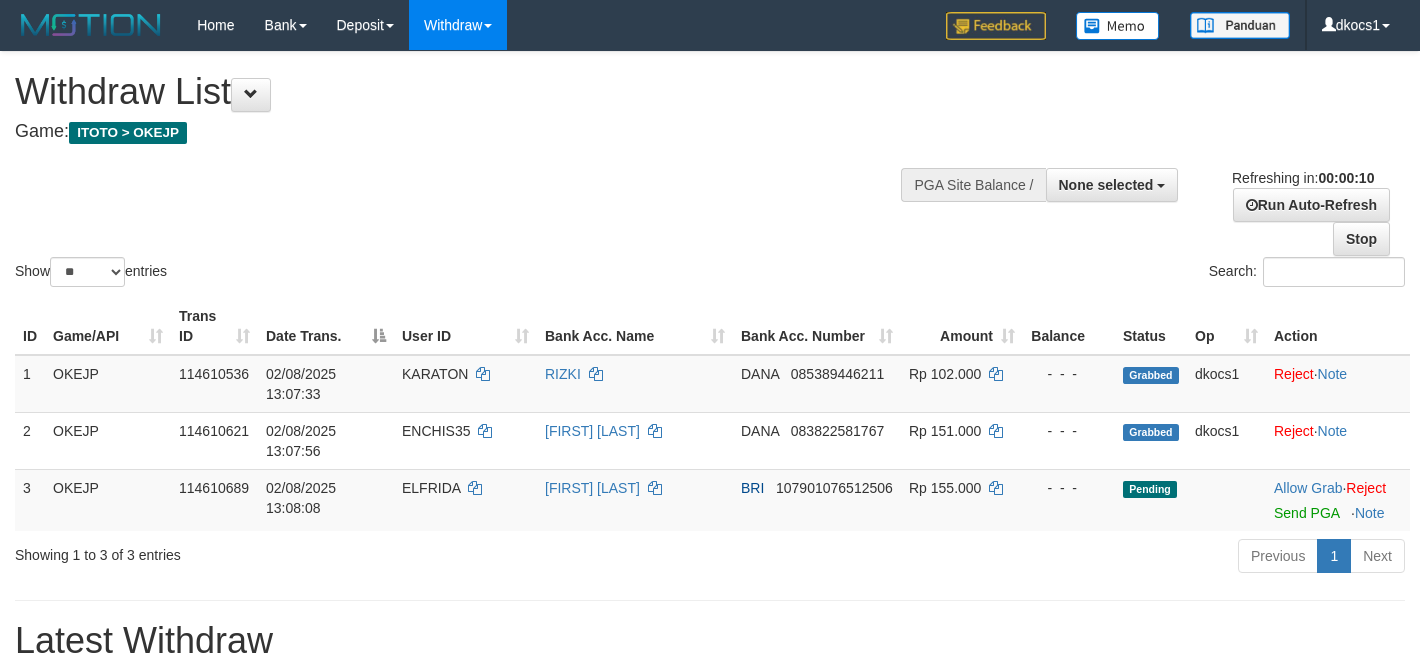 select 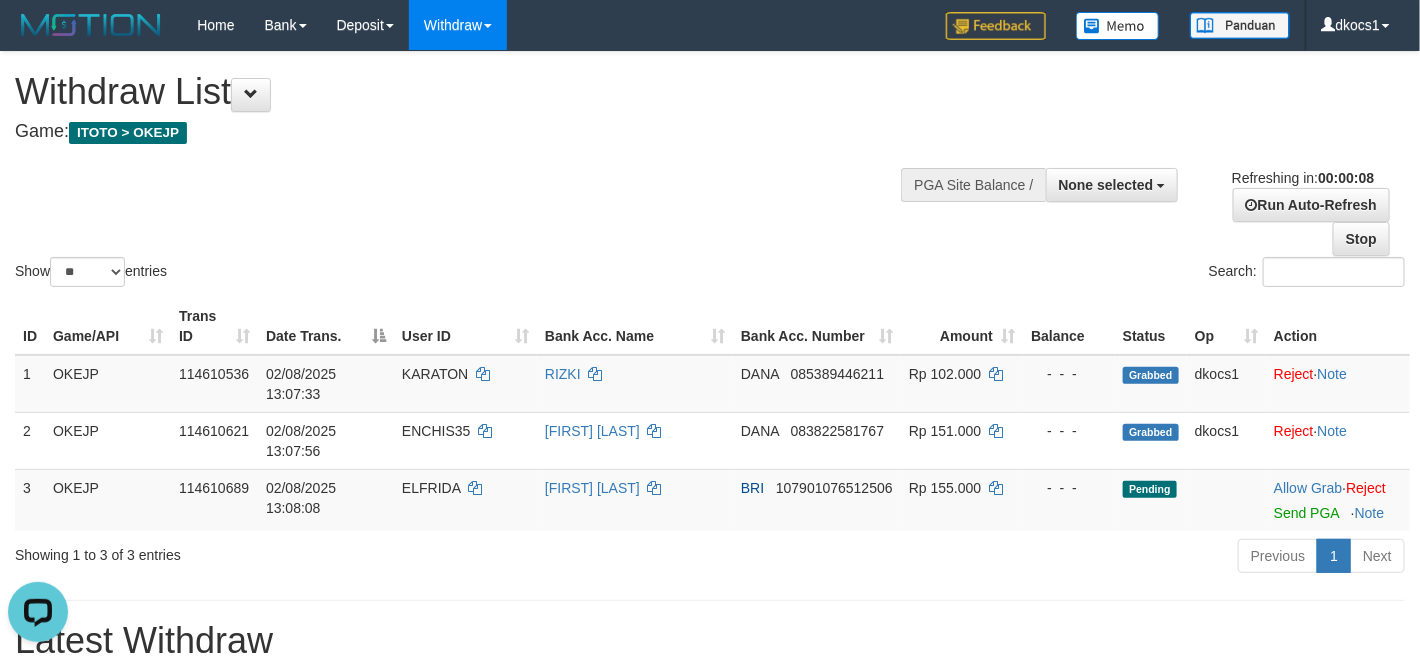 scroll, scrollTop: 0, scrollLeft: 0, axis: both 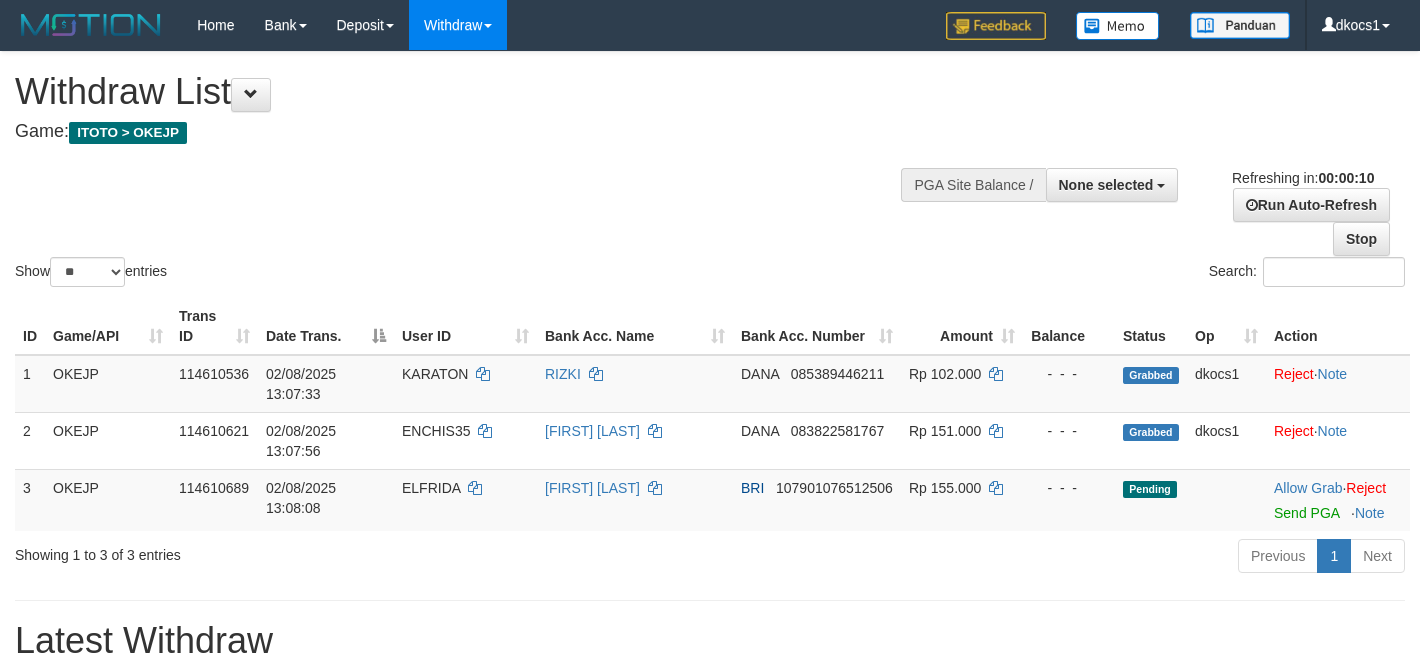select 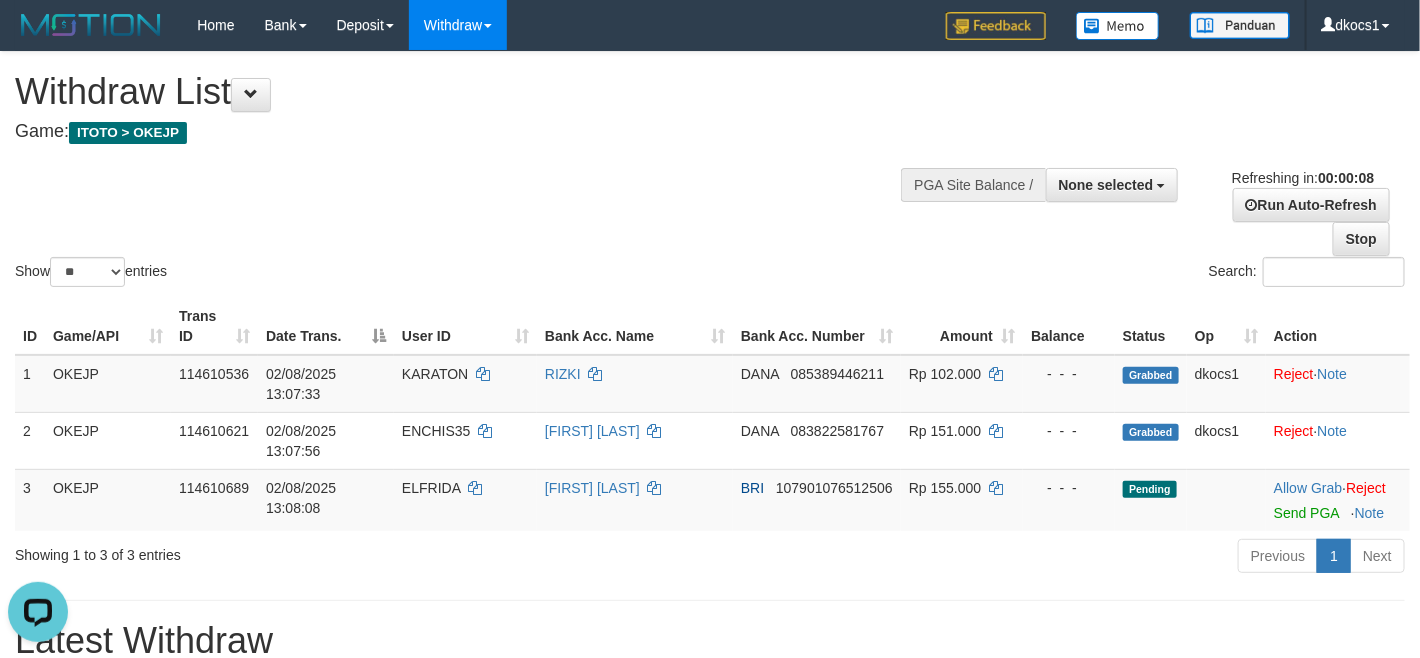 scroll, scrollTop: 0, scrollLeft: 0, axis: both 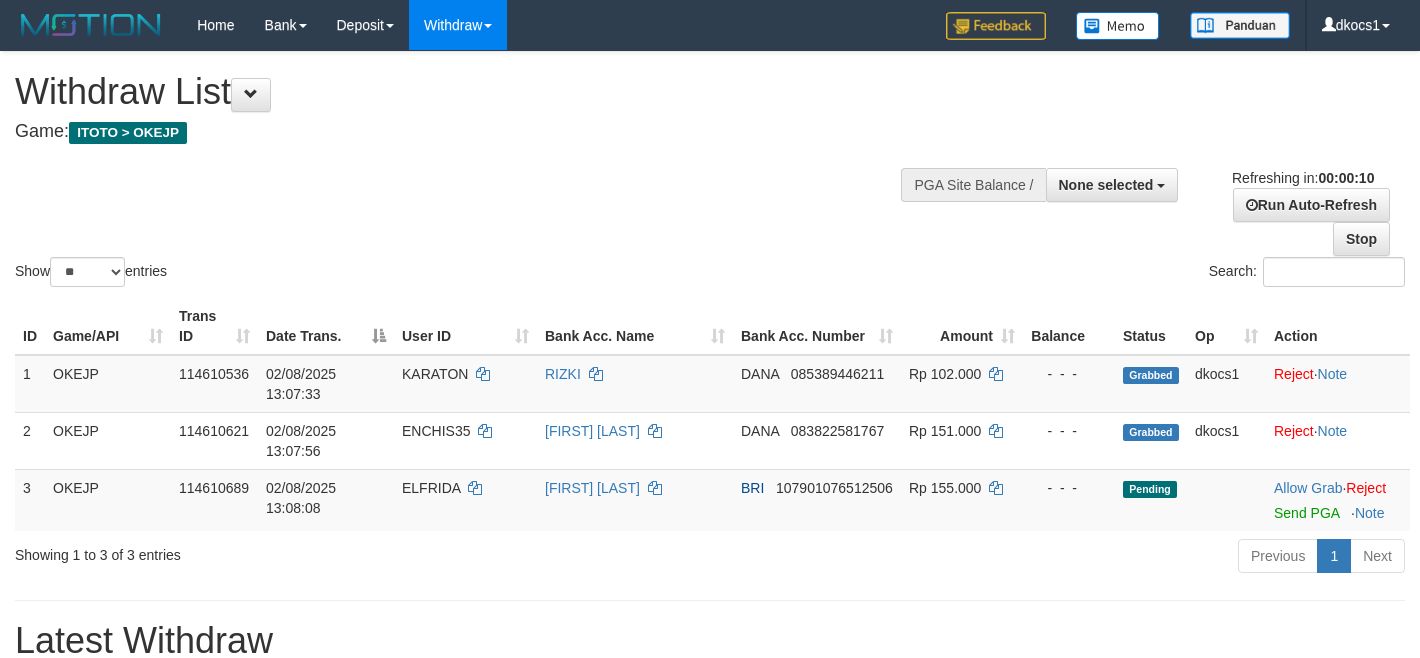 select 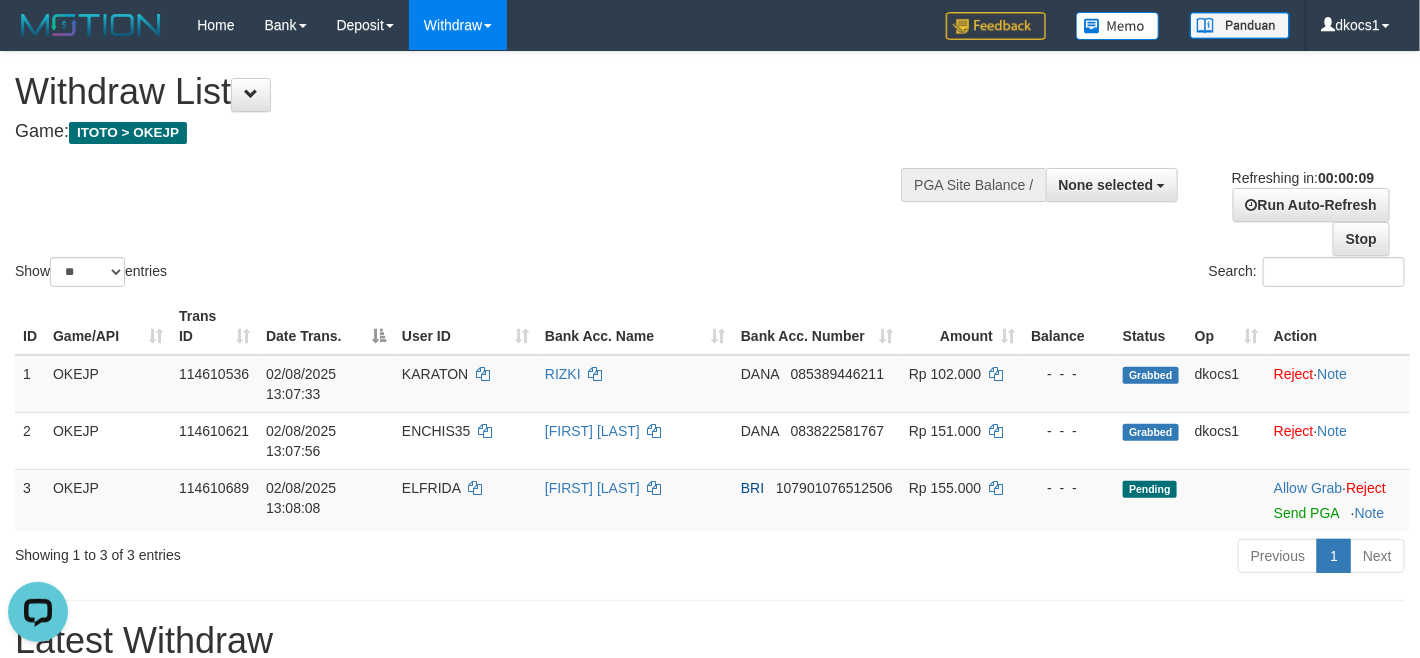 scroll, scrollTop: 0, scrollLeft: 0, axis: both 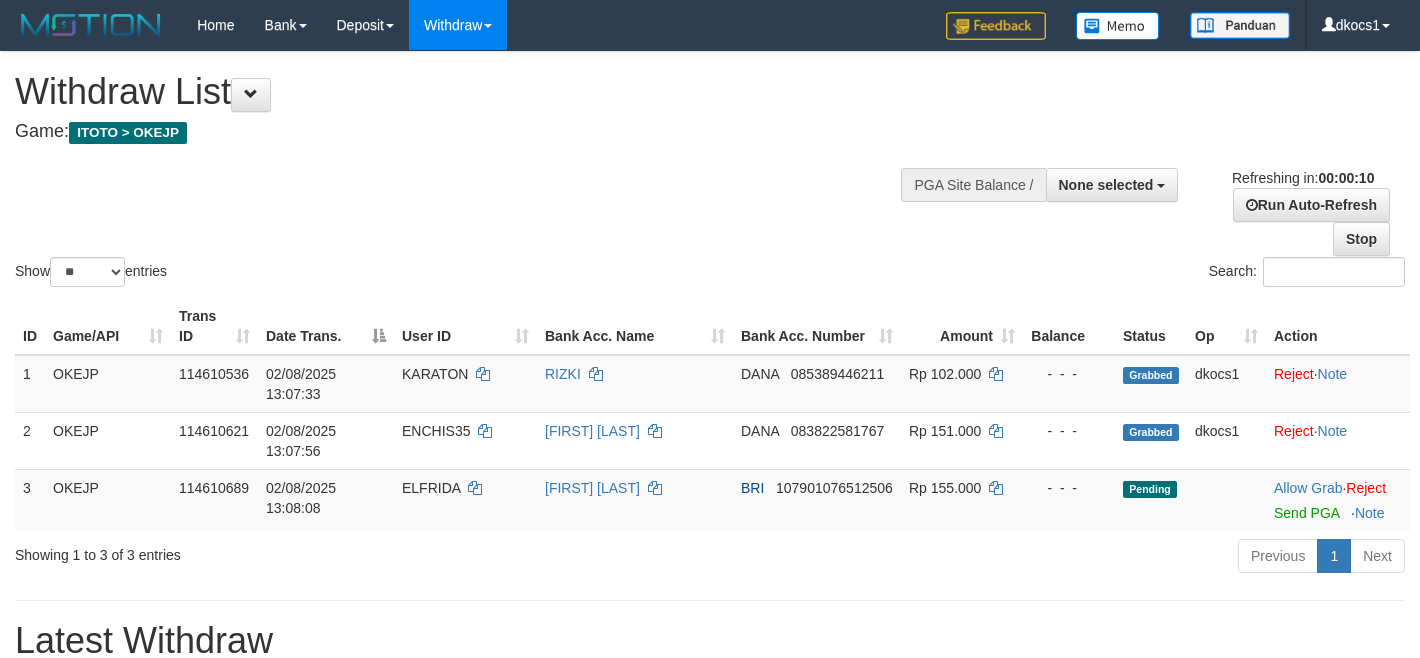 select 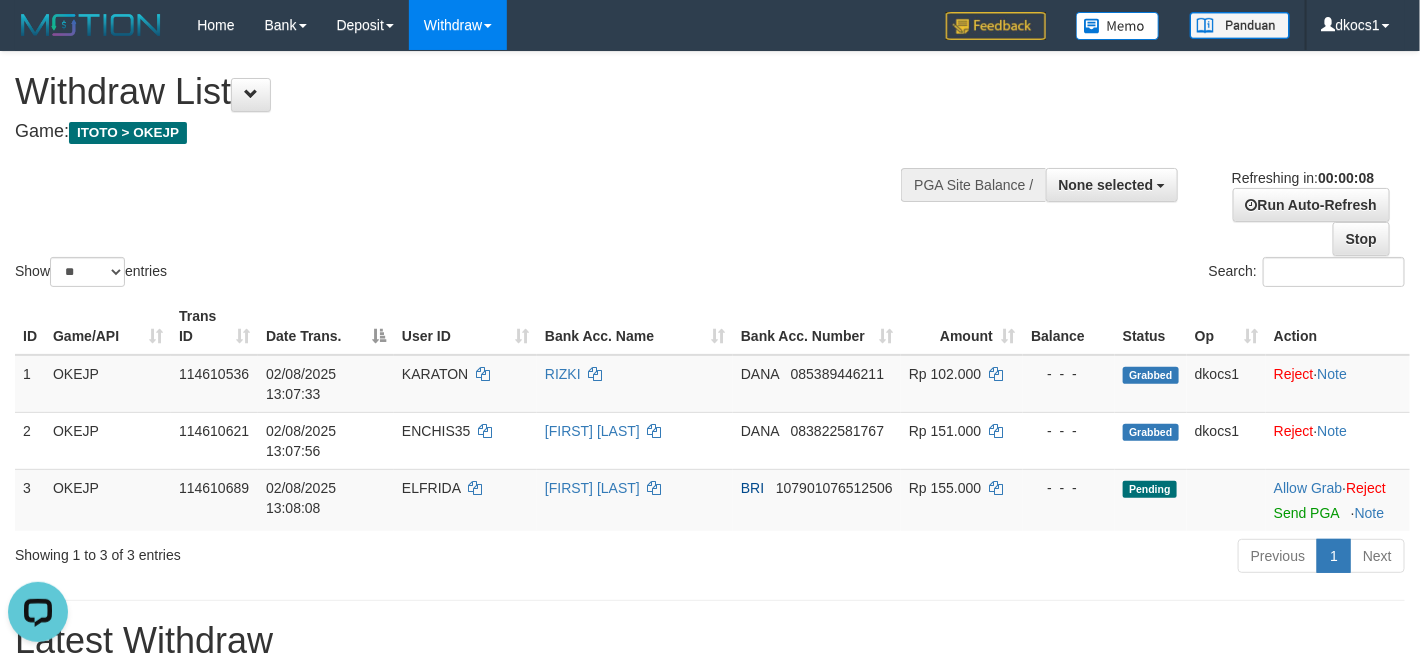 scroll, scrollTop: 0, scrollLeft: 0, axis: both 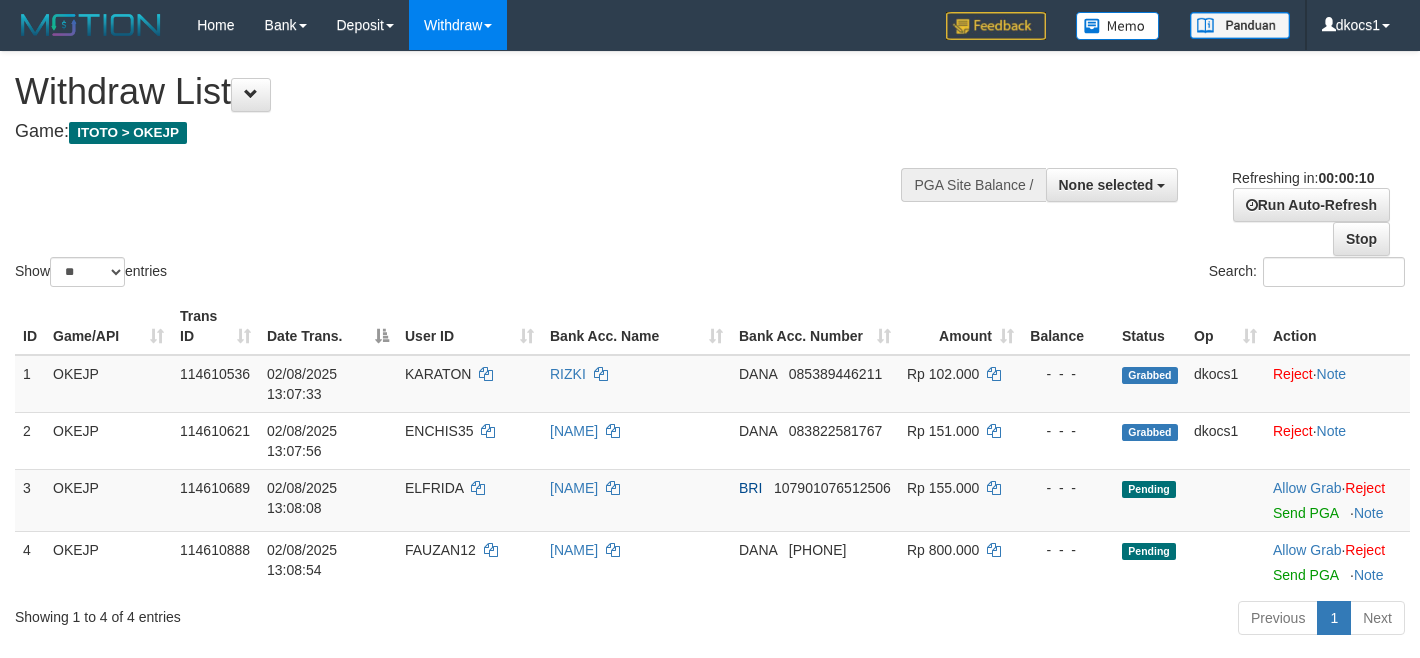 select 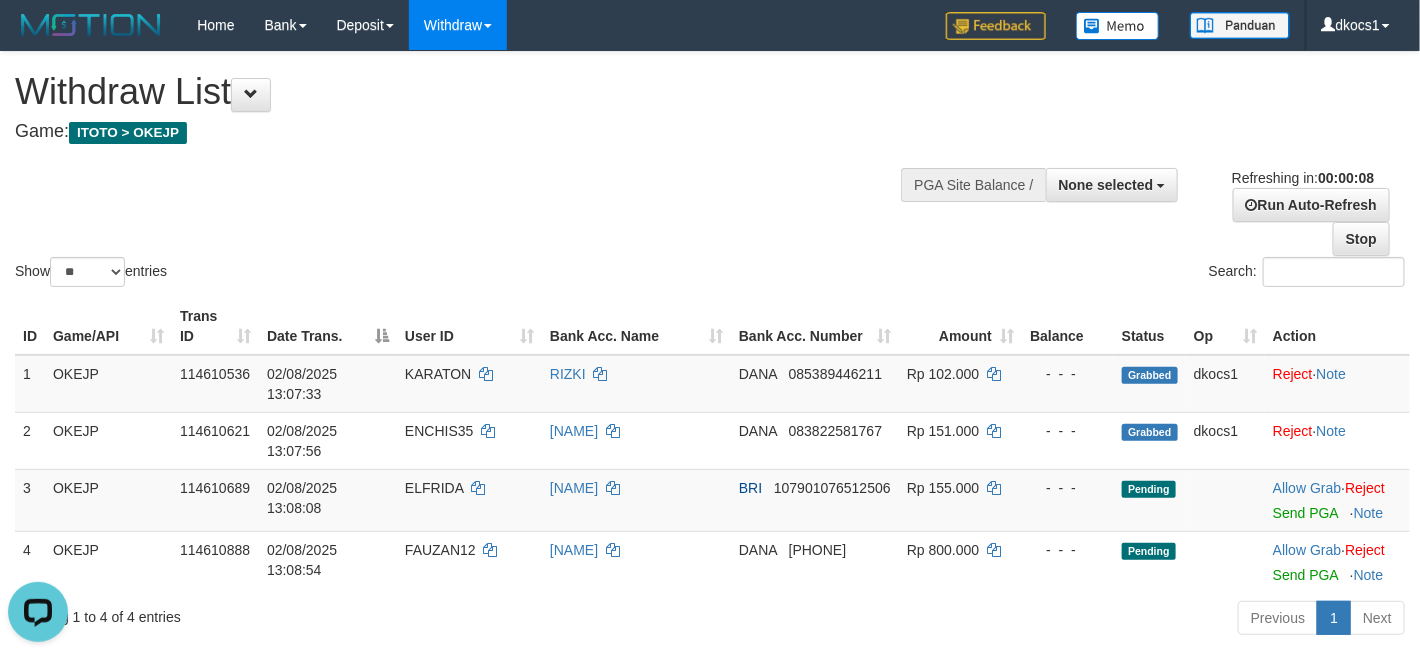 scroll, scrollTop: 0, scrollLeft: 0, axis: both 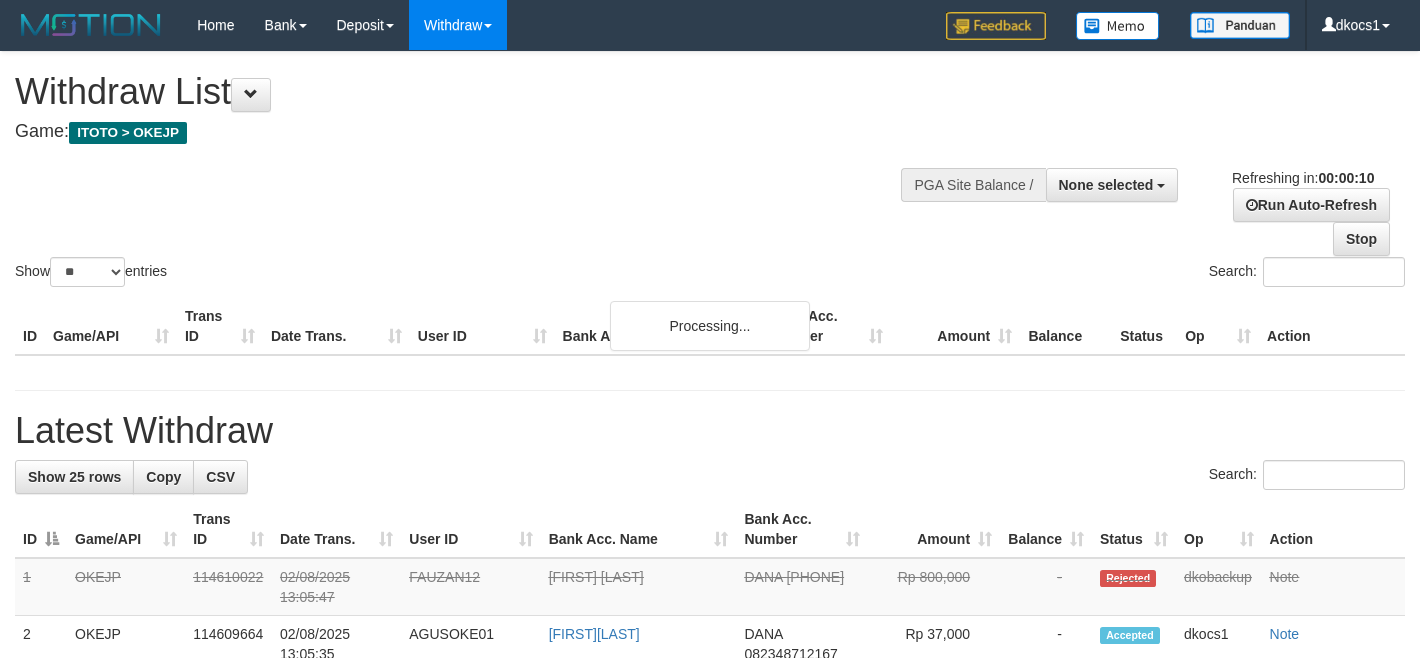 select 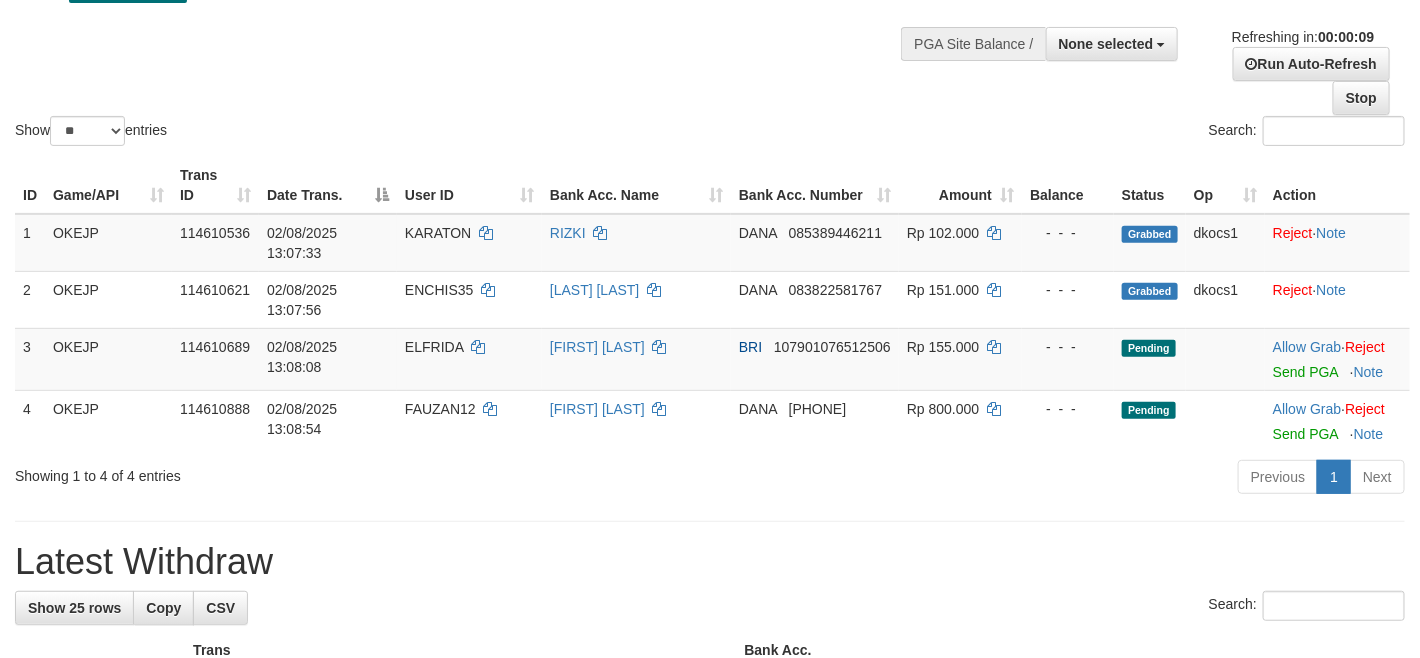 scroll, scrollTop: 150, scrollLeft: 0, axis: vertical 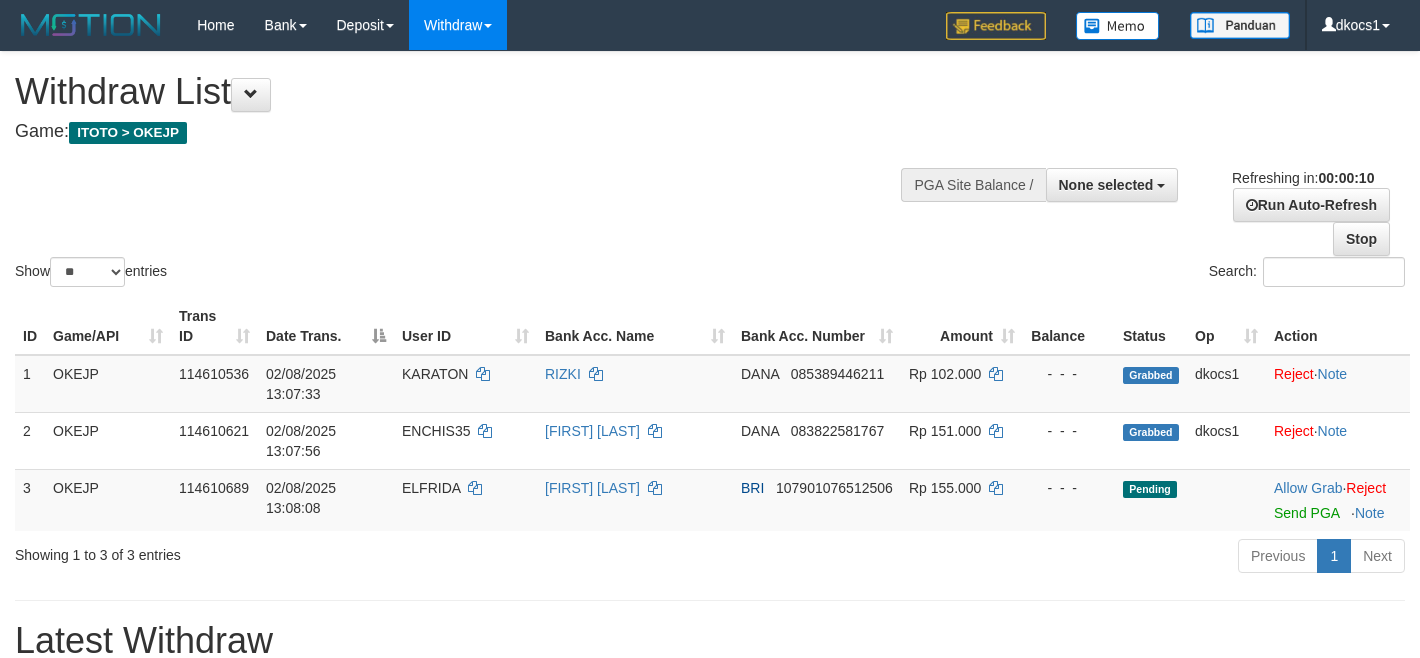 select 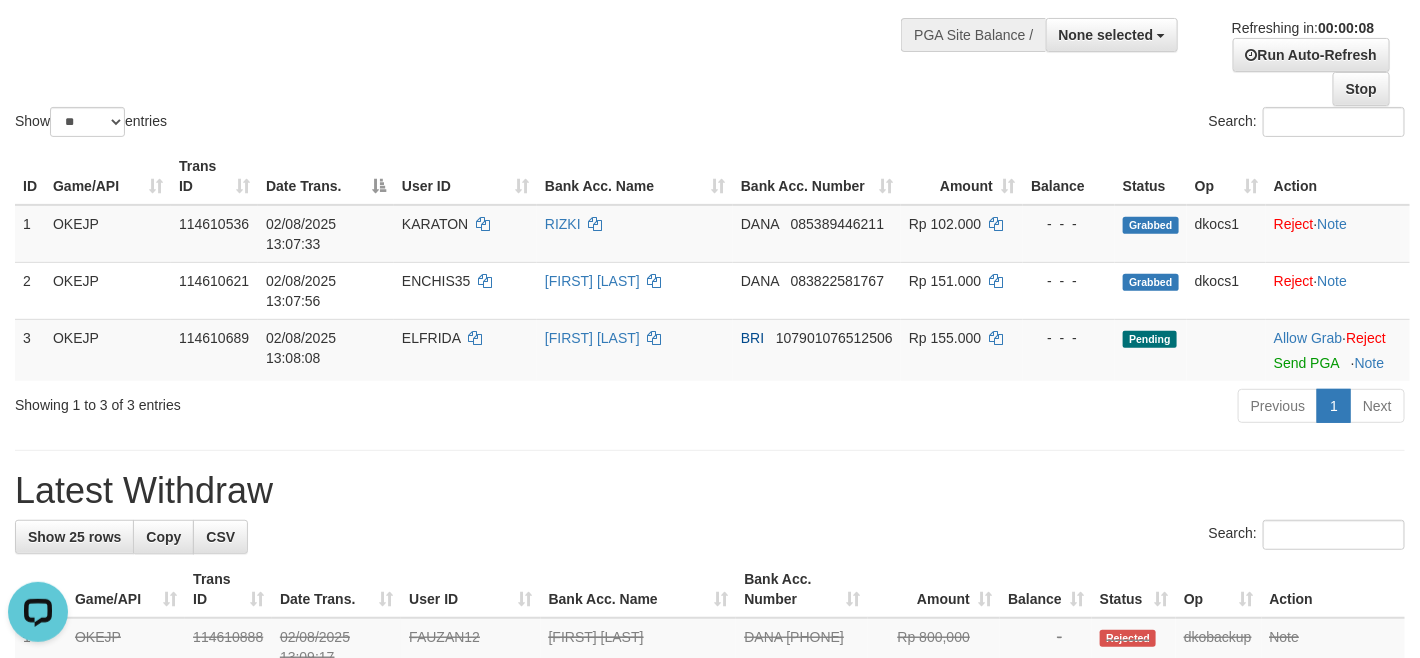 scroll, scrollTop: 0, scrollLeft: 0, axis: both 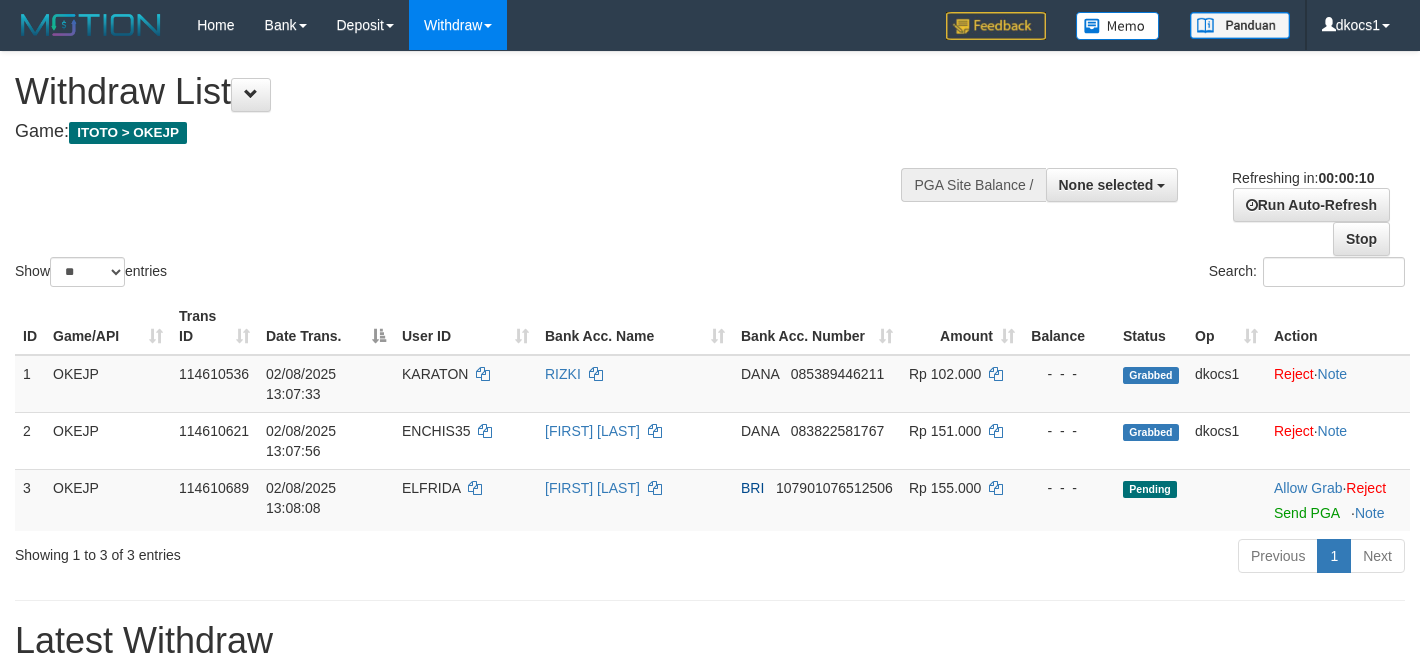 select 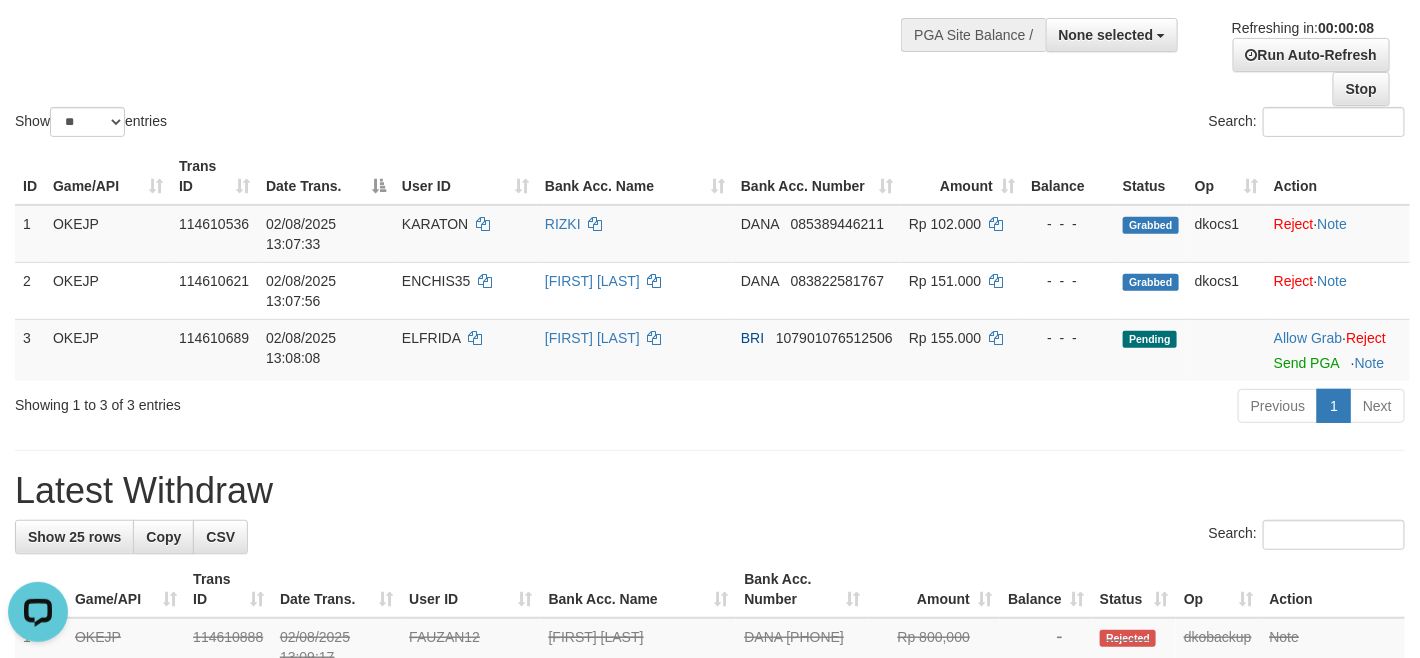 scroll, scrollTop: 0, scrollLeft: 0, axis: both 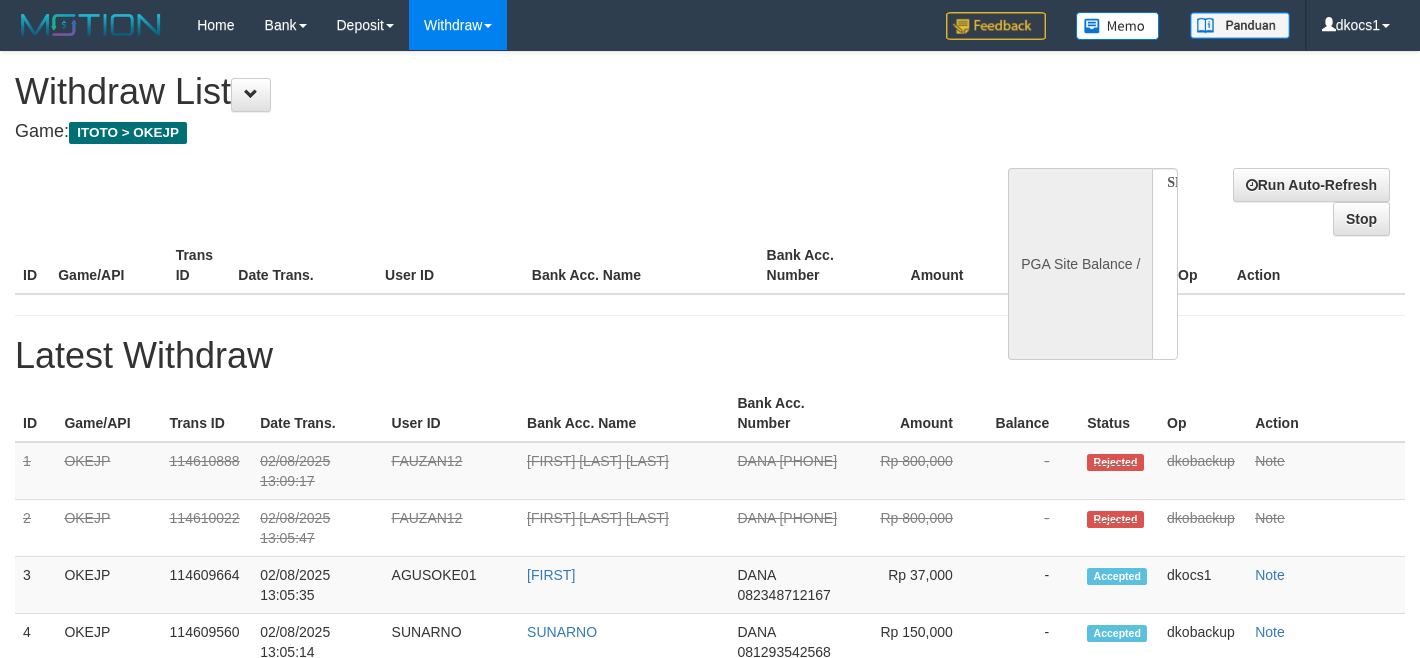 select 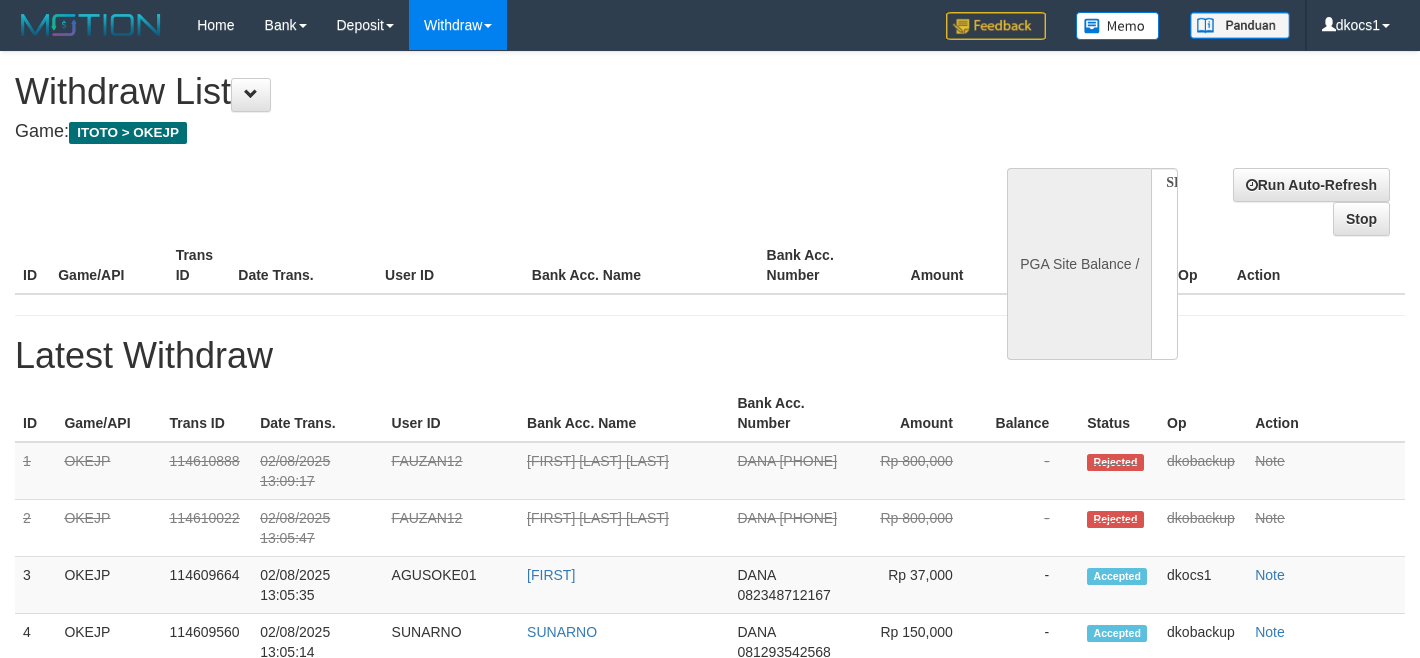 scroll, scrollTop: 0, scrollLeft: 0, axis: both 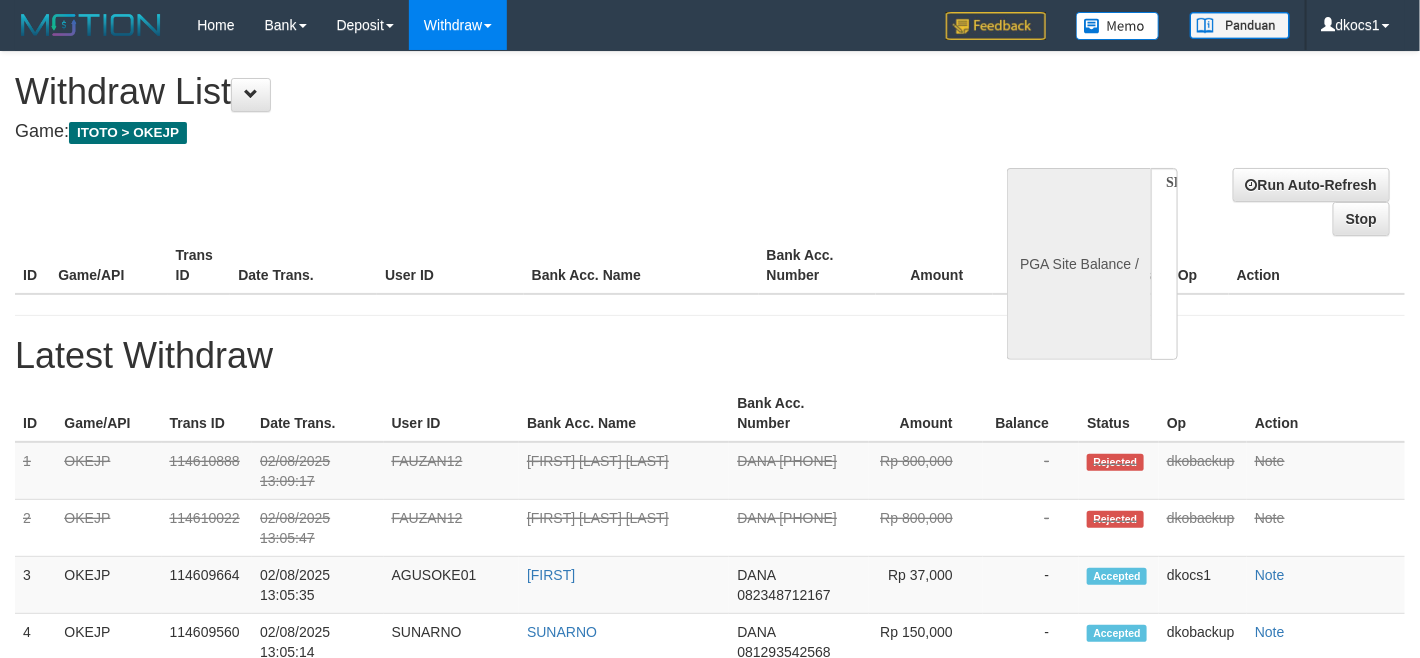 select on "**" 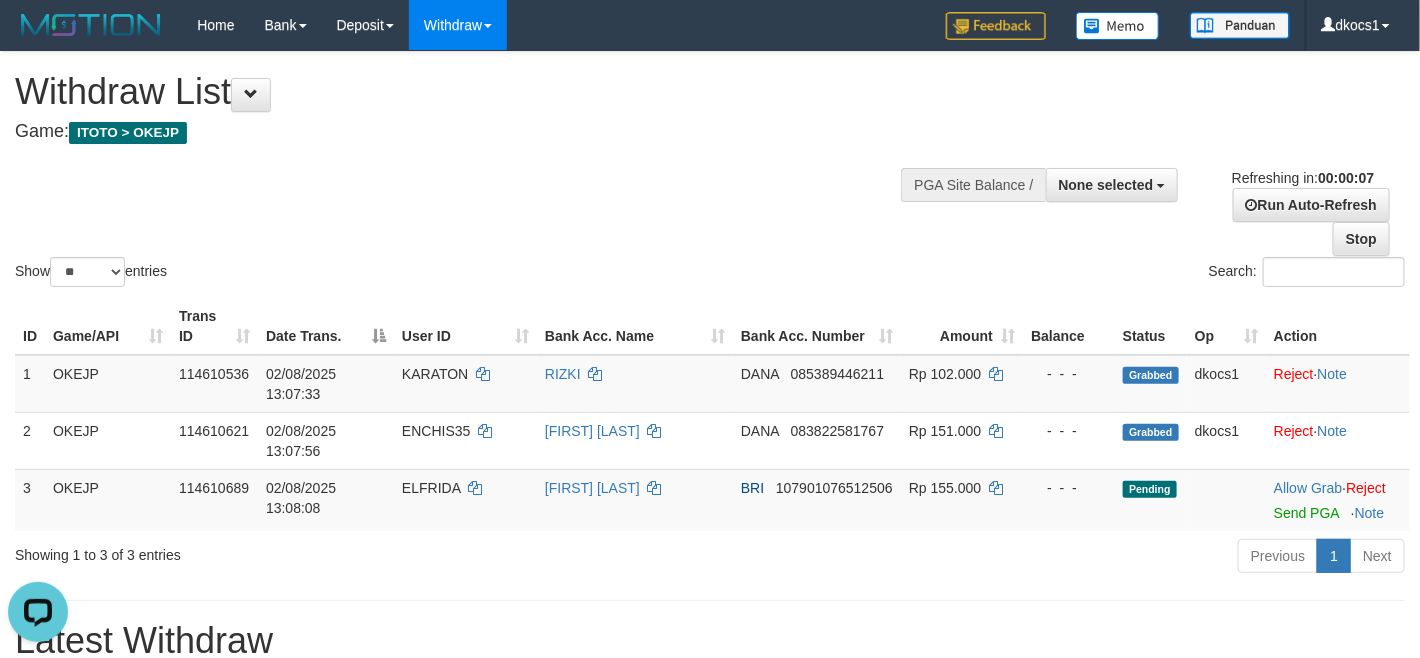 scroll, scrollTop: 0, scrollLeft: 0, axis: both 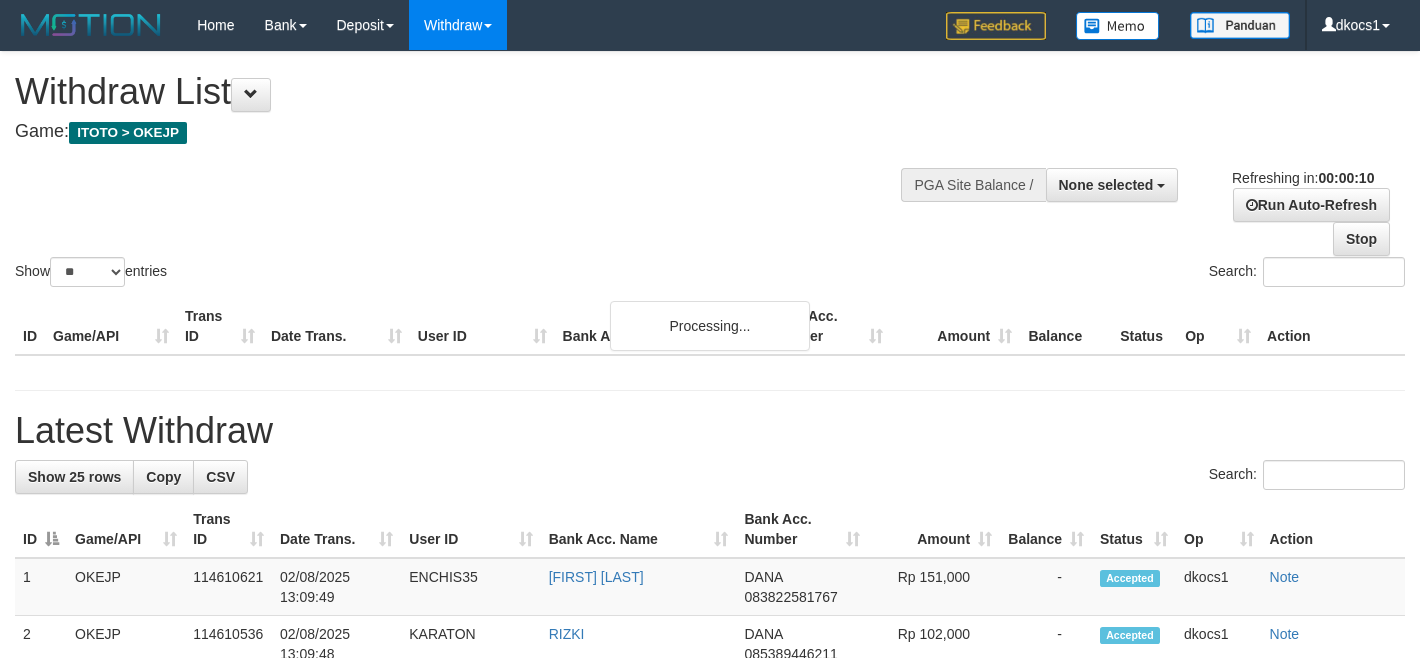 select 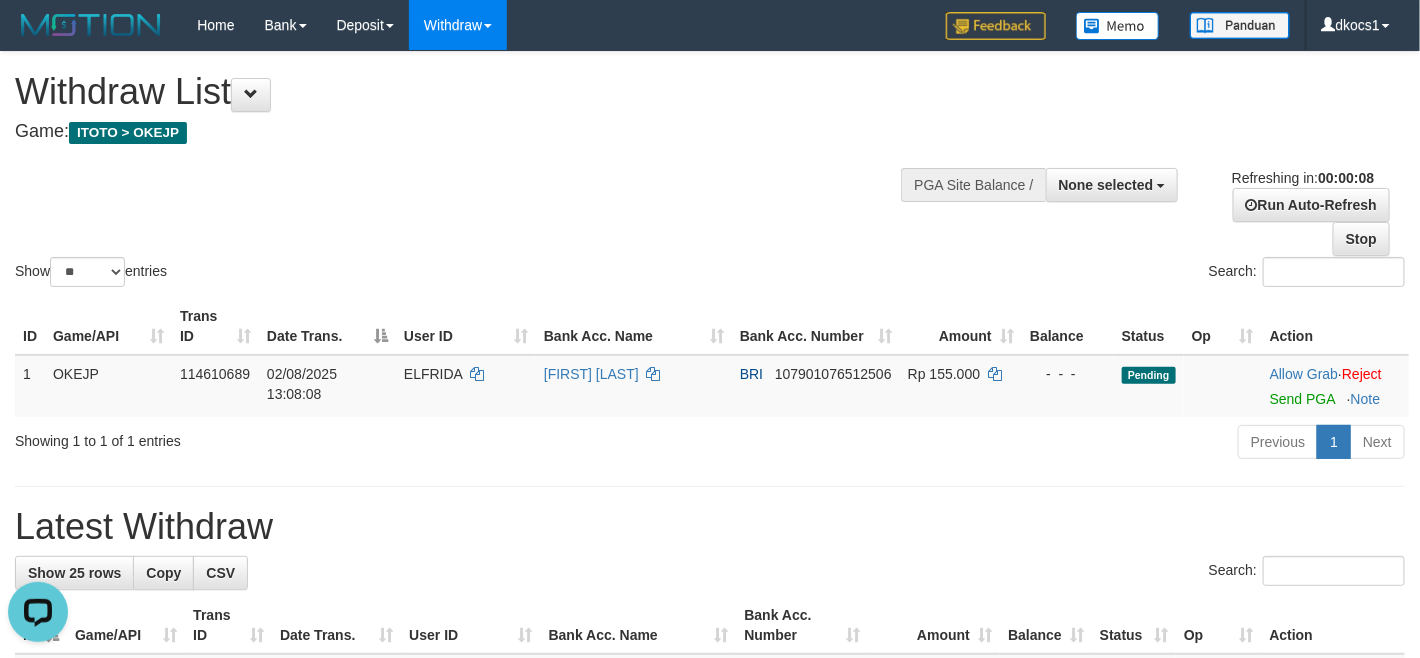 scroll, scrollTop: 0, scrollLeft: 0, axis: both 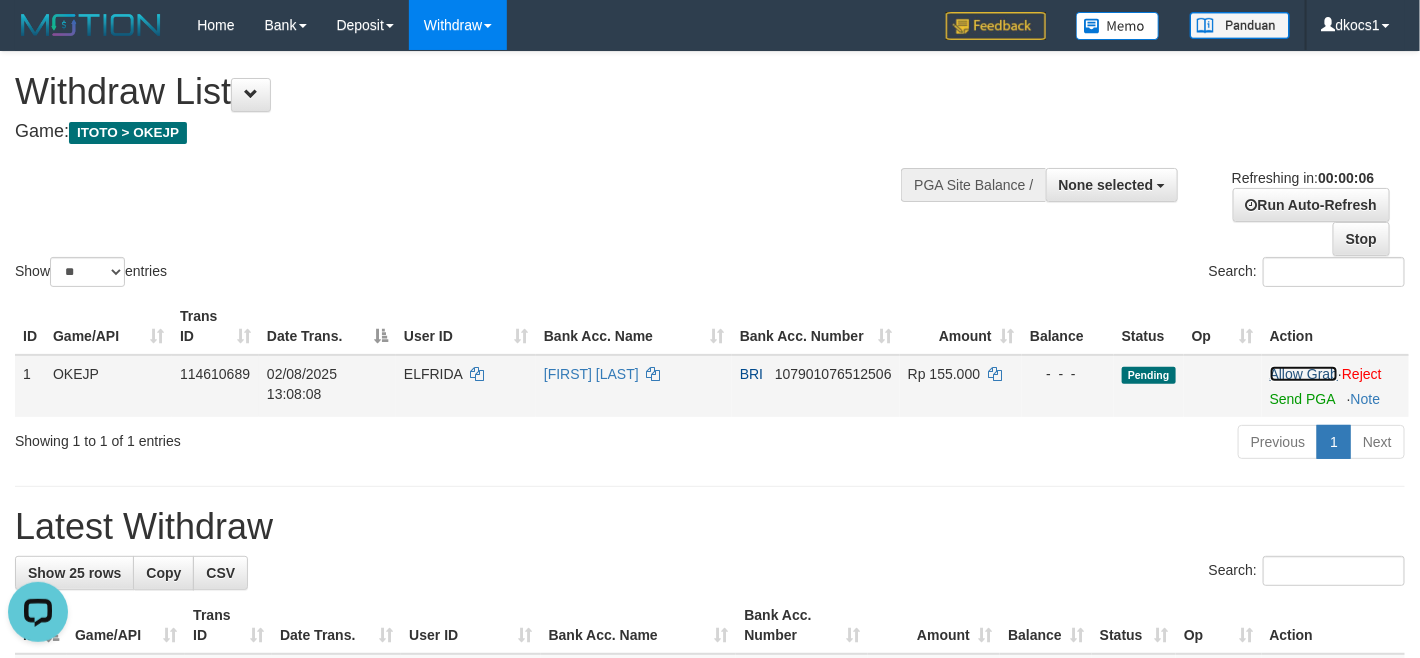 click on "Allow Grab" at bounding box center (1304, 374) 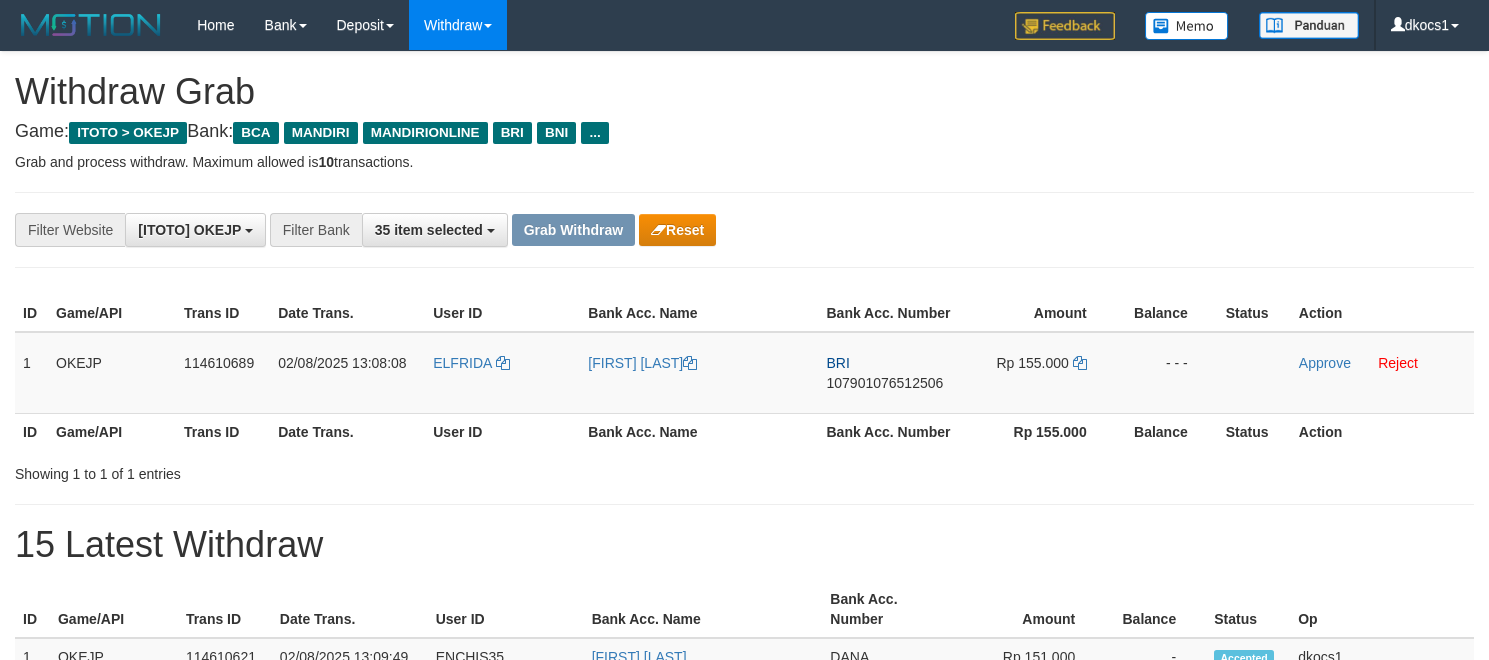 scroll, scrollTop: 0, scrollLeft: 0, axis: both 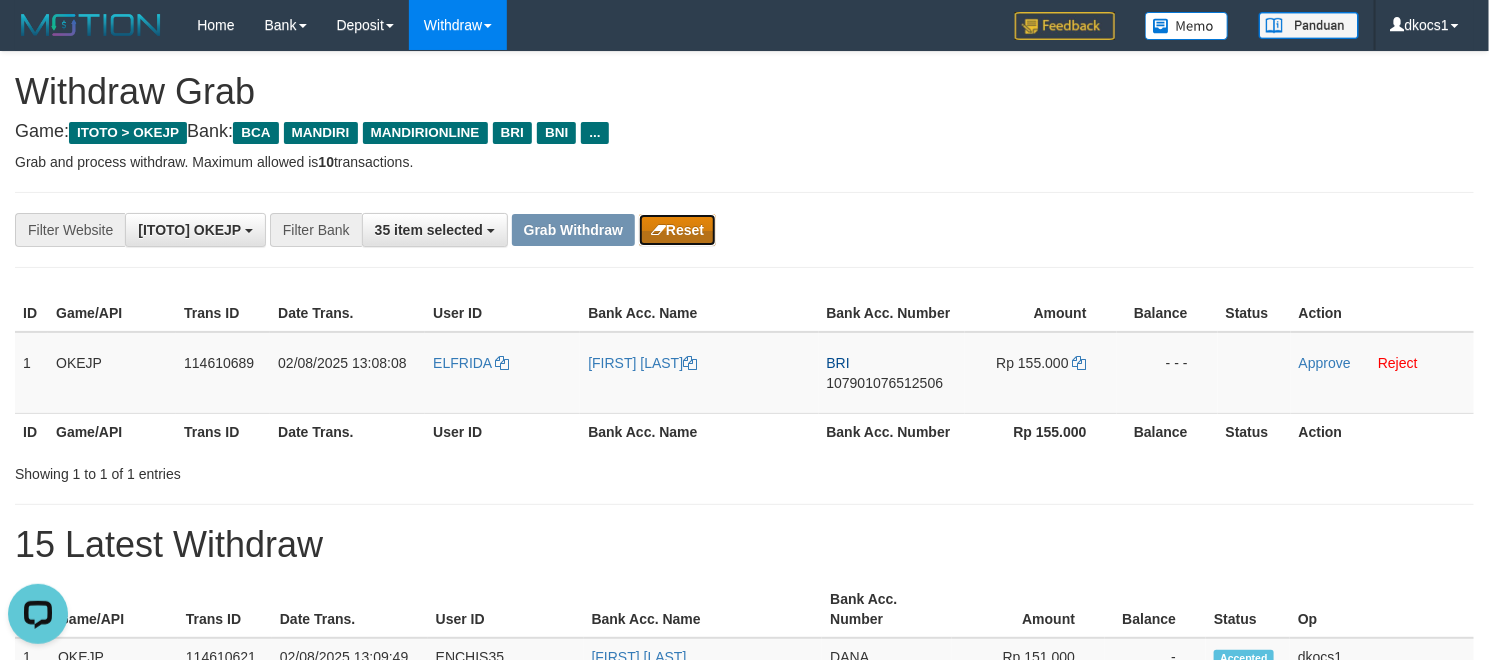 click on "Reset" at bounding box center (677, 230) 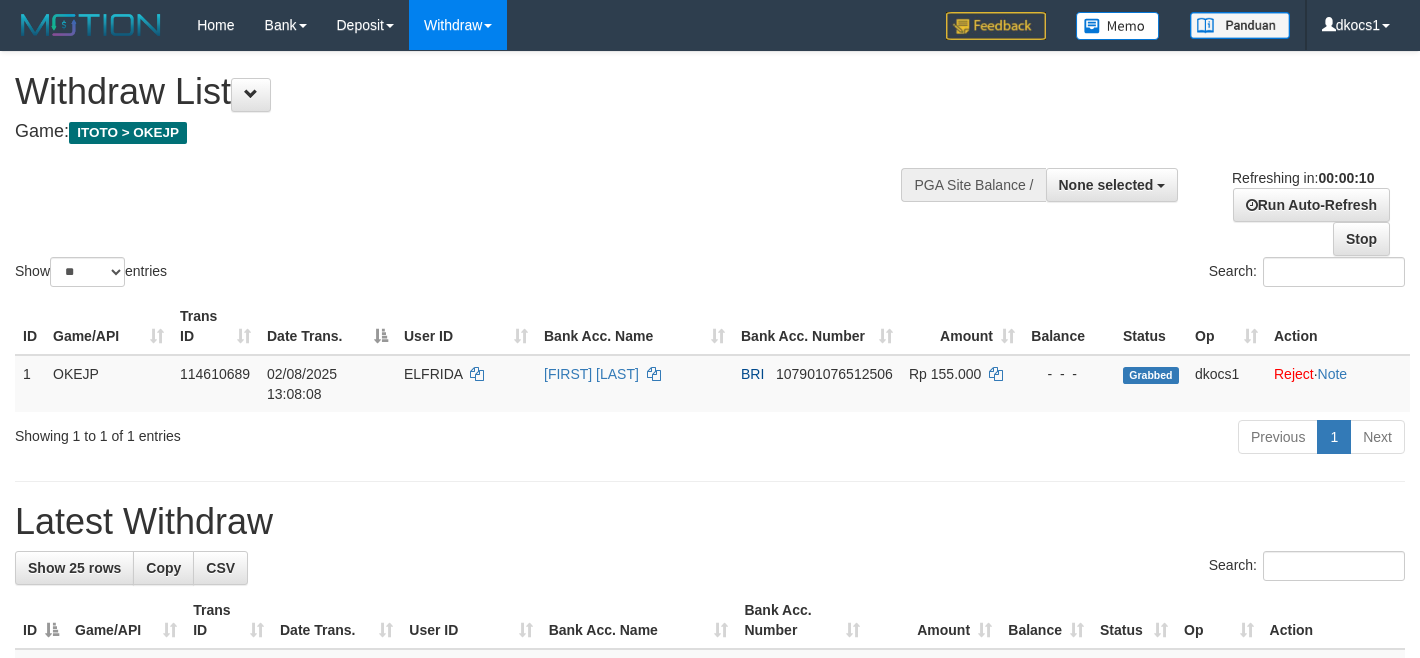 select 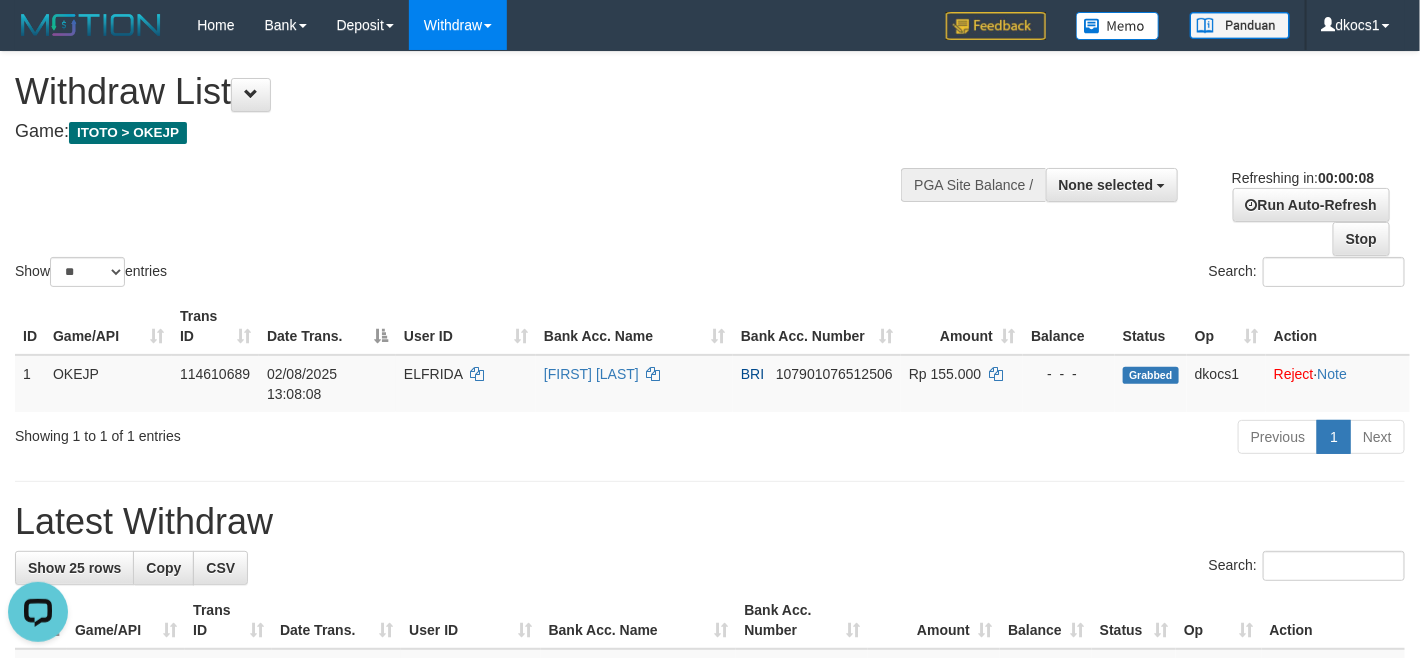 scroll, scrollTop: 0, scrollLeft: 0, axis: both 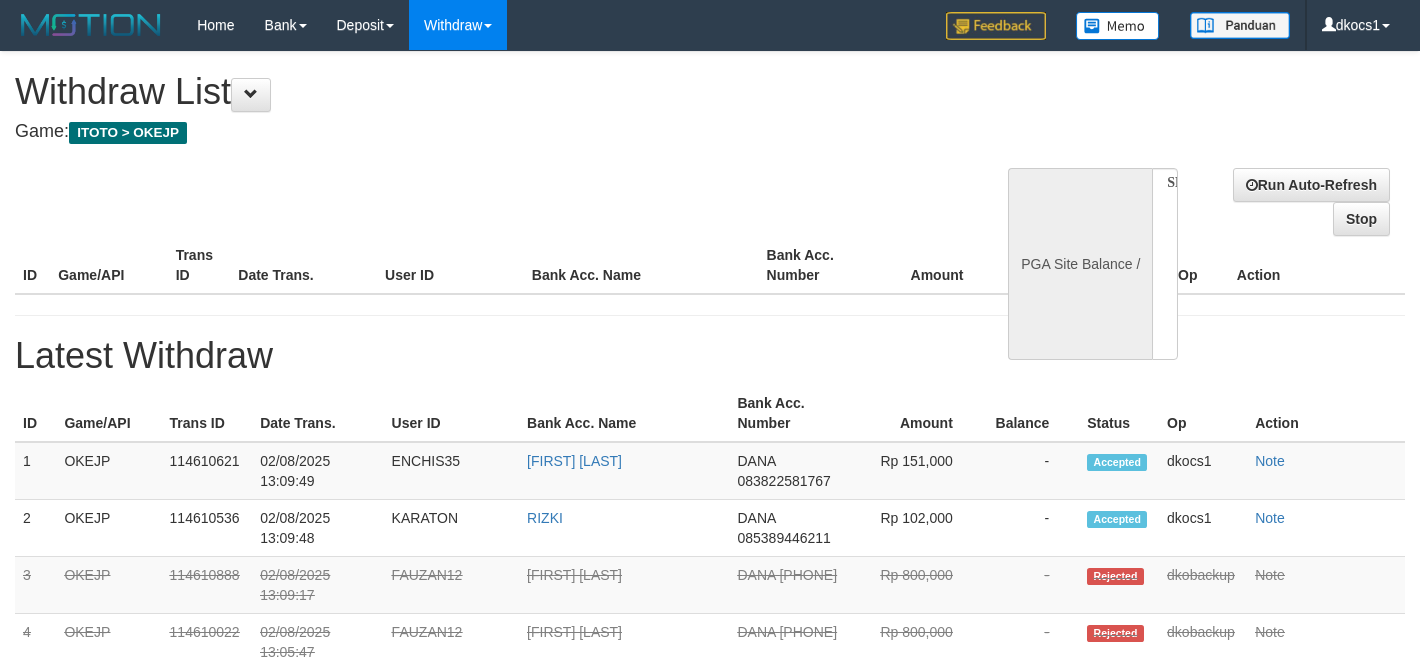 select 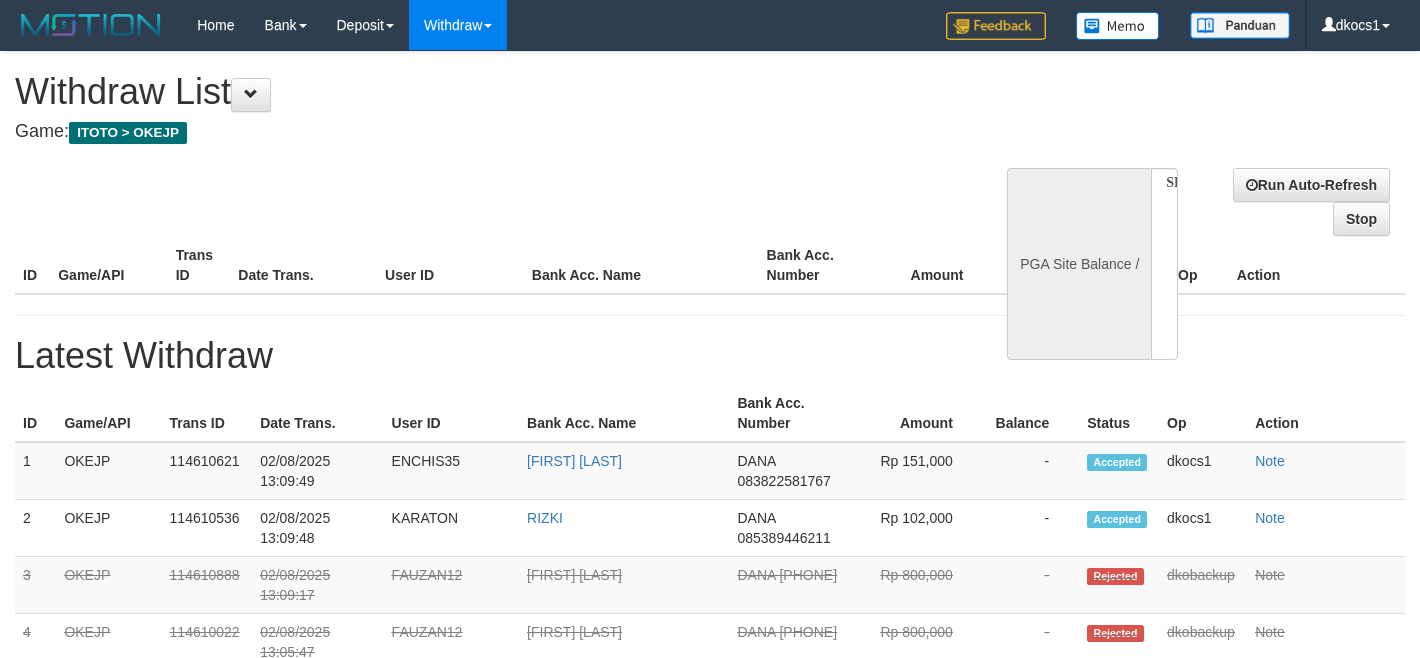 scroll, scrollTop: 0, scrollLeft: 0, axis: both 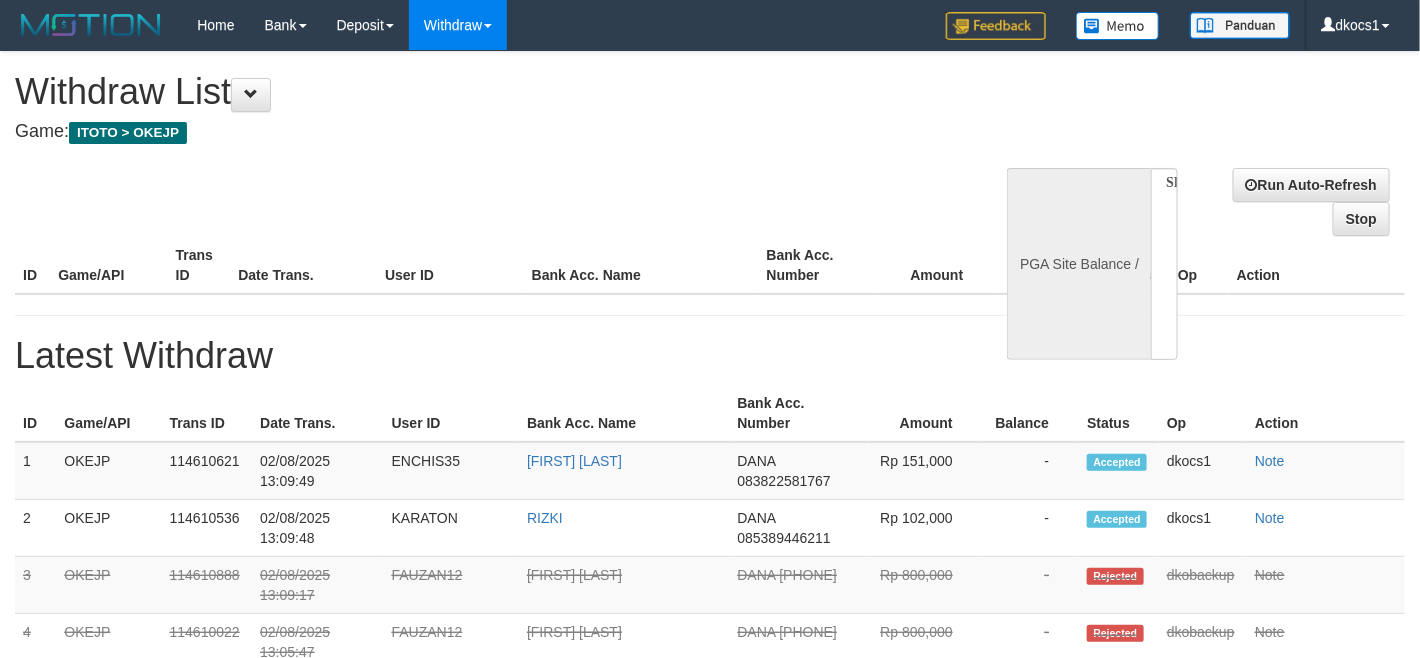 select on "**" 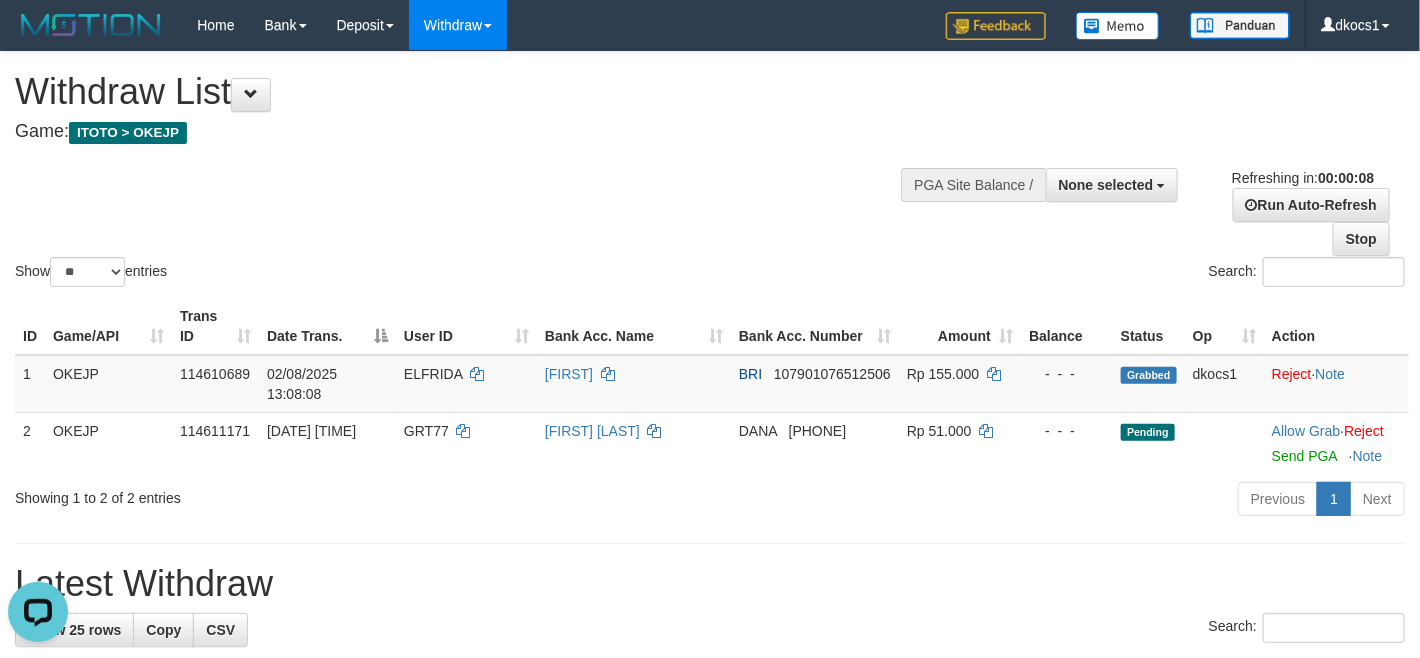 scroll, scrollTop: 0, scrollLeft: 0, axis: both 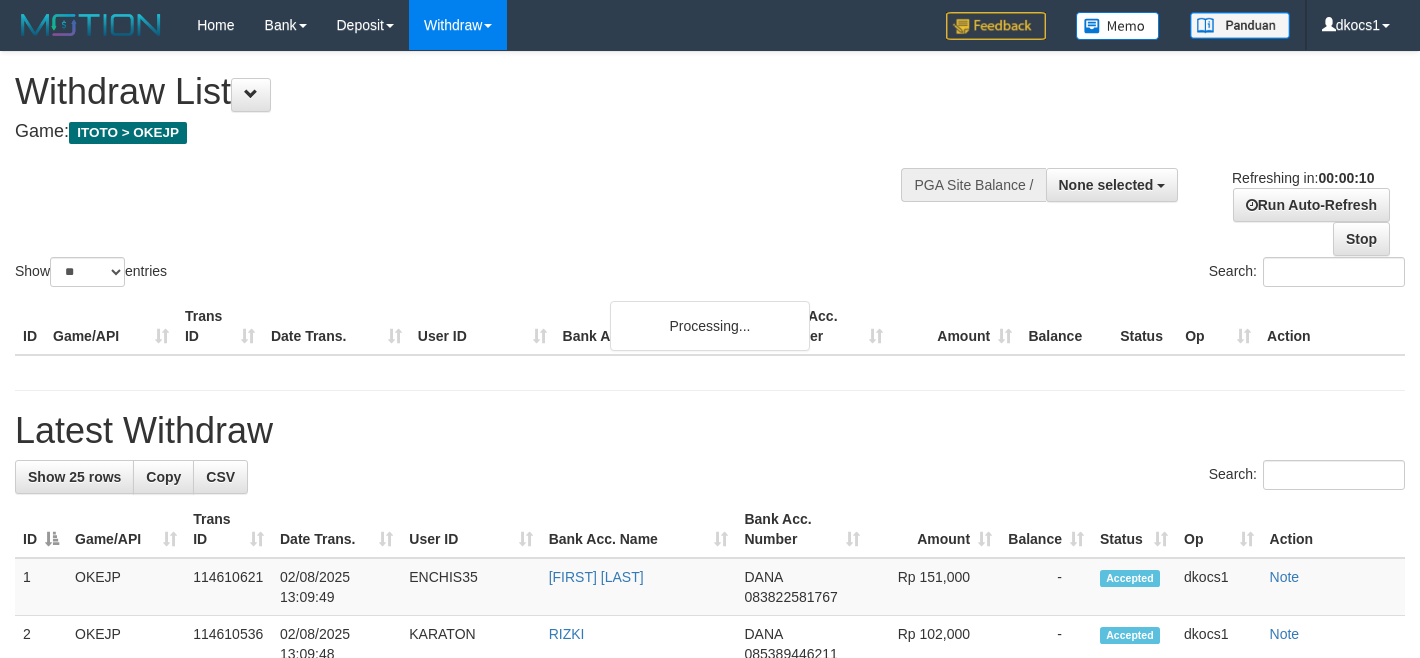 select 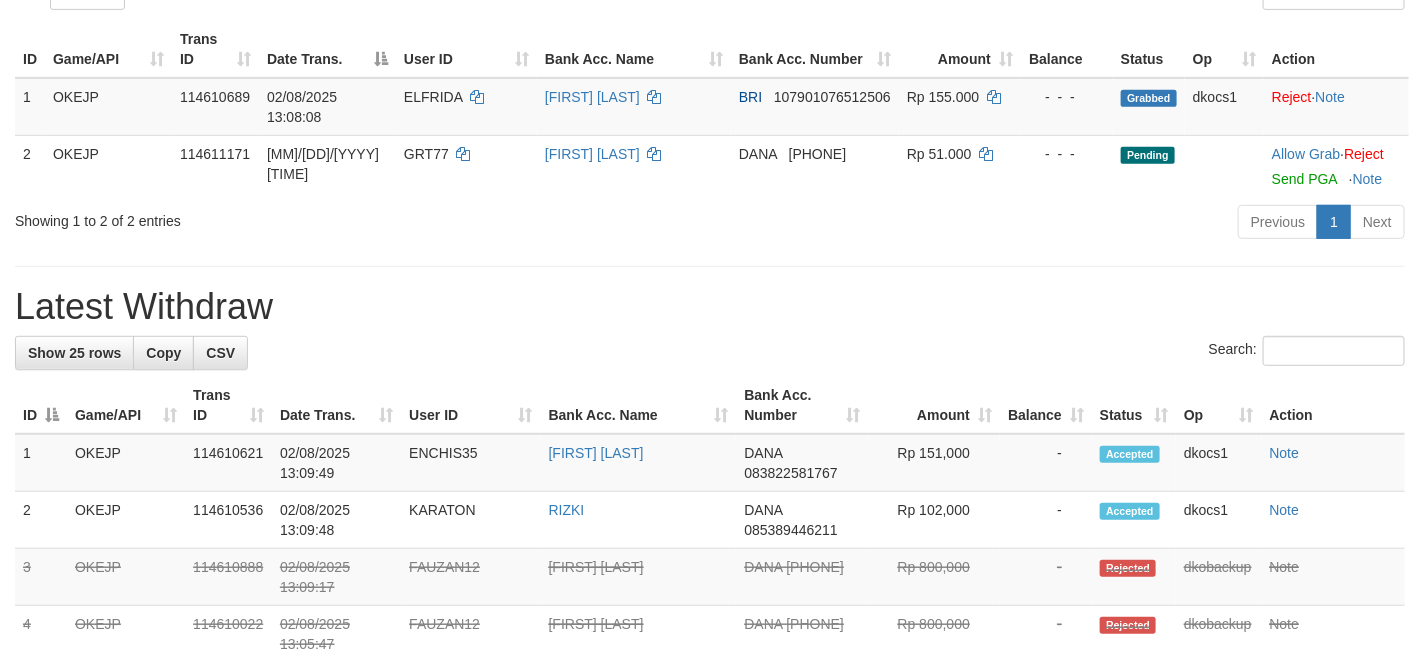scroll, scrollTop: 228, scrollLeft: 0, axis: vertical 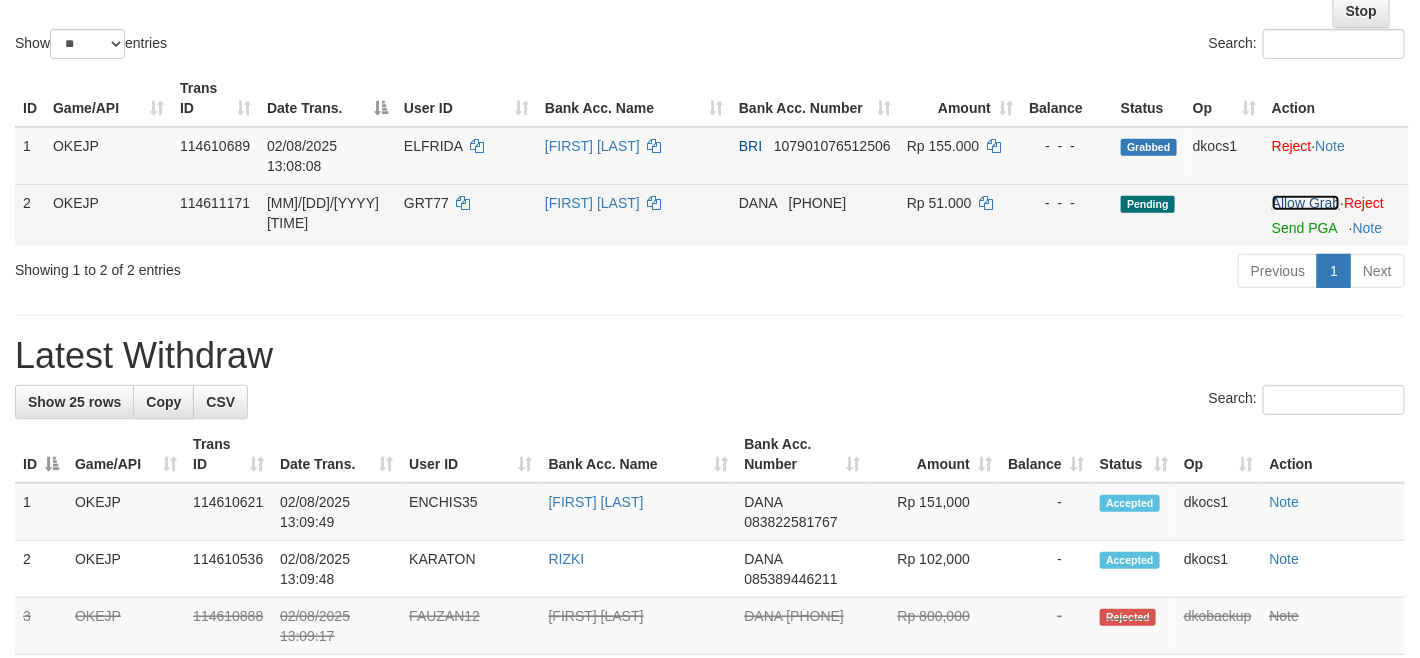 click on "Allow Grab" at bounding box center [1306, 203] 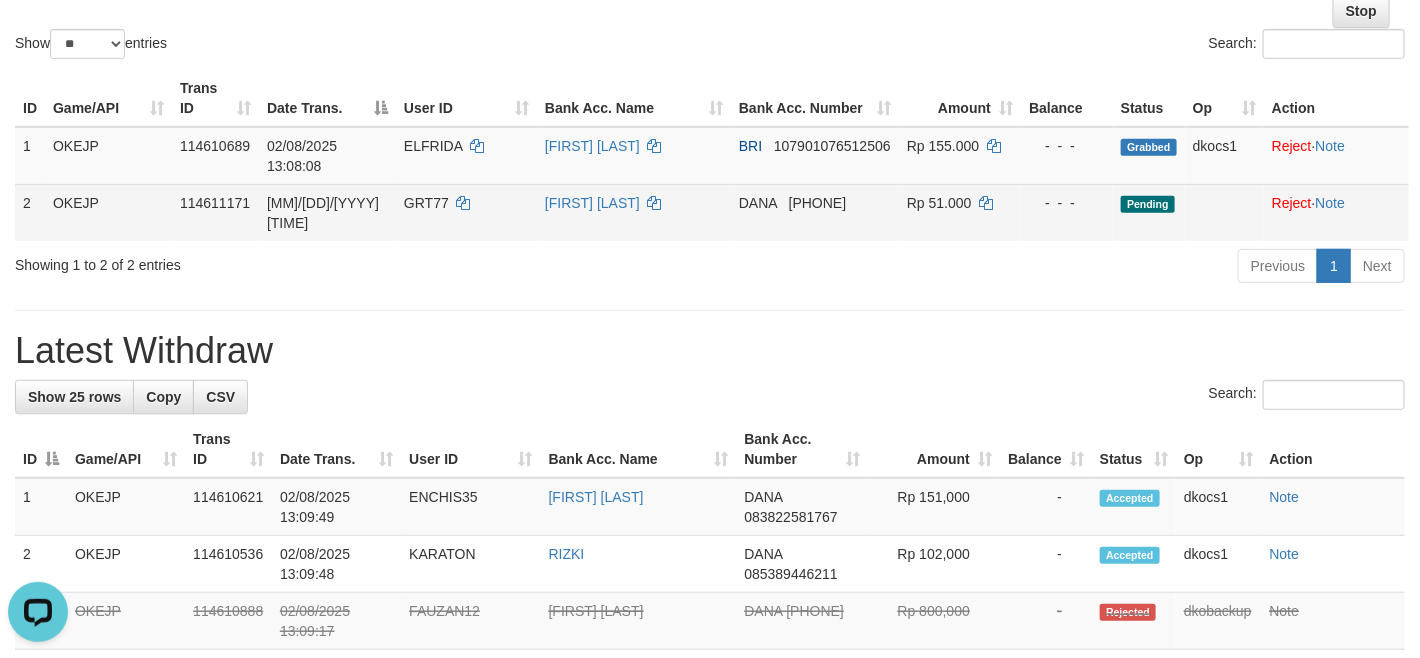scroll, scrollTop: 0, scrollLeft: 0, axis: both 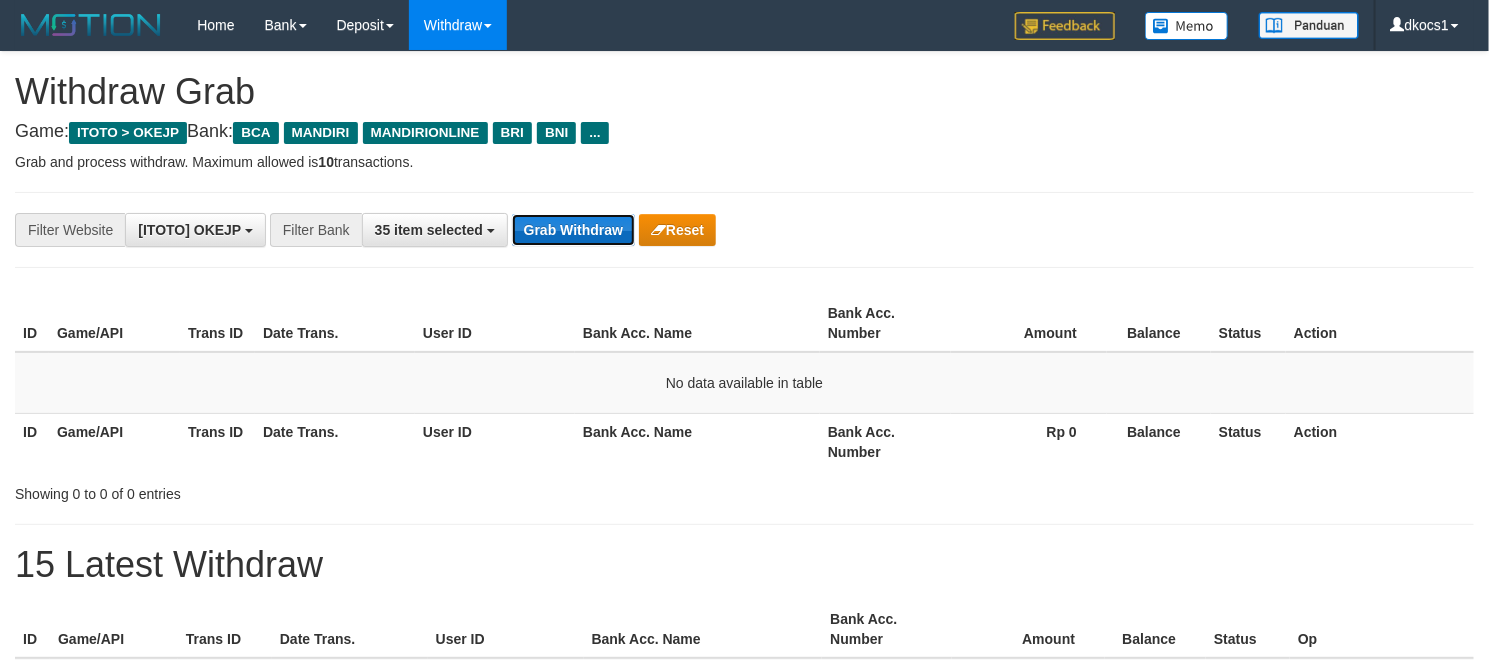 click on "Grab Withdraw" at bounding box center (573, 230) 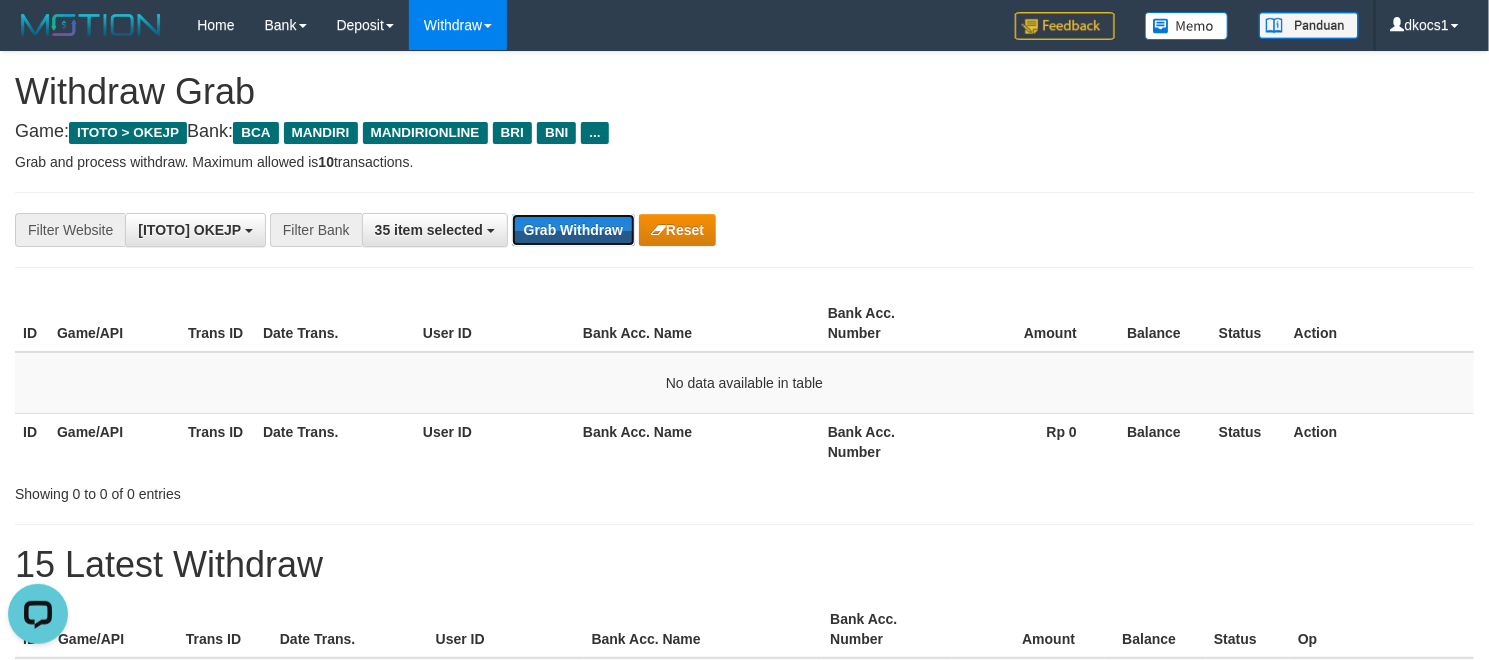 scroll, scrollTop: 0, scrollLeft: 0, axis: both 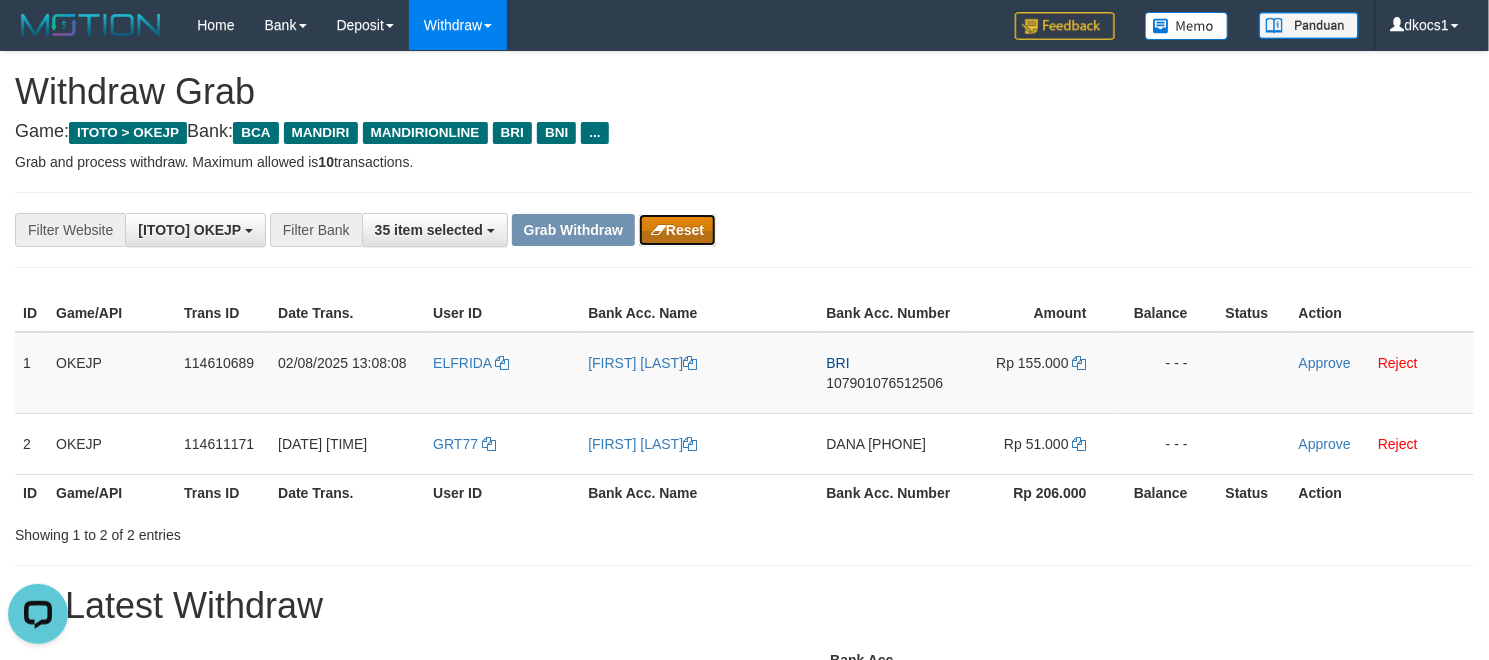 click on "Reset" at bounding box center (677, 230) 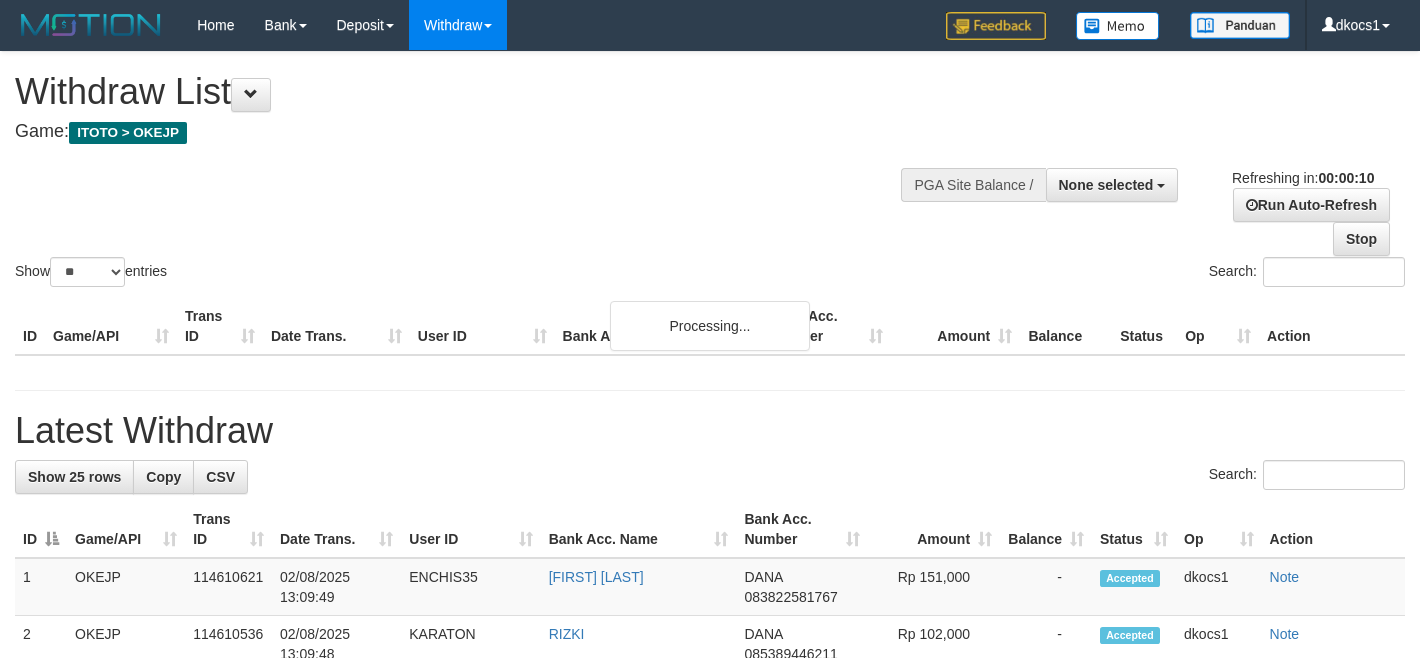 select 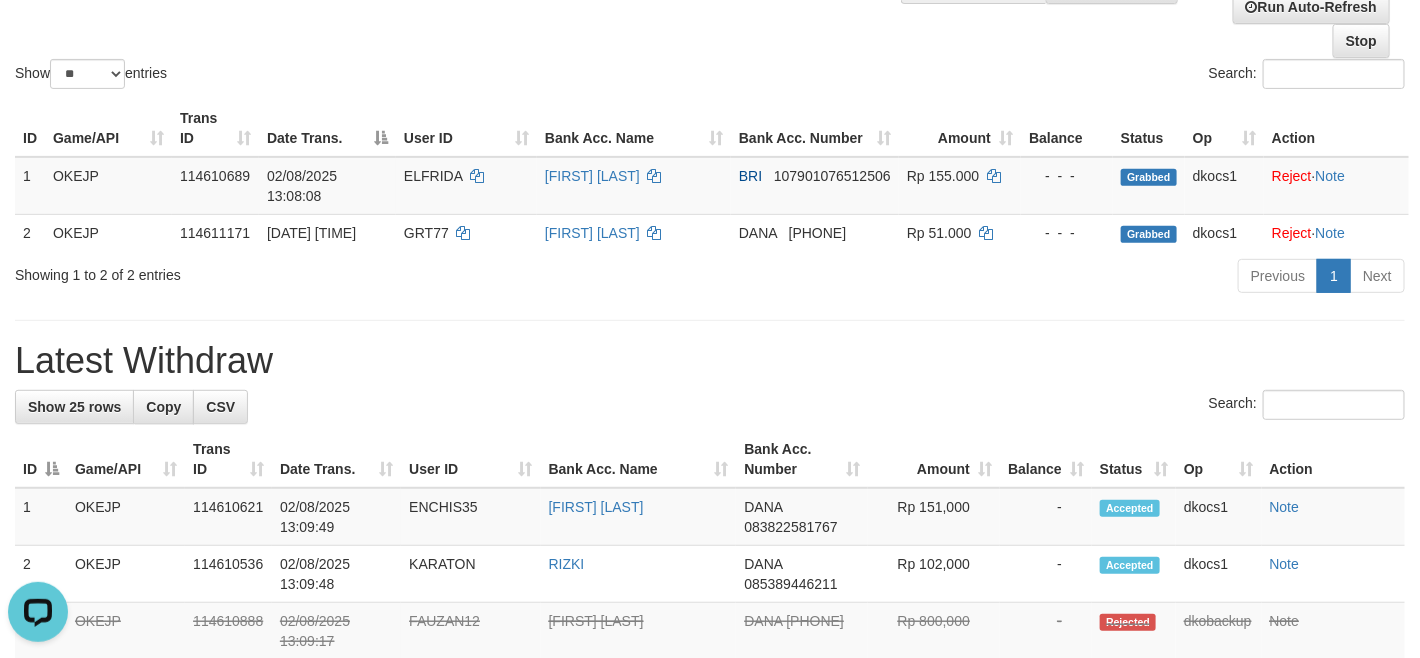 scroll, scrollTop: 0, scrollLeft: 0, axis: both 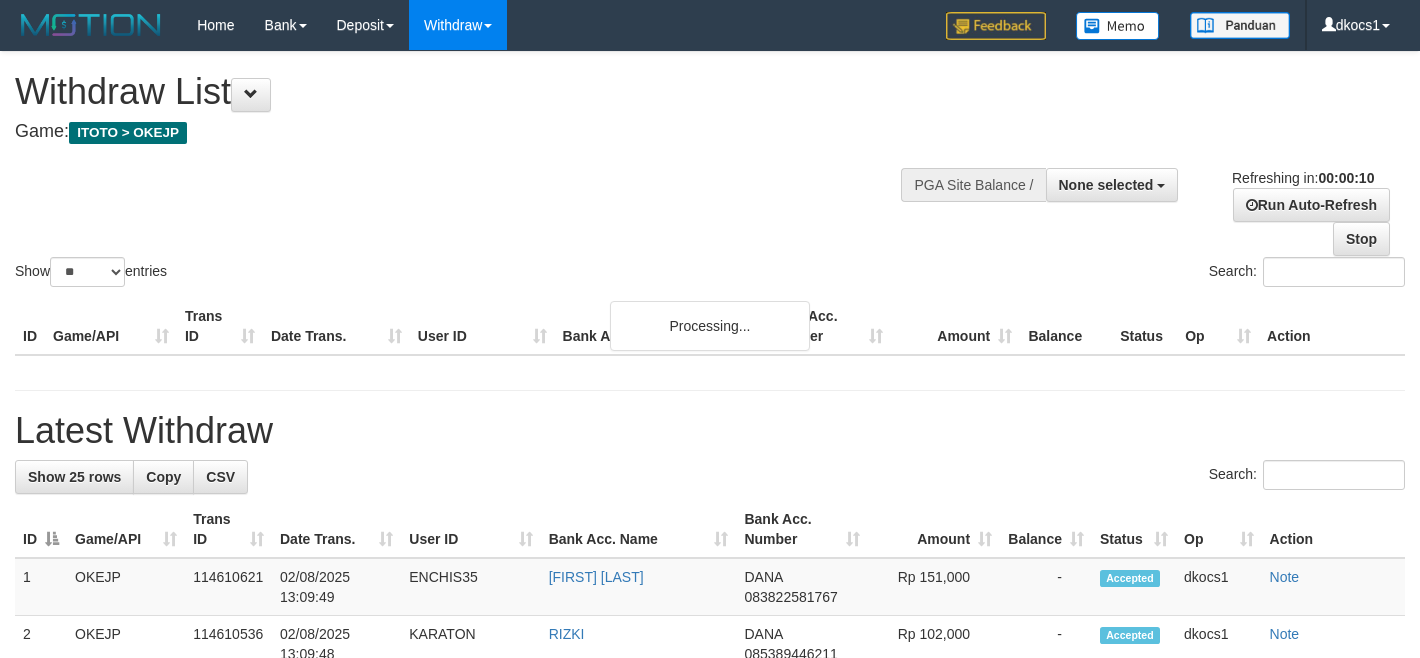 select 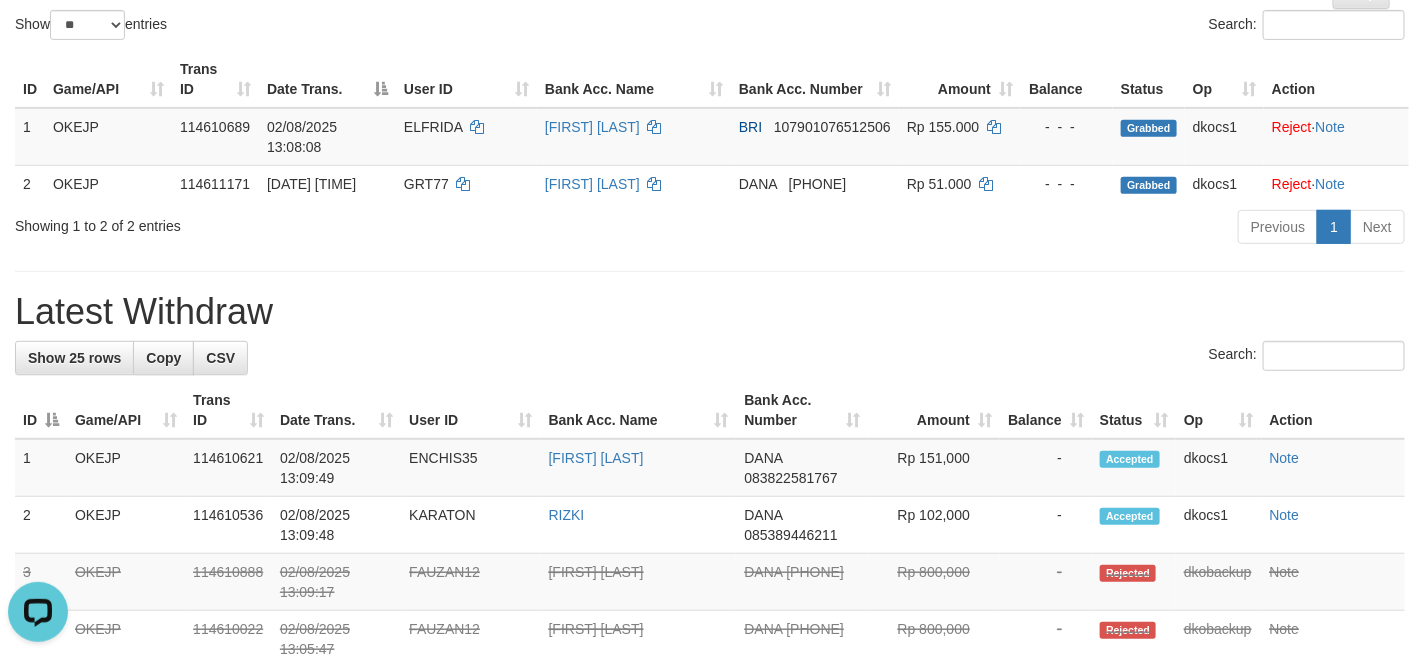 scroll, scrollTop: 0, scrollLeft: 0, axis: both 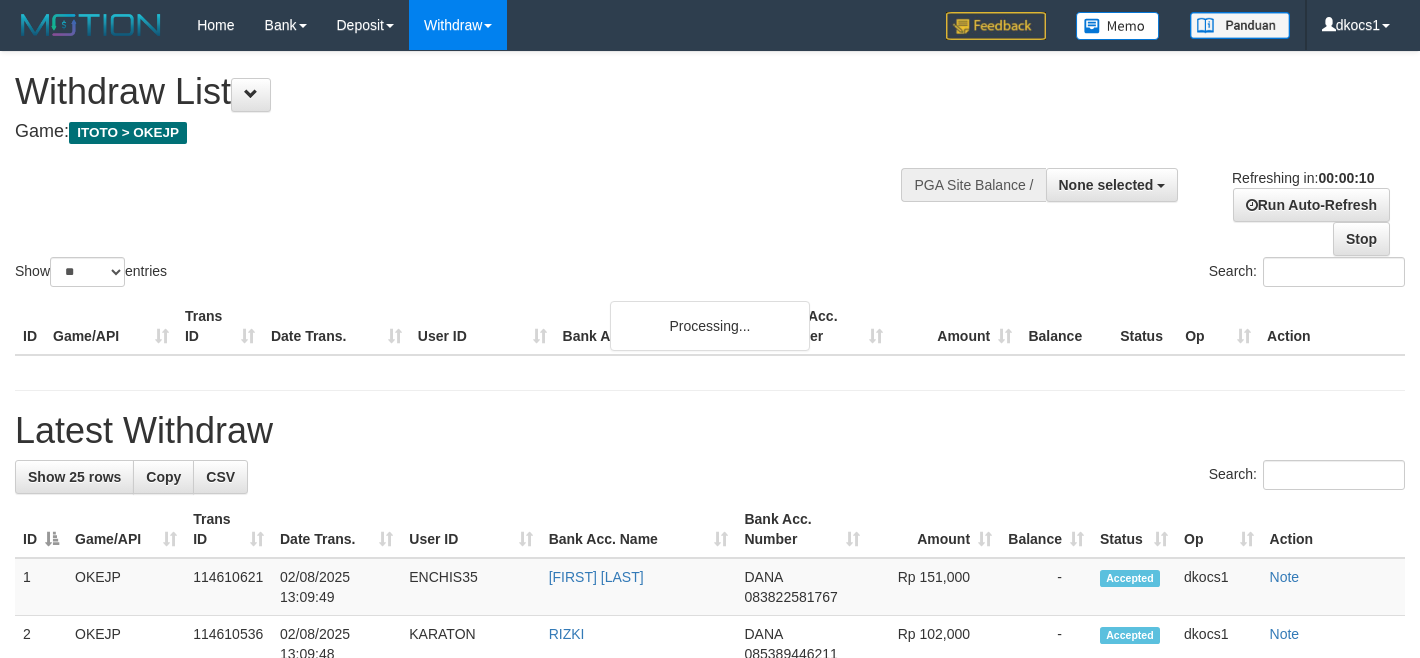 select 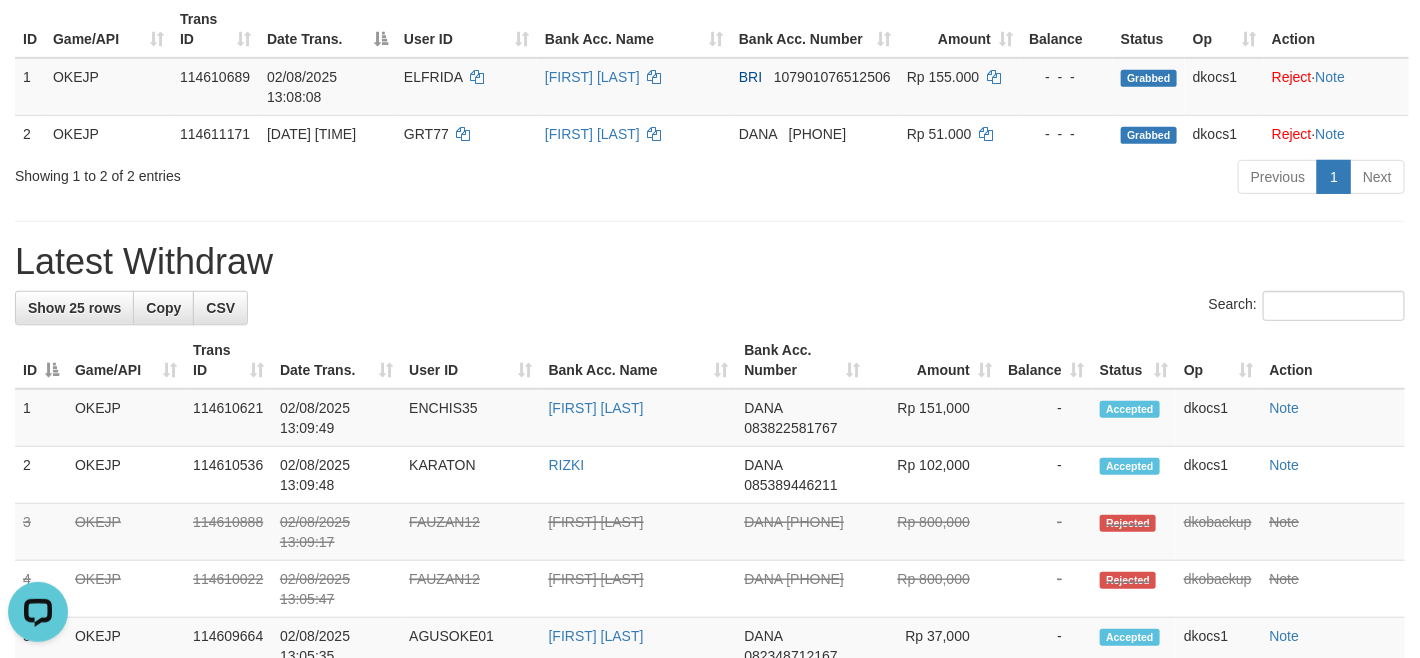 scroll, scrollTop: 0, scrollLeft: 0, axis: both 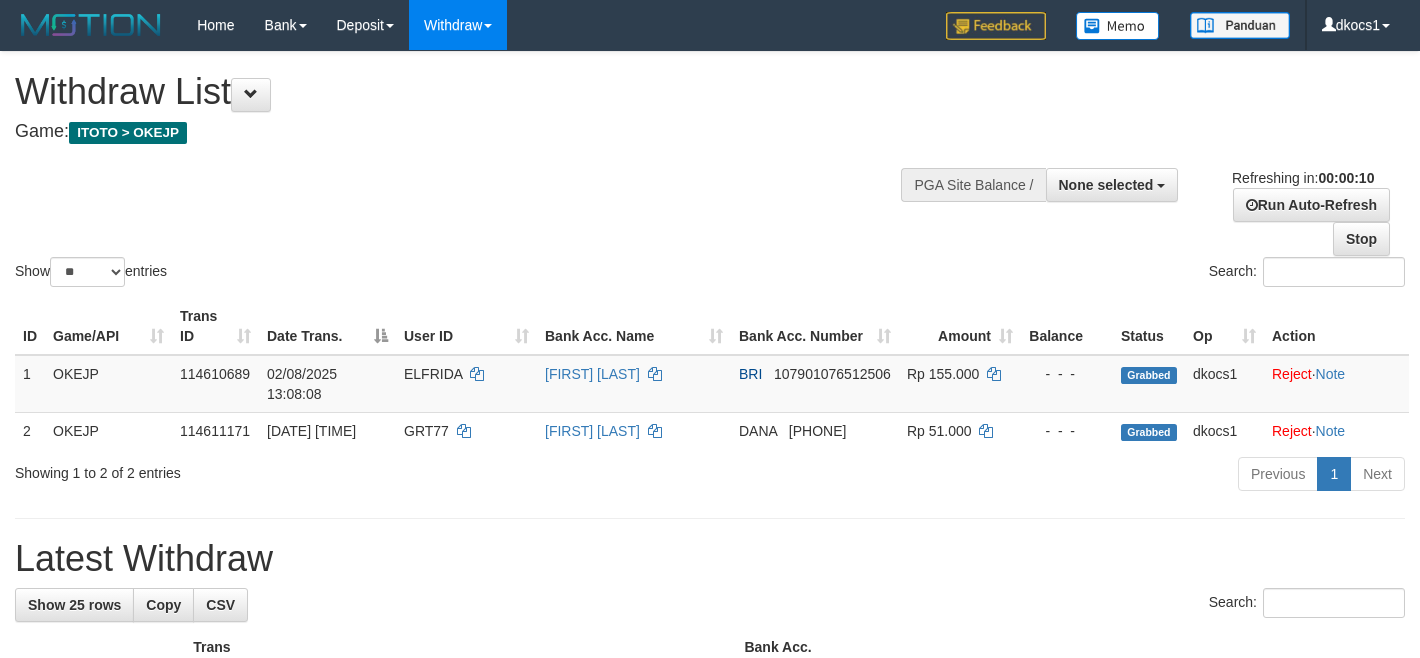 select 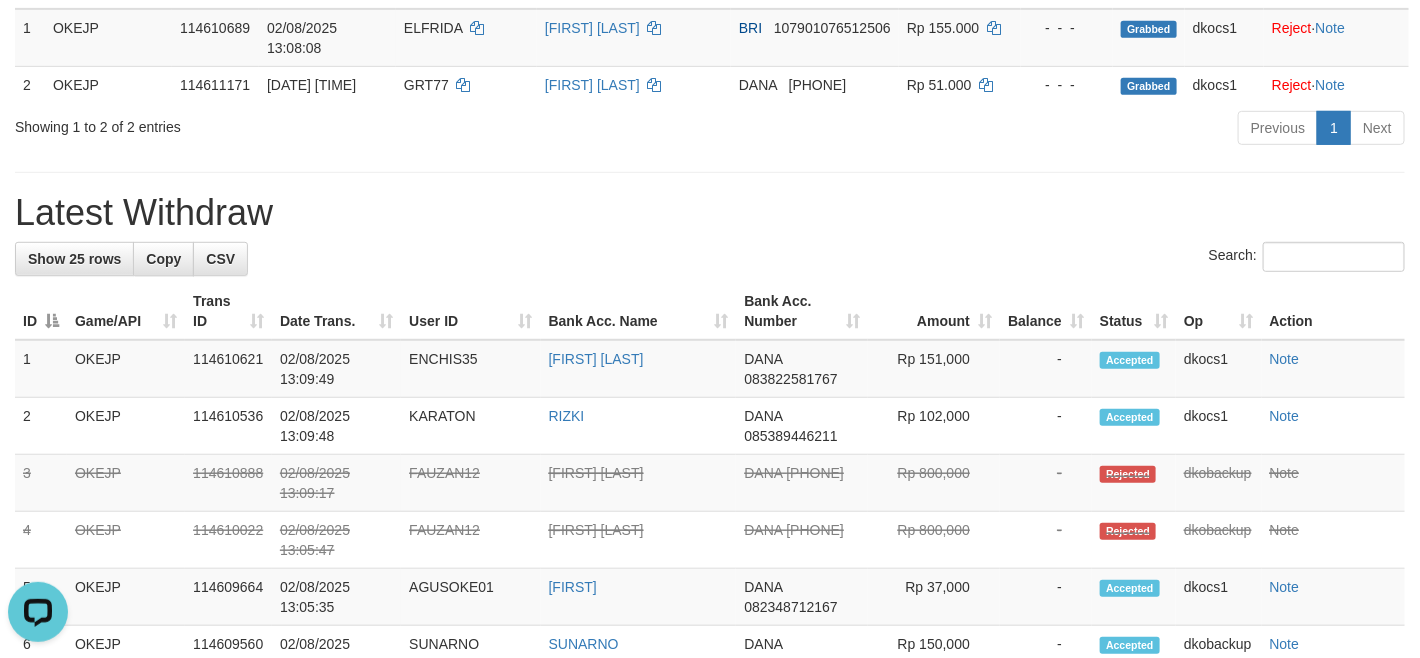 scroll, scrollTop: 0, scrollLeft: 0, axis: both 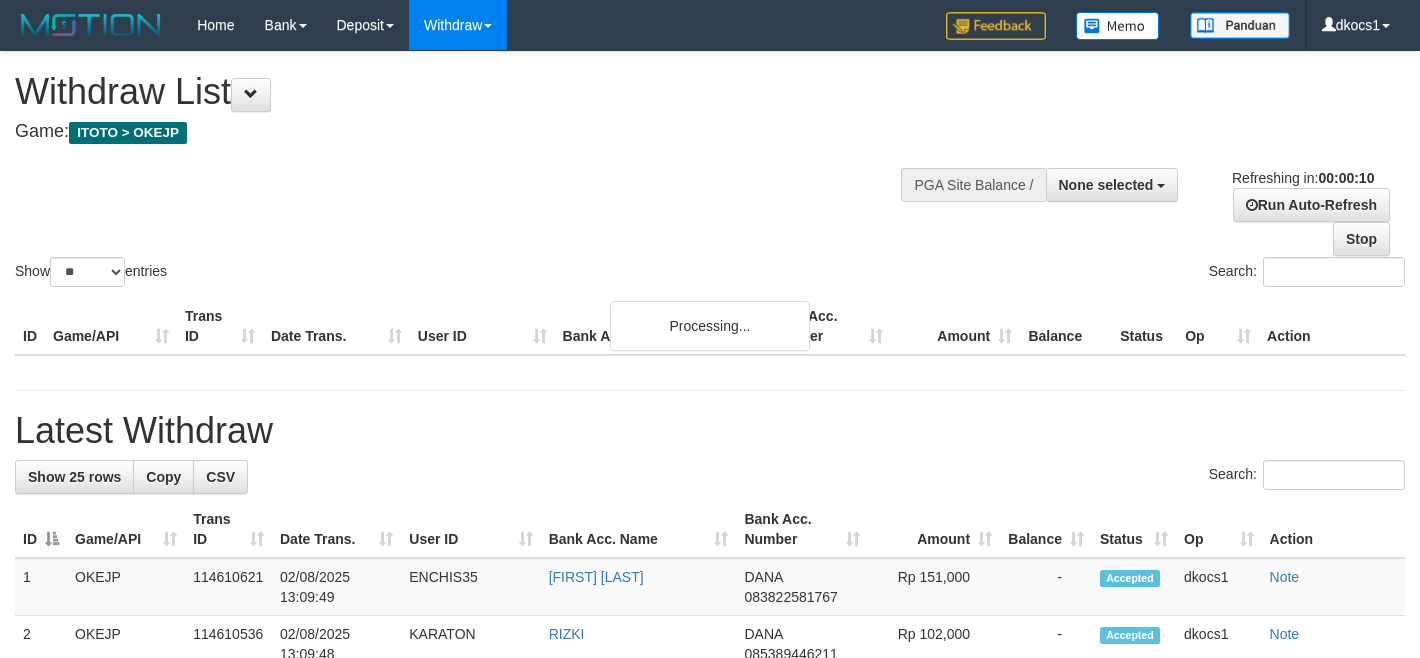 select 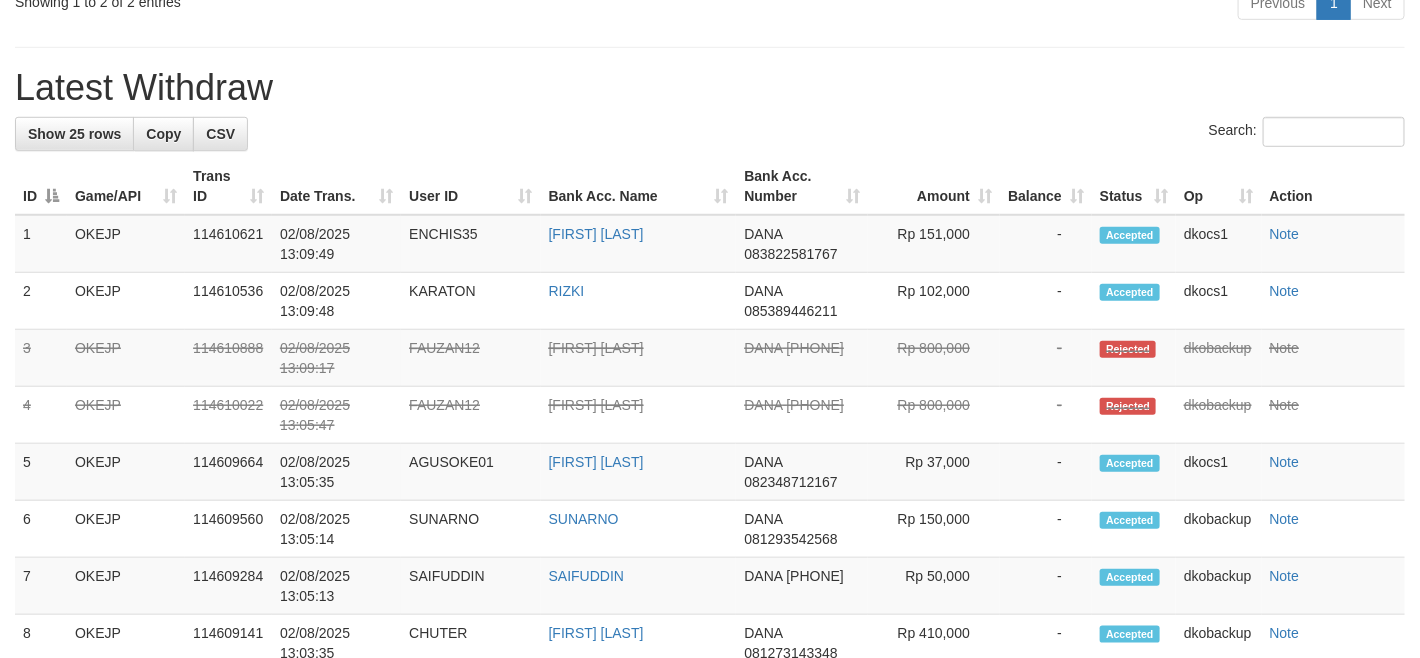 scroll, scrollTop: 346, scrollLeft: 0, axis: vertical 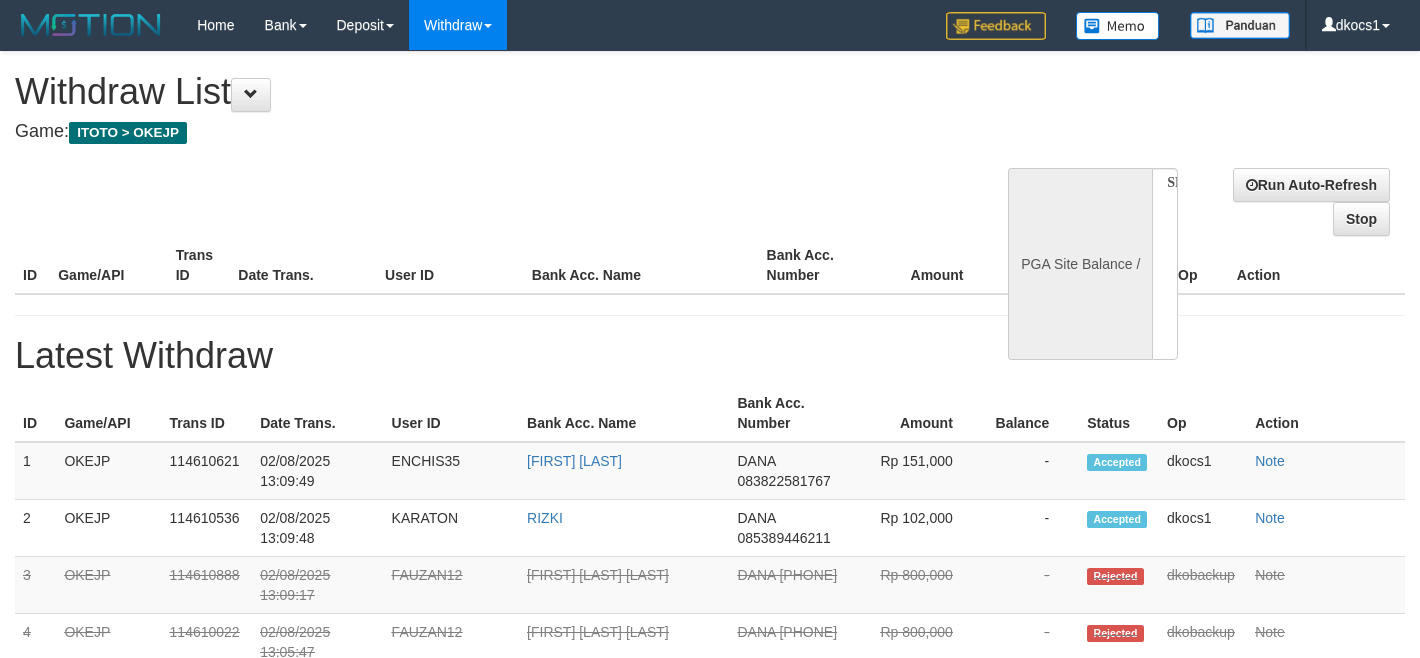 select 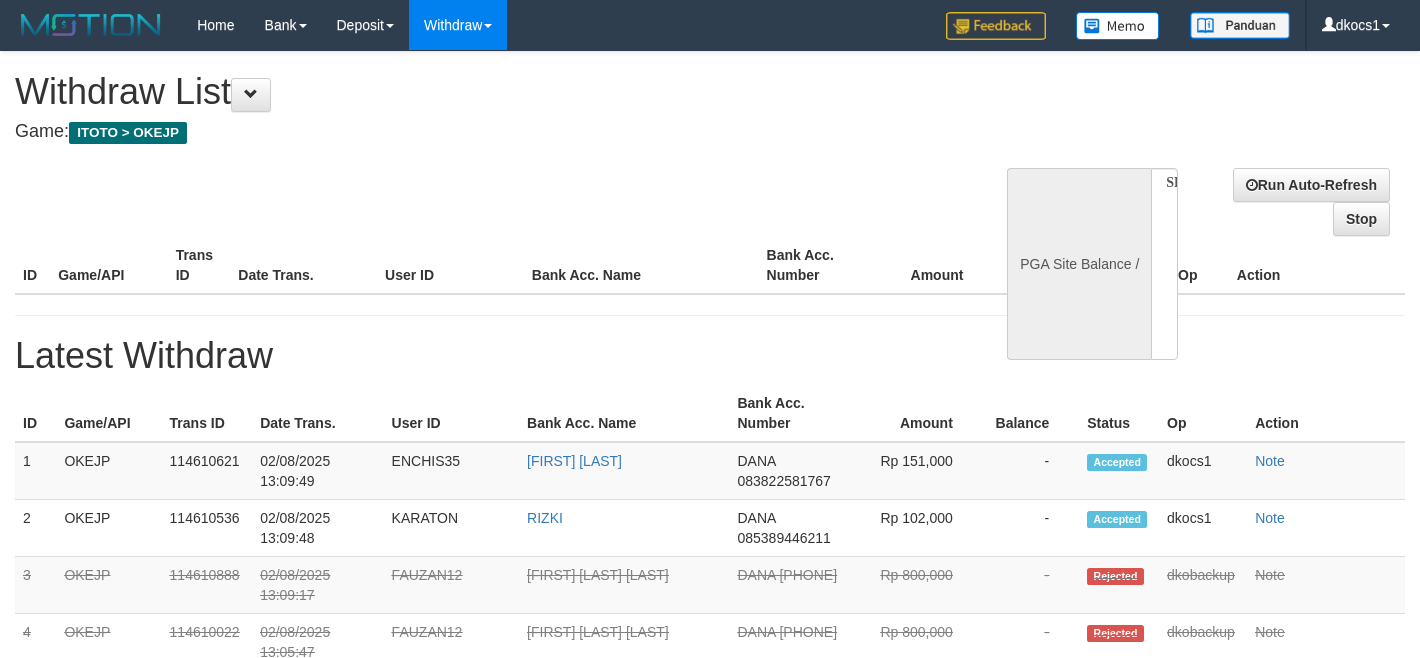scroll, scrollTop: 285, scrollLeft: 0, axis: vertical 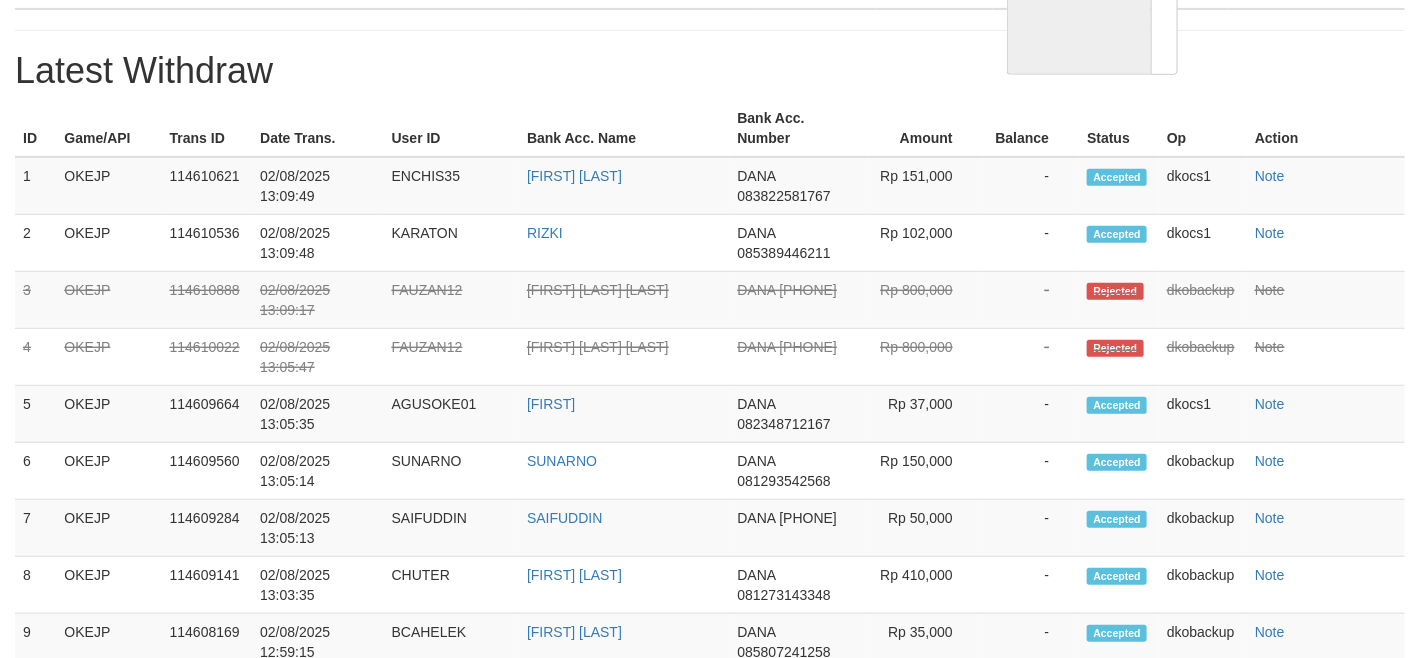 select on "**" 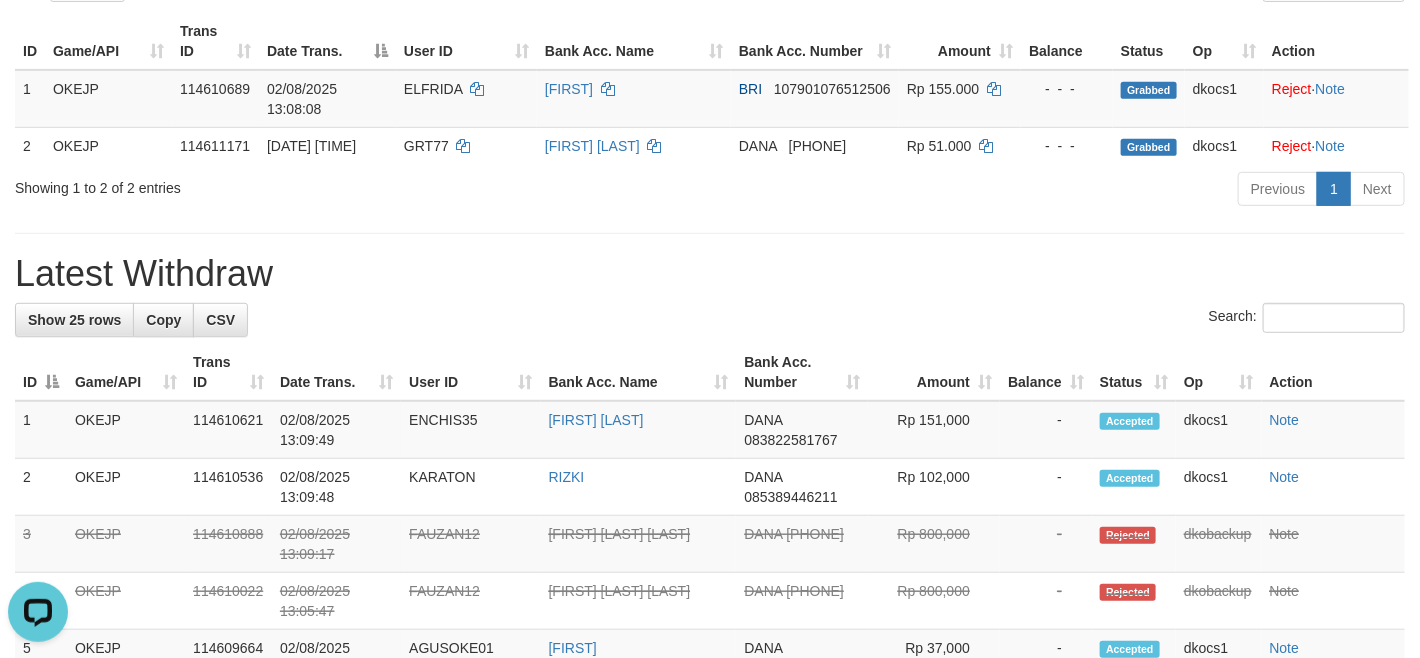 scroll, scrollTop: 0, scrollLeft: 0, axis: both 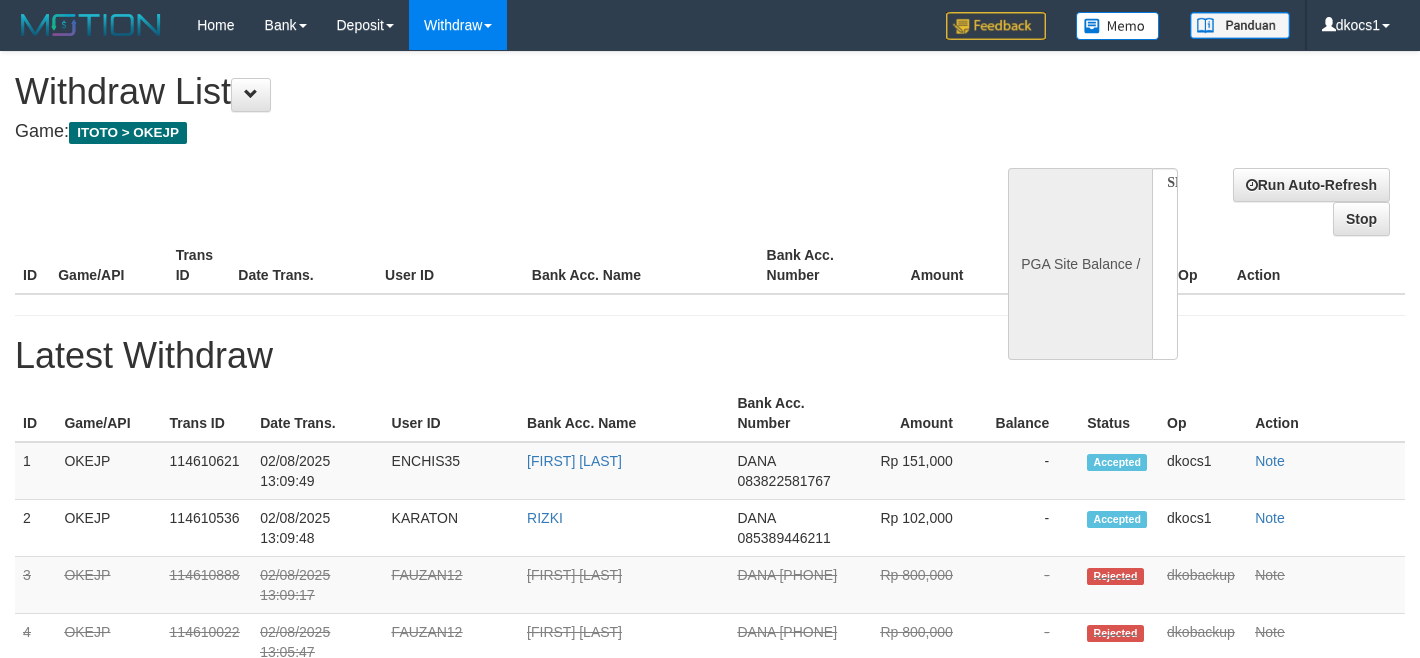 select 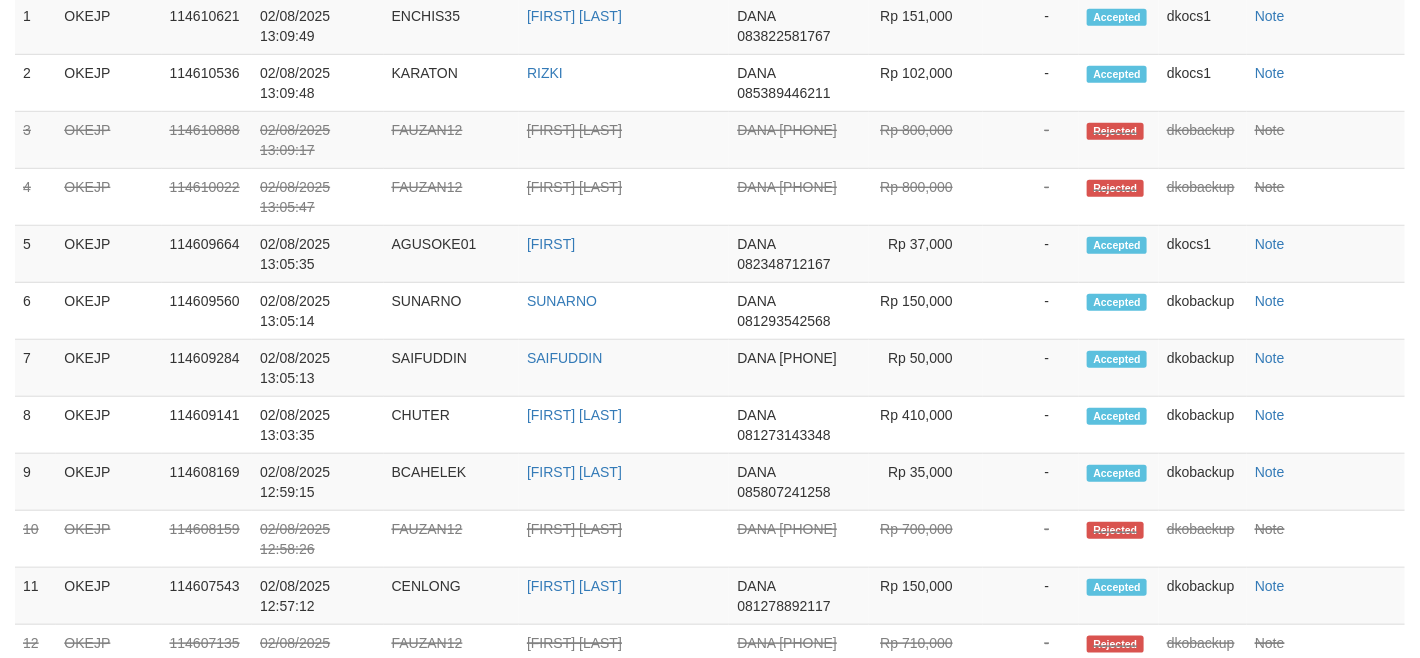 select on "**" 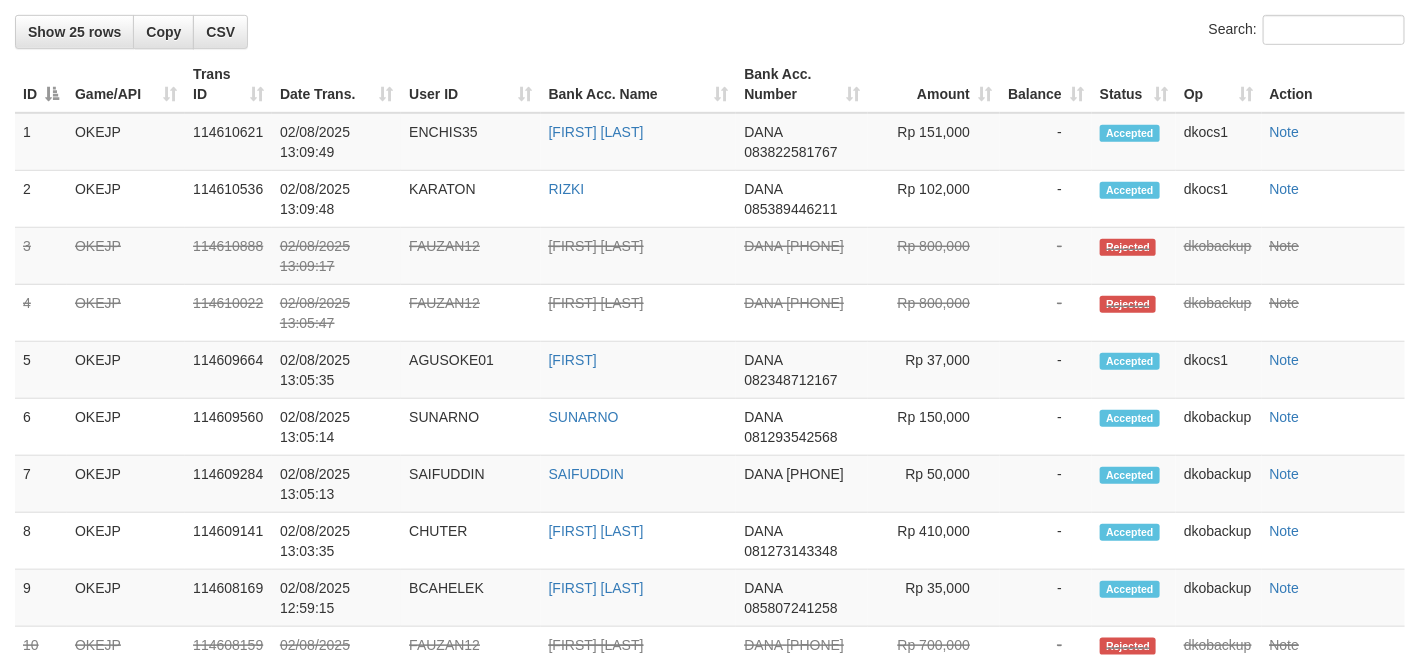 scroll, scrollTop: 597, scrollLeft: 0, axis: vertical 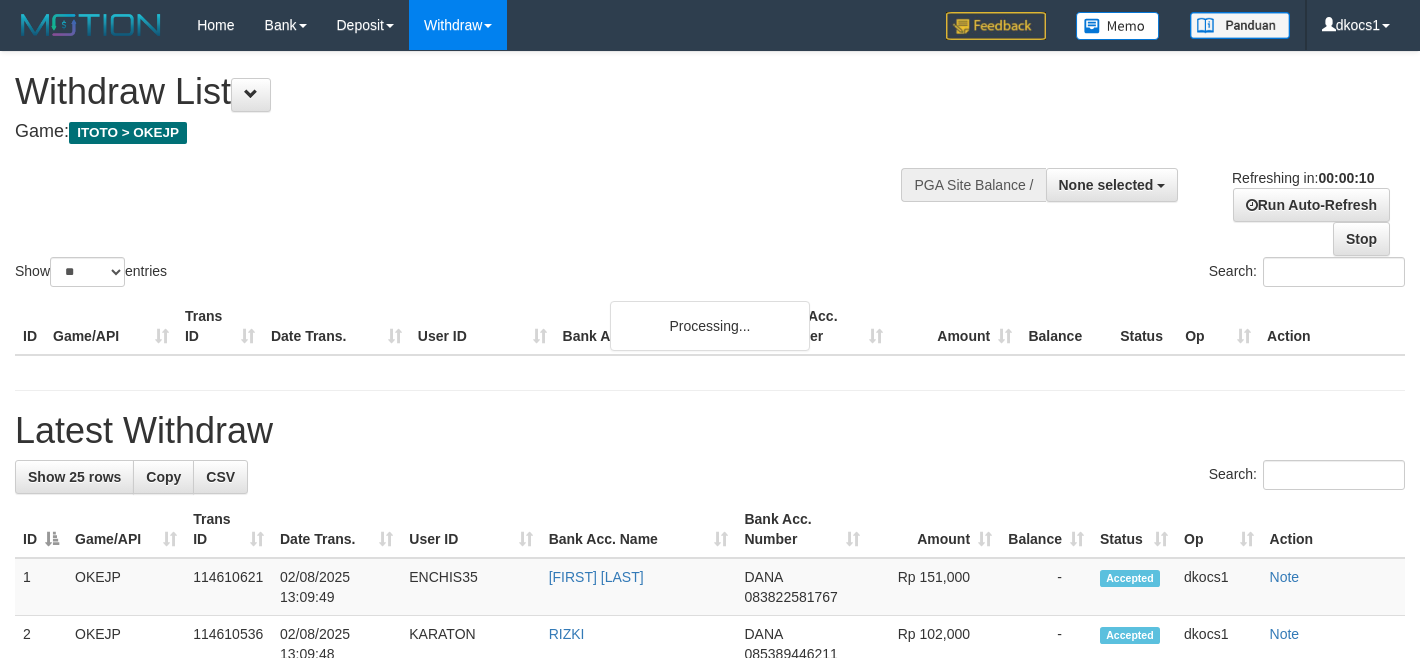 select 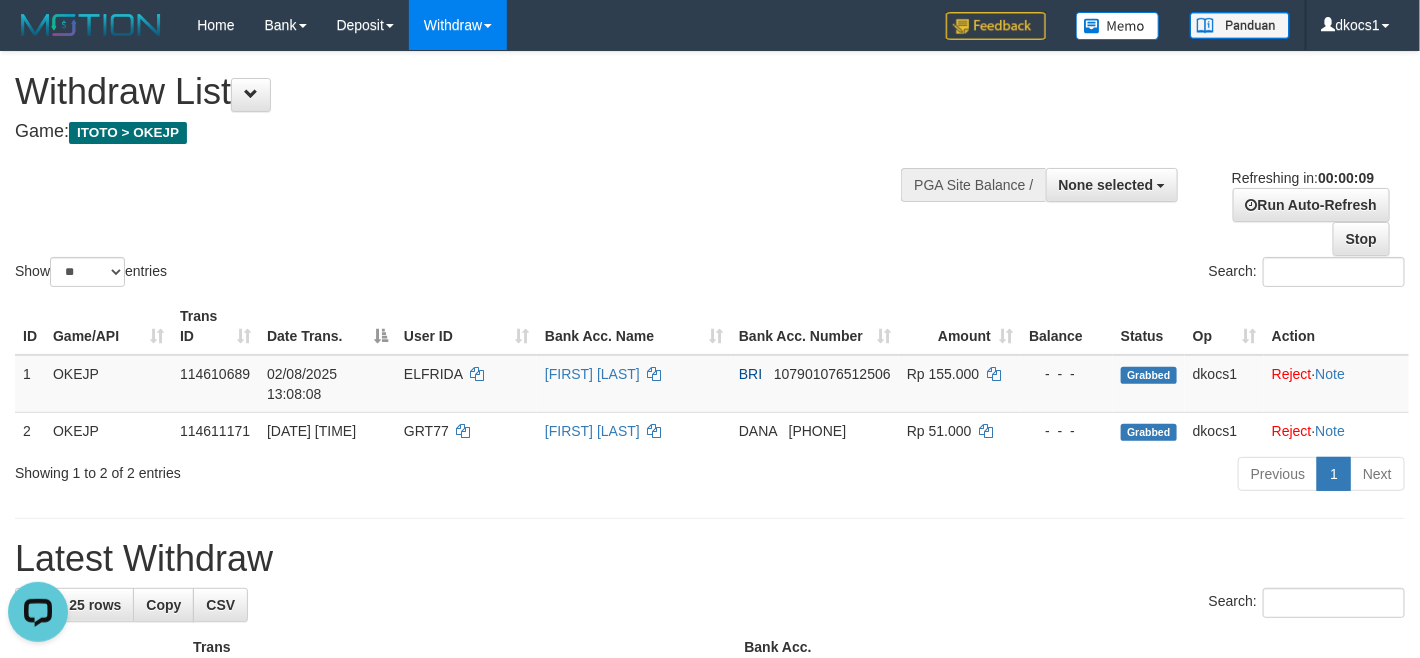 scroll, scrollTop: 0, scrollLeft: 0, axis: both 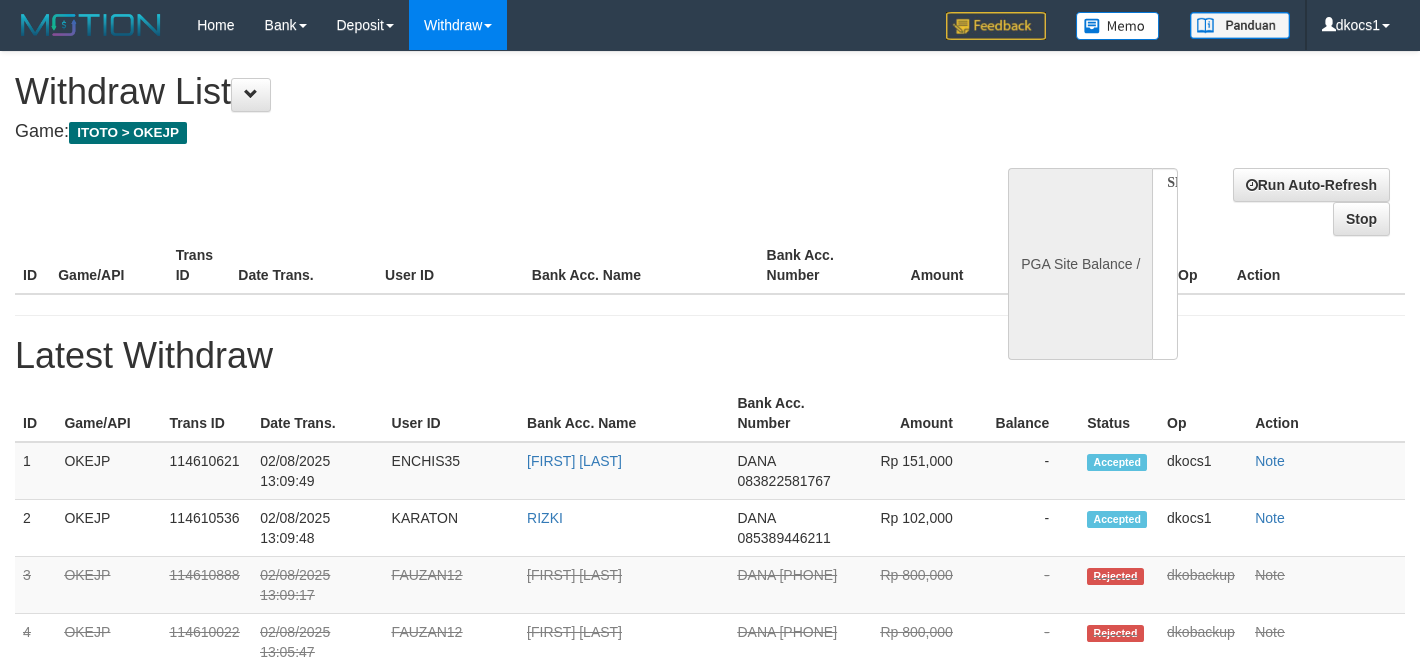 select 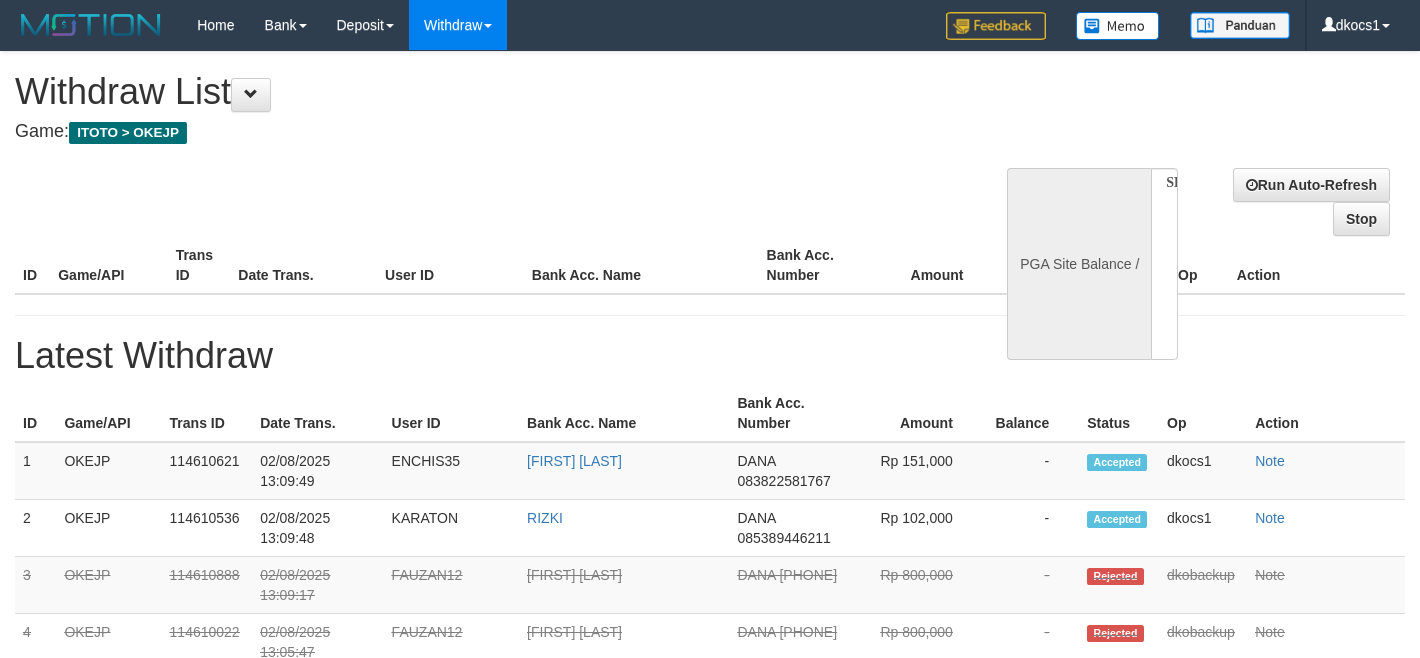 scroll, scrollTop: 0, scrollLeft: 0, axis: both 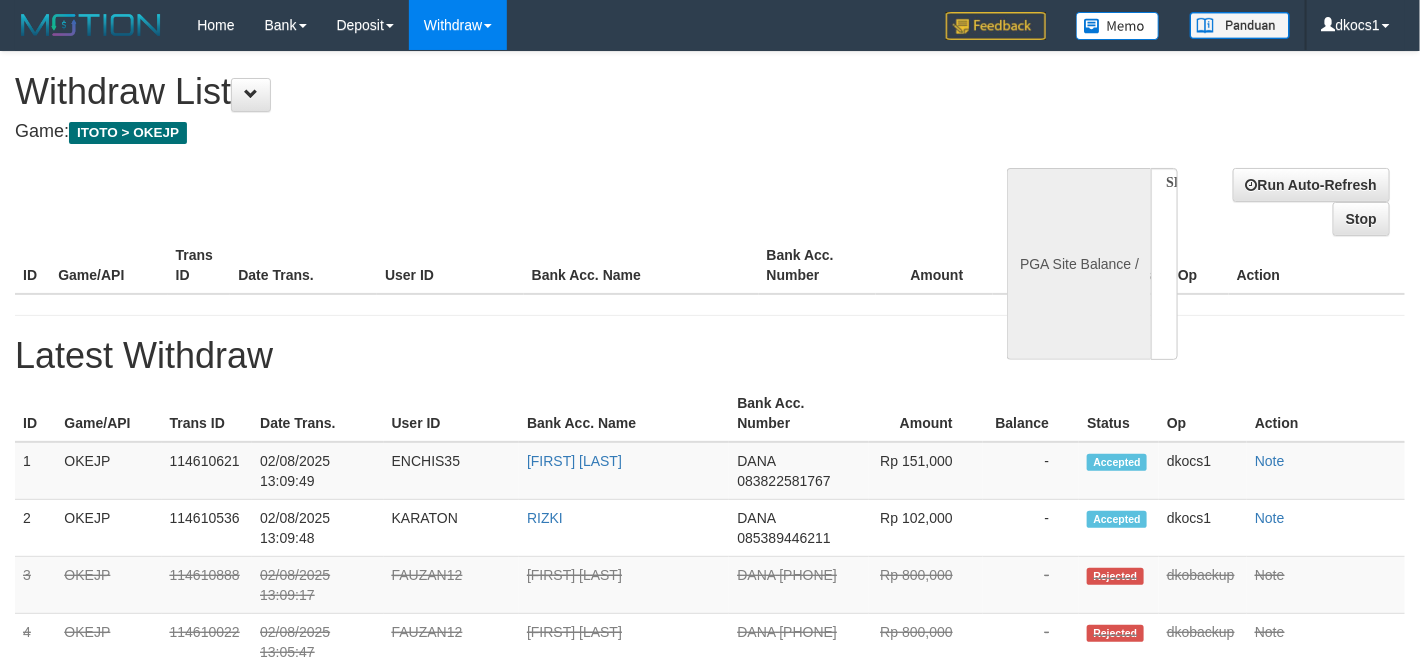 select on "**" 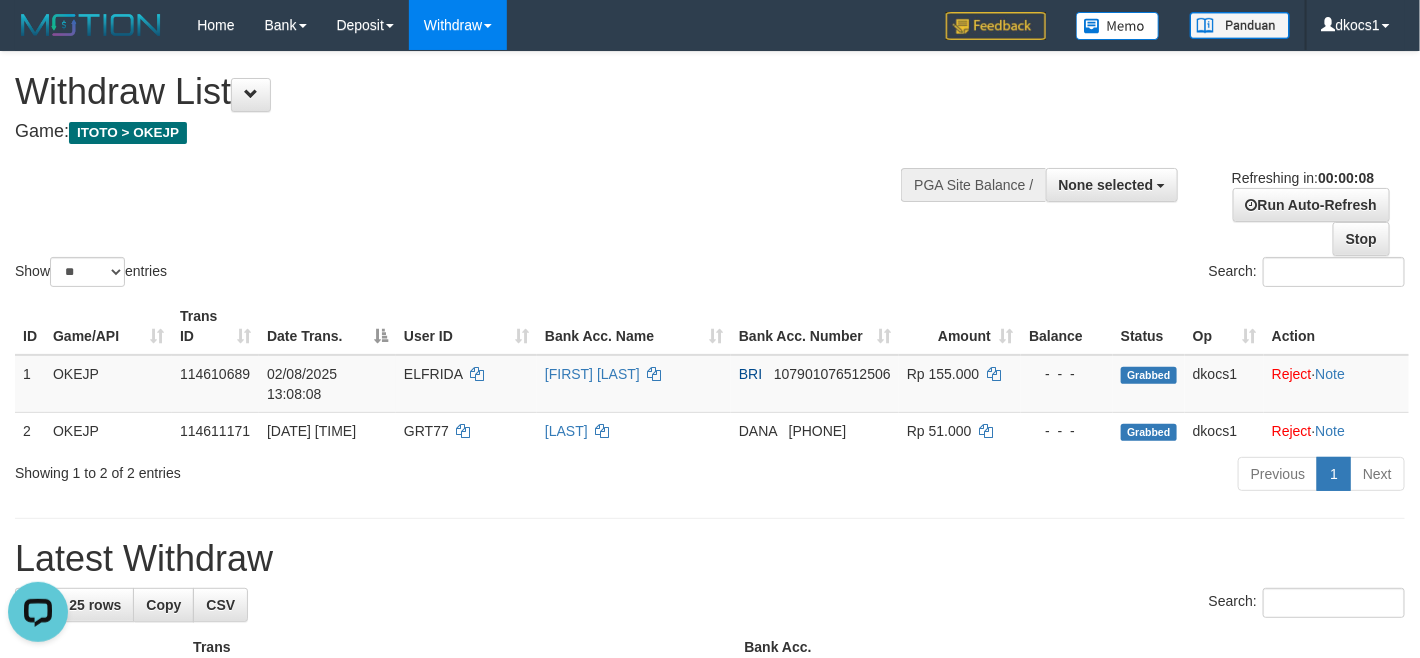 scroll, scrollTop: 0, scrollLeft: 0, axis: both 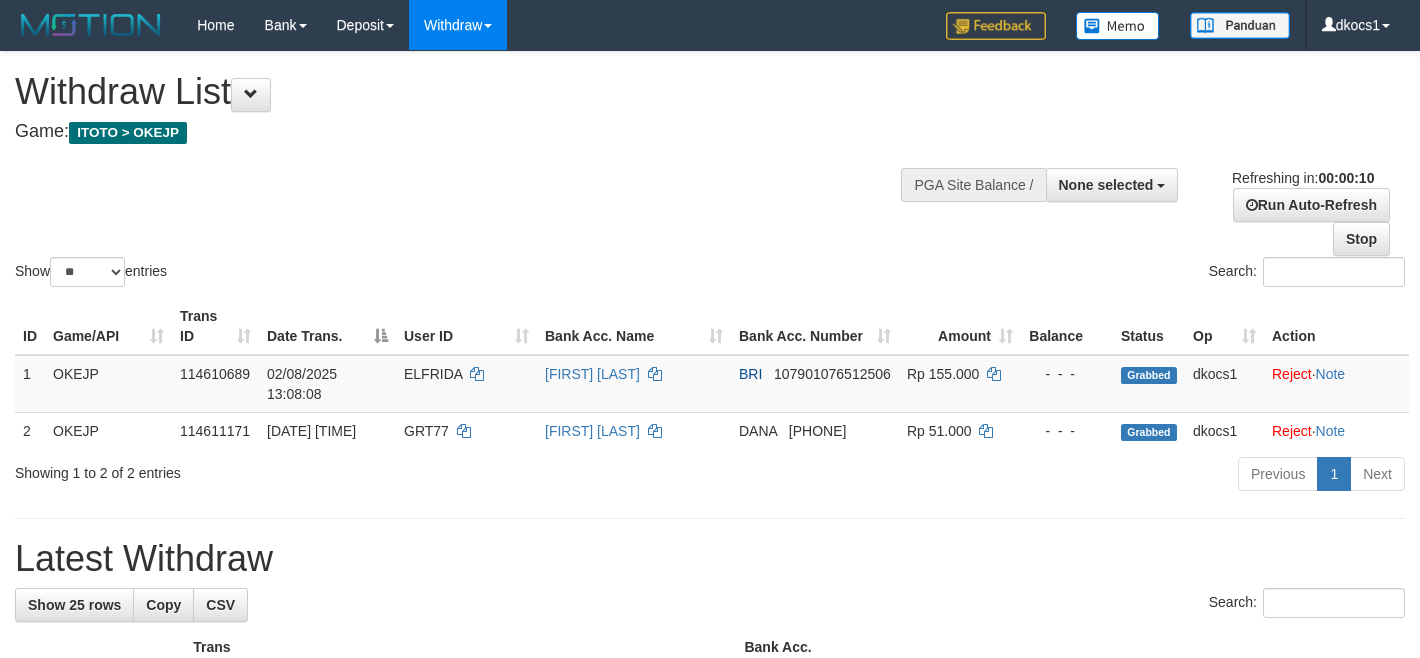 select 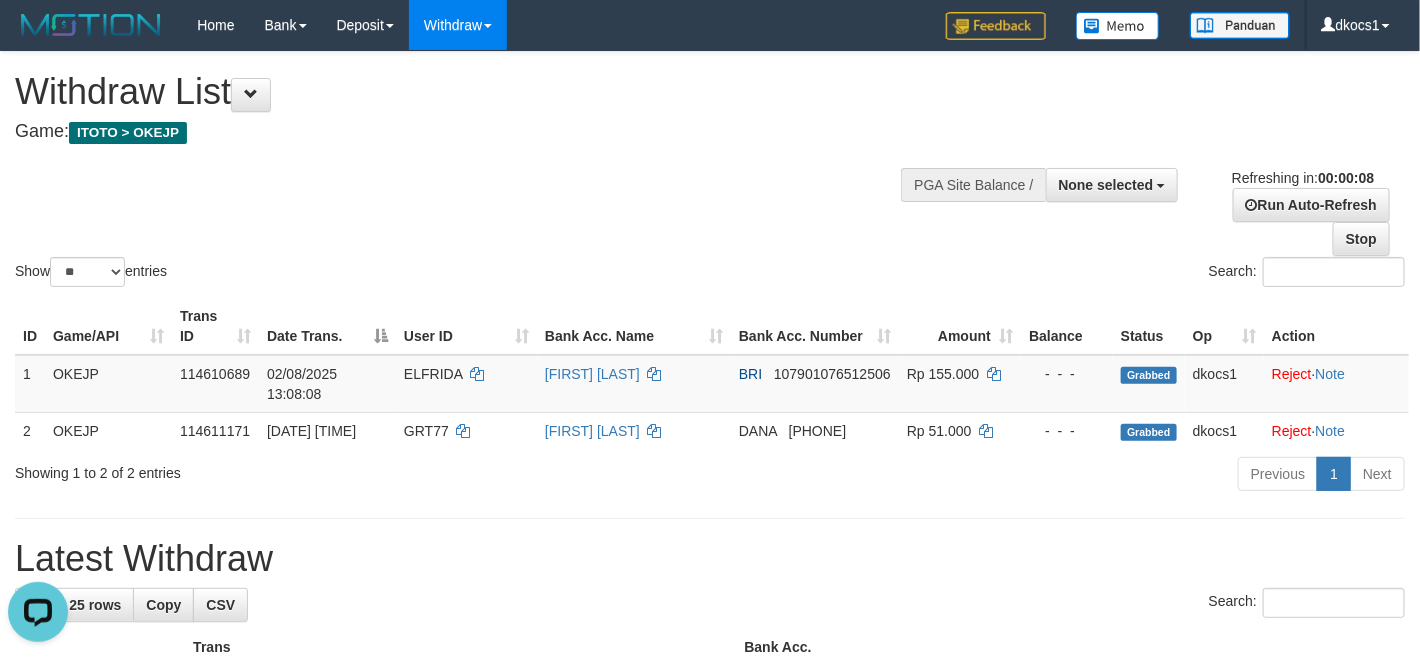 scroll, scrollTop: 0, scrollLeft: 0, axis: both 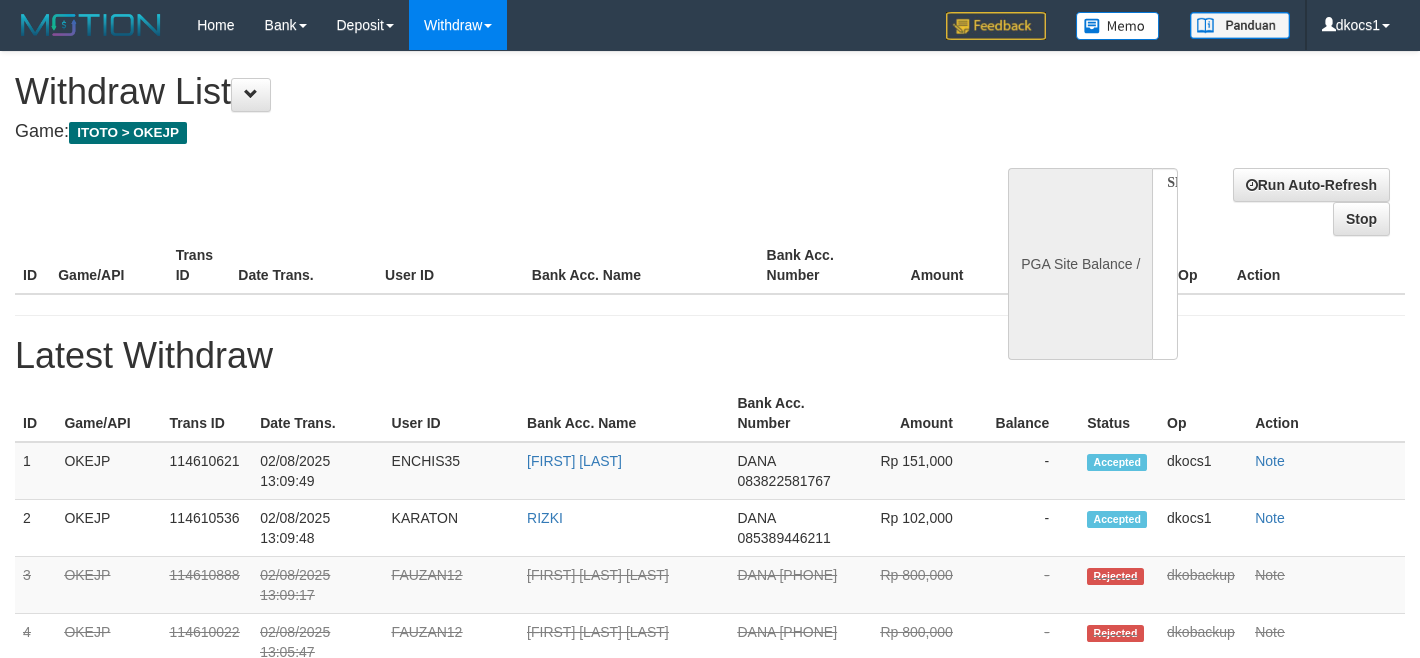 select 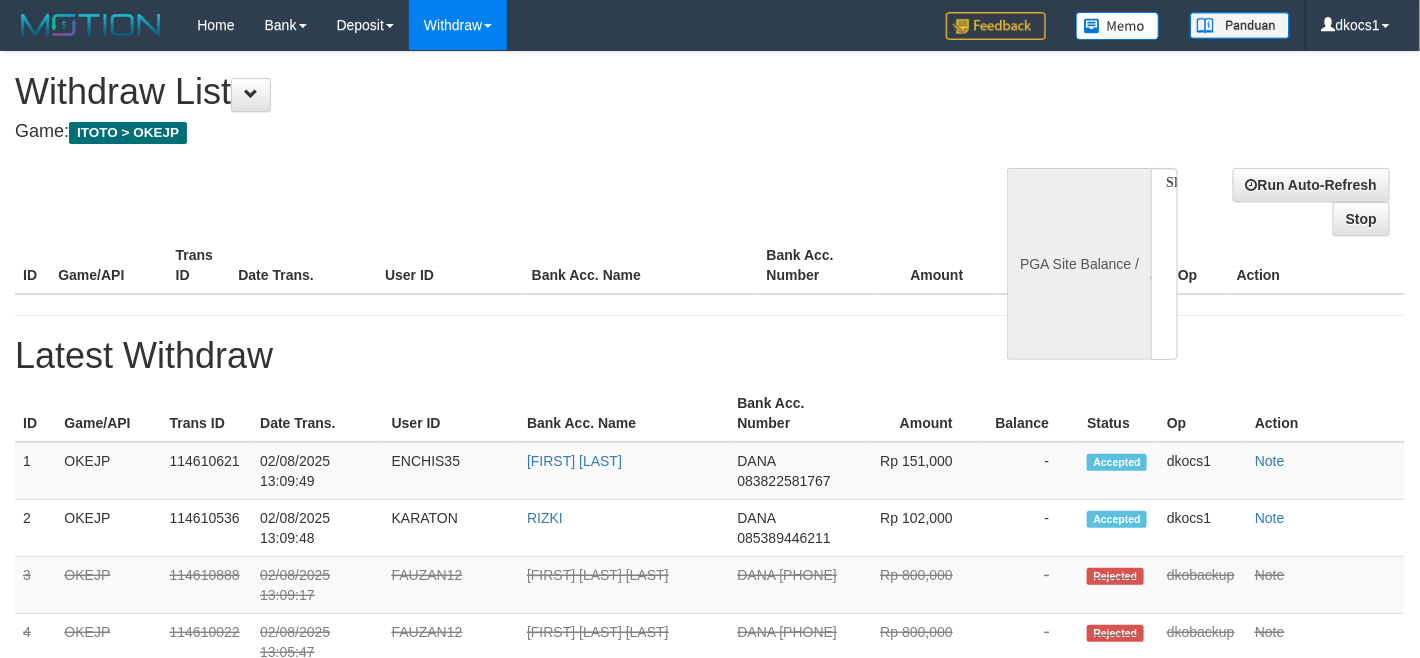 select on "**" 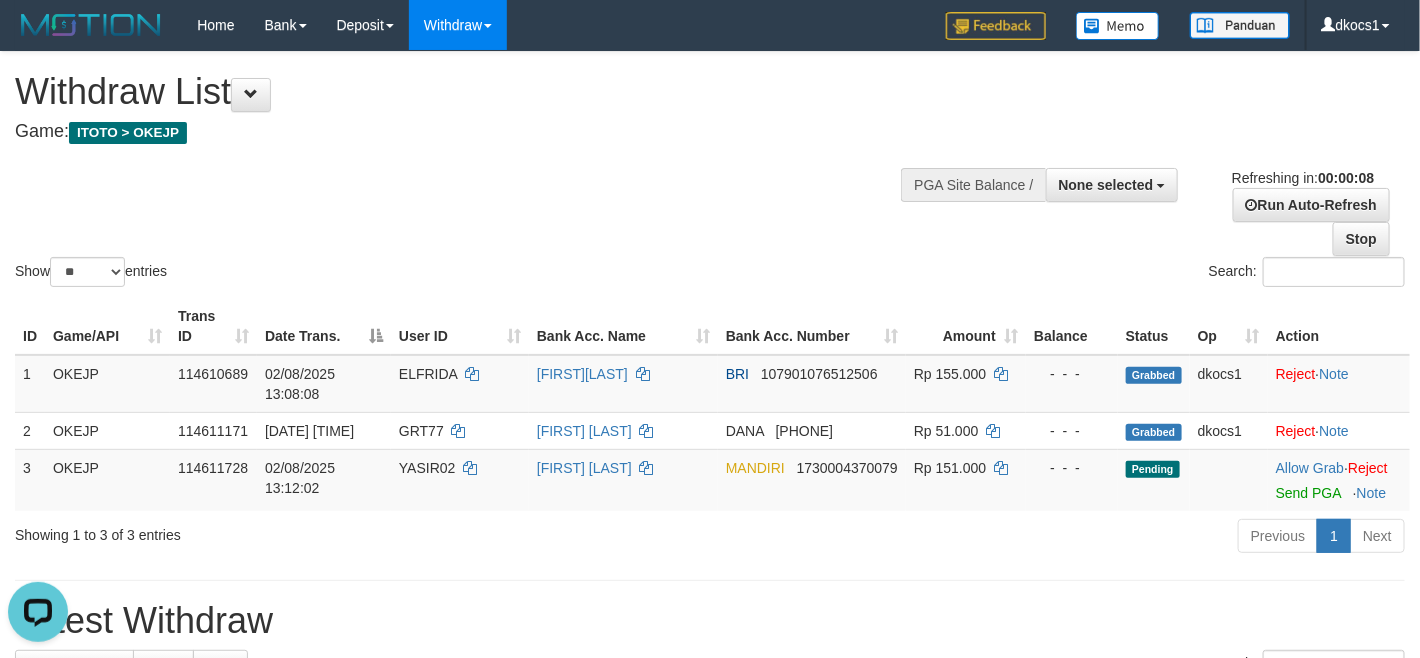 scroll, scrollTop: 0, scrollLeft: 0, axis: both 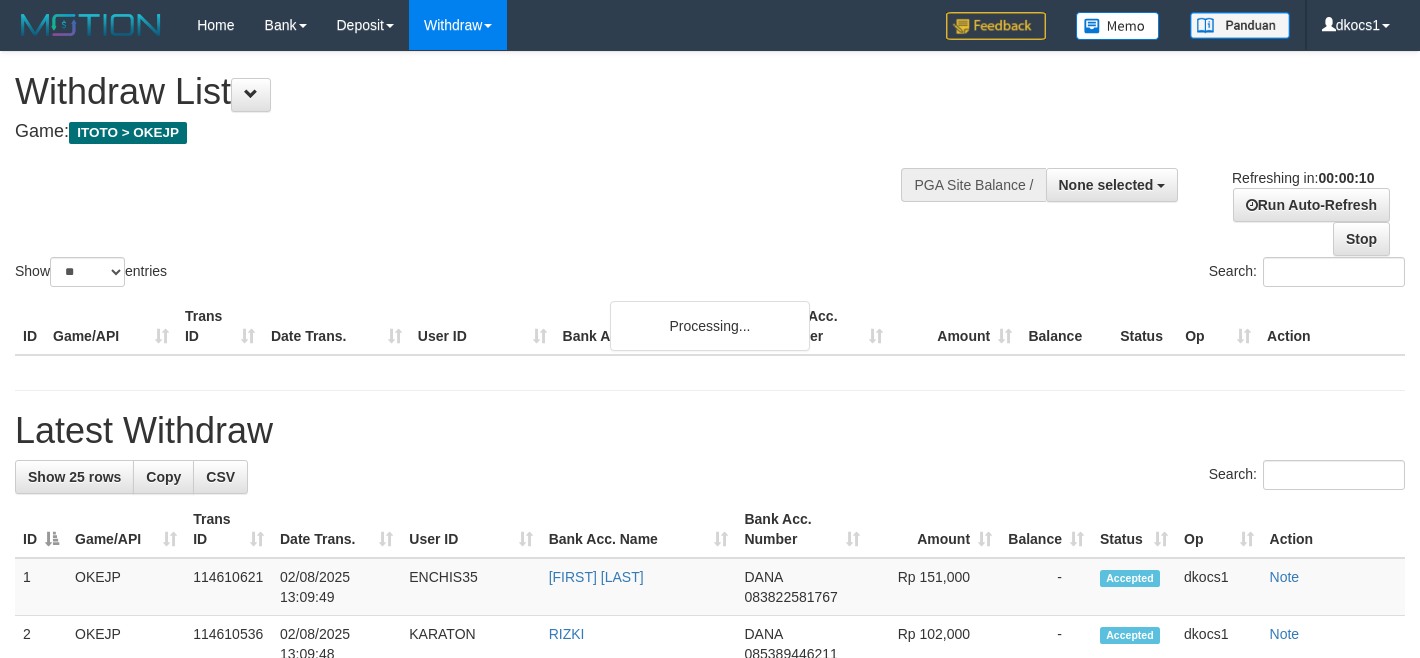 select 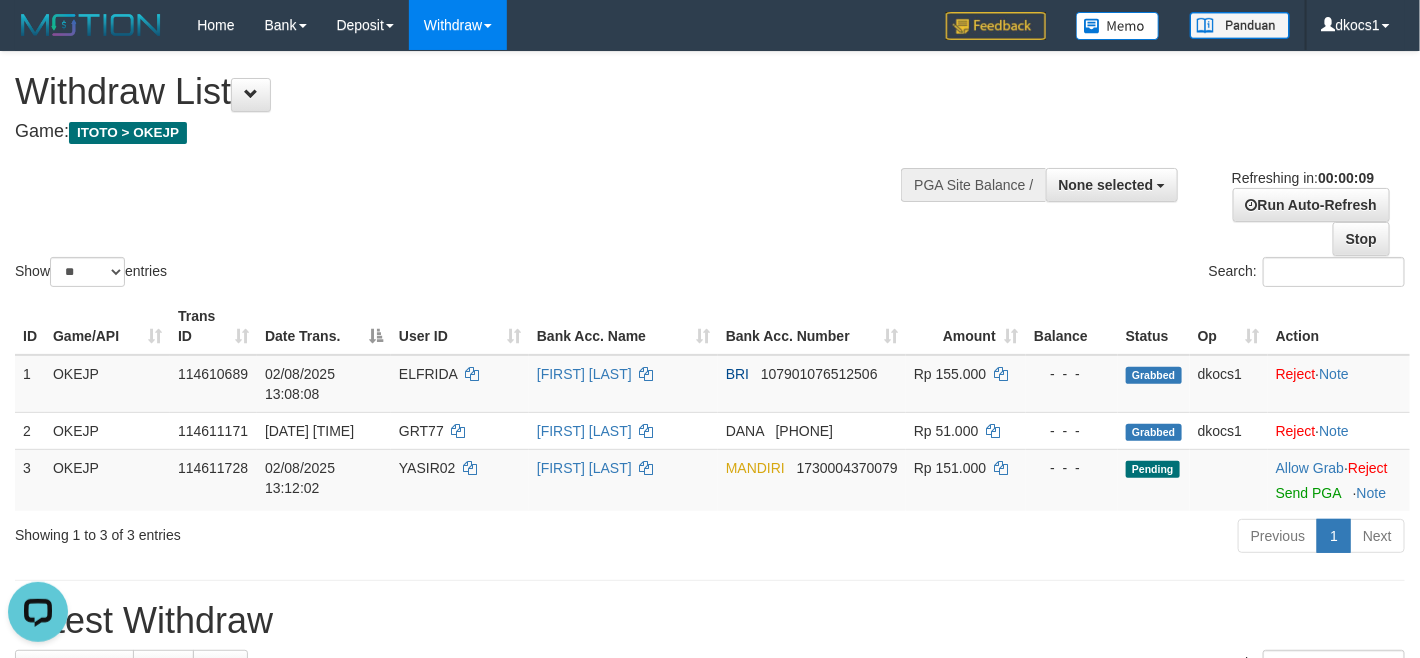 scroll, scrollTop: 0, scrollLeft: 0, axis: both 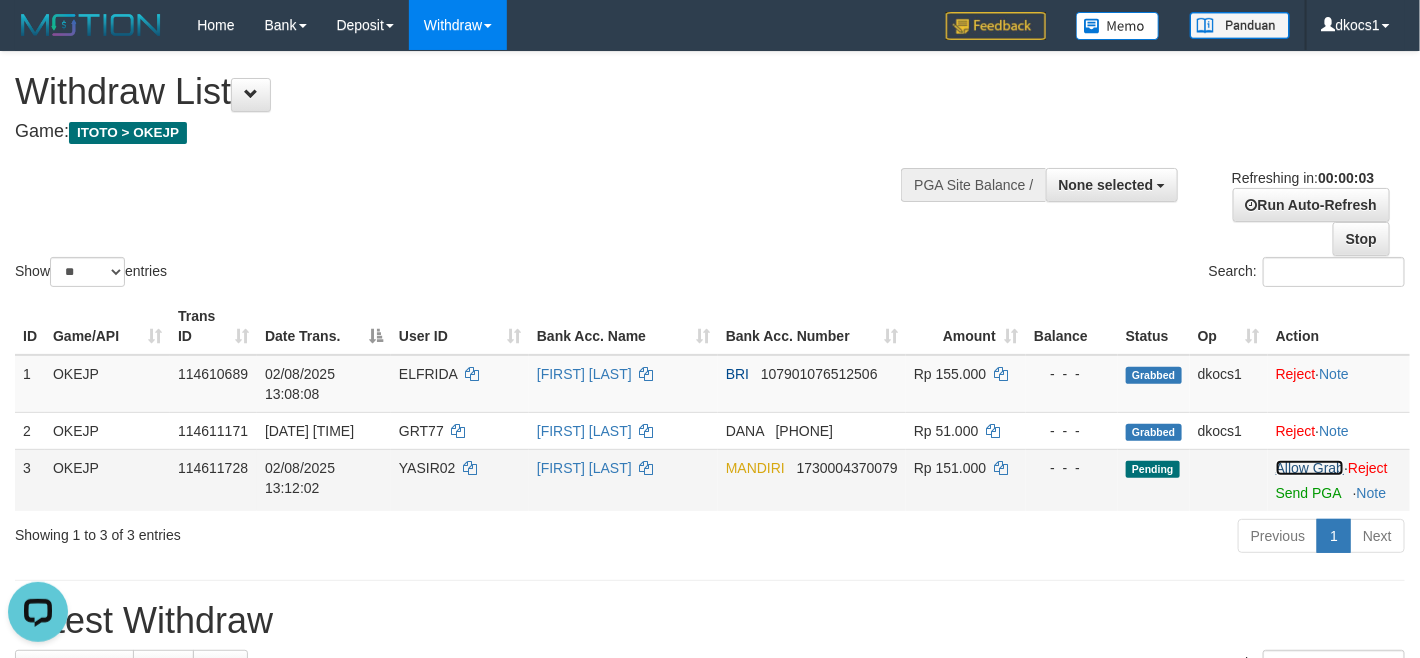 click on "Allow Grab" at bounding box center (1310, 468) 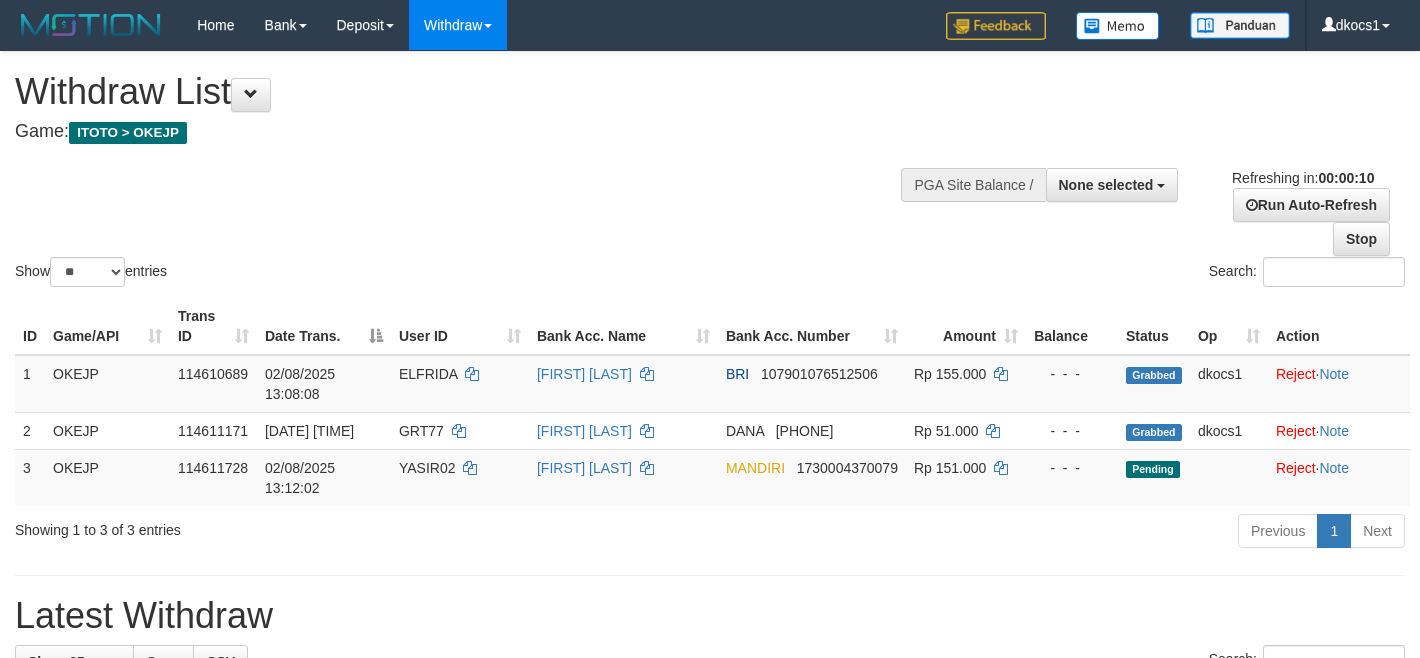 select 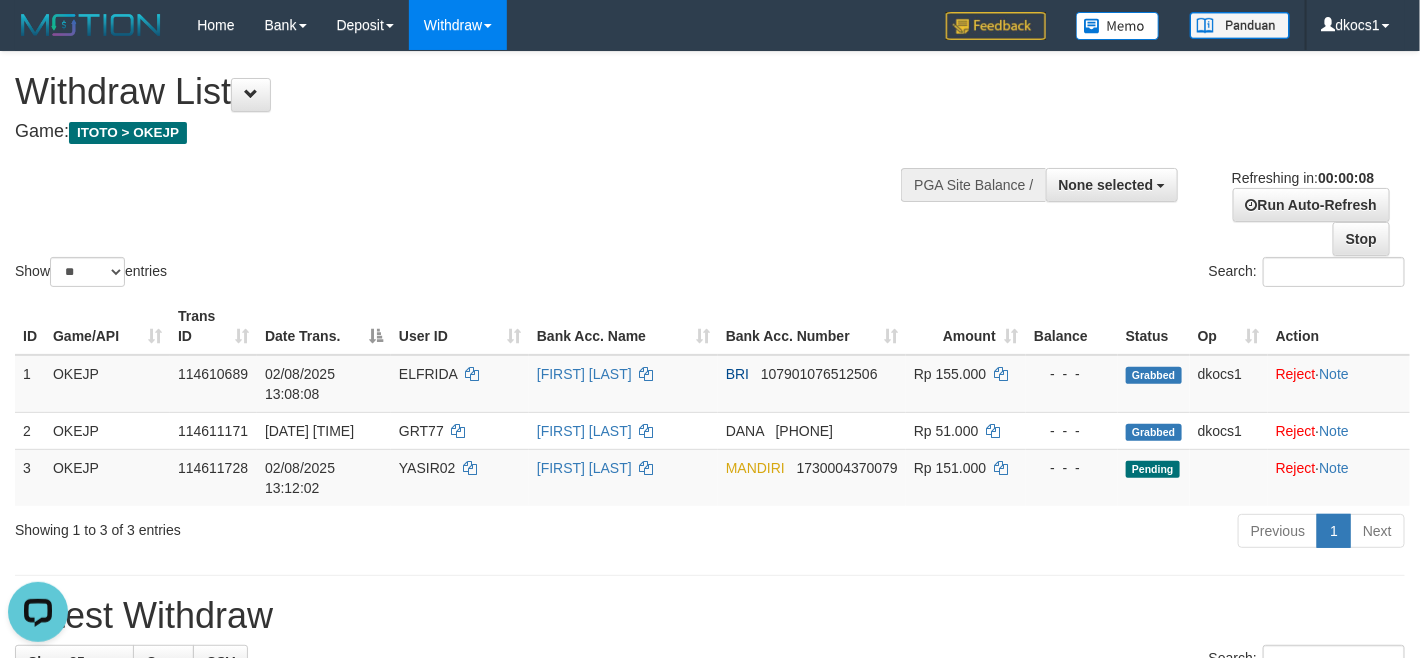 scroll, scrollTop: 0, scrollLeft: 0, axis: both 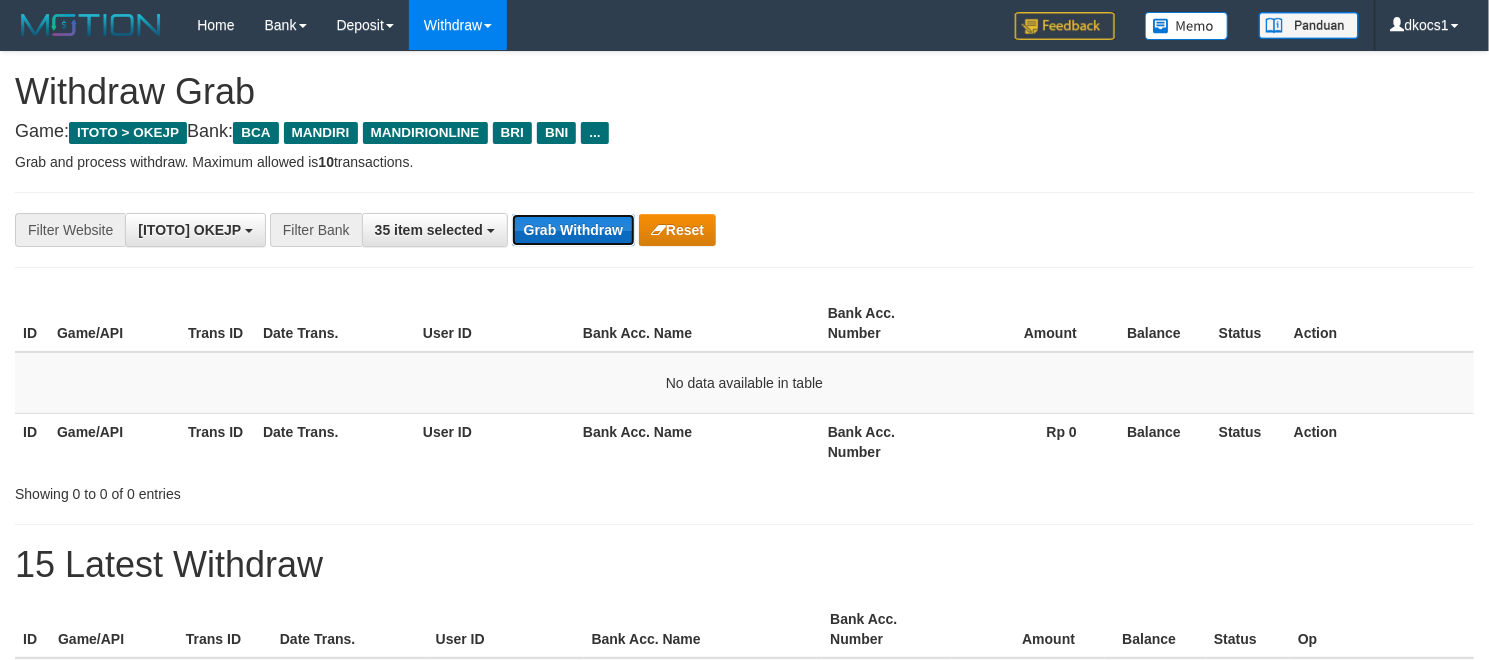 click on "Grab Withdraw" at bounding box center (573, 230) 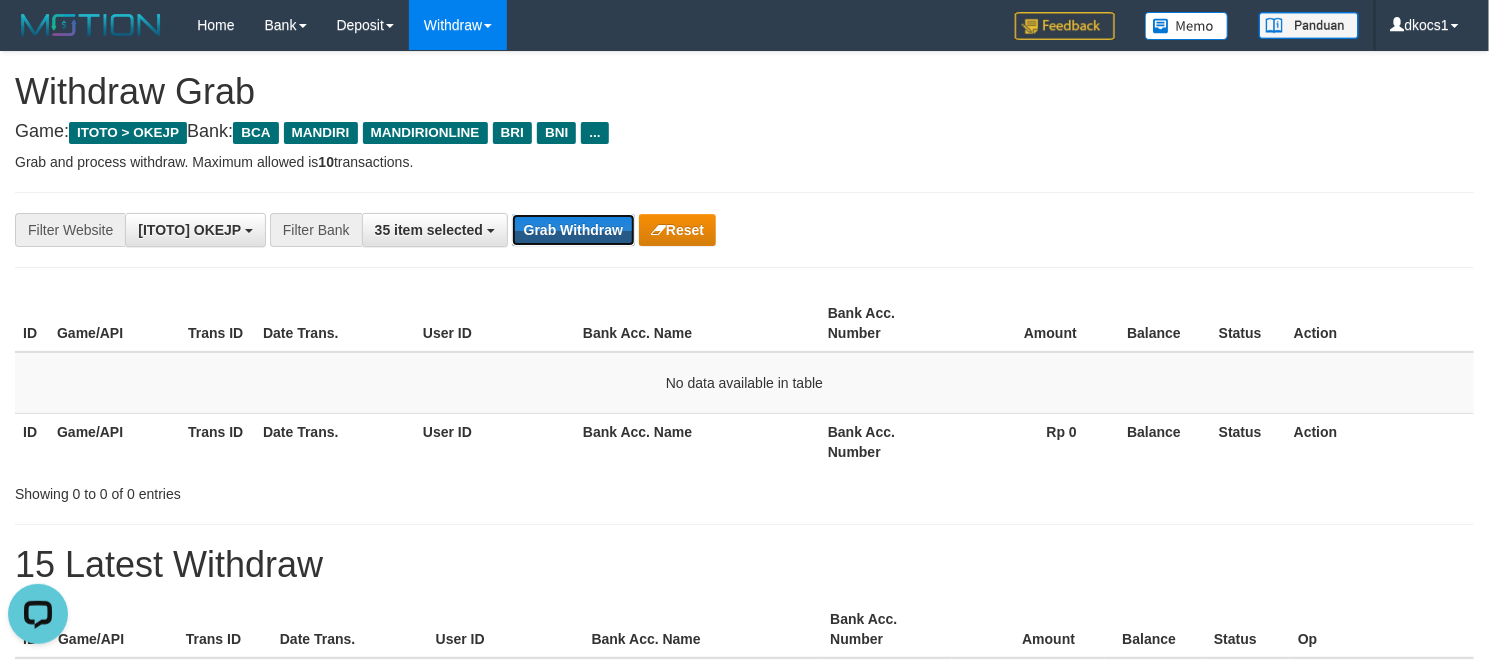 scroll, scrollTop: 0, scrollLeft: 0, axis: both 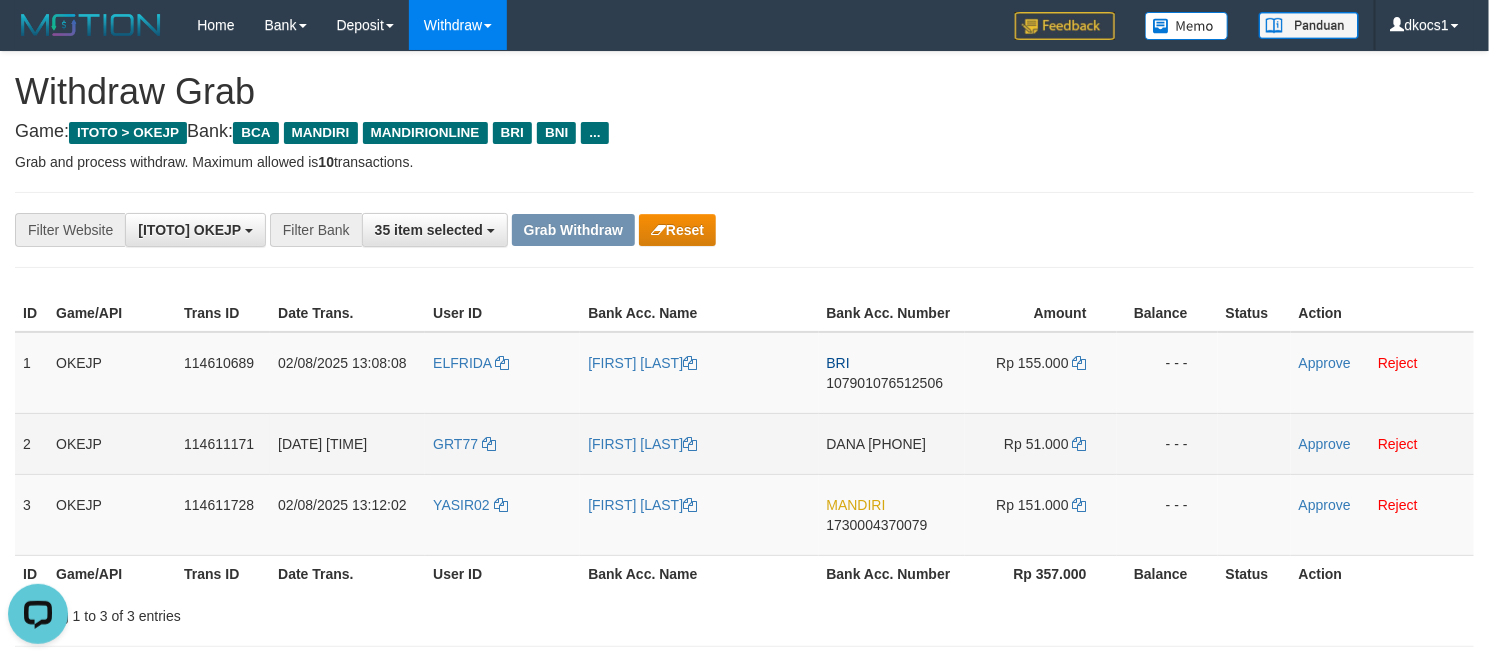 click on "GRT77" at bounding box center [502, 443] 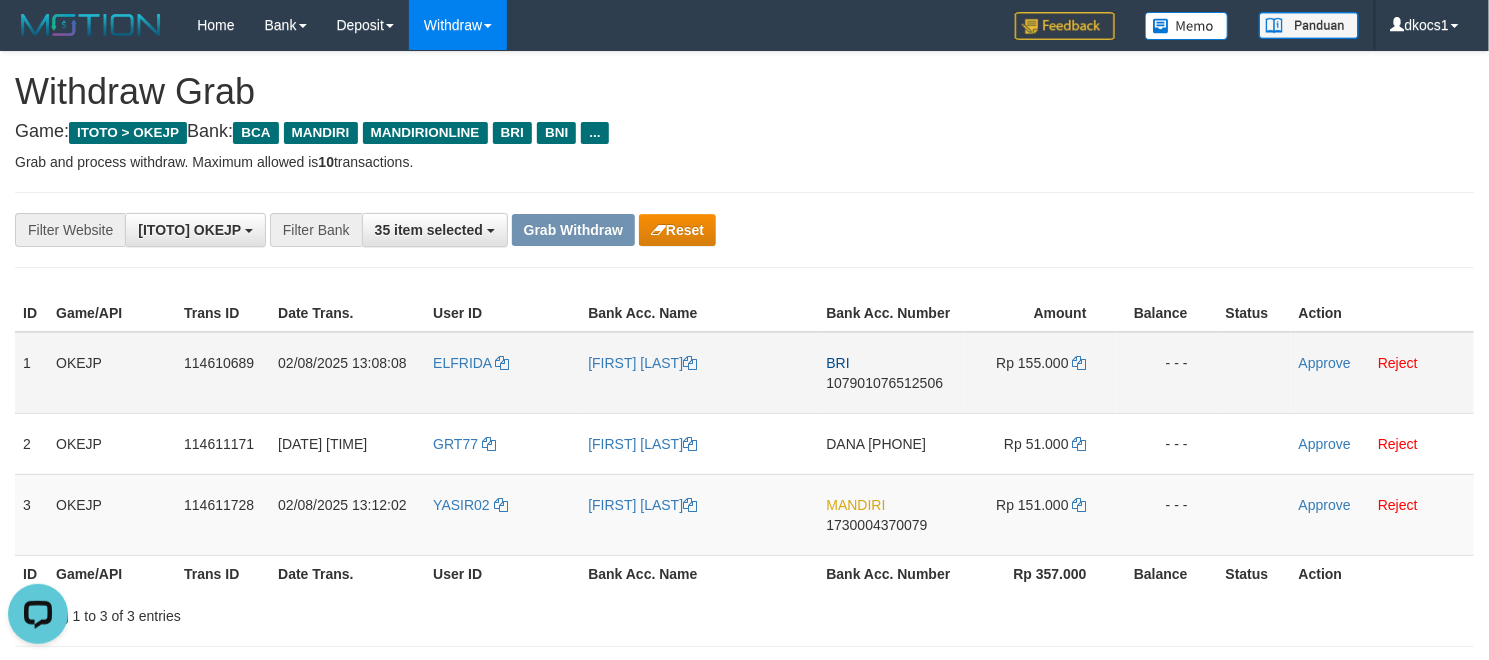 click on "ELFRIDA" at bounding box center (502, 373) 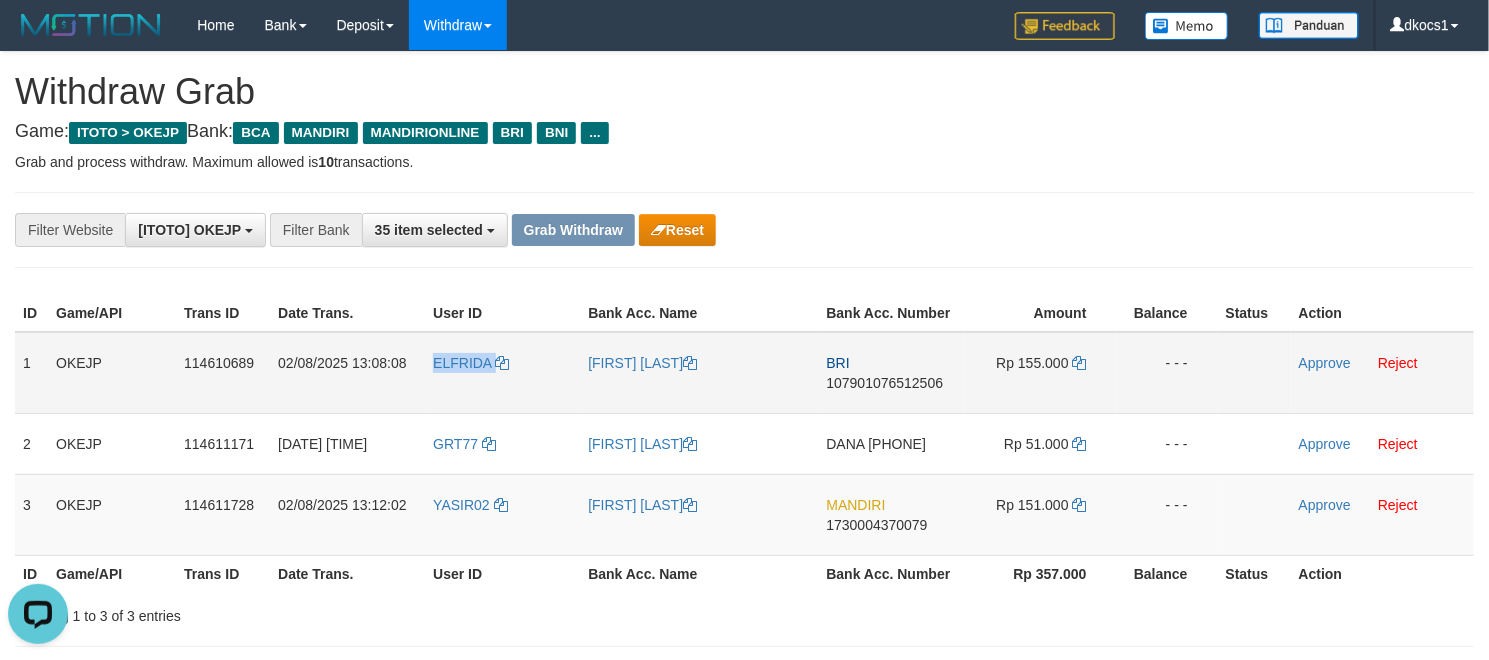 click on "ELFRIDA" at bounding box center (502, 373) 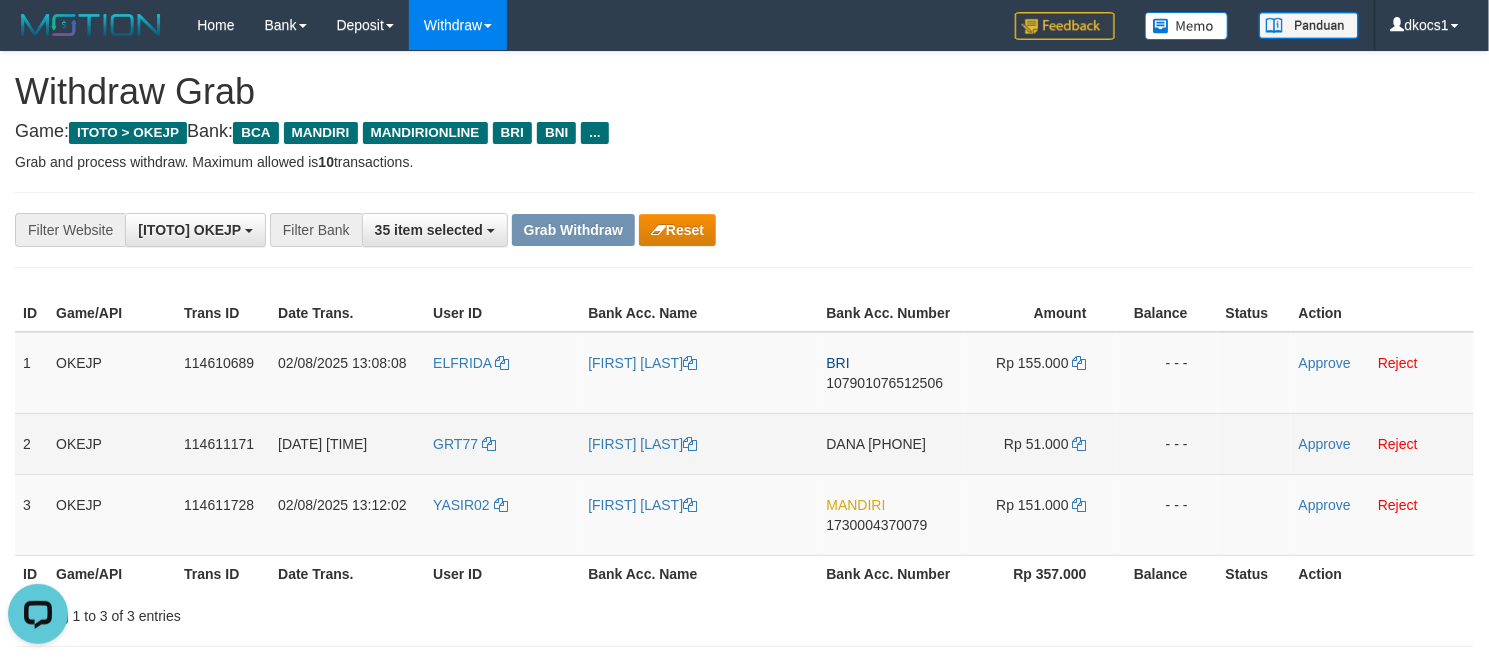 click on "GRT77" at bounding box center [502, 443] 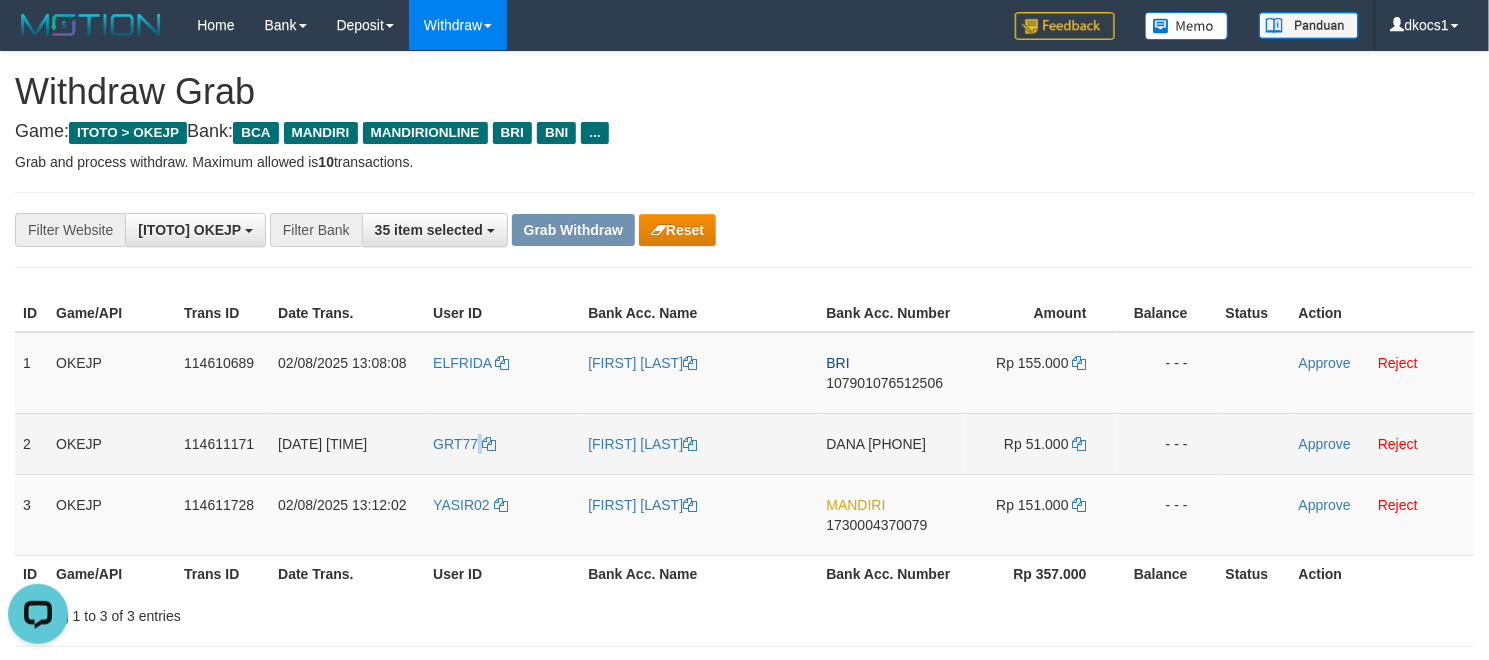 click on "GRT77" at bounding box center (502, 443) 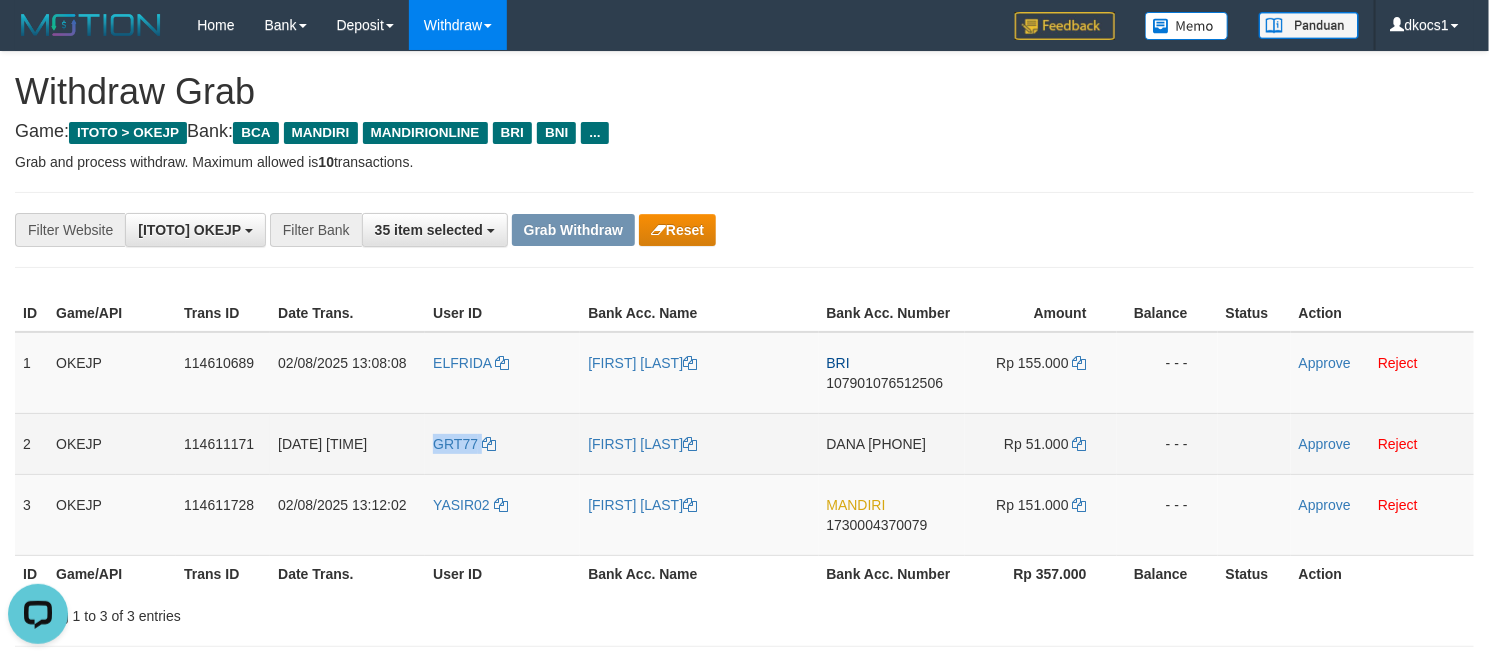 copy on "GRT77" 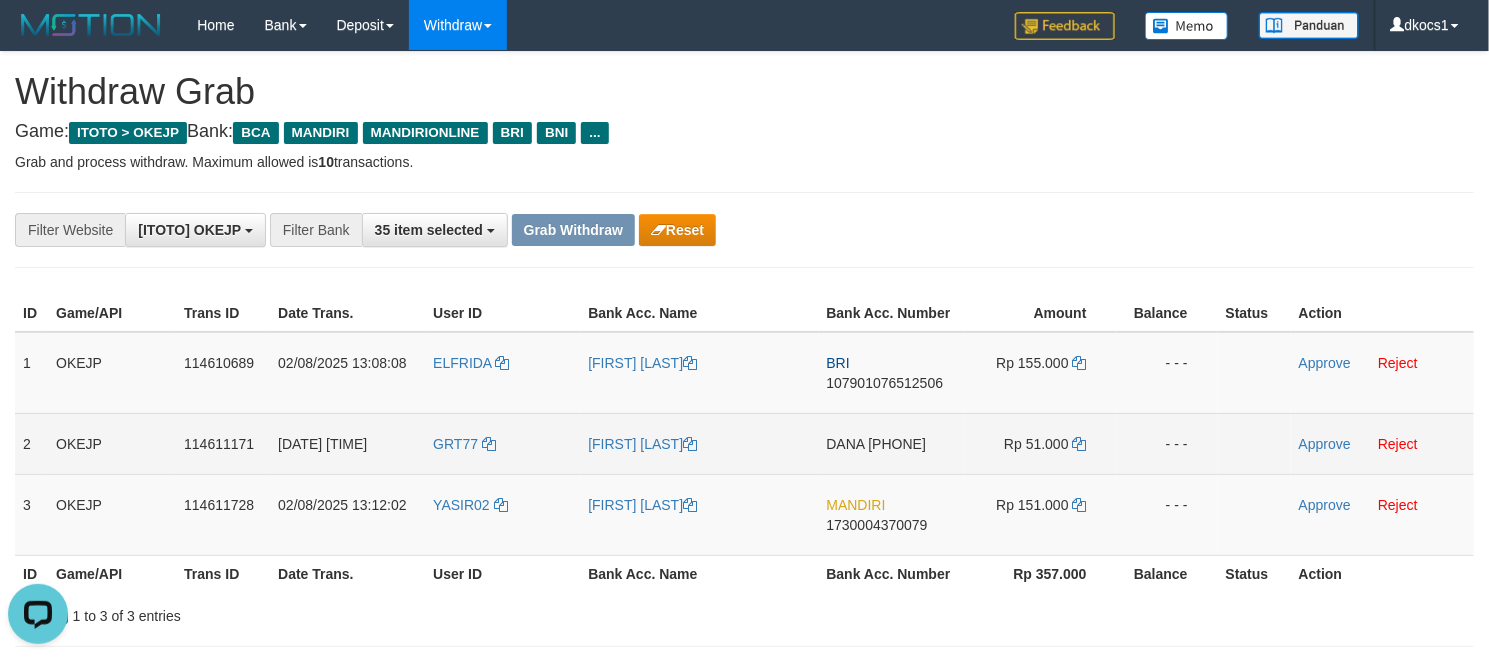click on "[FIRST] [LAST]" at bounding box center [699, 443] 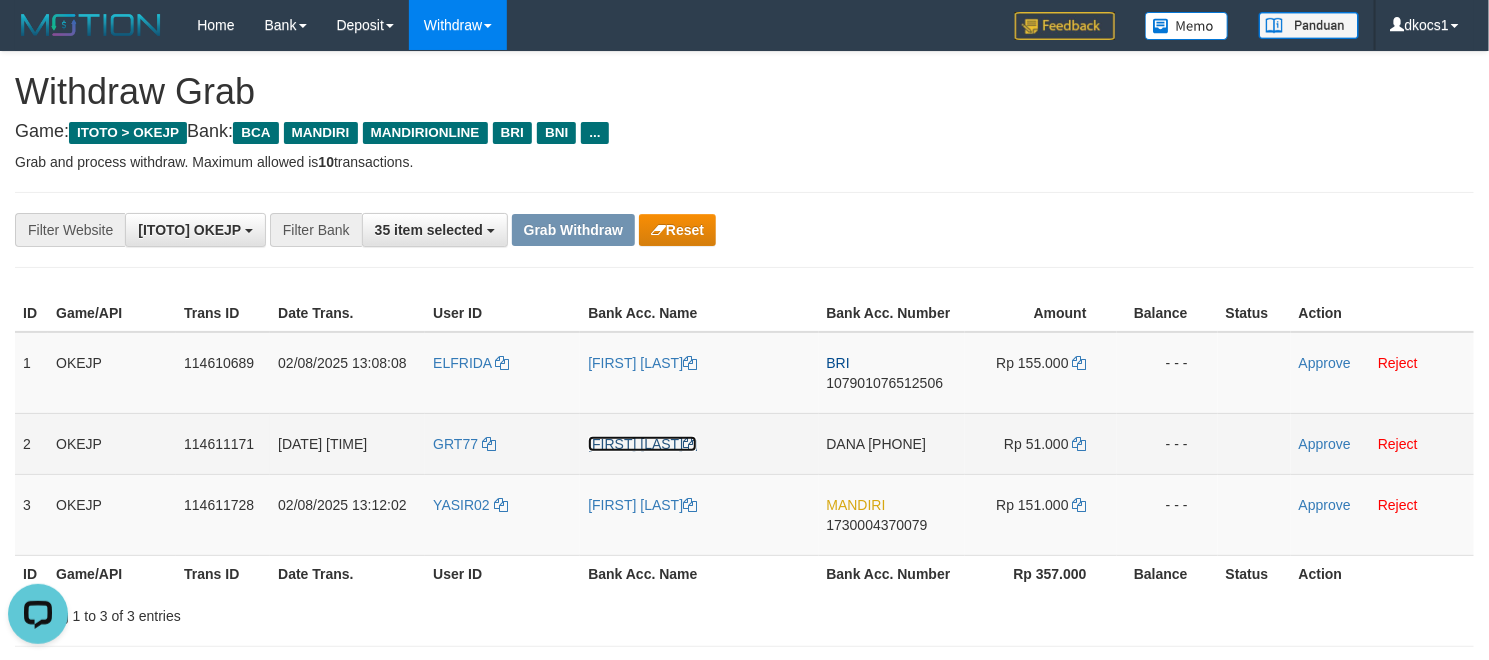 click on "[FIRST] [LAST]" at bounding box center [642, 444] 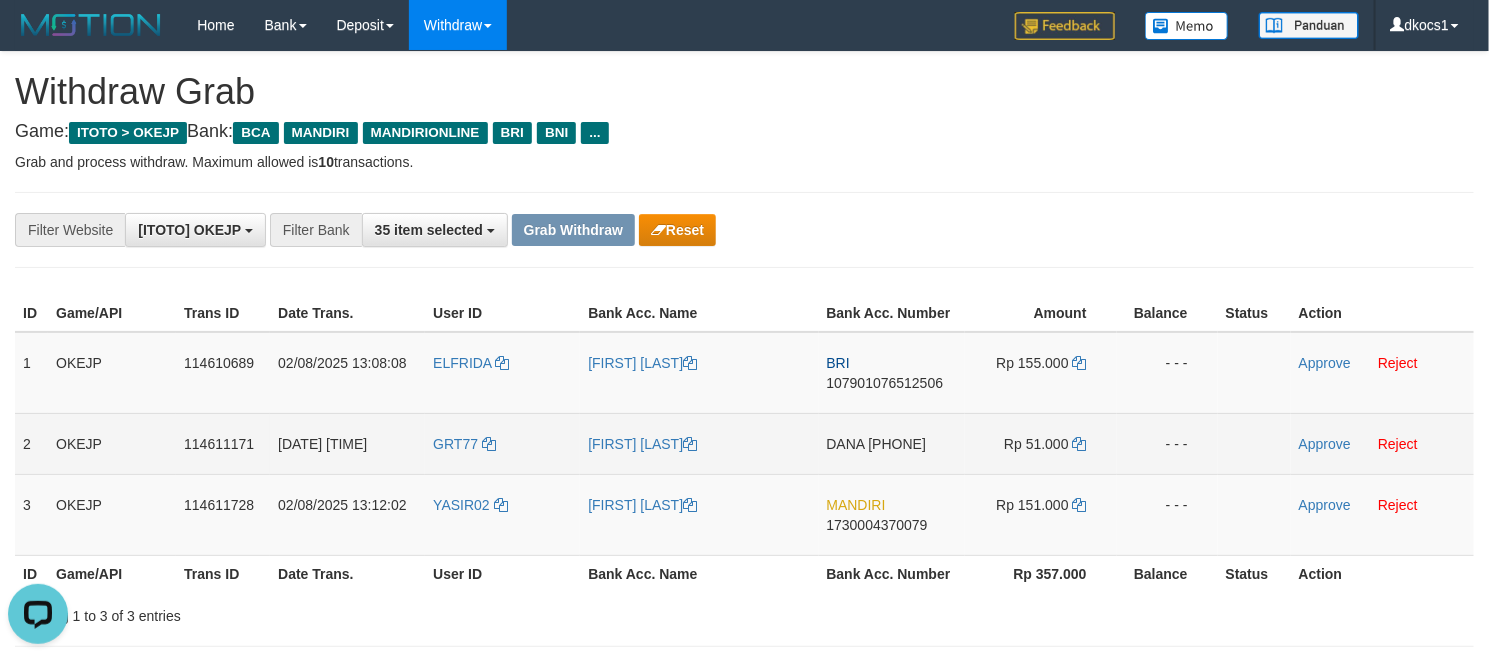 click on "DANA
08988787183" at bounding box center (892, 443) 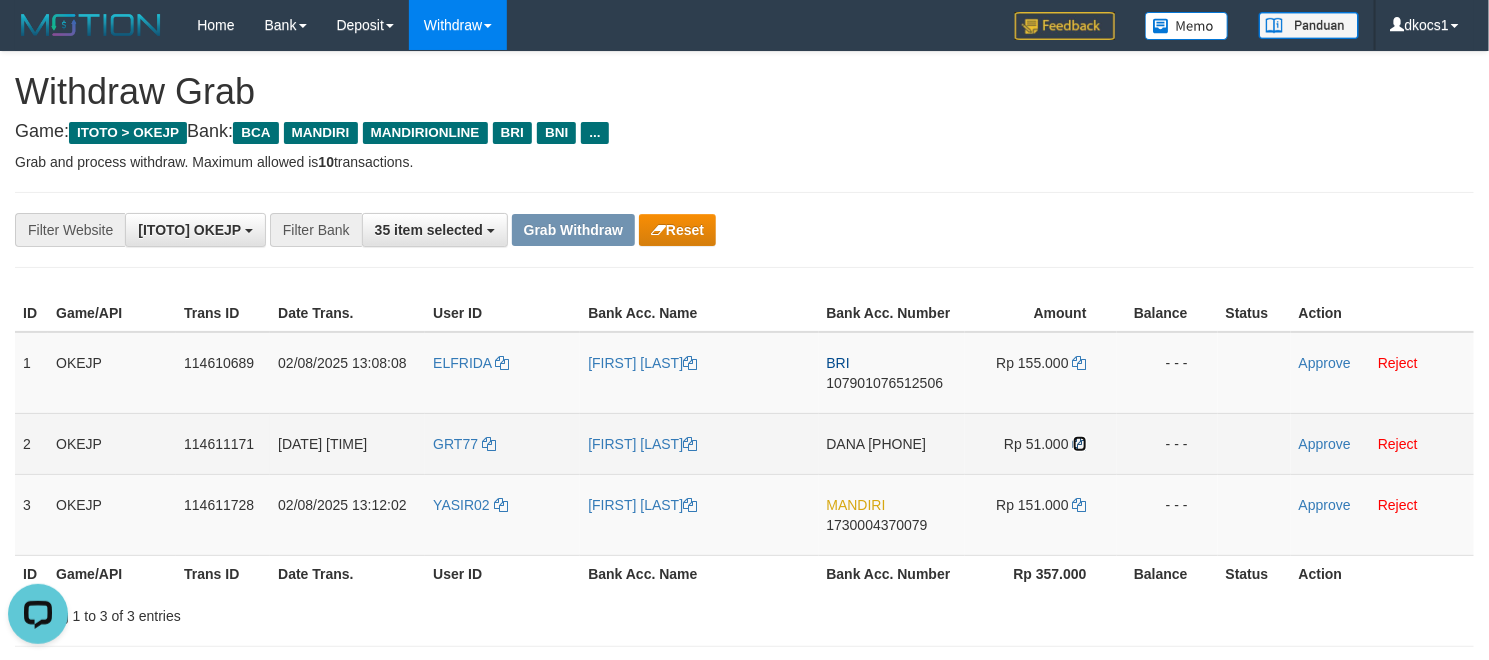 click at bounding box center [1080, 444] 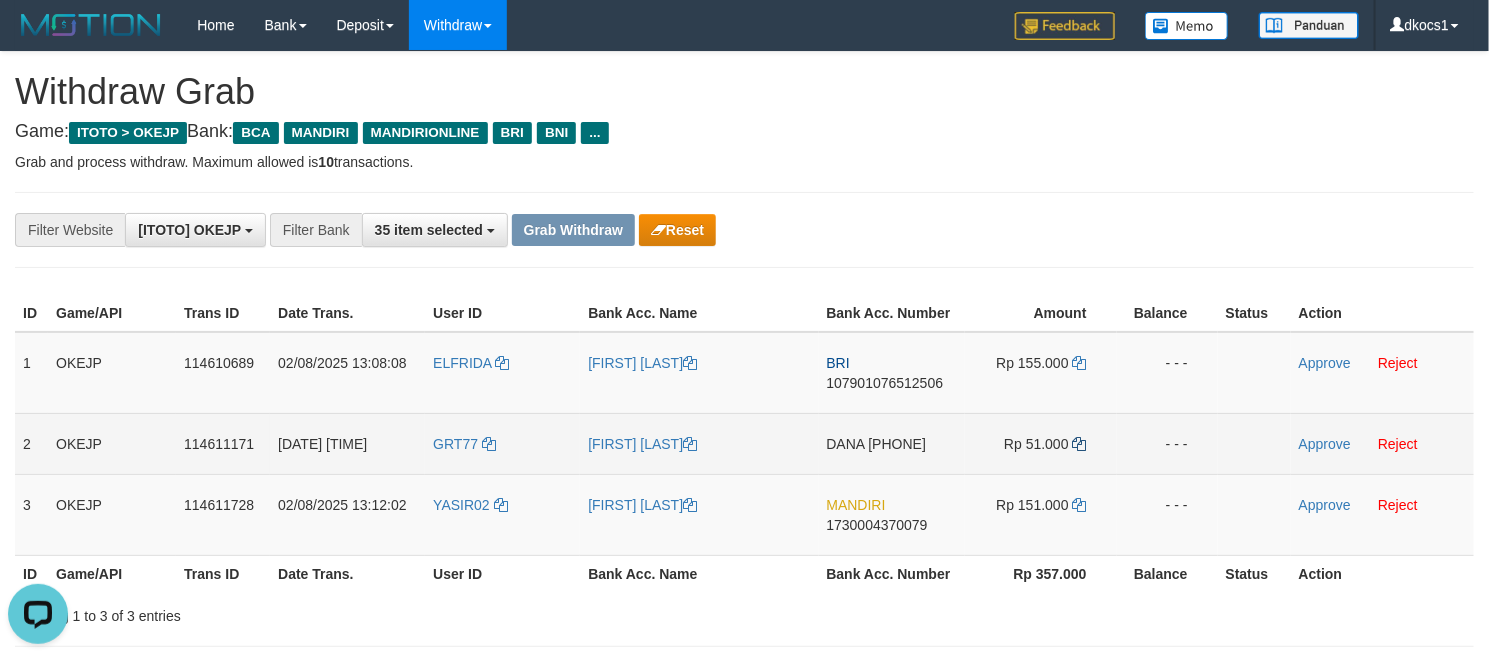 copy on "[PHONE]" 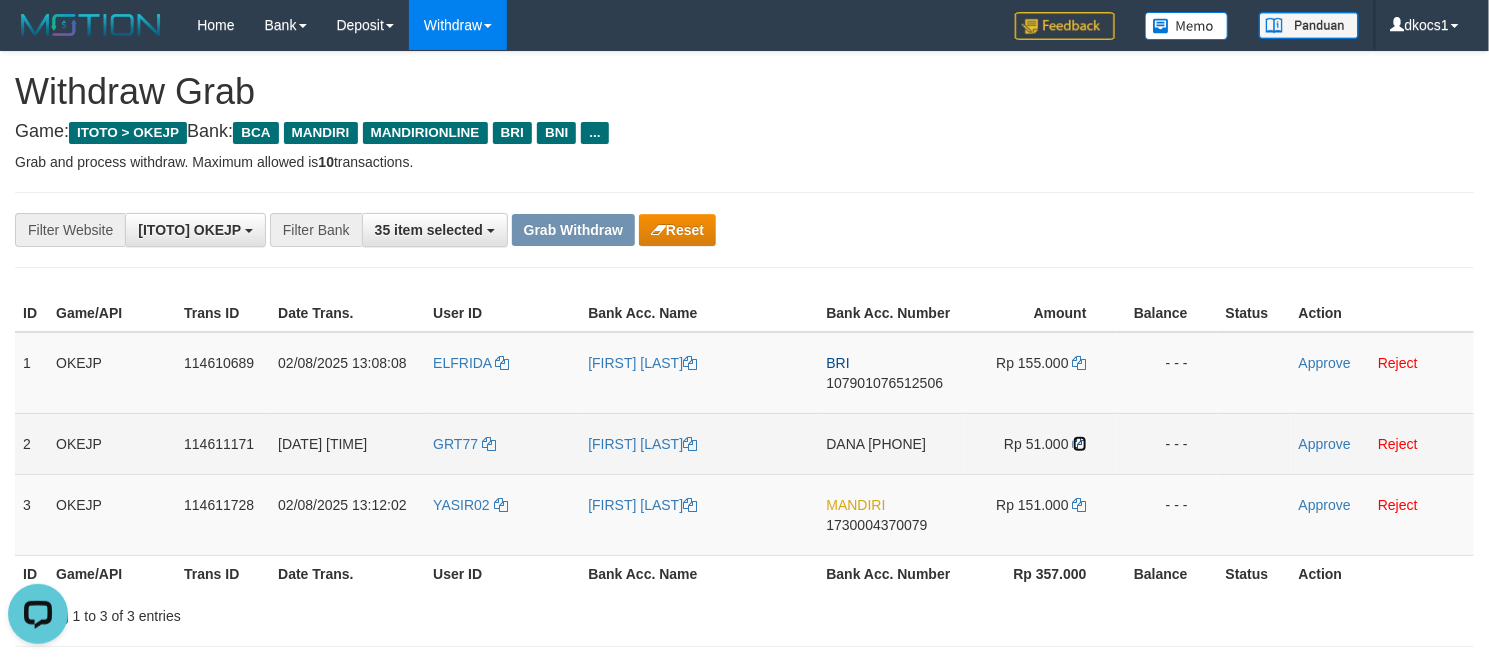click at bounding box center [1080, 444] 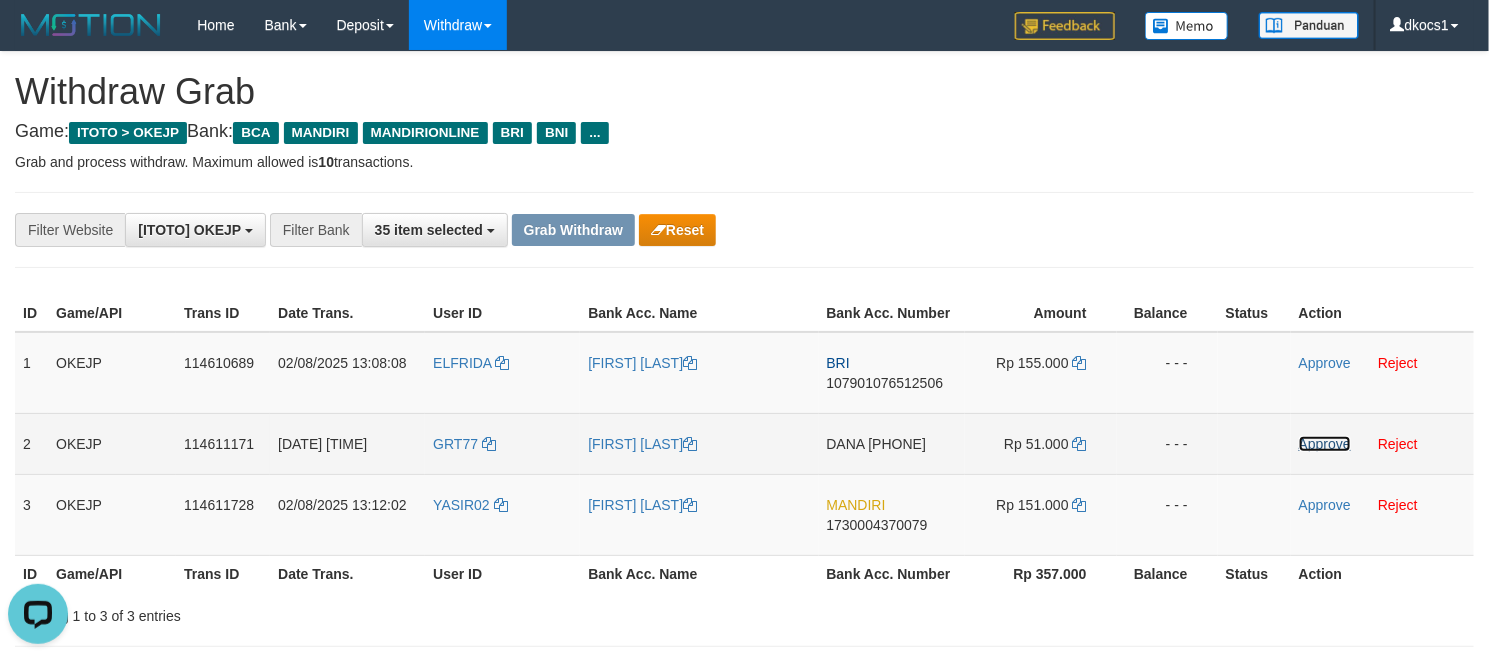 click on "Approve" at bounding box center (1325, 444) 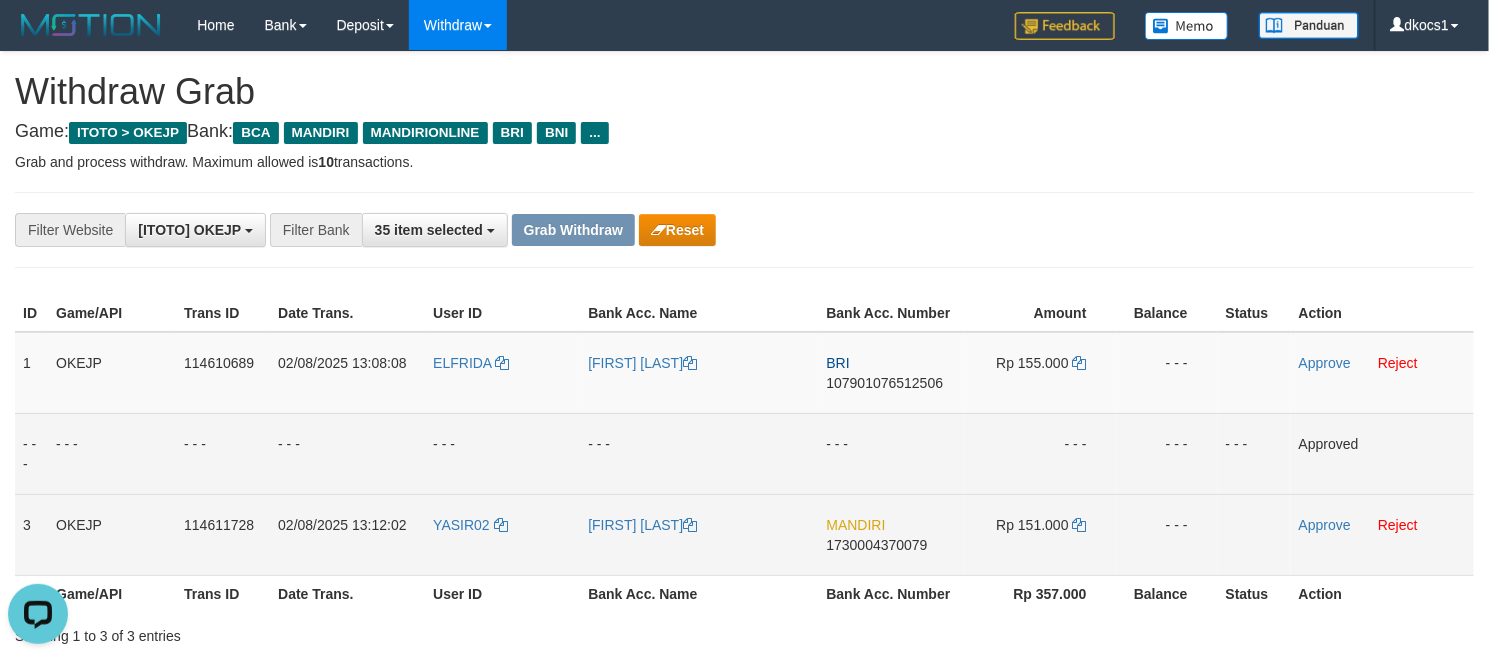click on "YASIR02" at bounding box center [502, 534] 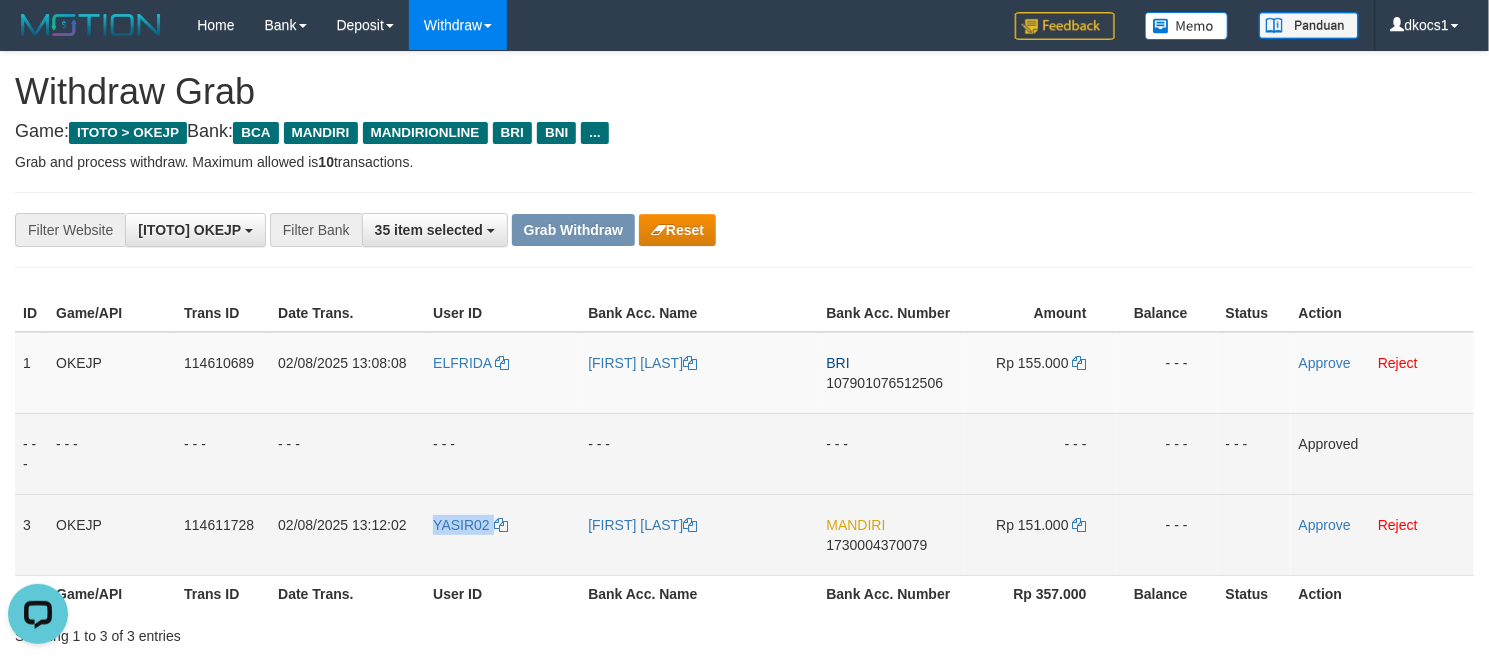 click on "YASIR02" at bounding box center [502, 534] 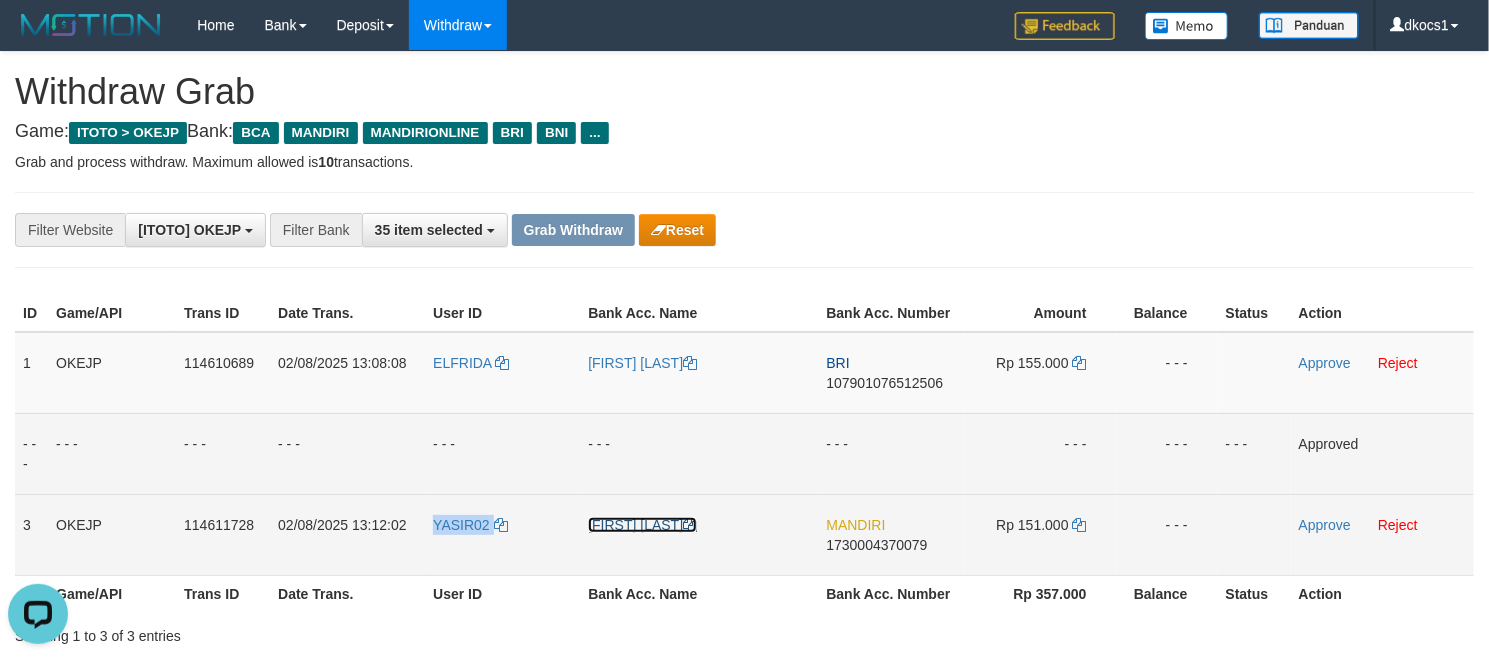 click on "[FIRST] [LAST]" at bounding box center [642, 525] 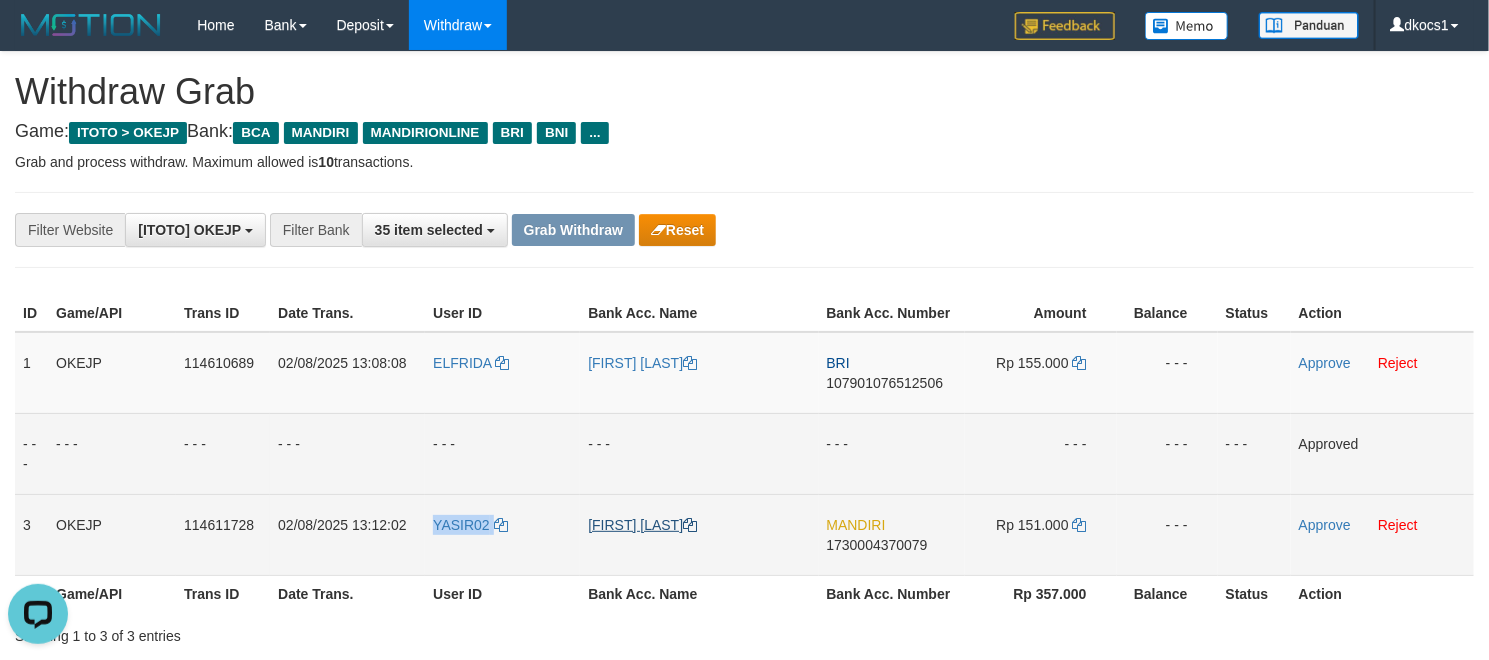 copy on "YASIR02" 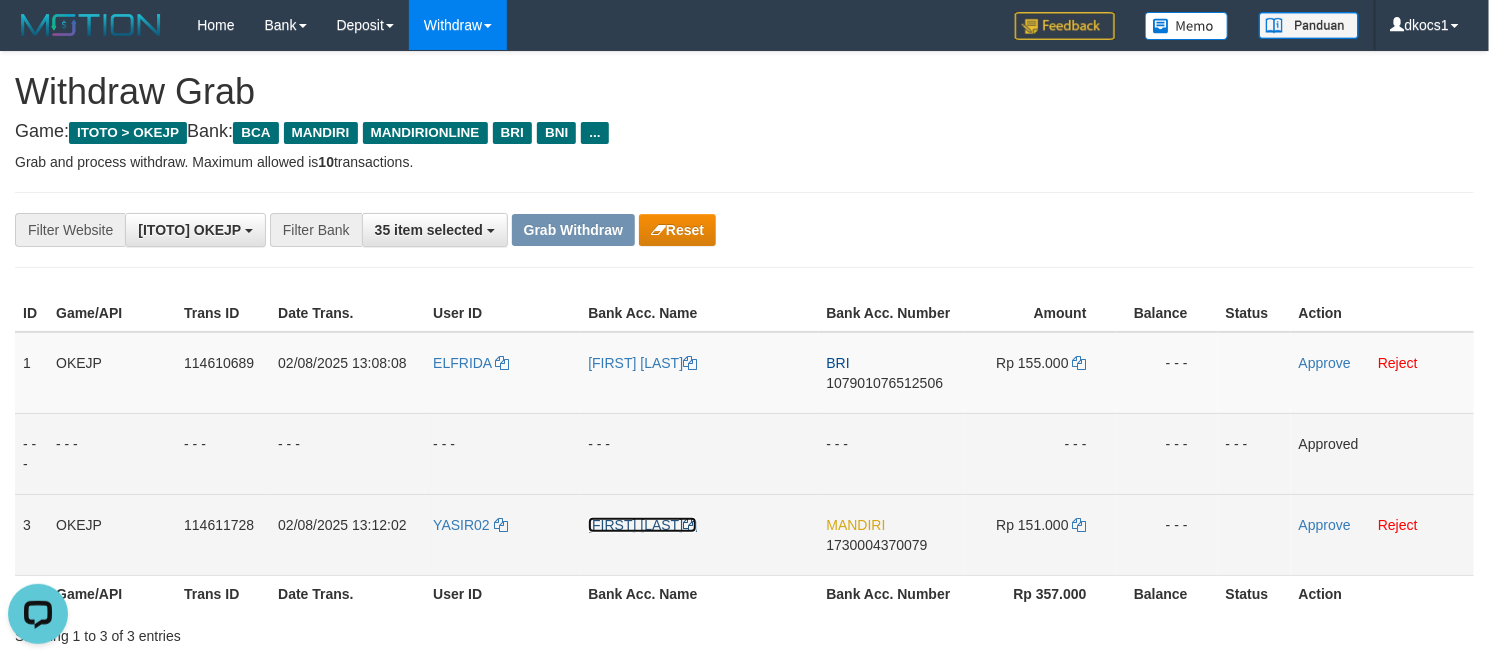 click on "[FIRST] [LAST]" at bounding box center [642, 525] 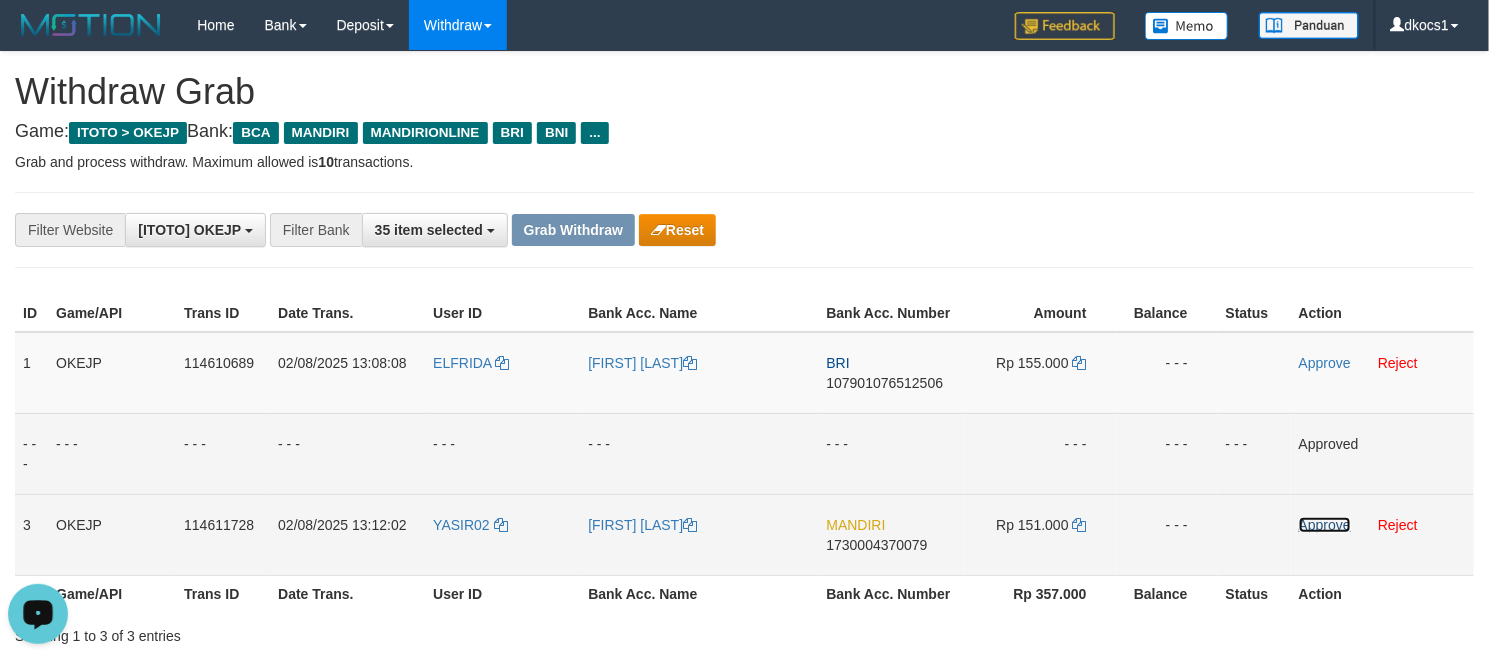 click on "Approve" at bounding box center [1325, 525] 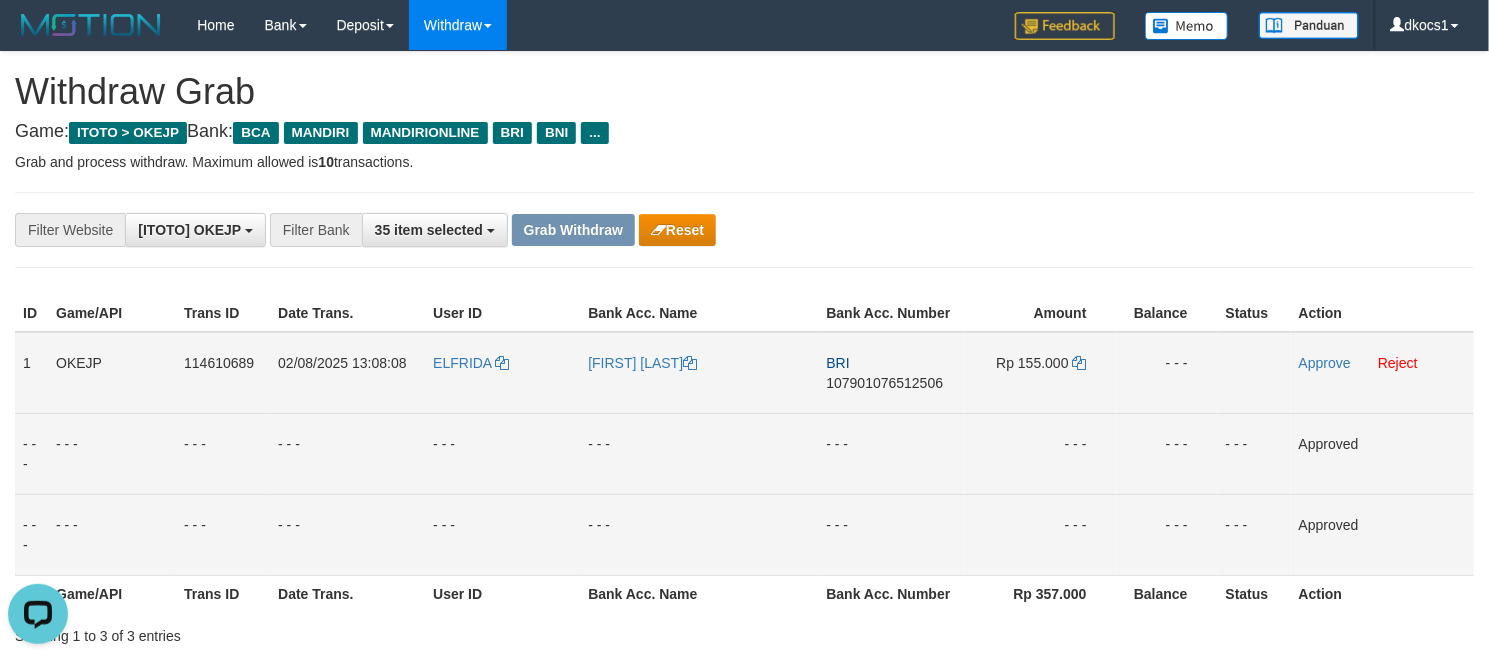 click on "ELFRIDA" at bounding box center [502, 373] 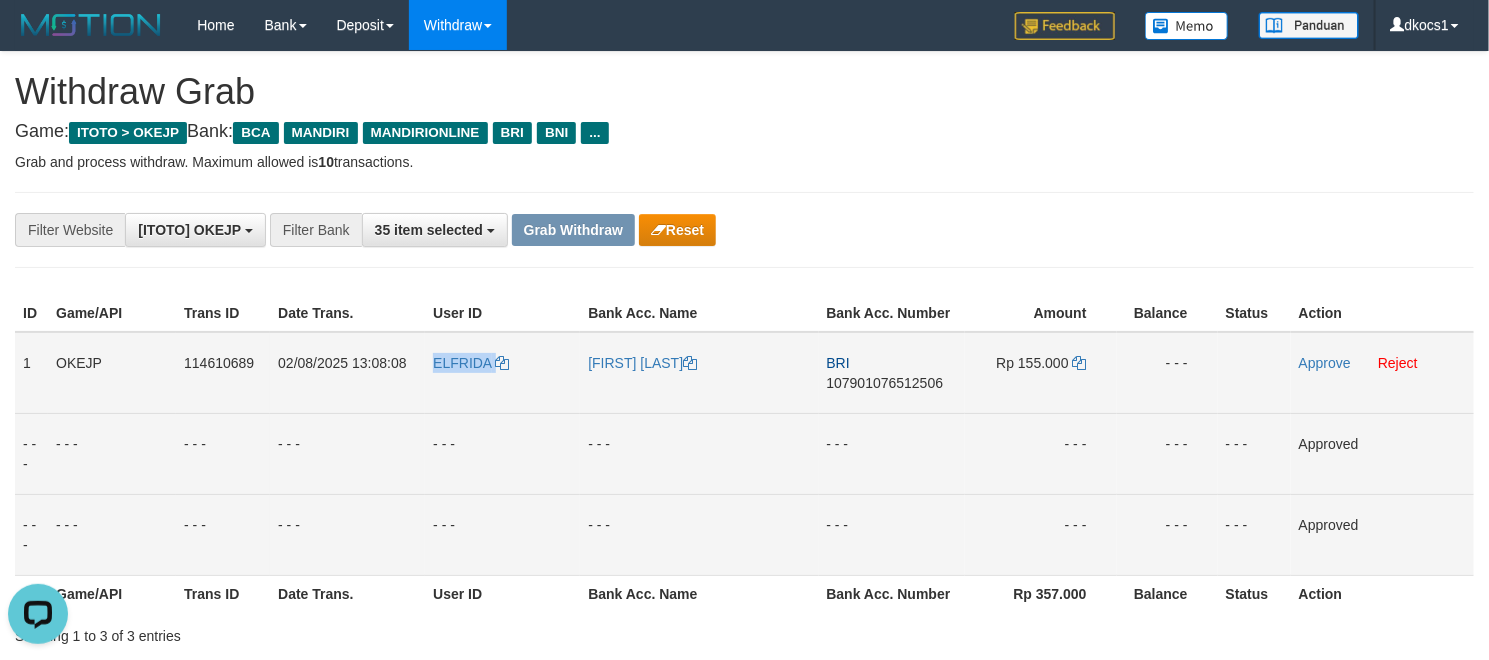 click on "ELFRIDA" at bounding box center [502, 373] 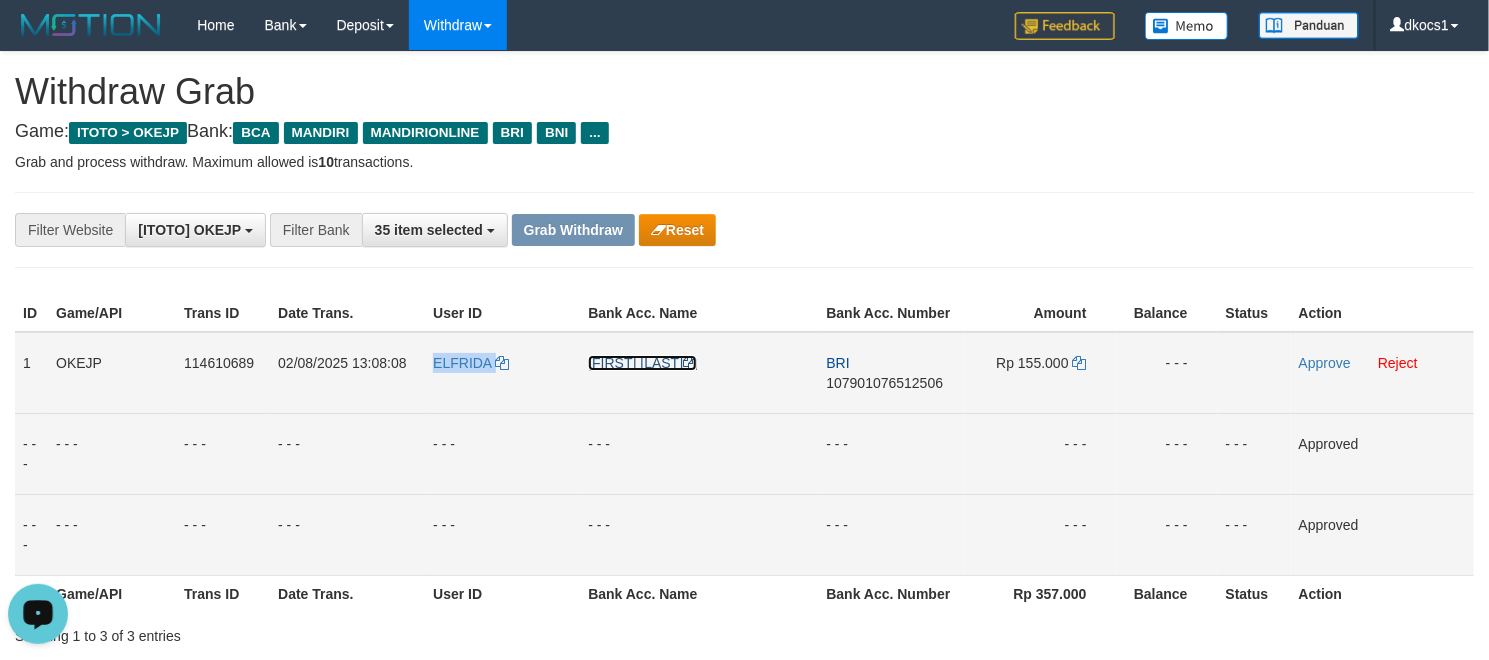 click on "[FIRST] [LAST]" at bounding box center (642, 363) 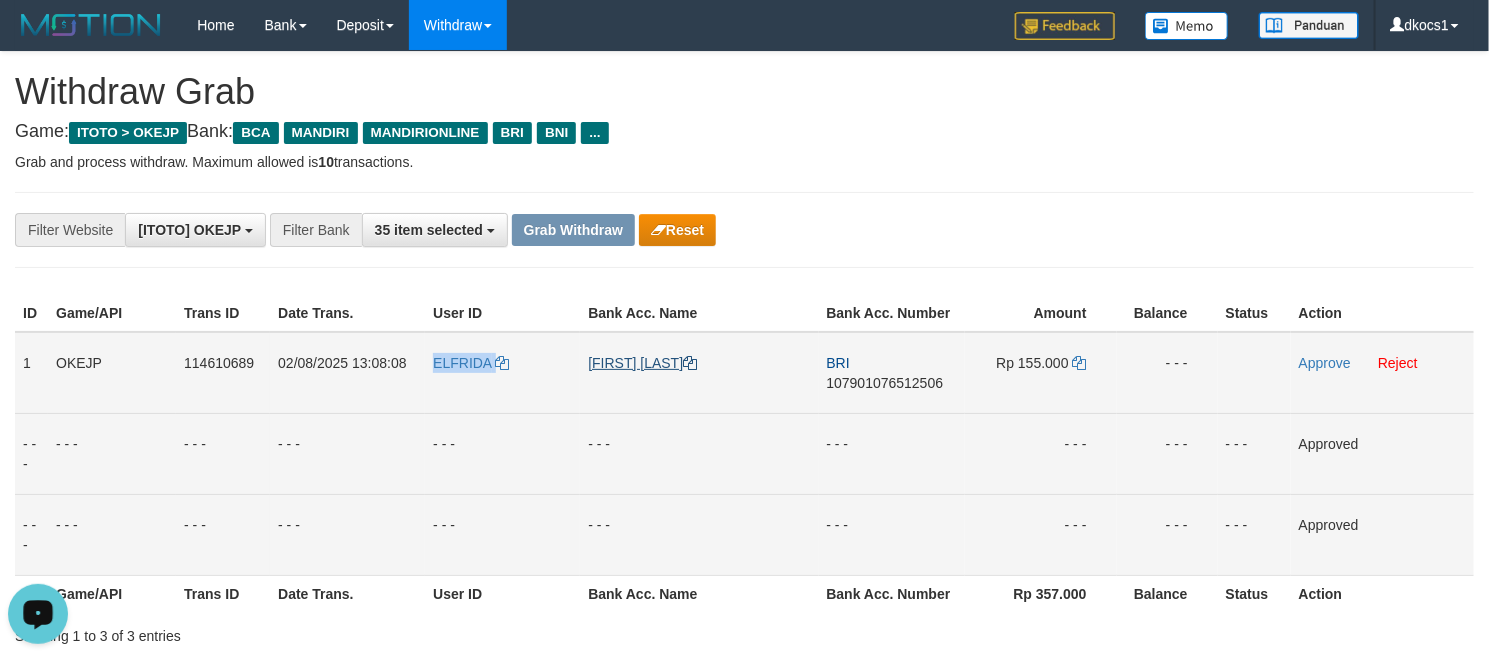 copy on "ELFRIDA" 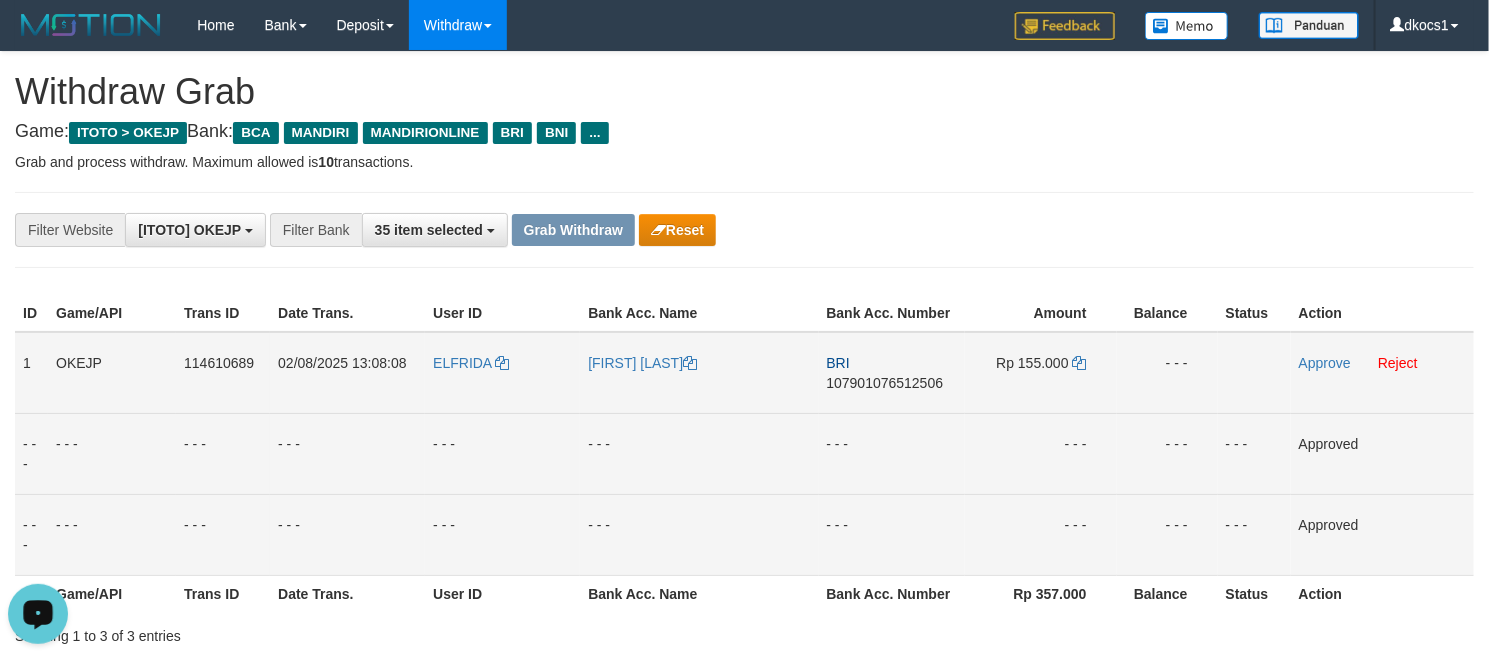 click on "BRI
107901076512506" at bounding box center (892, 373) 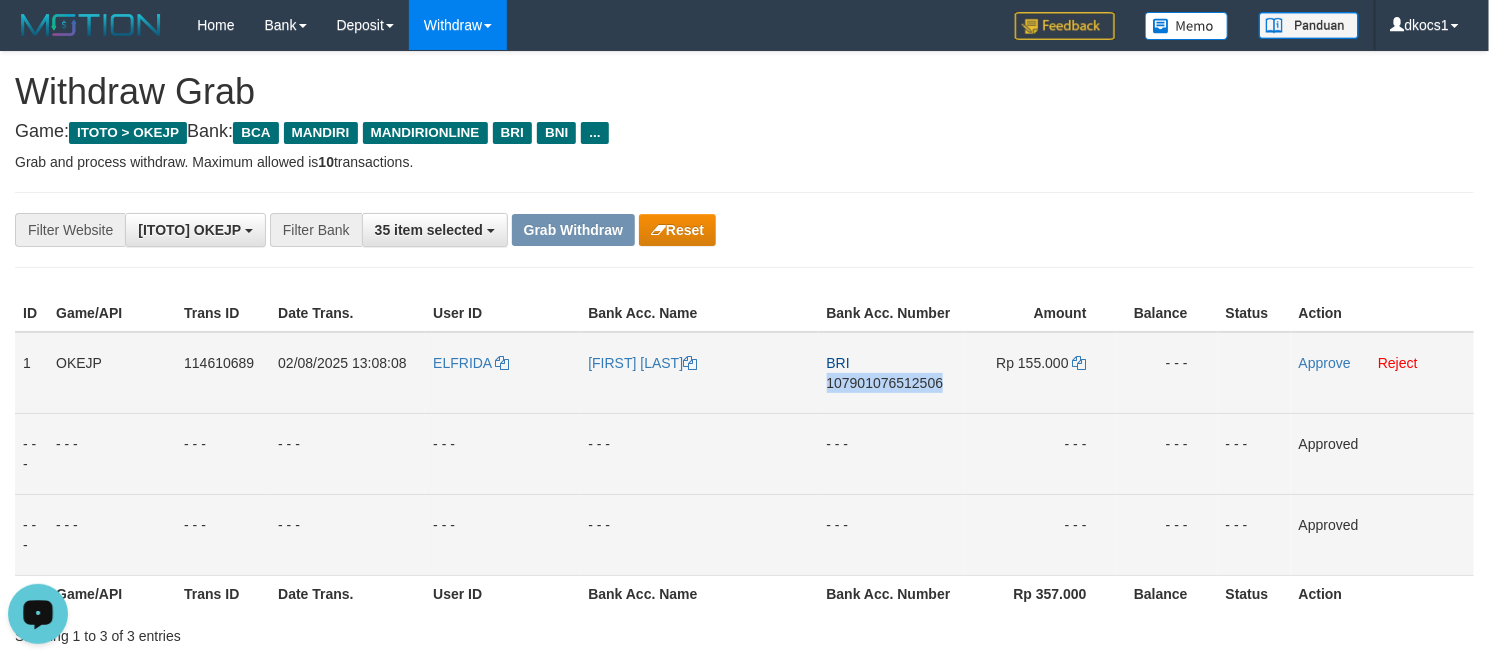 click on "BRI
107901076512506" at bounding box center (892, 373) 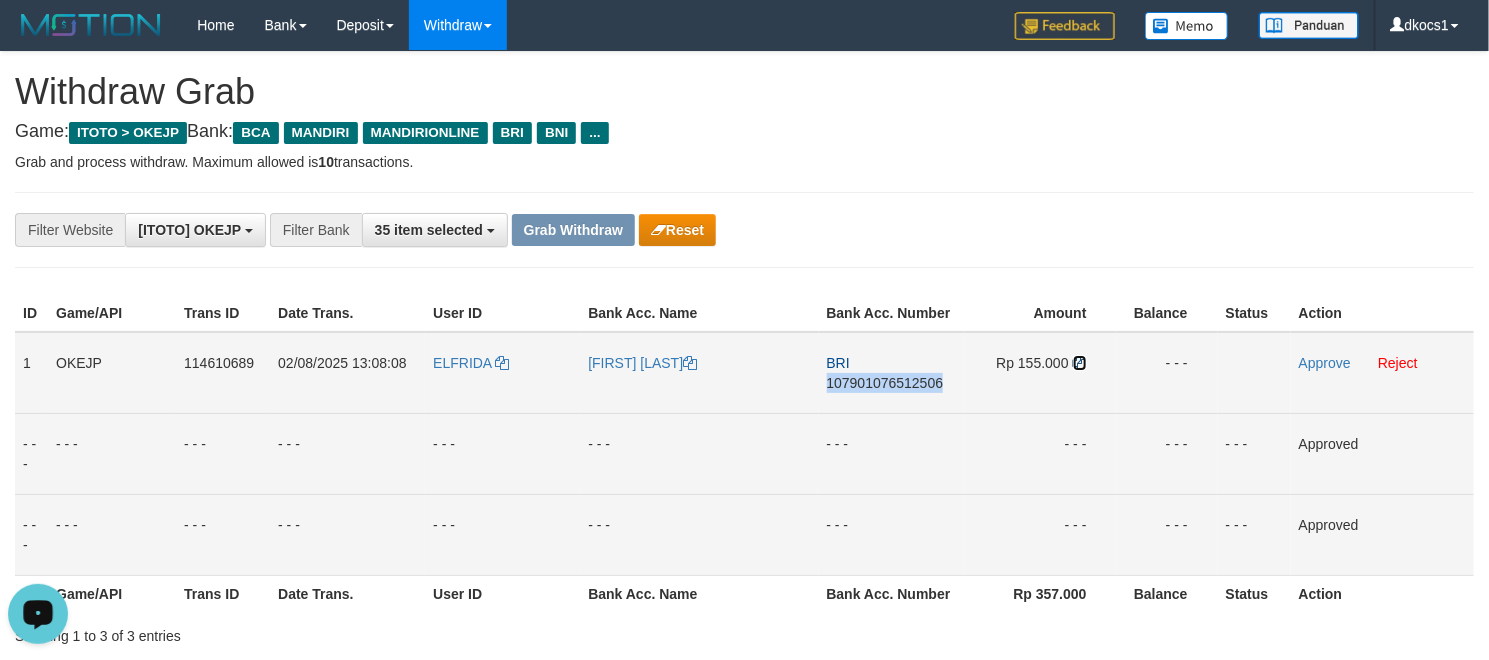 click at bounding box center [1080, 363] 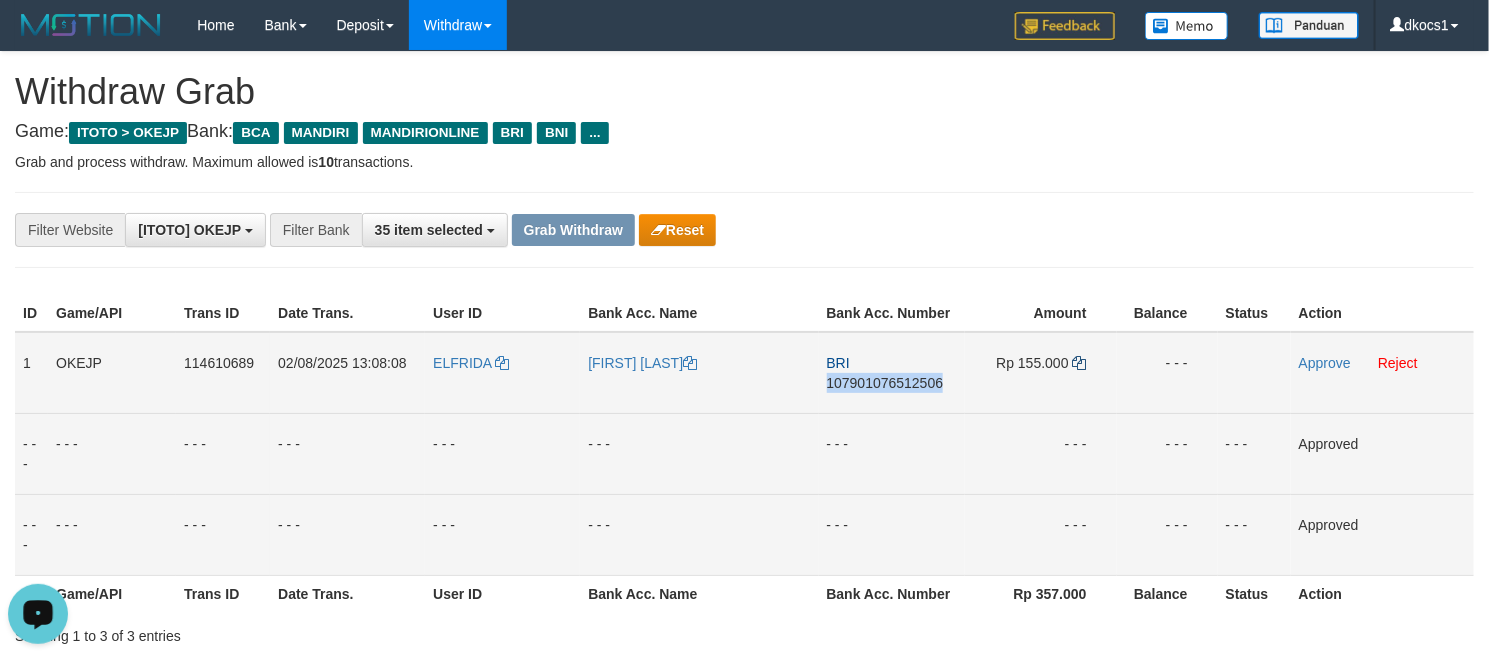 copy on "107901076512506" 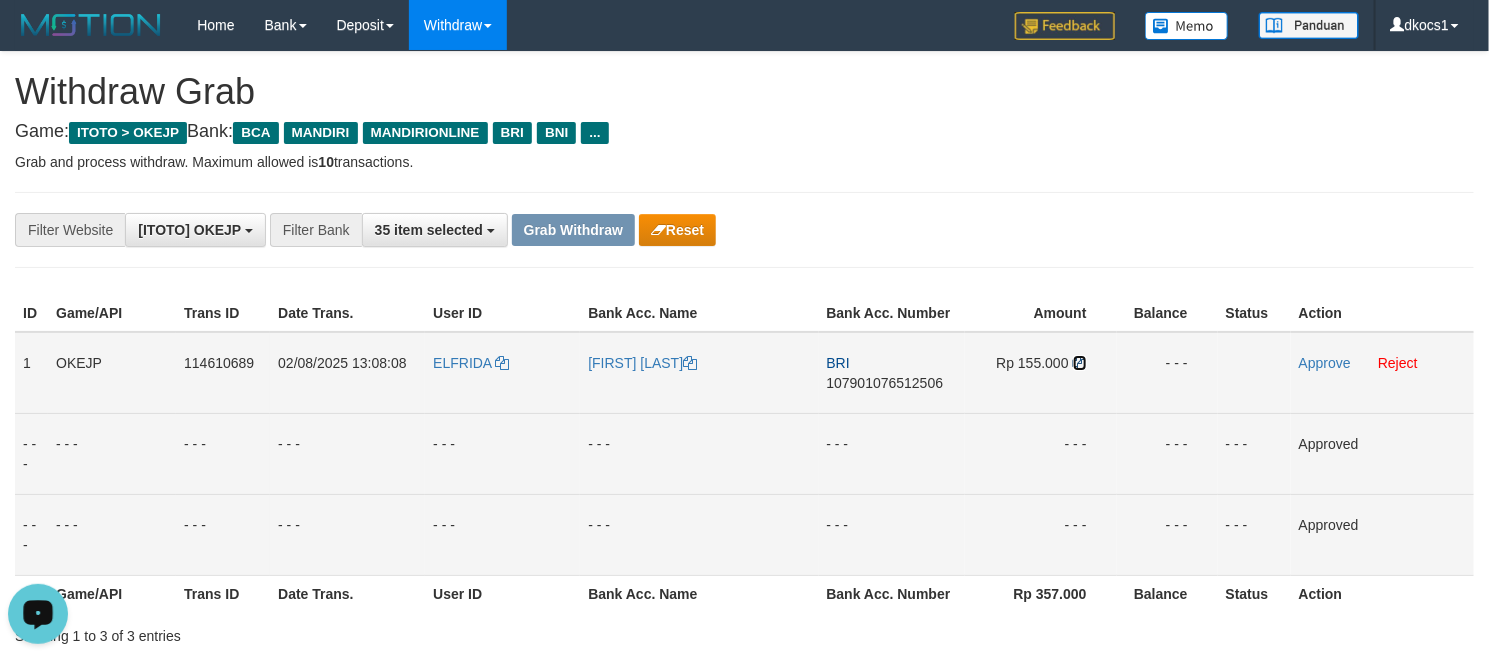 click at bounding box center [1080, 363] 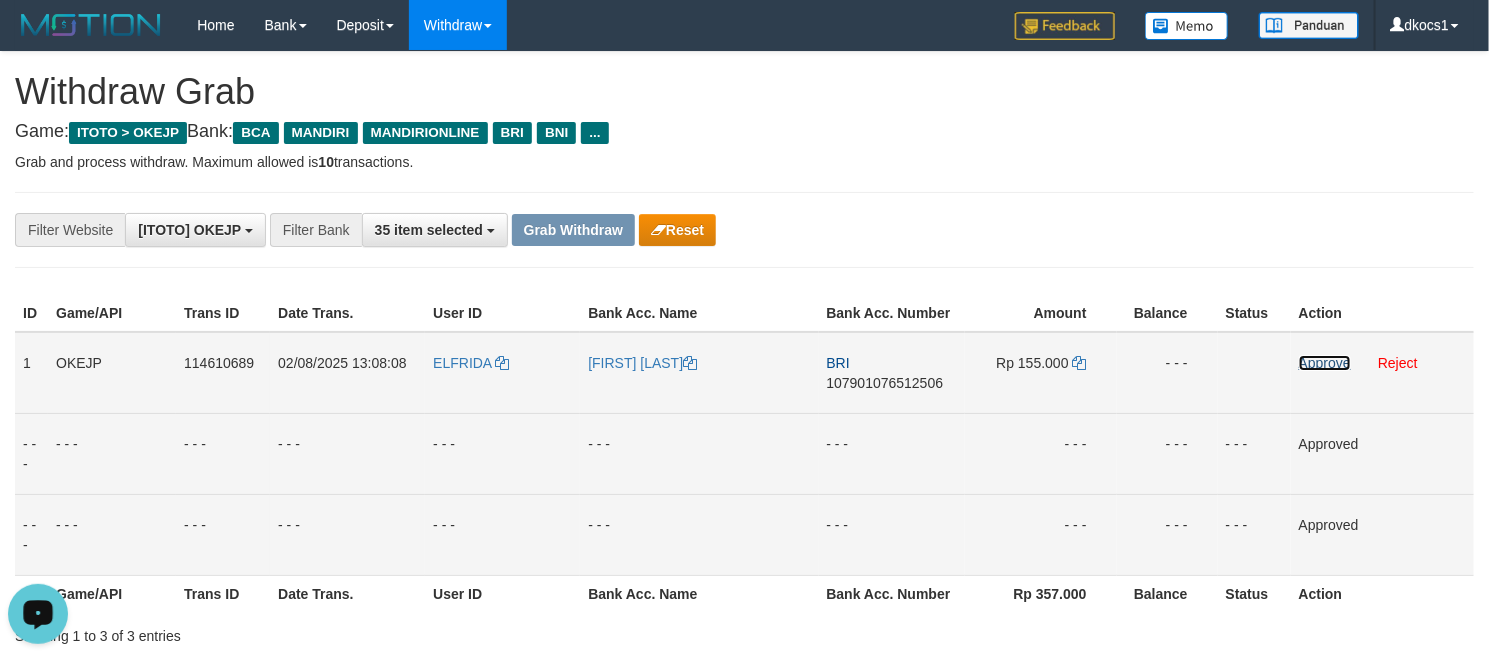 click on "Approve" at bounding box center (1325, 363) 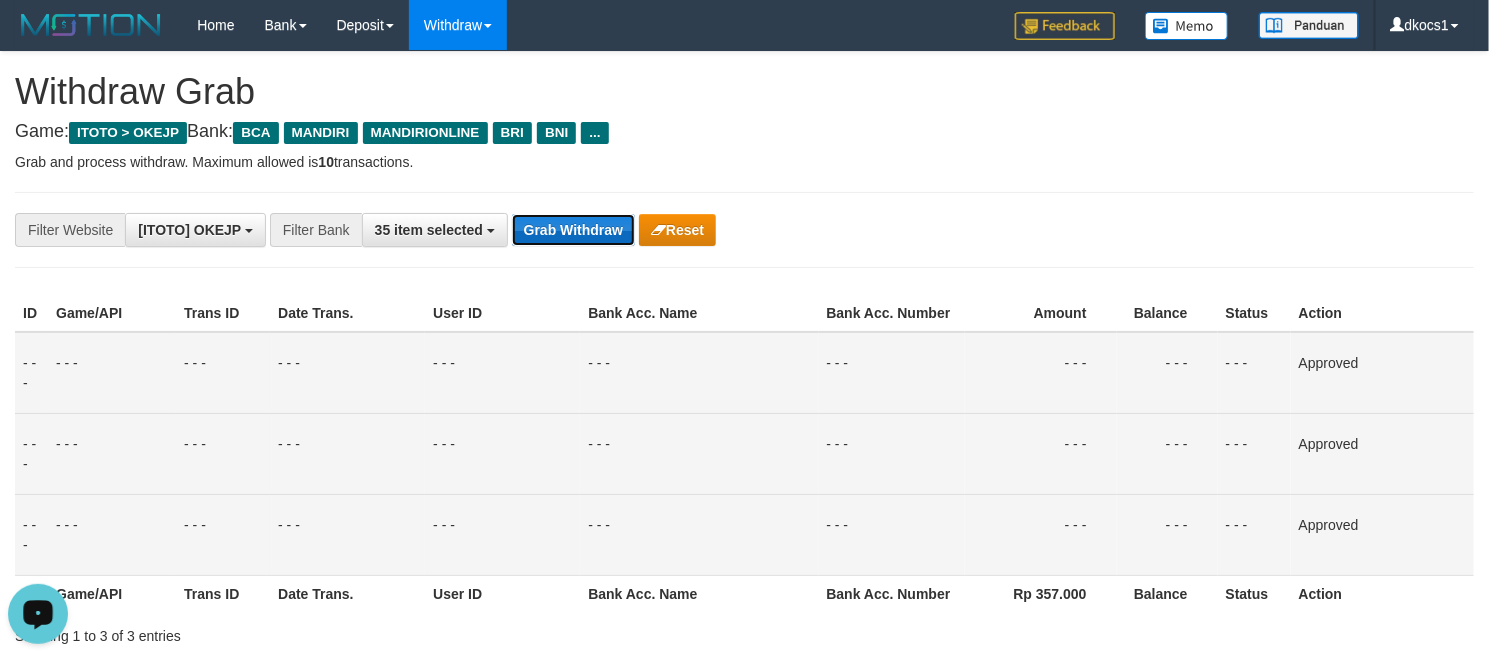 click on "Grab Withdraw" at bounding box center [573, 230] 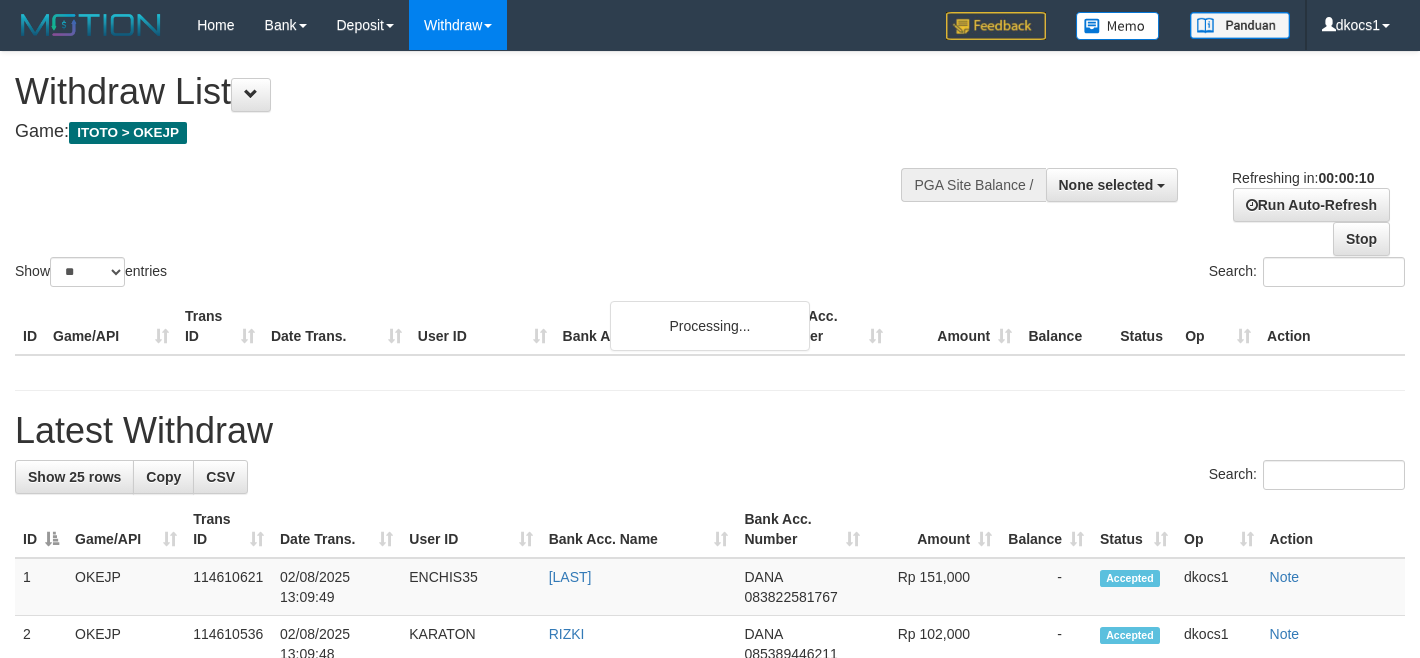 select 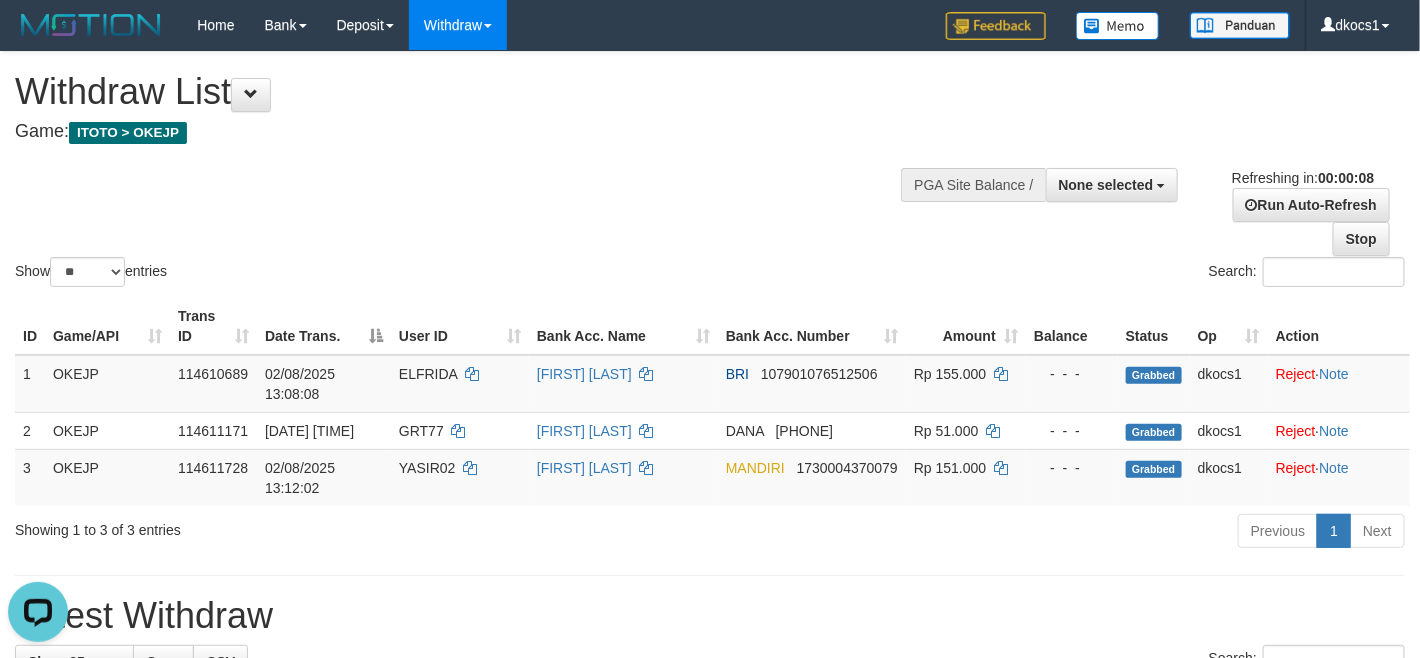 scroll, scrollTop: 0, scrollLeft: 0, axis: both 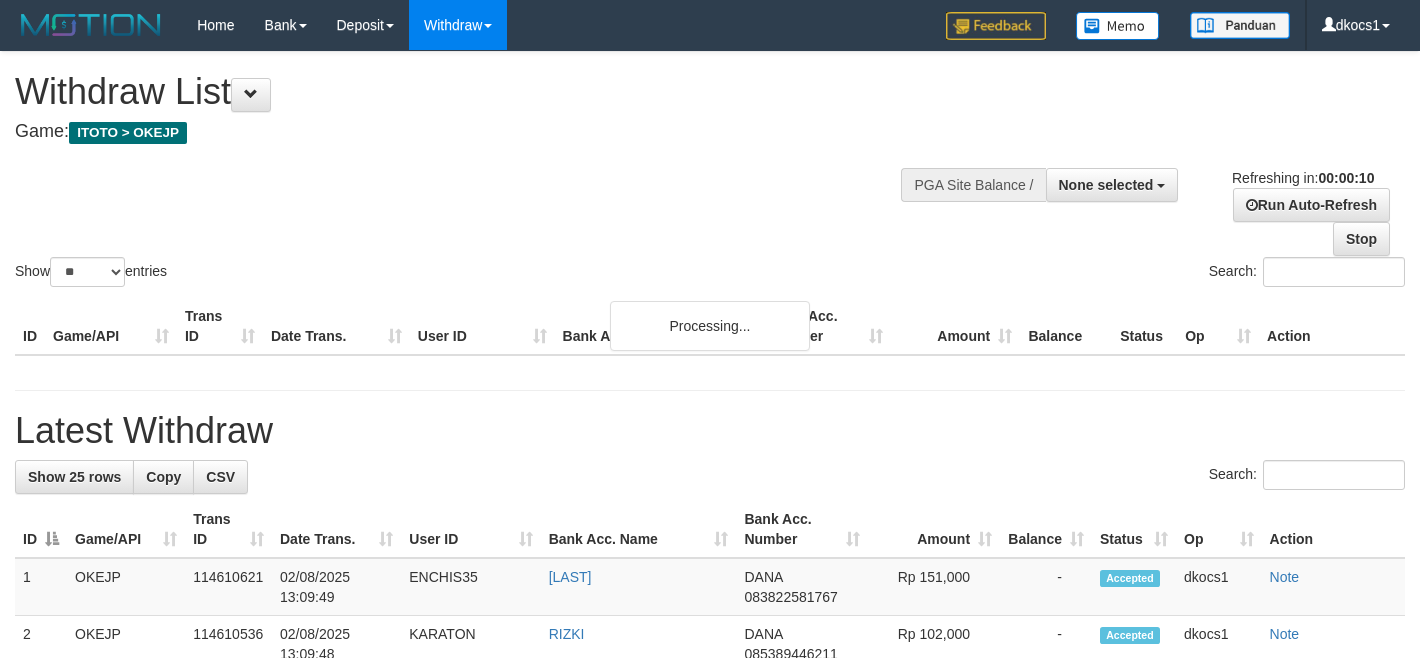 select 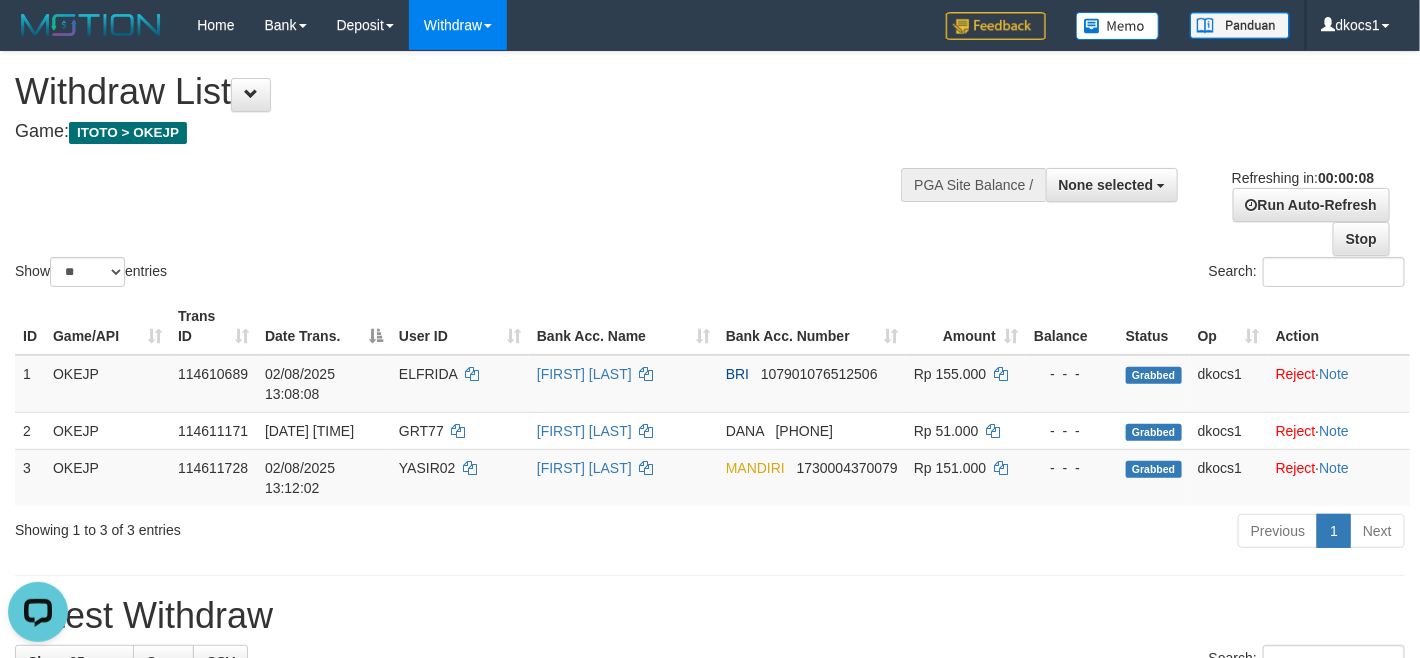 scroll, scrollTop: 0, scrollLeft: 0, axis: both 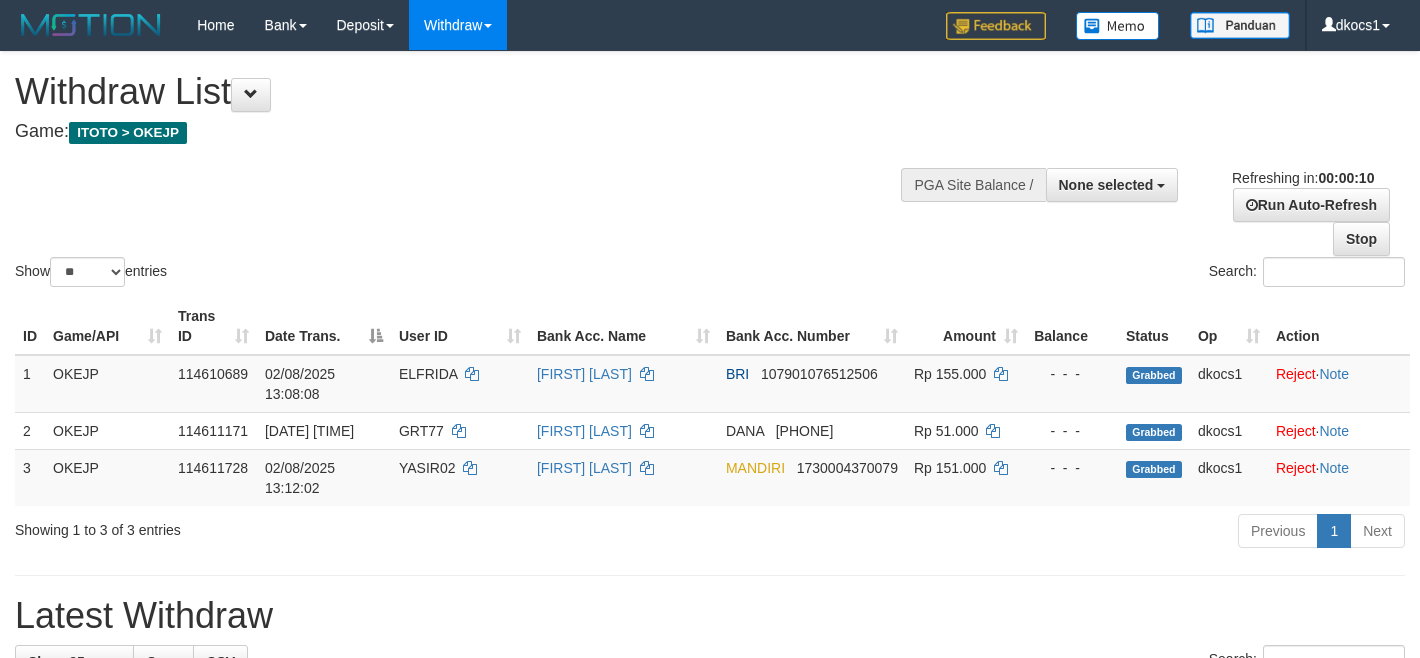 select 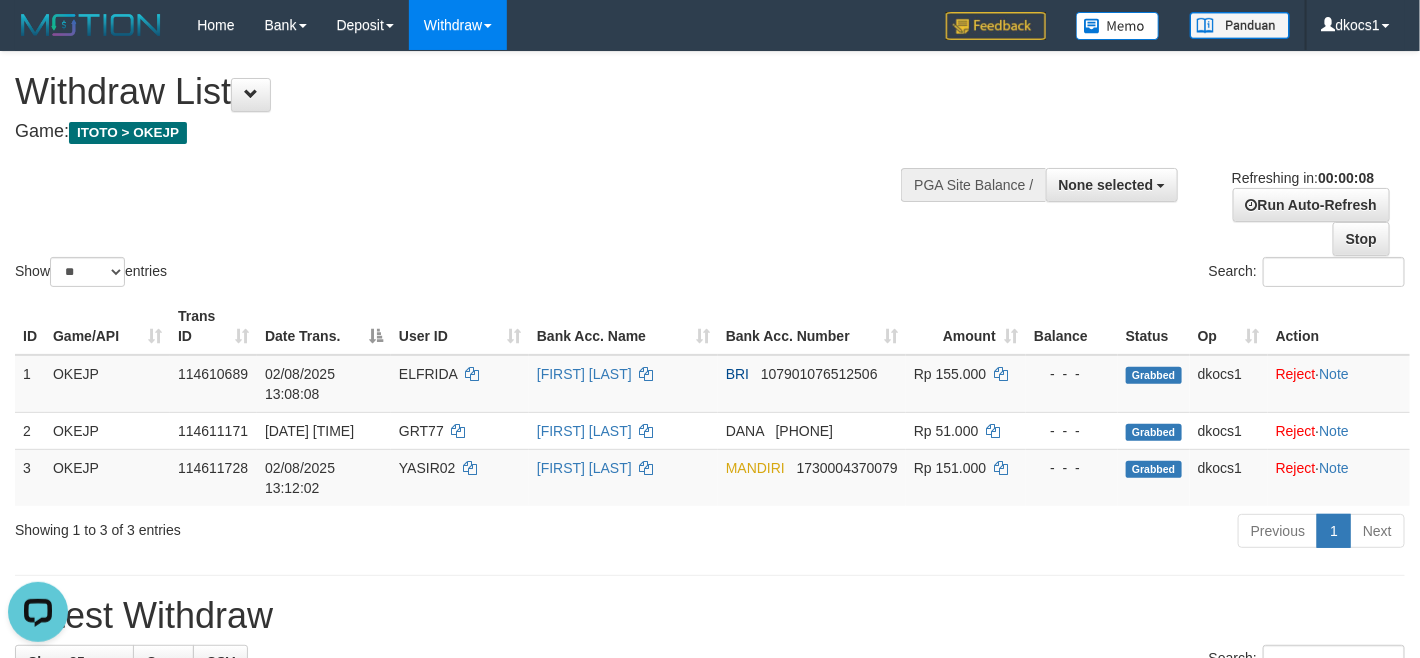 scroll, scrollTop: 0, scrollLeft: 0, axis: both 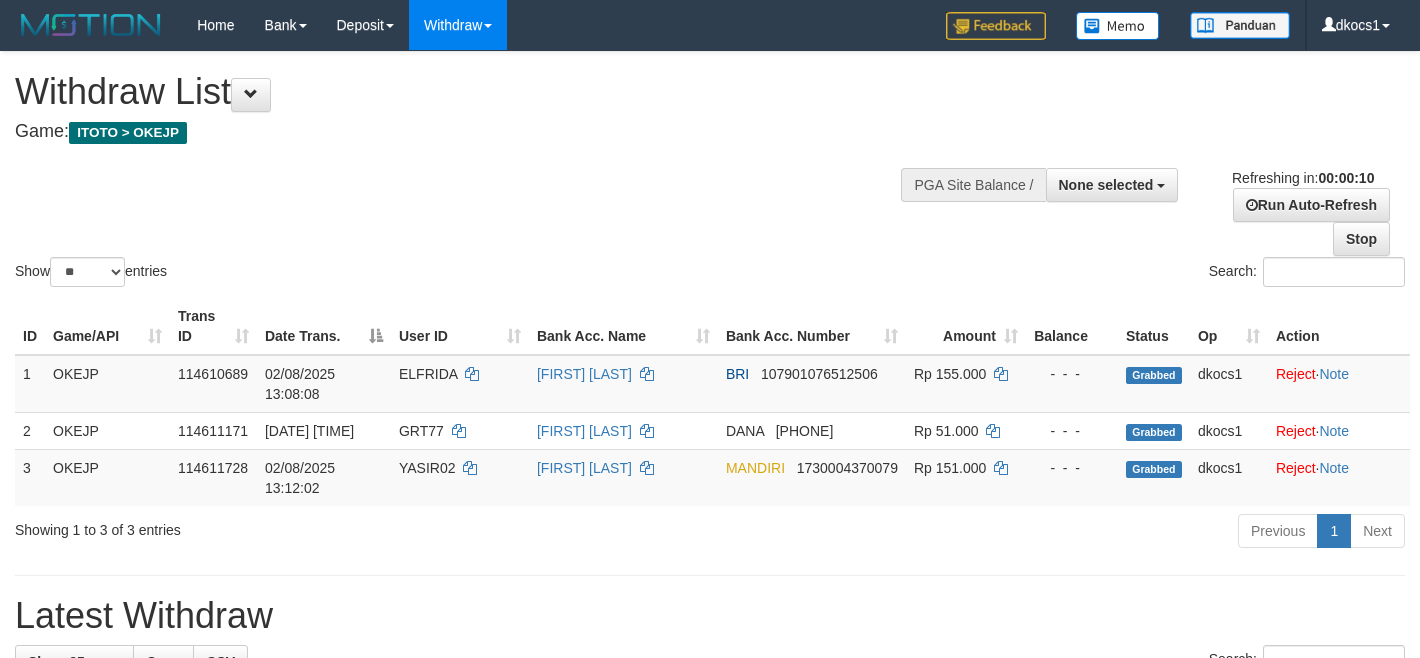 select 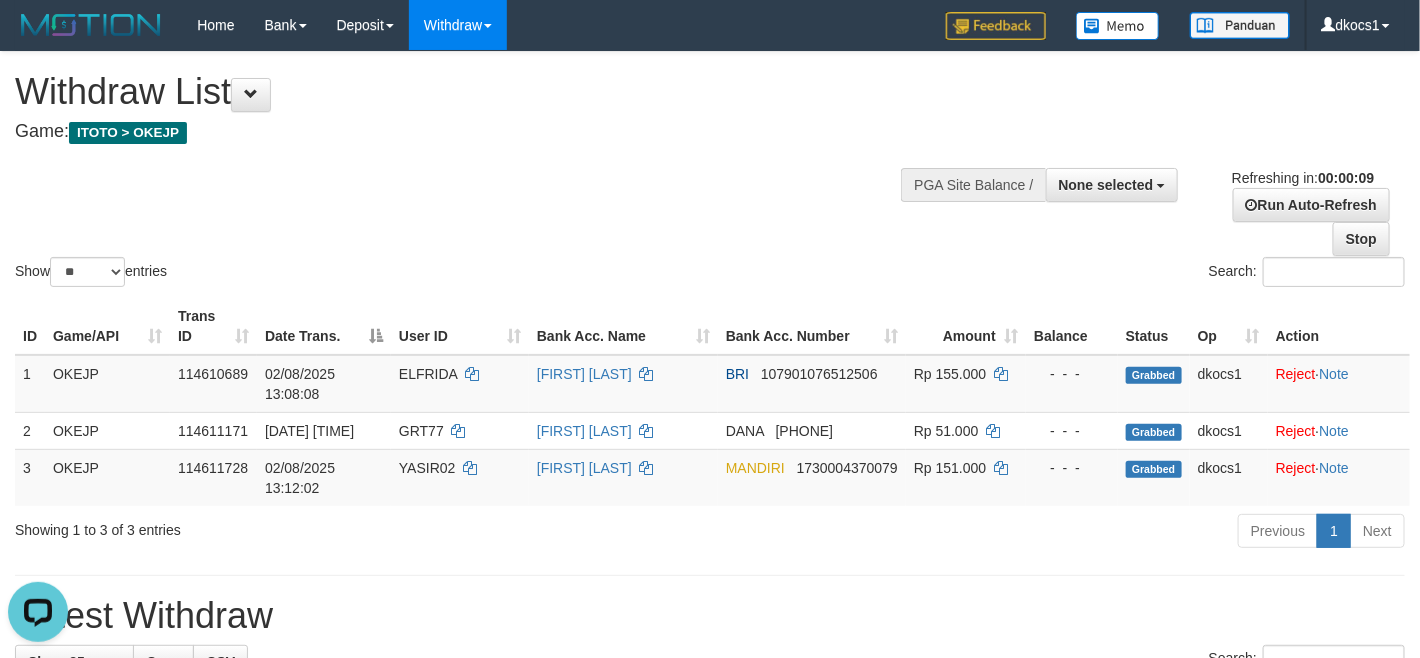 scroll, scrollTop: 0, scrollLeft: 0, axis: both 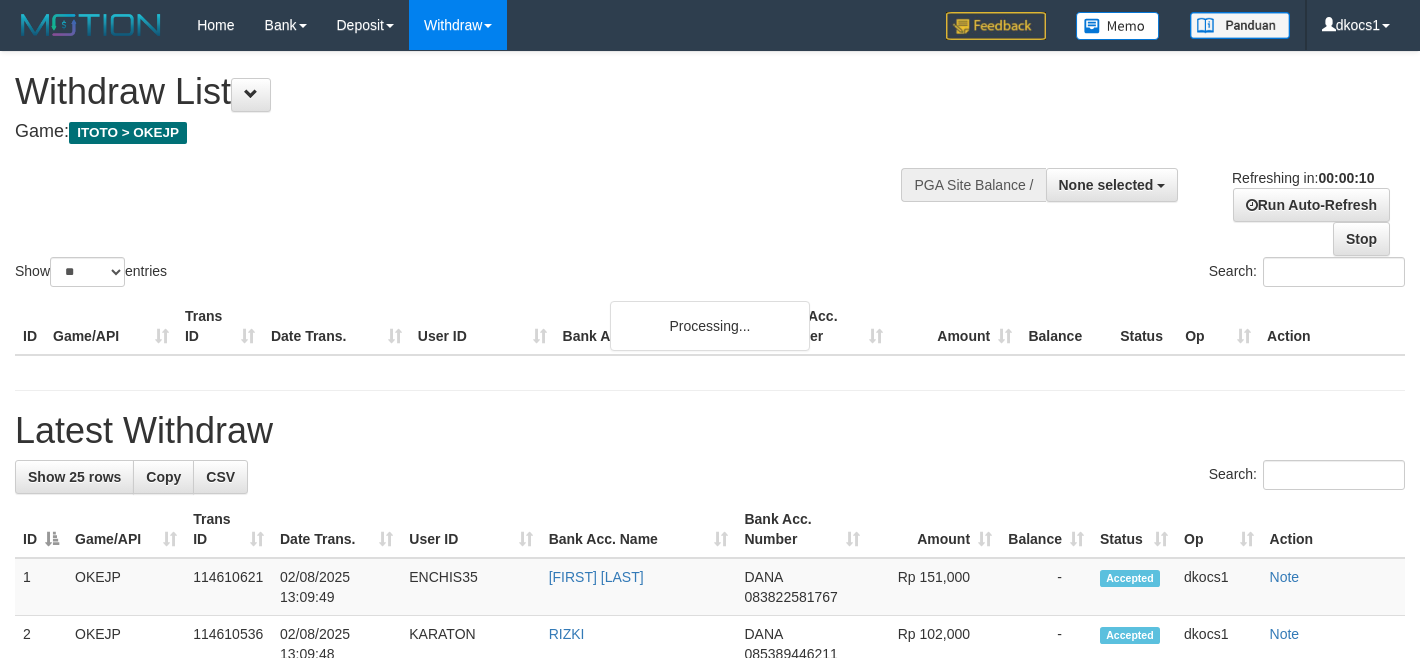 select 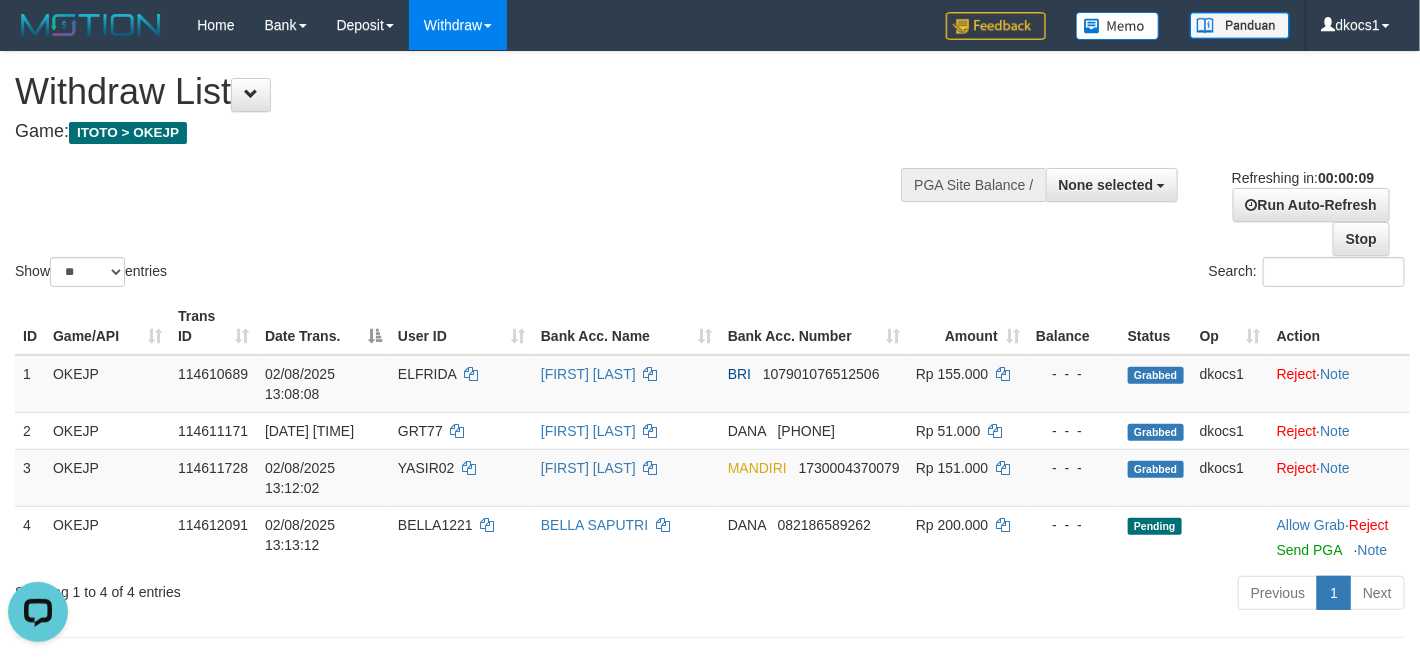 scroll, scrollTop: 0, scrollLeft: 0, axis: both 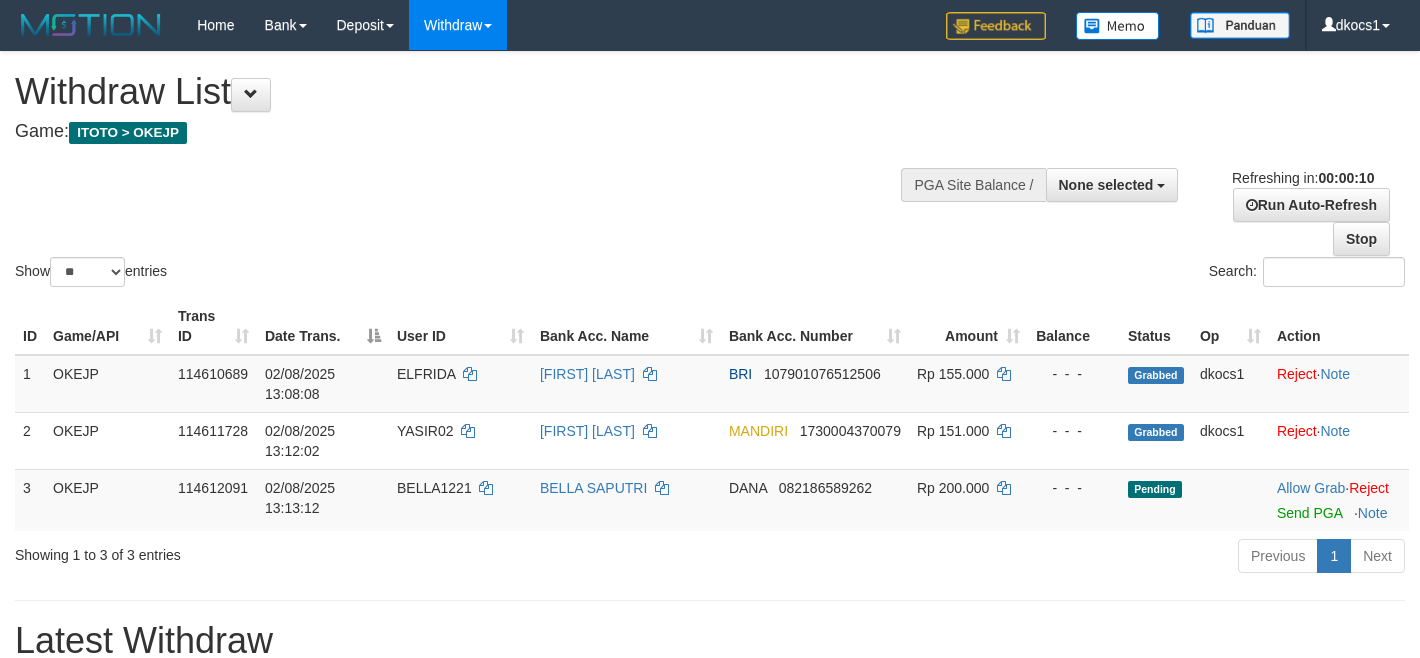 select 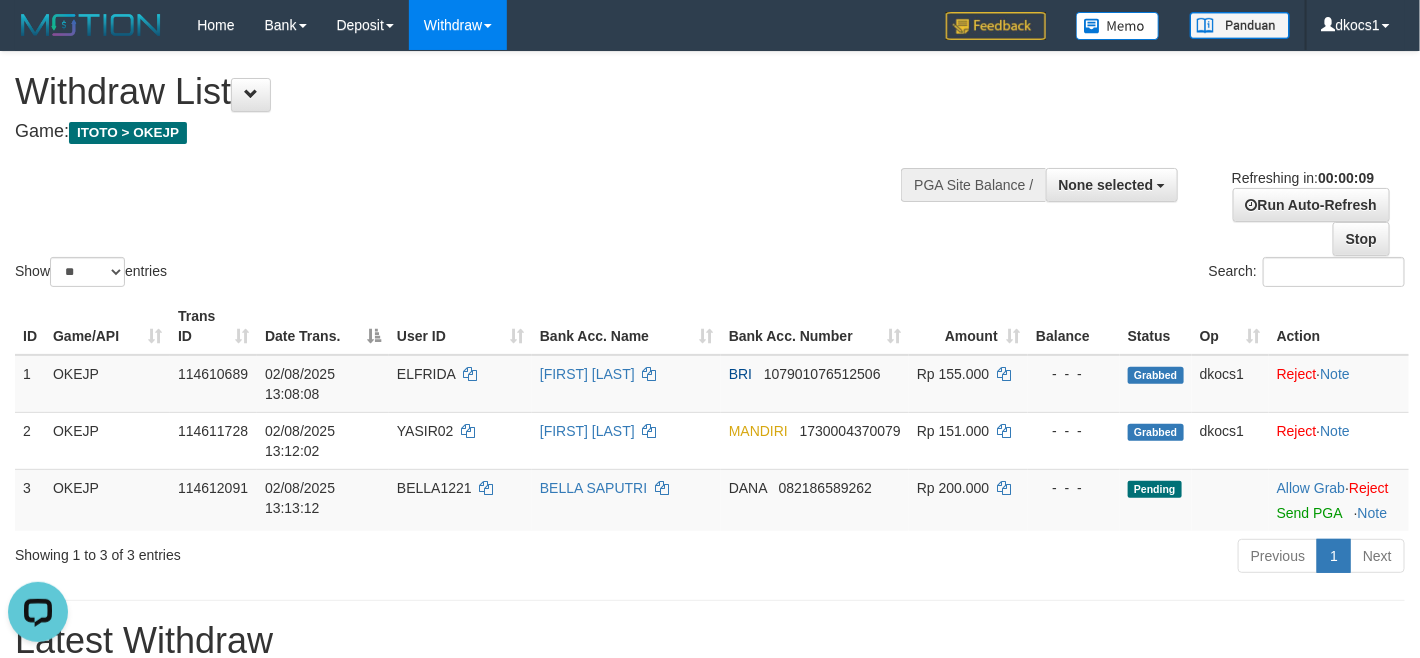 scroll, scrollTop: 0, scrollLeft: 0, axis: both 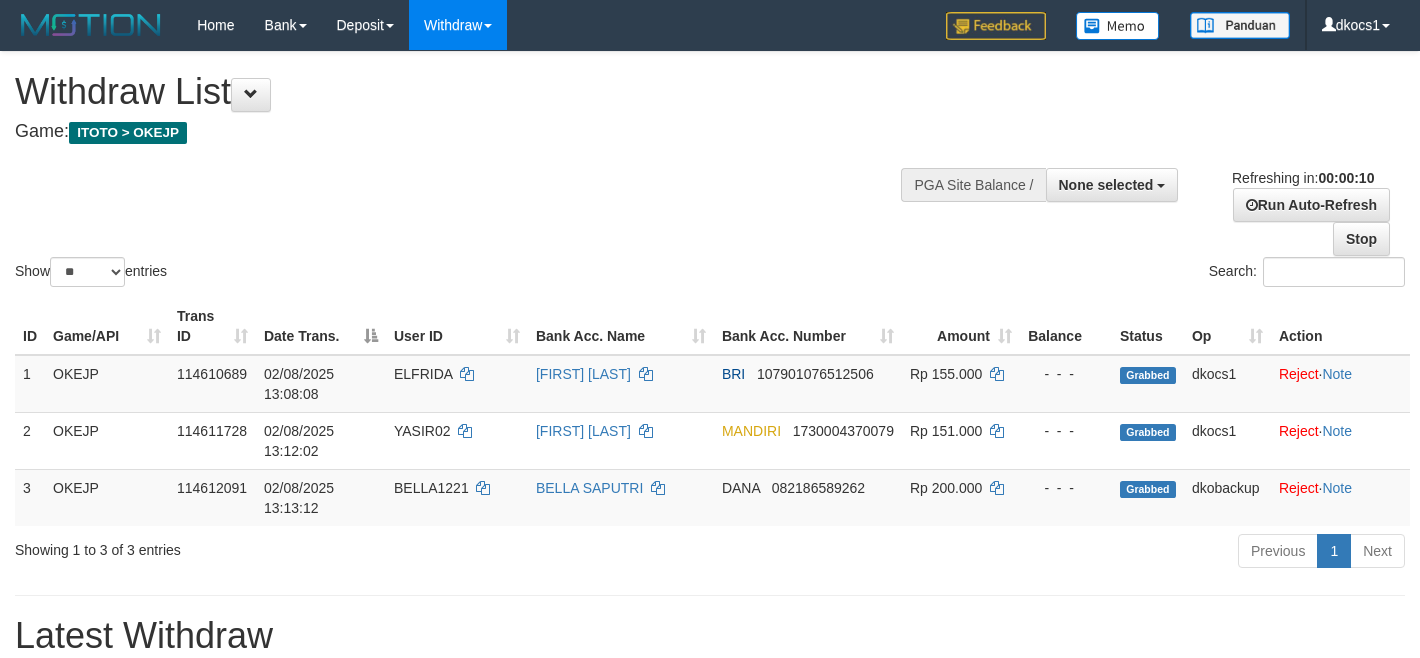 select 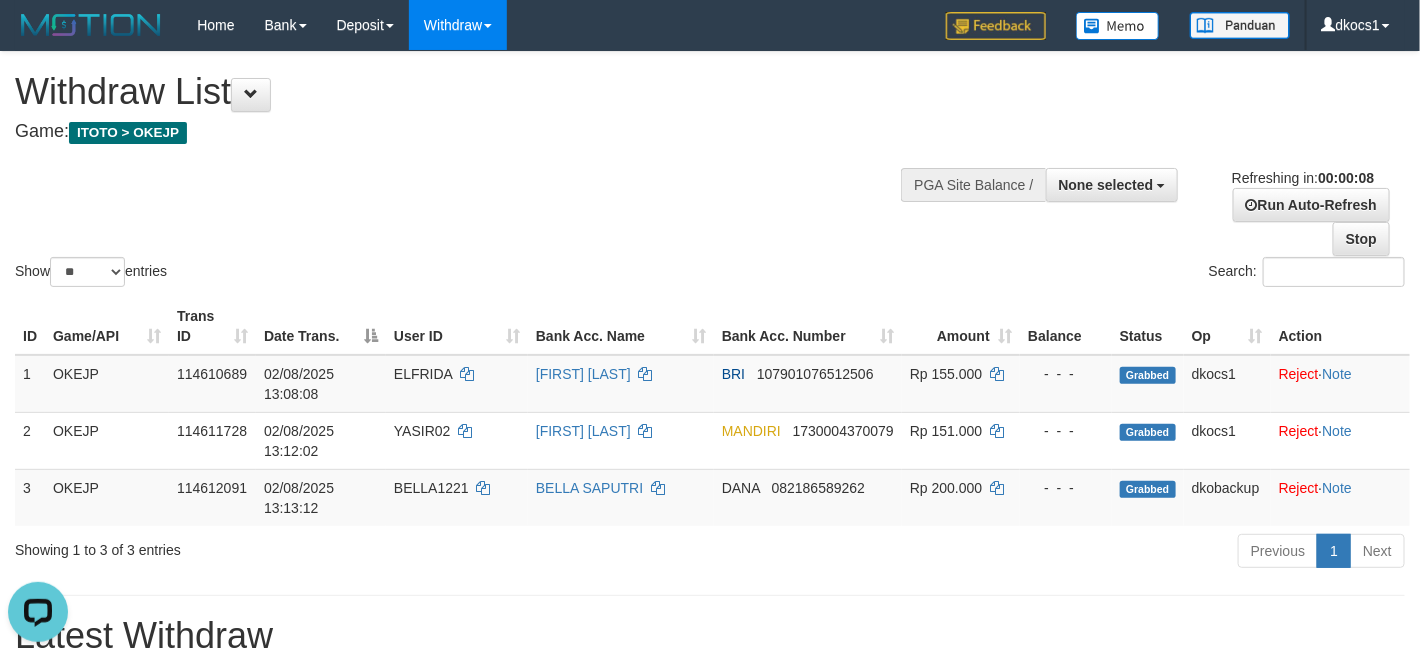 scroll, scrollTop: 0, scrollLeft: 0, axis: both 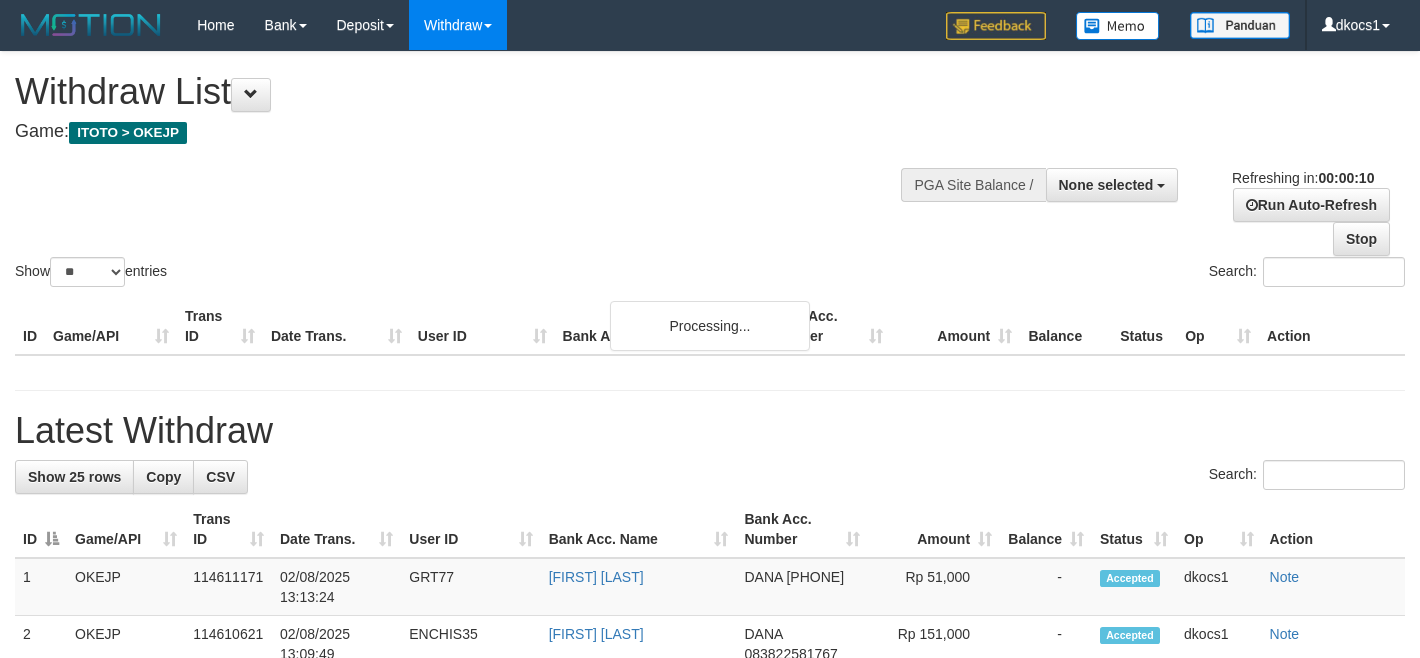 select 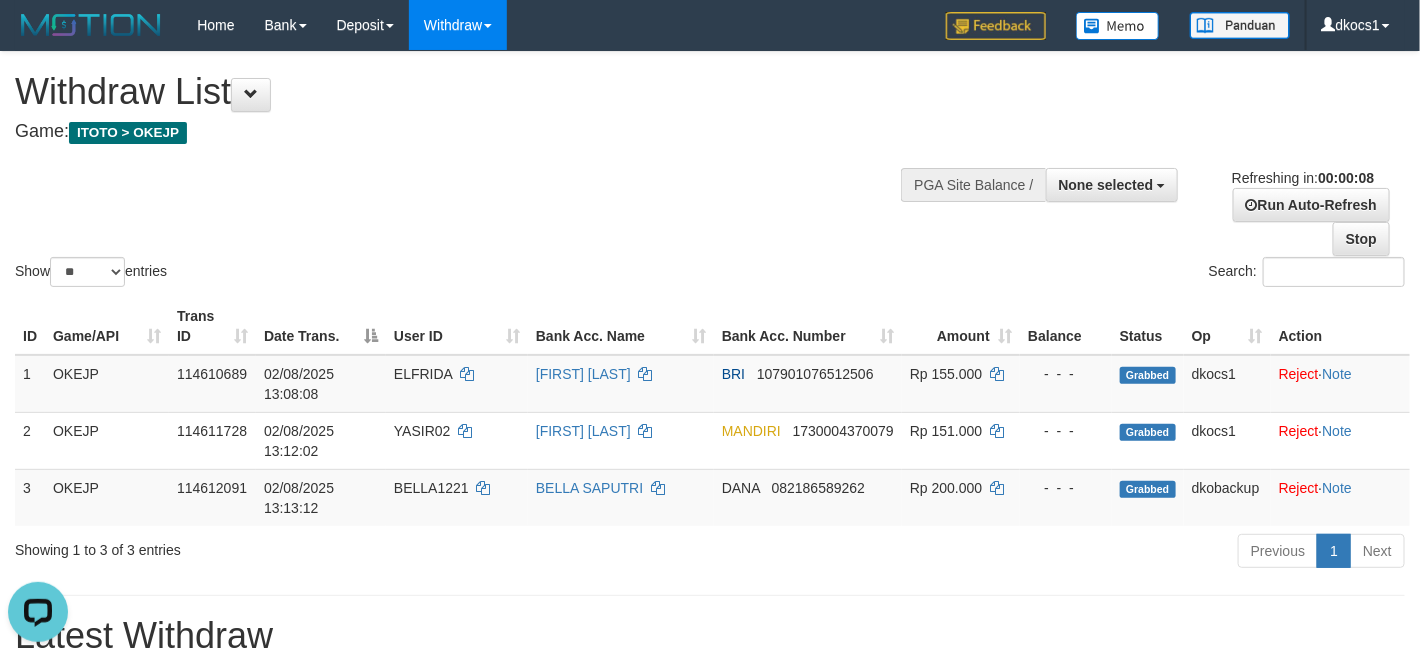 scroll, scrollTop: 0, scrollLeft: 0, axis: both 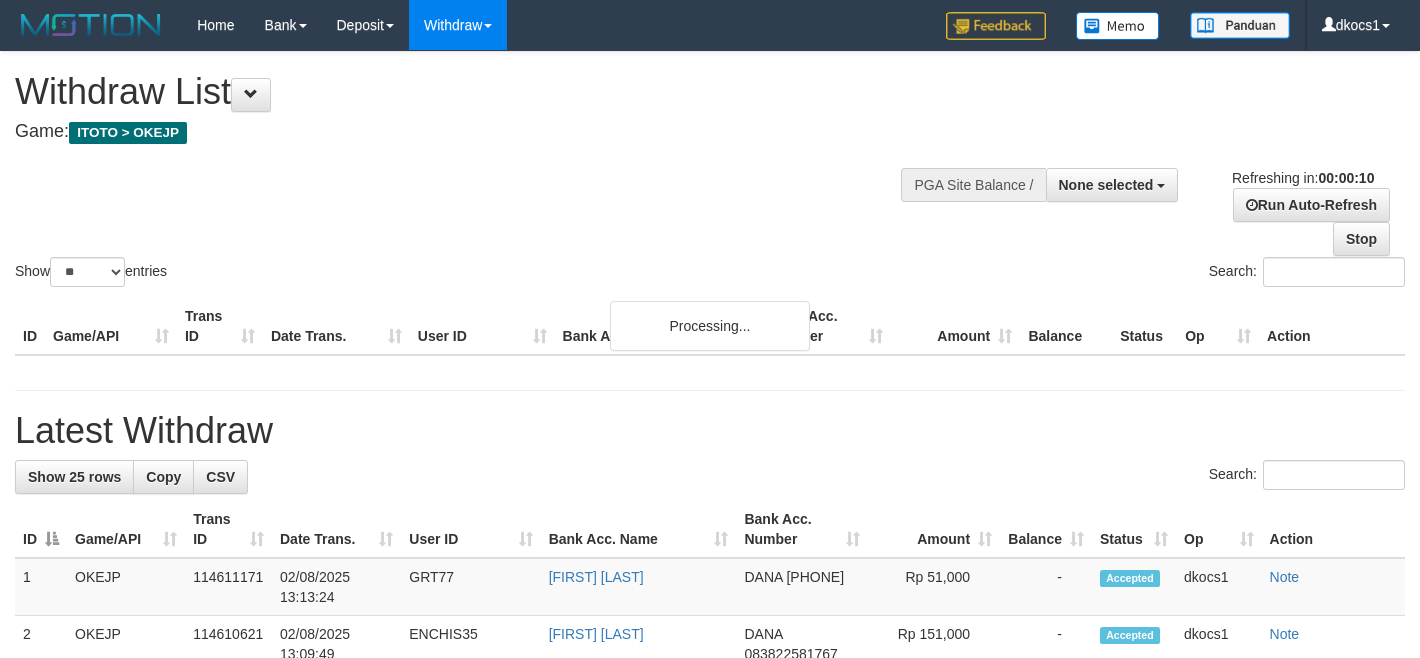 select 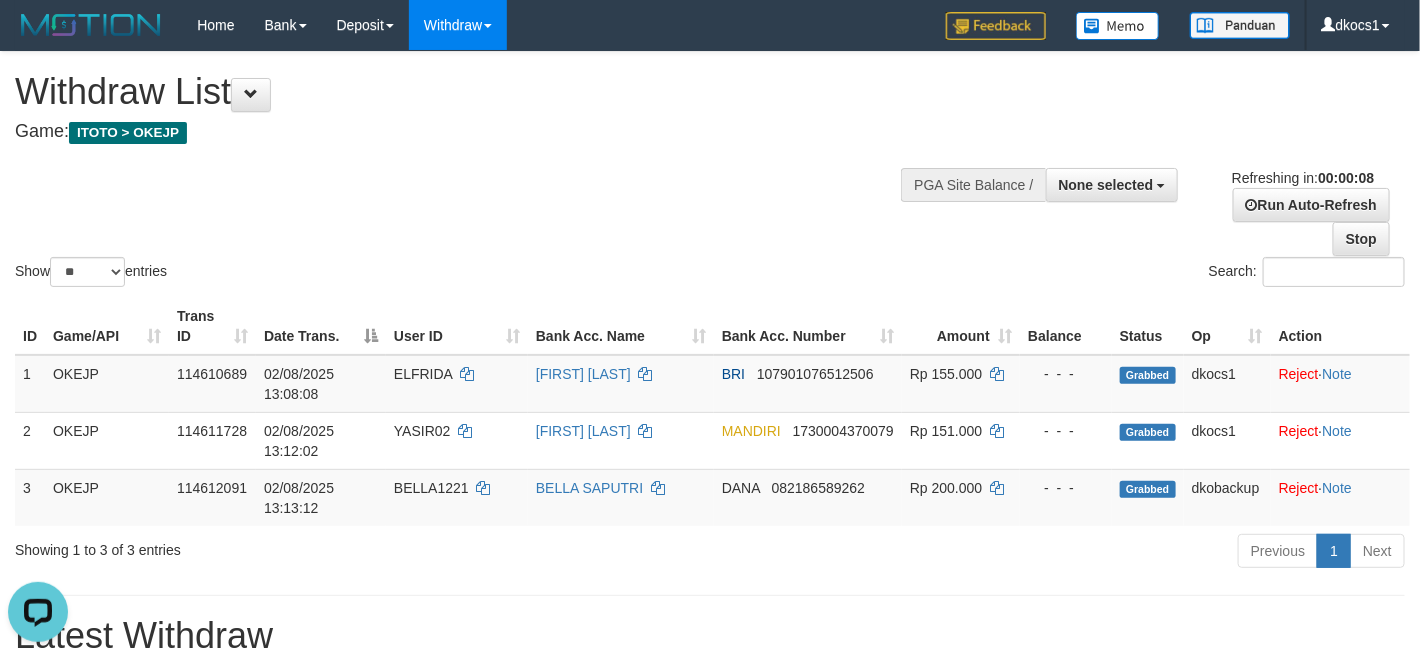 scroll, scrollTop: 0, scrollLeft: 0, axis: both 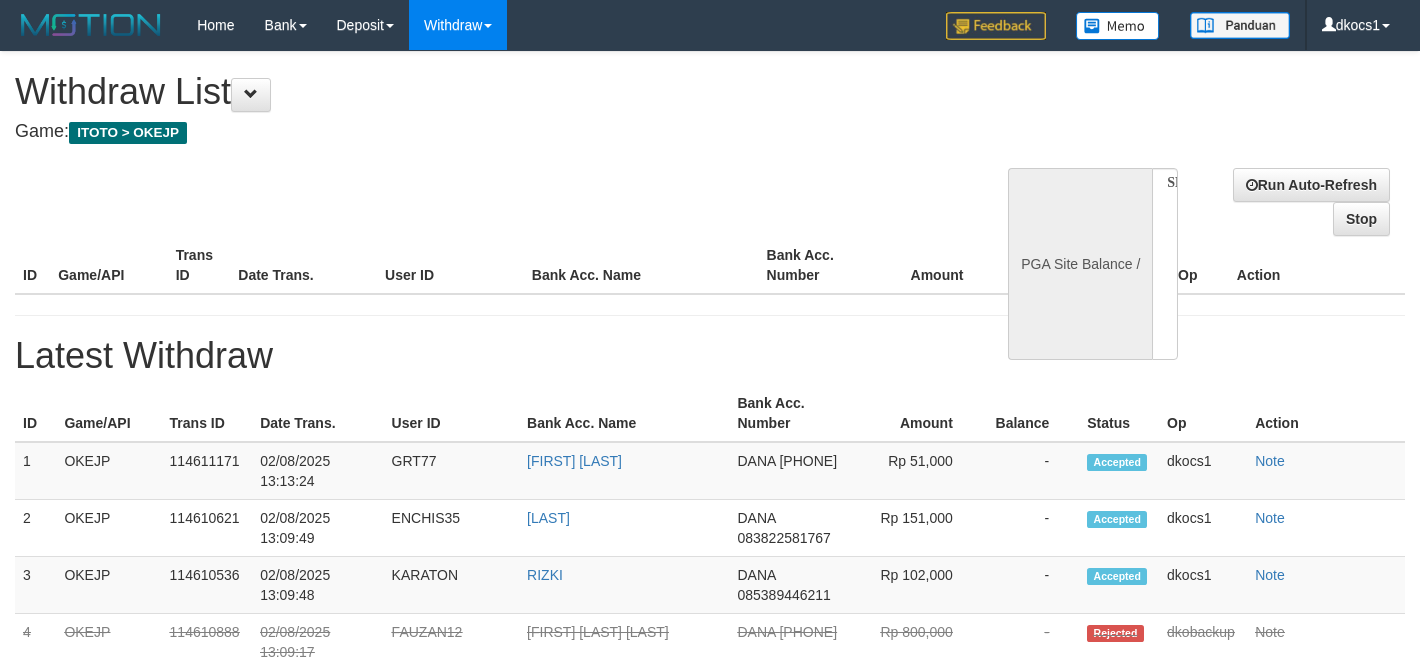 select 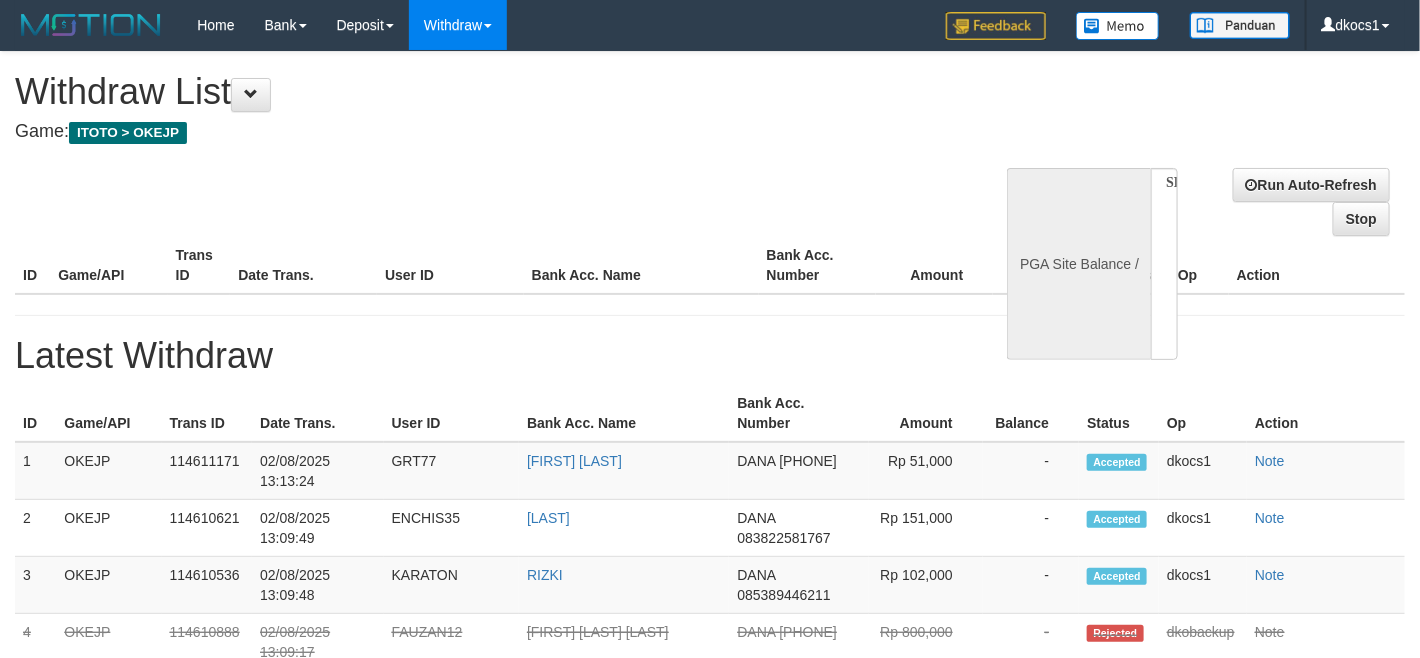 select on "**" 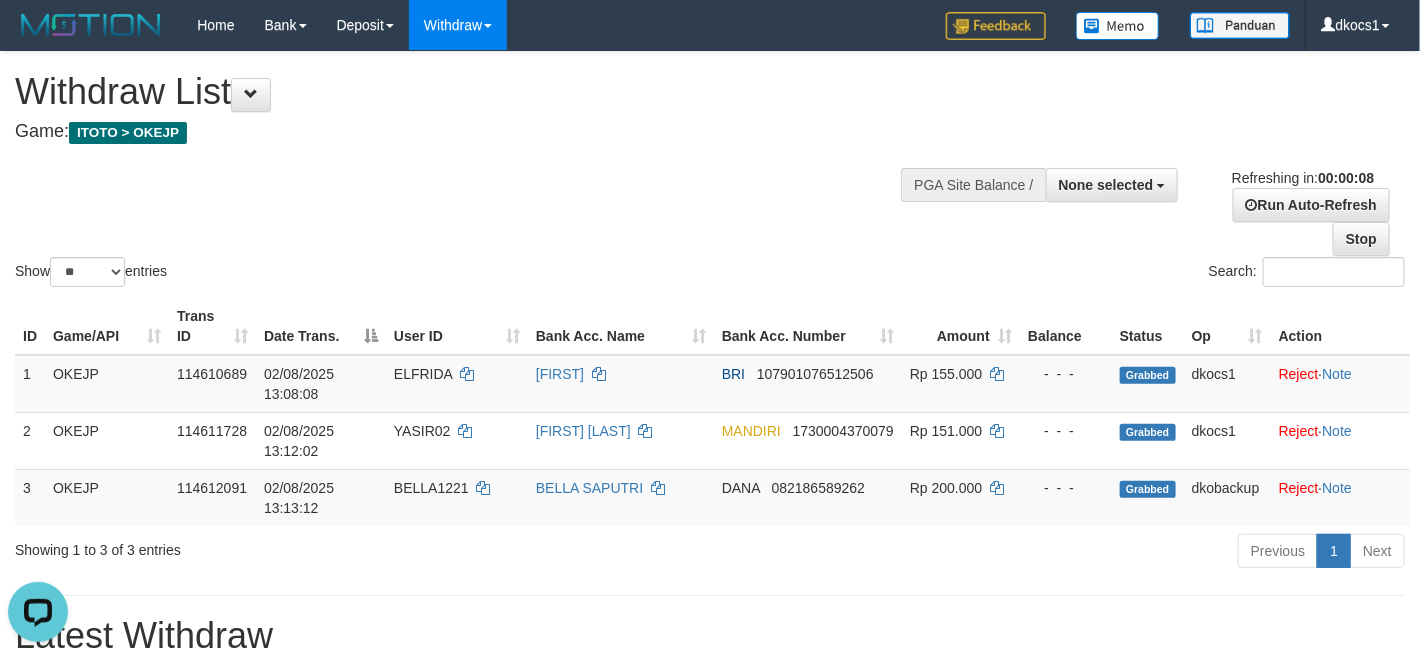 scroll, scrollTop: 0, scrollLeft: 0, axis: both 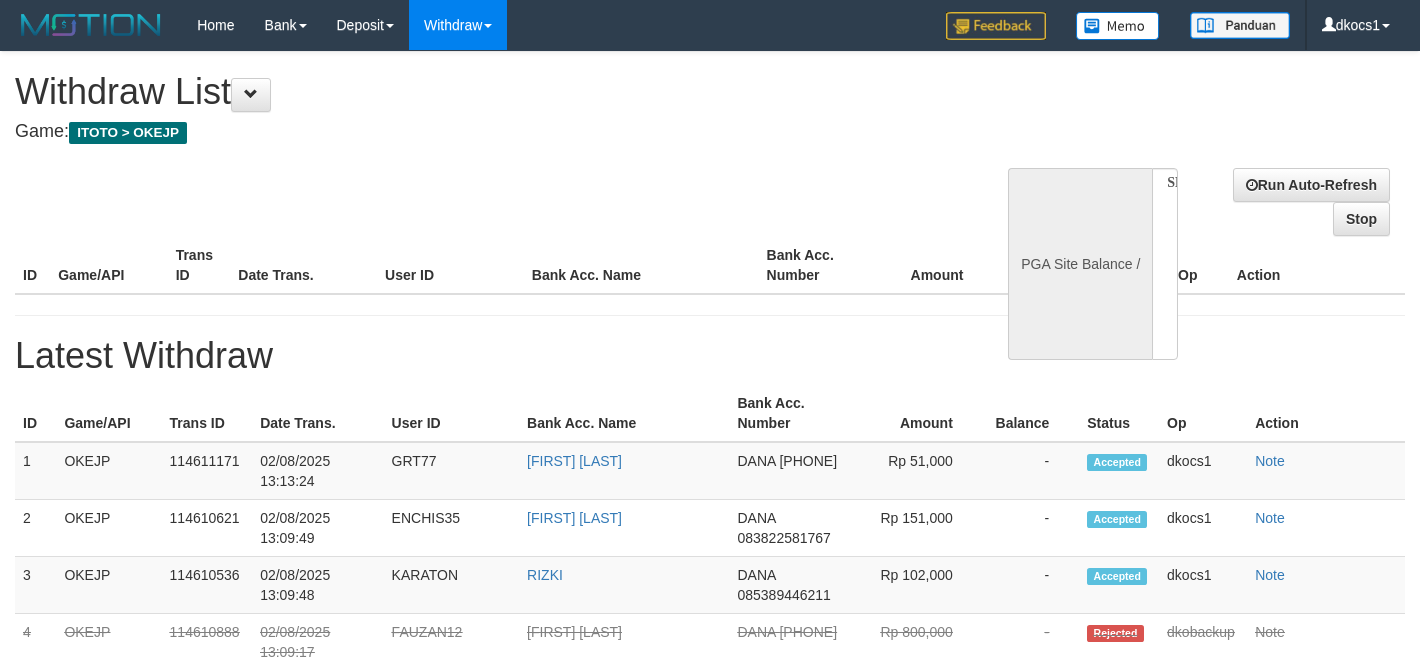 select 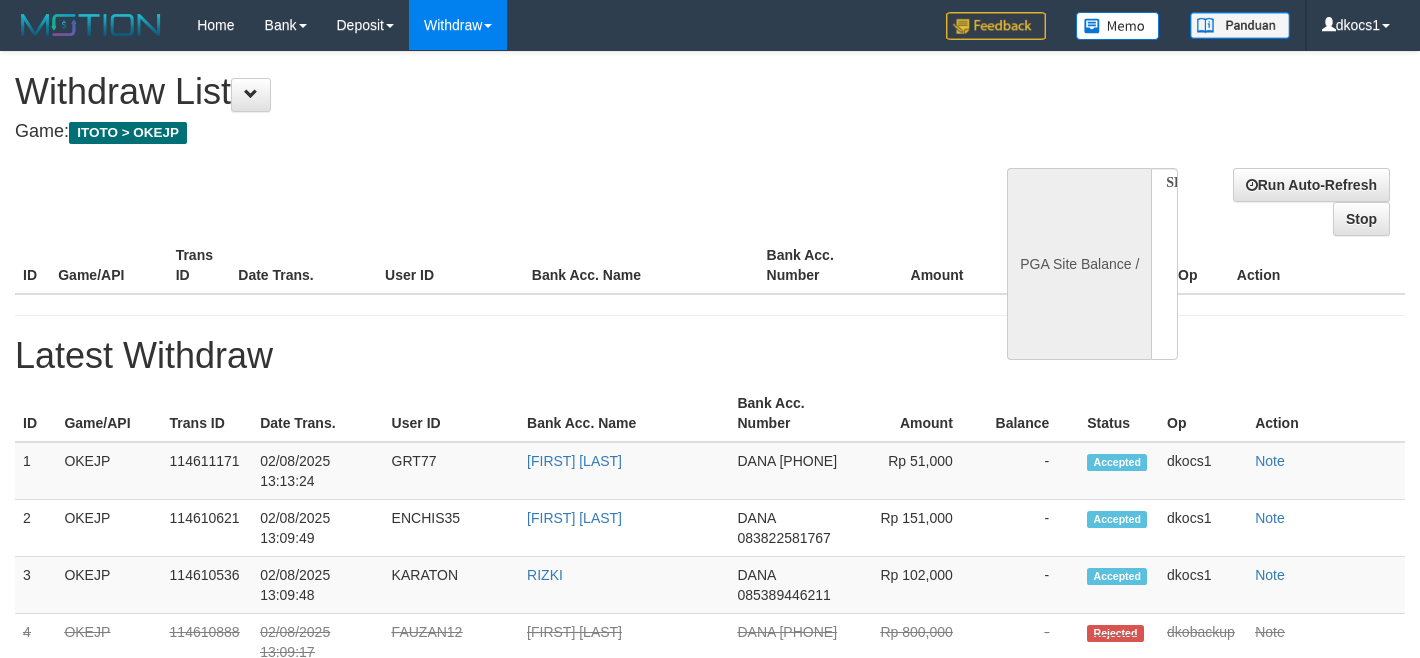 scroll, scrollTop: 0, scrollLeft: 0, axis: both 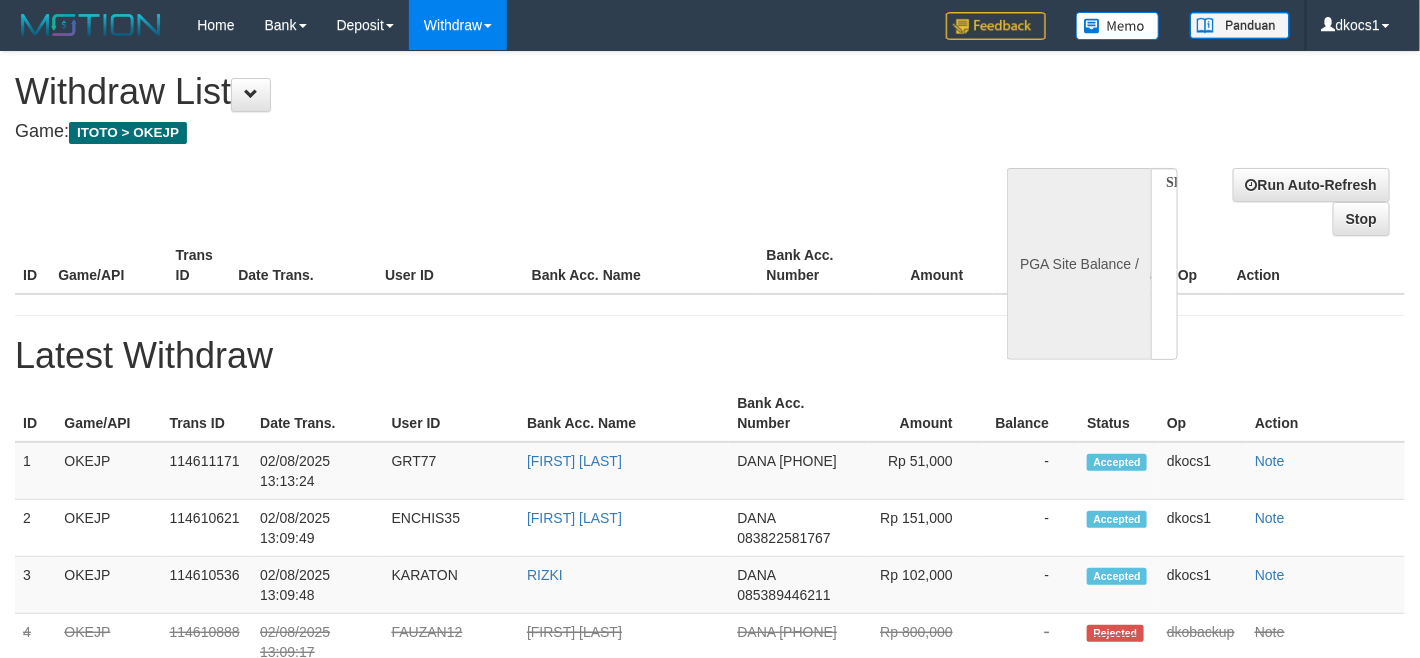 select on "**" 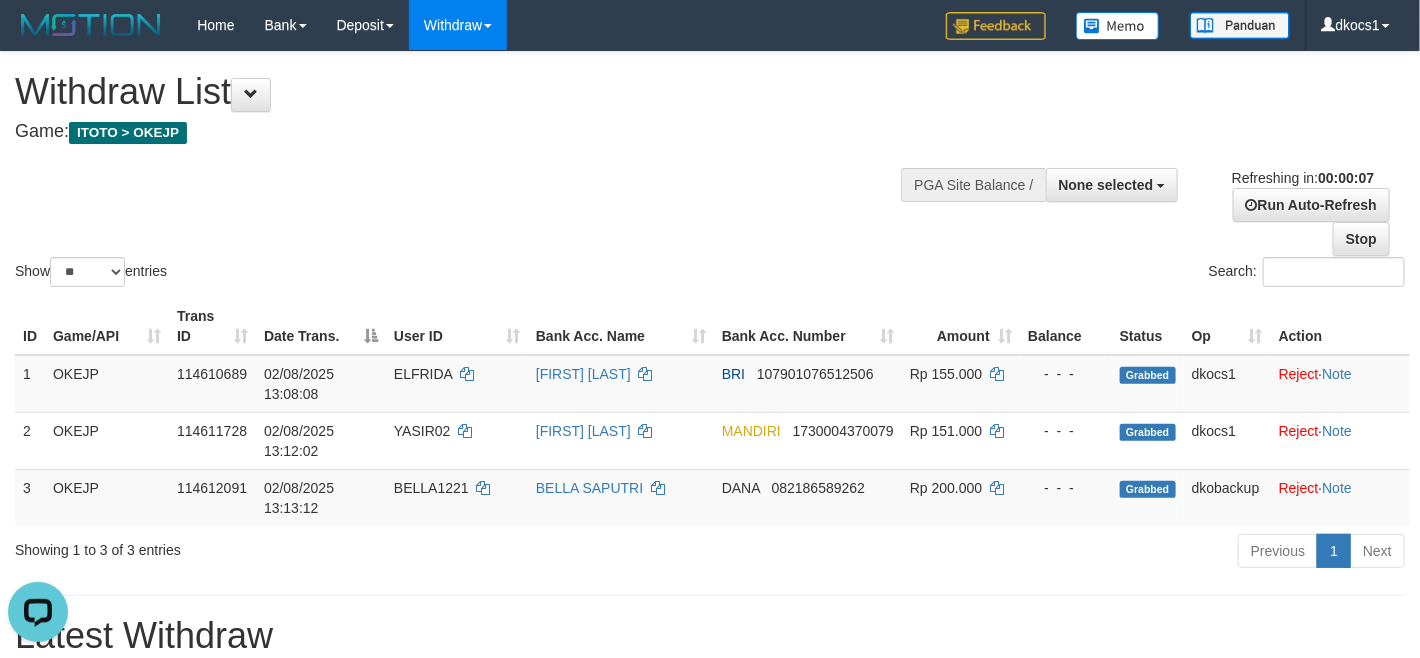 scroll, scrollTop: 0, scrollLeft: 0, axis: both 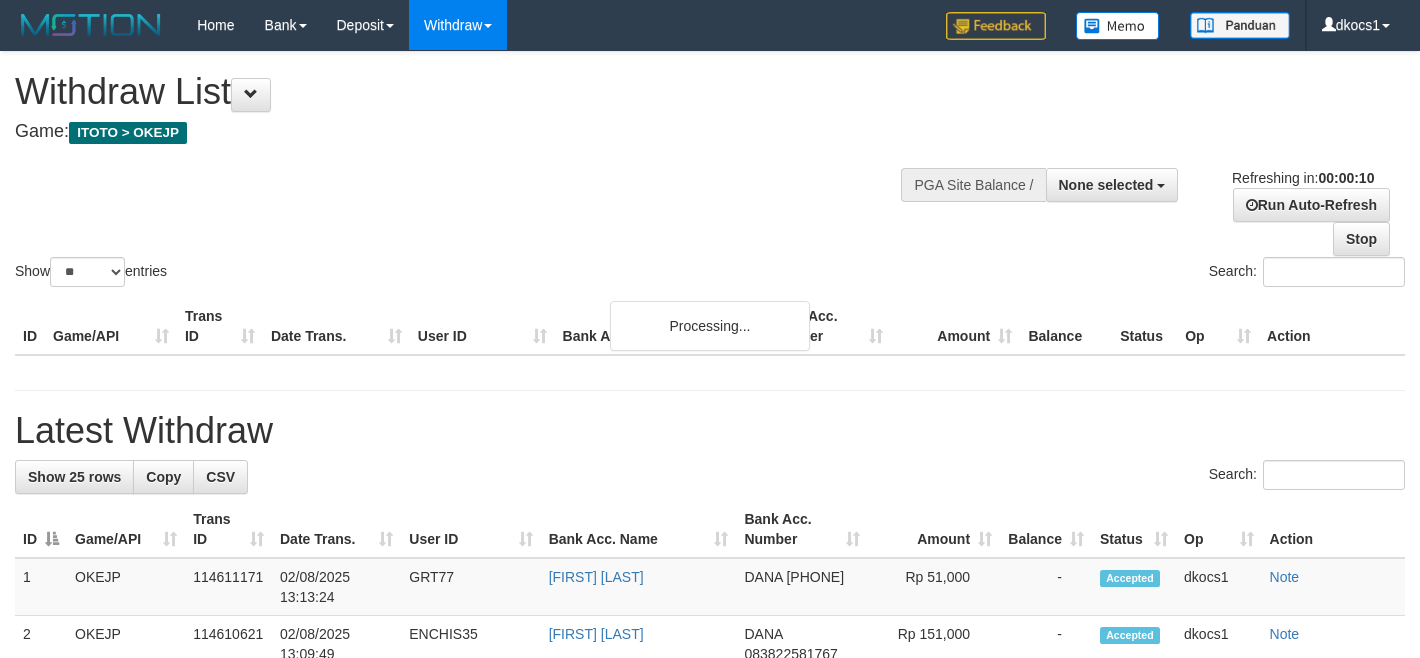 select 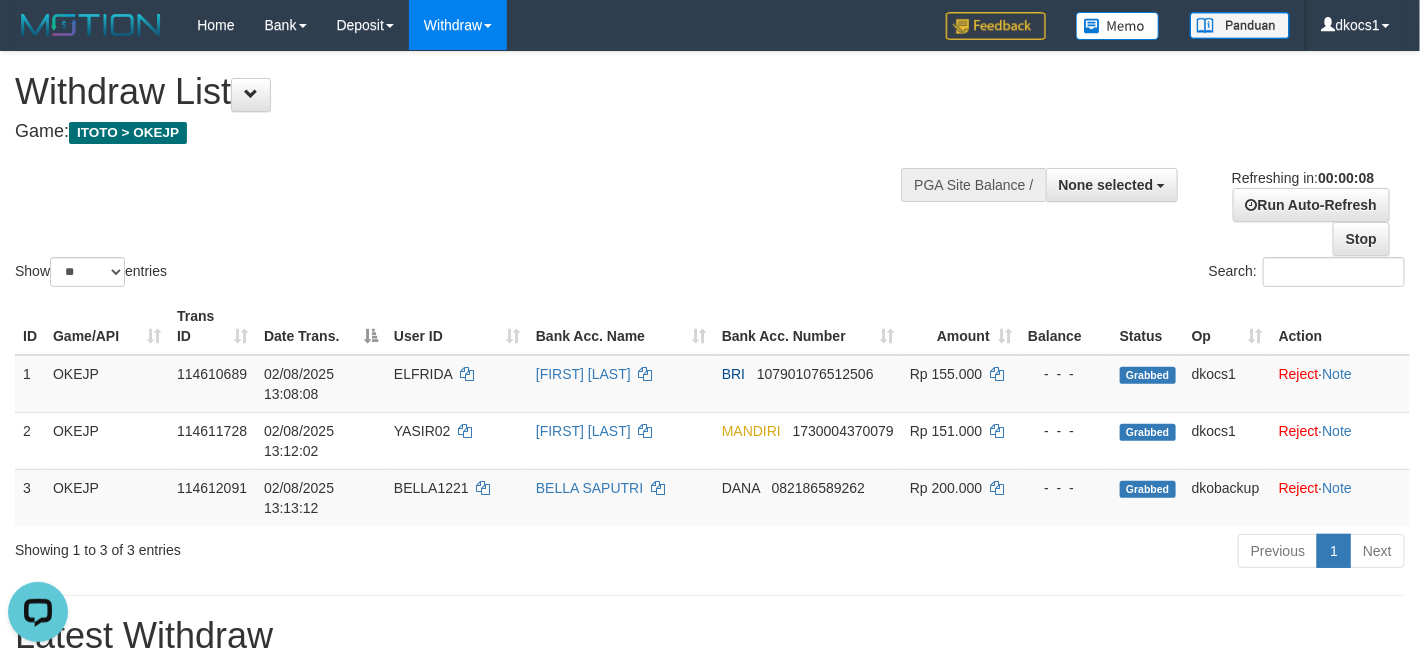 scroll, scrollTop: 0, scrollLeft: 0, axis: both 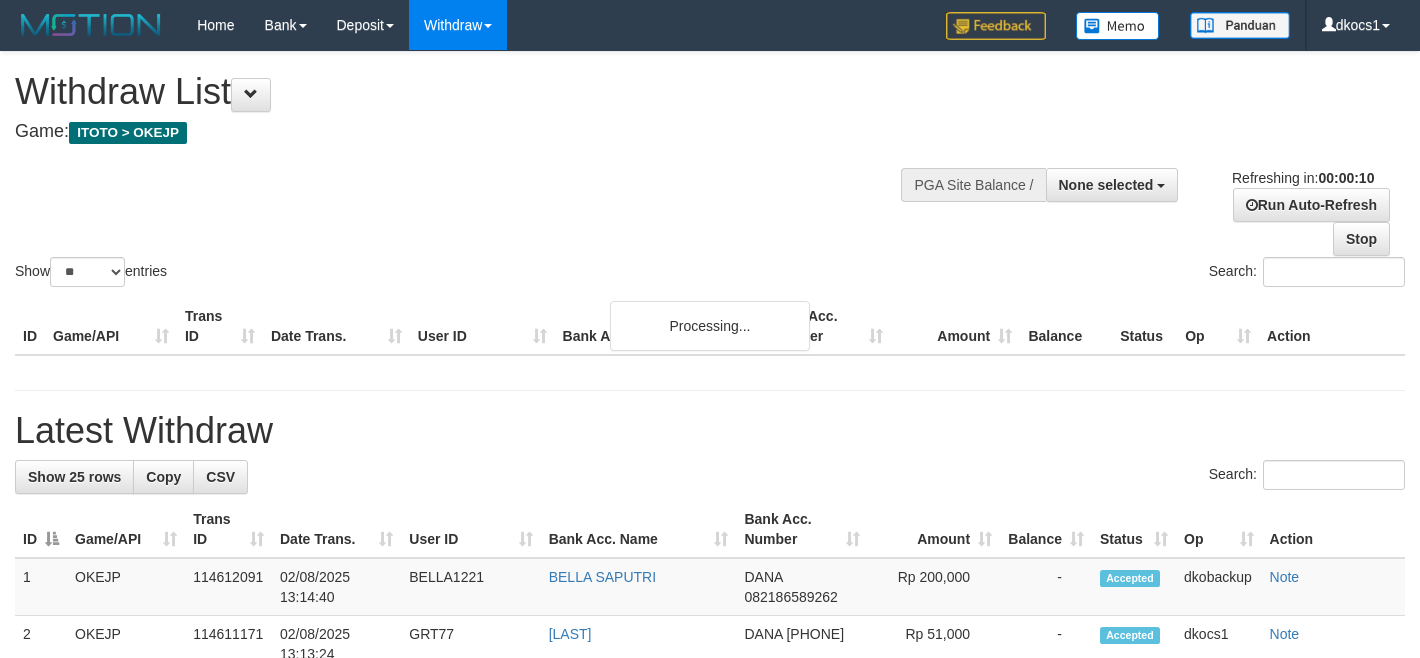 select 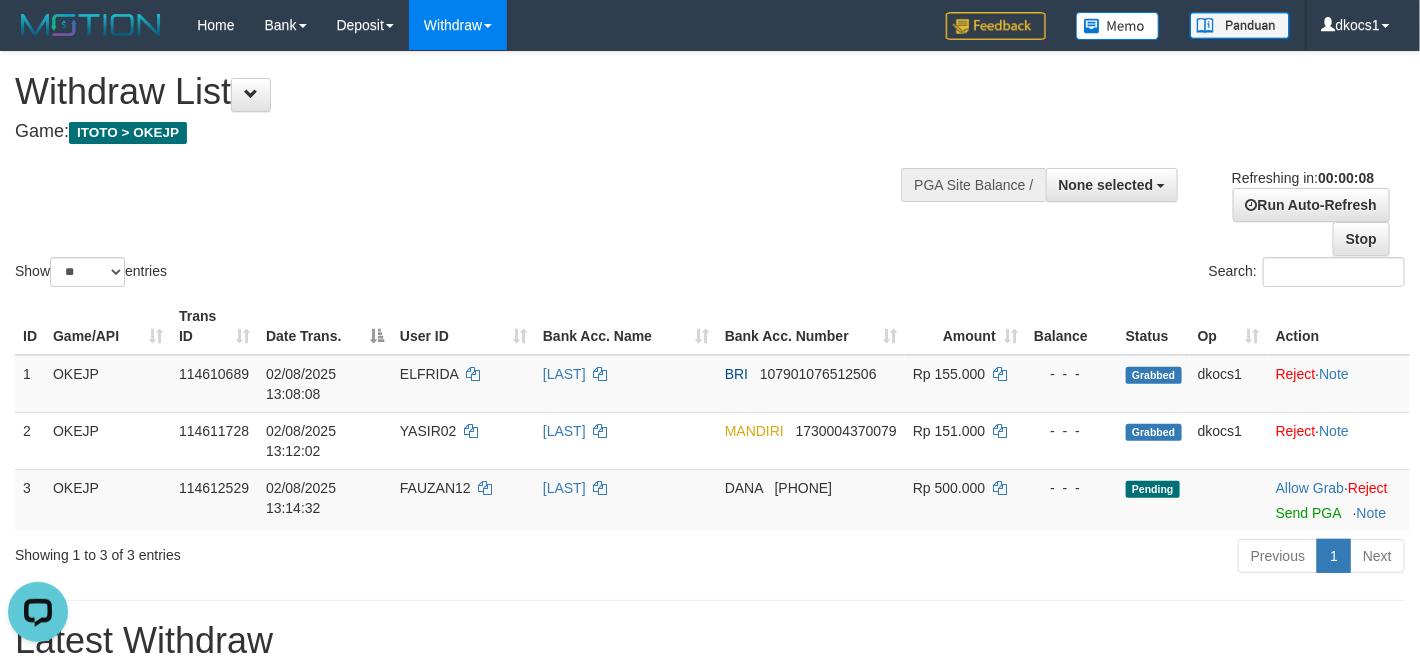 scroll, scrollTop: 0, scrollLeft: 0, axis: both 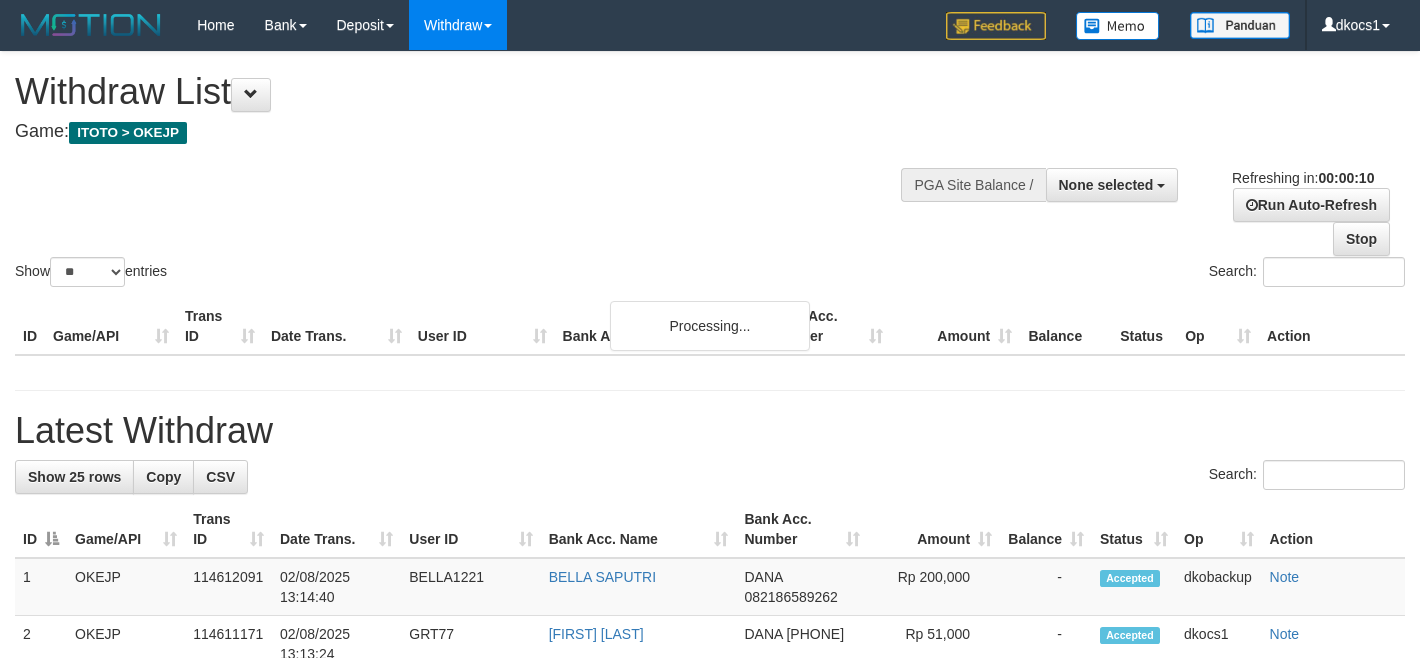 select 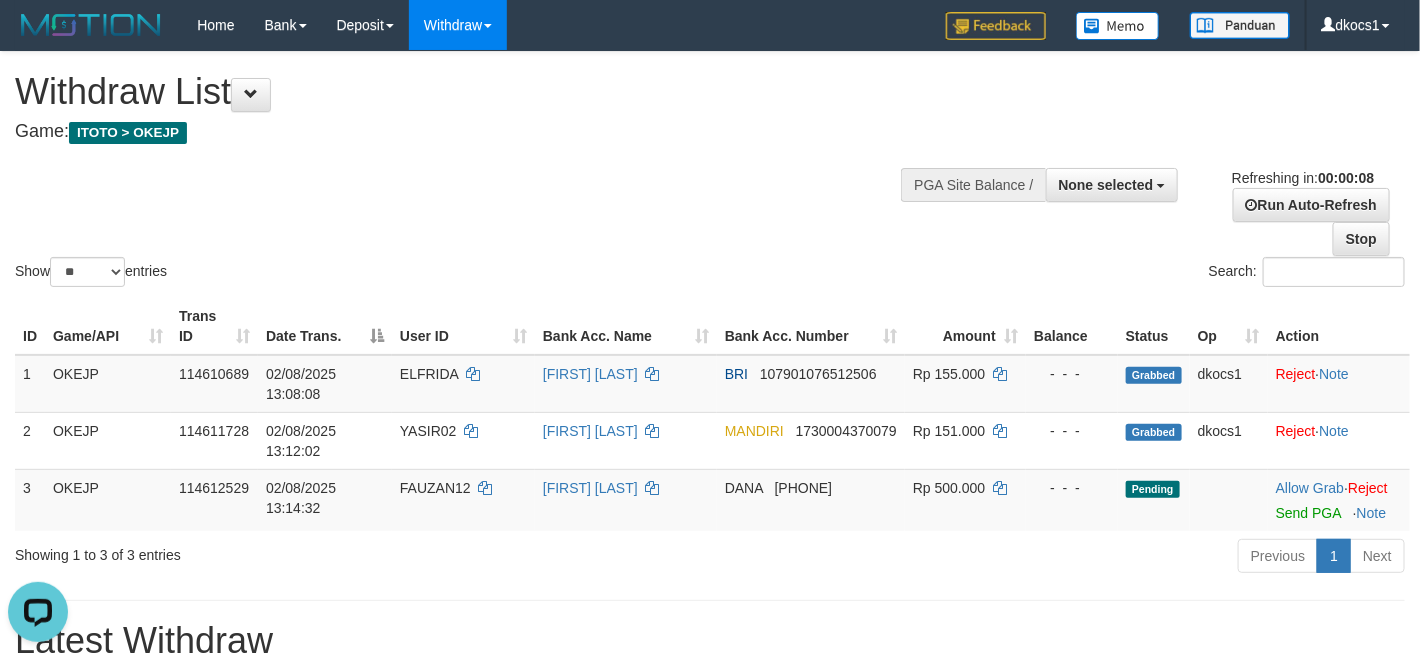 scroll, scrollTop: 0, scrollLeft: 0, axis: both 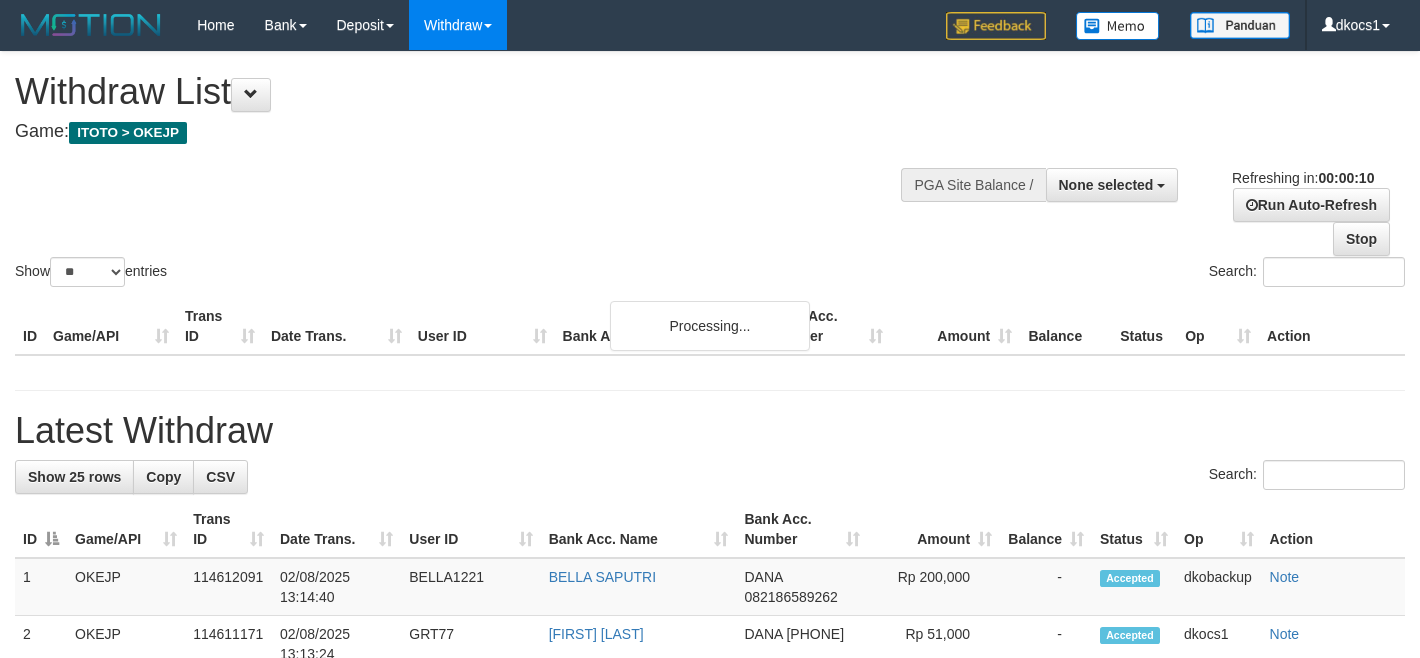 select 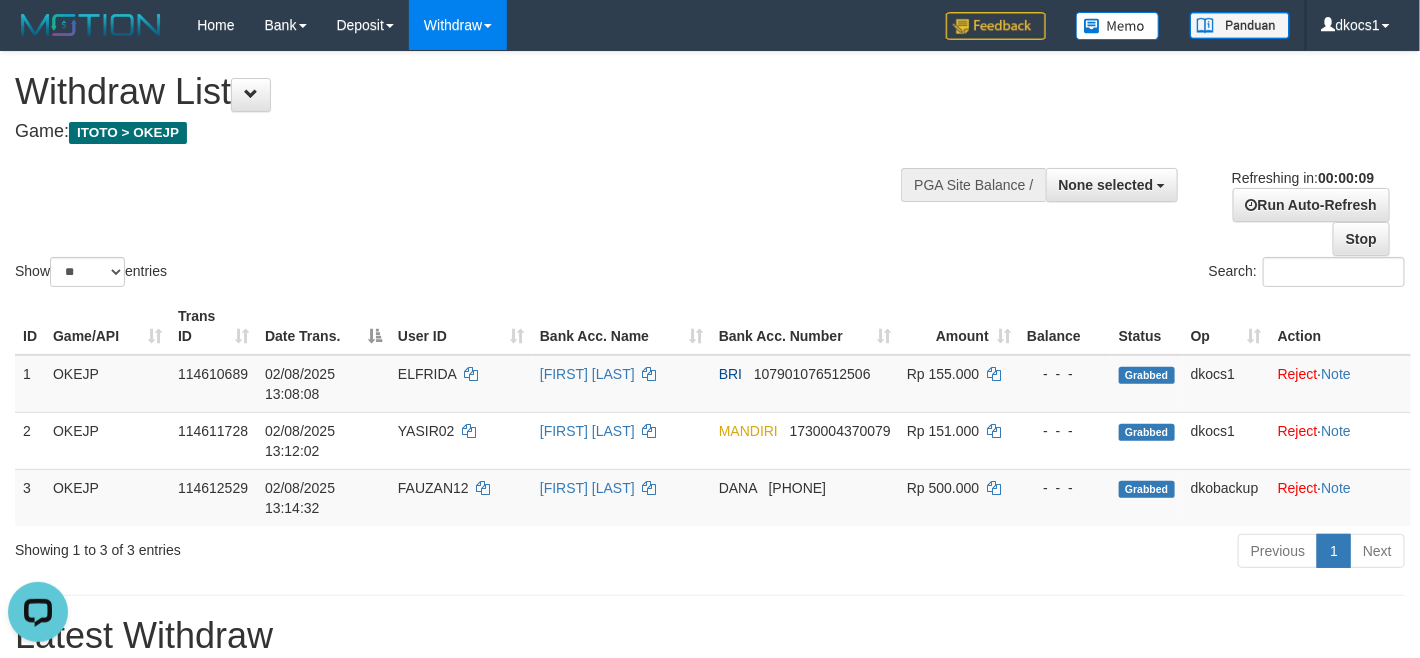 scroll, scrollTop: 0, scrollLeft: 0, axis: both 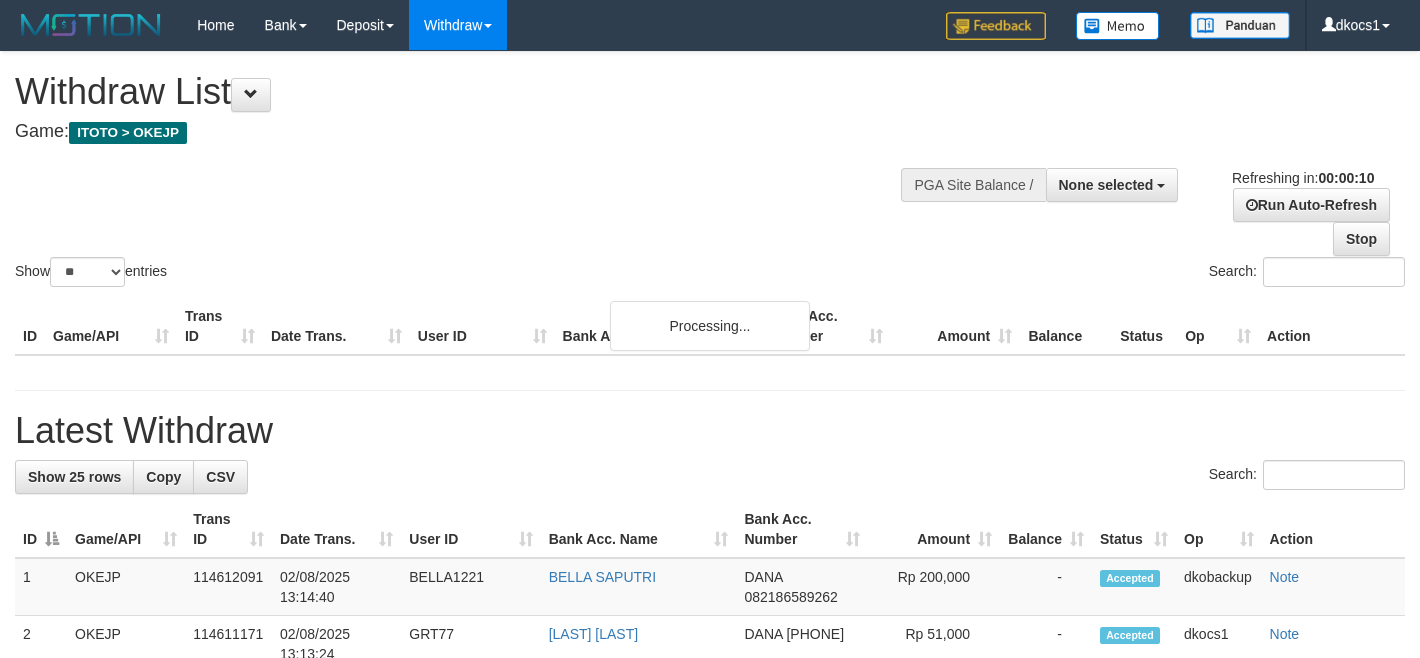 select 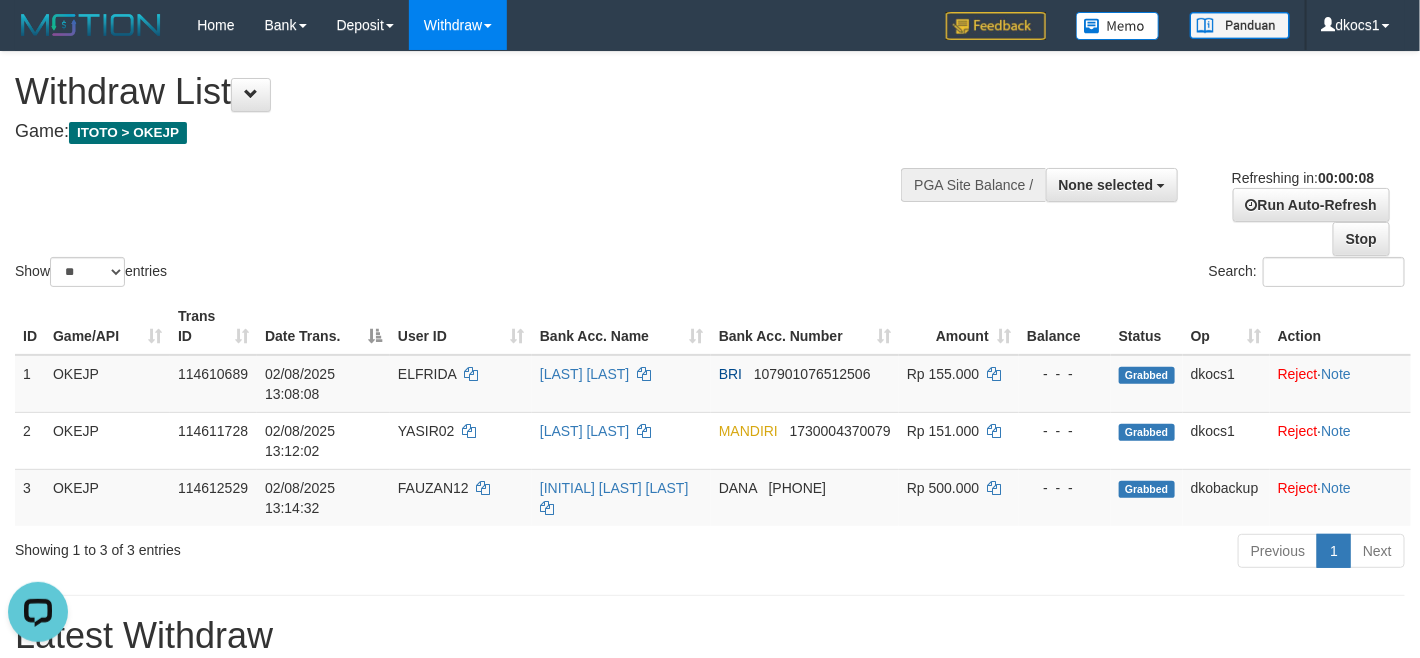 scroll, scrollTop: 0, scrollLeft: 0, axis: both 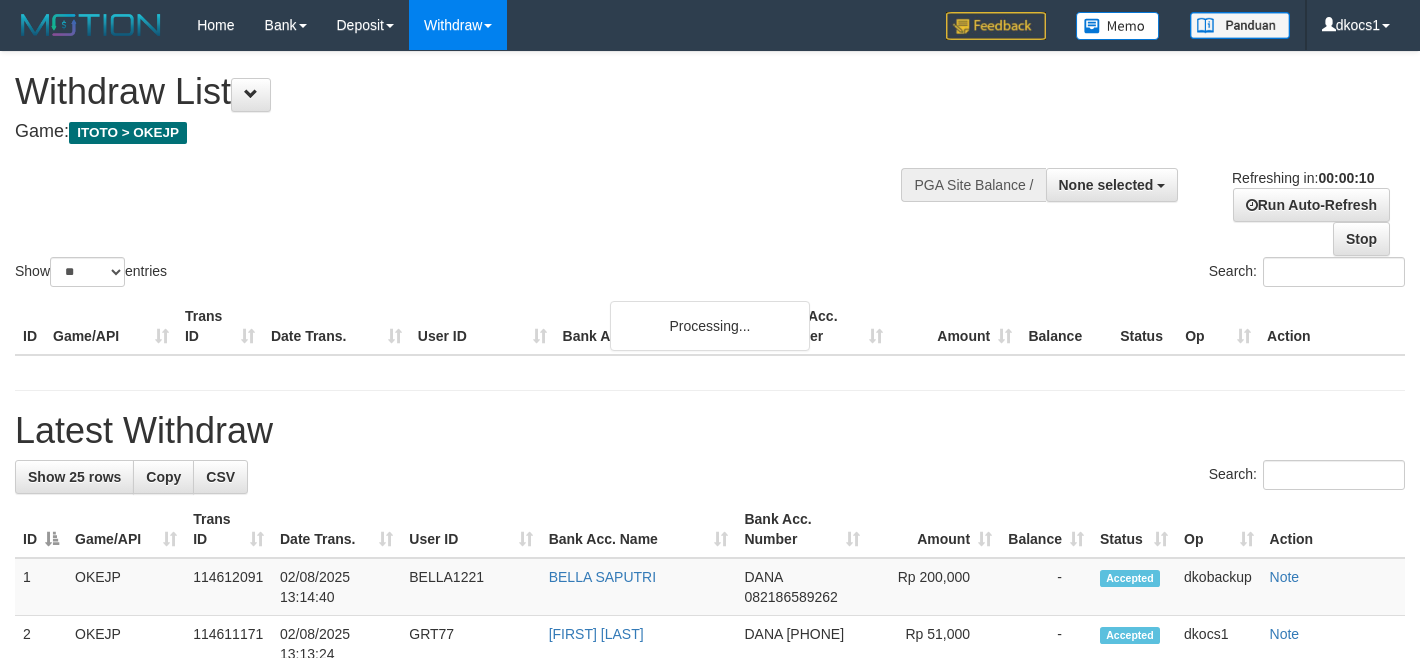 select 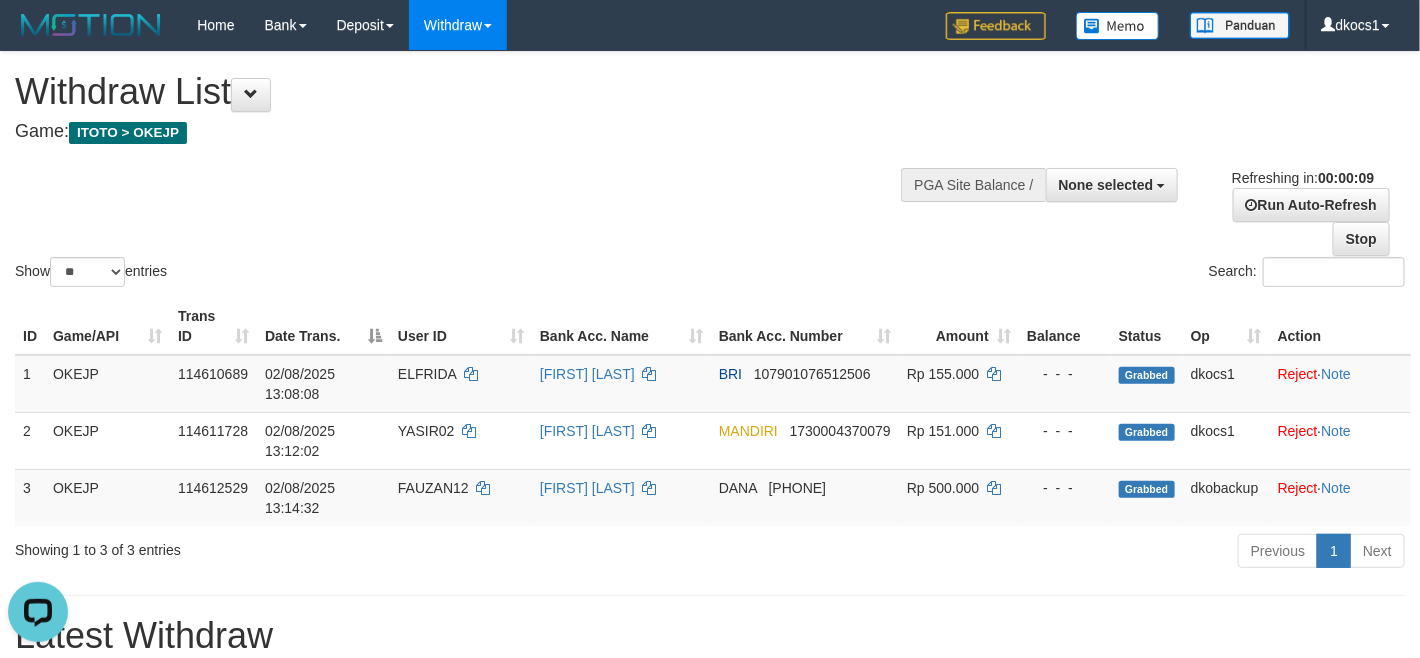 scroll, scrollTop: 0, scrollLeft: 0, axis: both 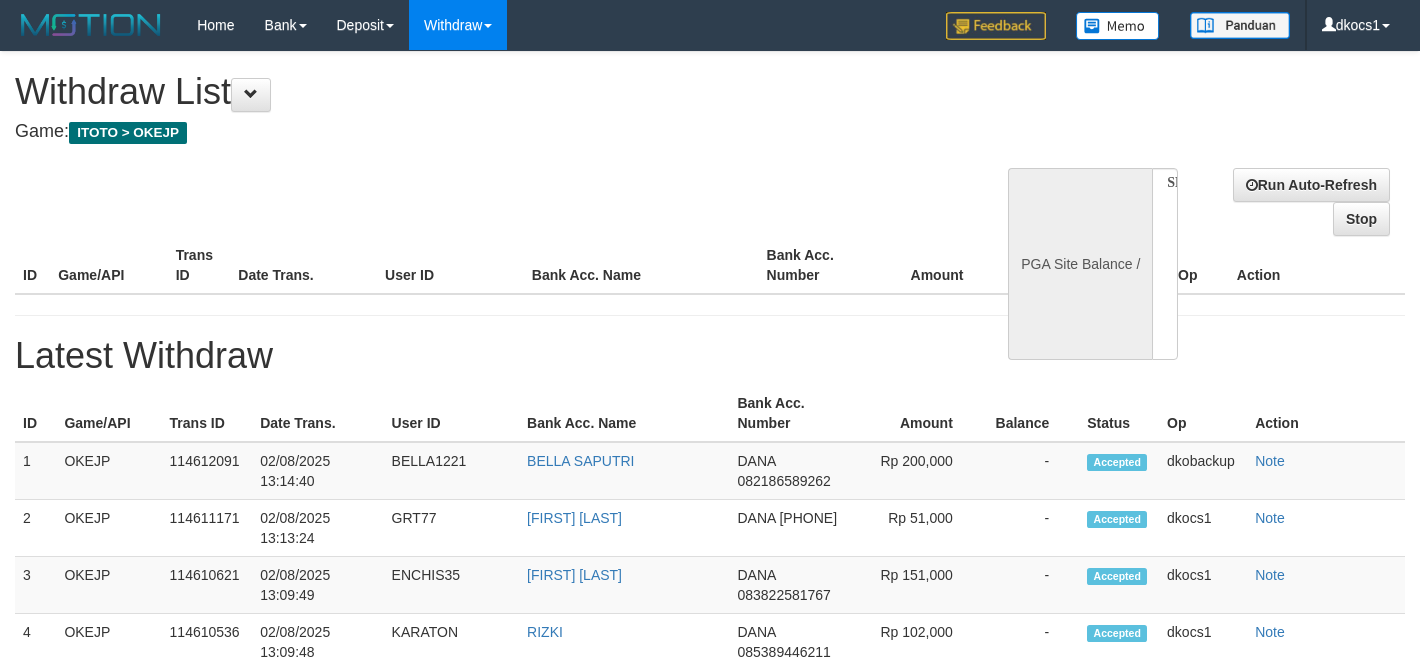 select 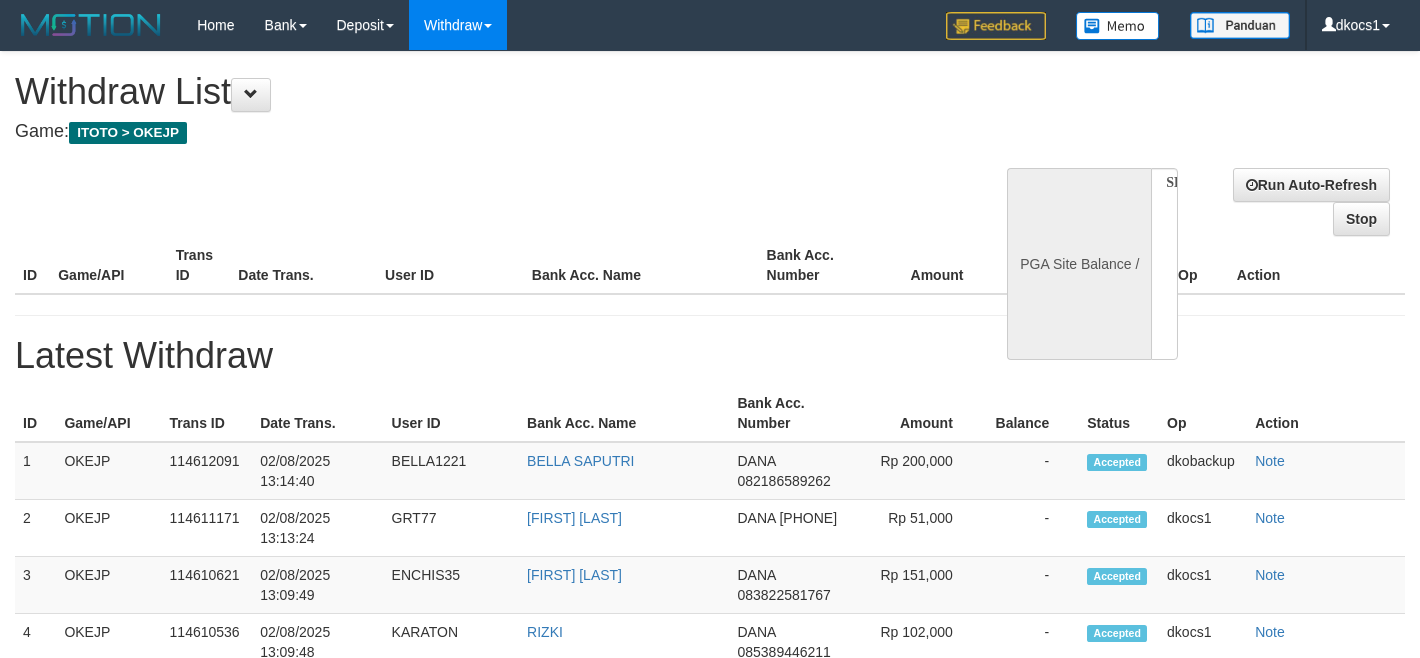 scroll, scrollTop: 0, scrollLeft: 0, axis: both 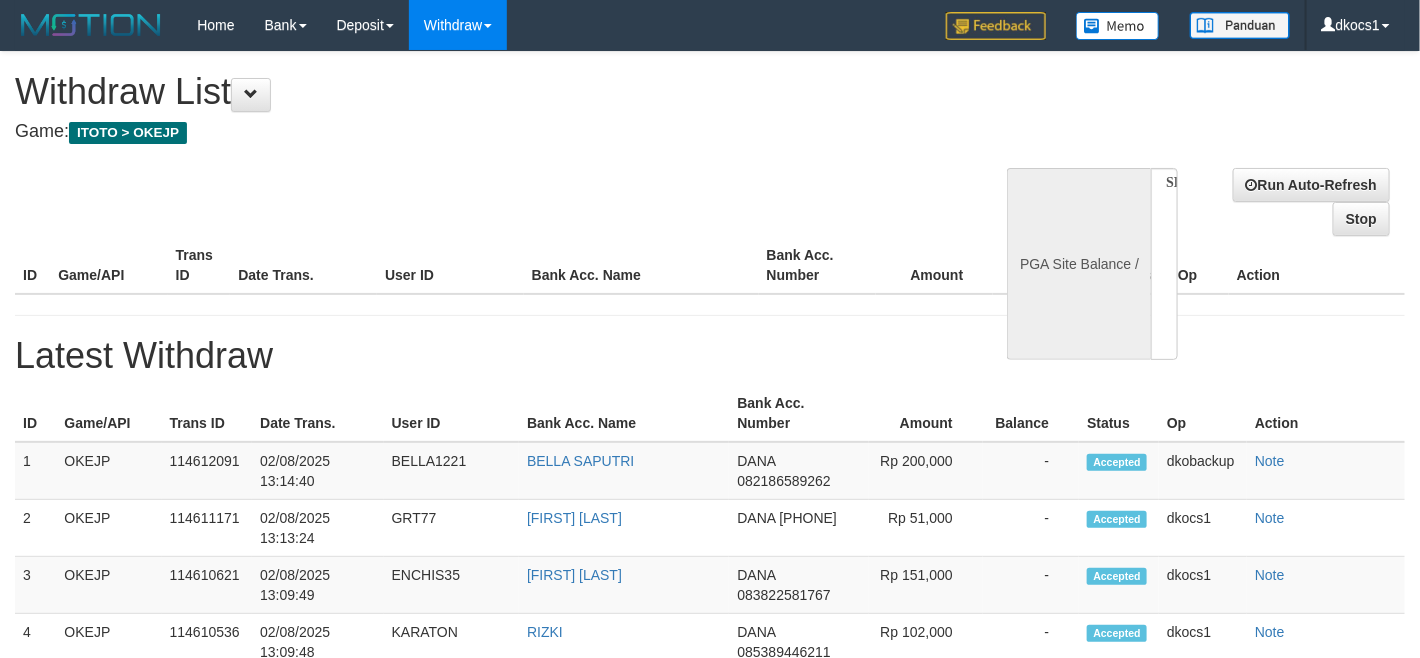select on "**" 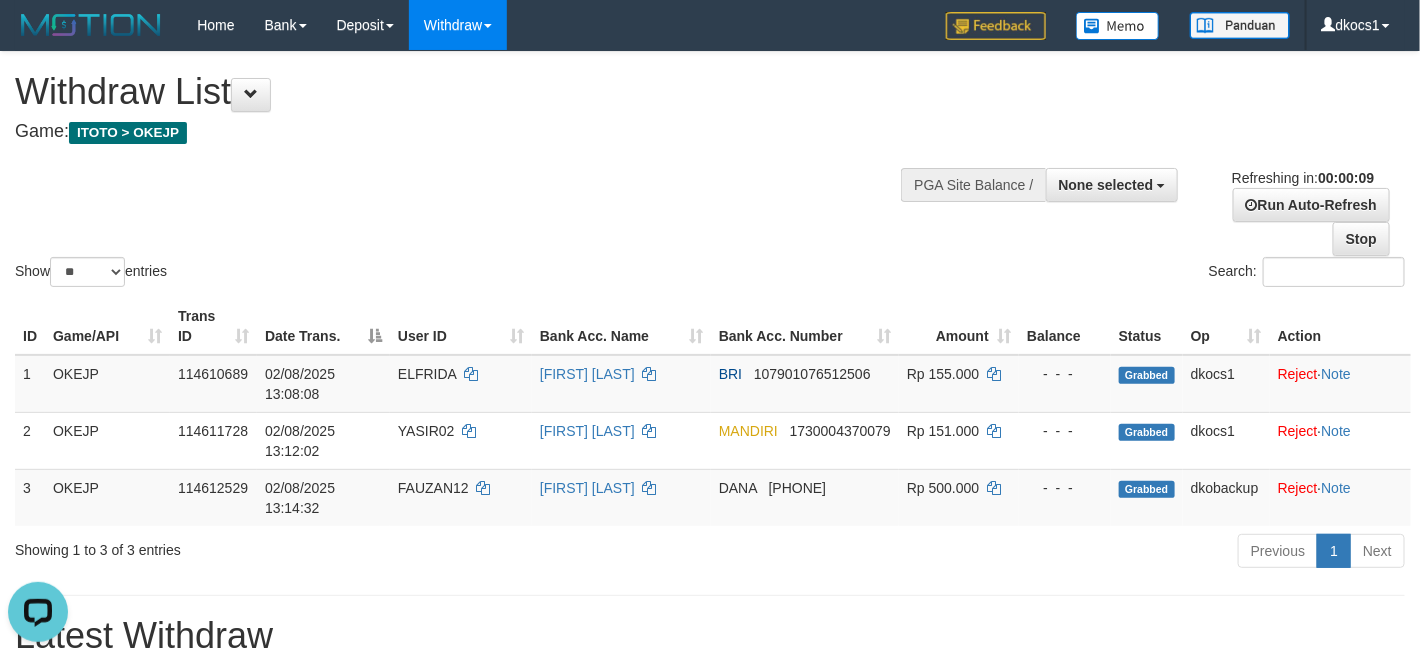 scroll, scrollTop: 0, scrollLeft: 0, axis: both 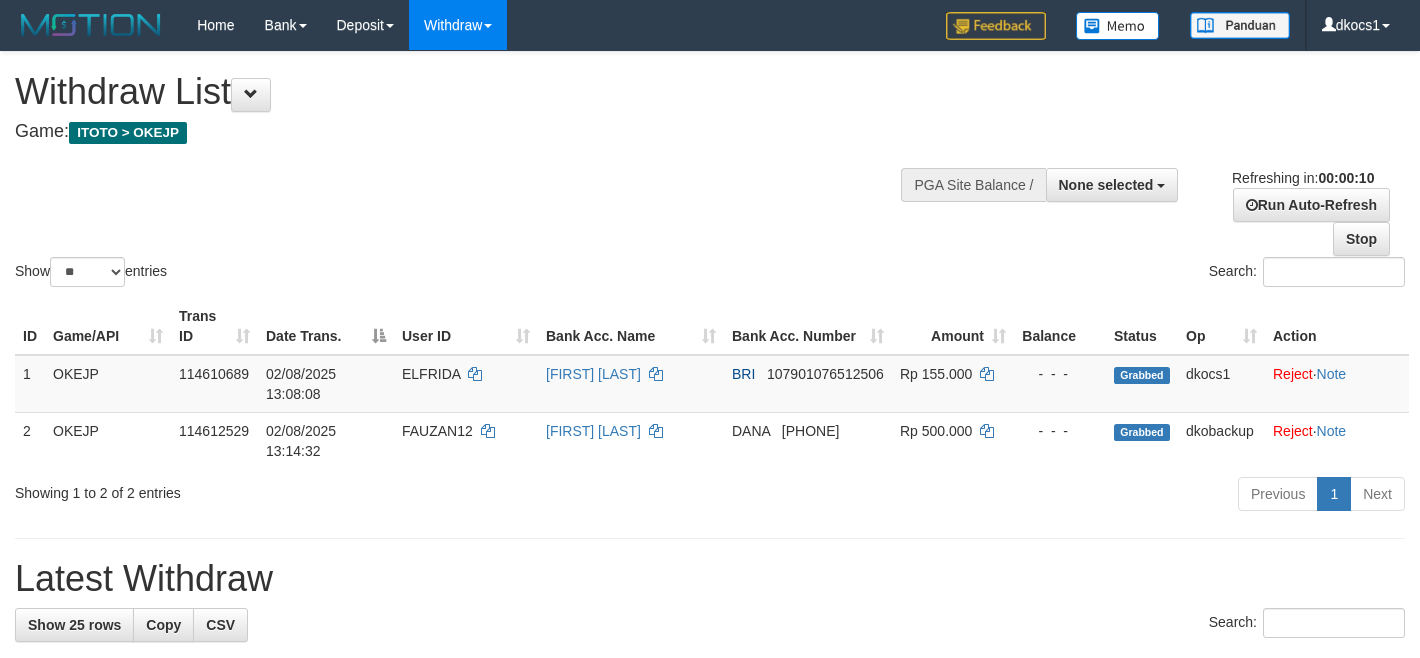 select 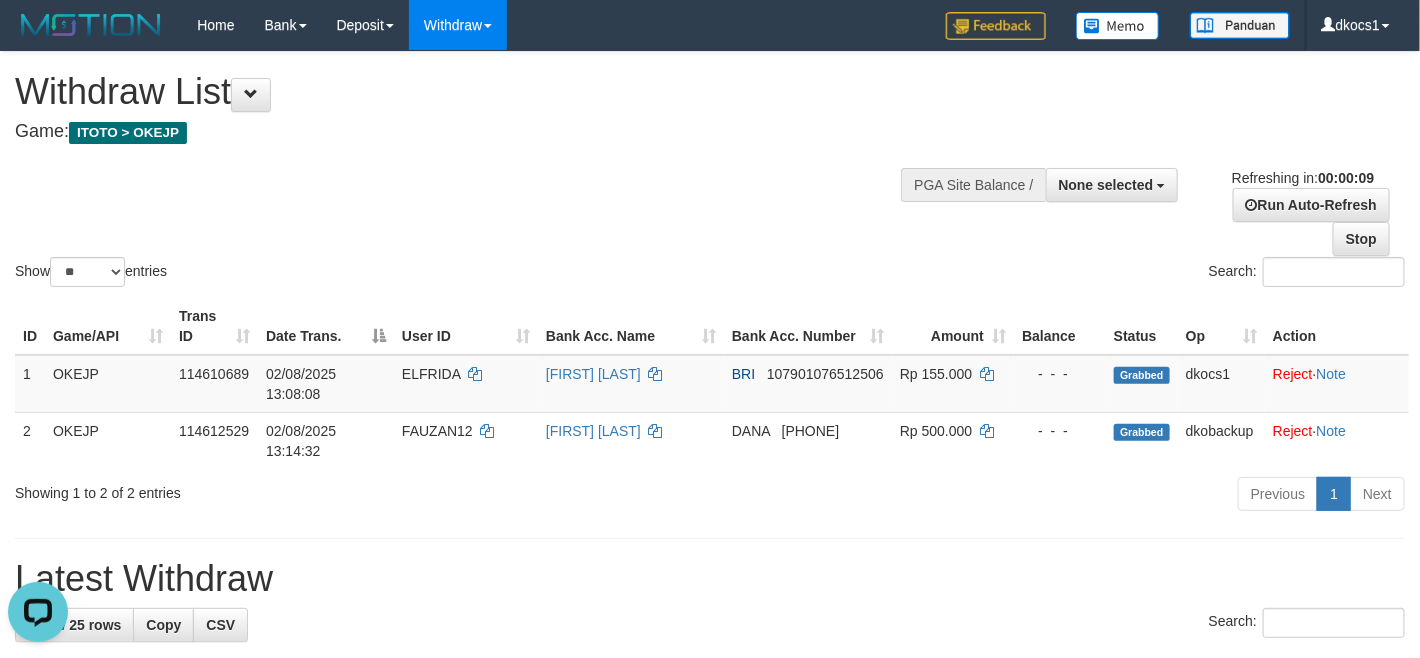 scroll, scrollTop: 0, scrollLeft: 0, axis: both 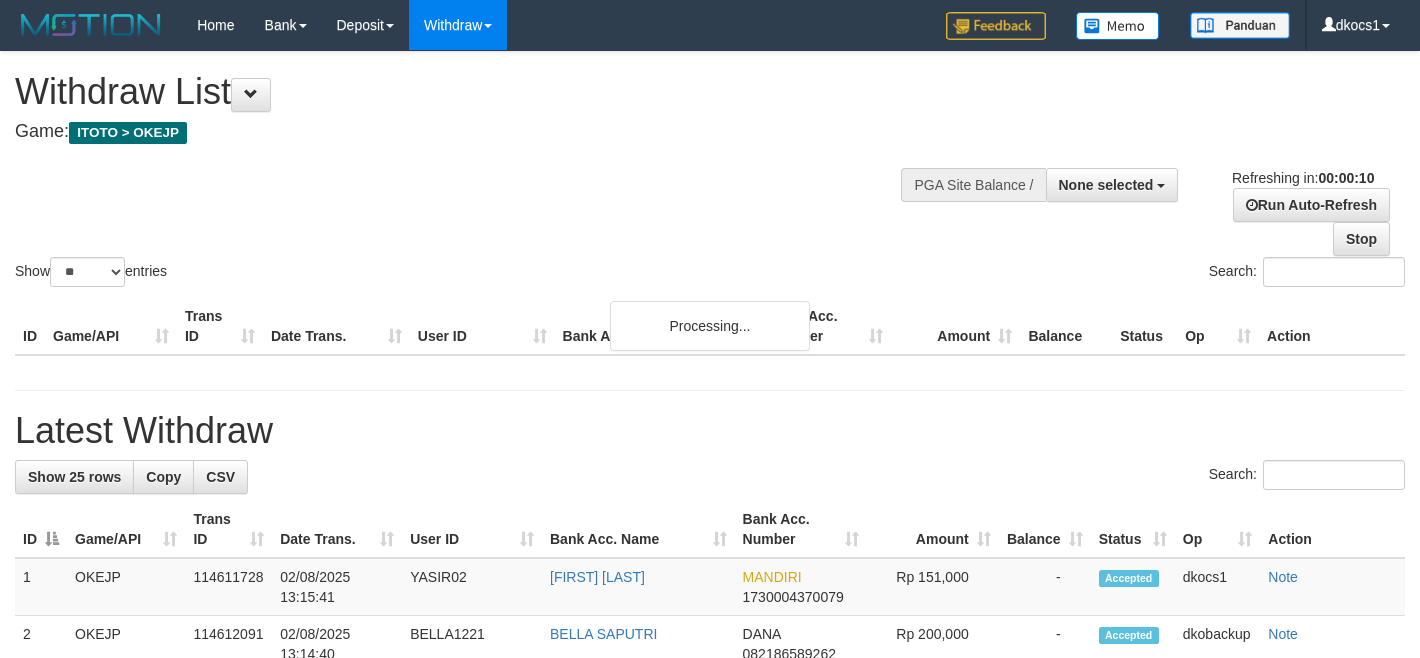 select 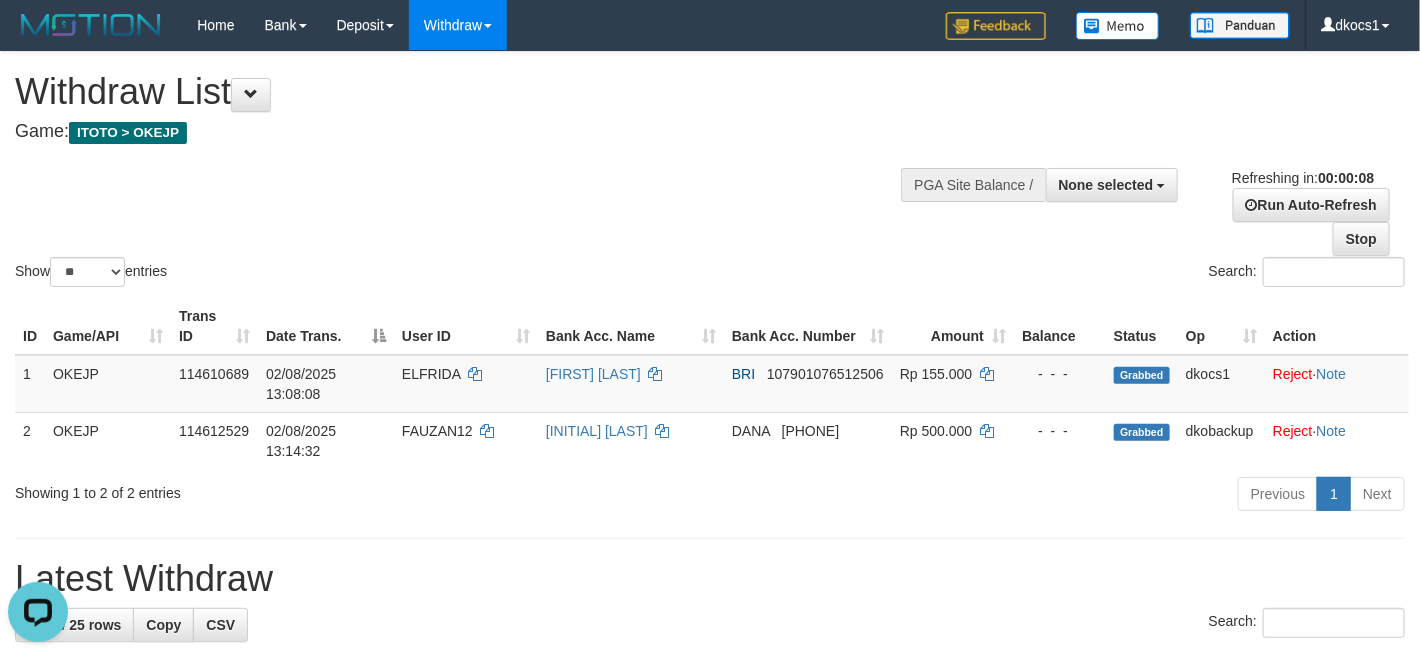 scroll, scrollTop: 0, scrollLeft: 0, axis: both 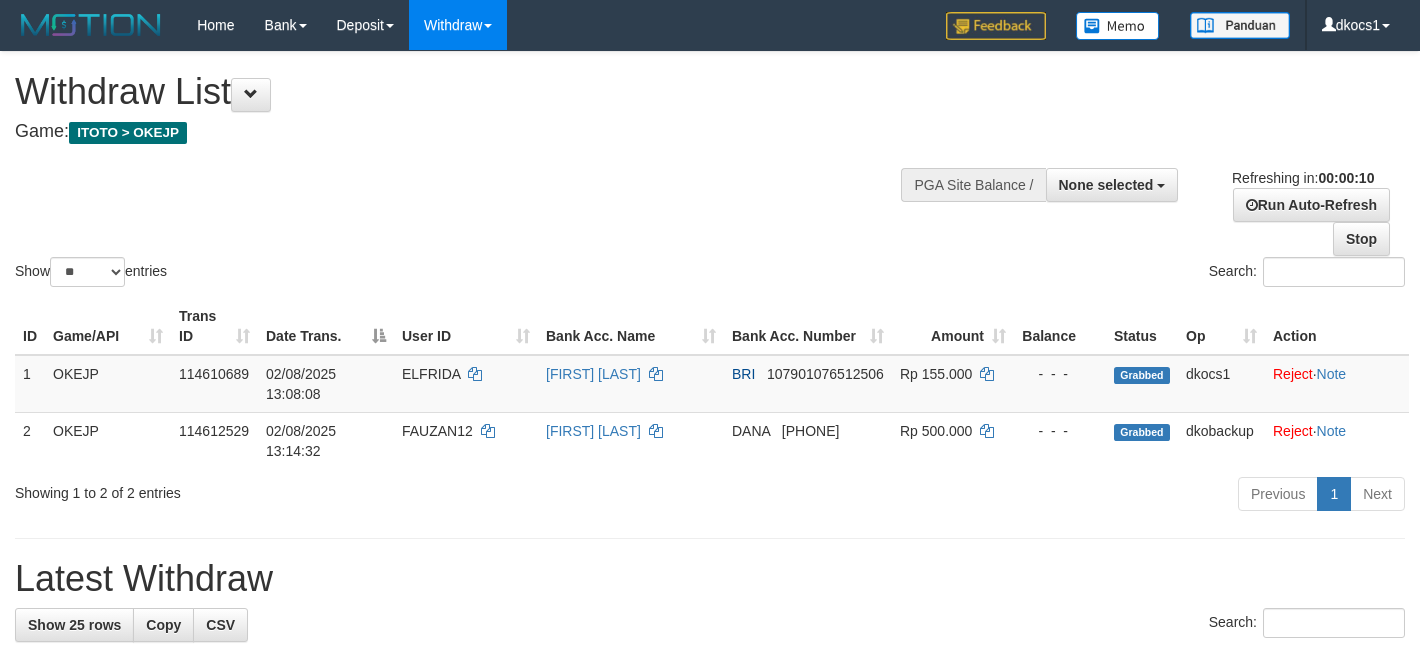 select 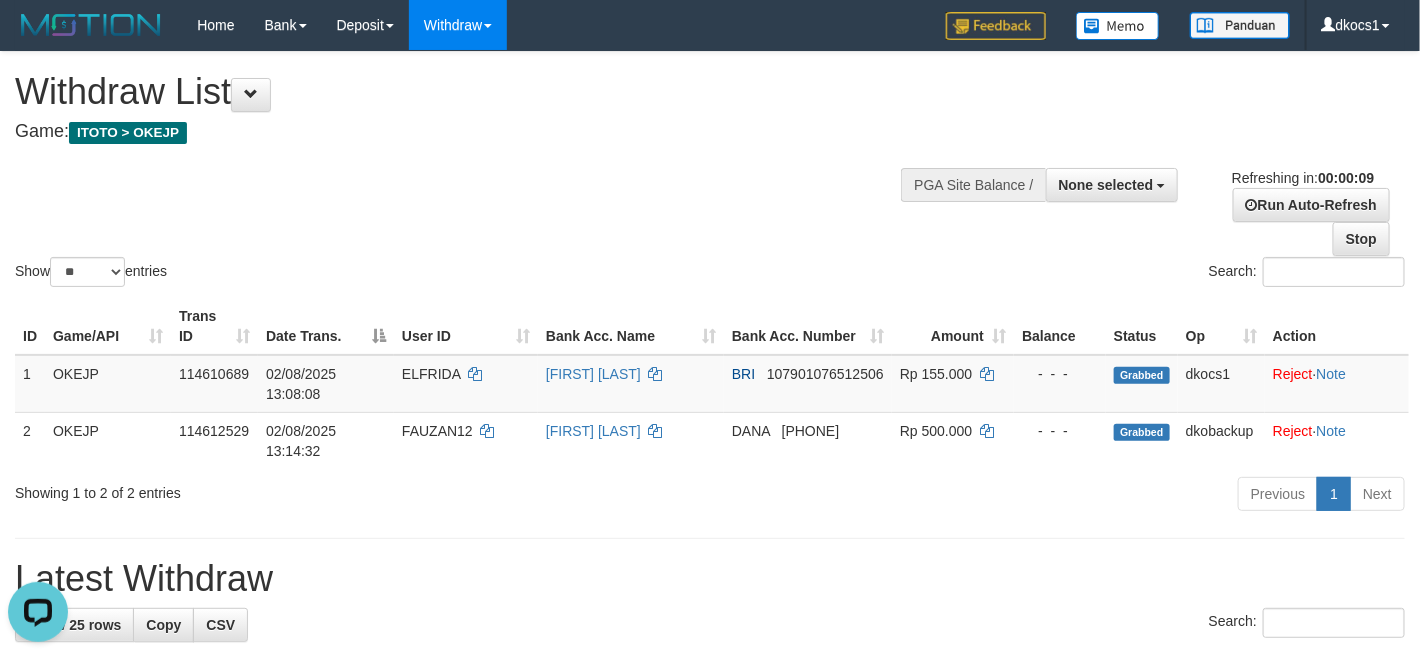 scroll, scrollTop: 0, scrollLeft: 0, axis: both 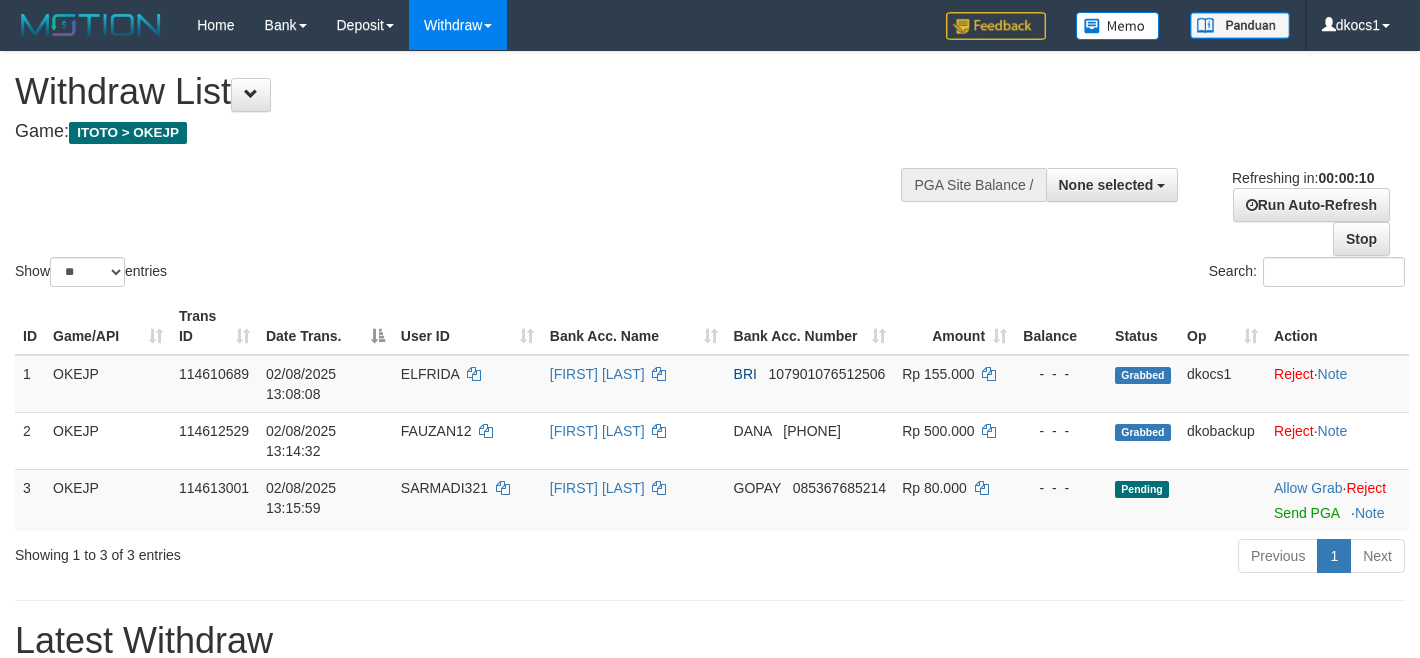 select 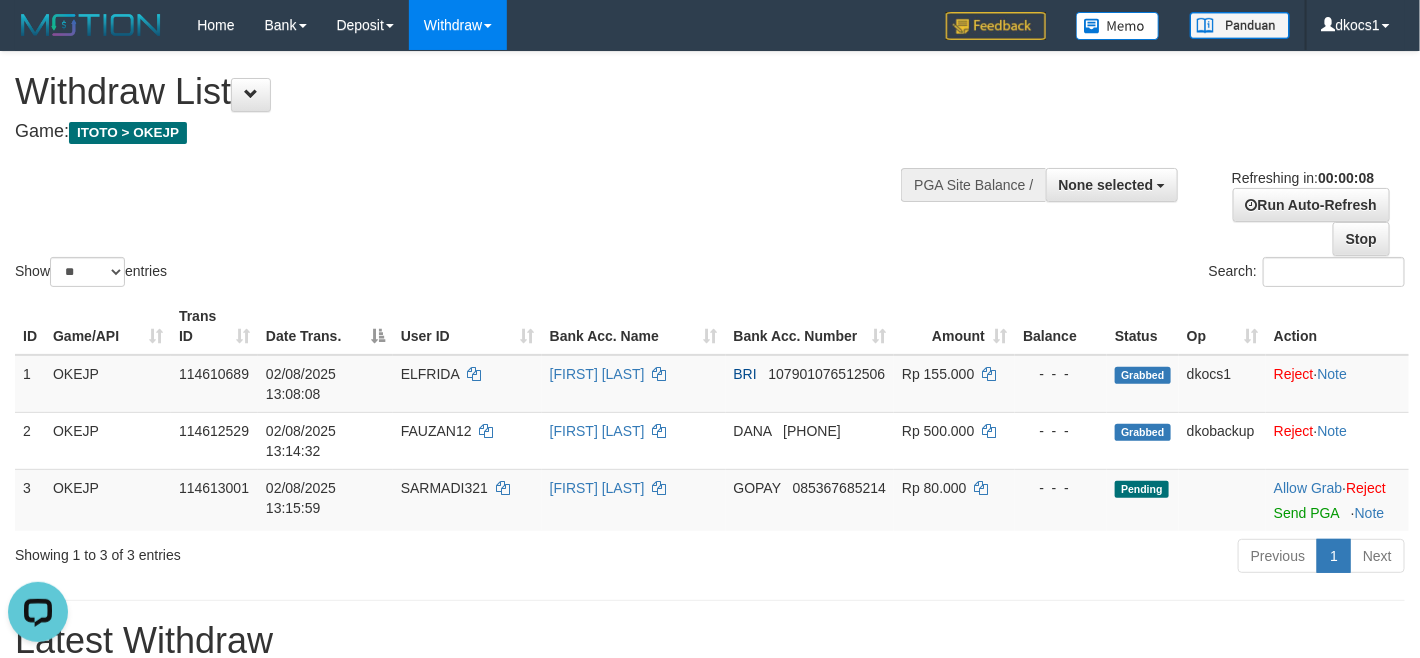 scroll, scrollTop: 0, scrollLeft: 0, axis: both 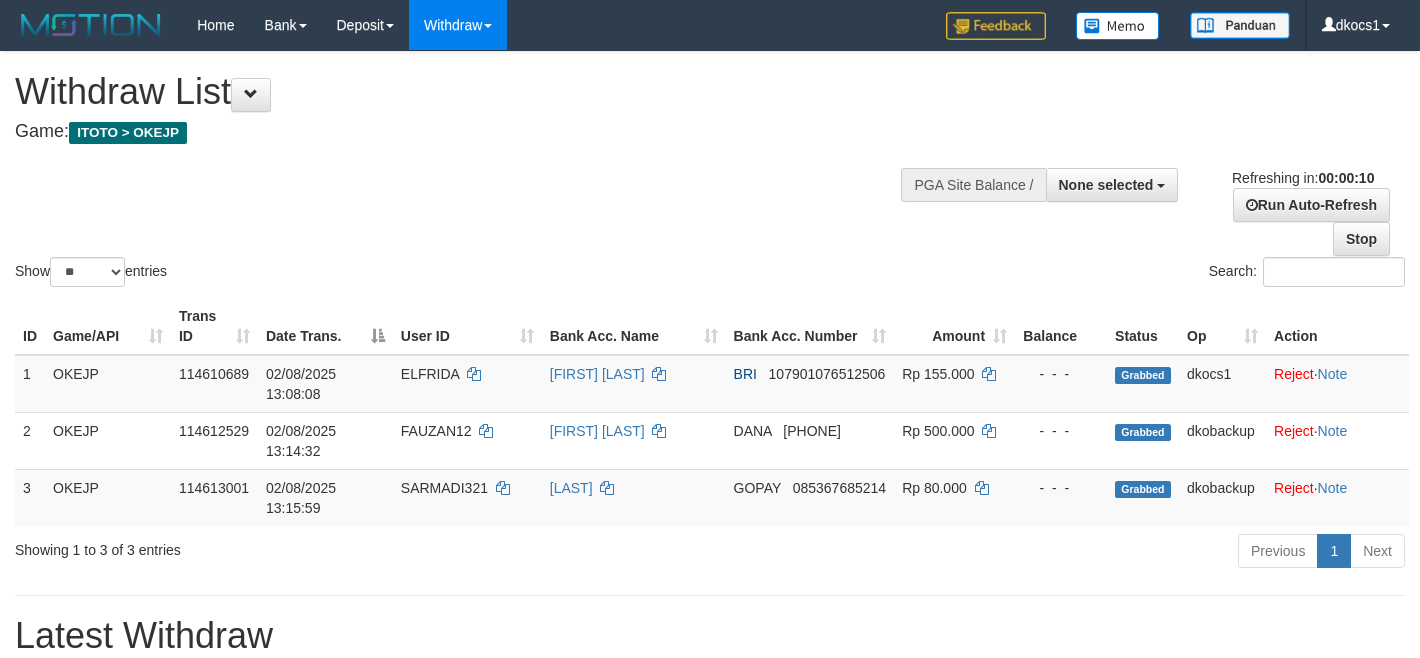 select 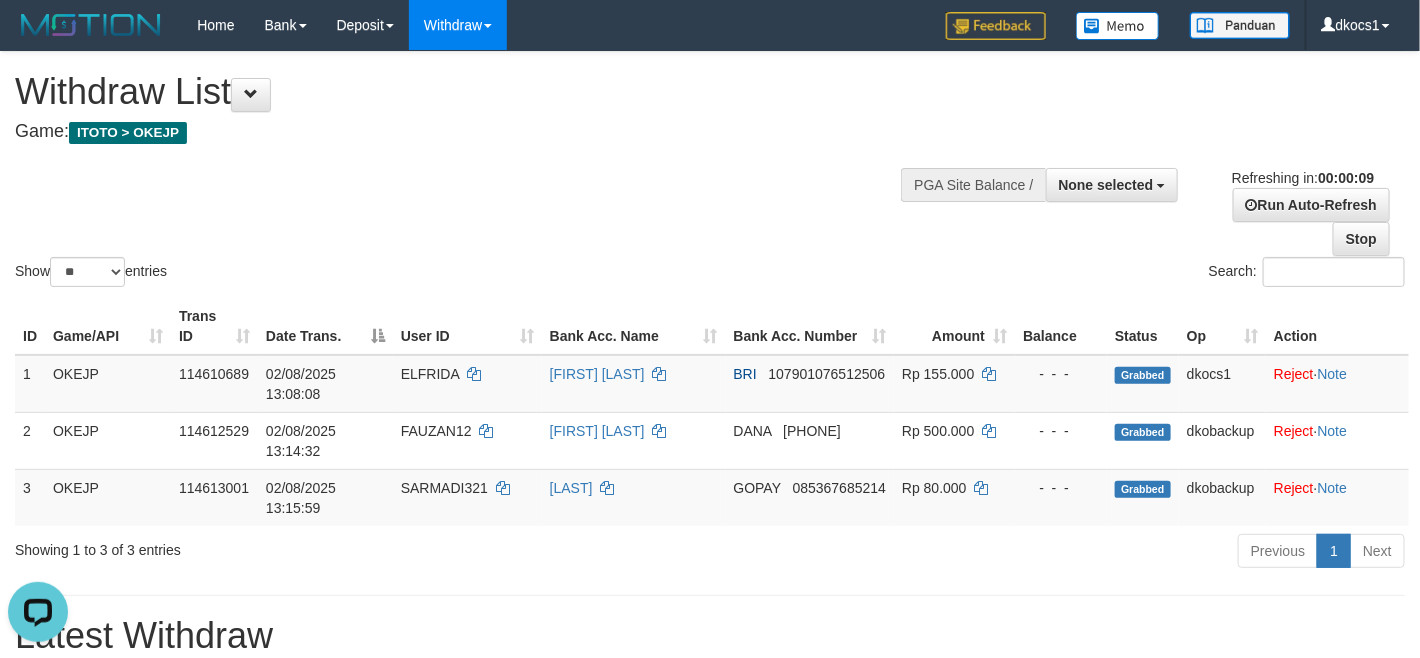 scroll, scrollTop: 0, scrollLeft: 0, axis: both 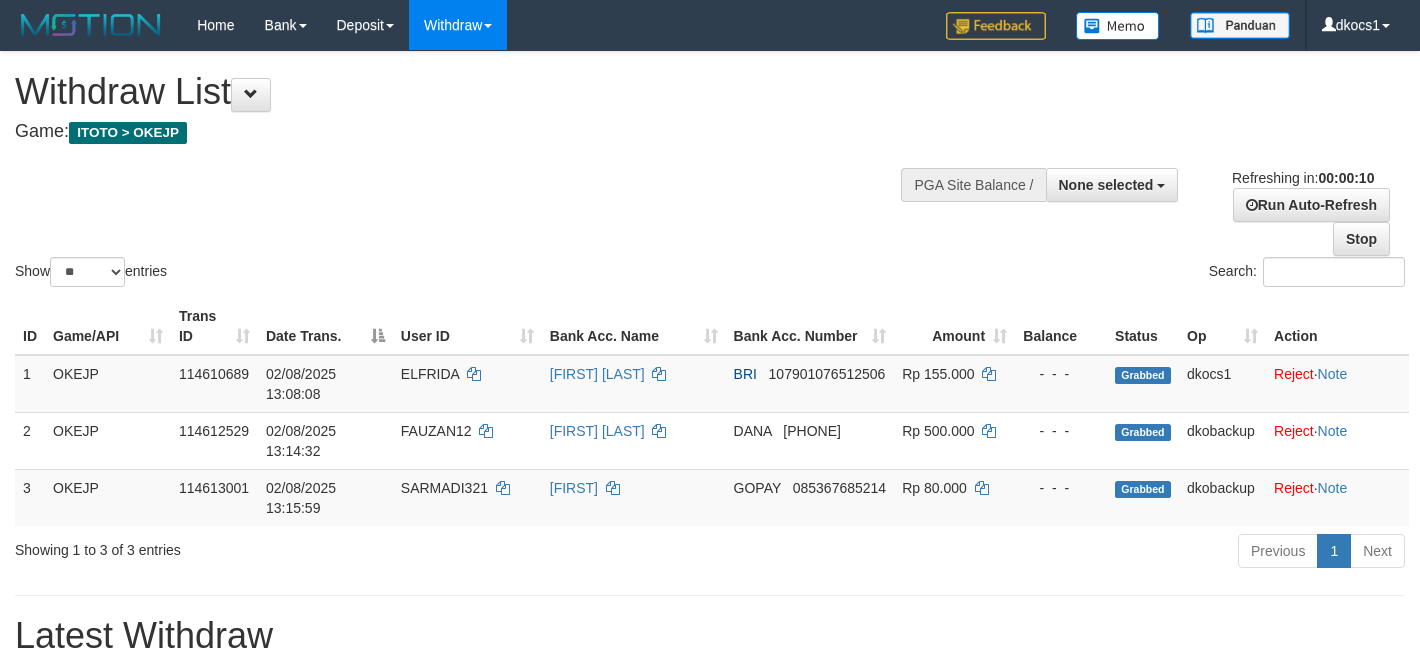 select 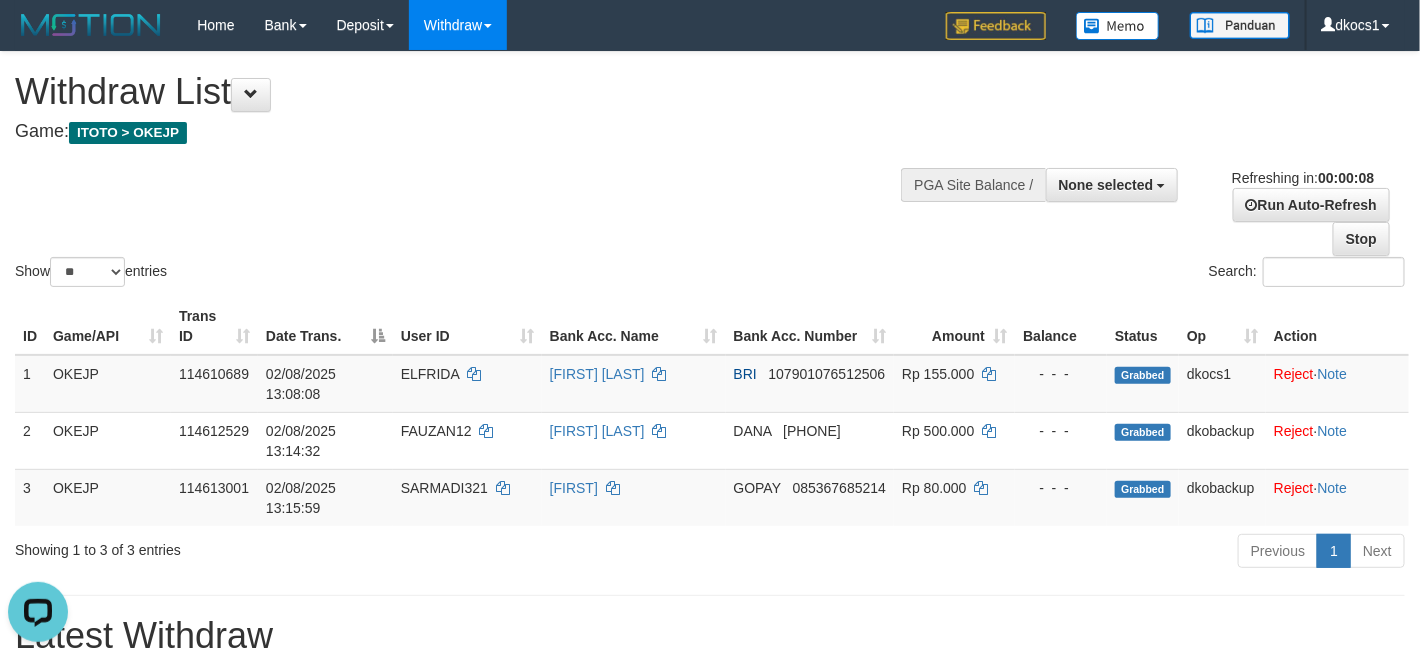 scroll, scrollTop: 0, scrollLeft: 0, axis: both 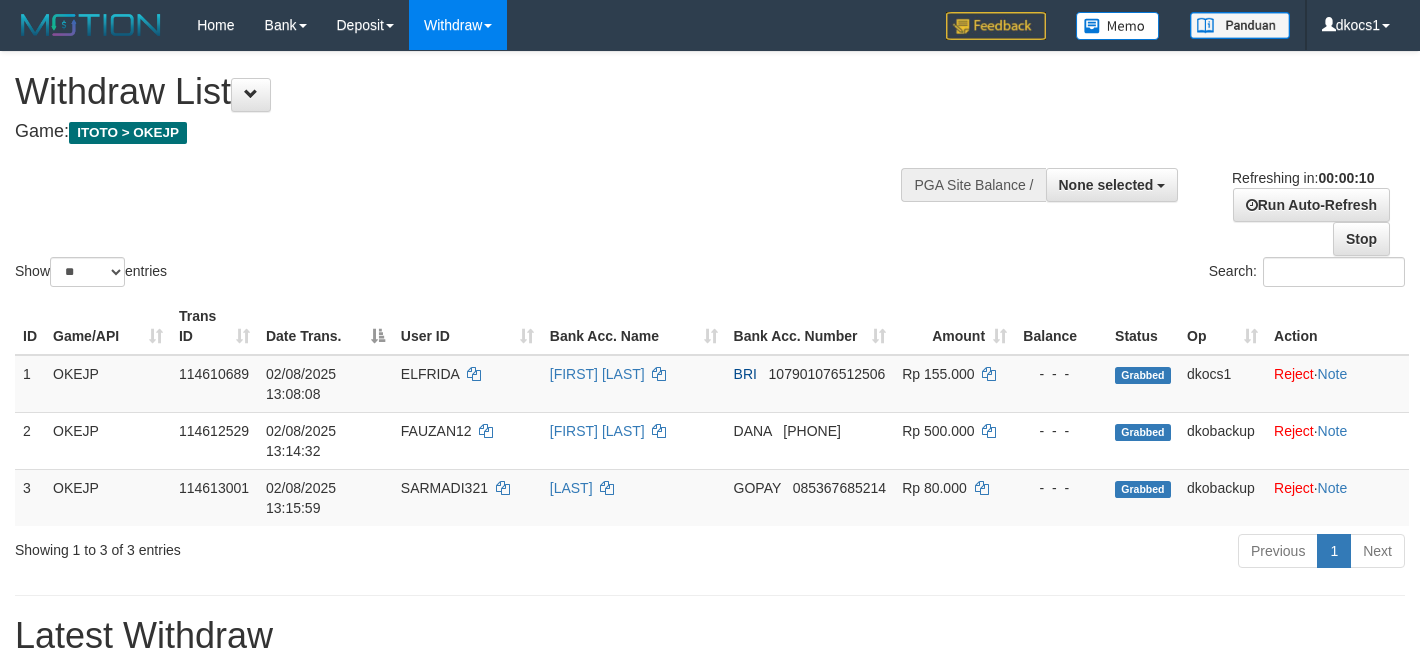select 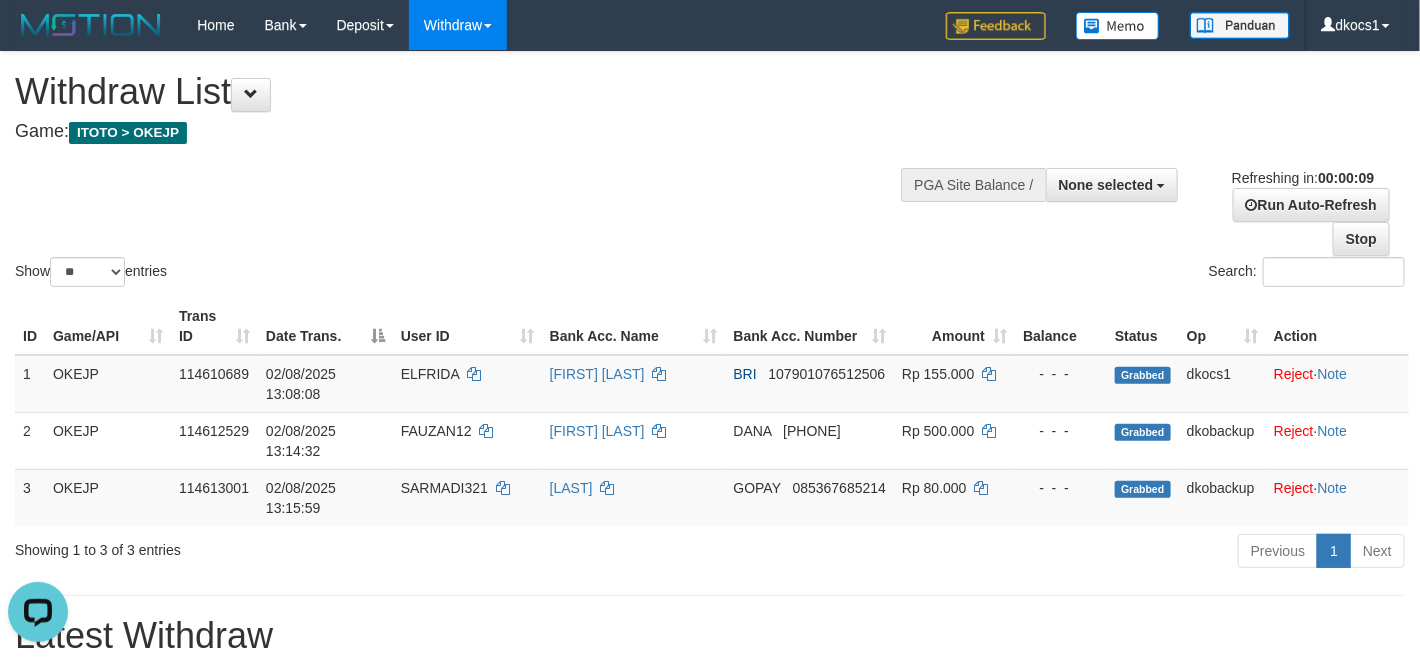 scroll, scrollTop: 0, scrollLeft: 0, axis: both 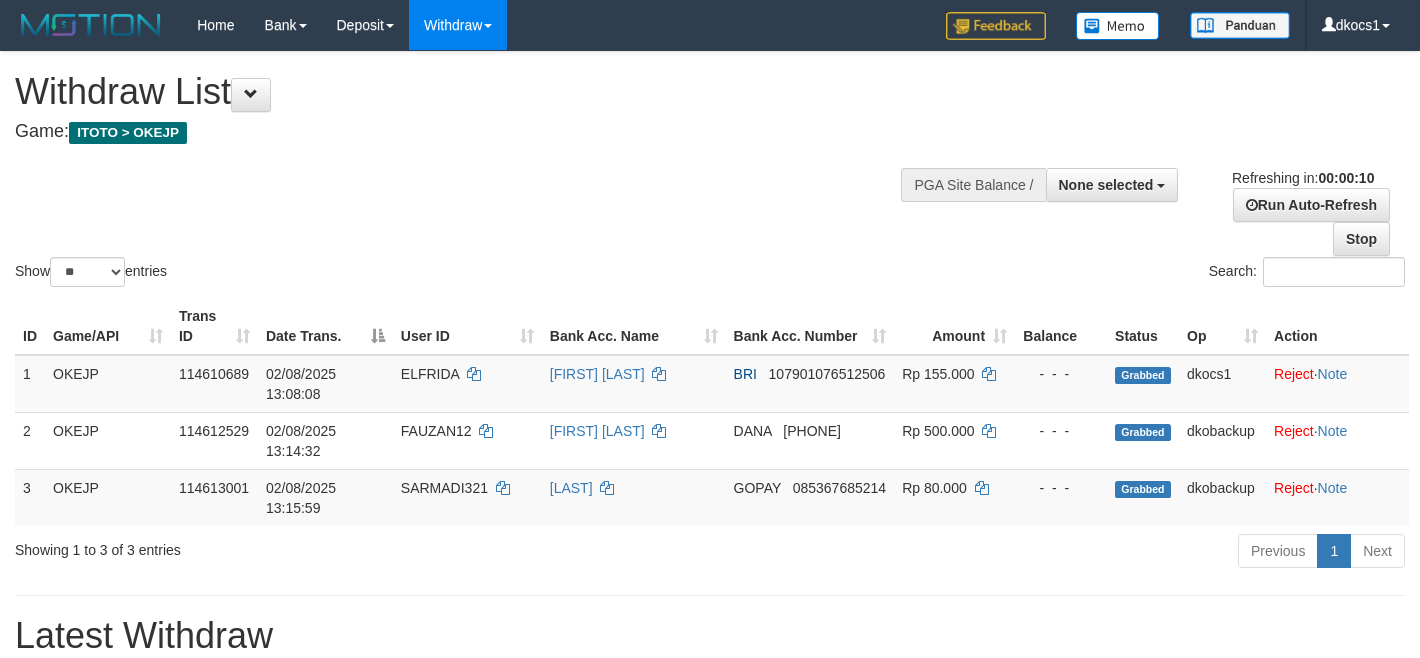 select 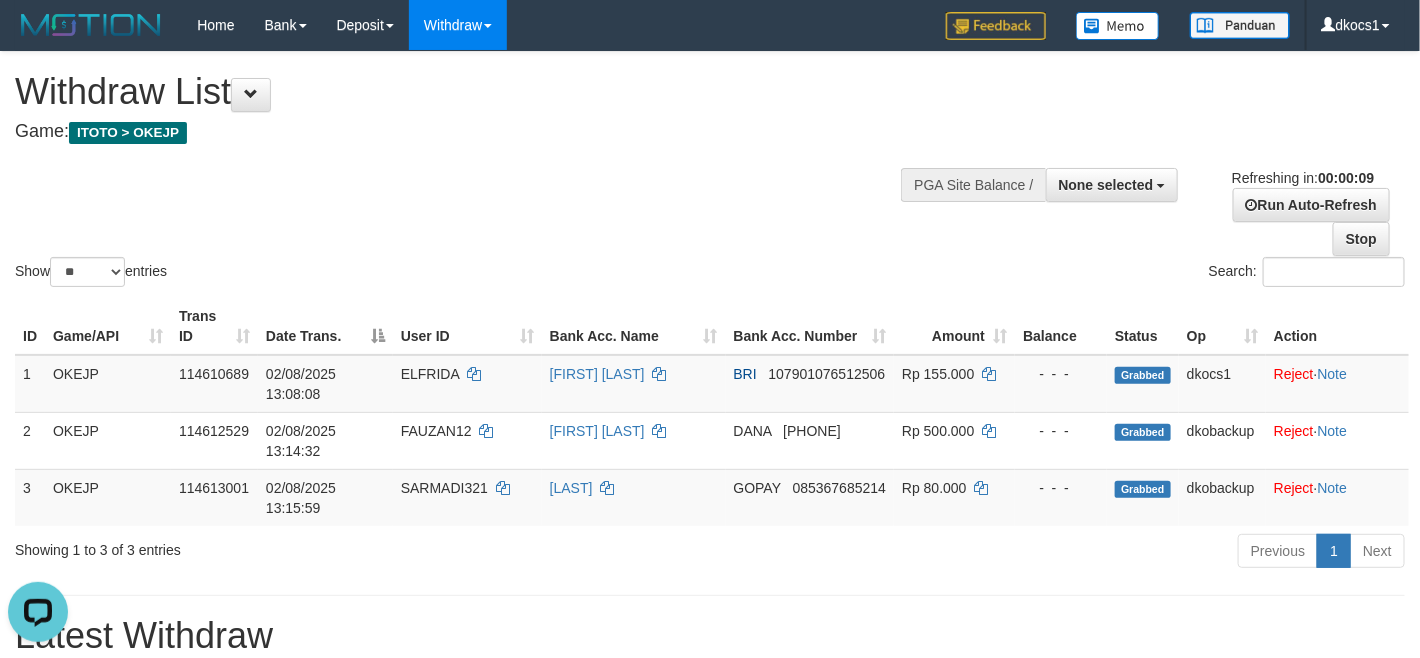 scroll, scrollTop: 0, scrollLeft: 0, axis: both 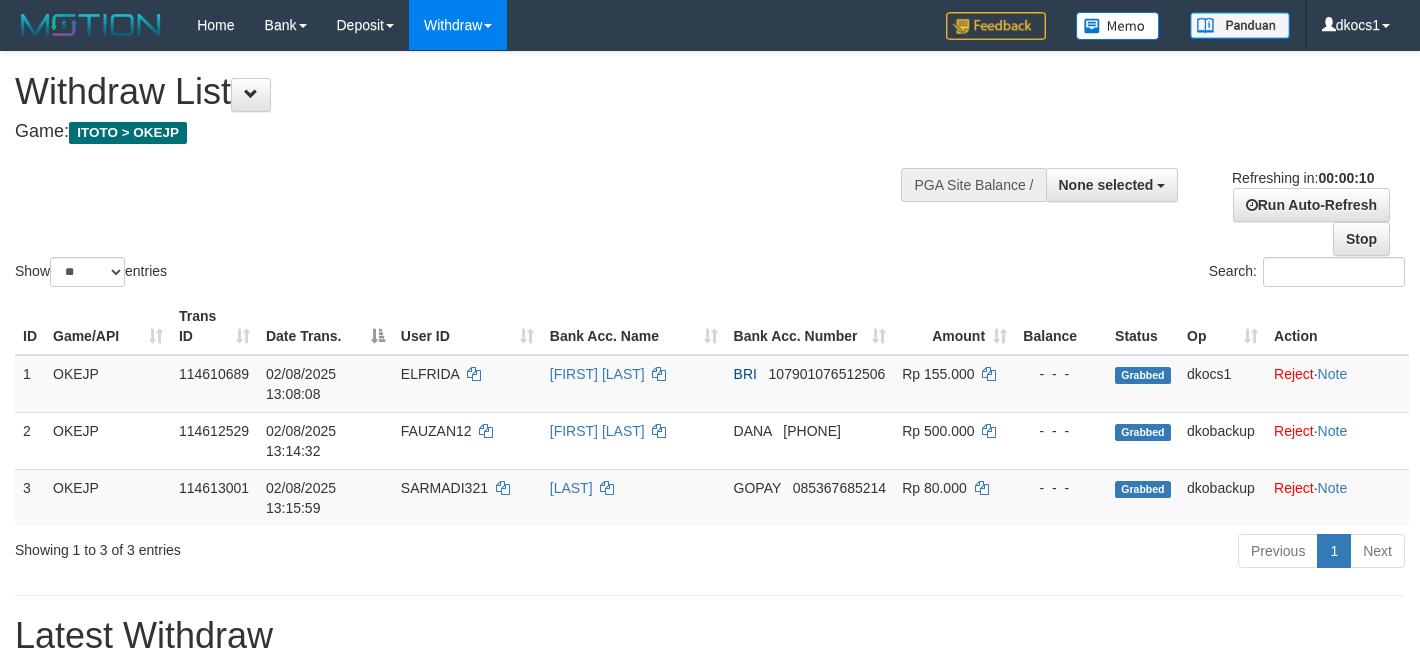 select 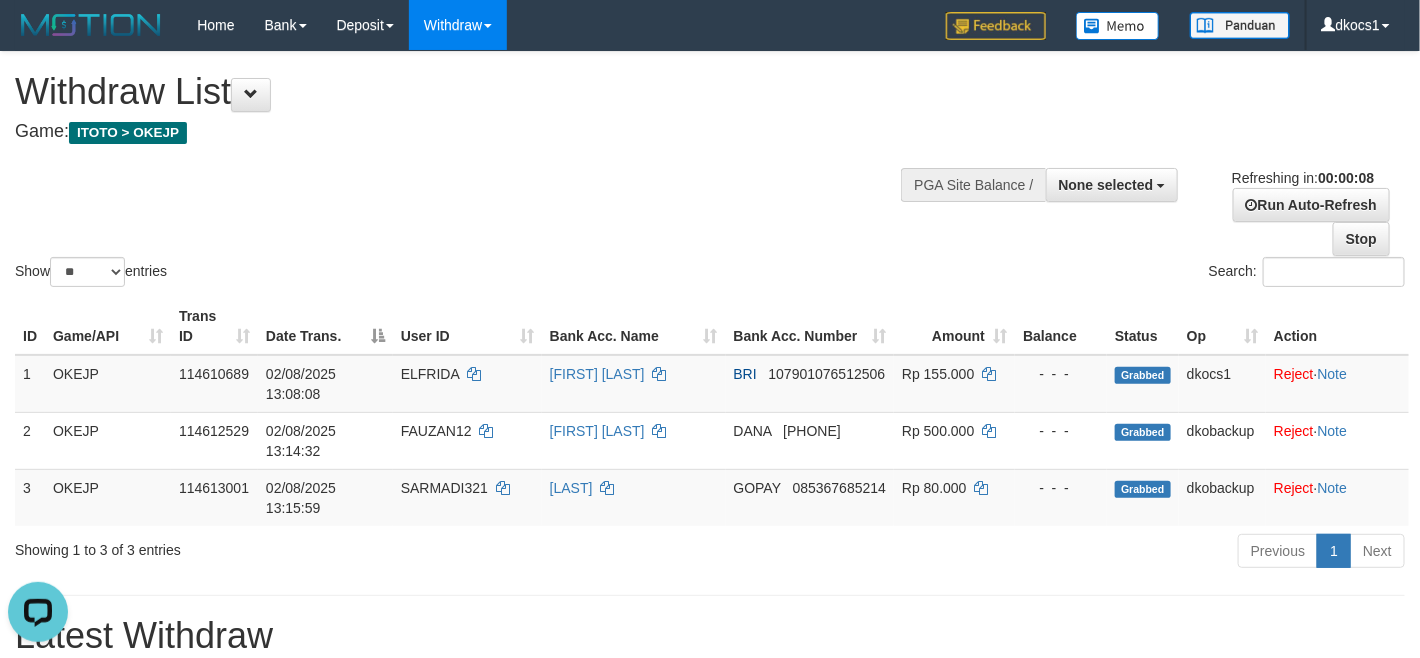scroll, scrollTop: 0, scrollLeft: 0, axis: both 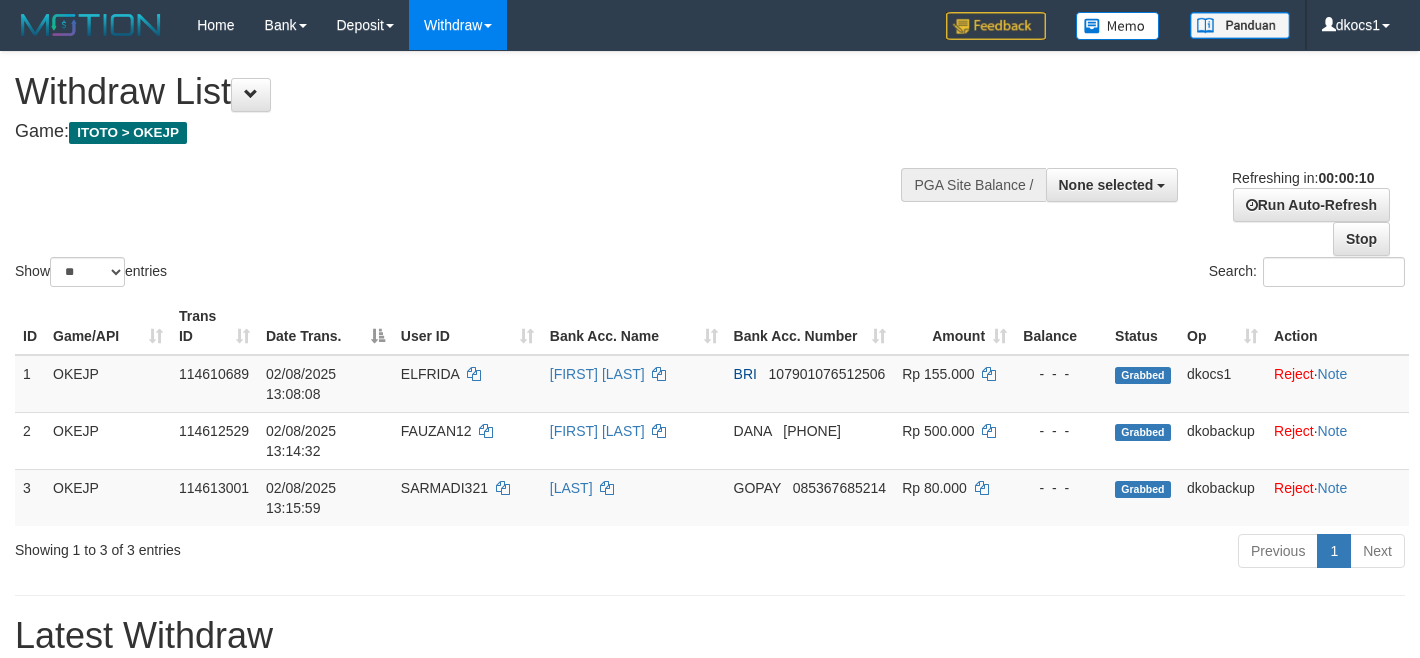select 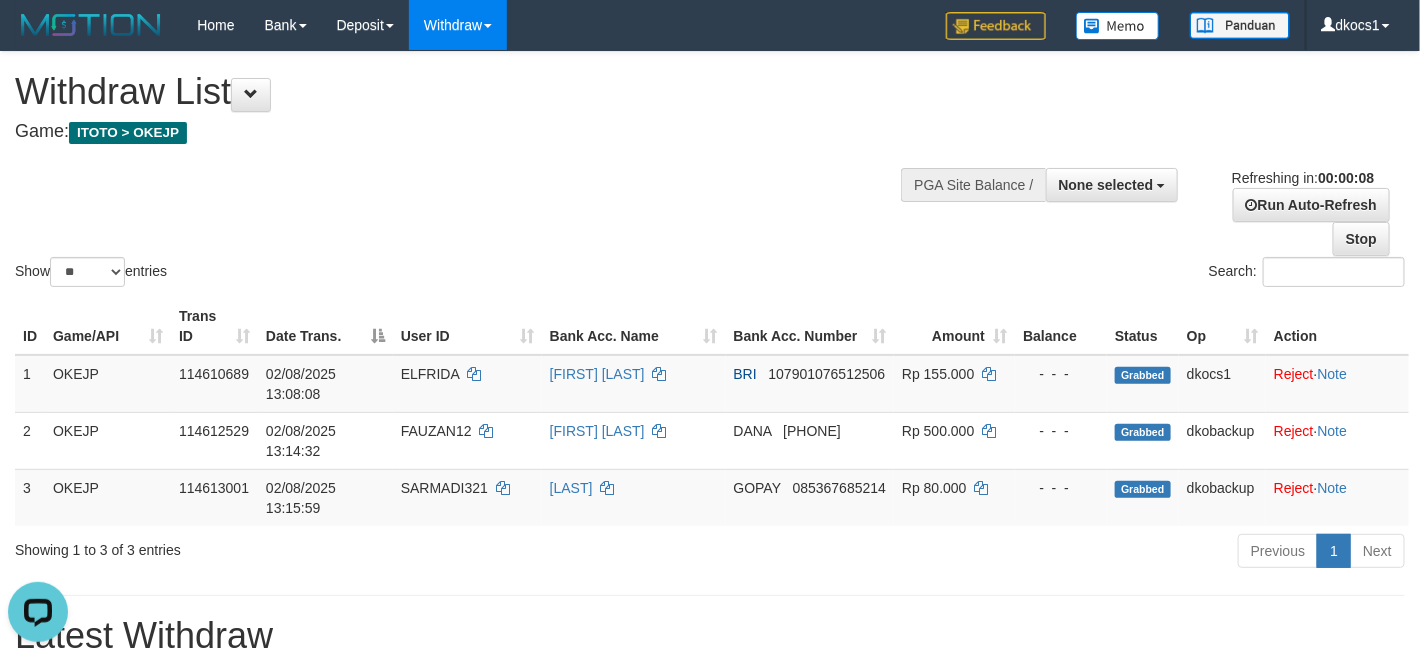 scroll, scrollTop: 0, scrollLeft: 0, axis: both 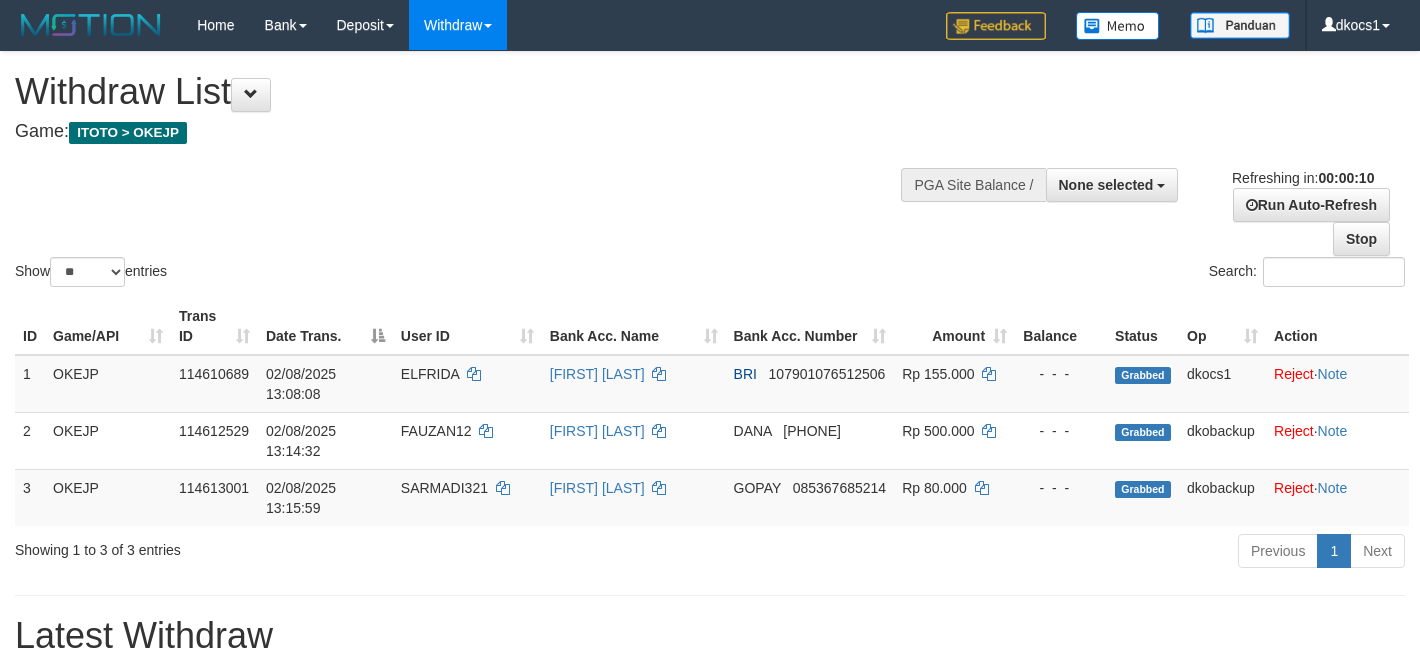 select 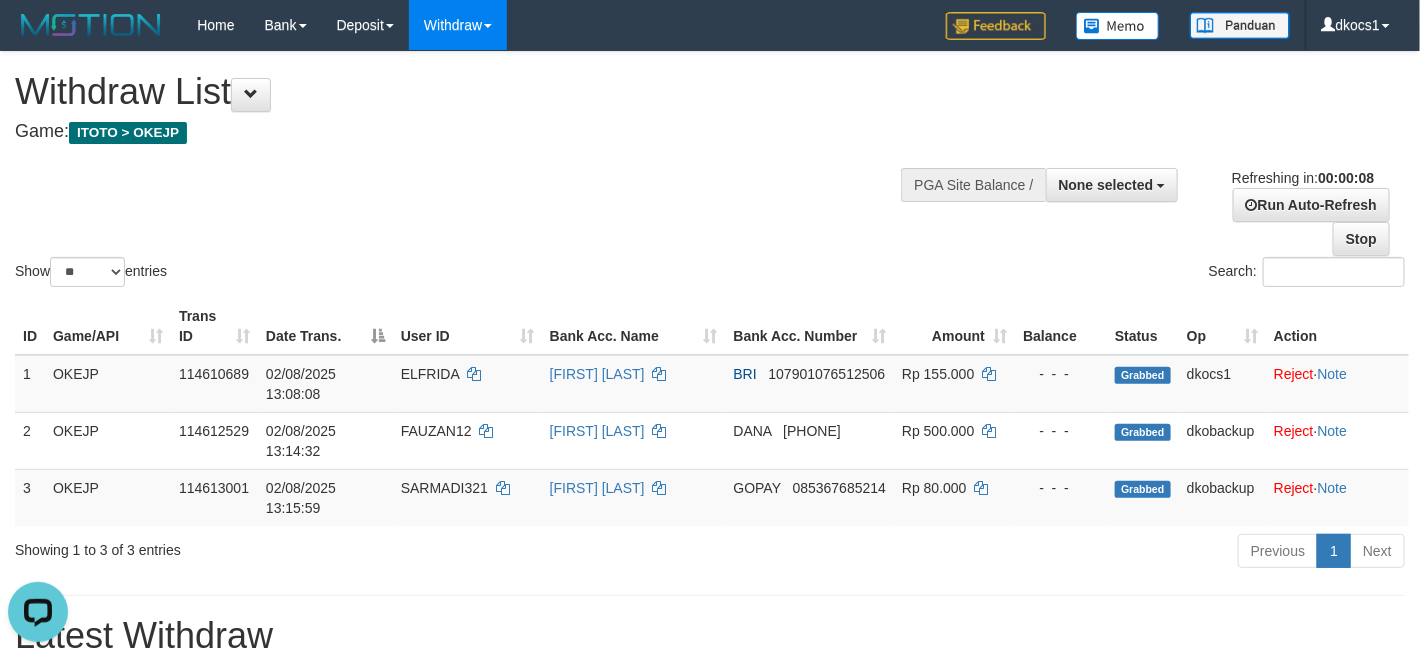 scroll, scrollTop: 0, scrollLeft: 0, axis: both 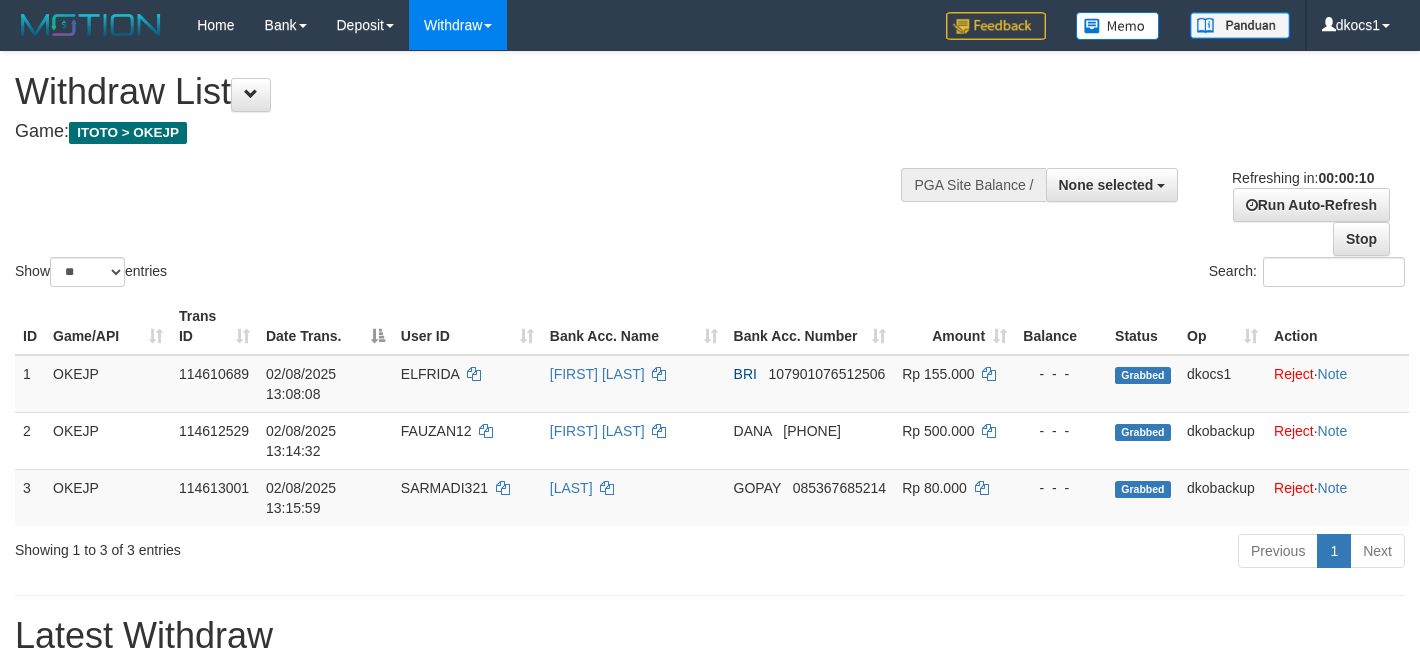 select 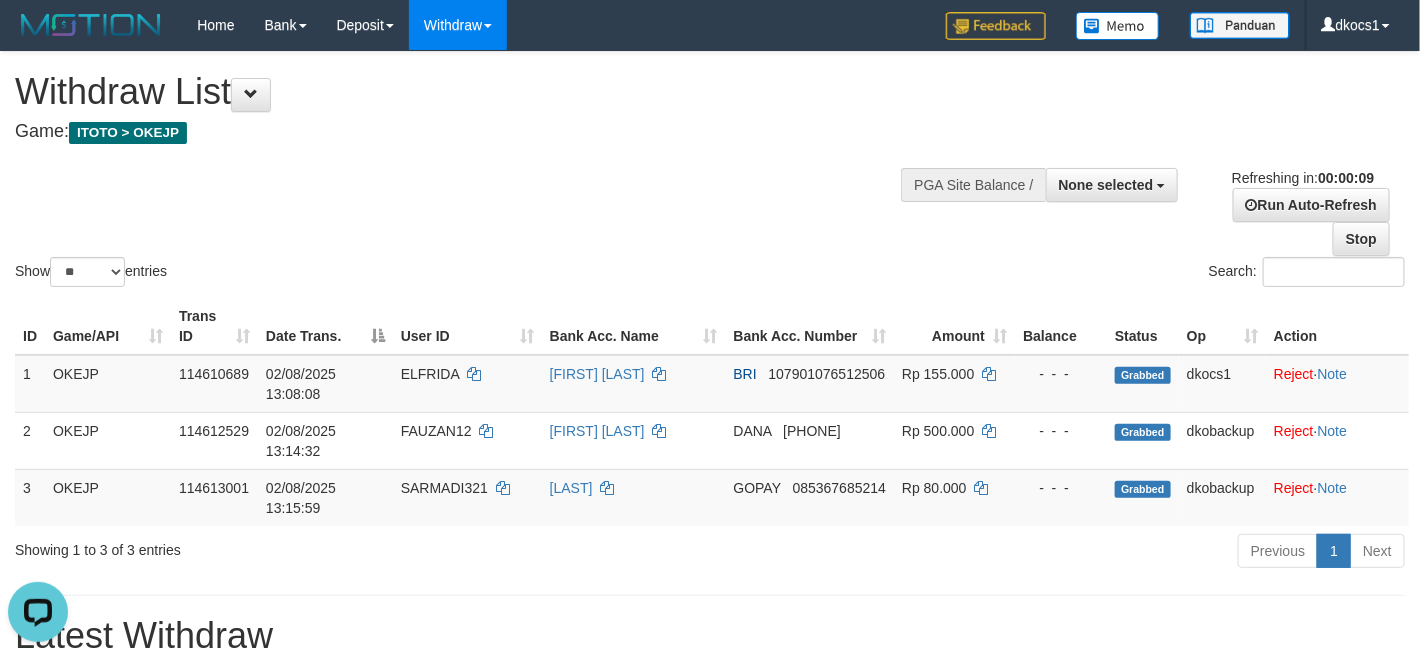 scroll, scrollTop: 0, scrollLeft: 0, axis: both 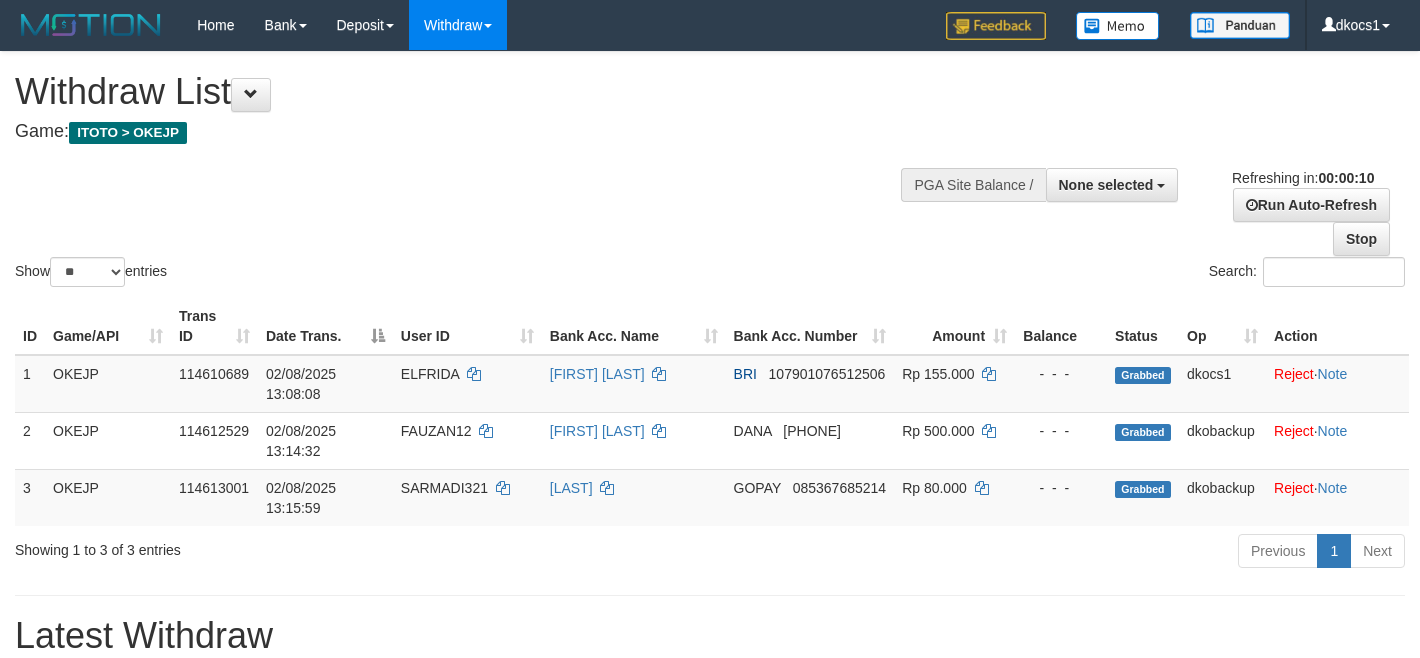 select 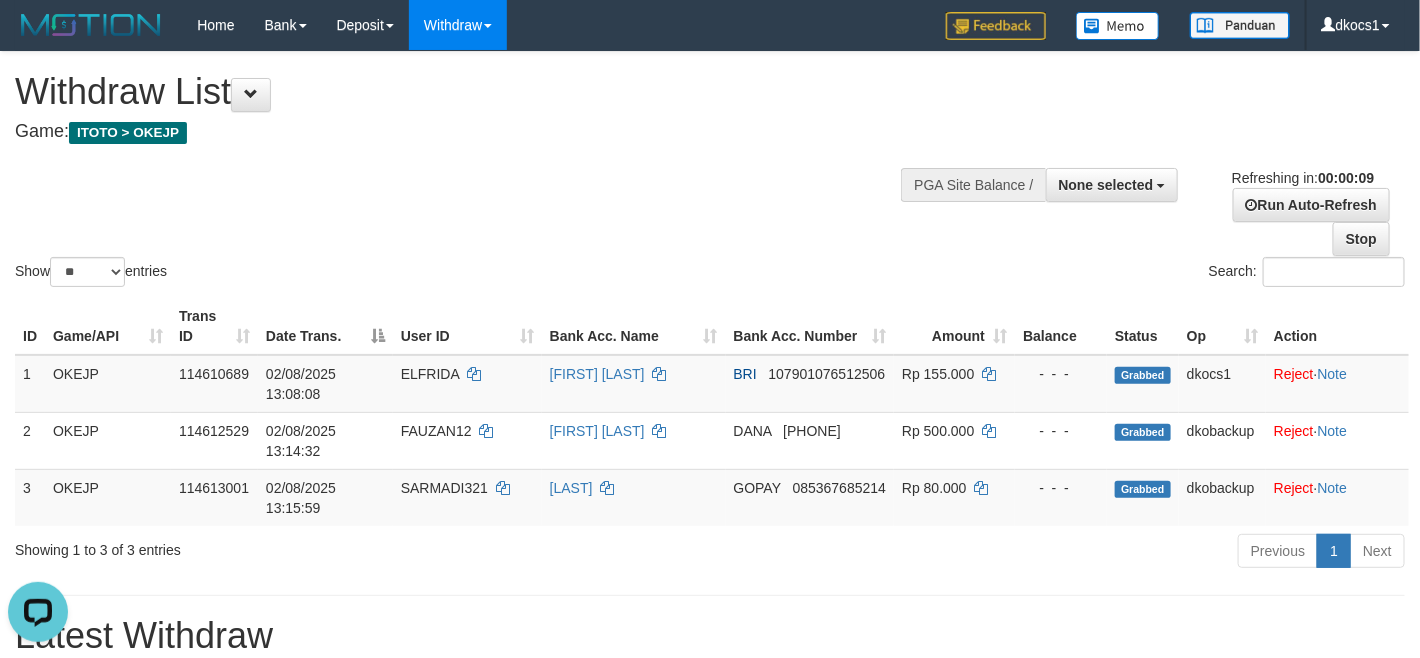 scroll, scrollTop: 0, scrollLeft: 0, axis: both 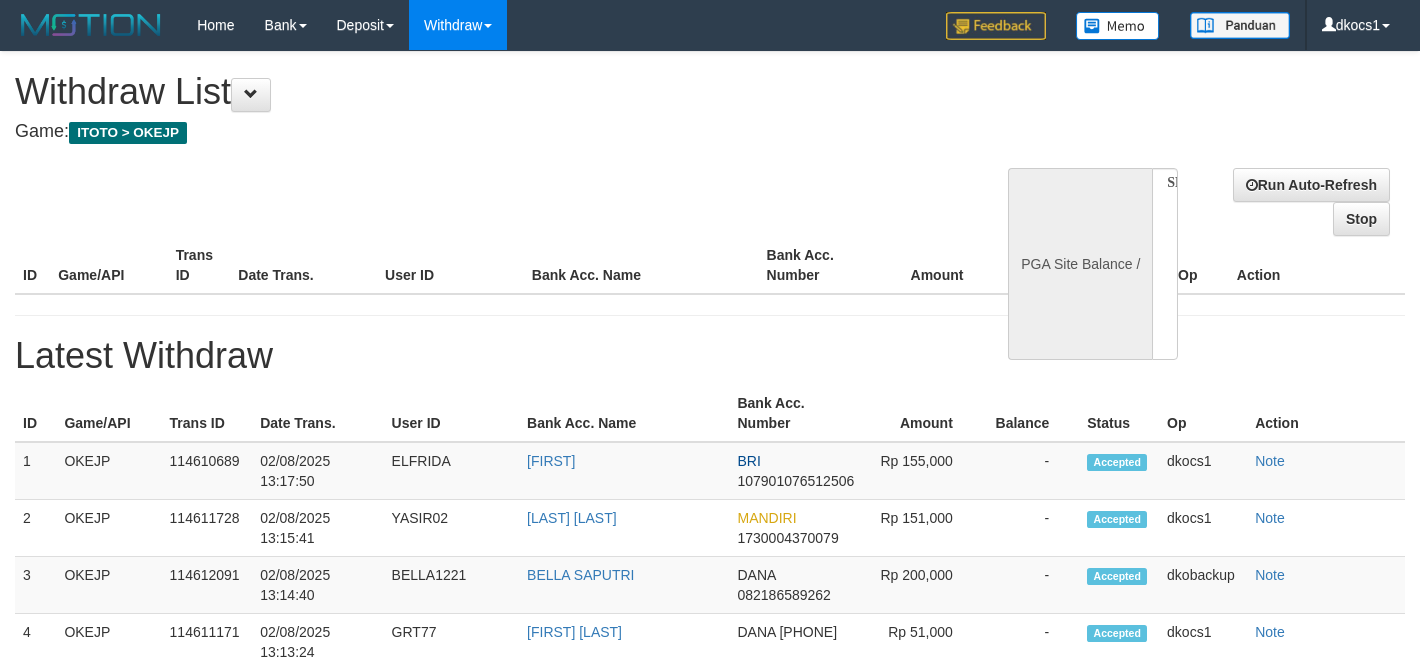 select 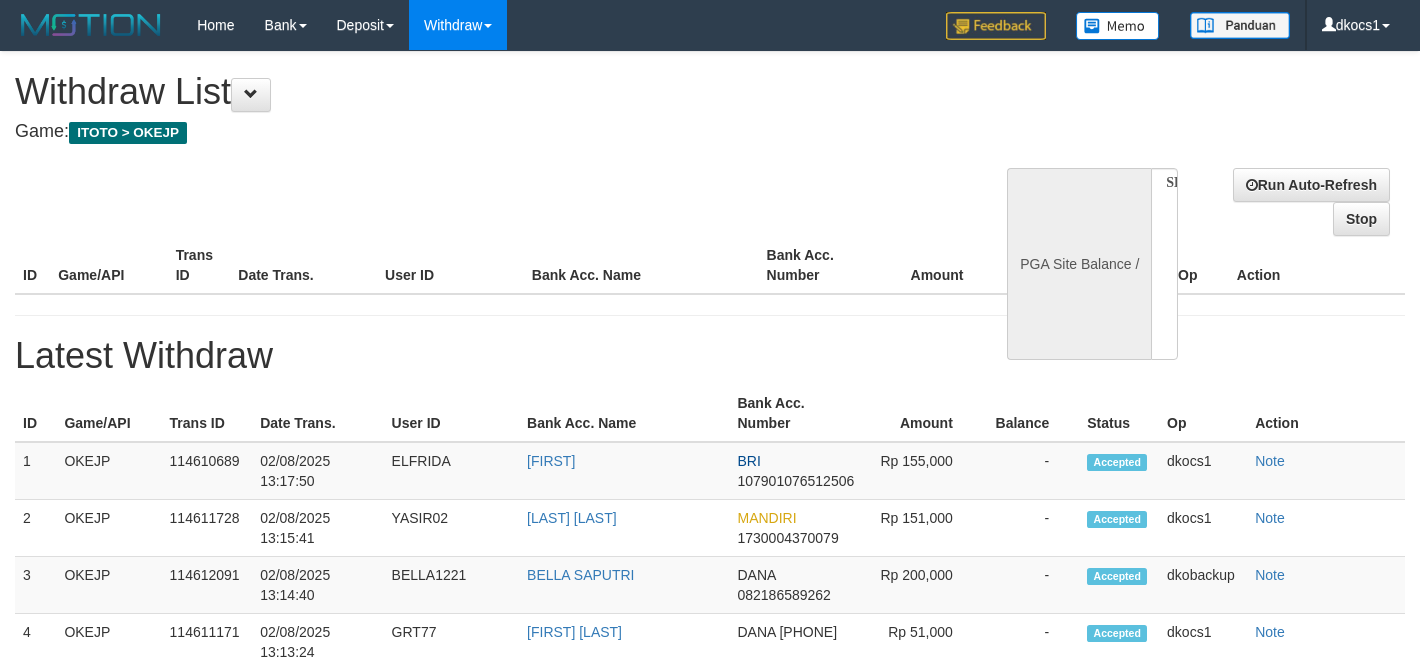 scroll, scrollTop: 0, scrollLeft: 0, axis: both 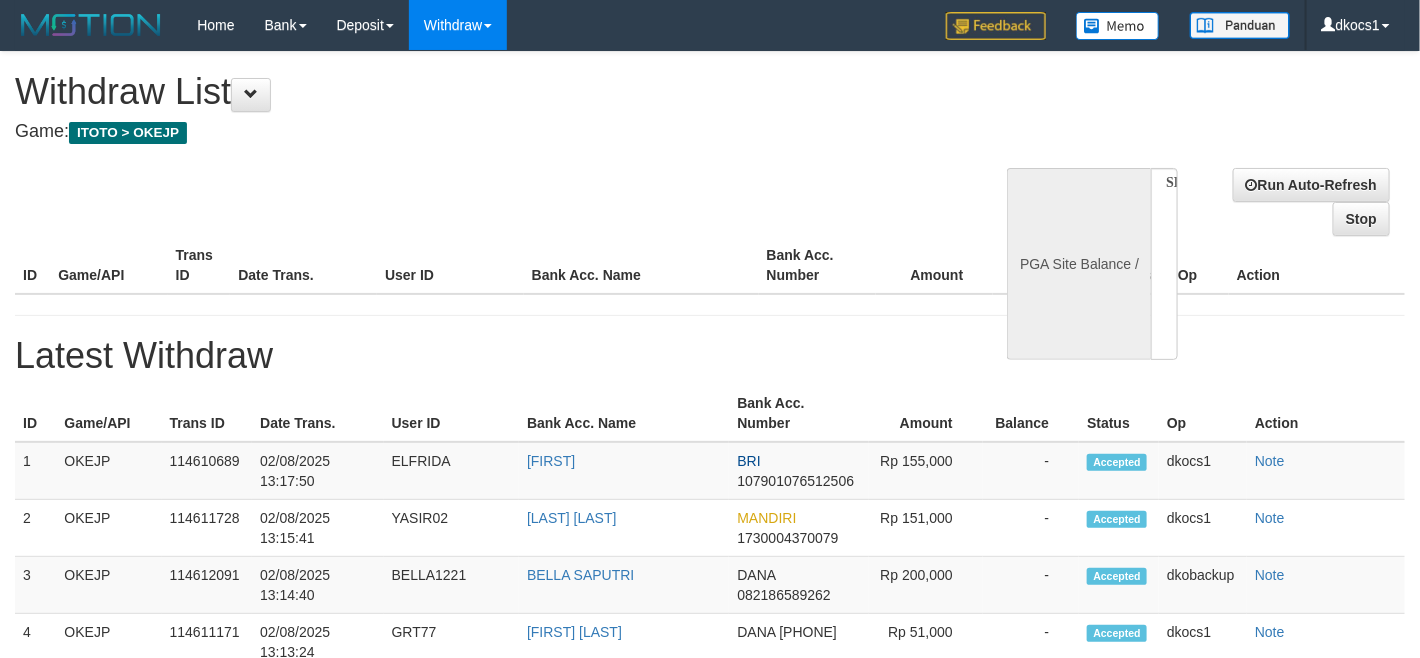 select on "**" 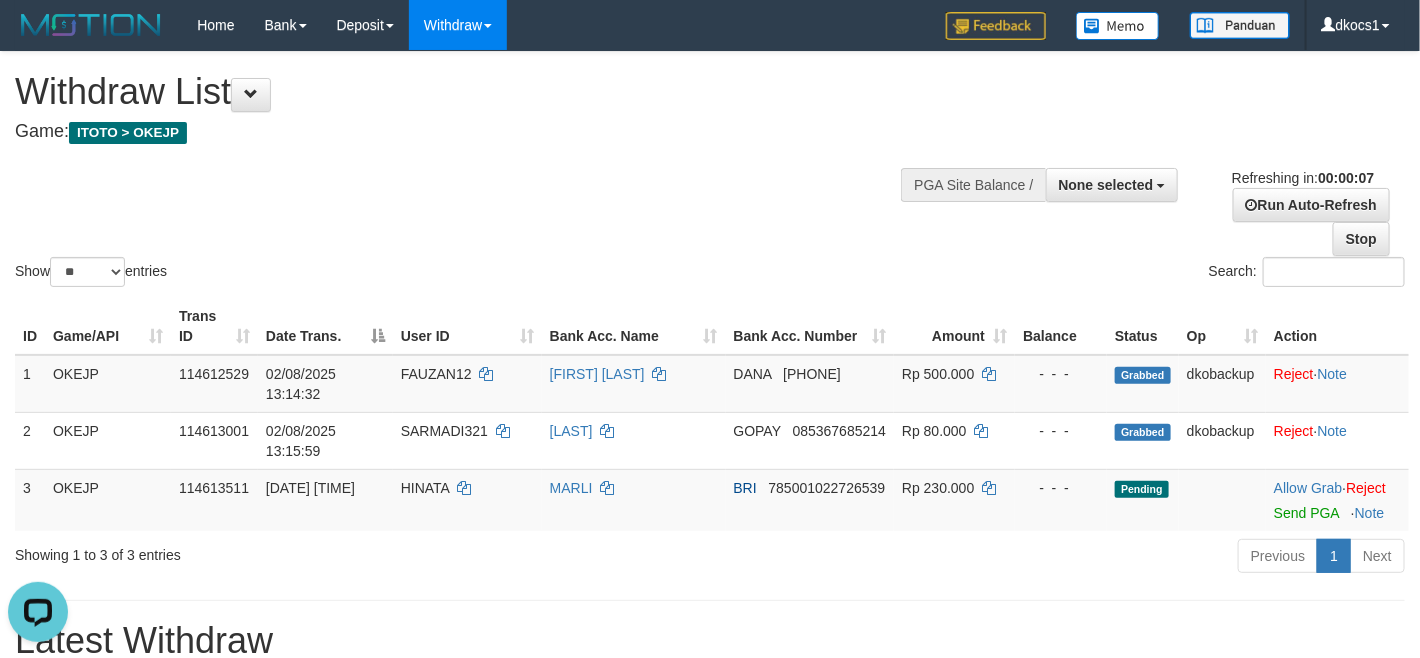 scroll, scrollTop: 0, scrollLeft: 0, axis: both 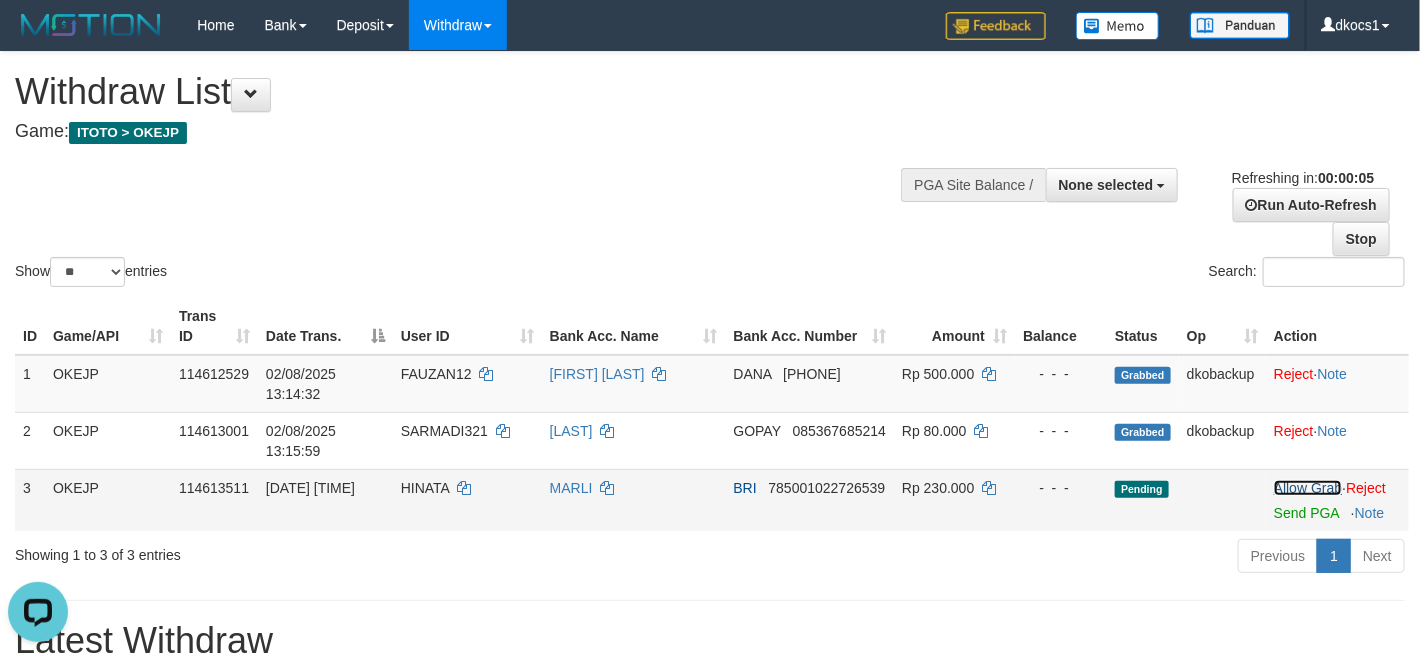 click on "Allow Grab" at bounding box center (1308, 488) 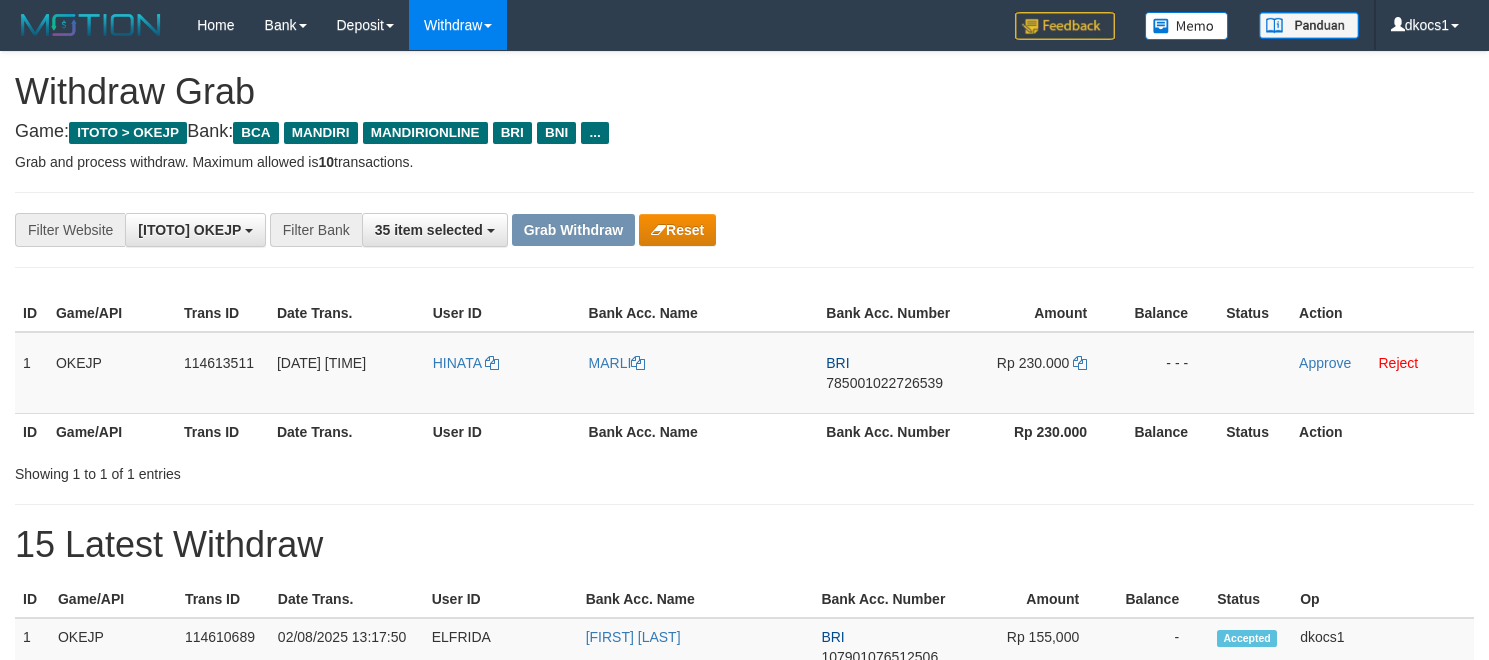 scroll, scrollTop: 0, scrollLeft: 0, axis: both 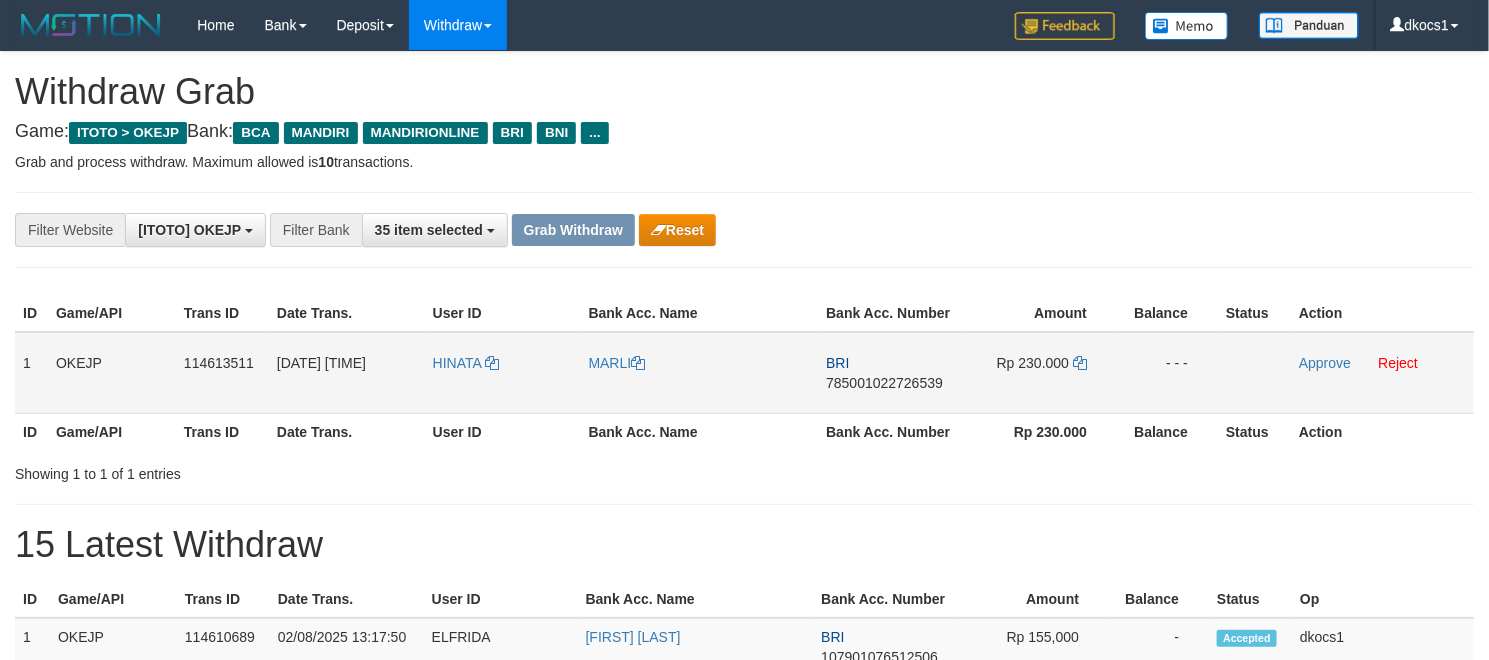click on "HINATA" at bounding box center [503, 373] 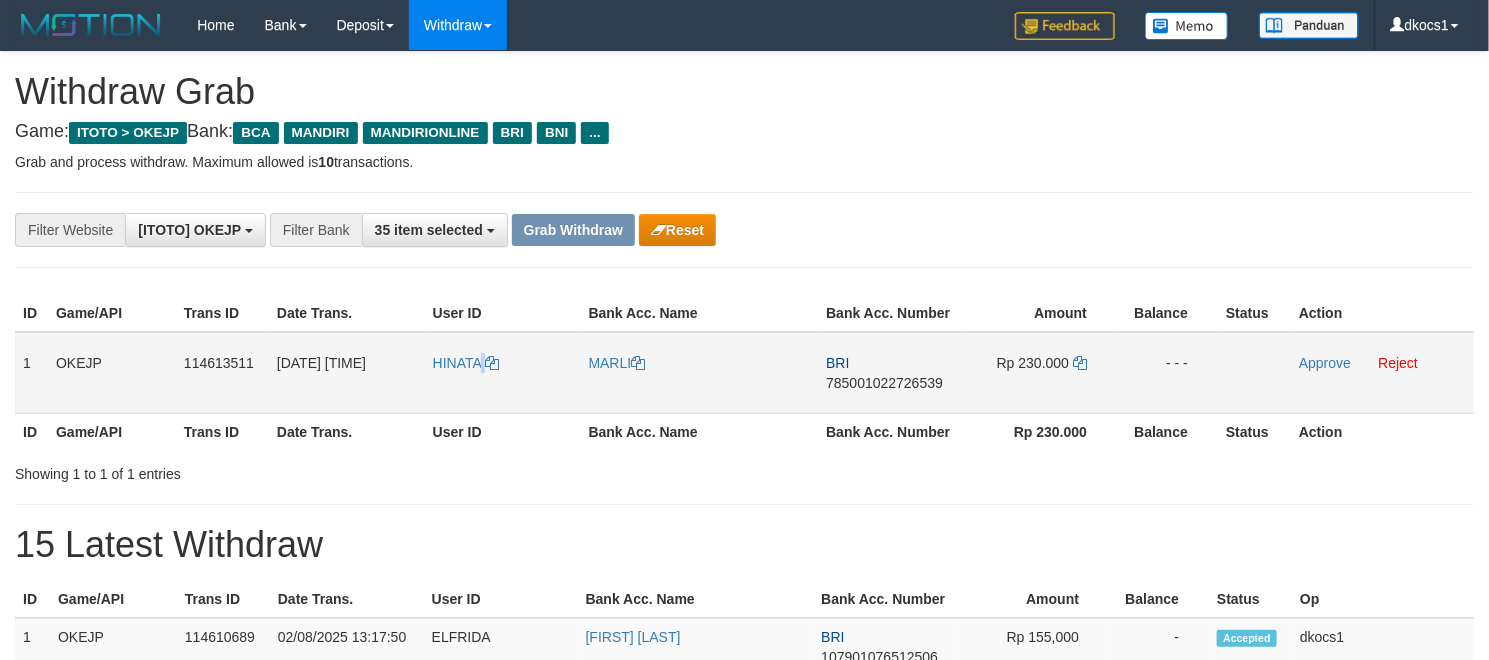 click on "HINATA" at bounding box center [503, 373] 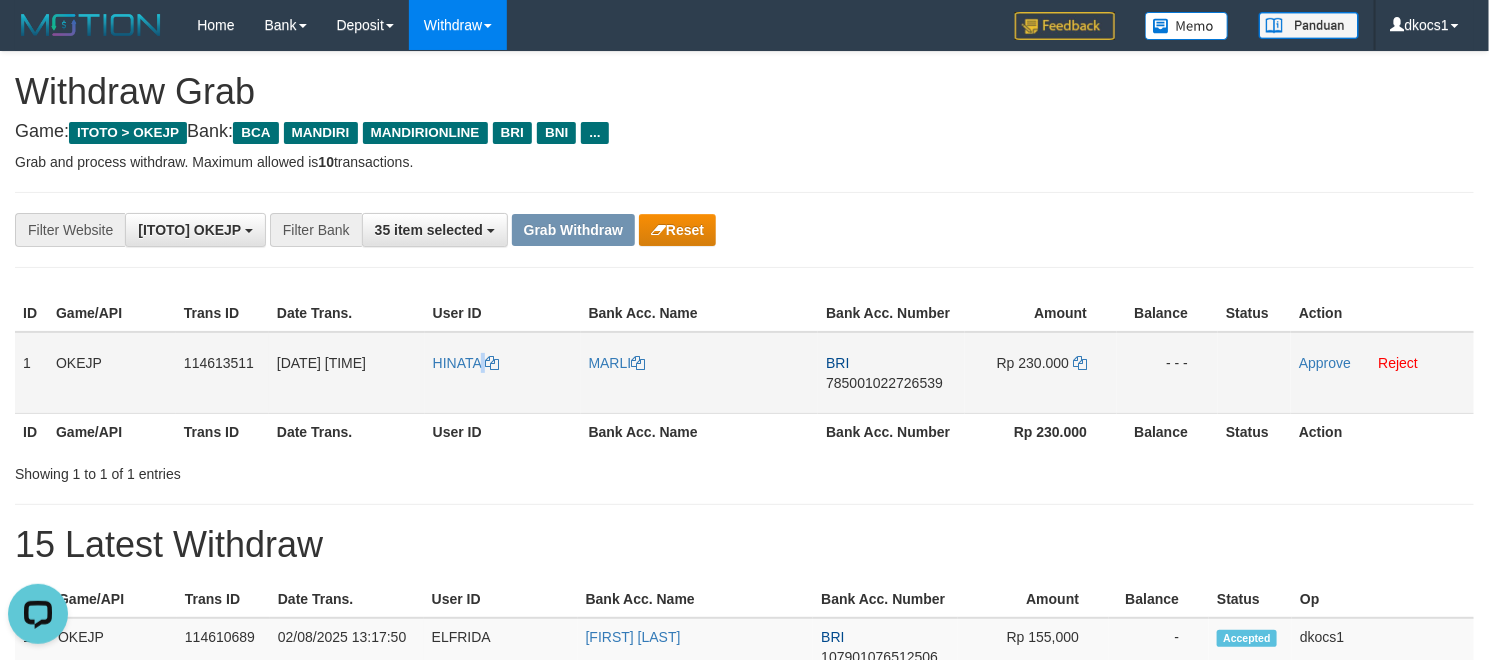 scroll, scrollTop: 0, scrollLeft: 0, axis: both 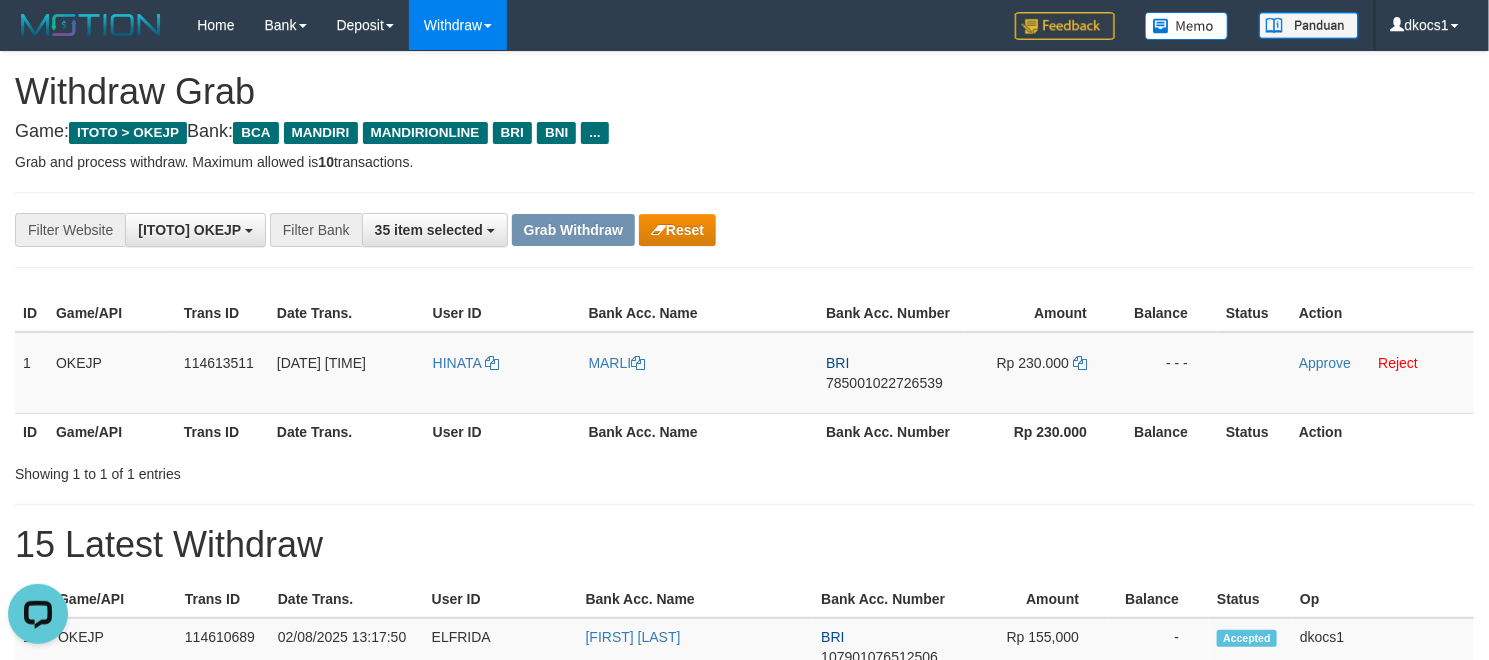 click on "**********" at bounding box center [744, 230] 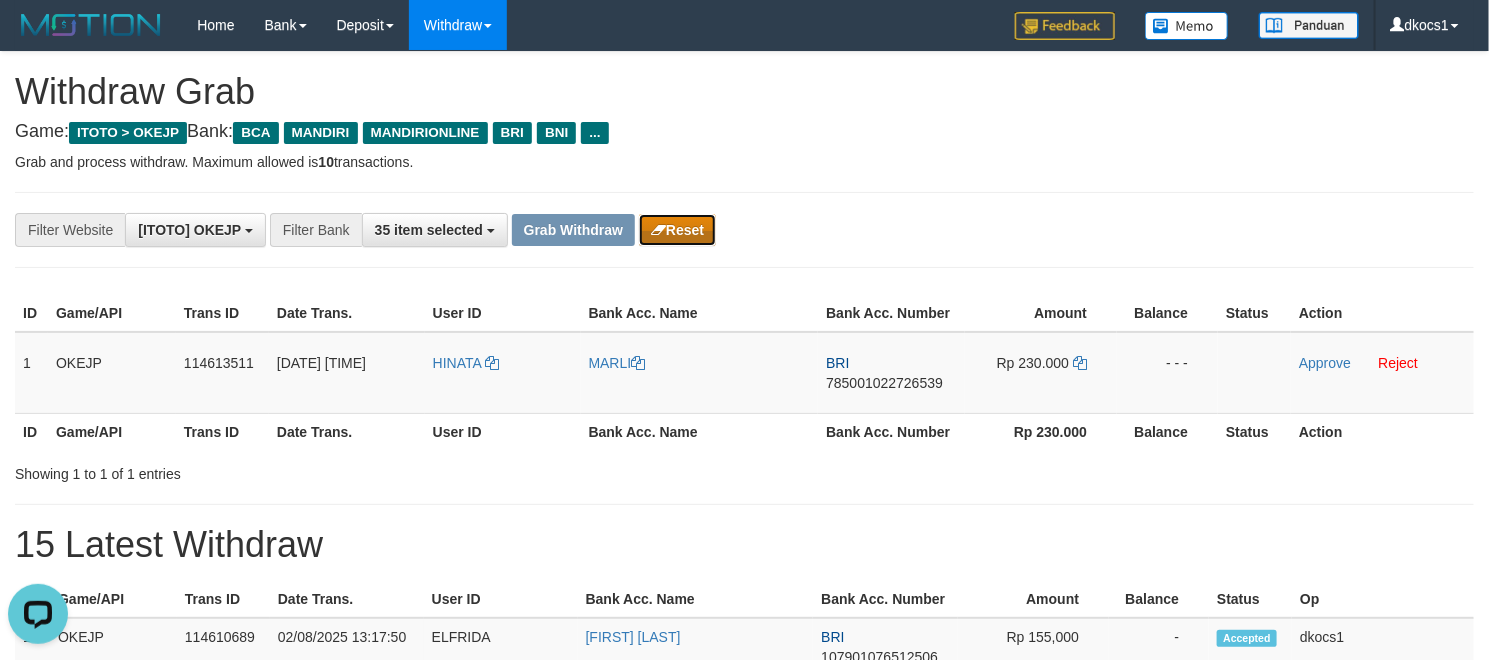click on "Reset" at bounding box center (677, 230) 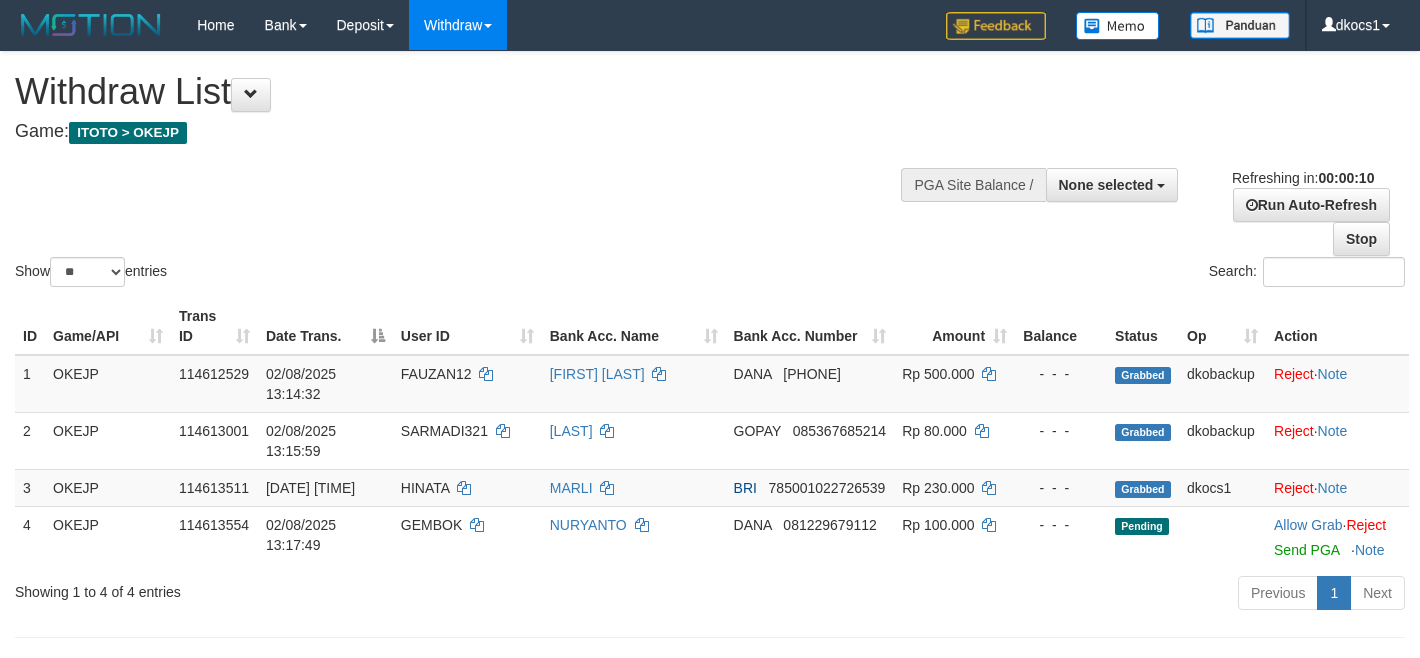 select 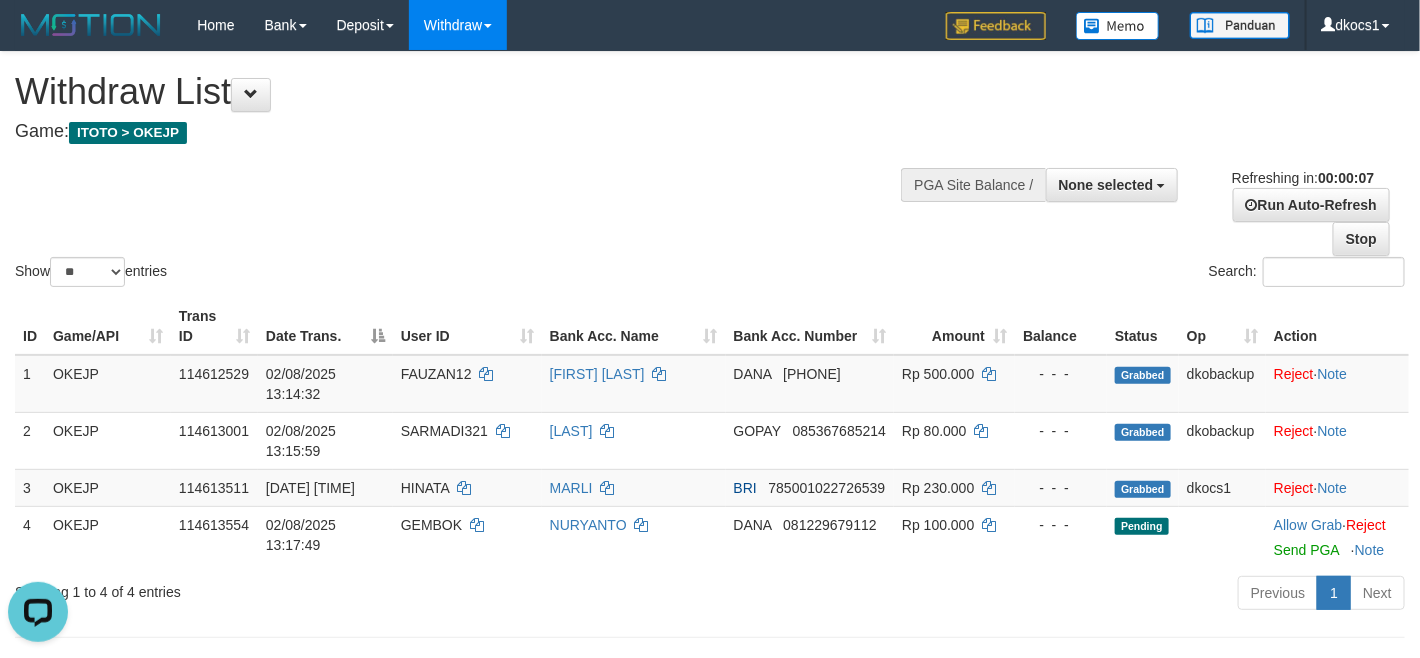 scroll, scrollTop: 0, scrollLeft: 0, axis: both 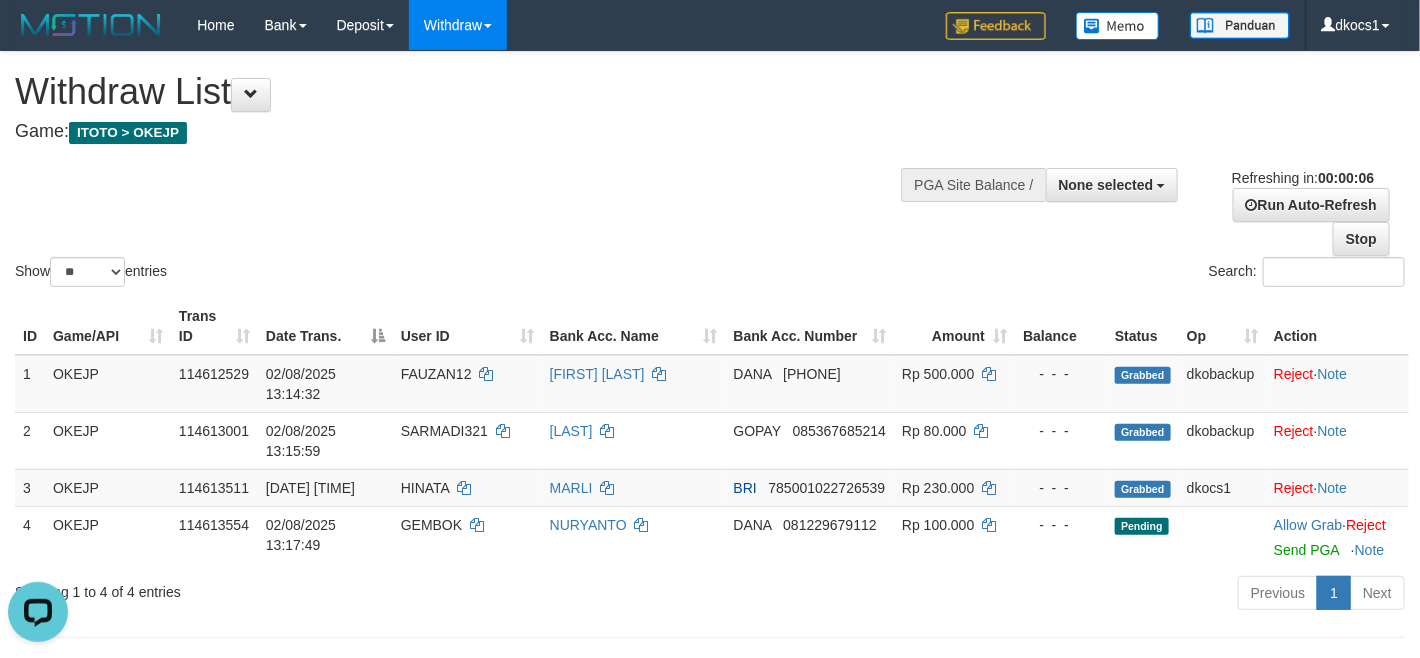 drag, startPoint x: 676, startPoint y: 240, endPoint x: 757, endPoint y: 240, distance: 81 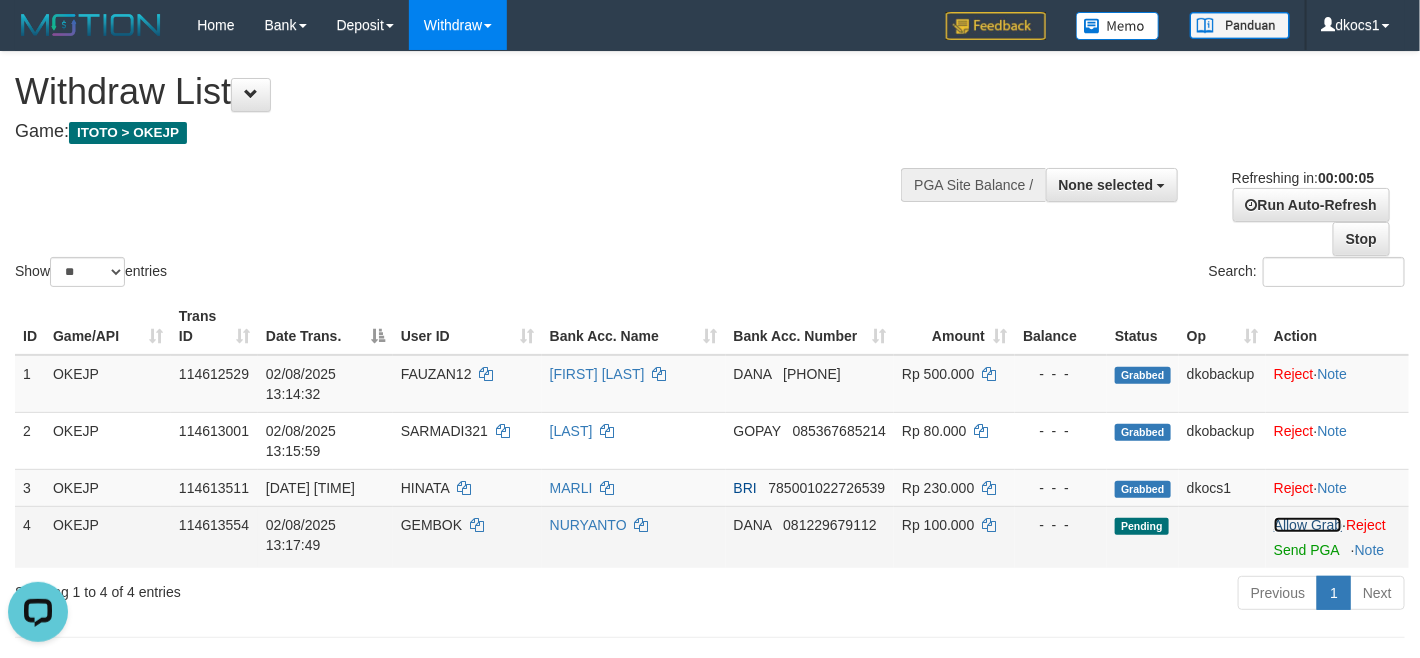 click on "Allow Grab" at bounding box center (1308, 525) 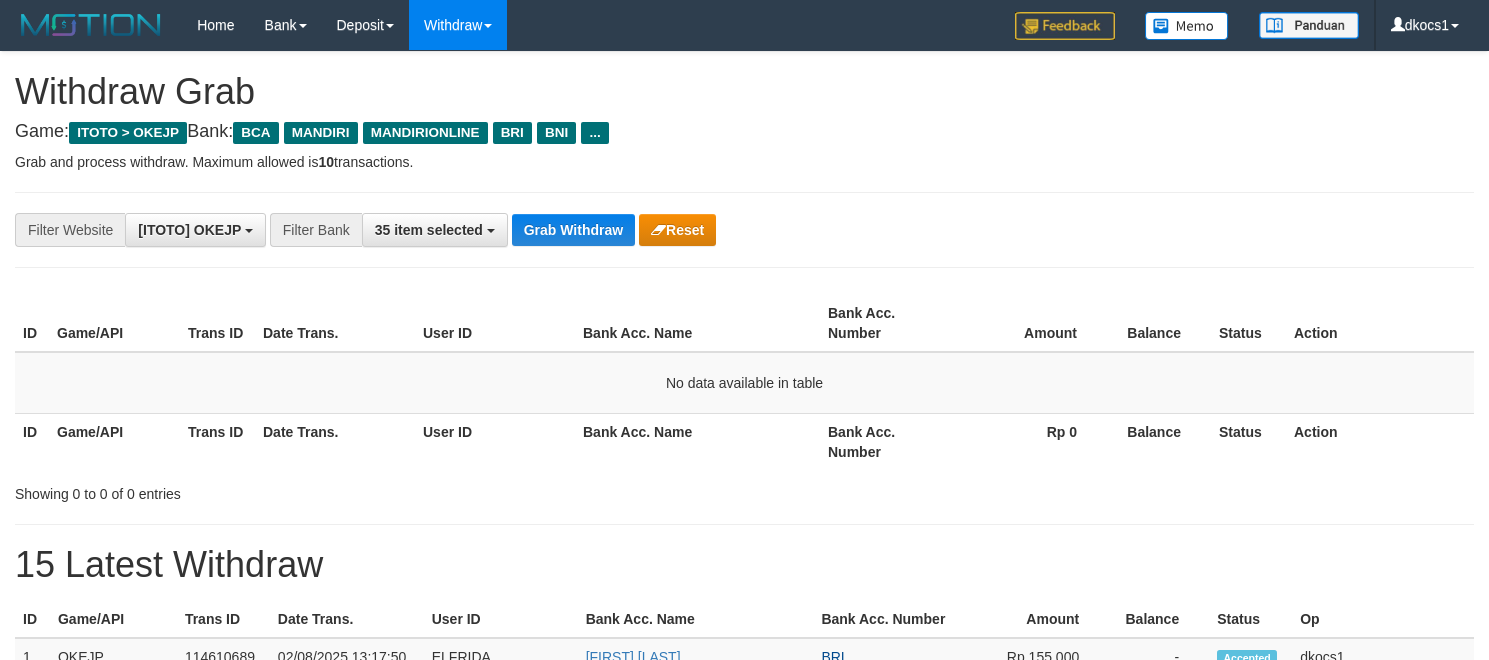 scroll, scrollTop: 0, scrollLeft: 0, axis: both 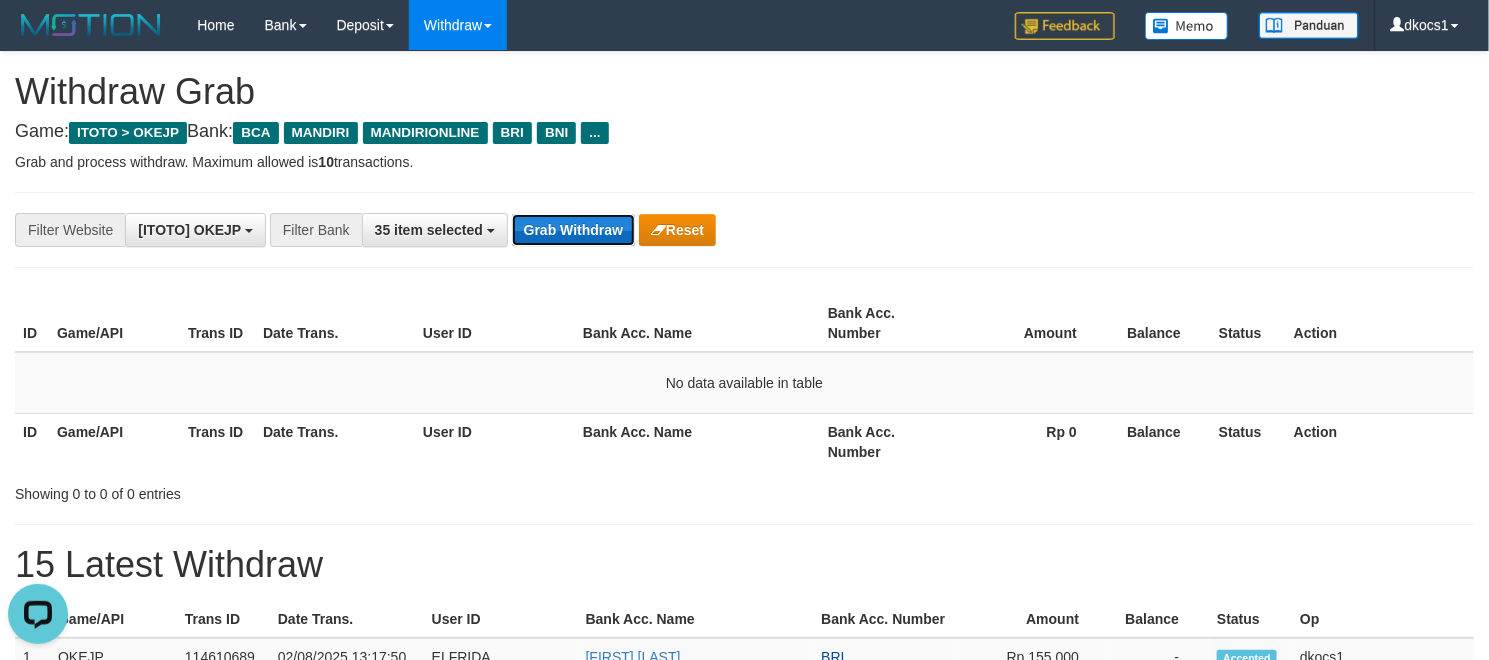 click on "Grab Withdraw" at bounding box center (573, 230) 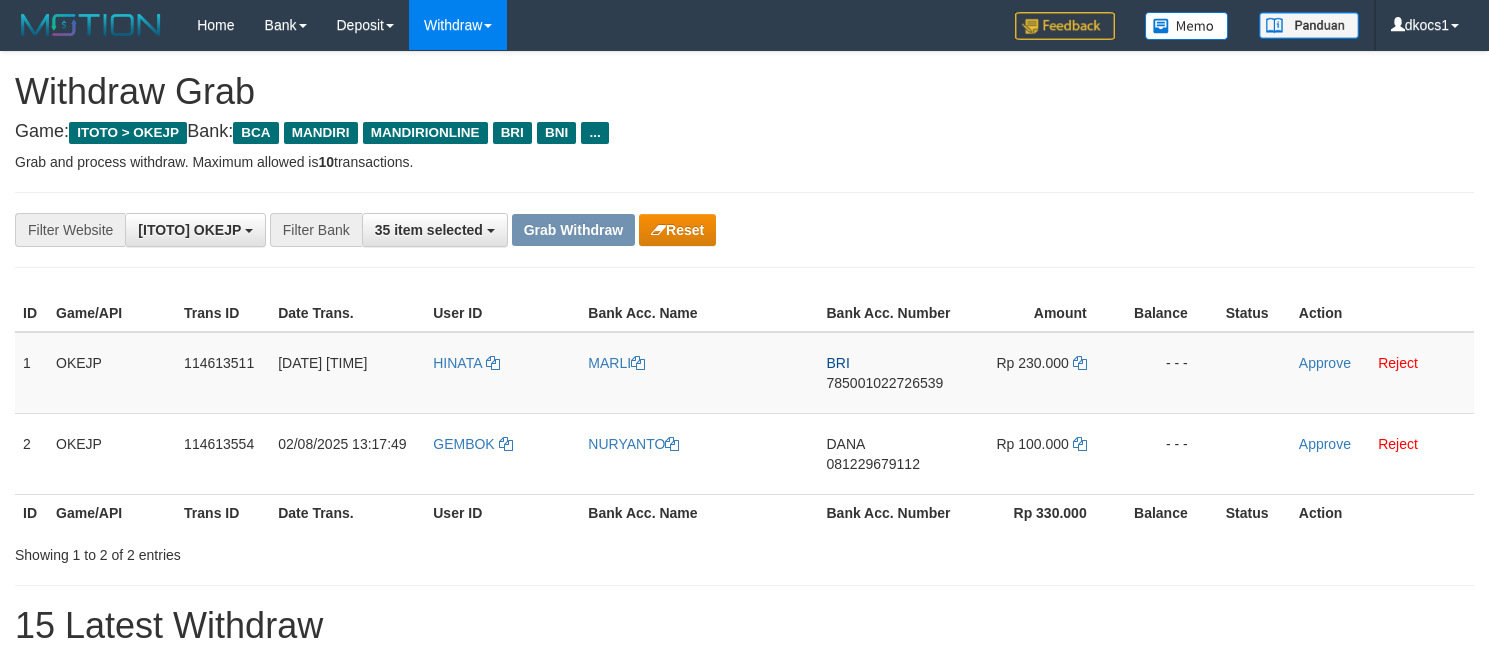 scroll, scrollTop: 0, scrollLeft: 0, axis: both 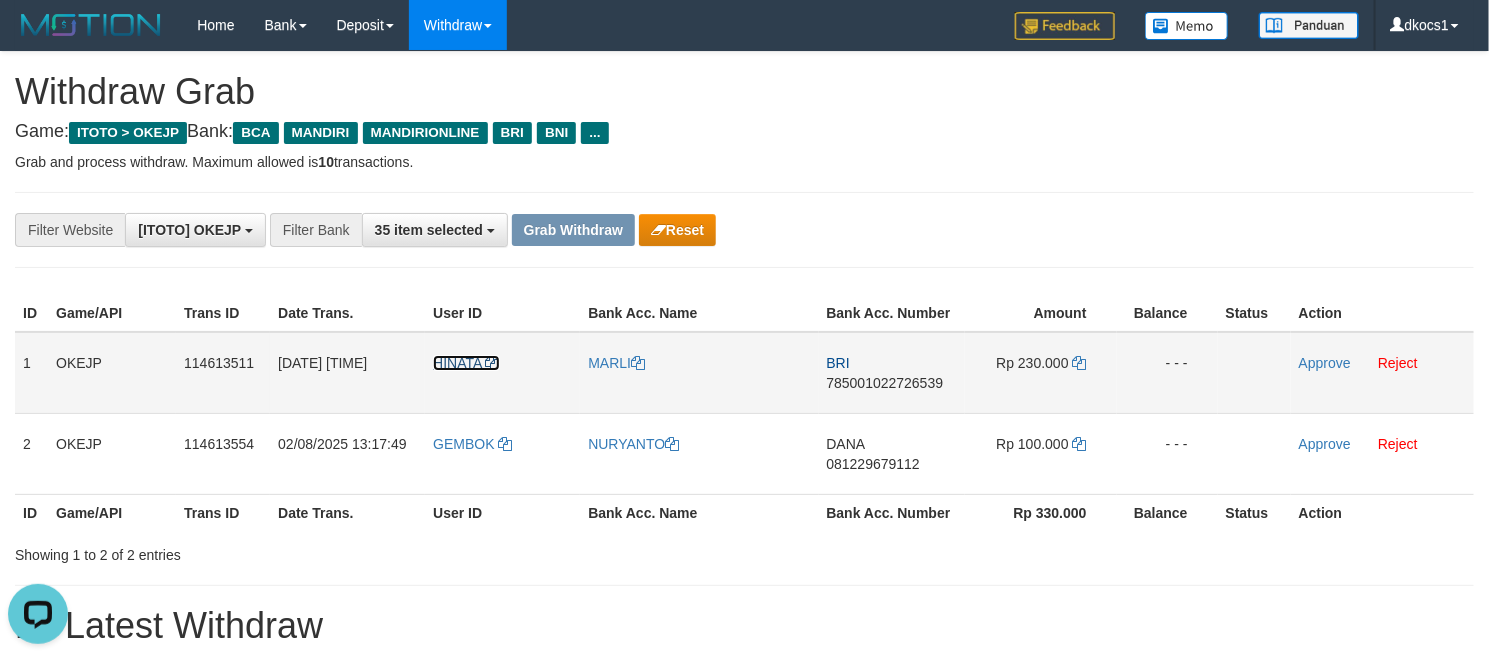 click on "HINATA" at bounding box center [466, 363] 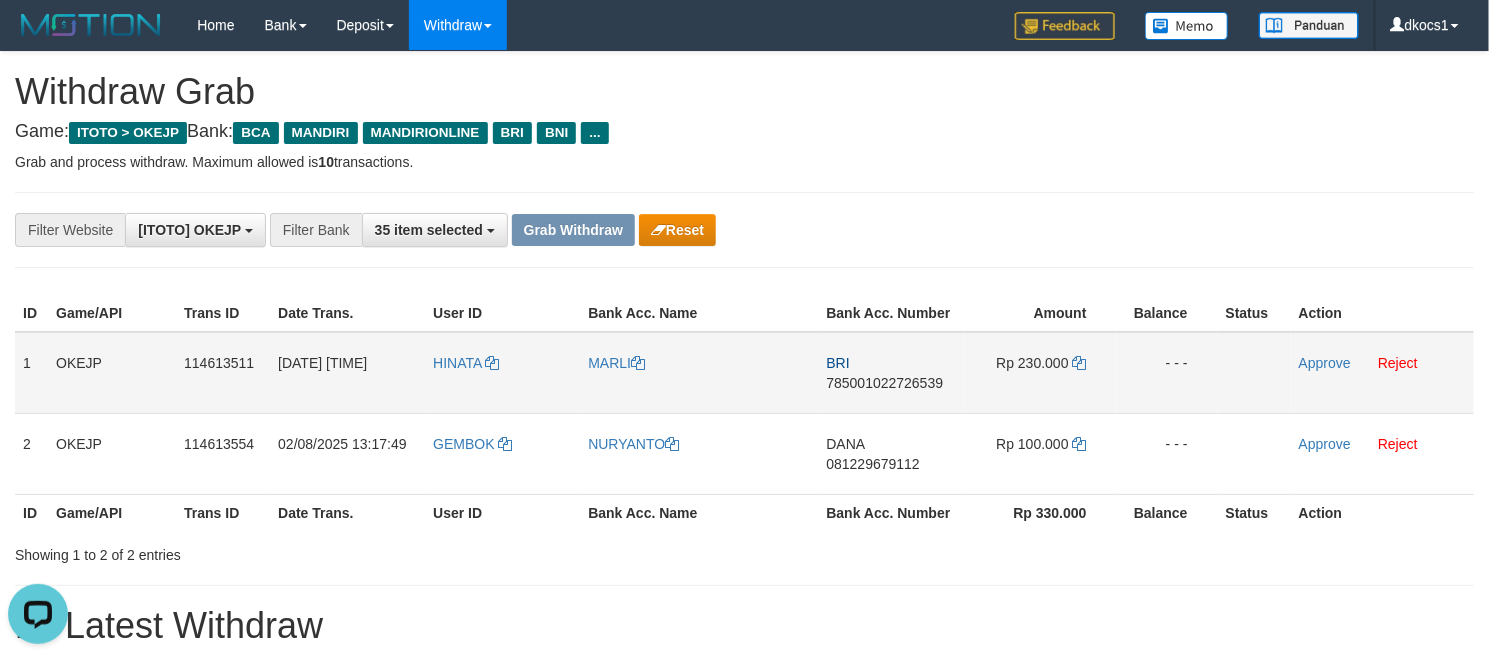 click on "HINATA" at bounding box center [502, 373] 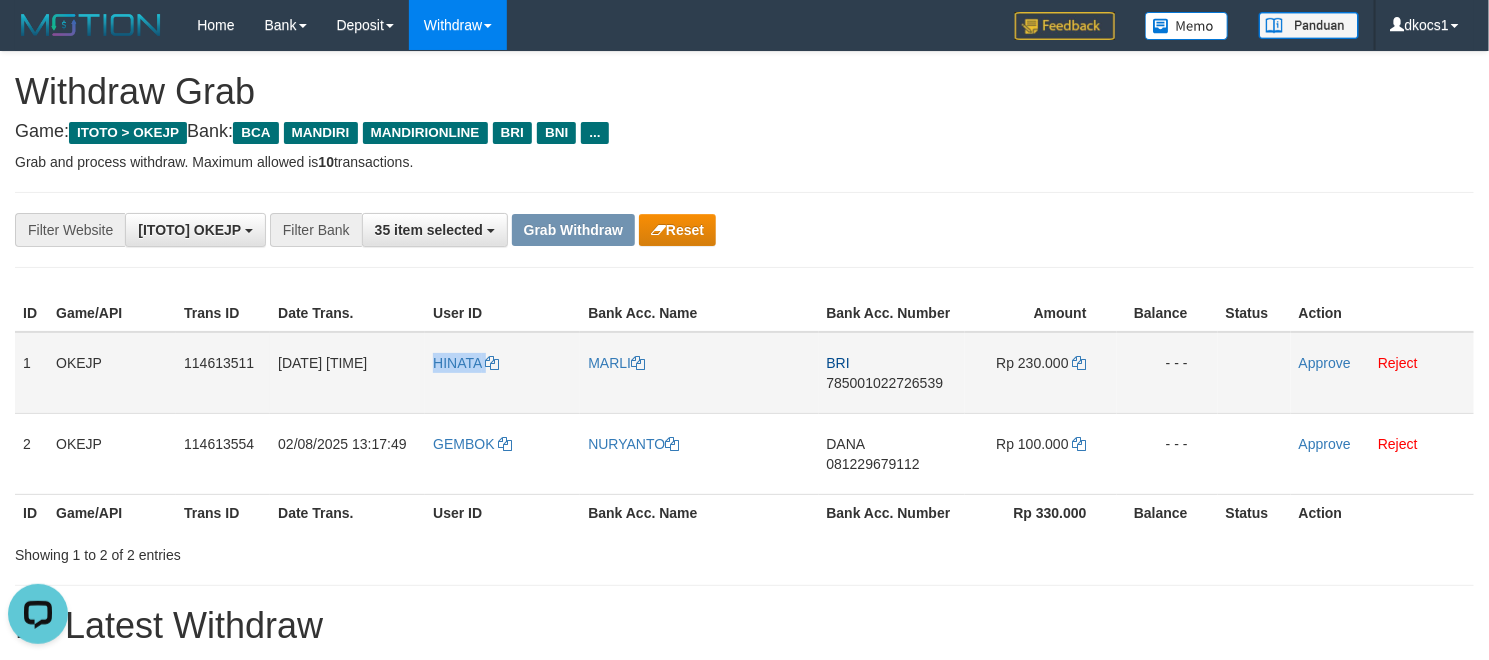 click on "HINATA" at bounding box center [502, 373] 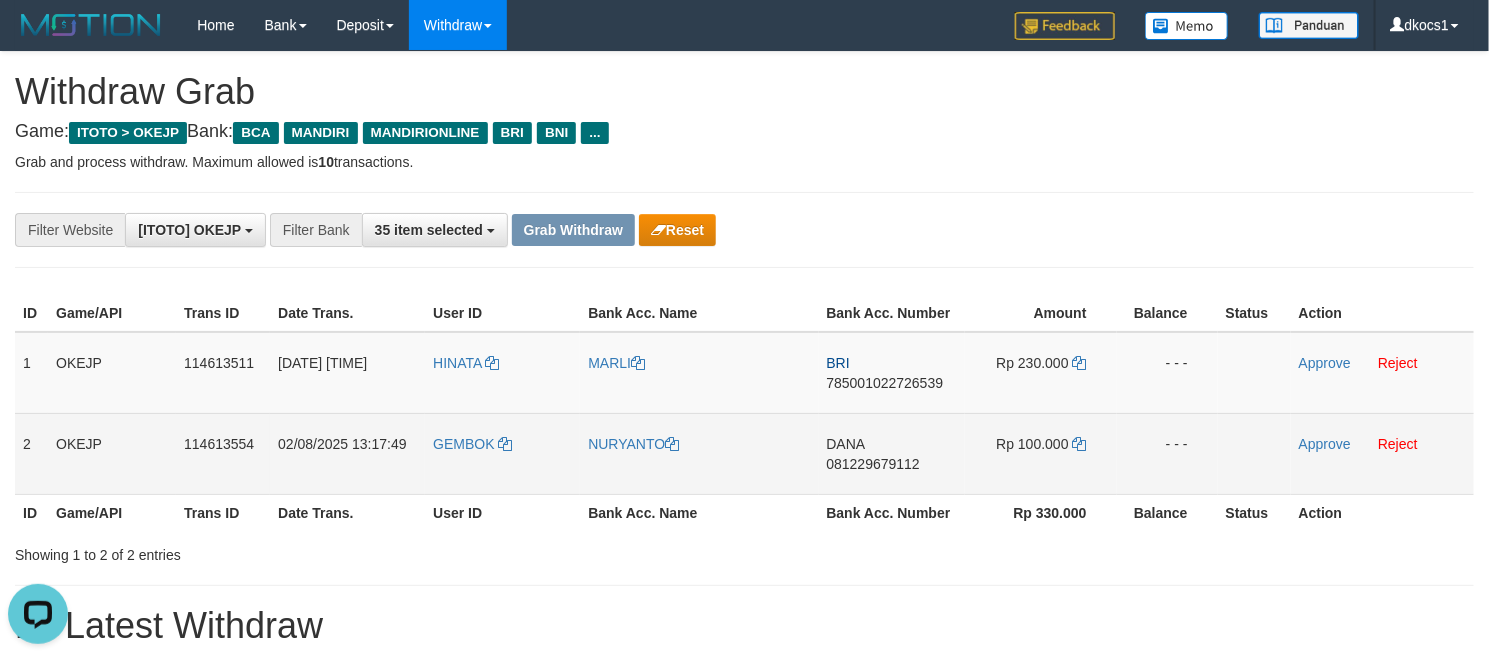 click on "GEMBOK" at bounding box center (502, 453) 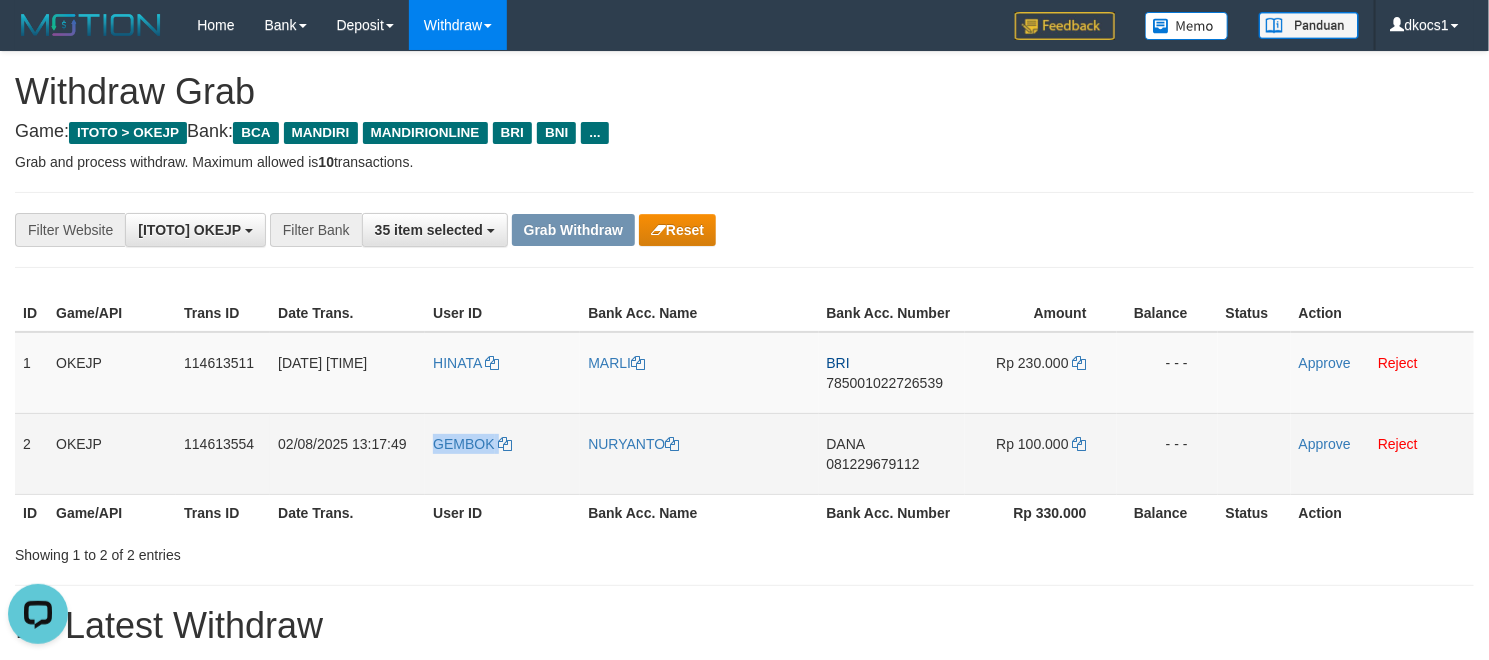click on "GEMBOK" at bounding box center [502, 453] 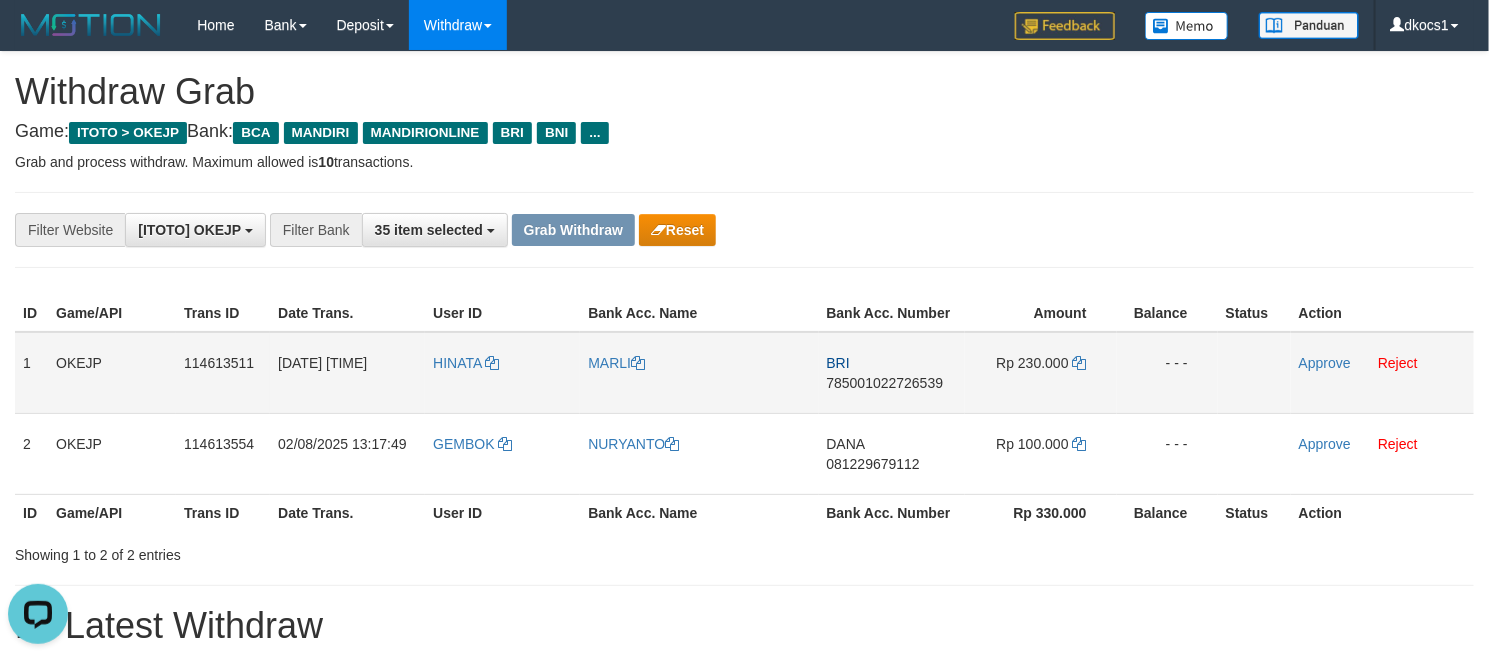 click on "HINATA" at bounding box center [502, 373] 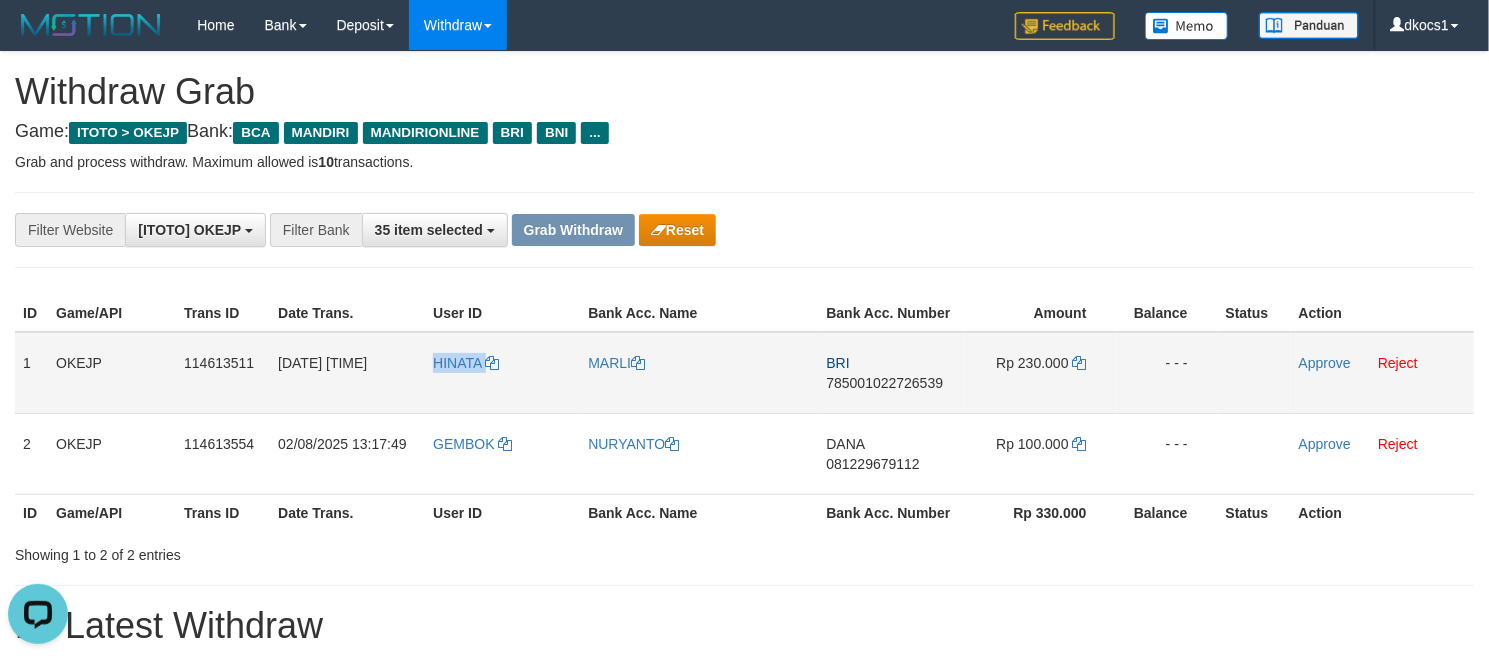 click on "HINATA" at bounding box center [502, 373] 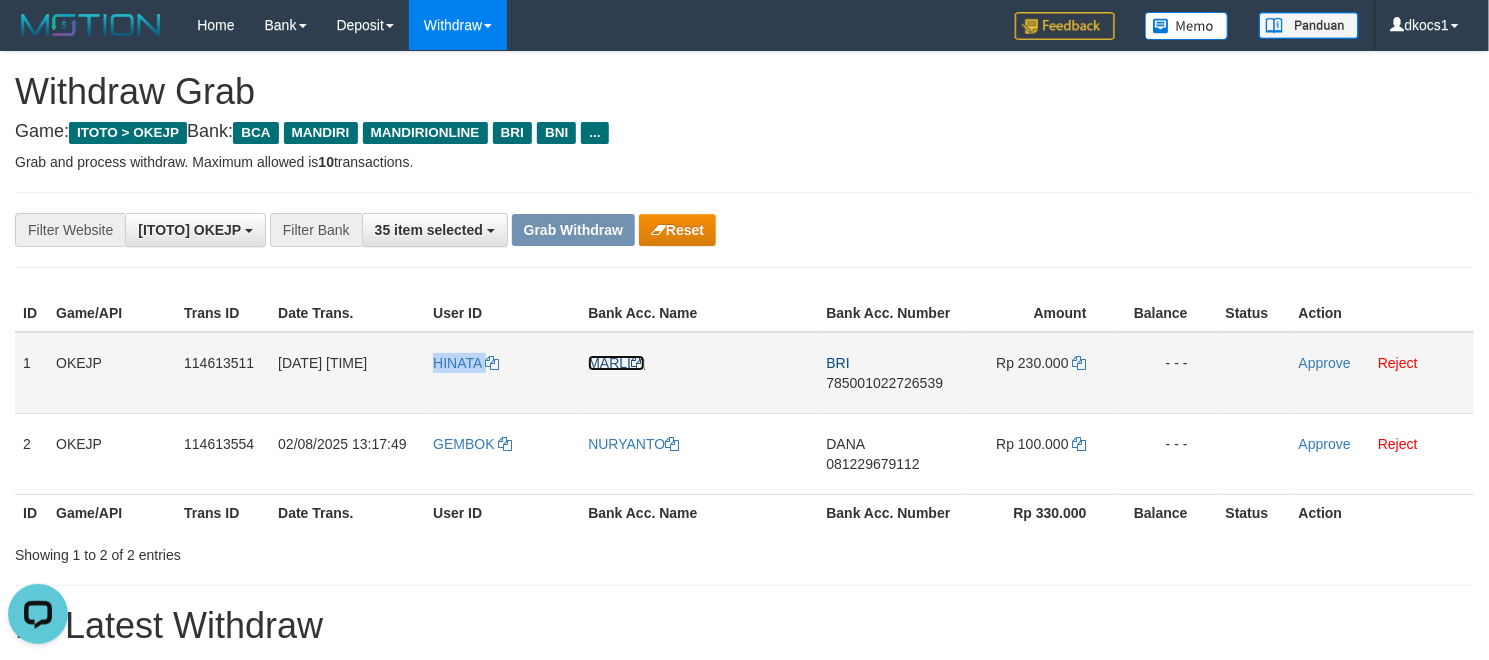 click on "MARLI" at bounding box center [616, 363] 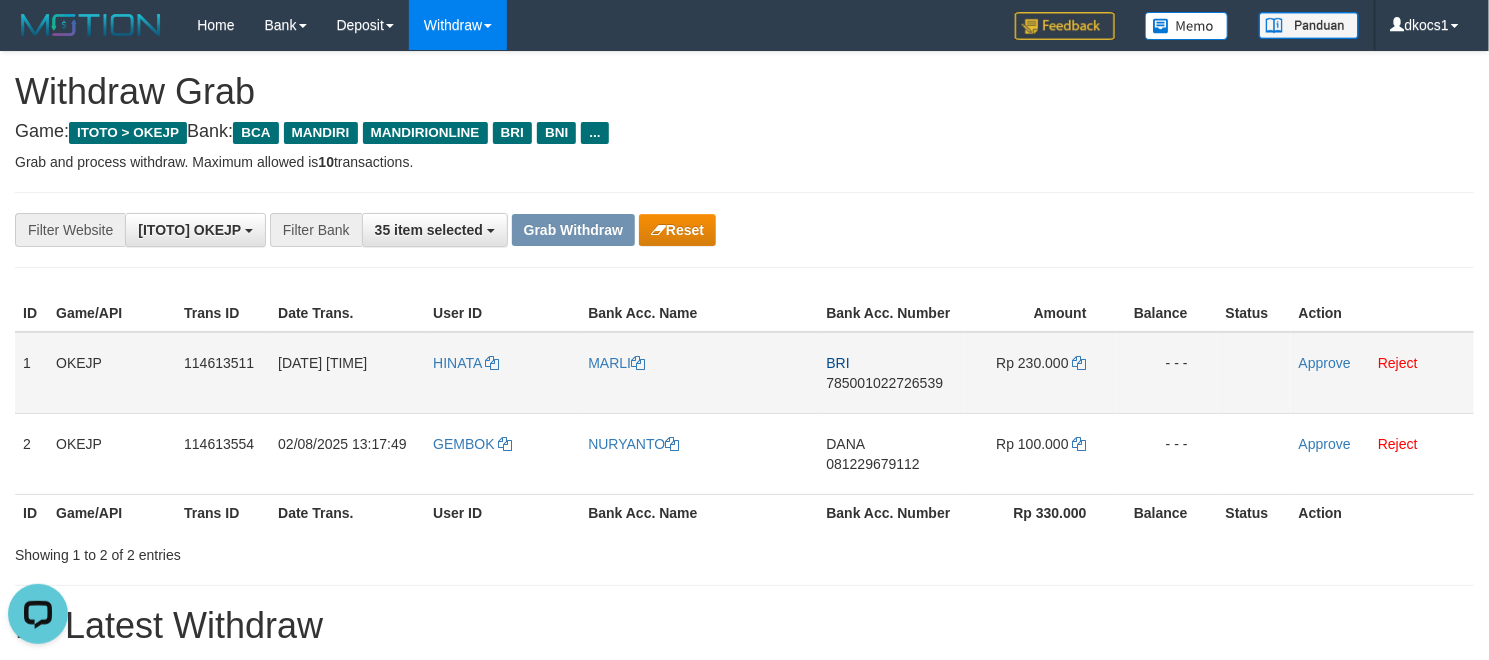 click on "BRI
785001022726539" at bounding box center (892, 373) 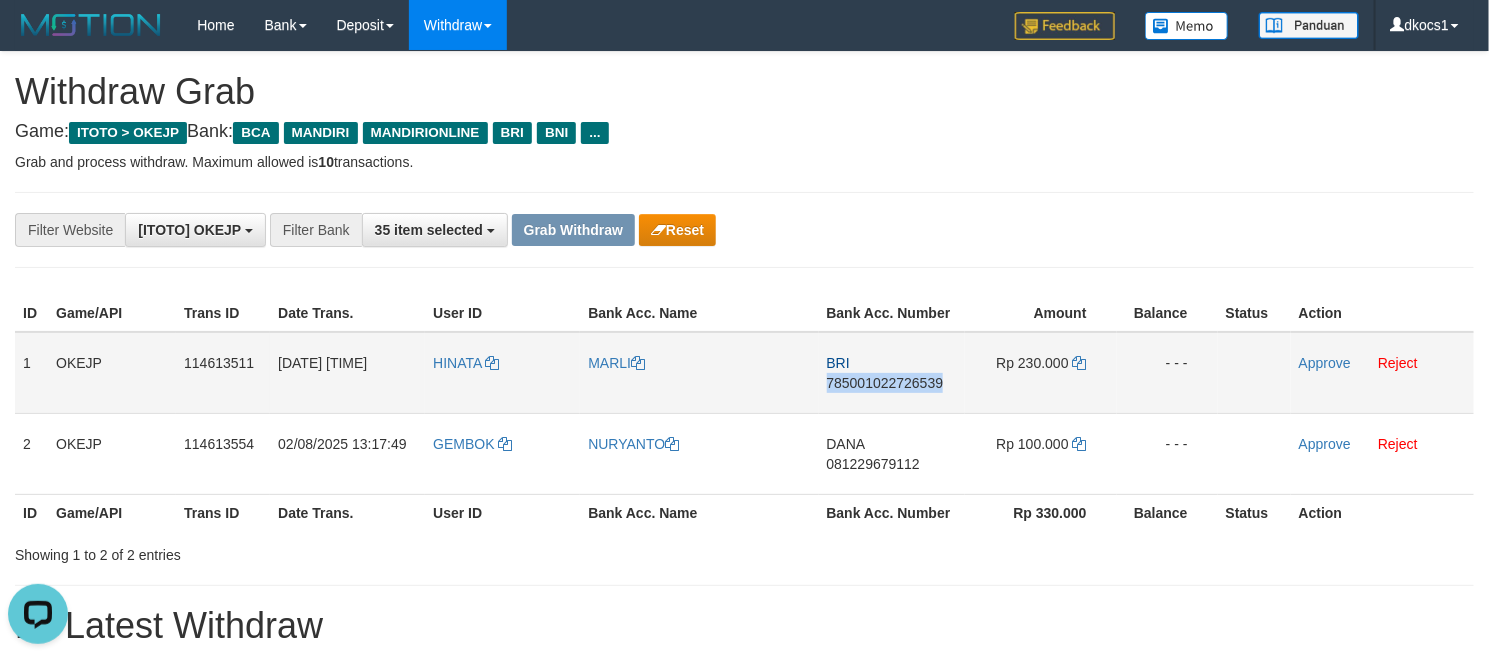 click on "BRI
785001022726539" at bounding box center [892, 373] 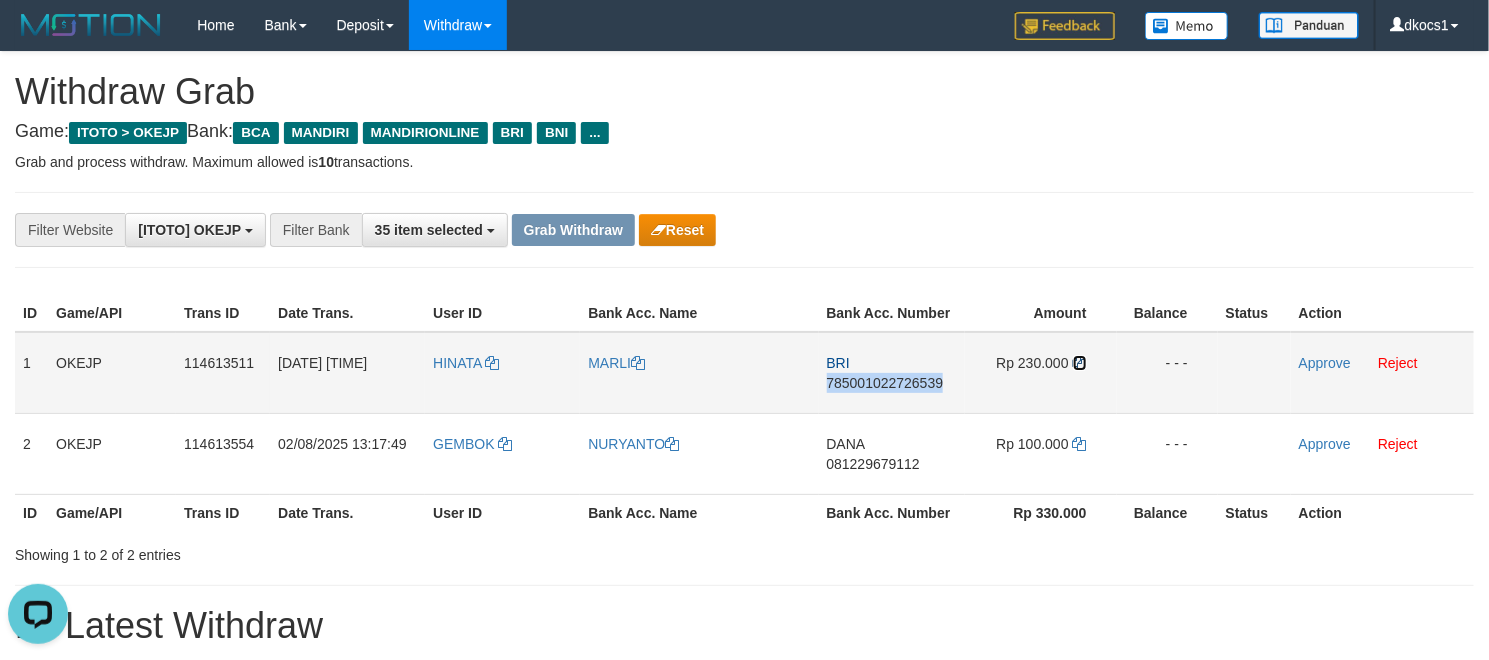 click at bounding box center [1080, 363] 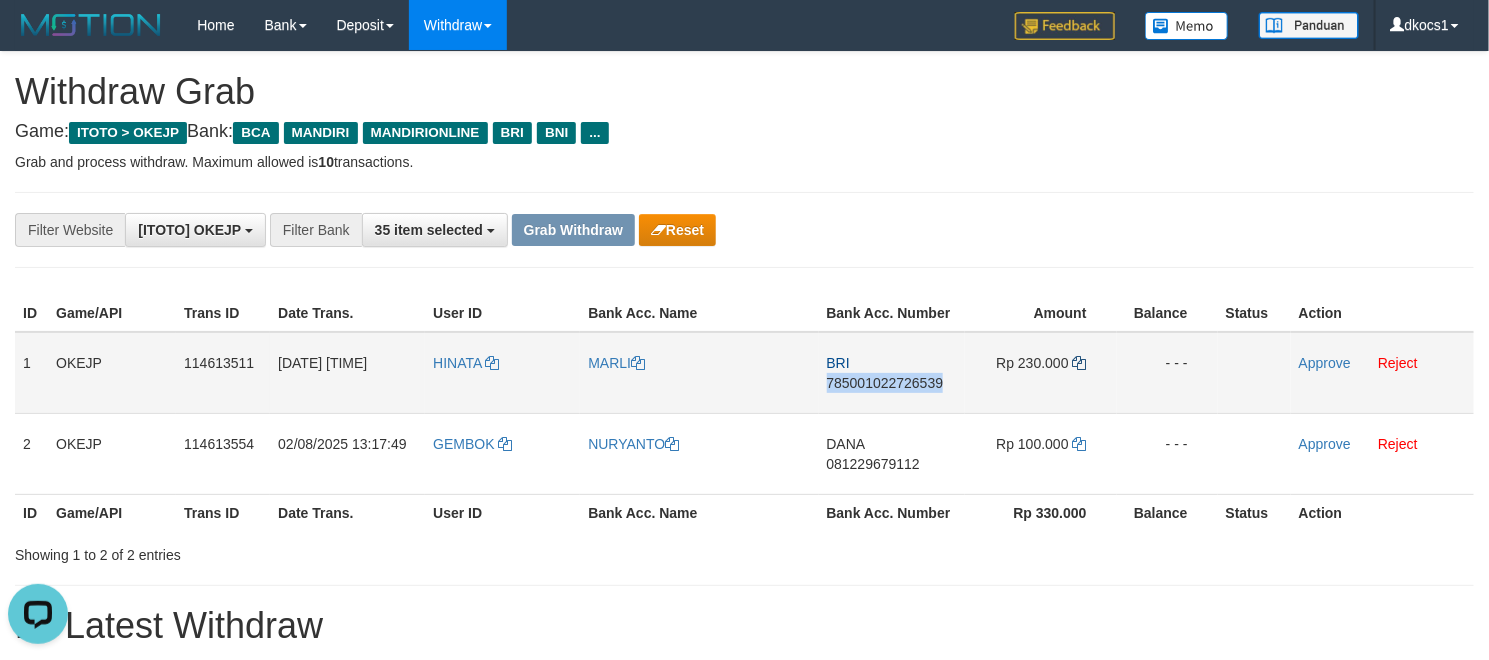 copy on "785001022726539" 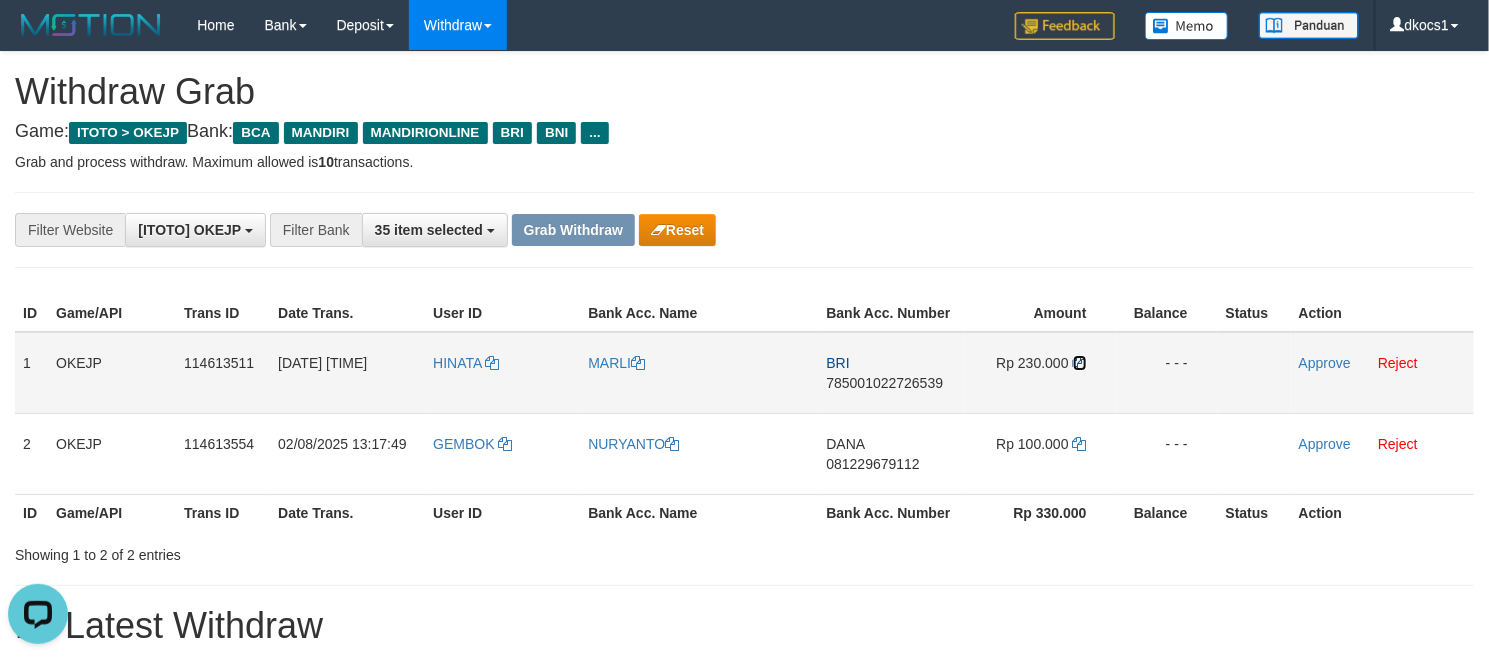click at bounding box center [1080, 363] 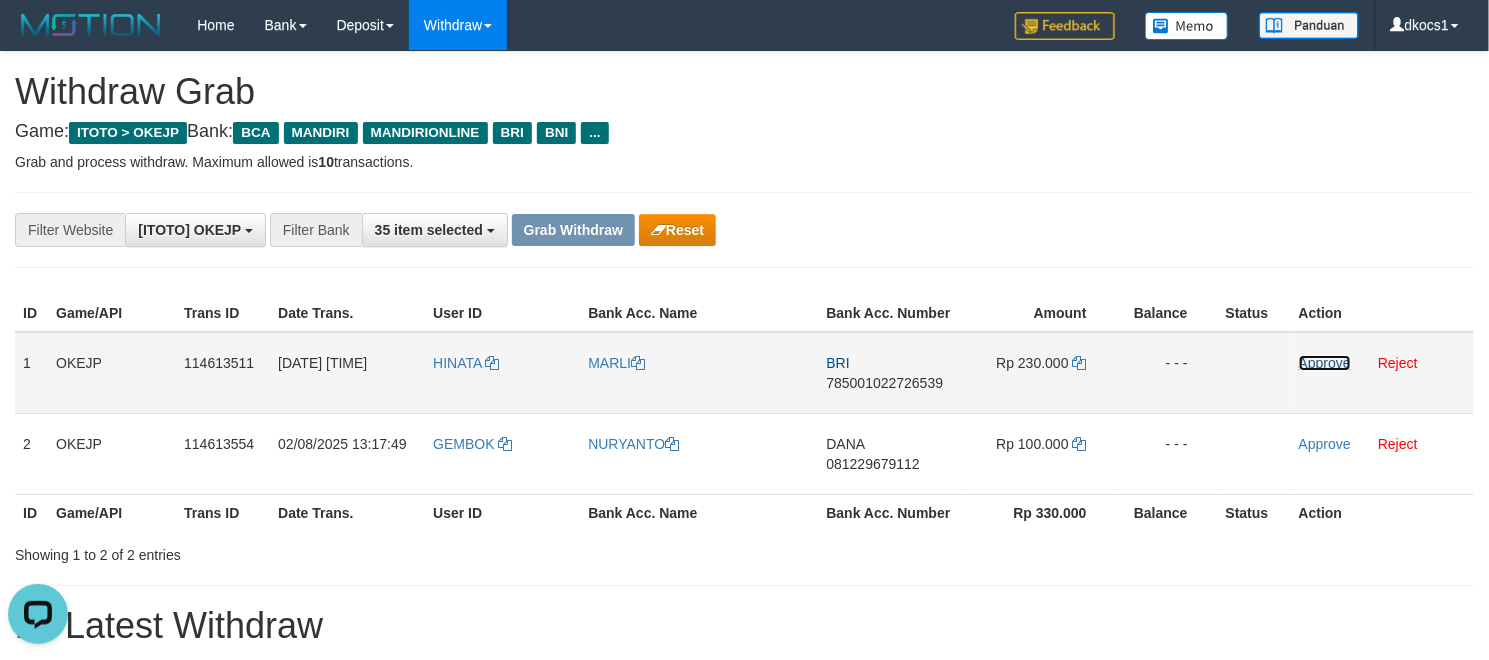 click on "Approve" at bounding box center [1325, 363] 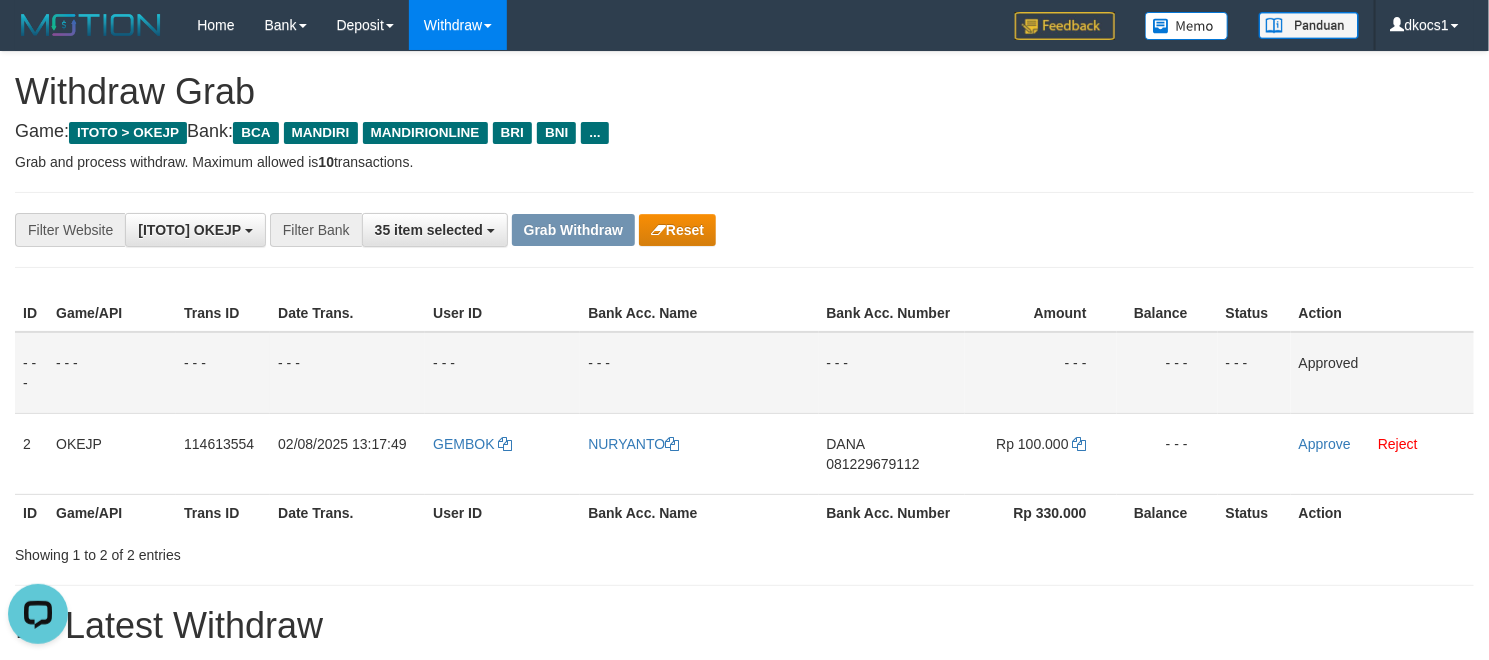 click on "**********" at bounding box center (744, 230) 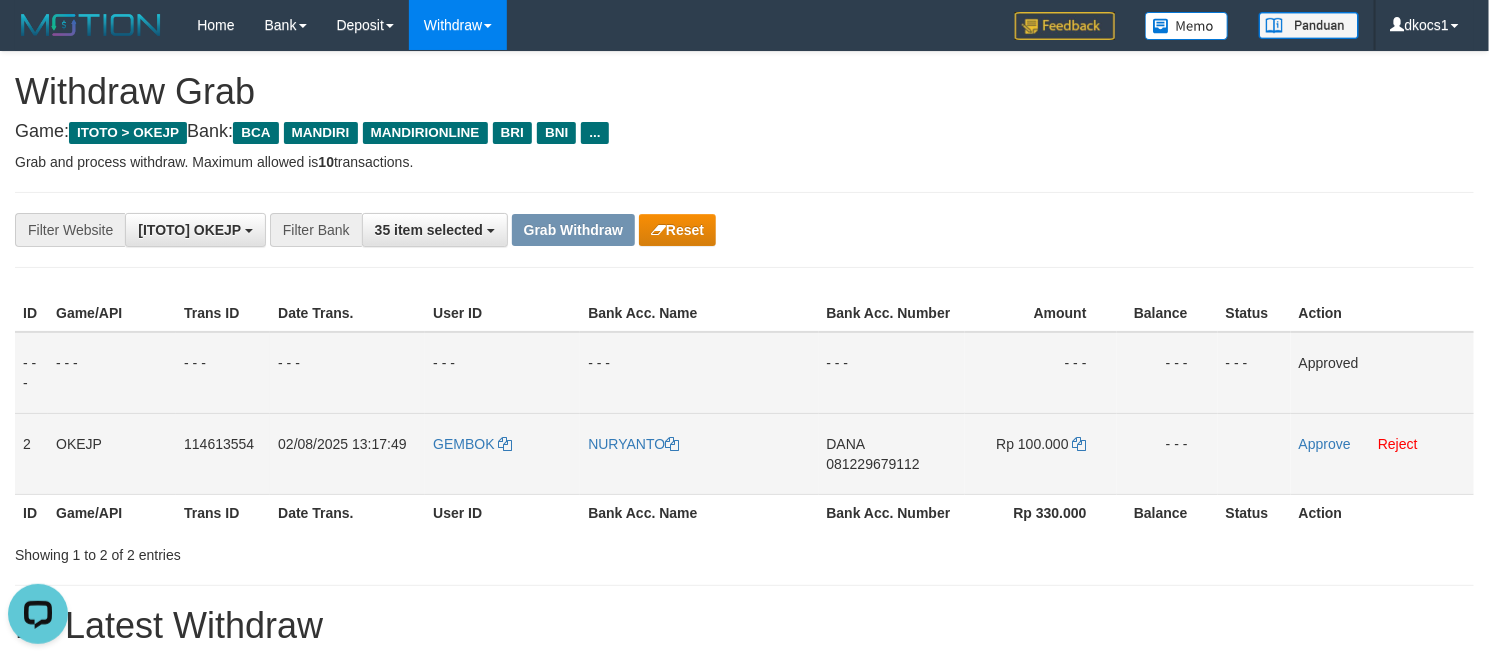 click on "GEMBOK" at bounding box center [502, 453] 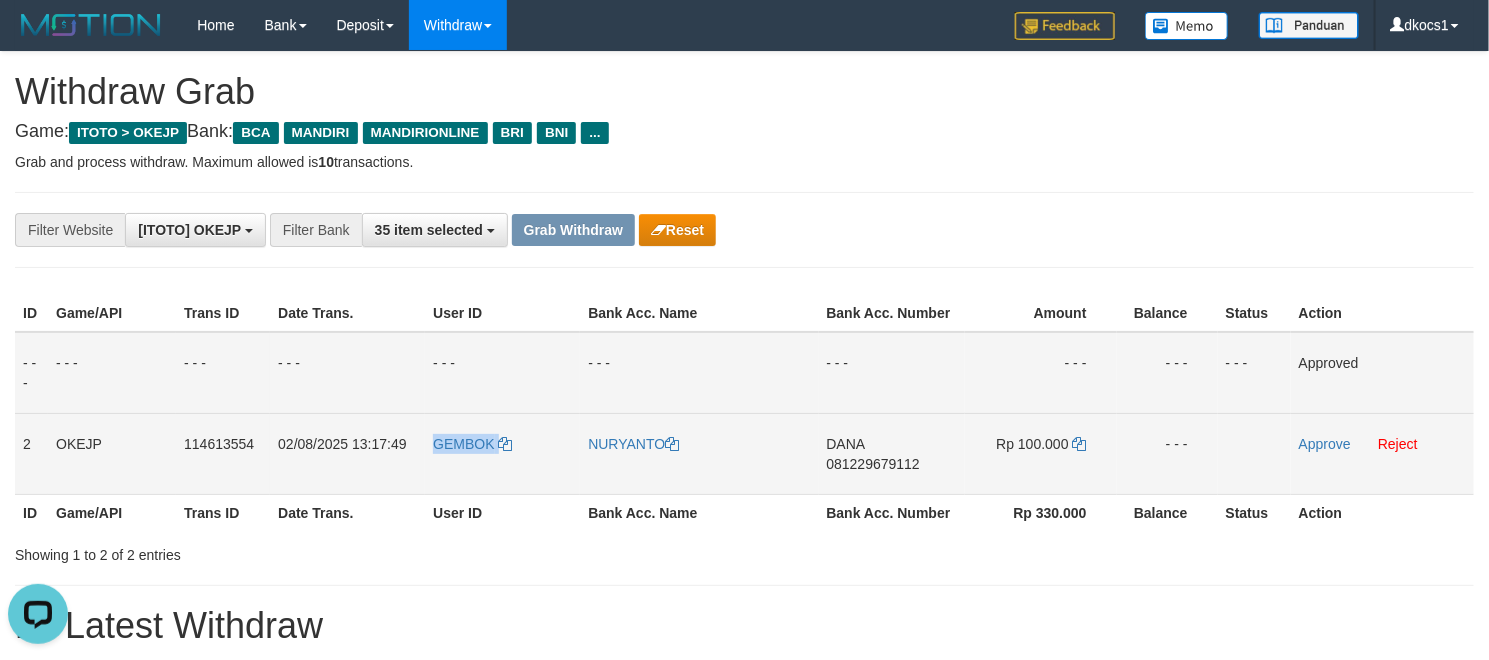 click on "GEMBOK" at bounding box center [502, 453] 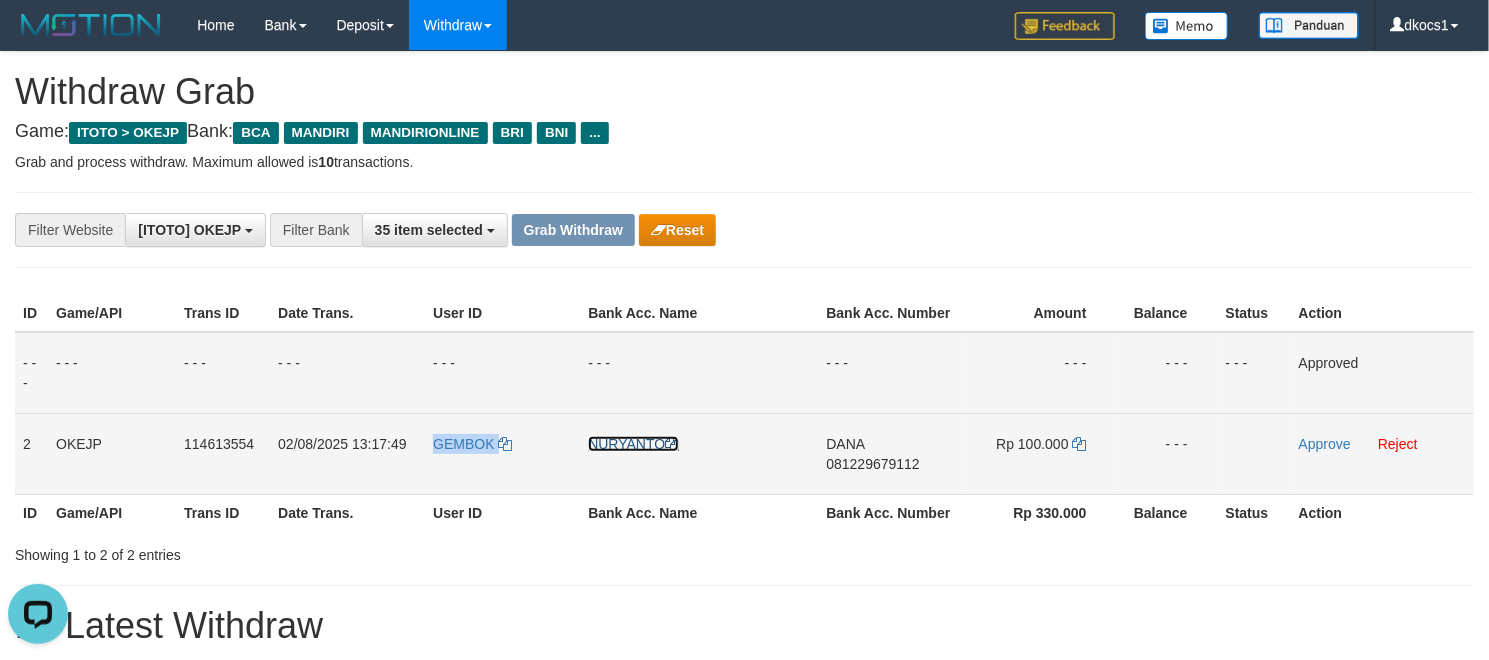 click on "NURYANTO" at bounding box center [633, 444] 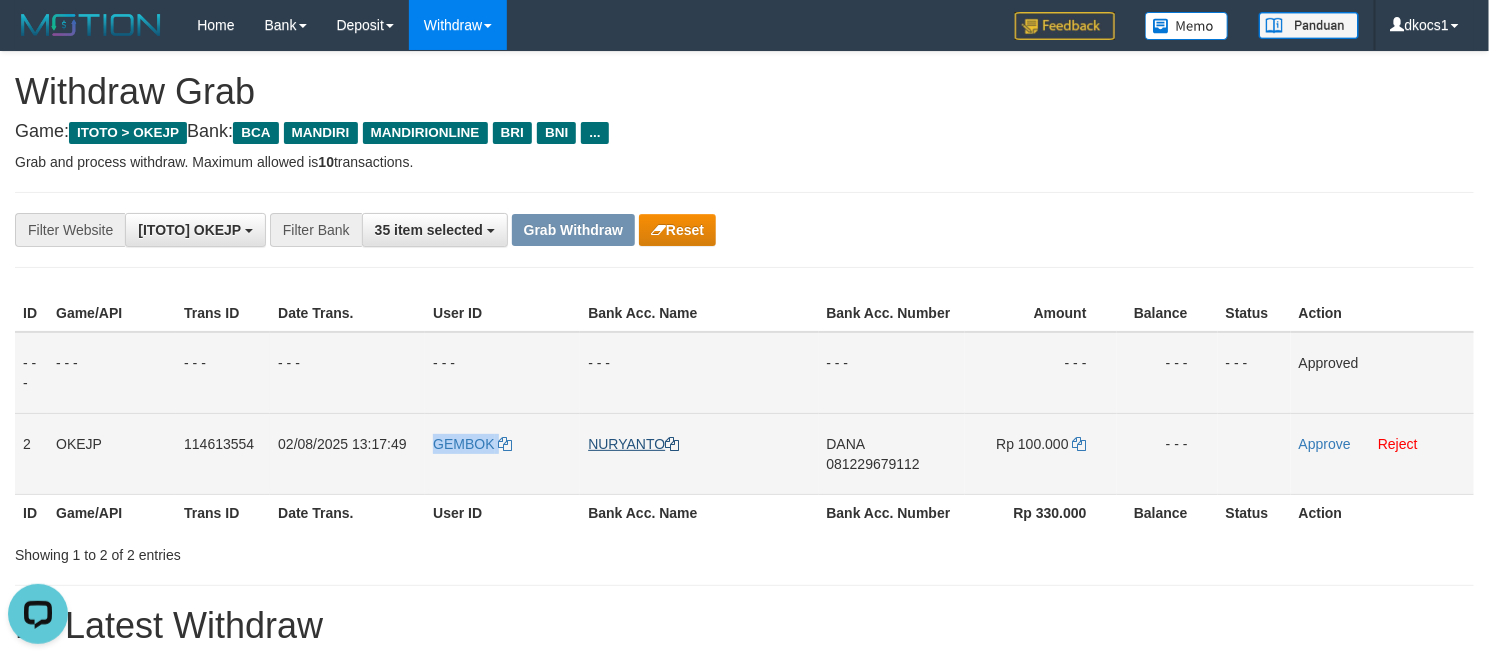 copy on "GEMBOK" 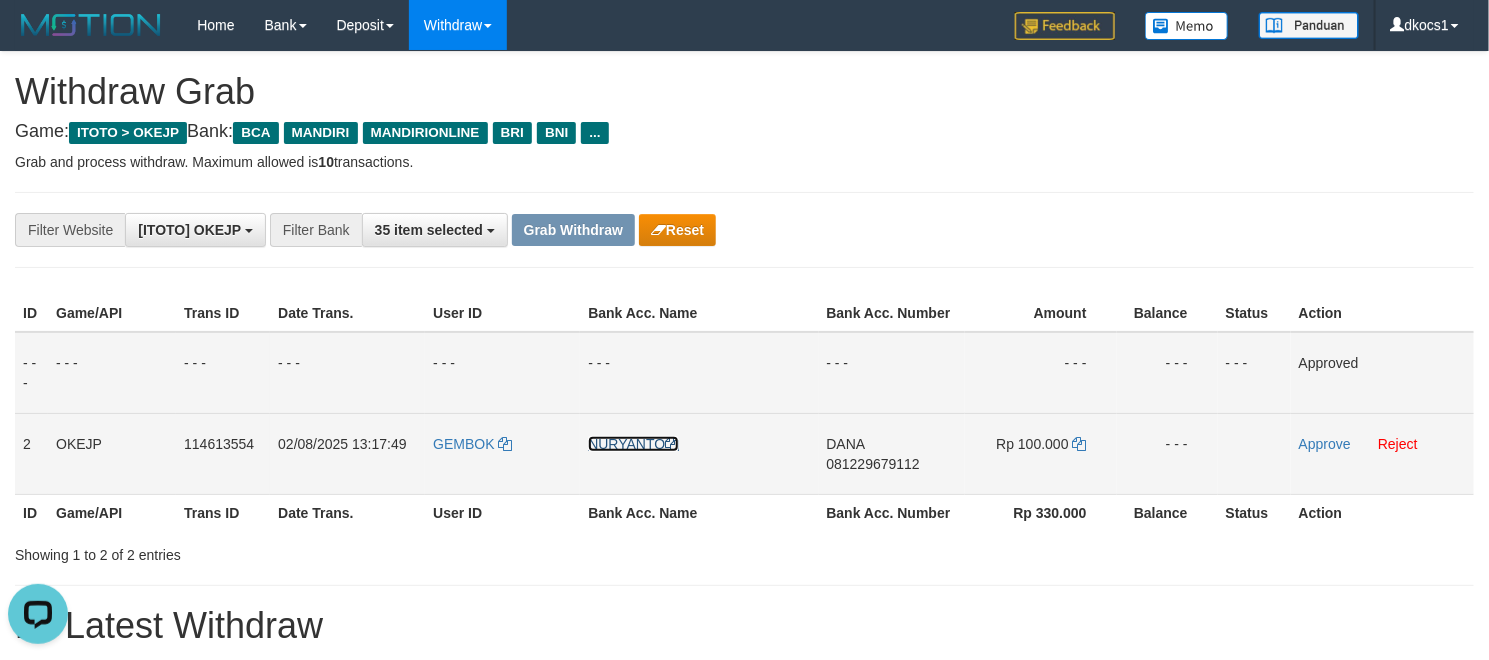 click on "NURYANTO" at bounding box center [633, 444] 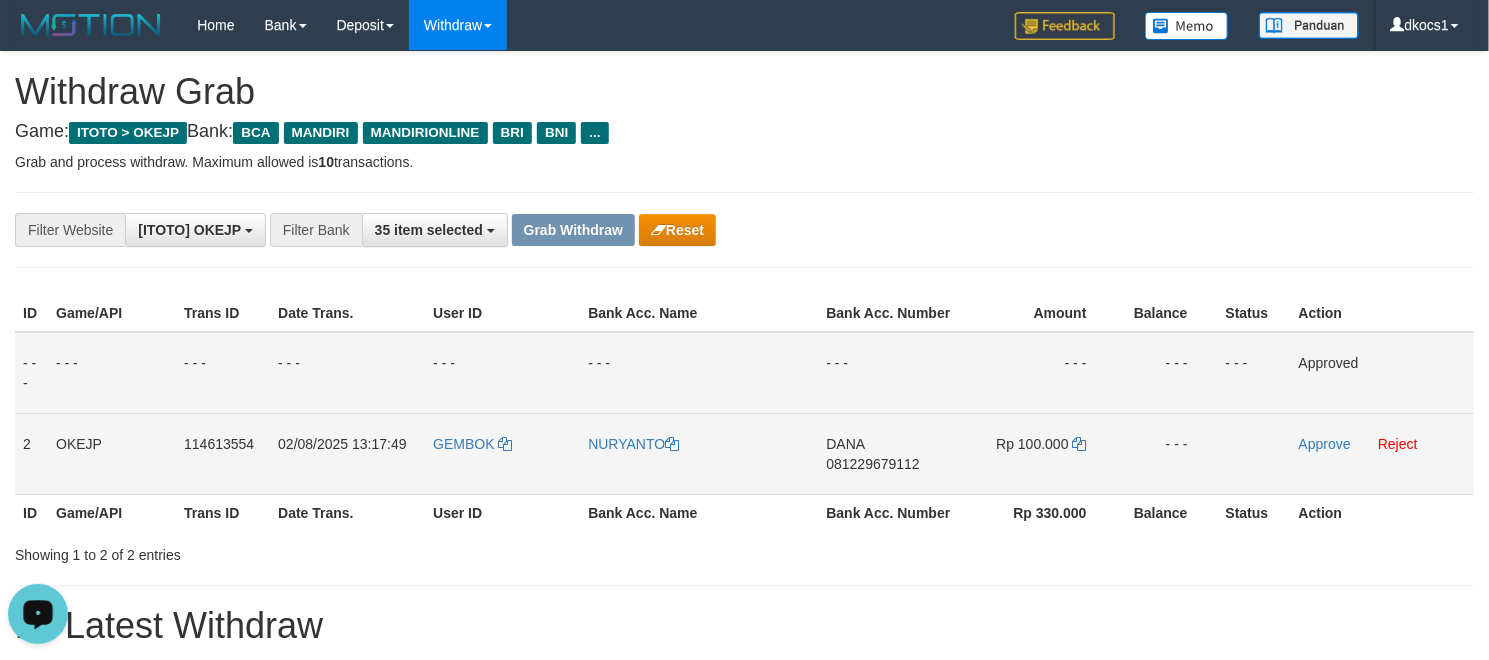 click on "DANA
081229679112" at bounding box center [892, 453] 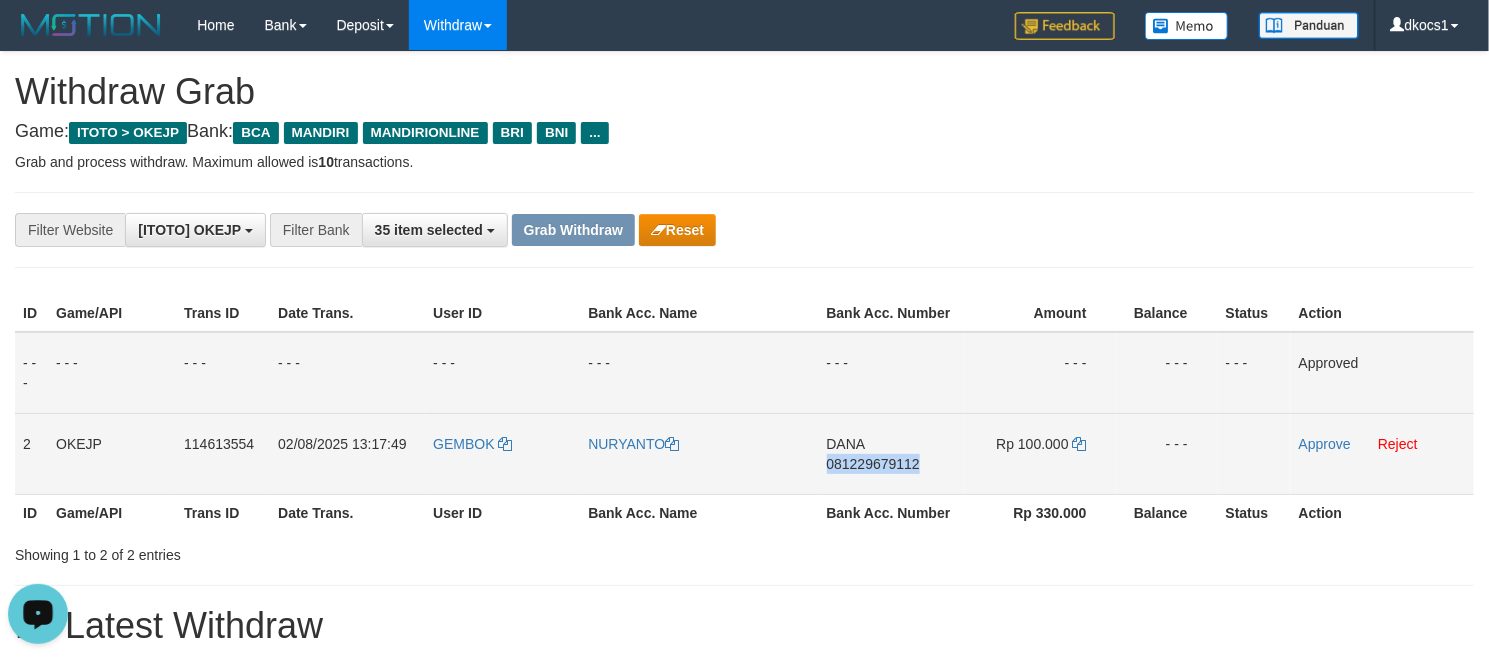 click on "DANA
081229679112" at bounding box center [892, 453] 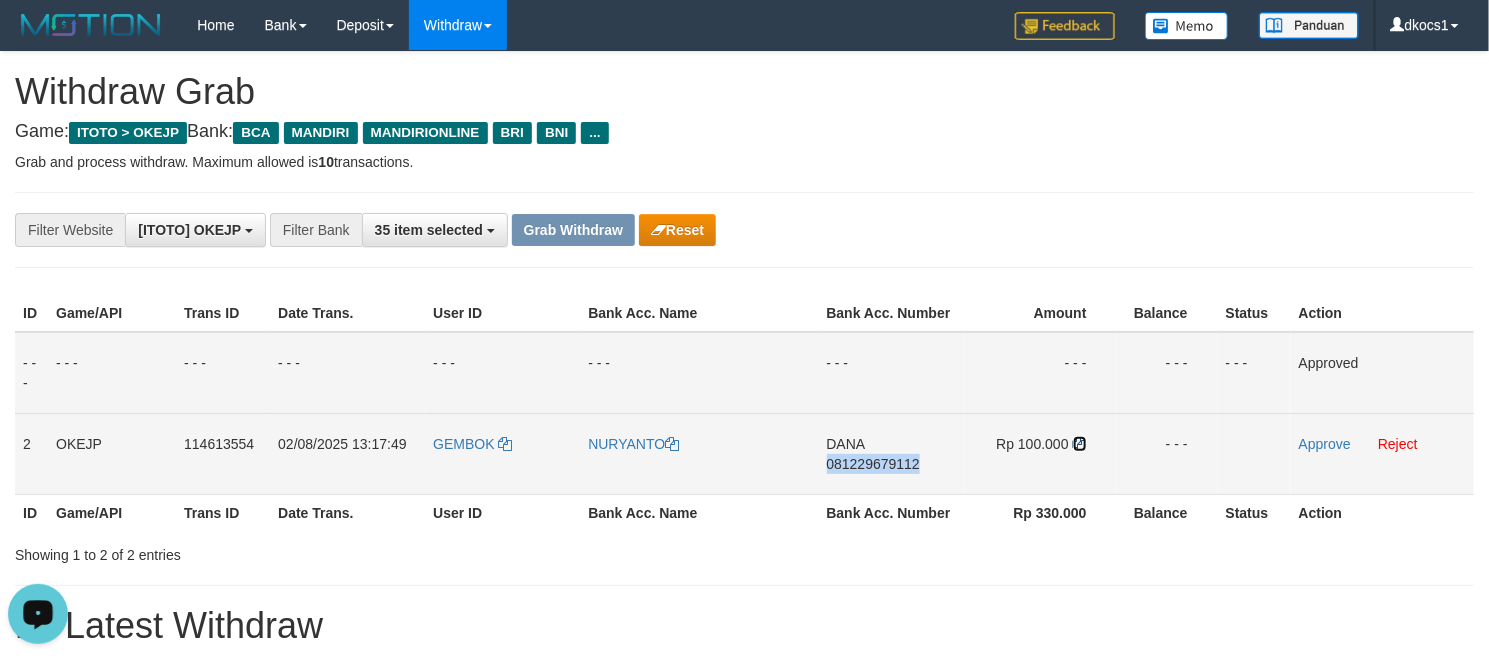 click at bounding box center (1080, 444) 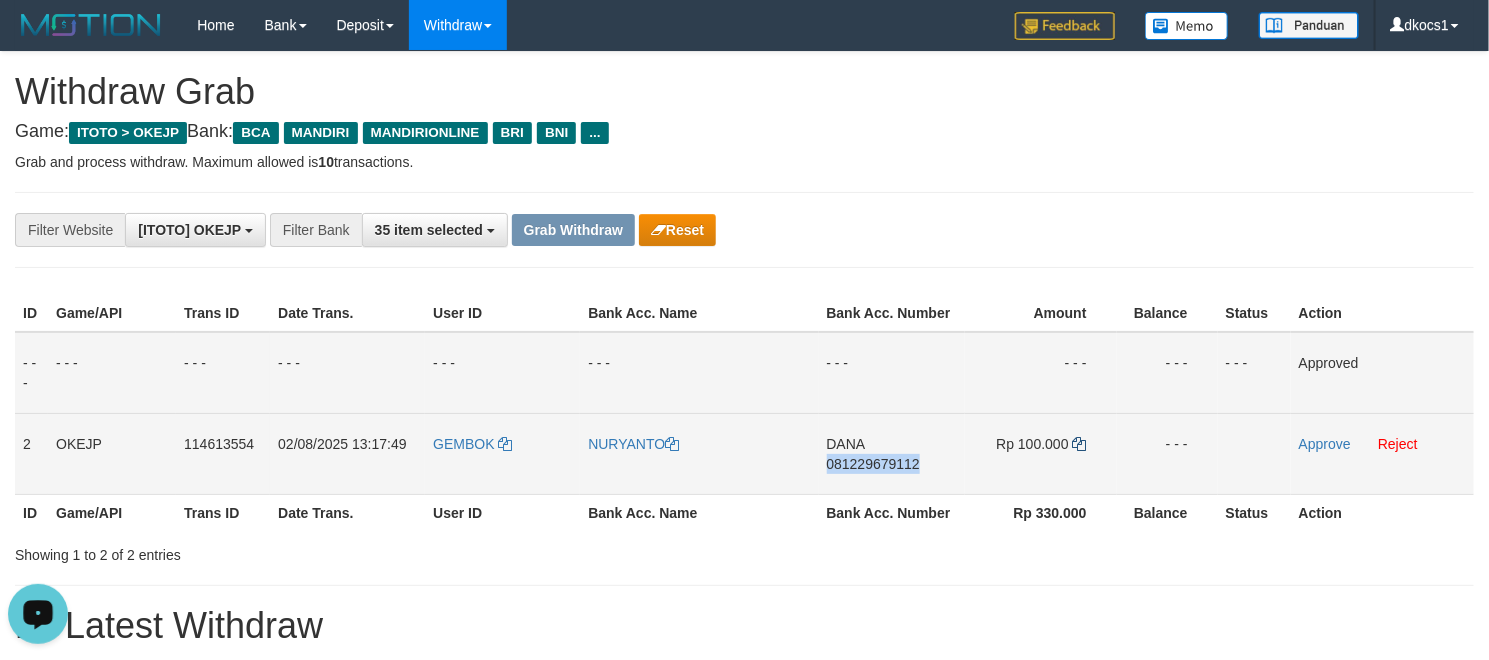 copy on "081229679112" 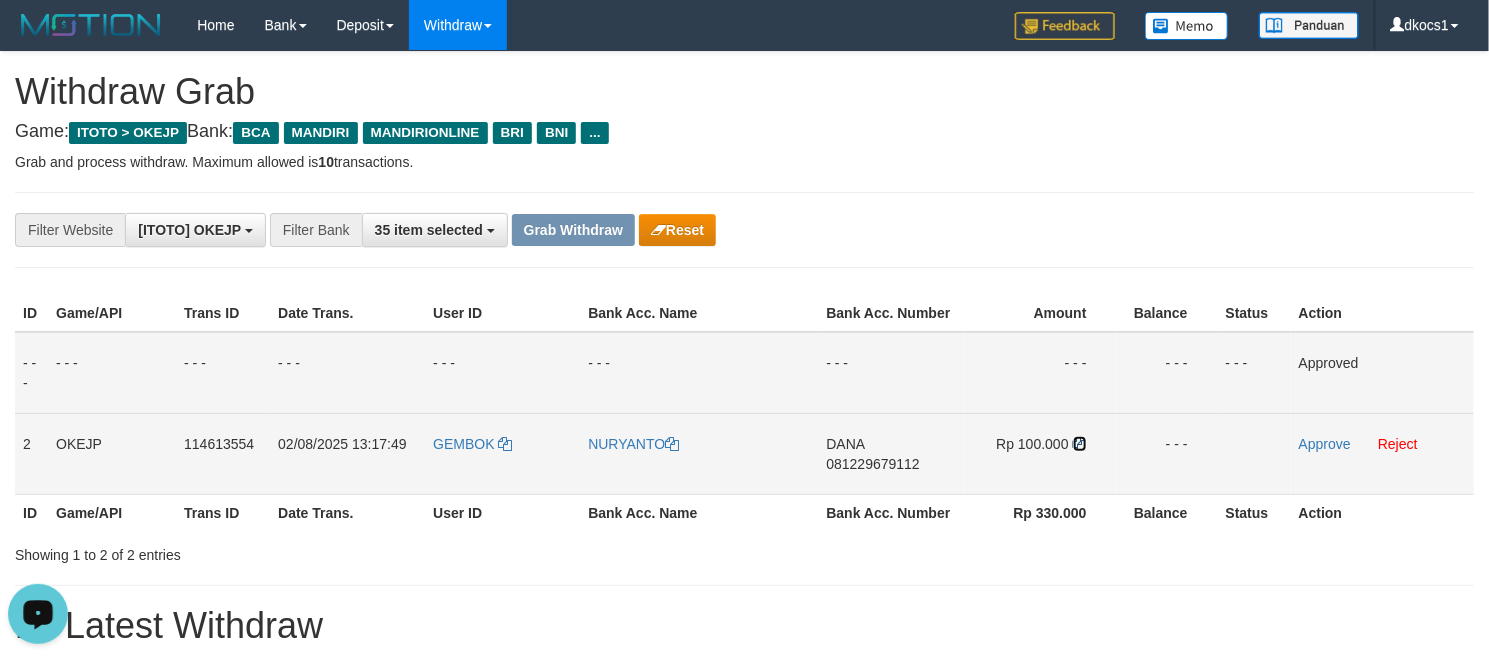 click at bounding box center [1080, 444] 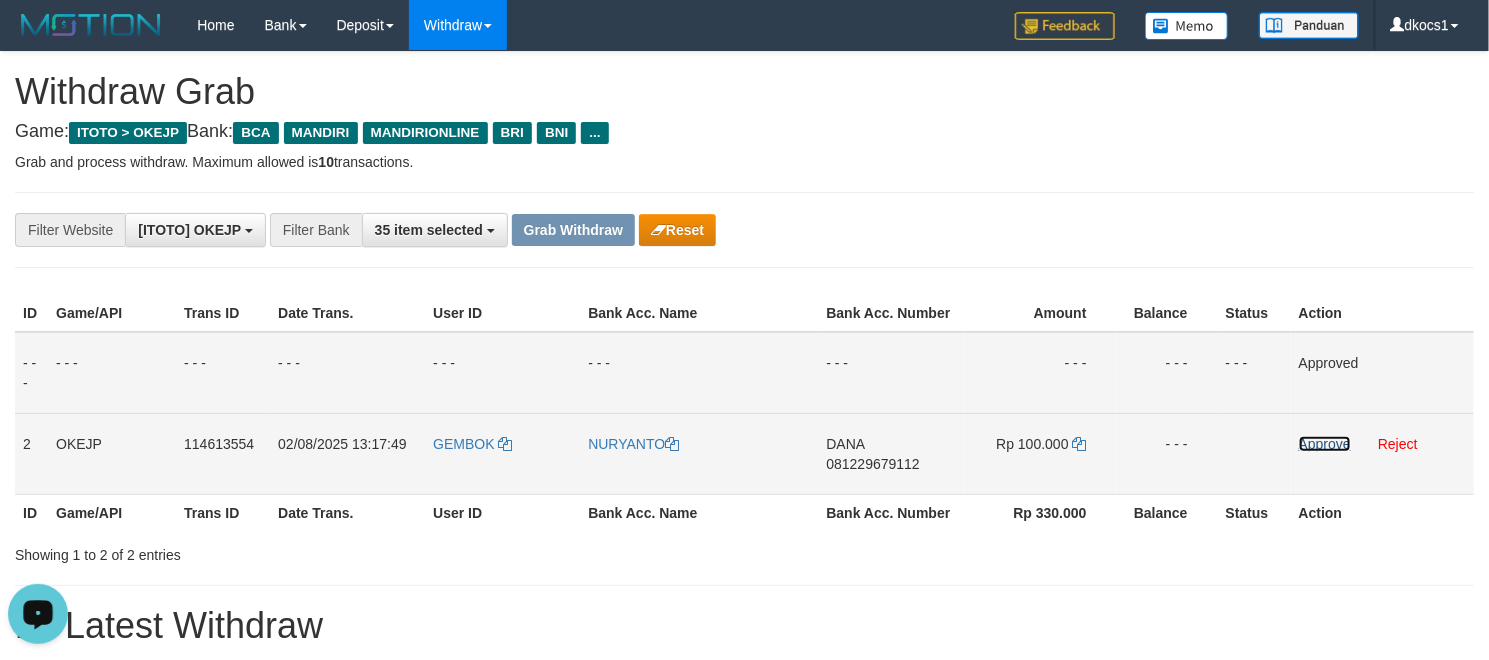 click on "Approve" at bounding box center [1325, 444] 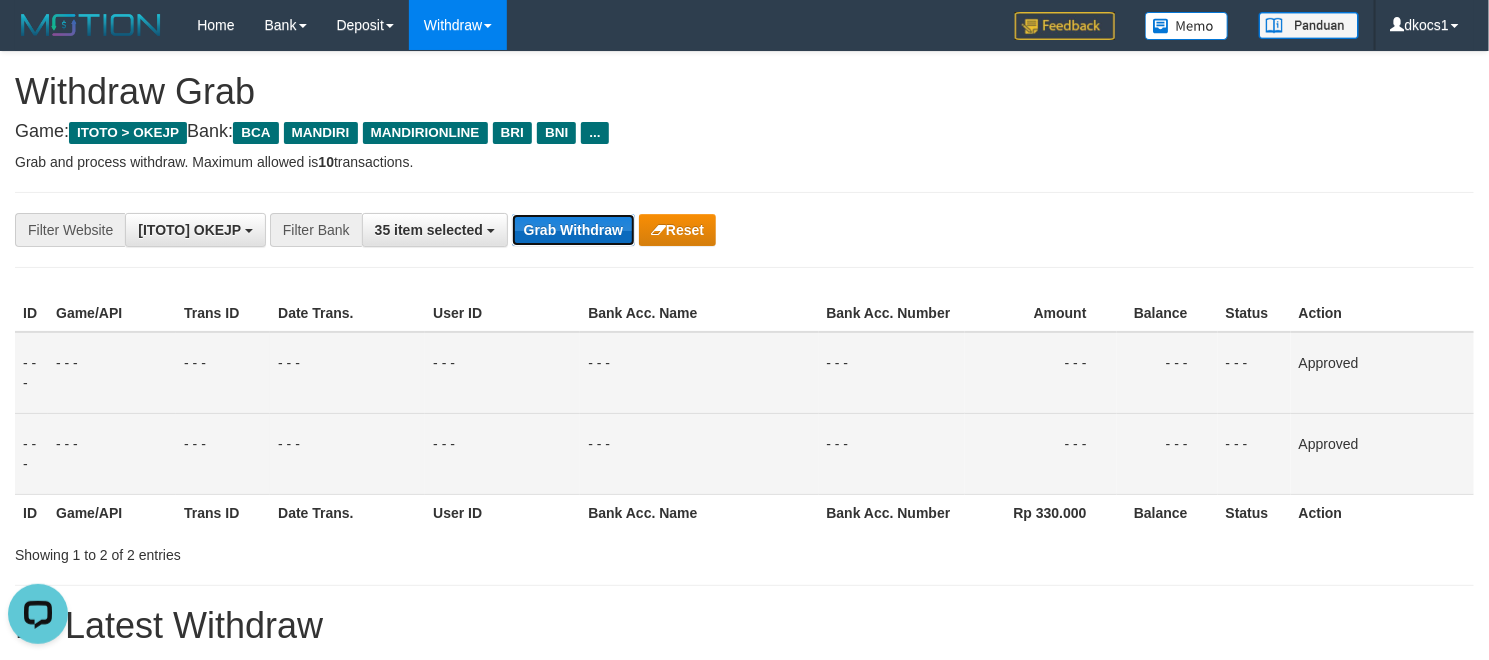 click on "Grab Withdraw" at bounding box center [573, 230] 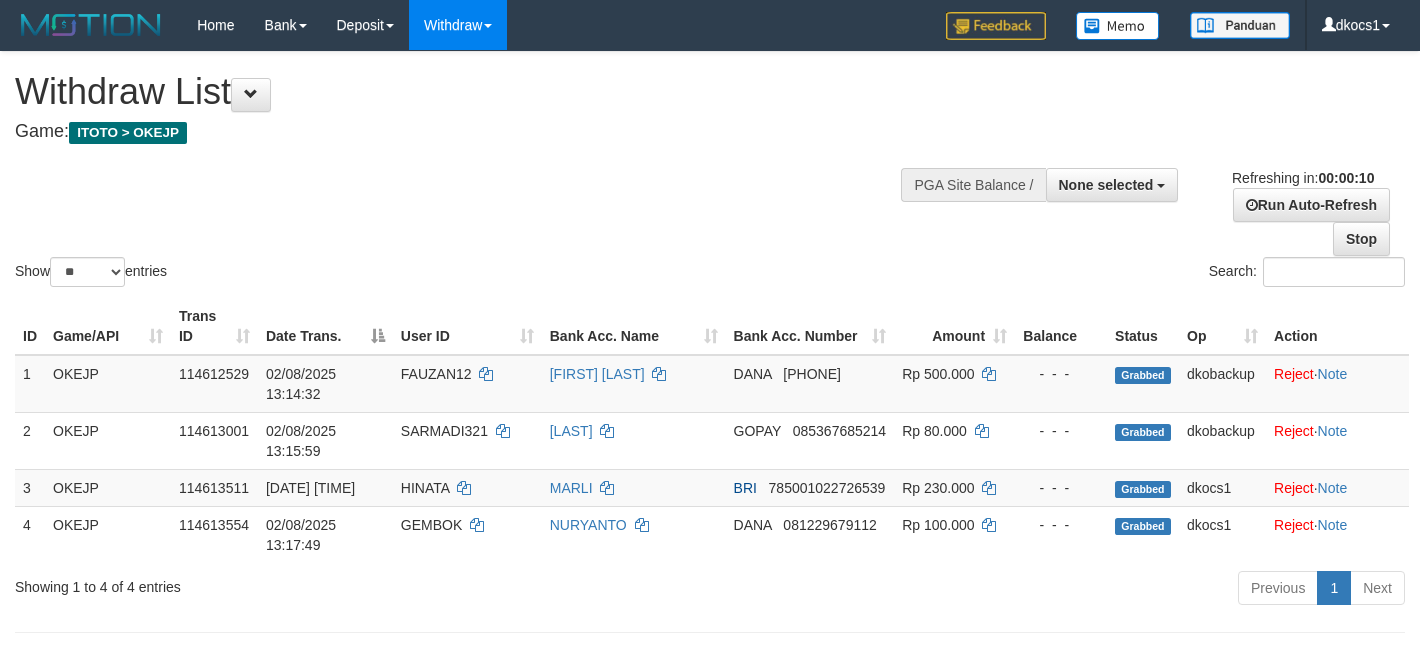 select 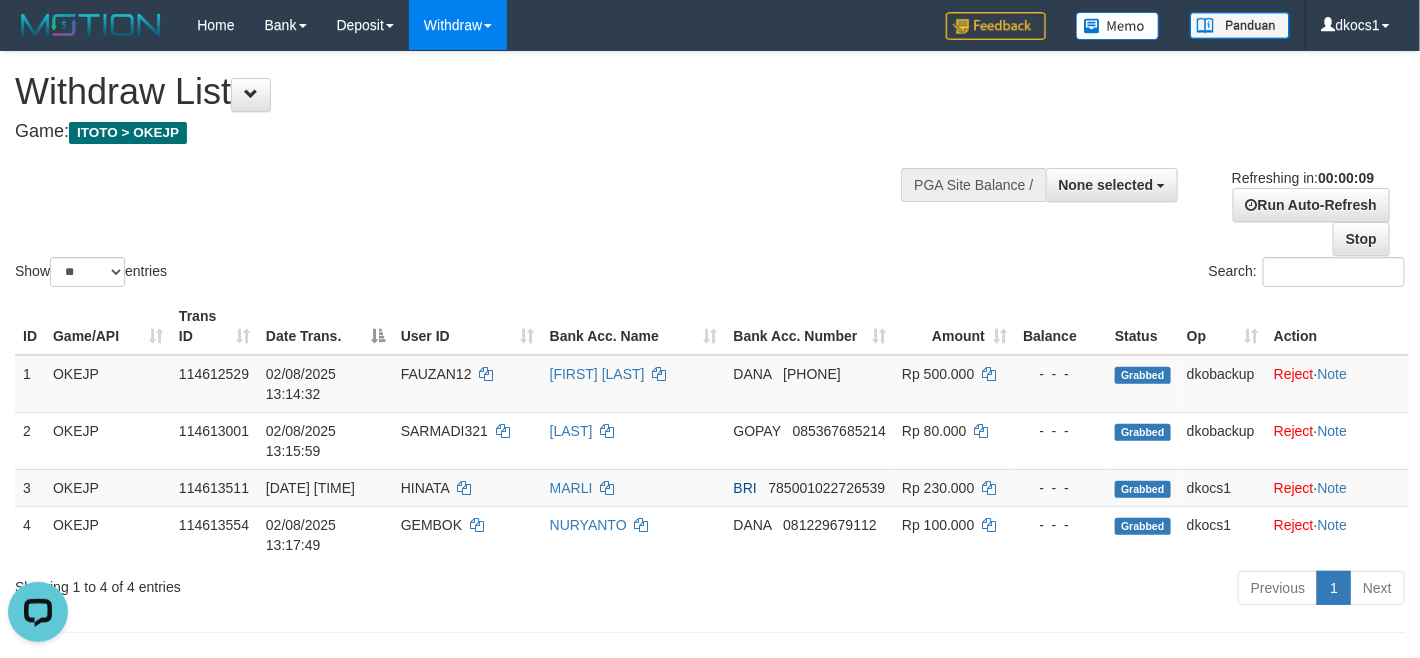 scroll, scrollTop: 0, scrollLeft: 0, axis: both 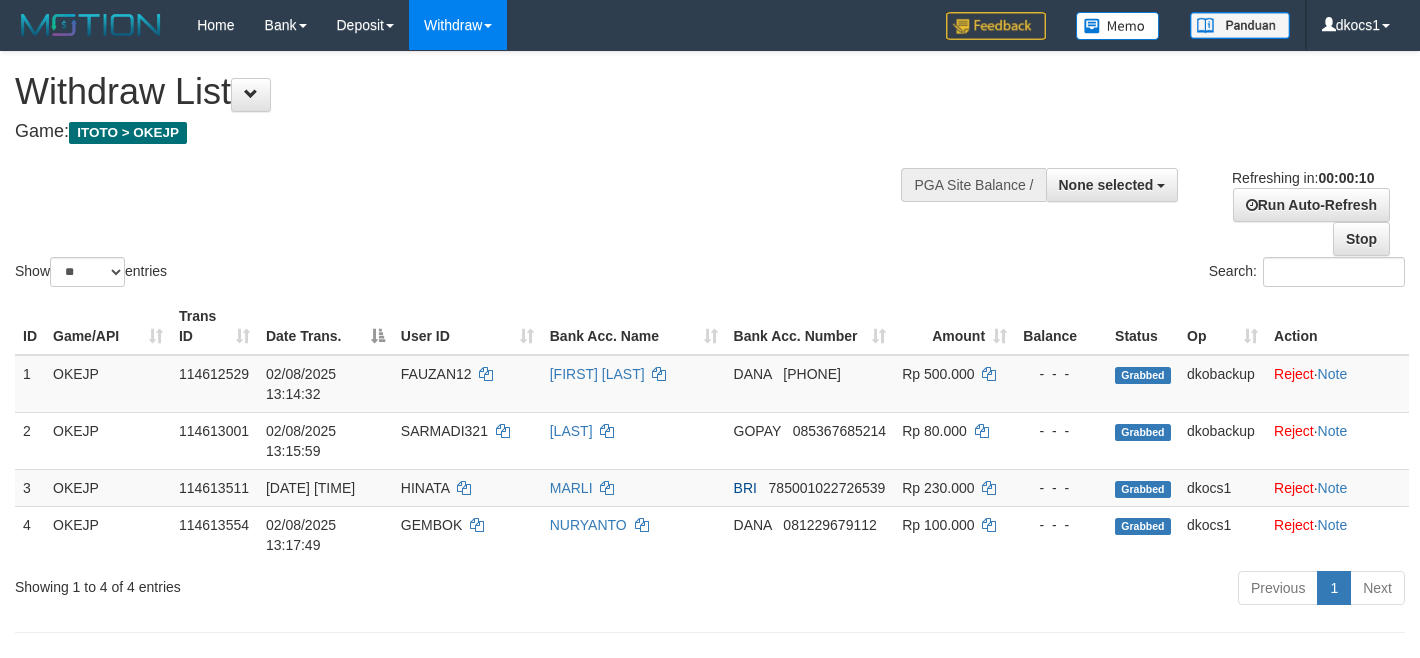 select 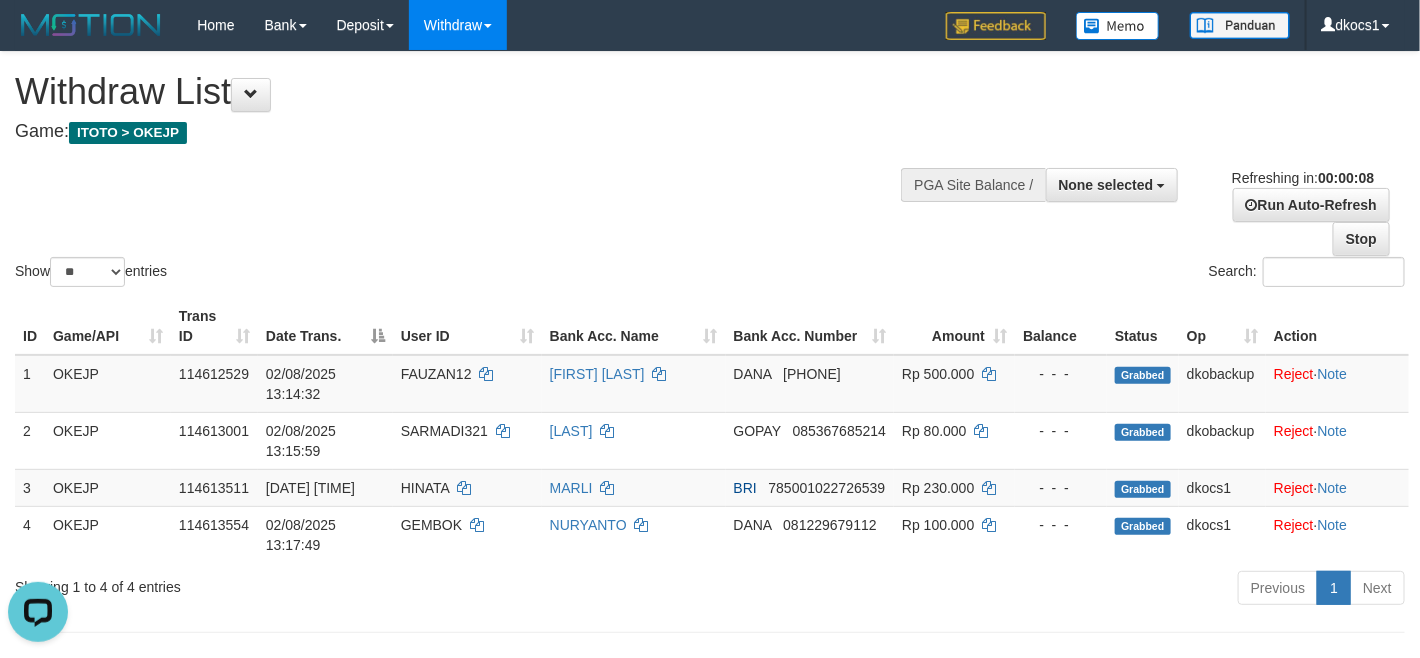 scroll, scrollTop: 0, scrollLeft: 0, axis: both 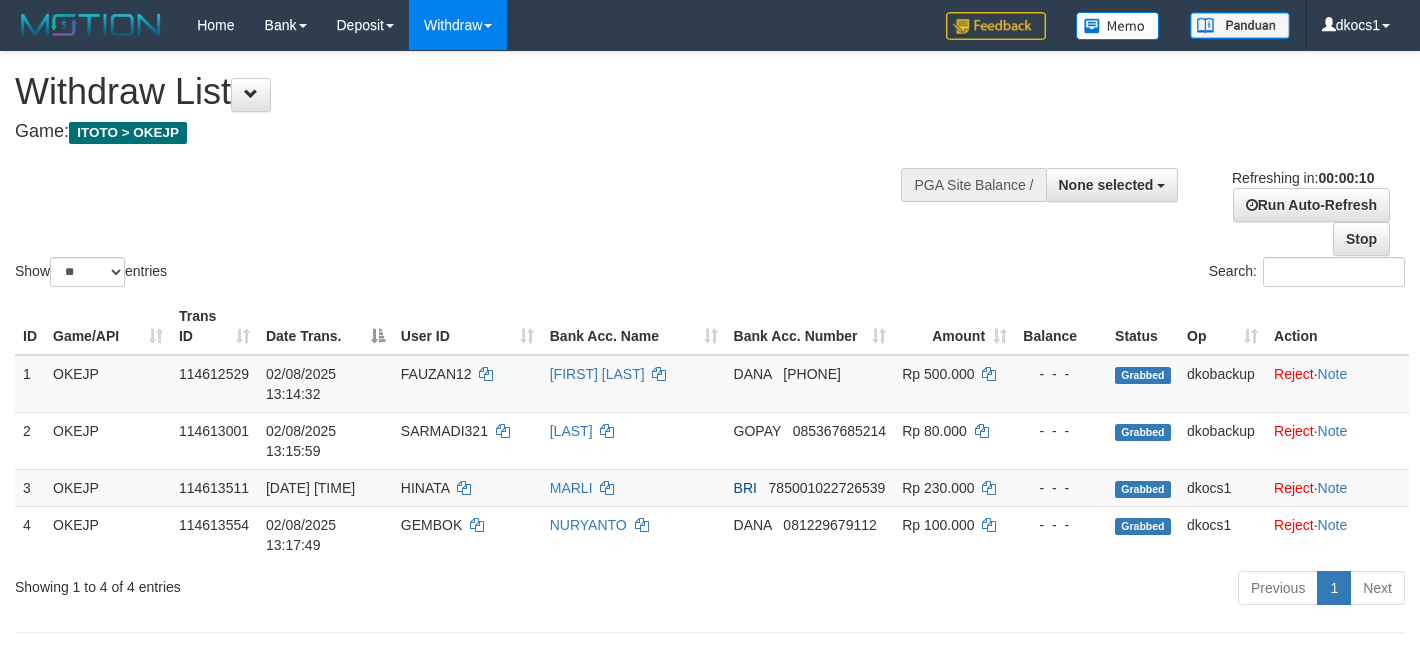 select 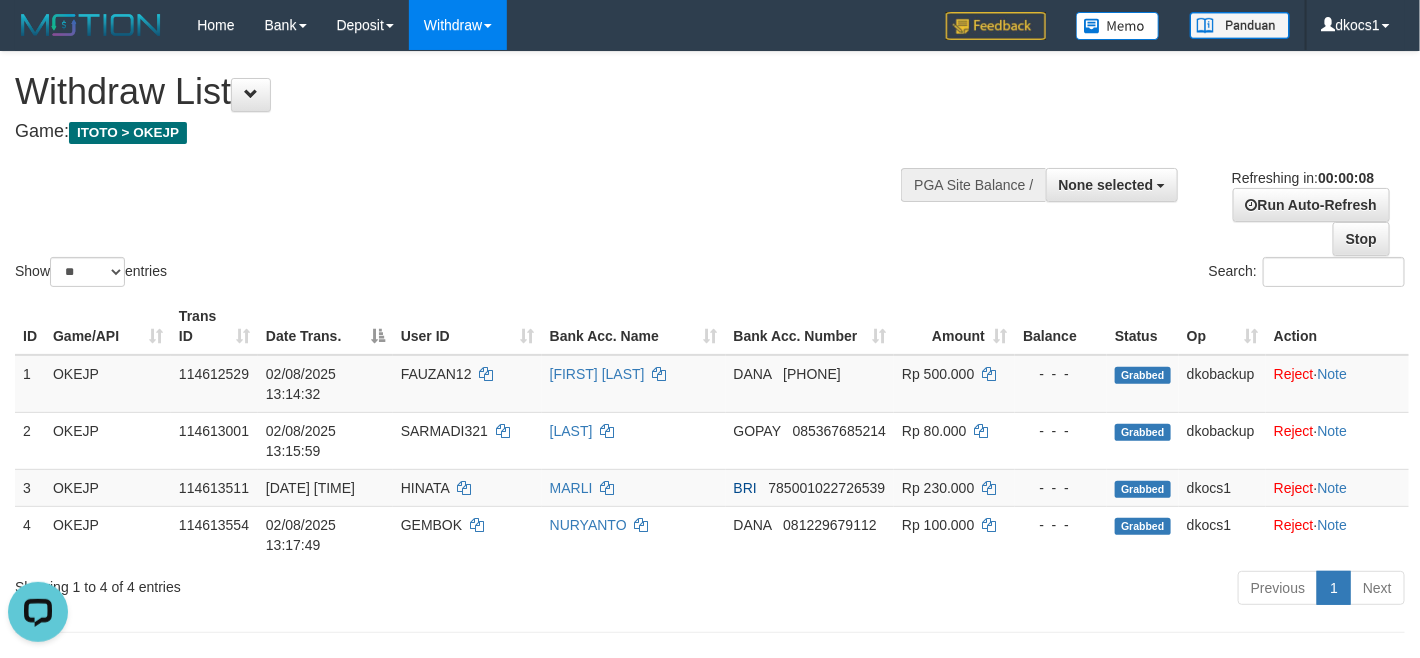 scroll, scrollTop: 0, scrollLeft: 0, axis: both 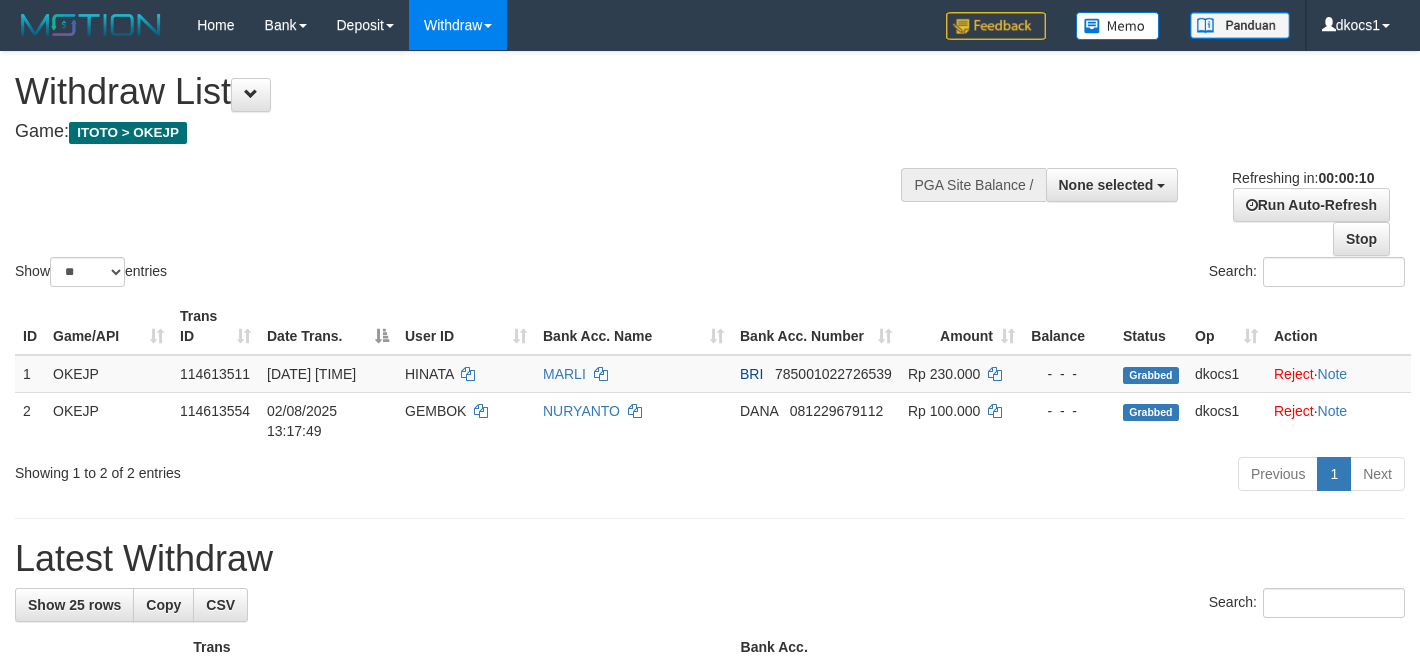select 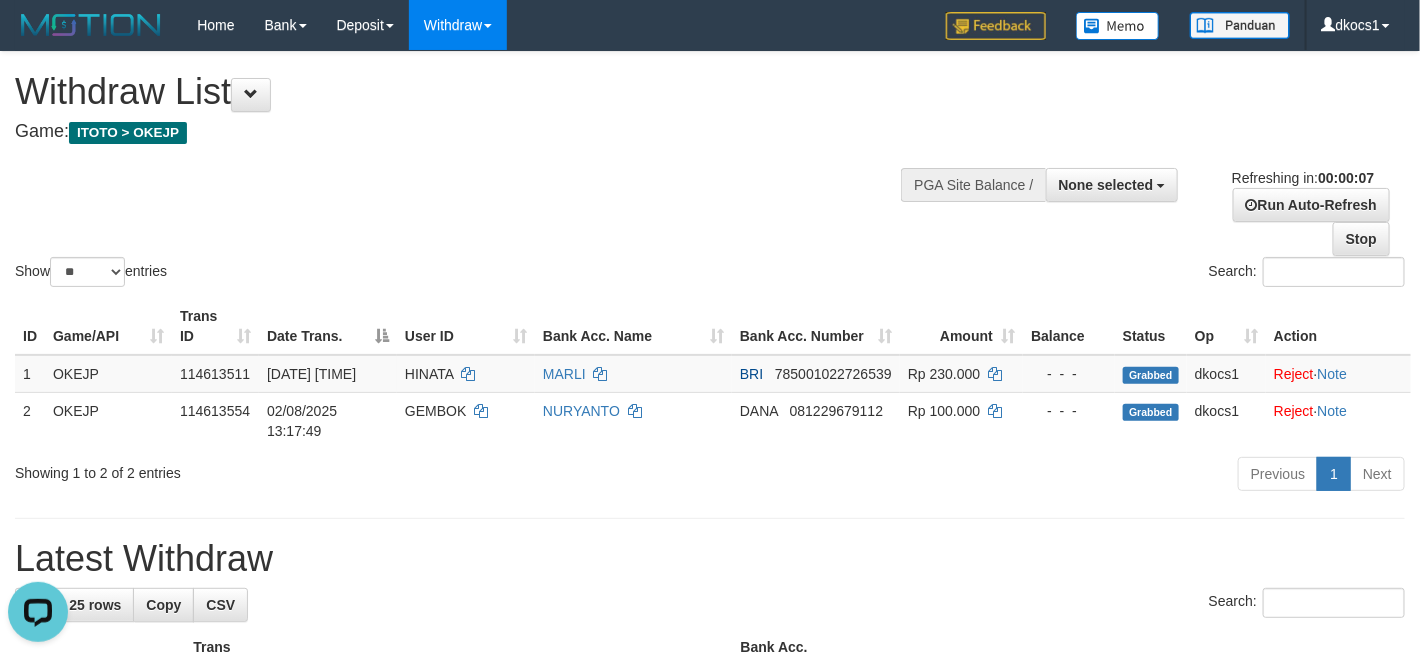 scroll, scrollTop: 0, scrollLeft: 0, axis: both 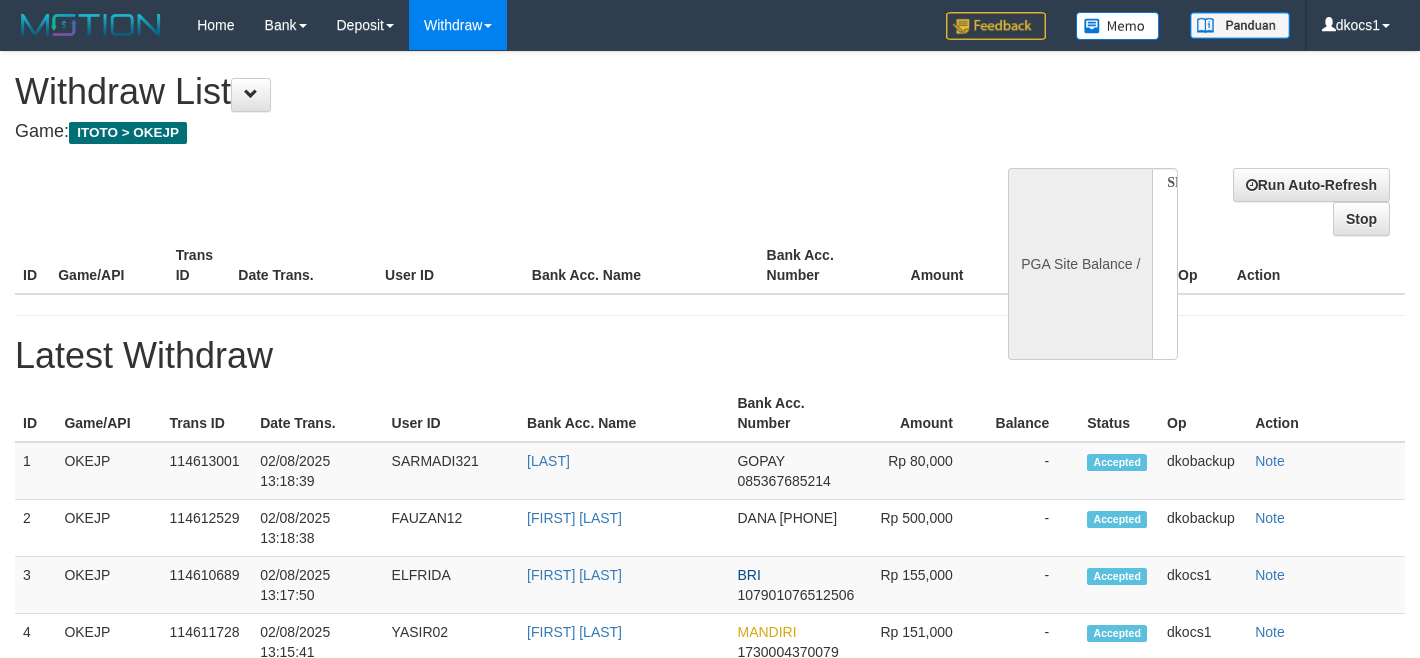 select 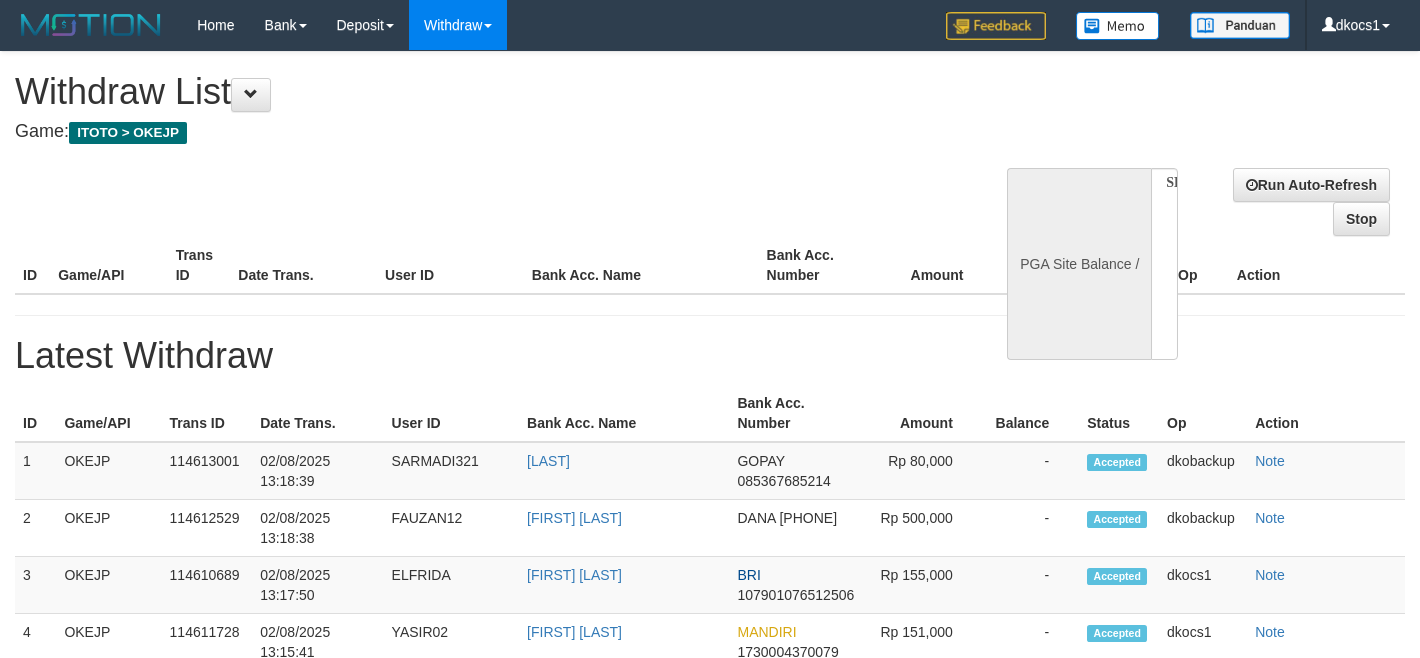 scroll, scrollTop: 0, scrollLeft: 0, axis: both 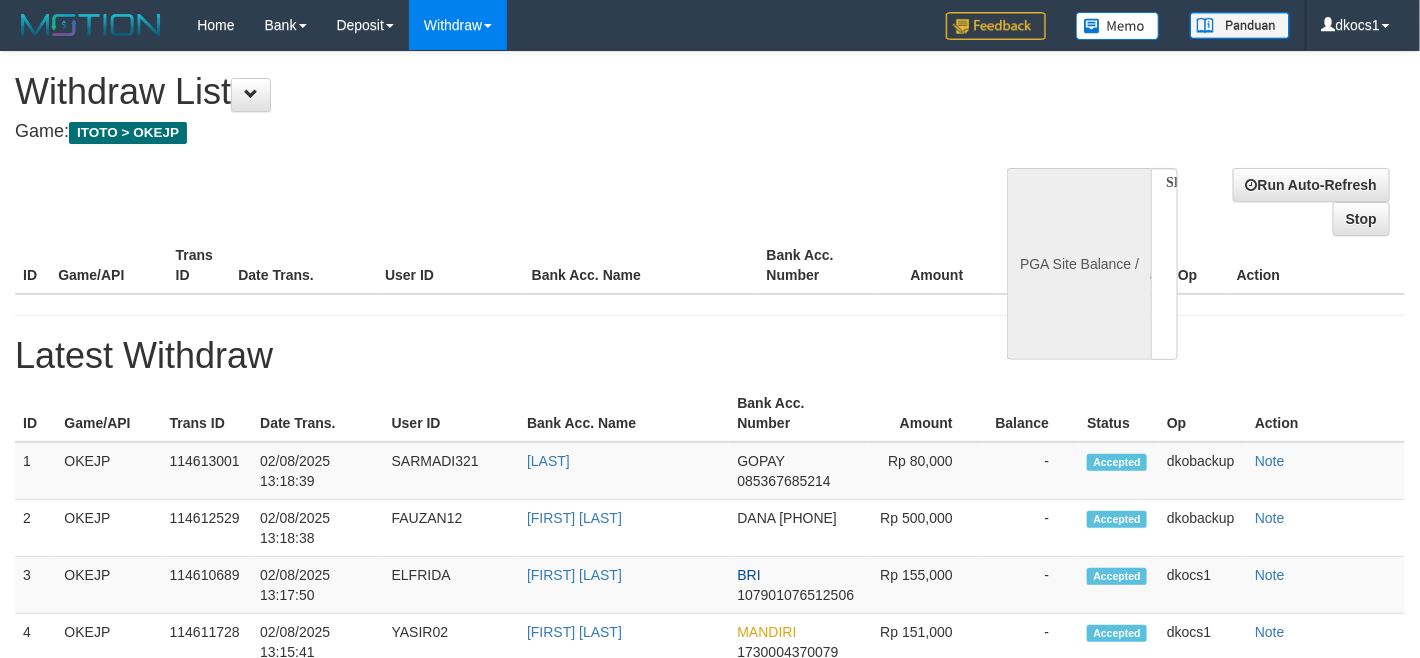 select on "**" 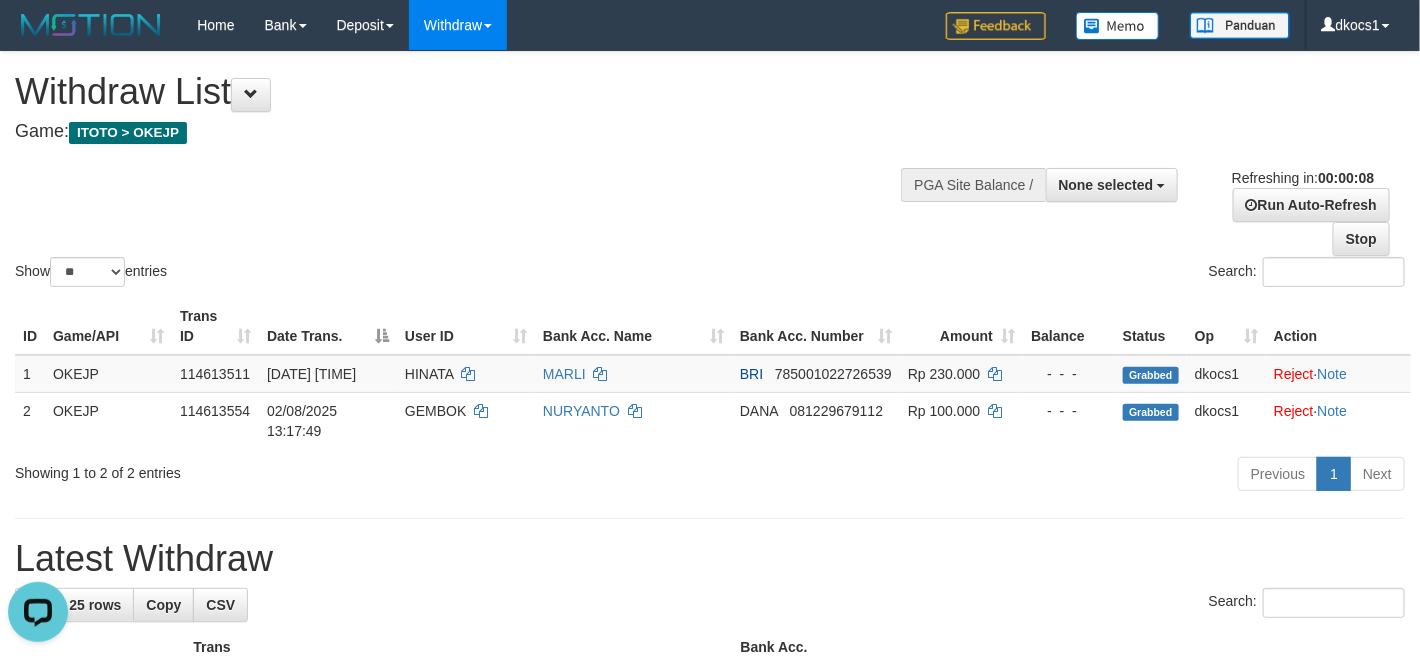 scroll, scrollTop: 0, scrollLeft: 0, axis: both 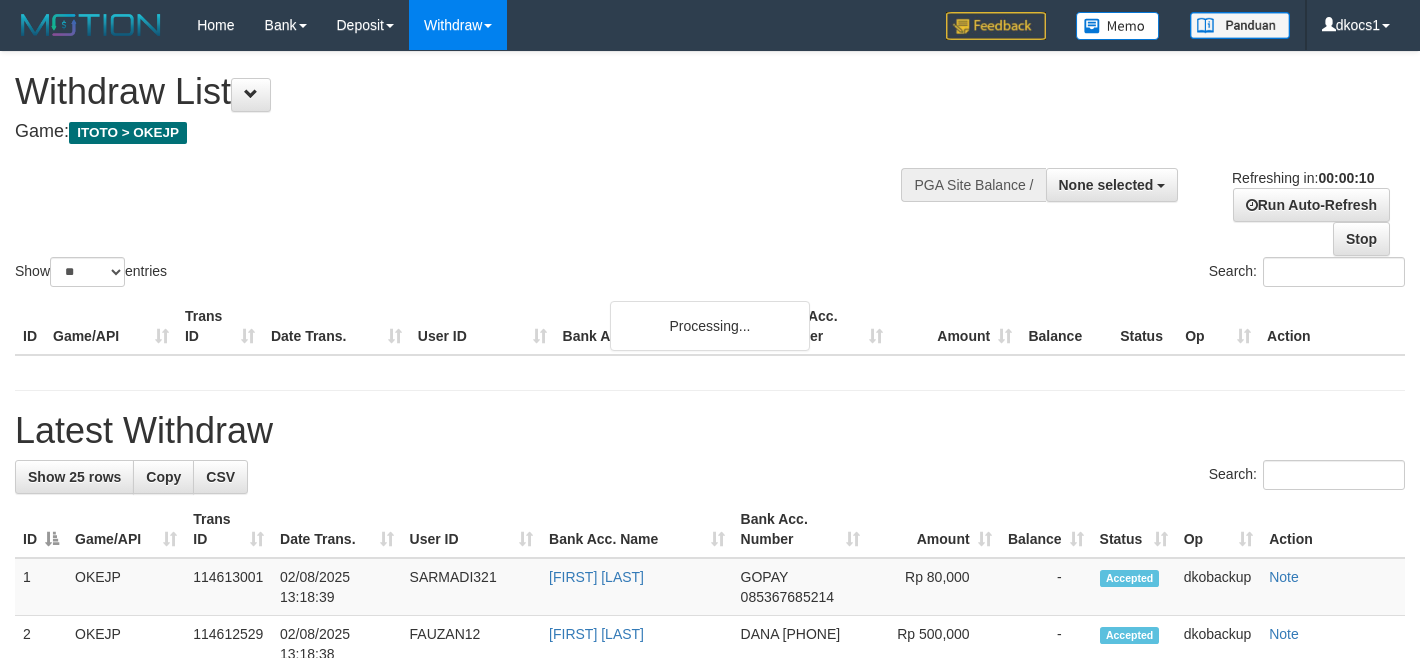 select 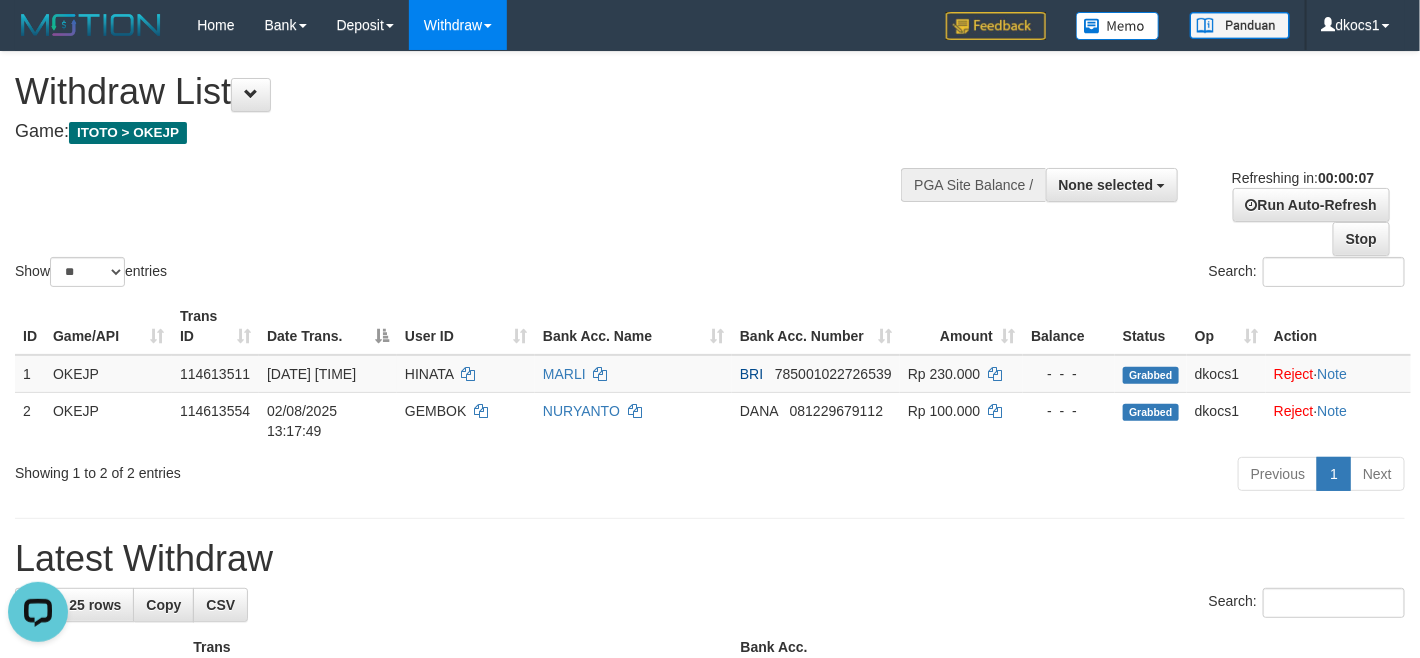 scroll, scrollTop: 0, scrollLeft: 0, axis: both 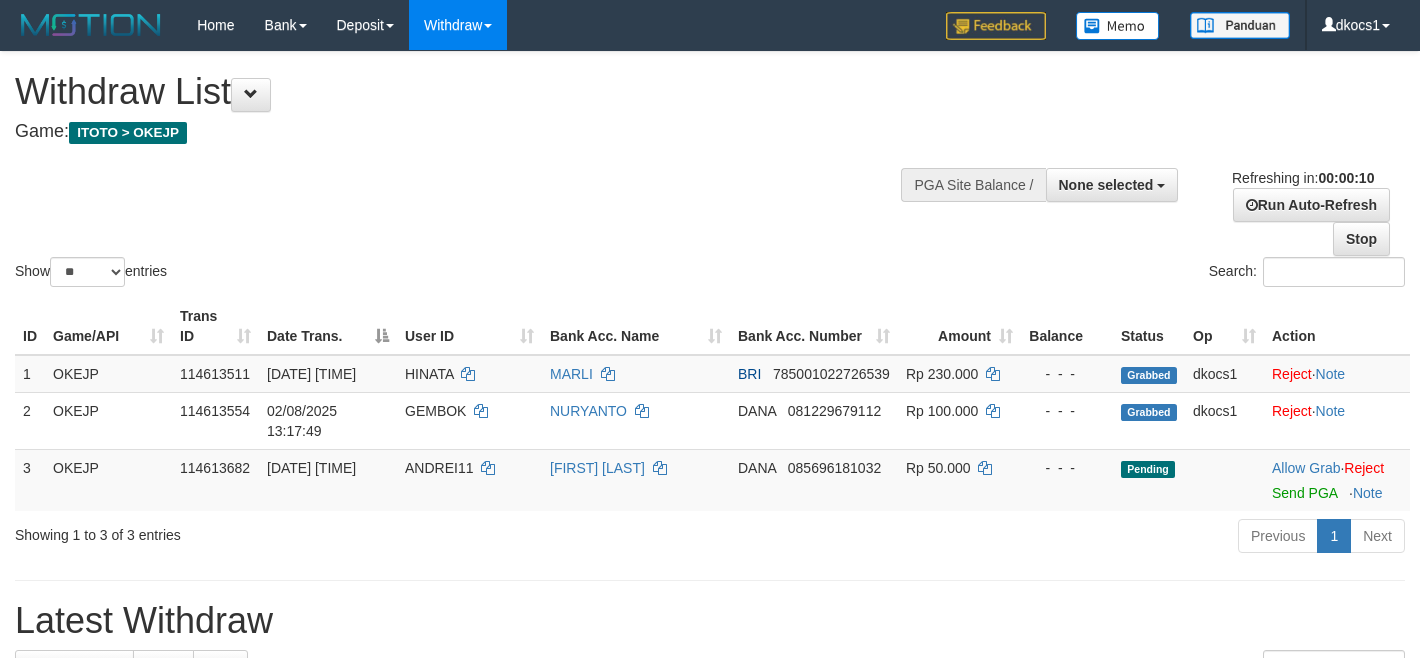 select 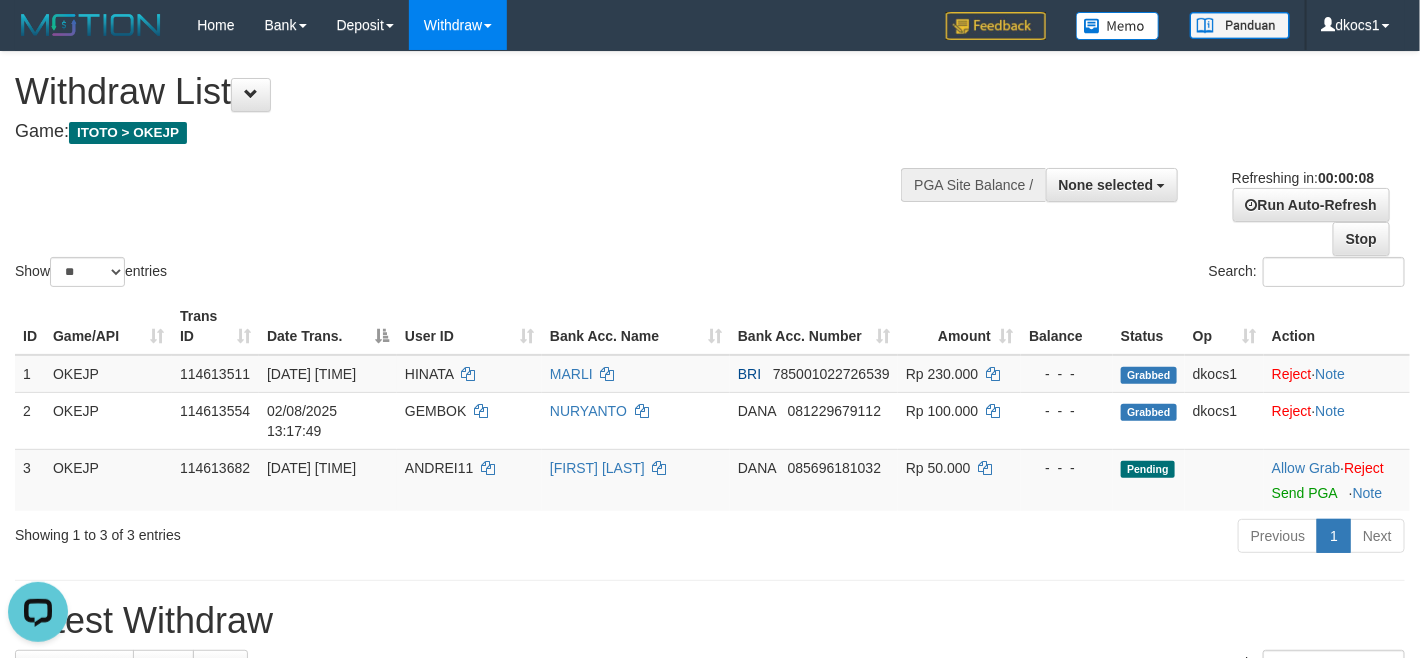 scroll, scrollTop: 0, scrollLeft: 0, axis: both 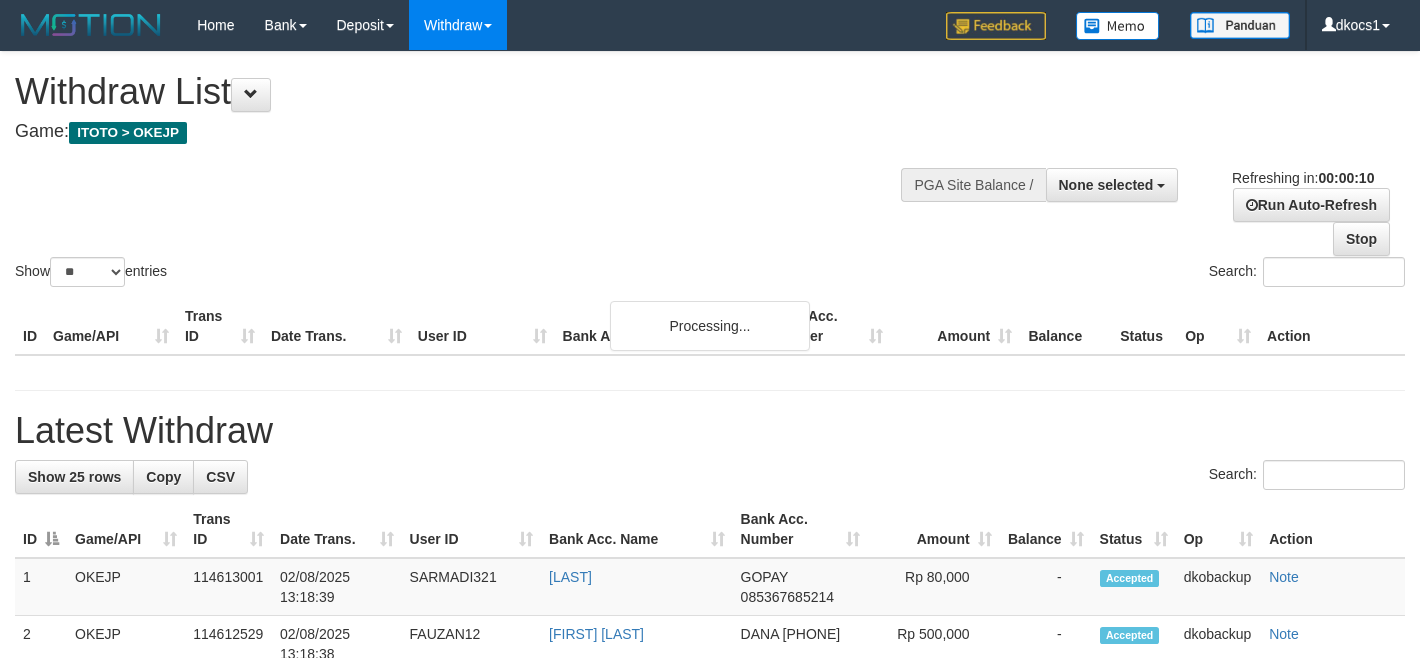 select 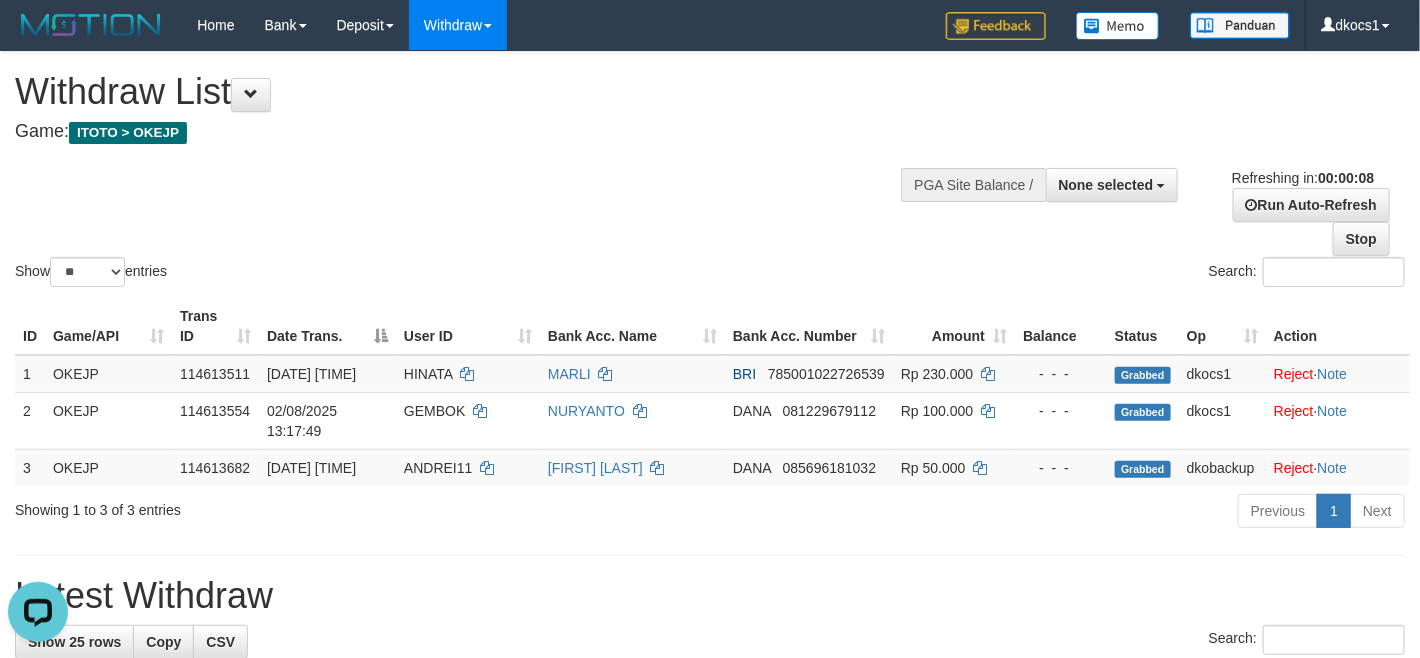 scroll, scrollTop: 0, scrollLeft: 0, axis: both 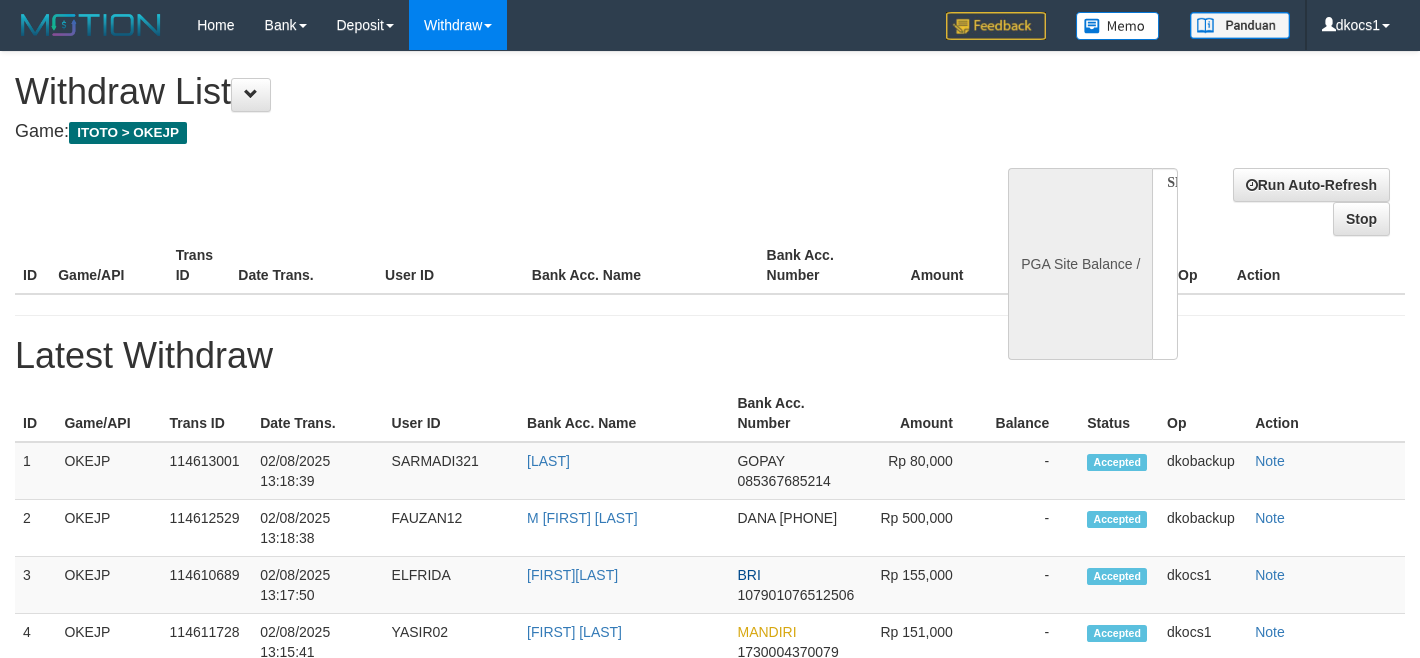 select 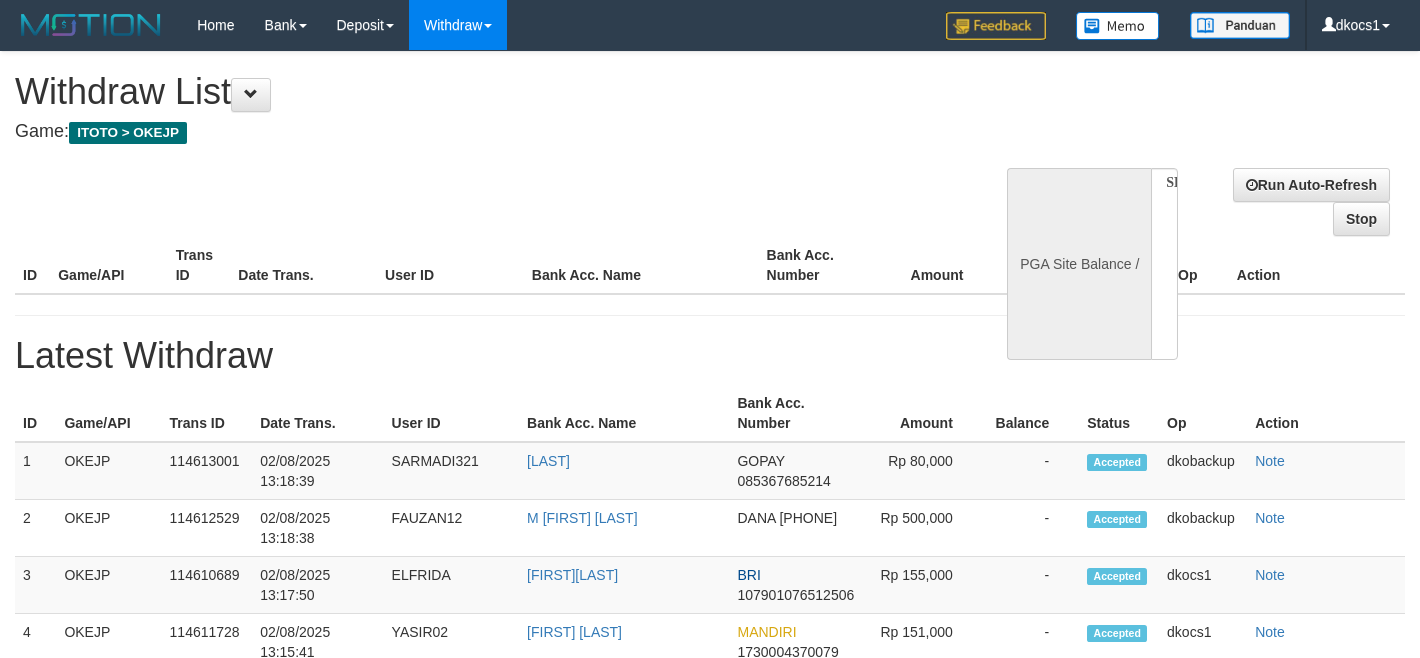 scroll, scrollTop: 0, scrollLeft: 0, axis: both 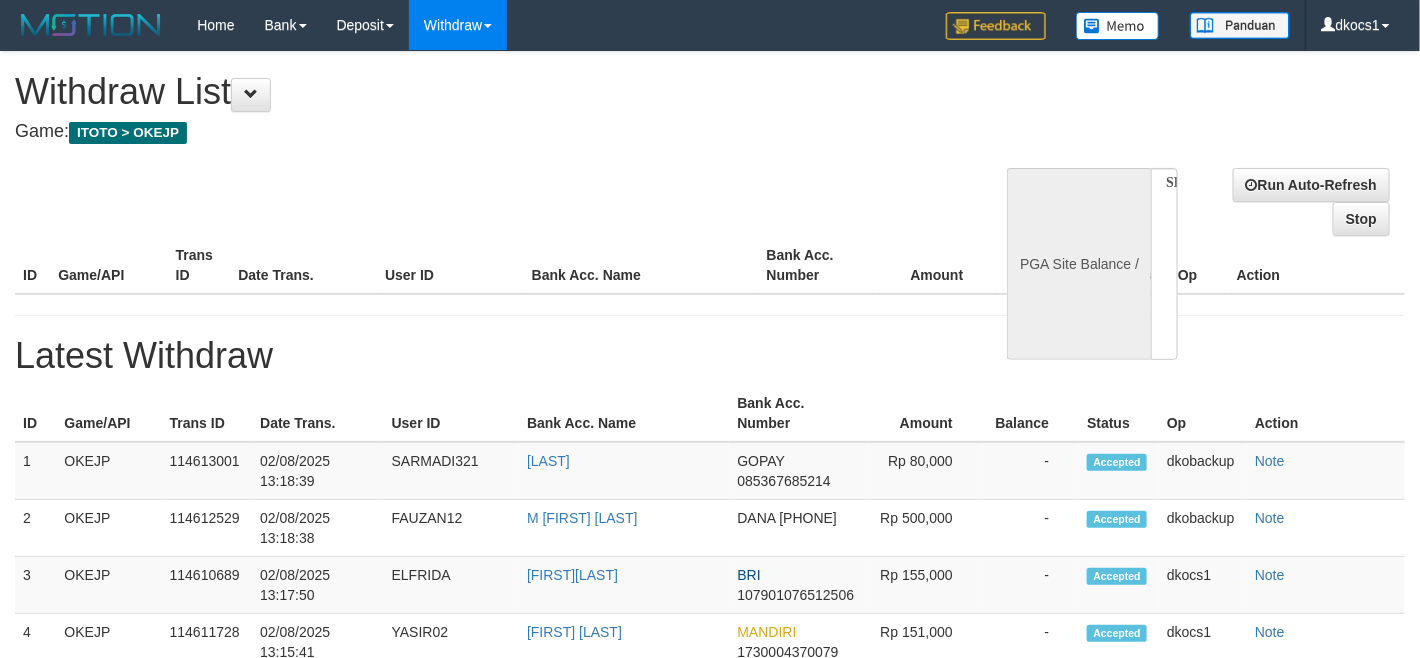 select on "**" 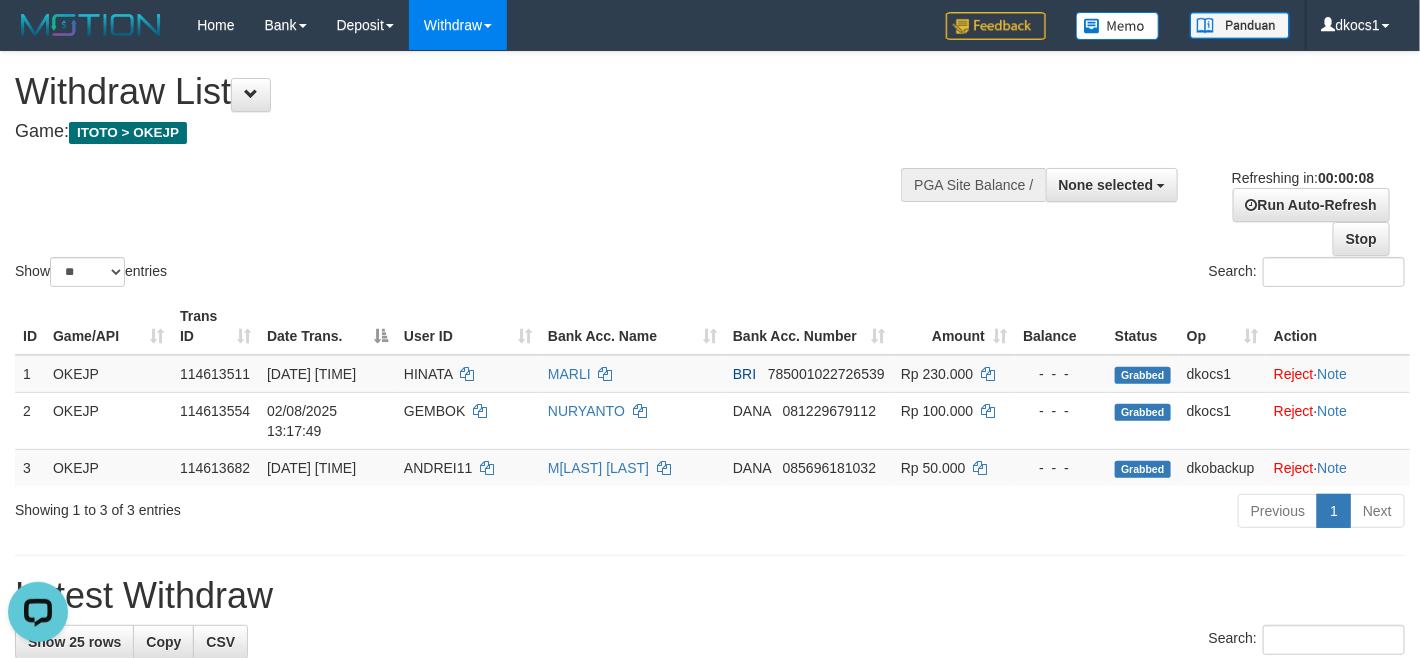 scroll, scrollTop: 0, scrollLeft: 0, axis: both 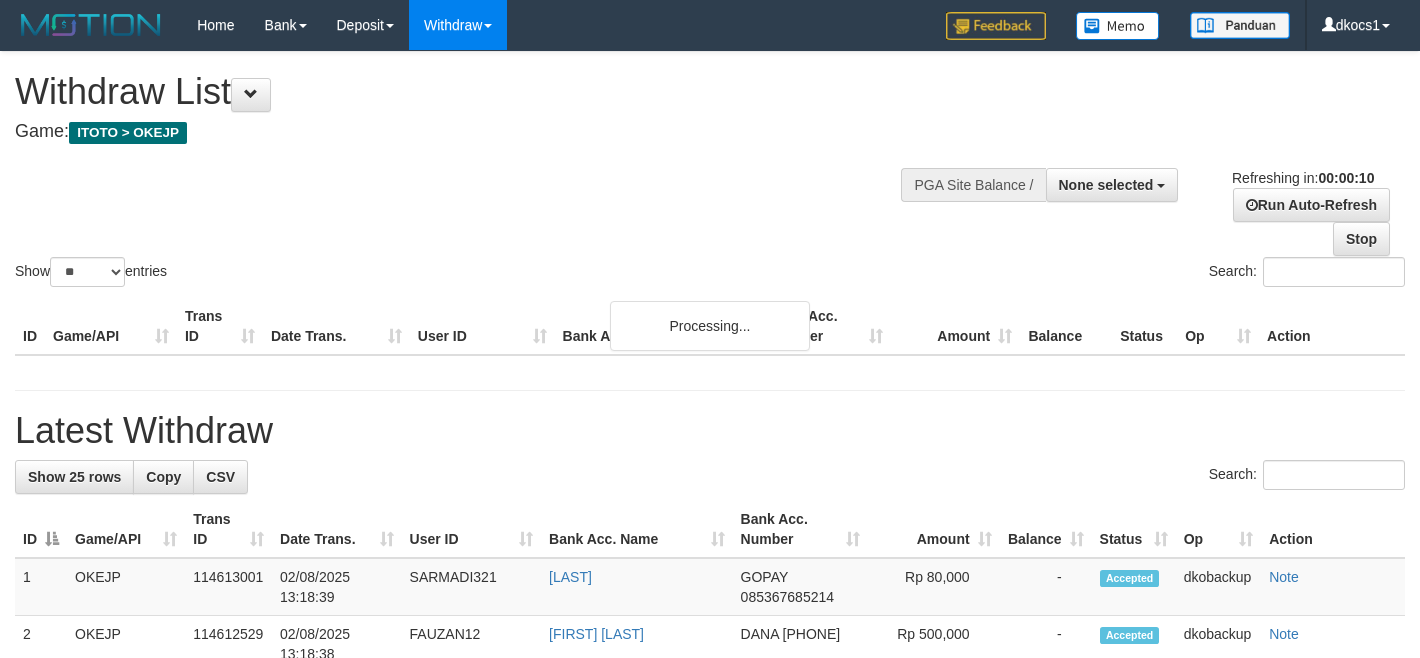 select 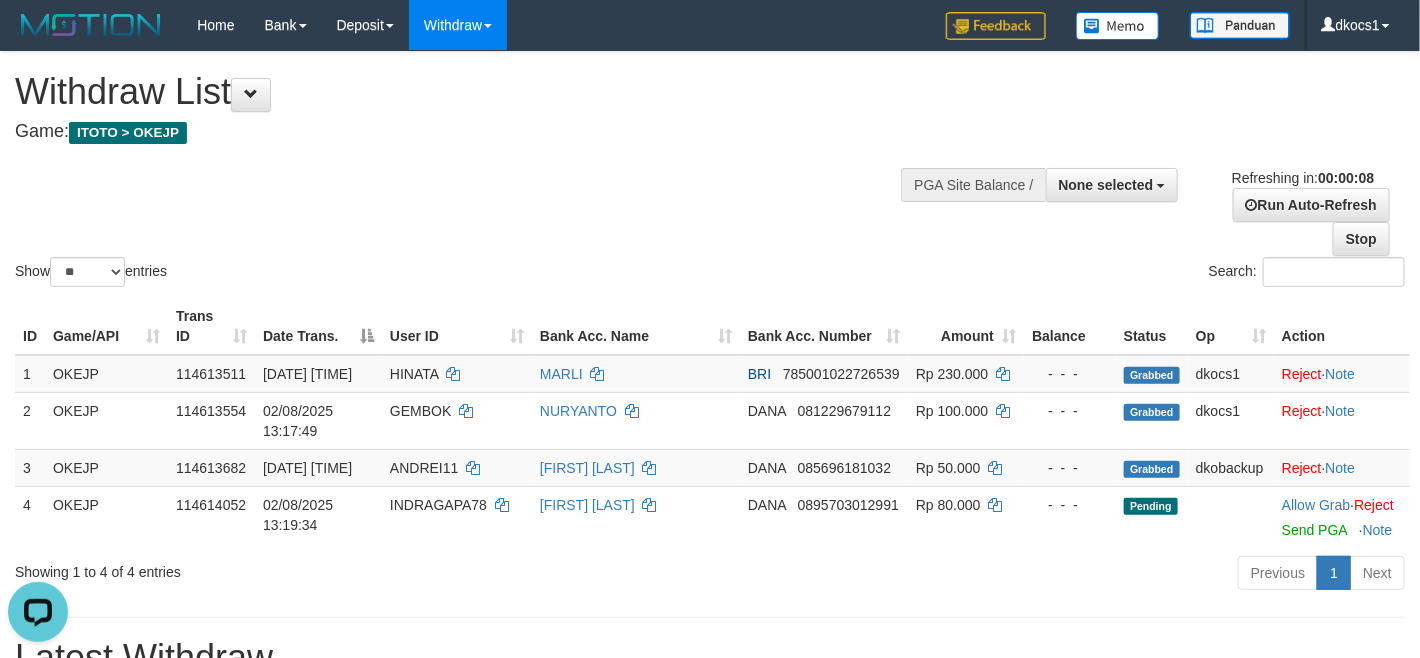 scroll, scrollTop: 0, scrollLeft: 0, axis: both 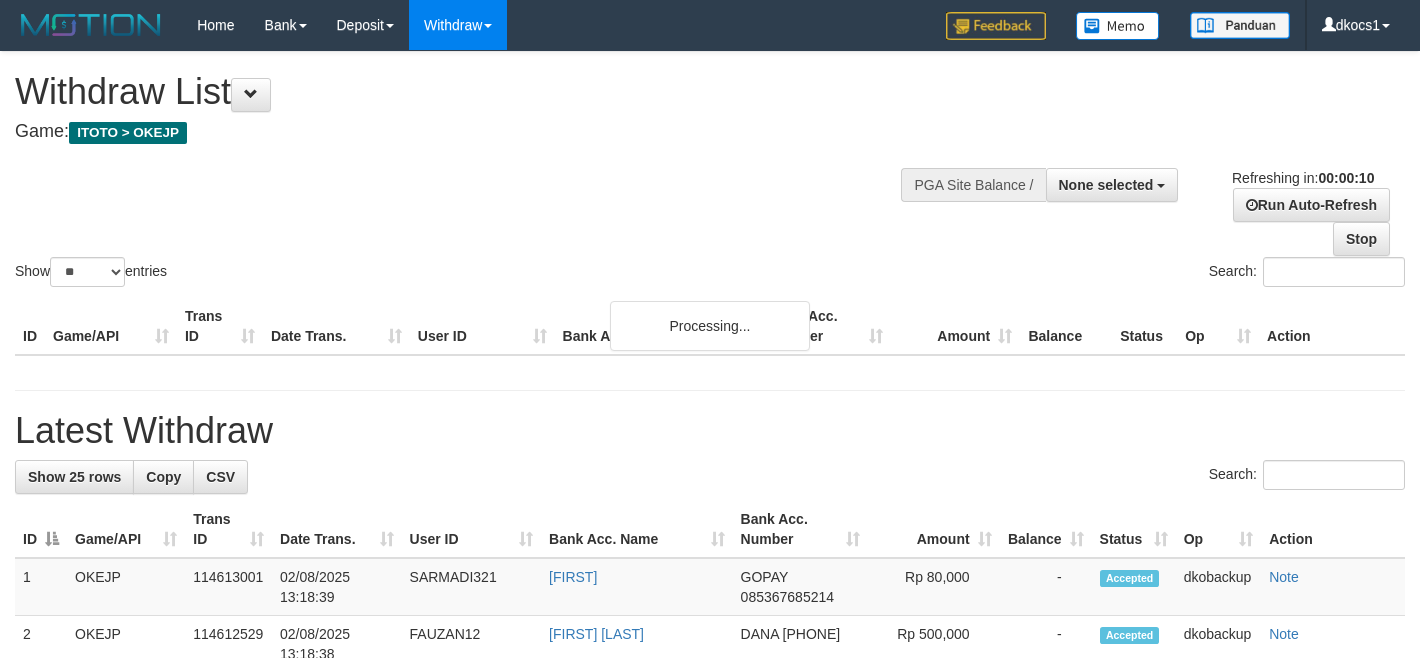 select 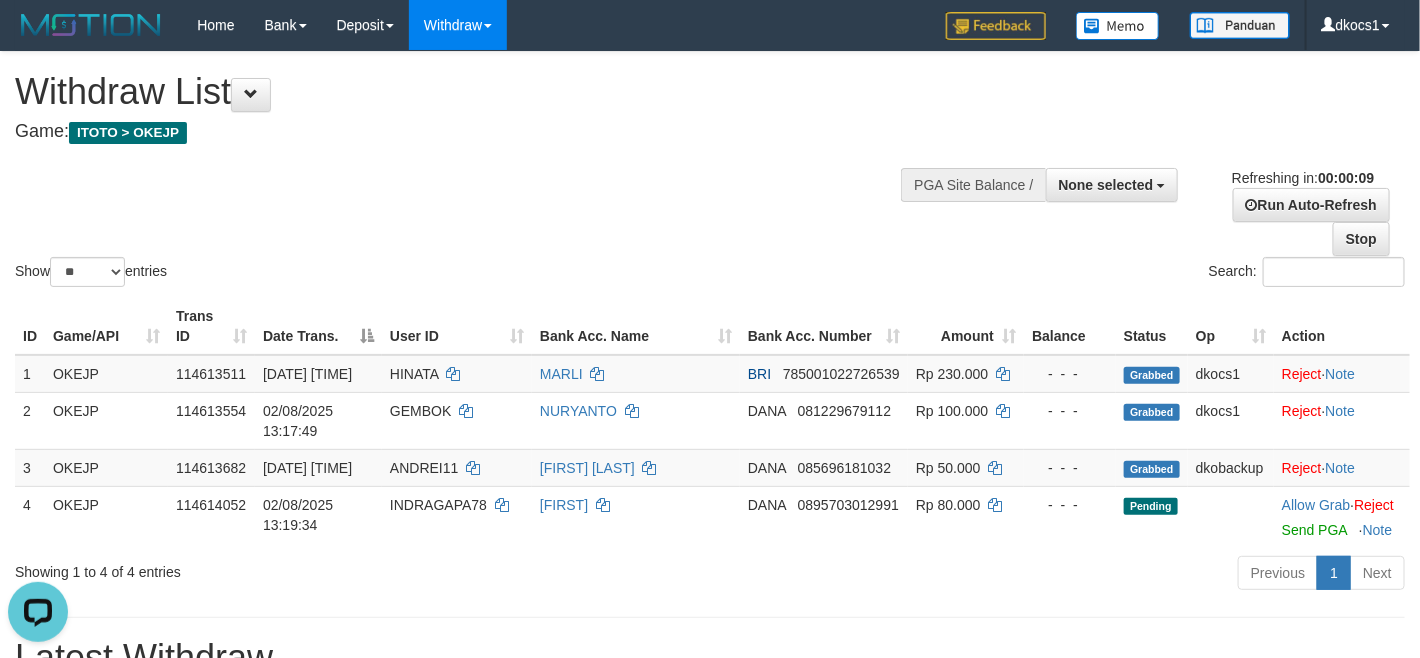 scroll, scrollTop: 0, scrollLeft: 0, axis: both 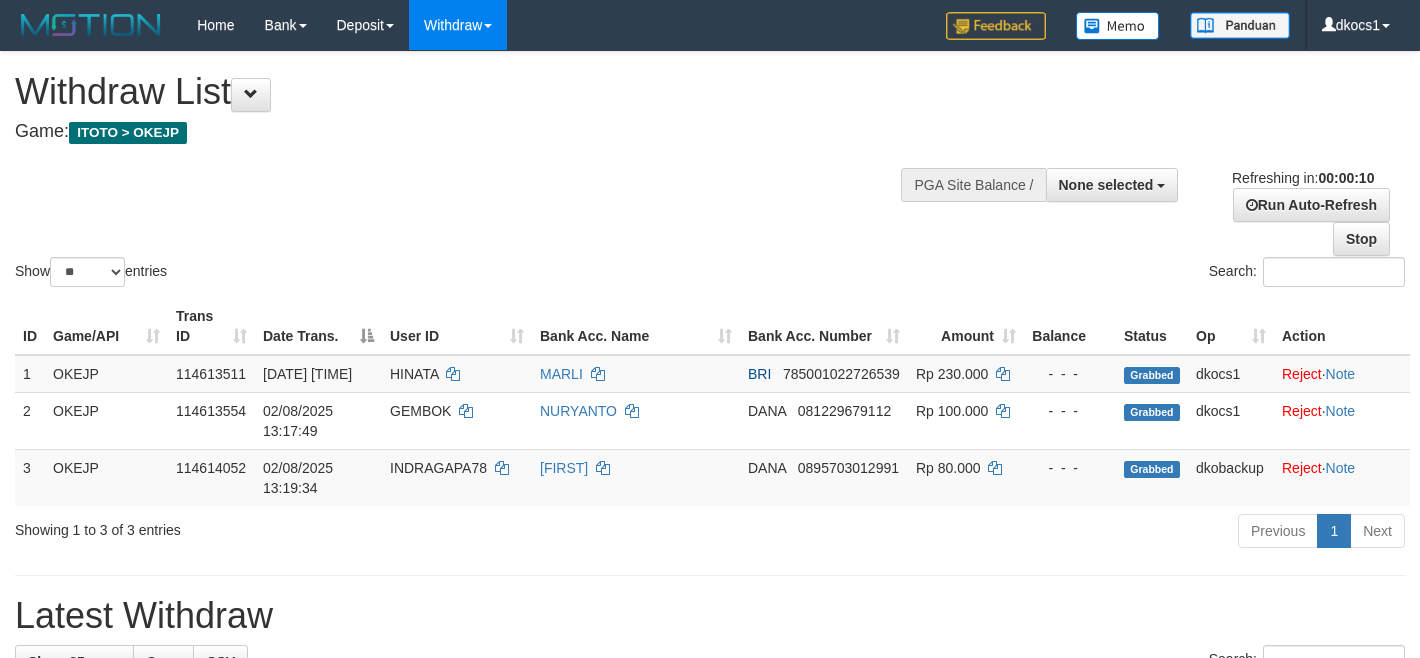 select 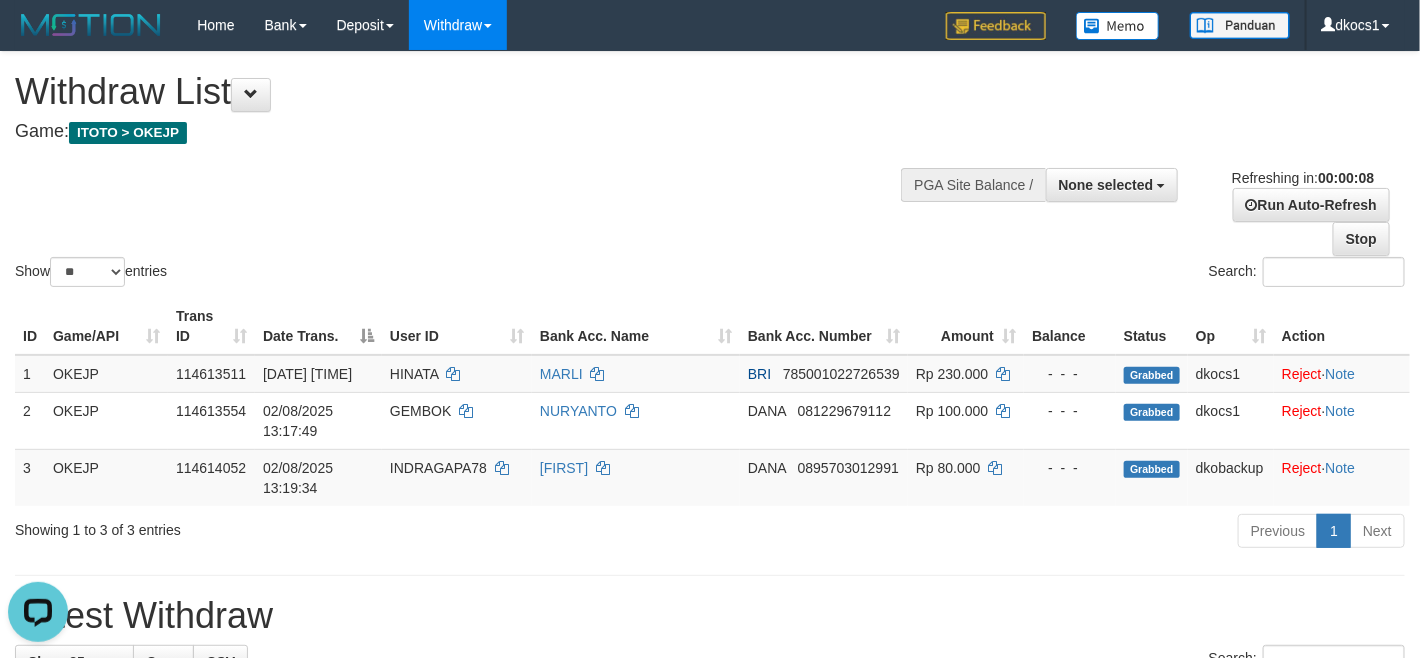 scroll, scrollTop: 0, scrollLeft: 0, axis: both 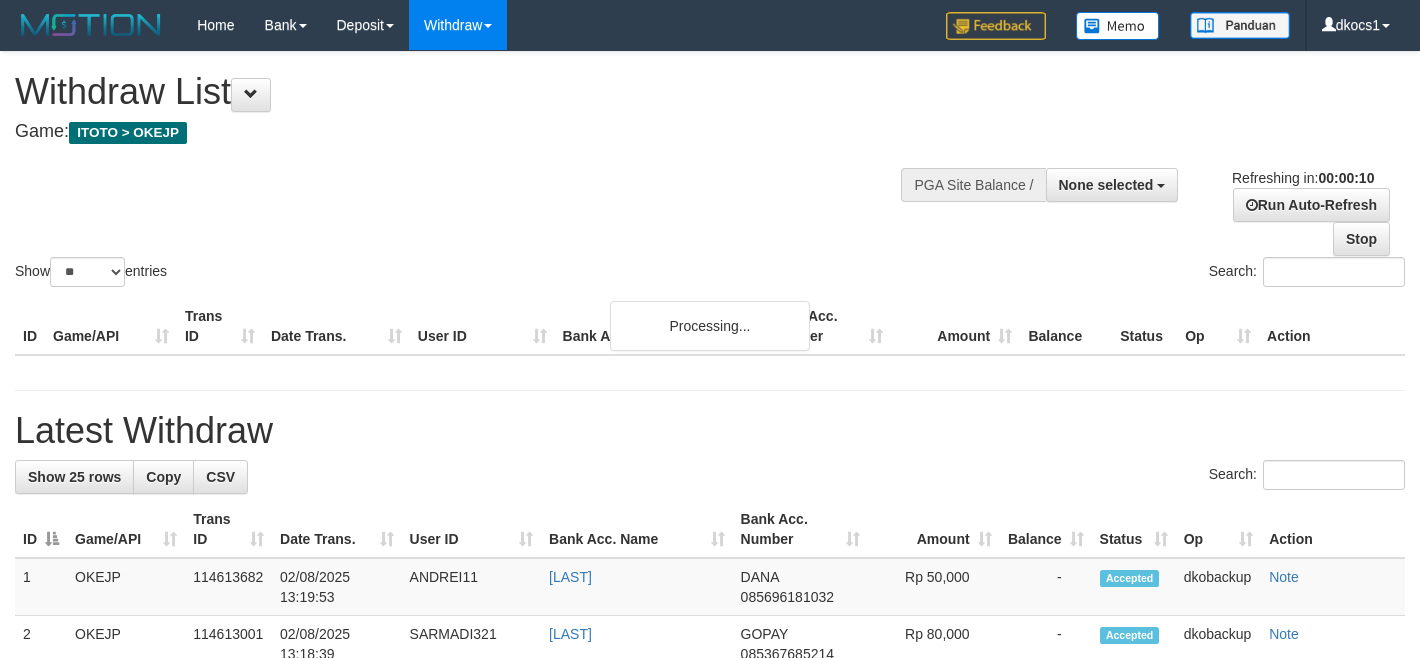 select 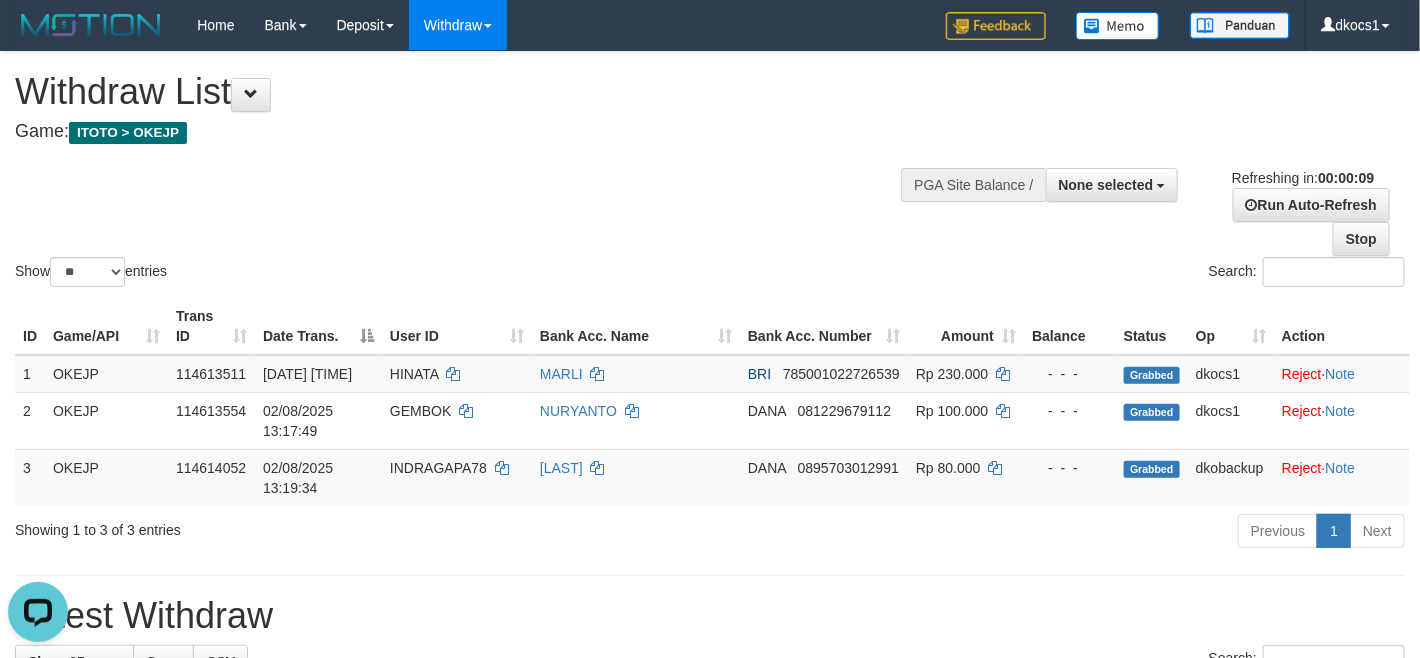 scroll, scrollTop: 0, scrollLeft: 0, axis: both 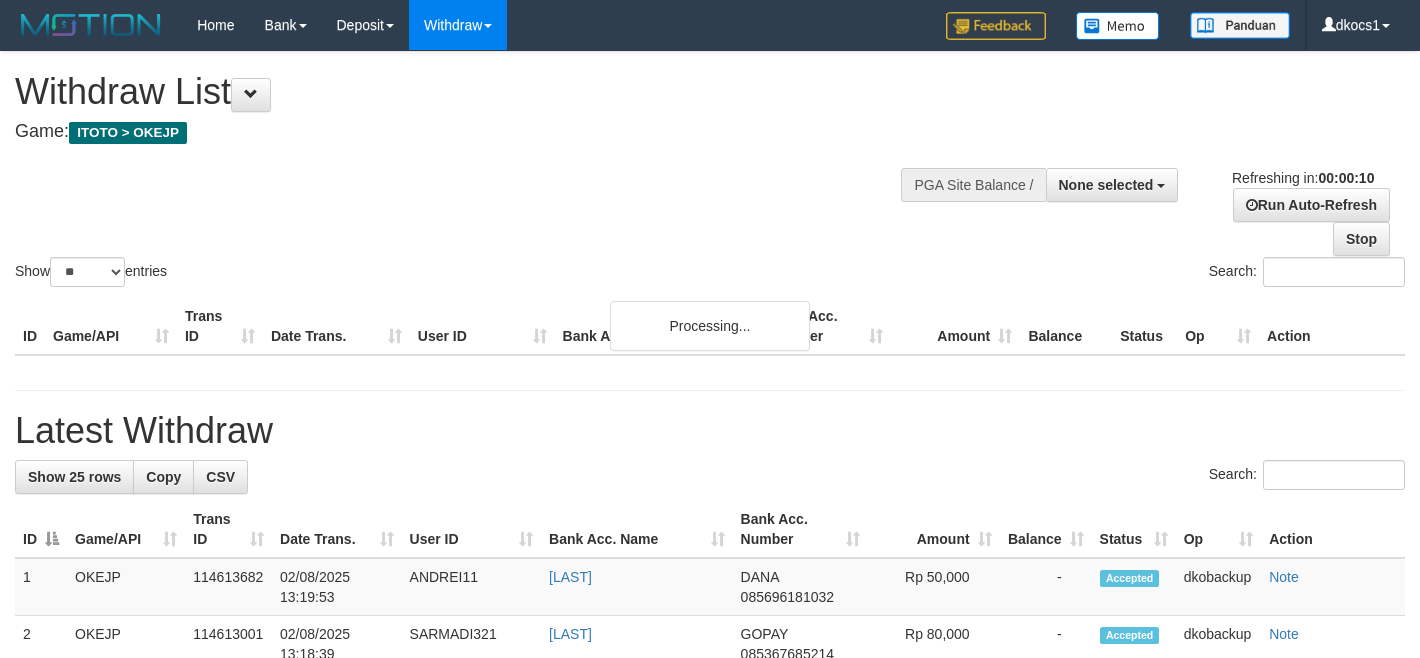 select 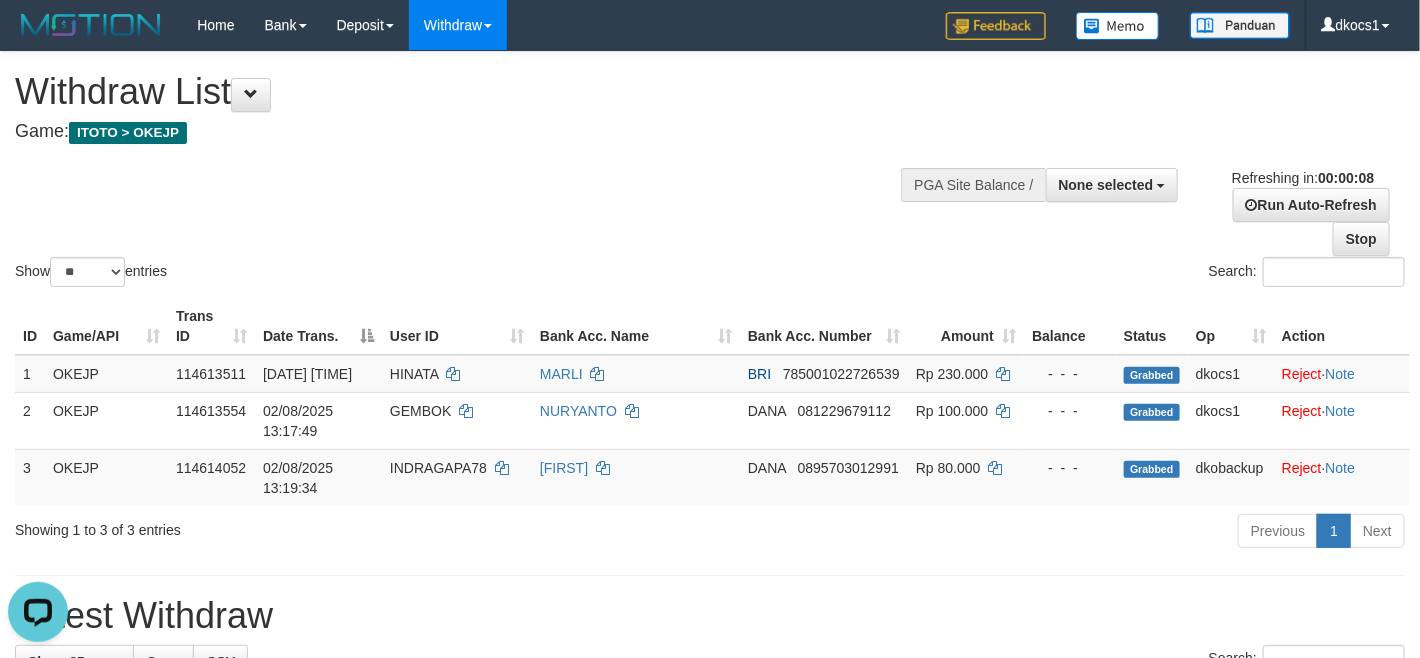 scroll, scrollTop: 0, scrollLeft: 0, axis: both 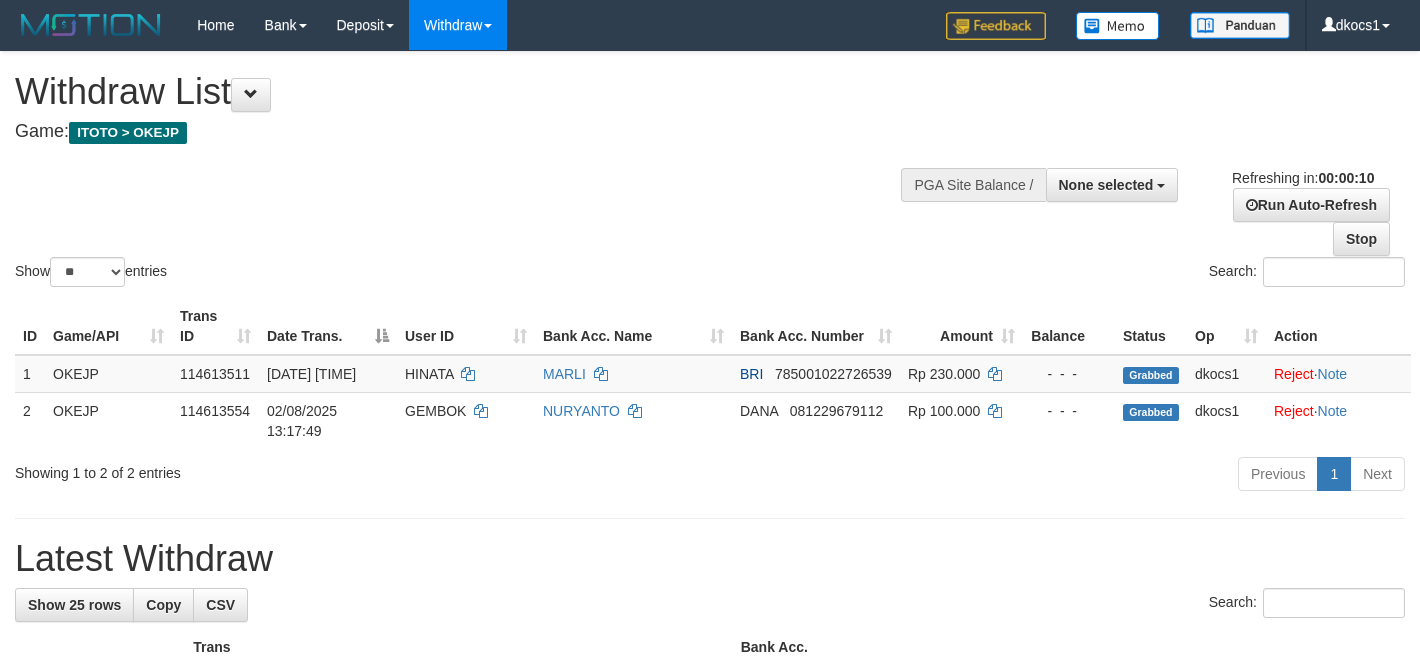 select 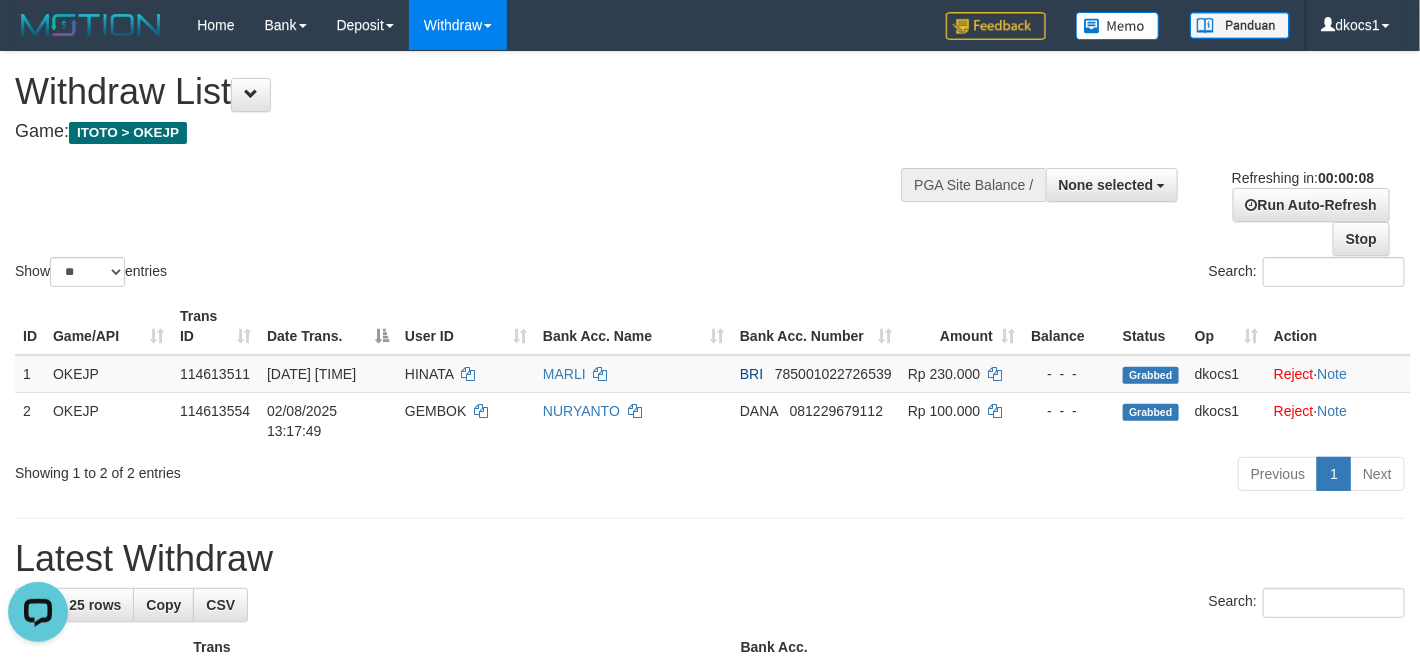 scroll, scrollTop: 0, scrollLeft: 0, axis: both 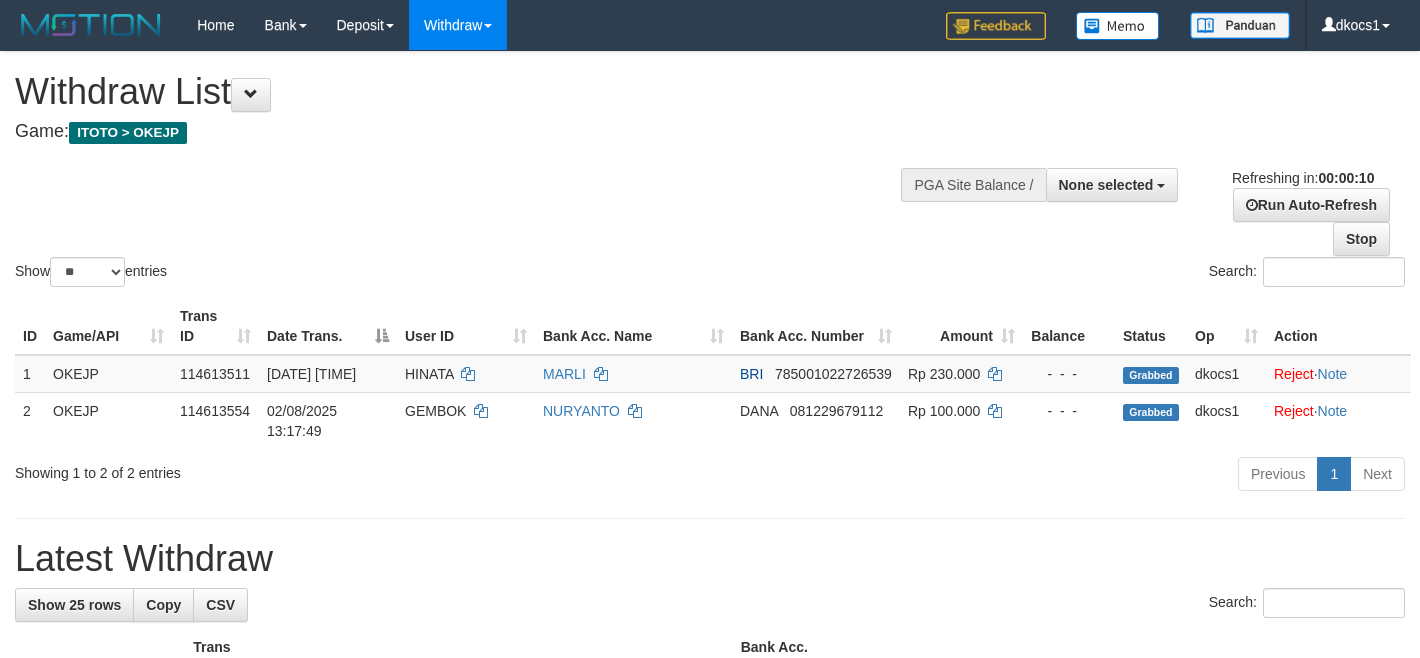 select 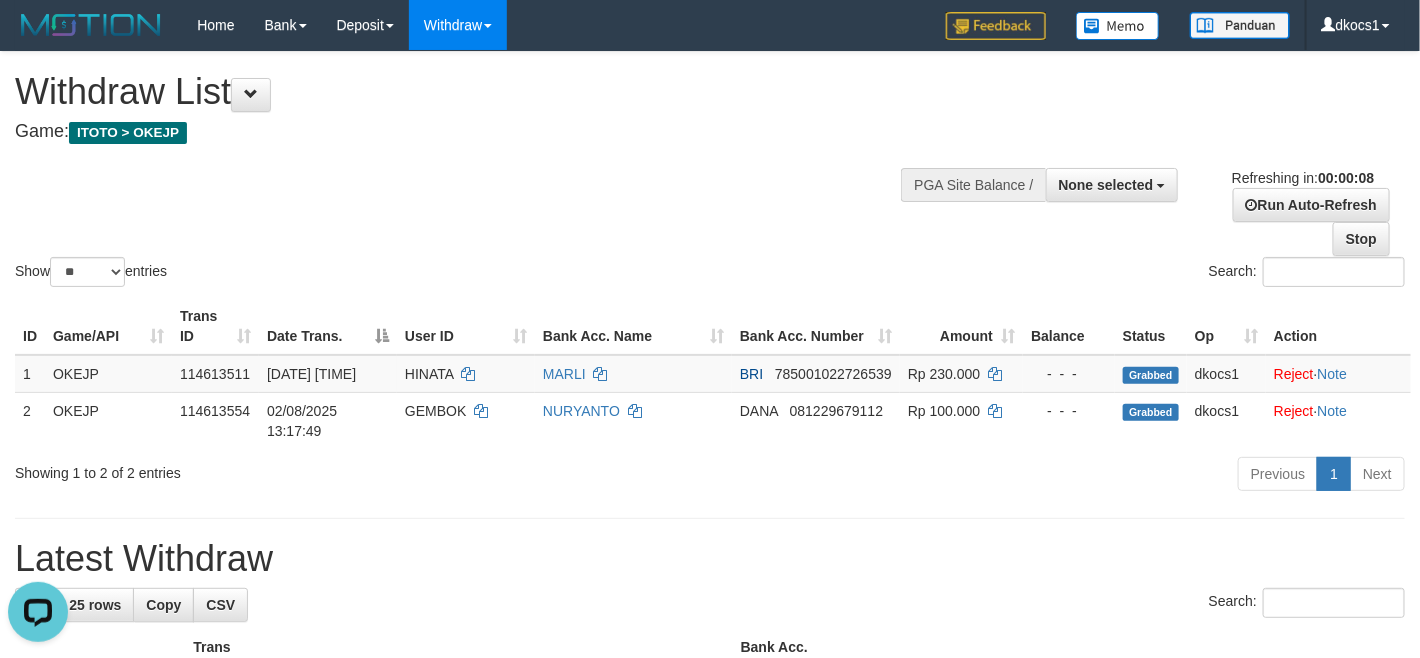 scroll, scrollTop: 0, scrollLeft: 0, axis: both 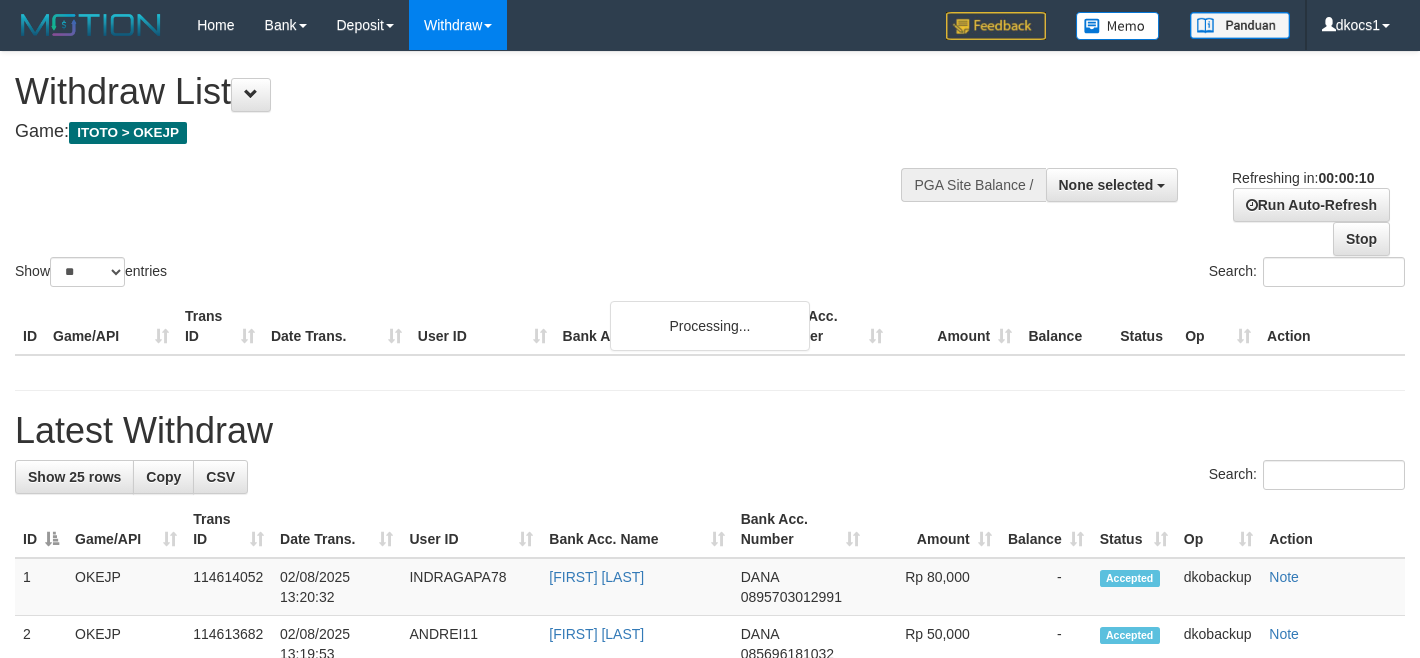 select 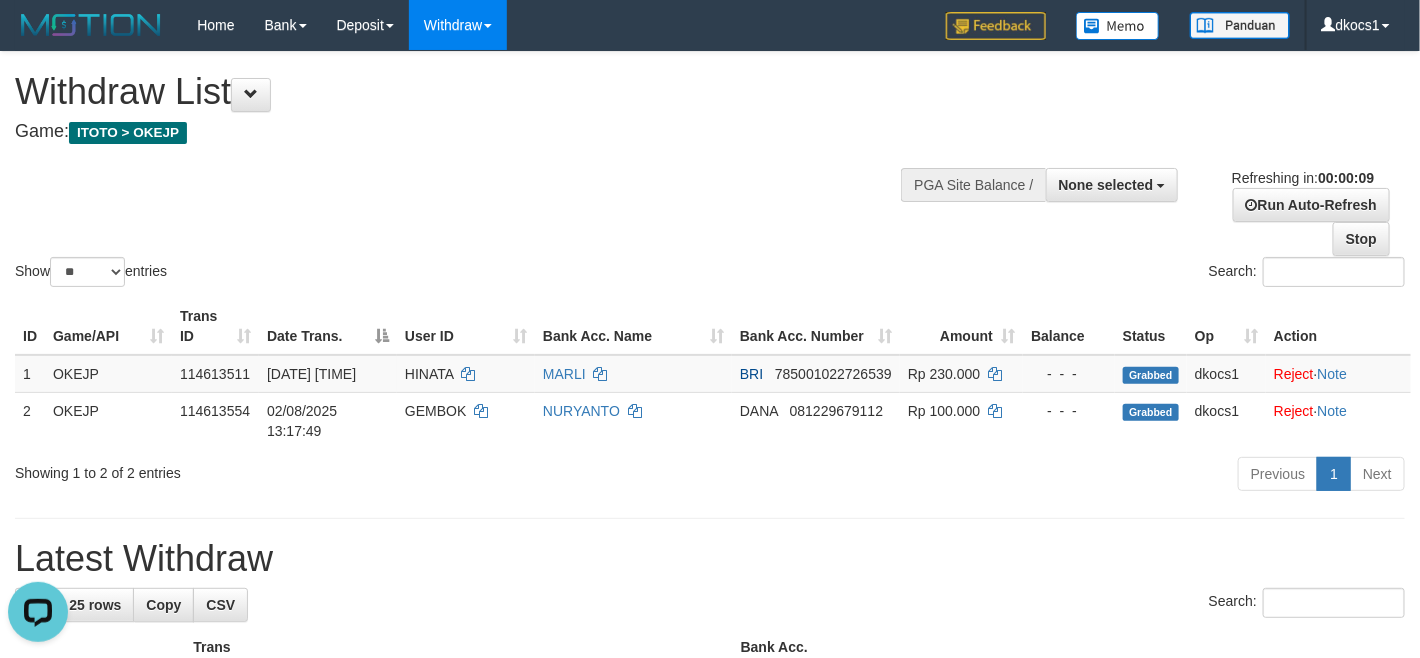 scroll, scrollTop: 0, scrollLeft: 0, axis: both 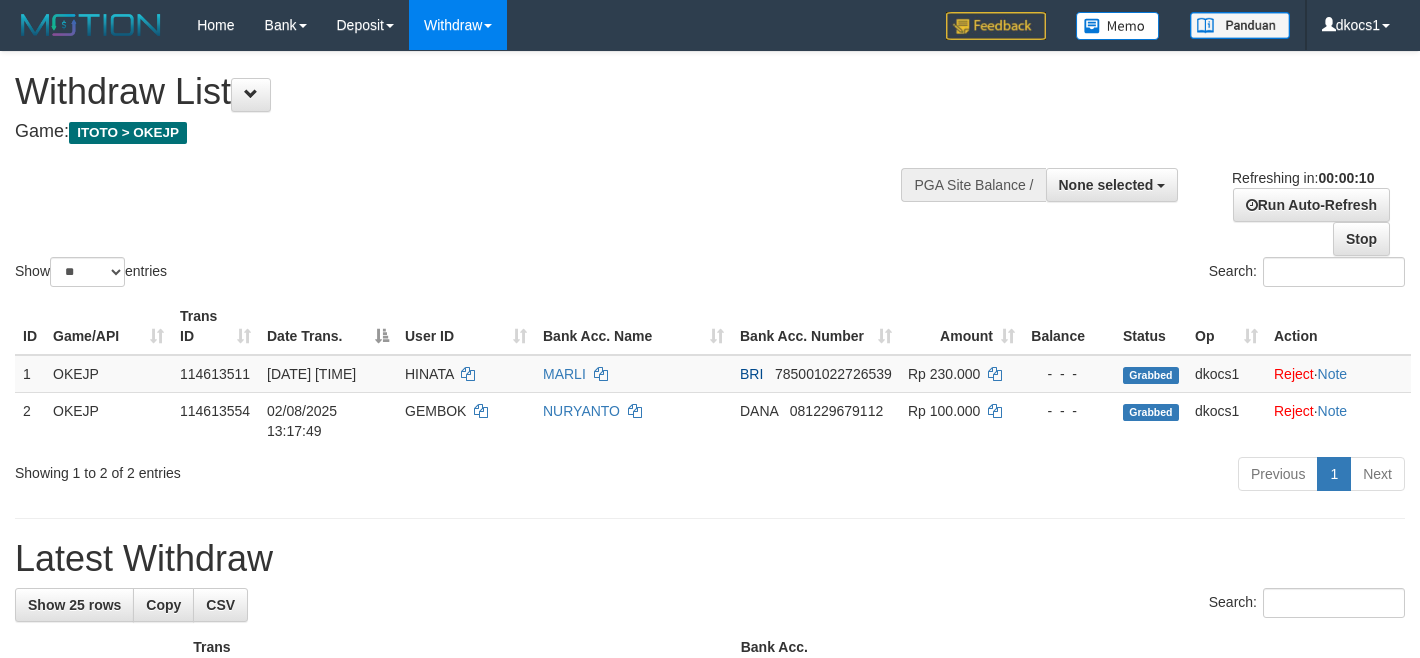 select 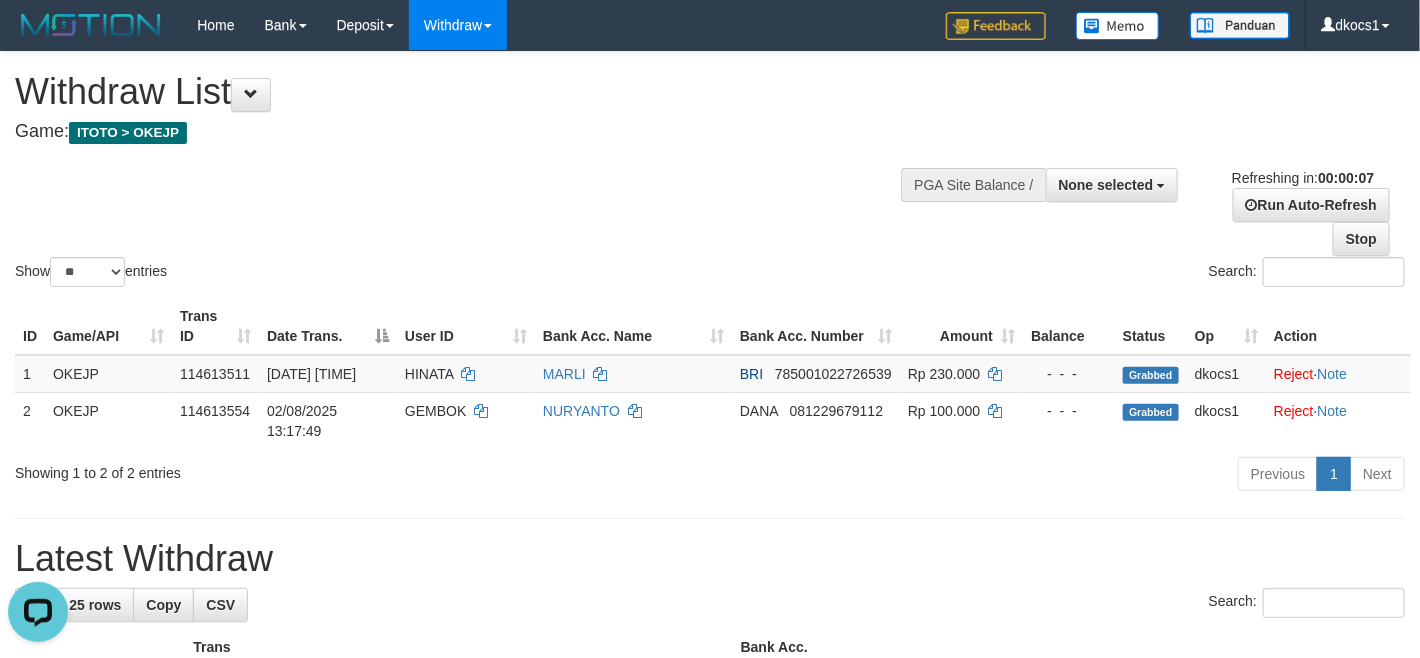 scroll, scrollTop: 0, scrollLeft: 0, axis: both 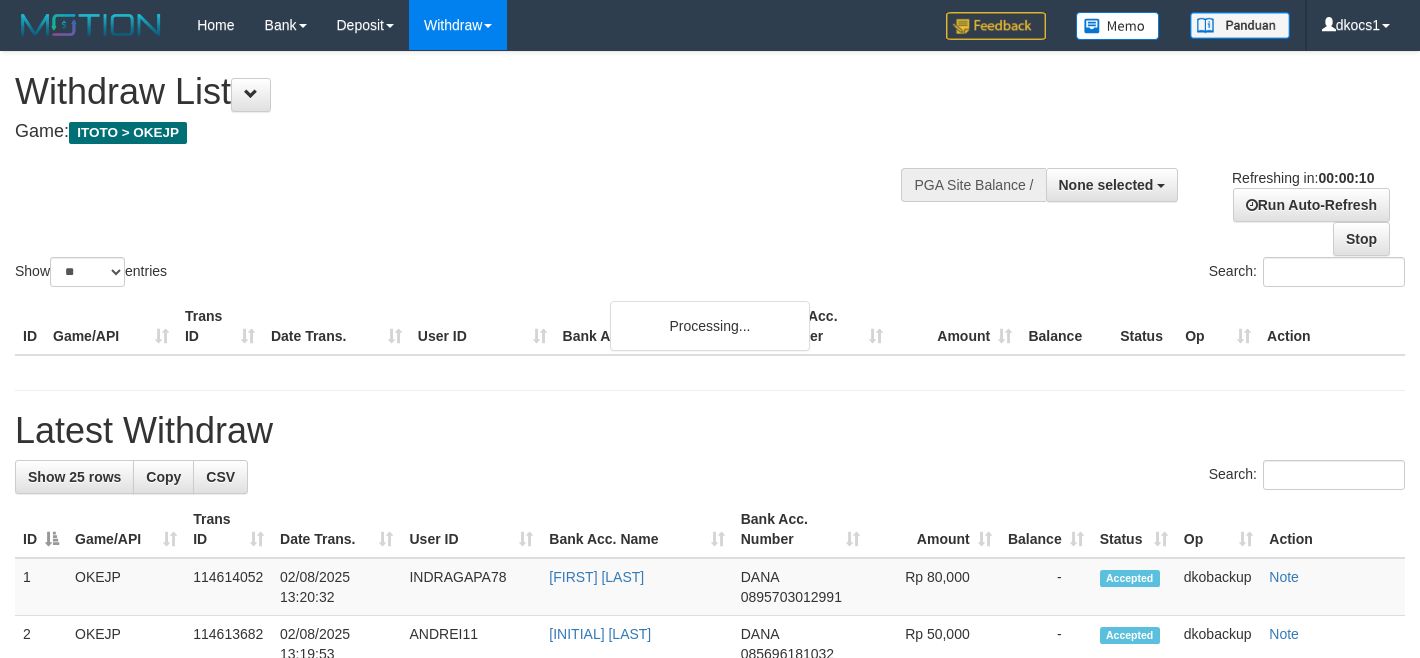select 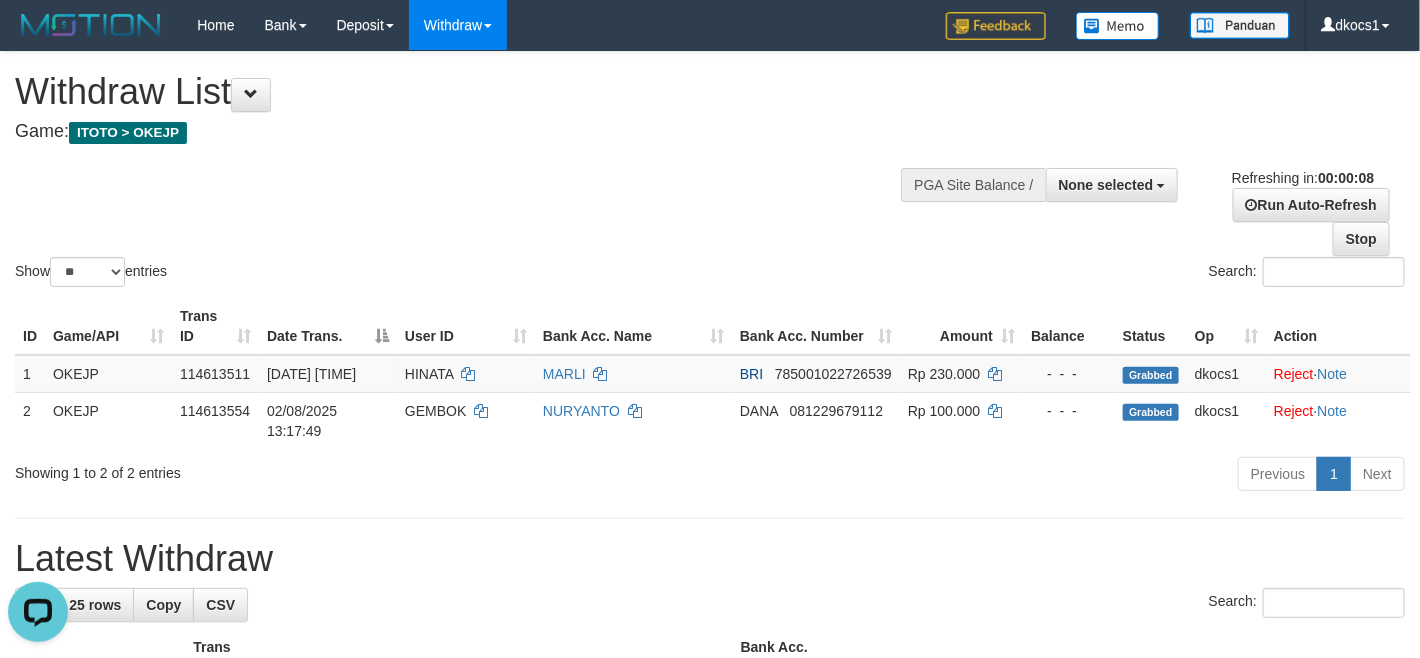 scroll, scrollTop: 0, scrollLeft: 0, axis: both 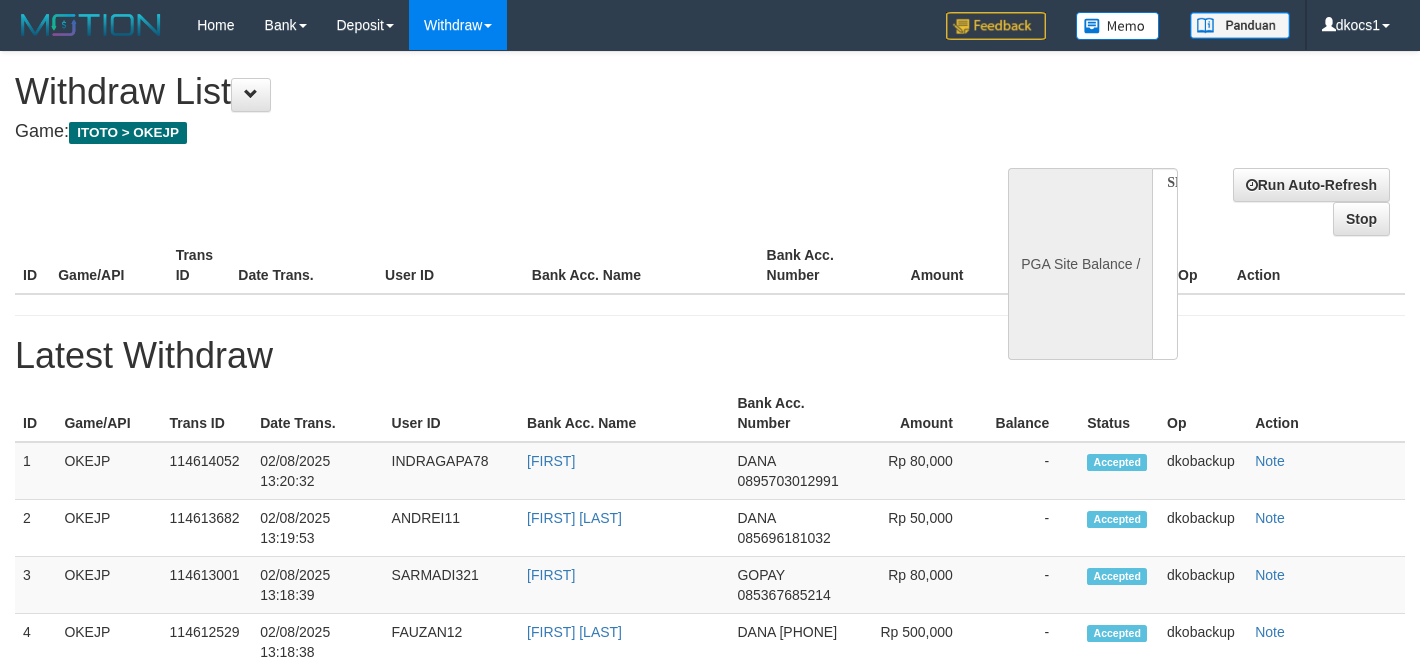 select 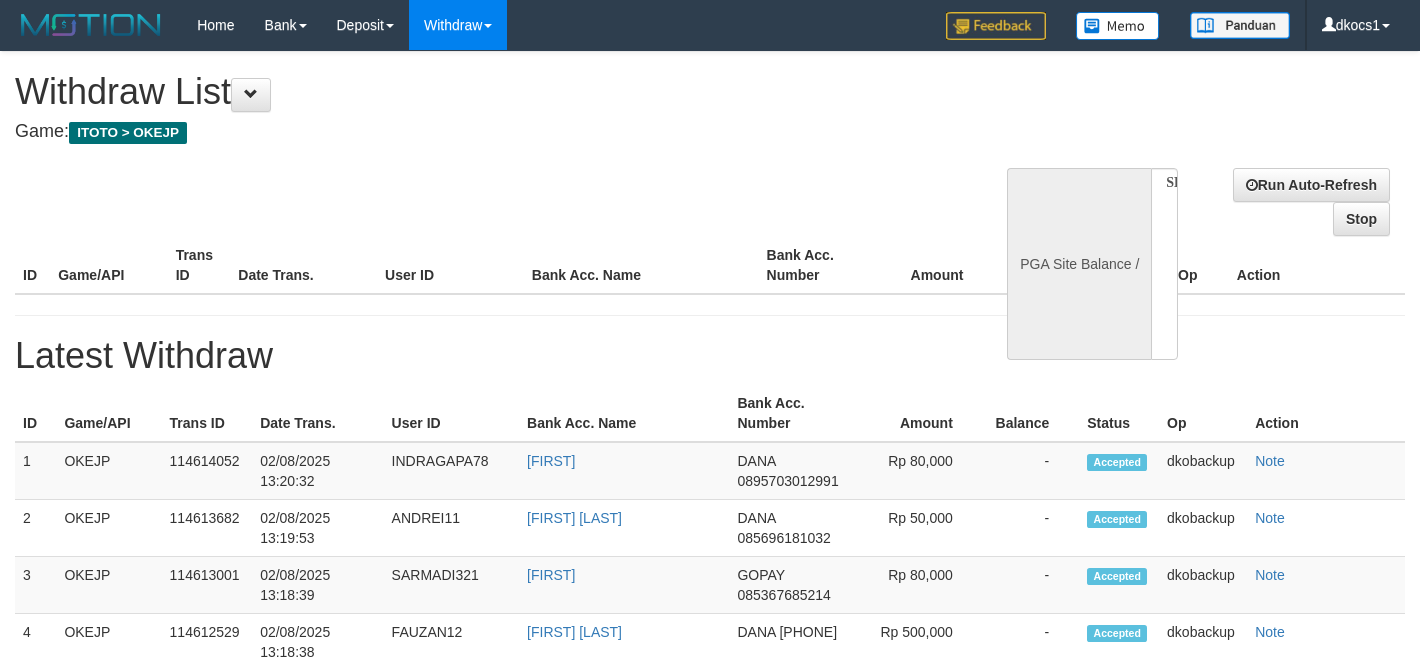 scroll, scrollTop: 0, scrollLeft: 0, axis: both 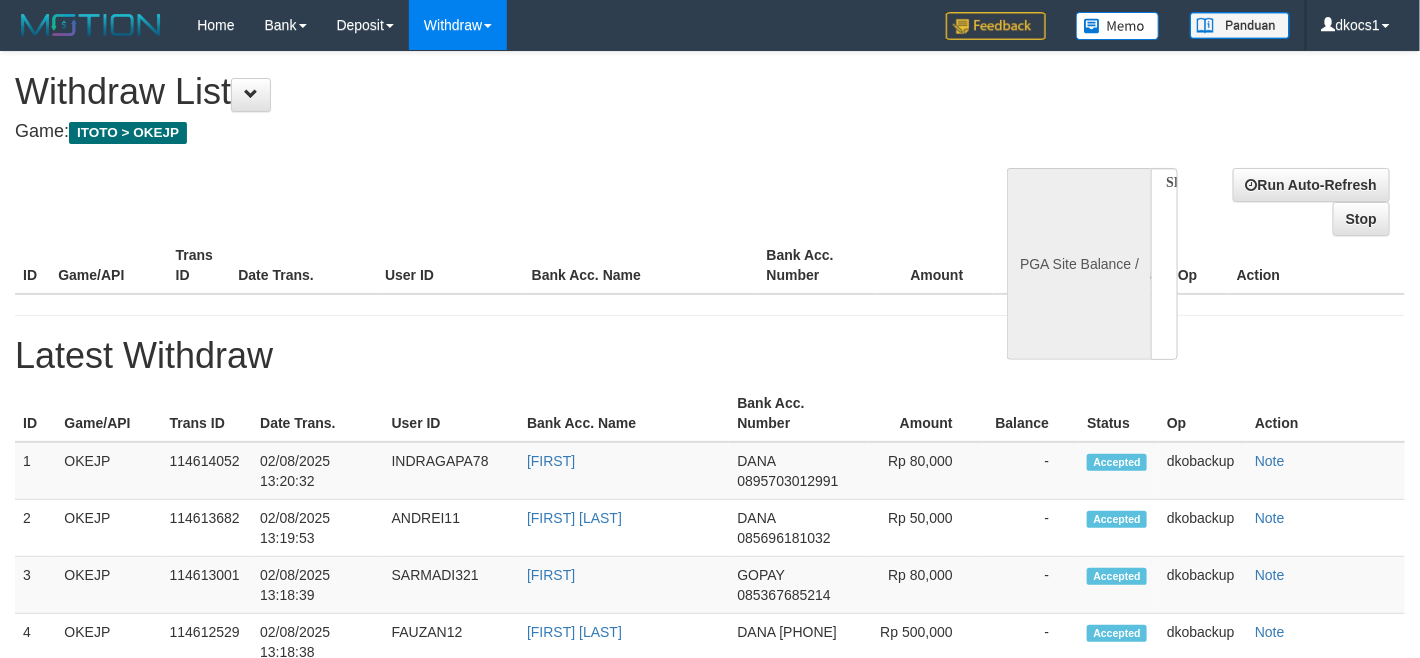 select on "**" 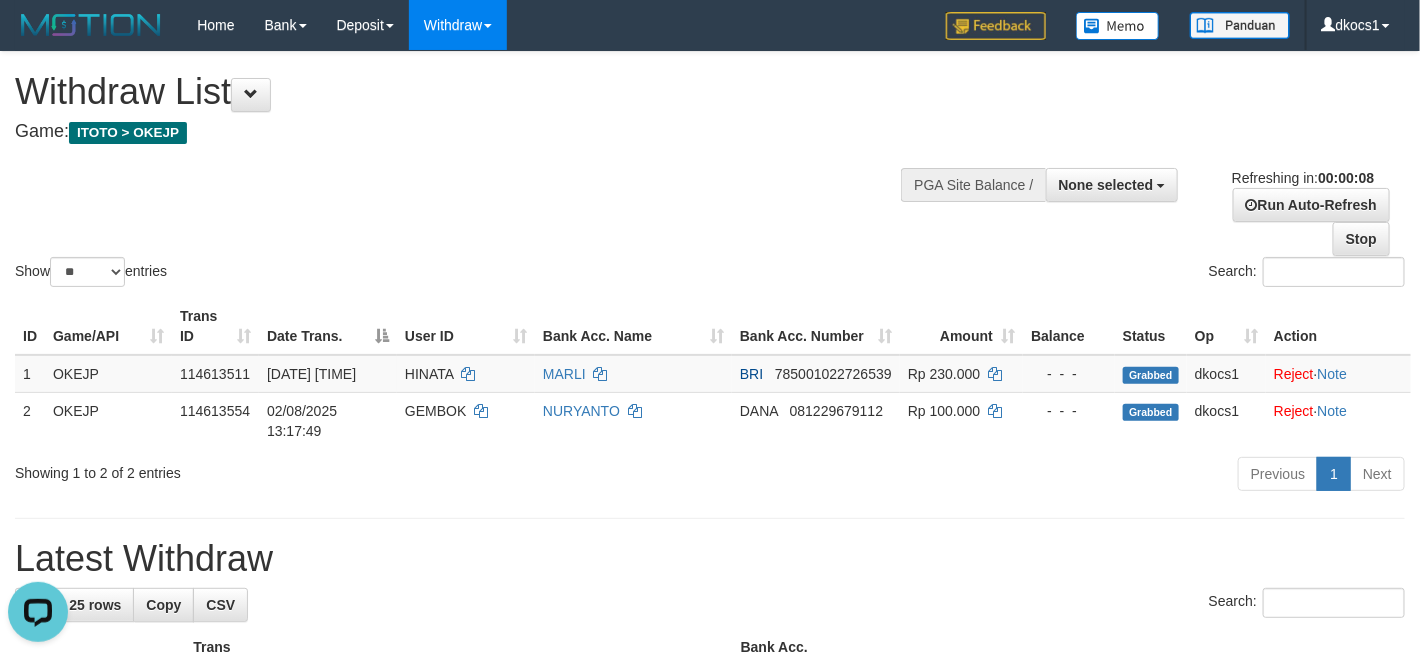 scroll, scrollTop: 0, scrollLeft: 0, axis: both 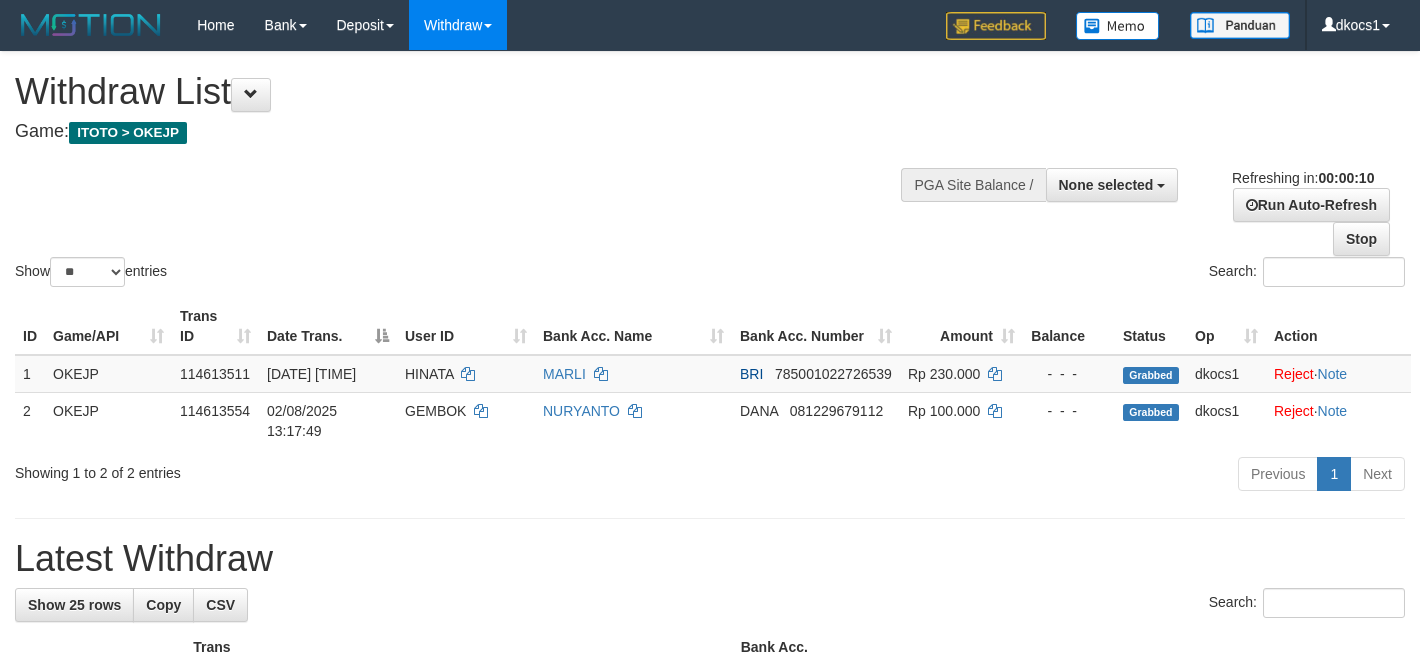 select 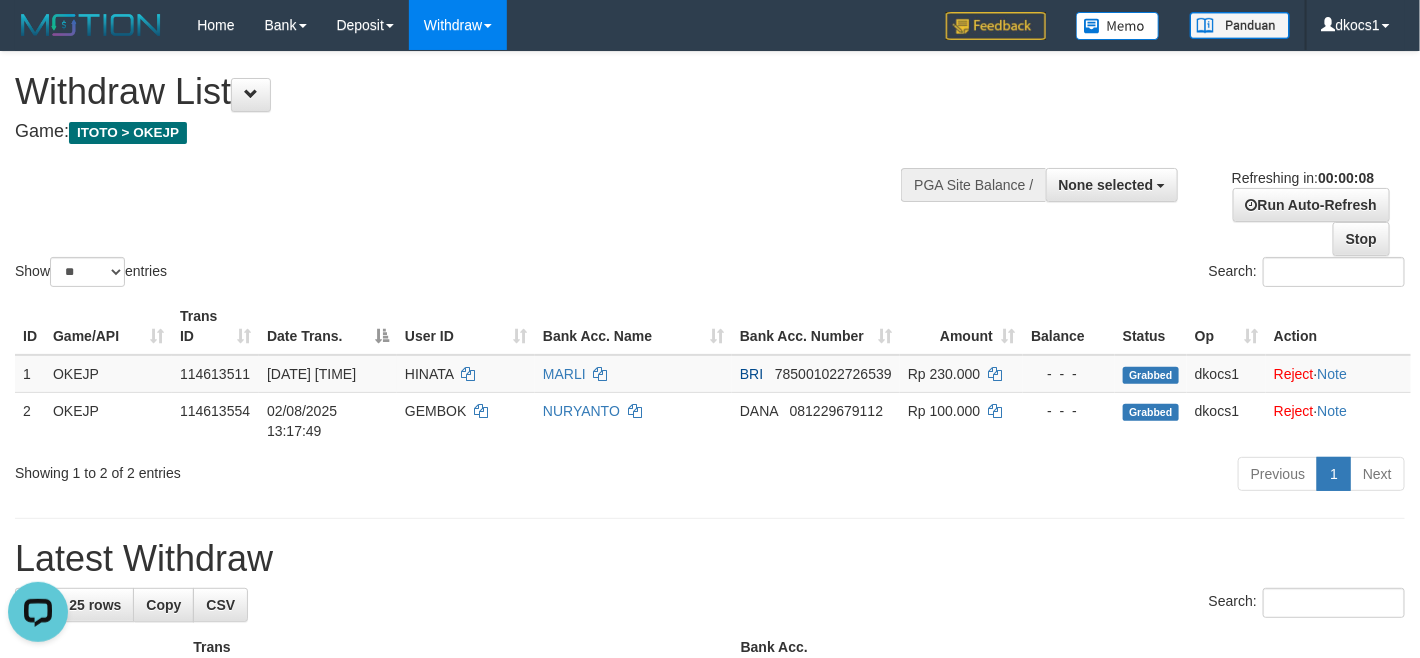 scroll, scrollTop: 0, scrollLeft: 0, axis: both 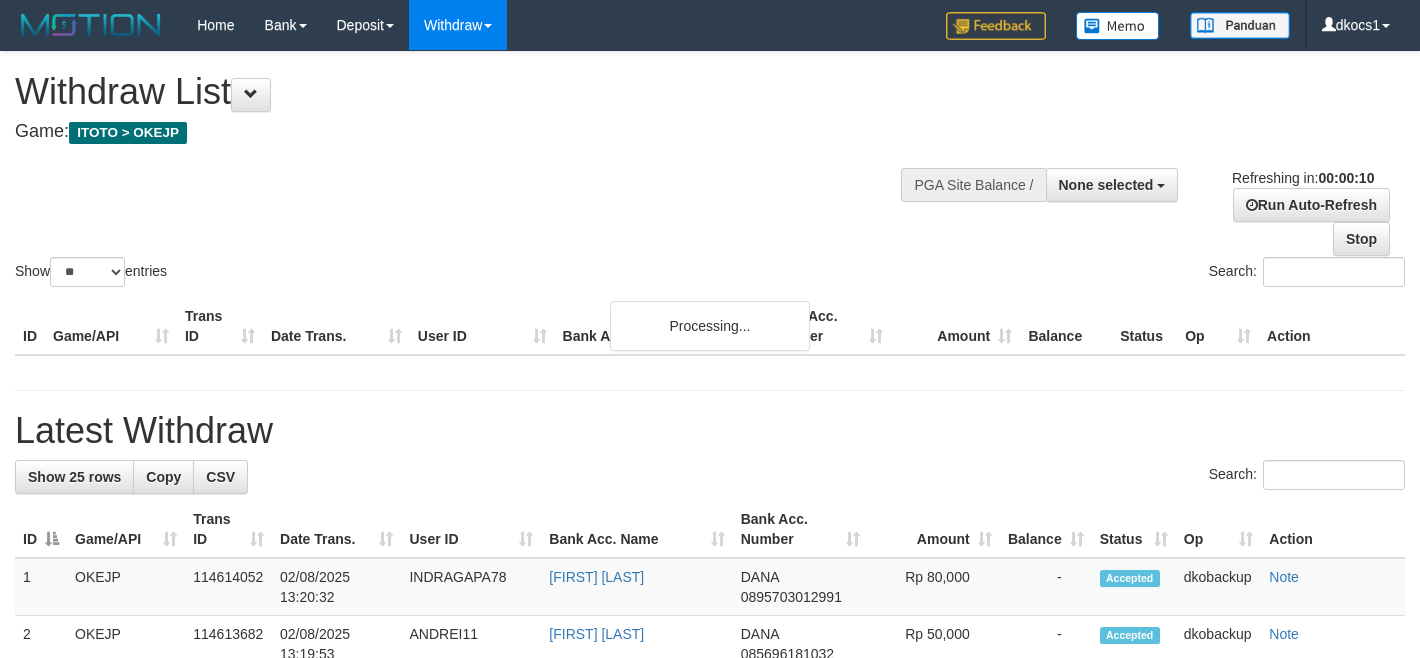 select 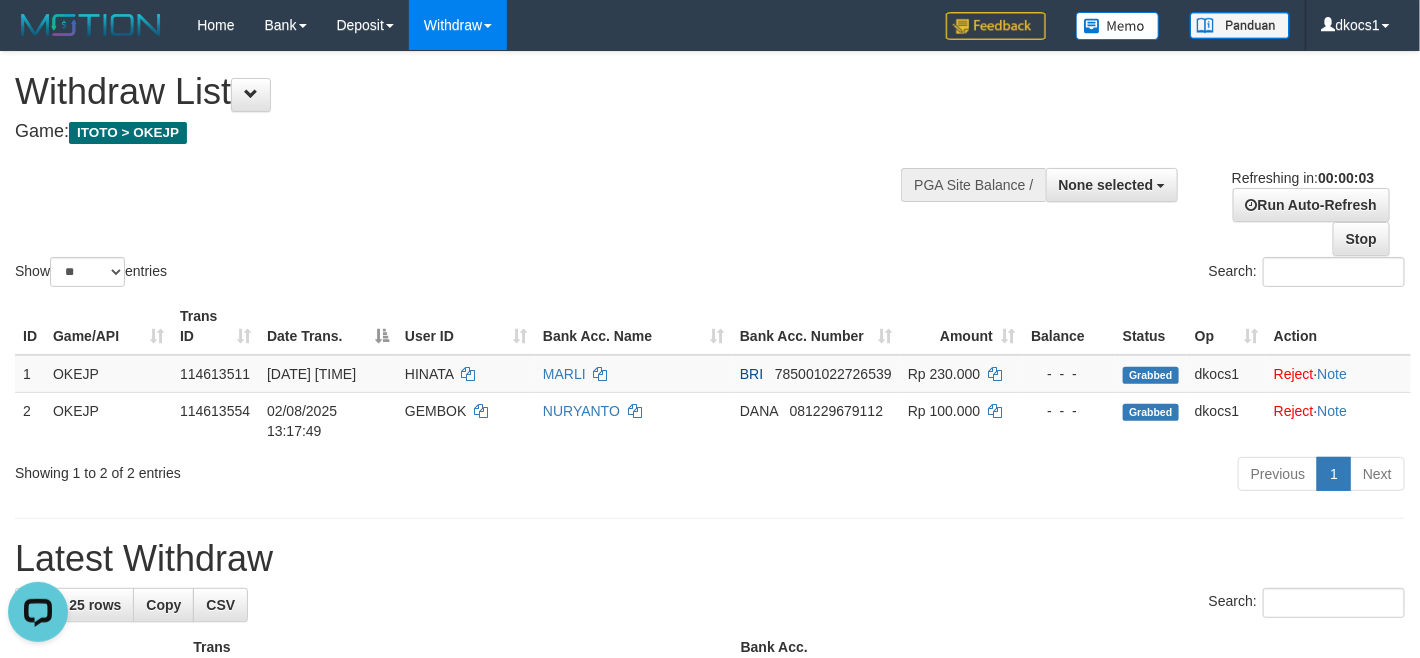 scroll, scrollTop: 0, scrollLeft: 0, axis: both 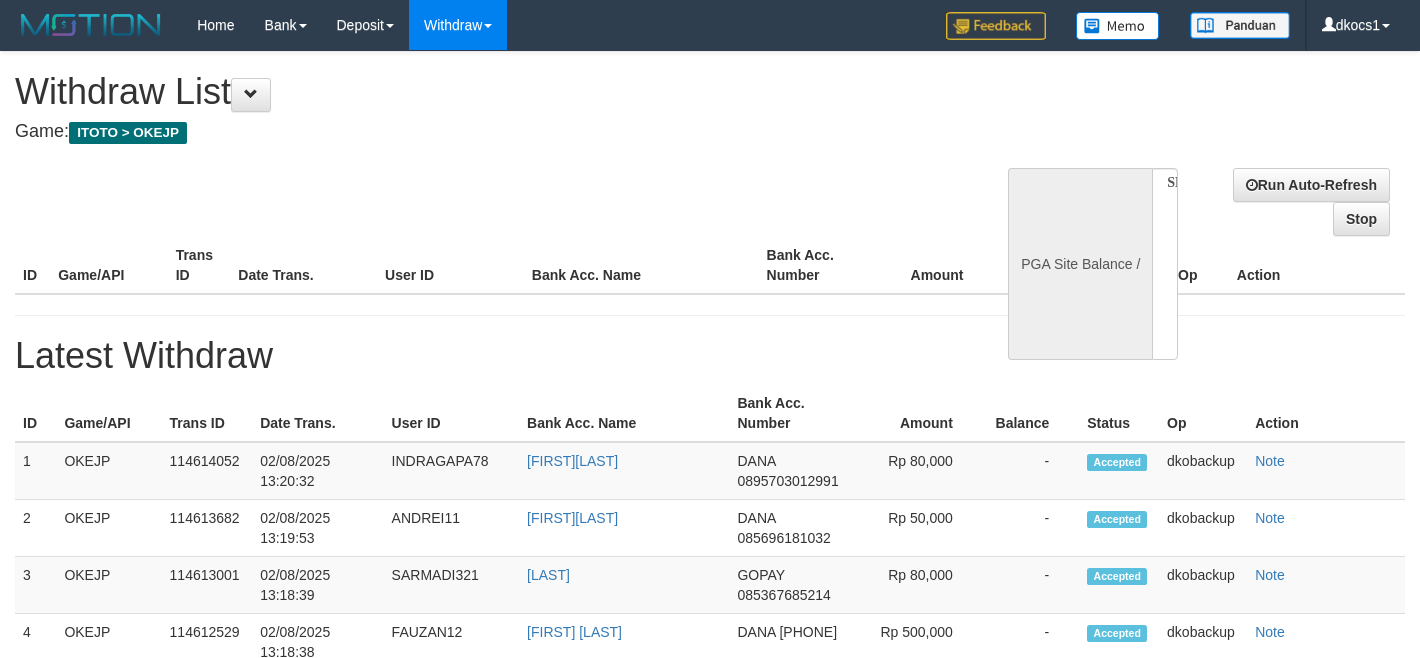 select 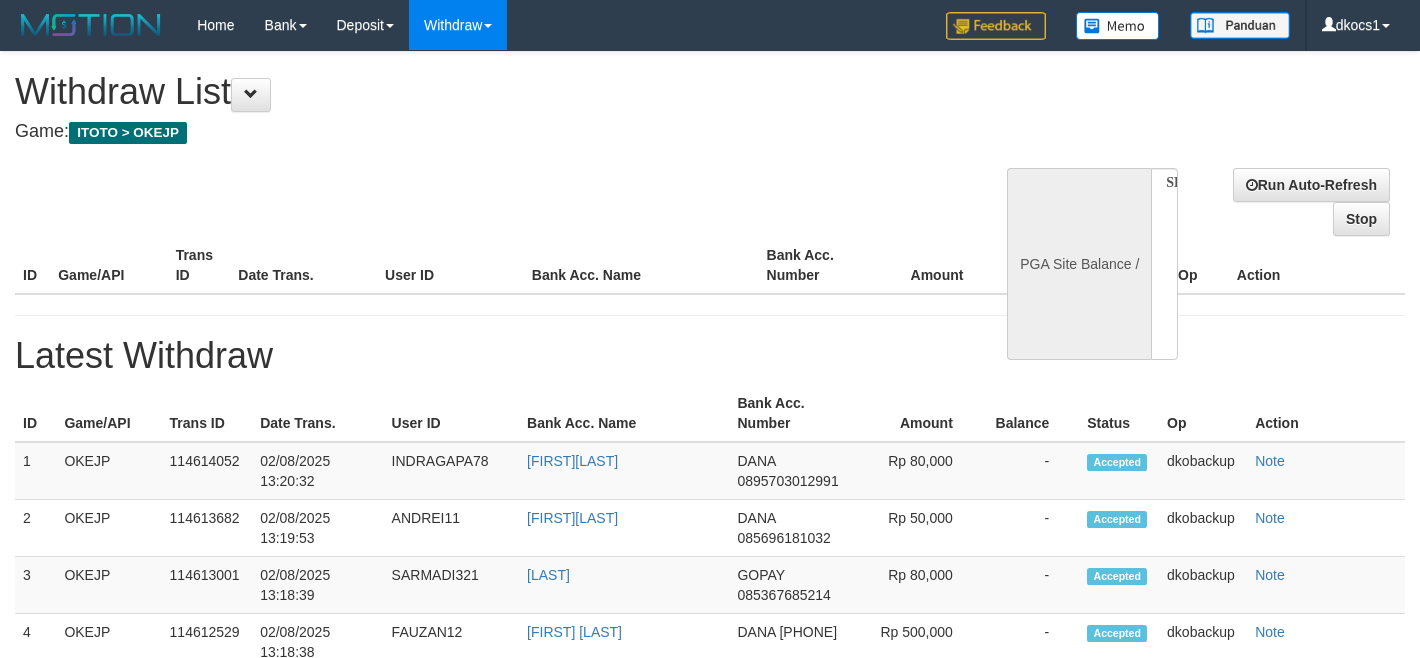 scroll, scrollTop: 0, scrollLeft: 0, axis: both 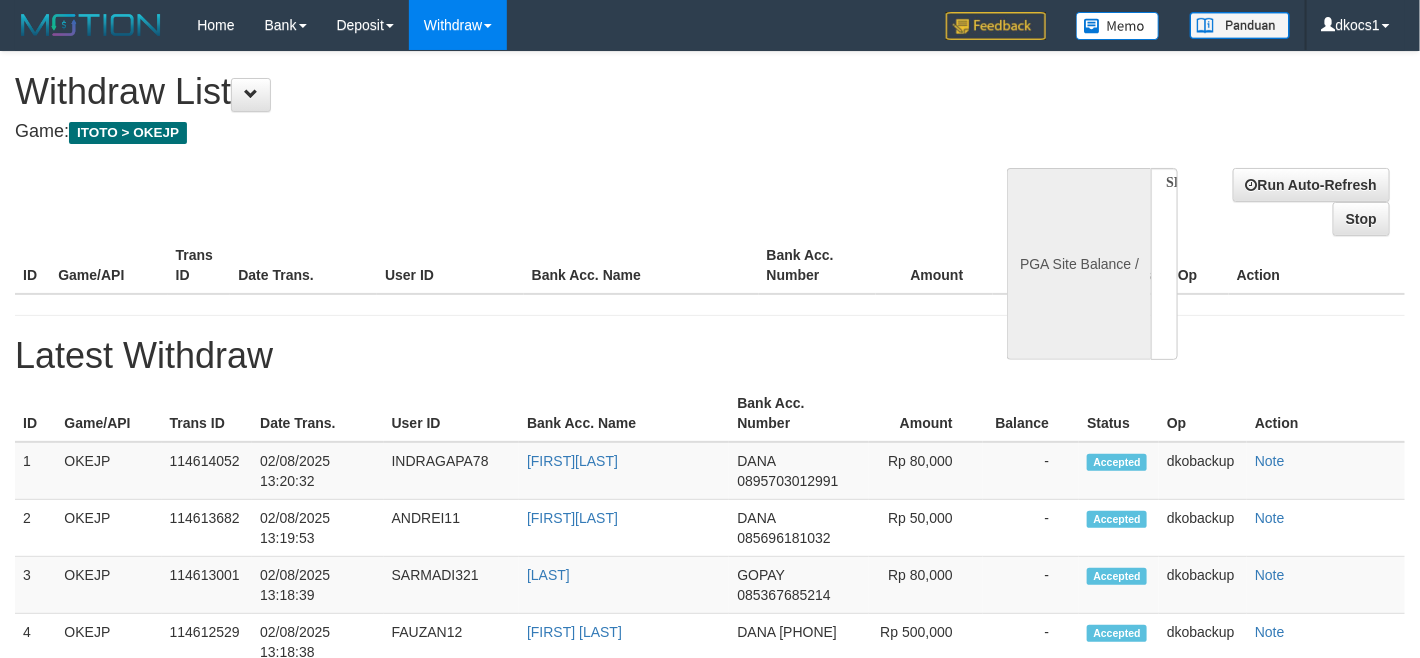 select on "**" 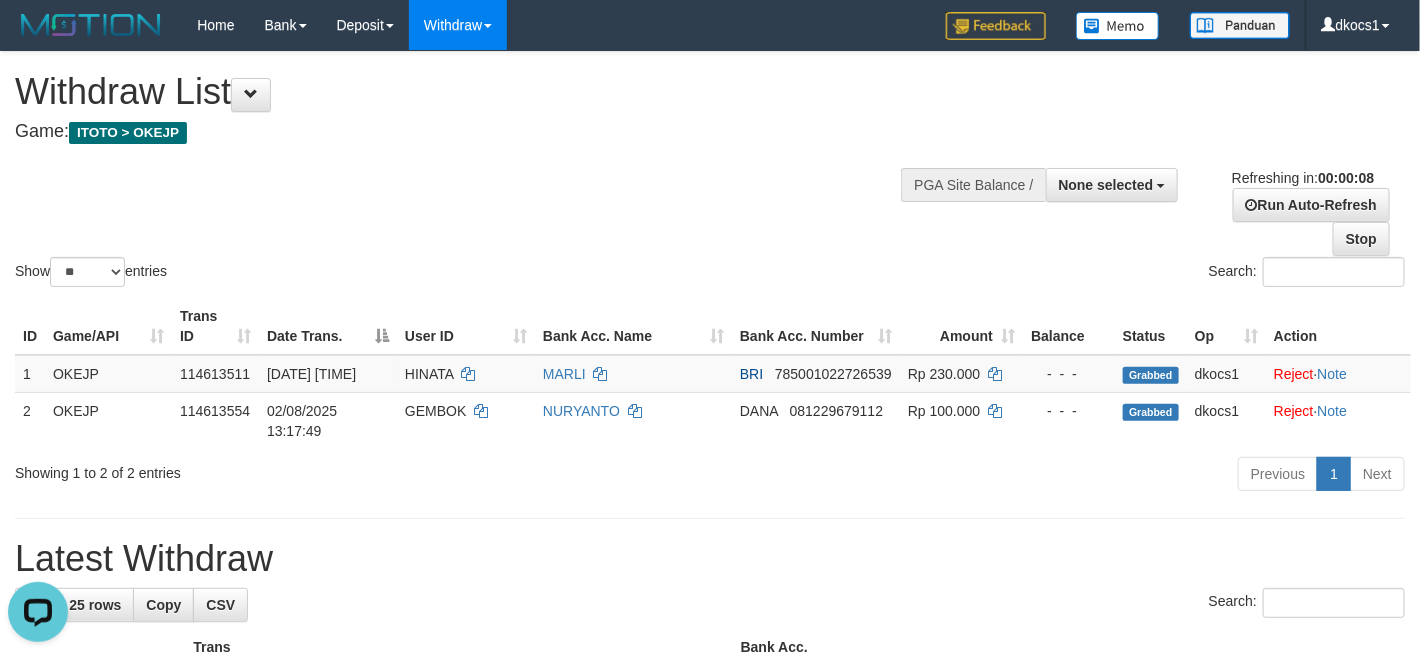 scroll, scrollTop: 0, scrollLeft: 0, axis: both 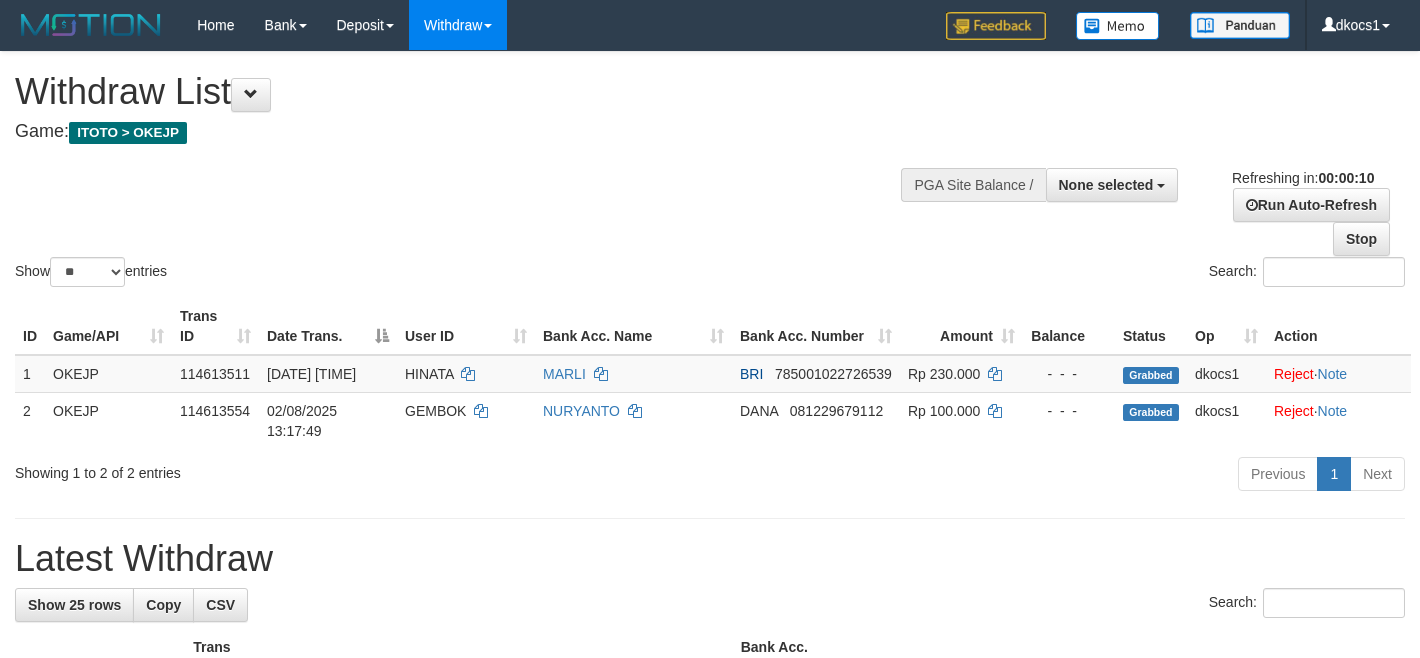select 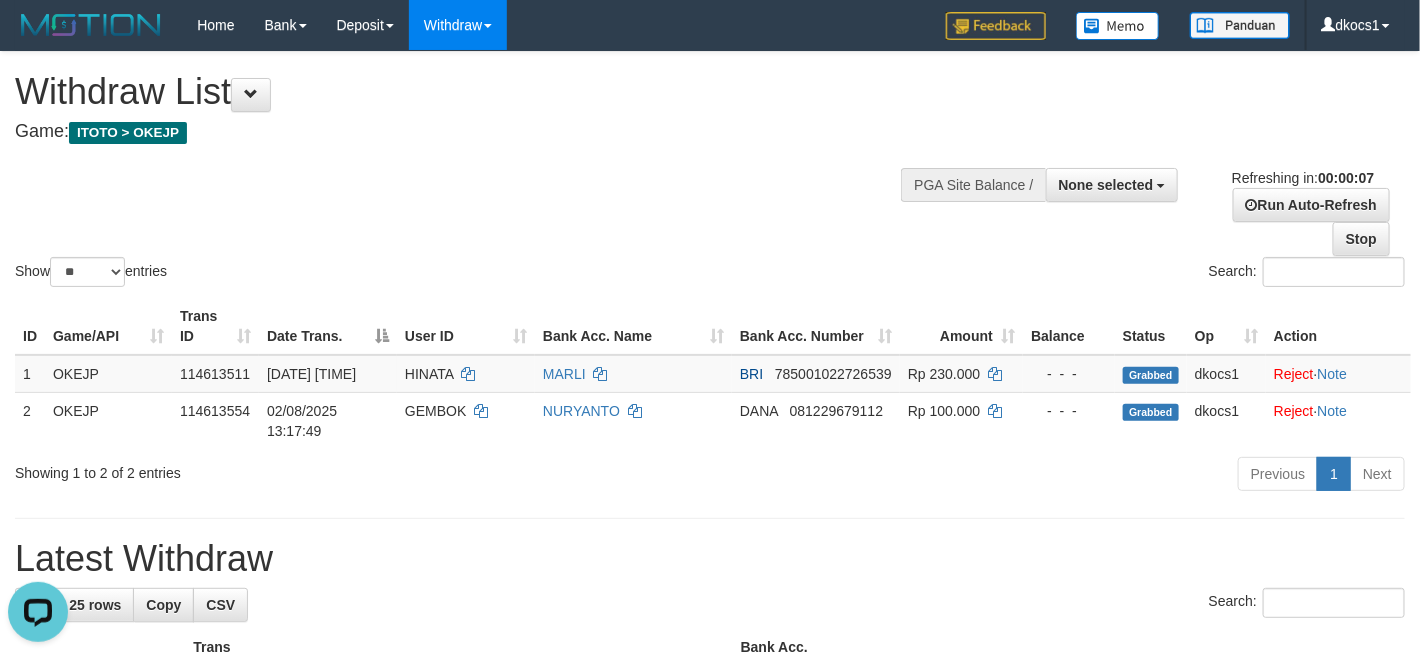 scroll, scrollTop: 0, scrollLeft: 0, axis: both 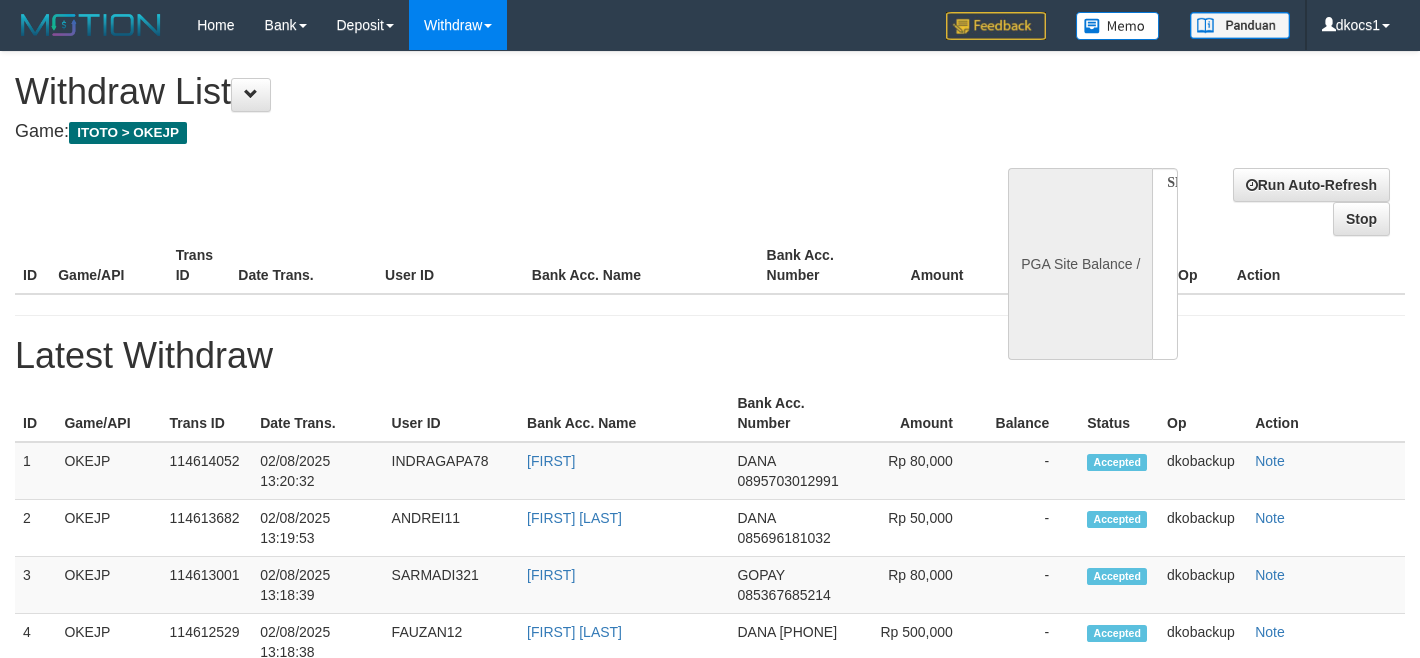 select 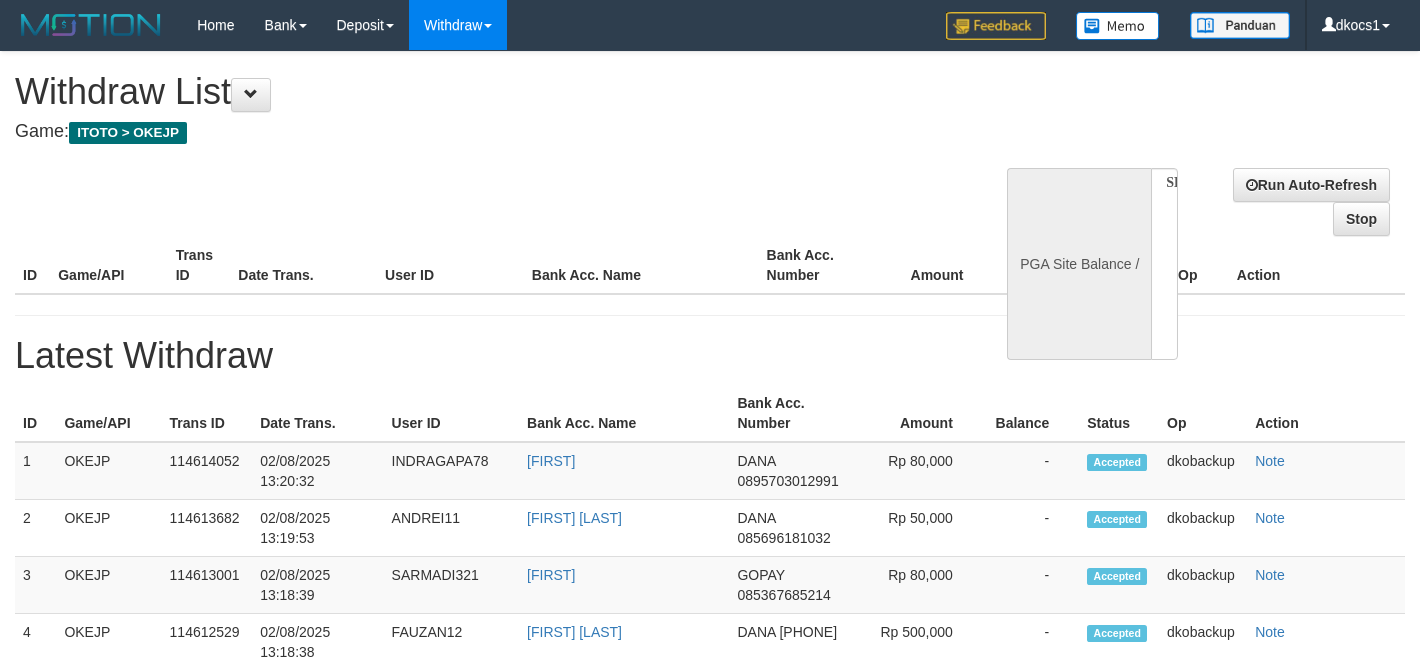 scroll, scrollTop: 0, scrollLeft: 0, axis: both 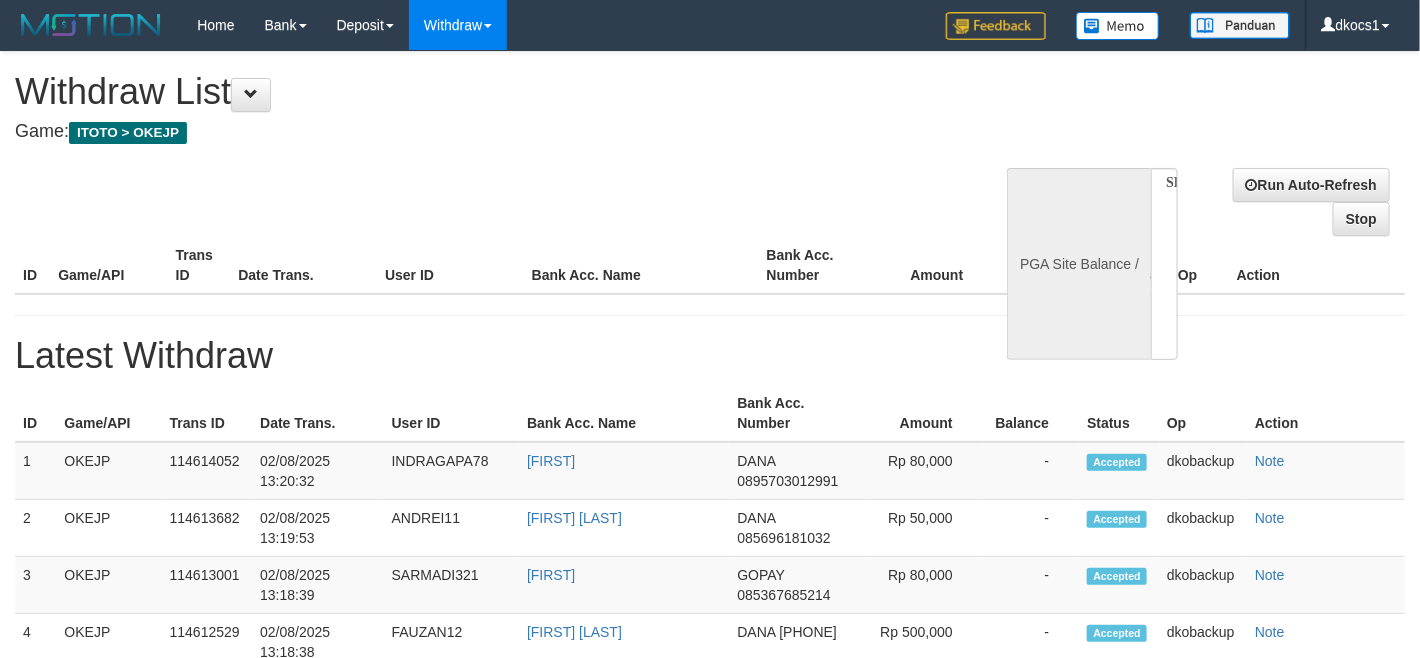 select on "**" 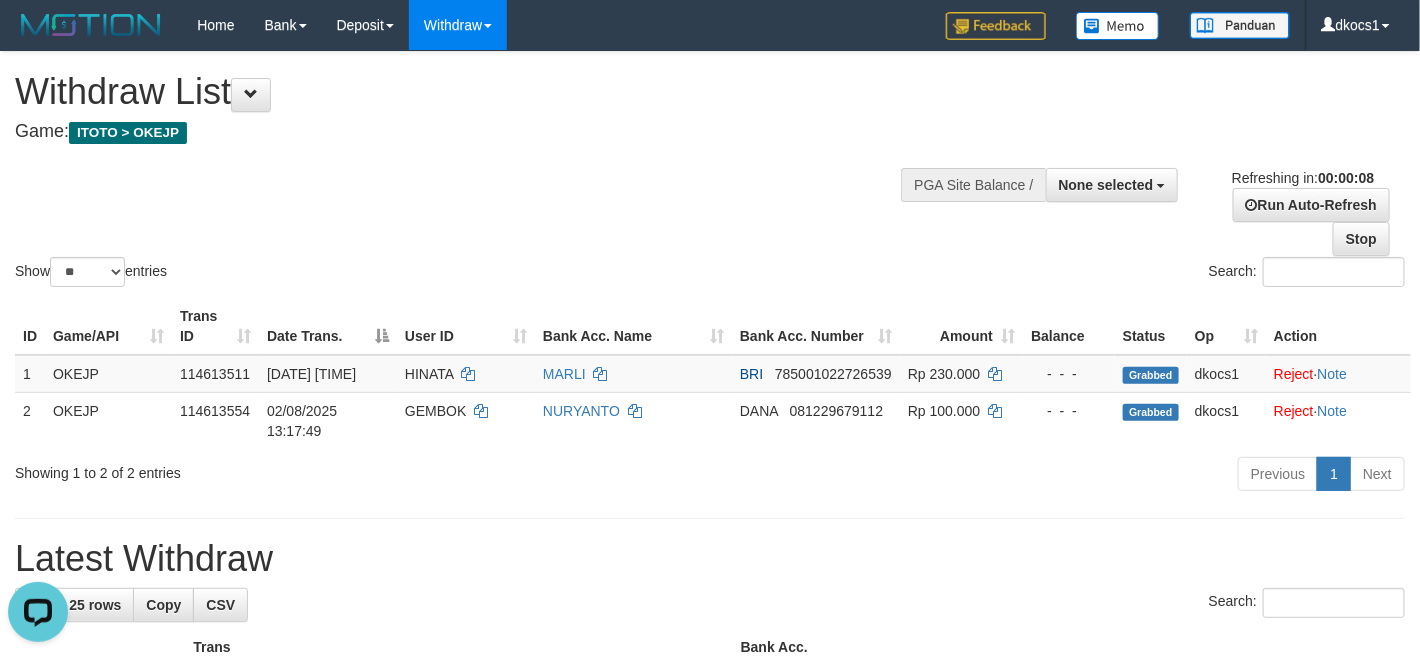 scroll, scrollTop: 0, scrollLeft: 0, axis: both 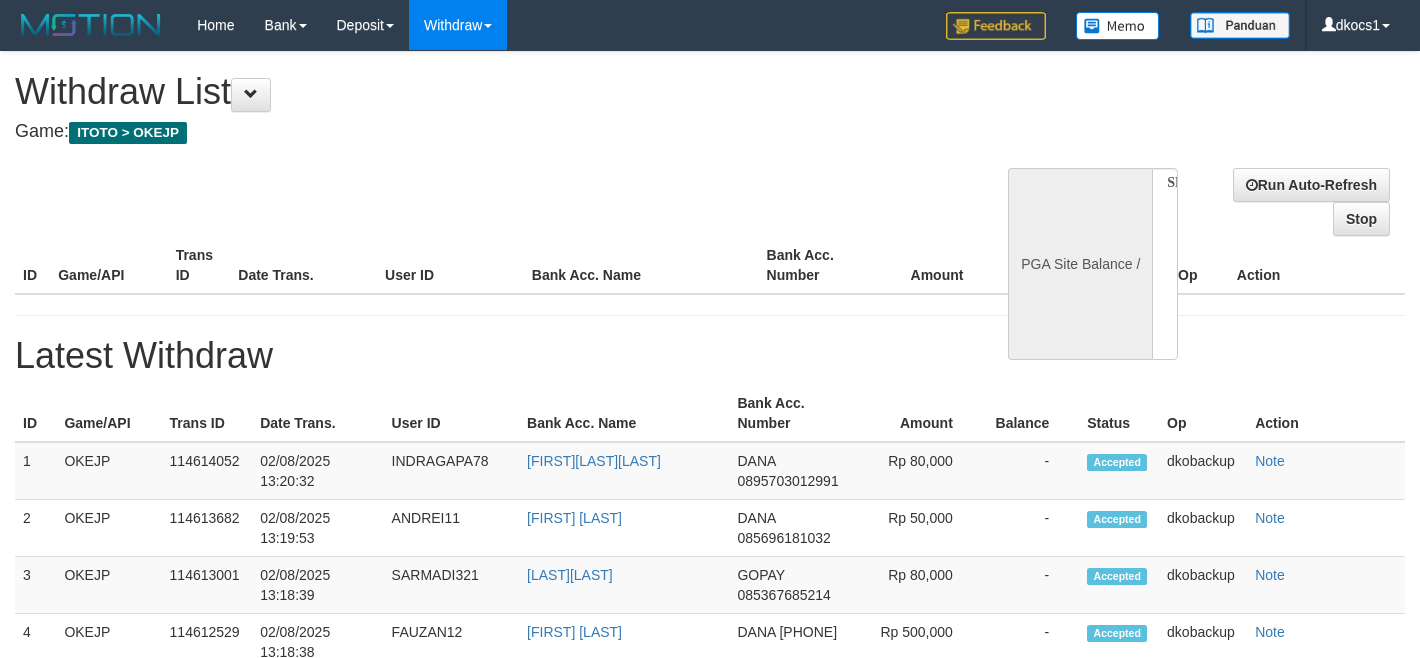 select 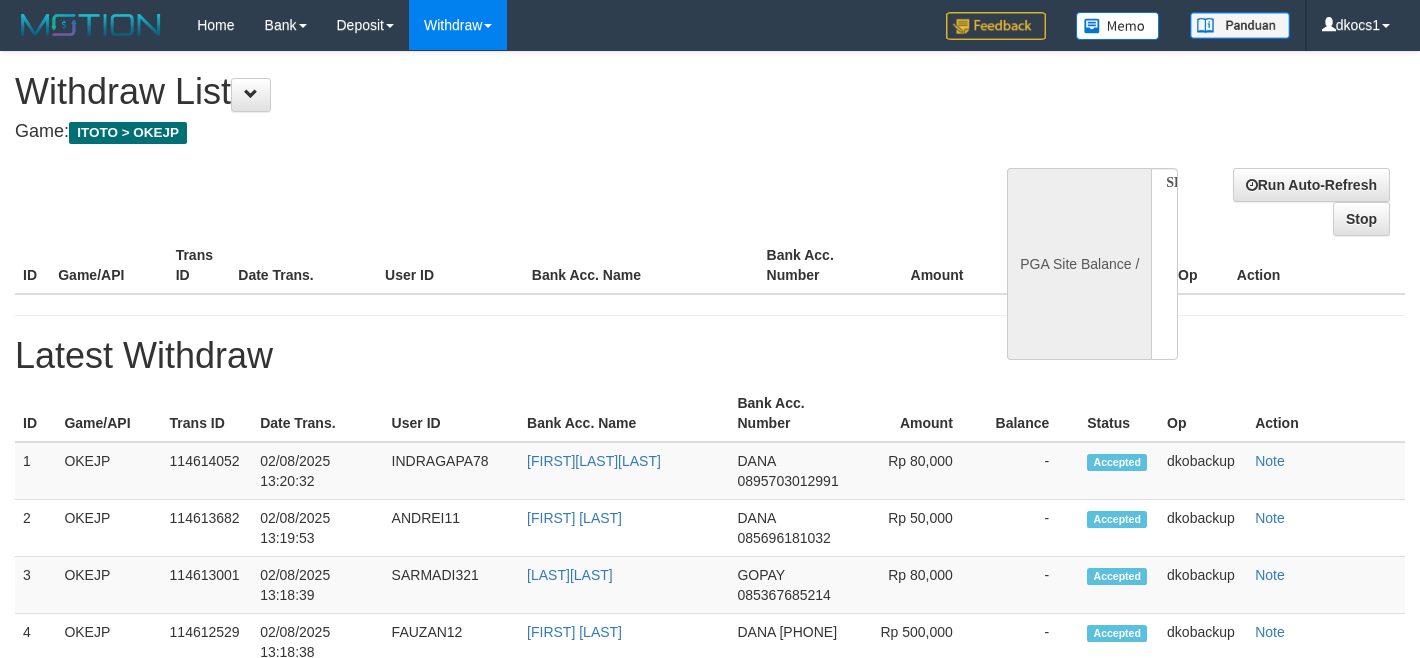scroll, scrollTop: 0, scrollLeft: 0, axis: both 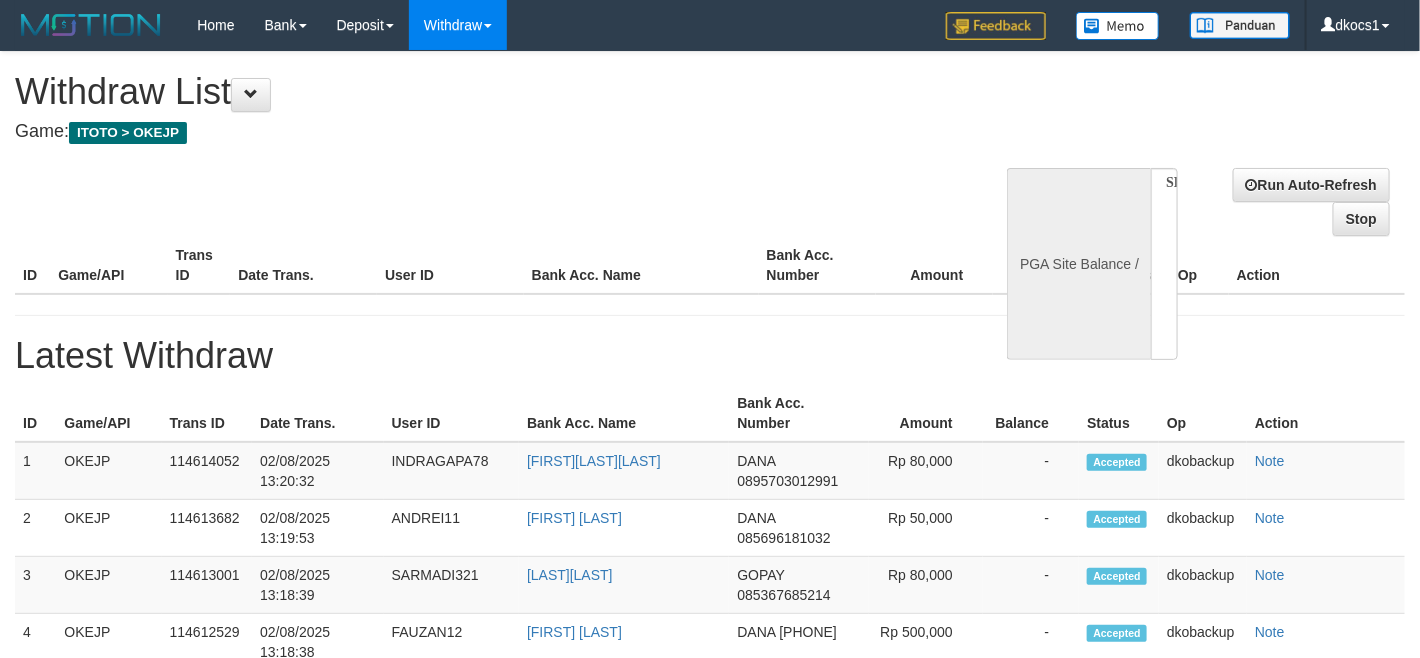 select on "**" 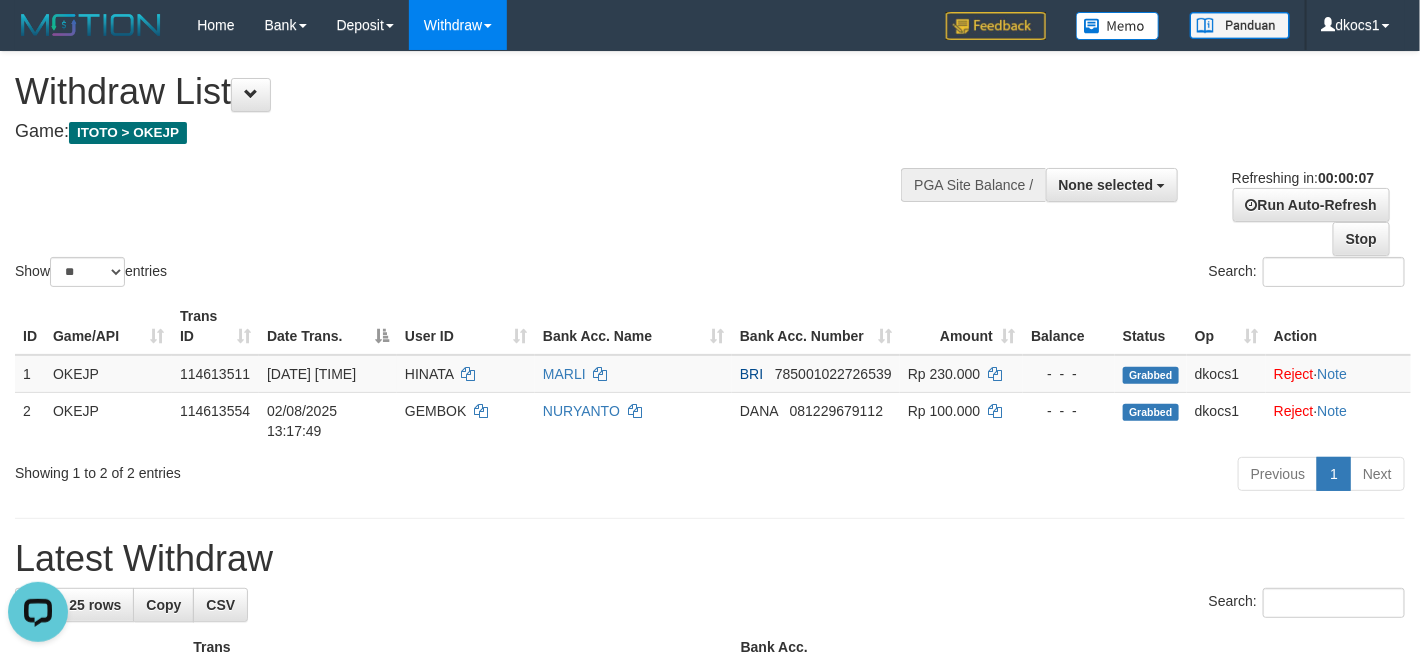 scroll, scrollTop: 0, scrollLeft: 0, axis: both 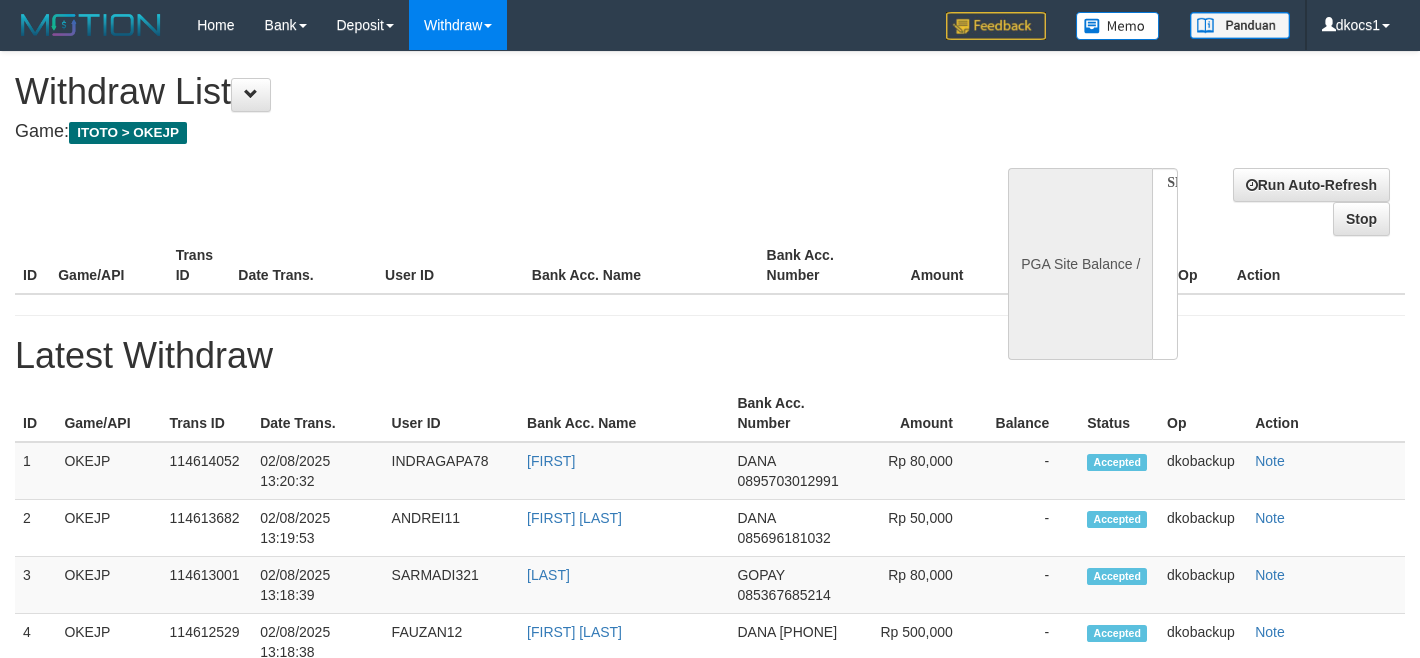 select 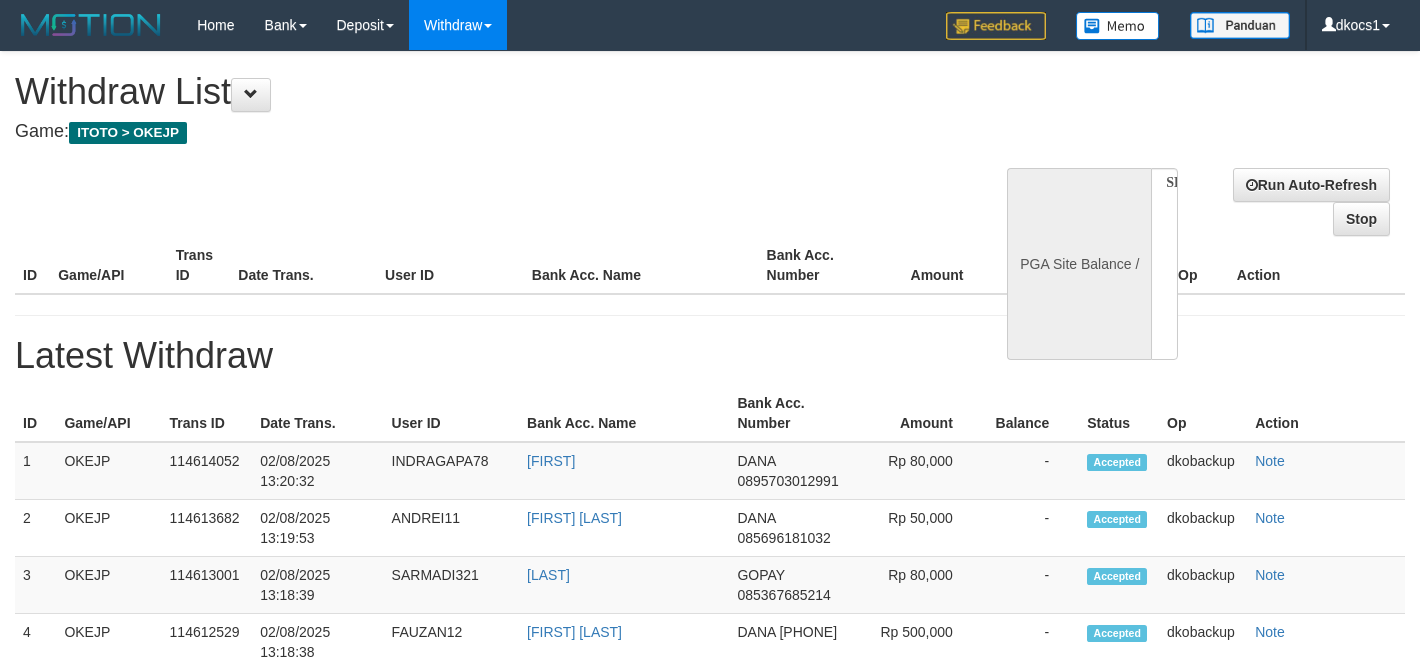 scroll, scrollTop: 0, scrollLeft: 0, axis: both 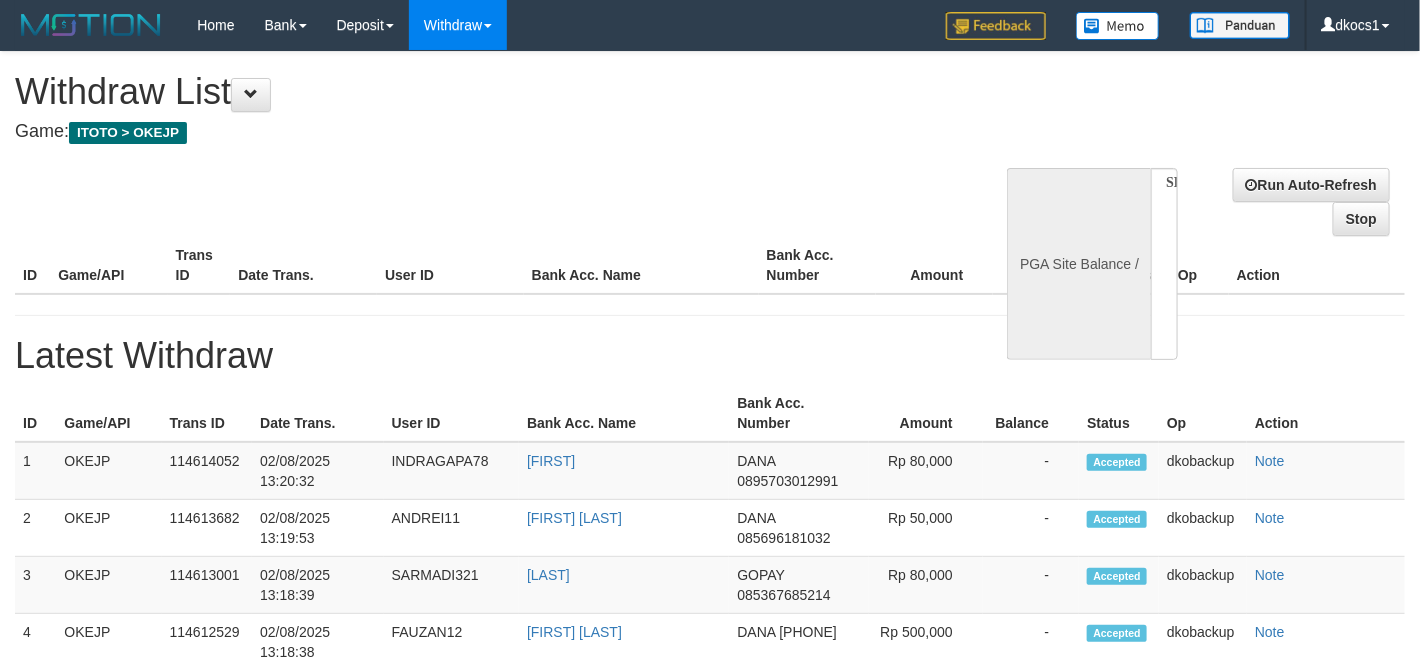 select on "**" 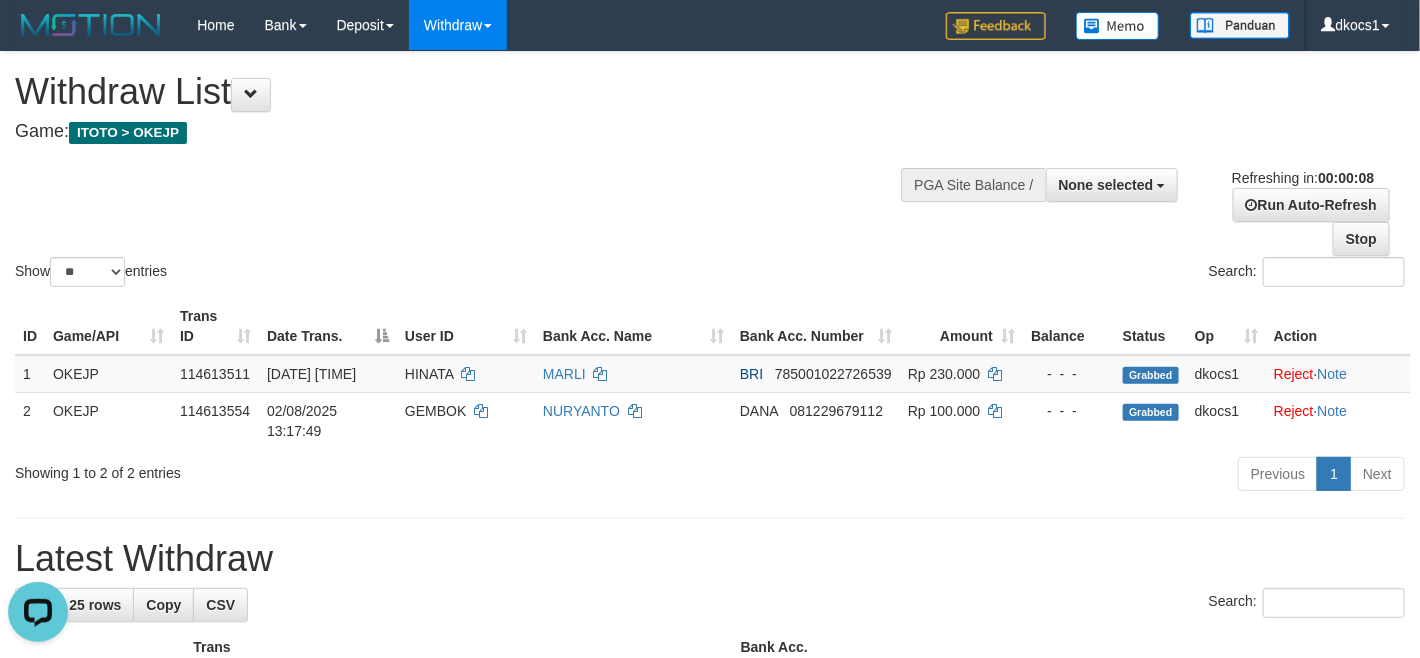 scroll, scrollTop: 0, scrollLeft: 0, axis: both 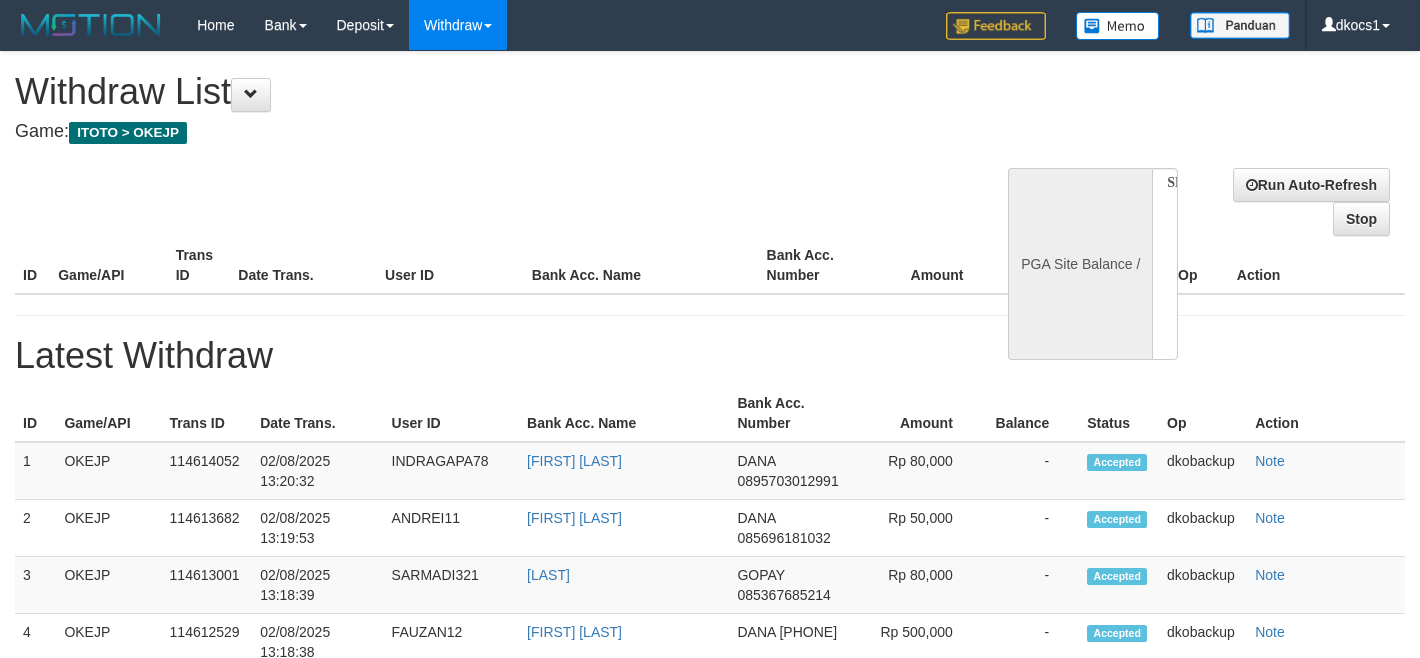 select 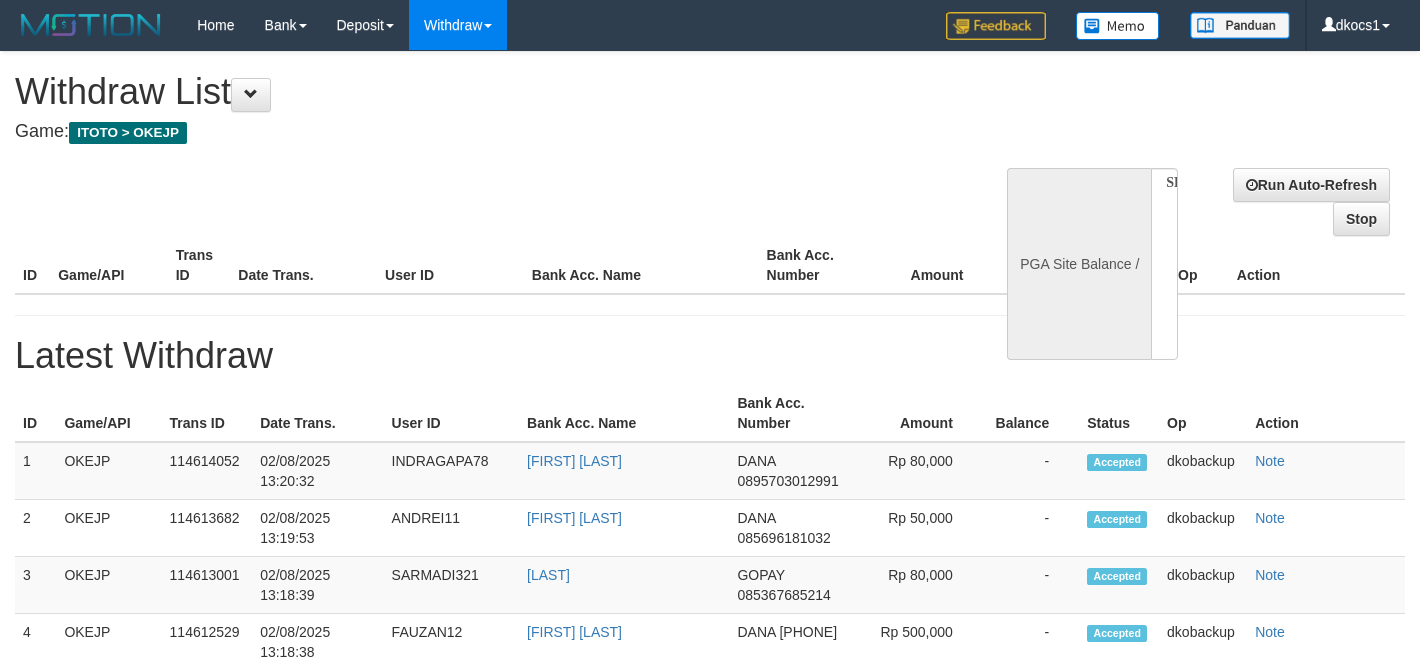 scroll, scrollTop: 0, scrollLeft: 0, axis: both 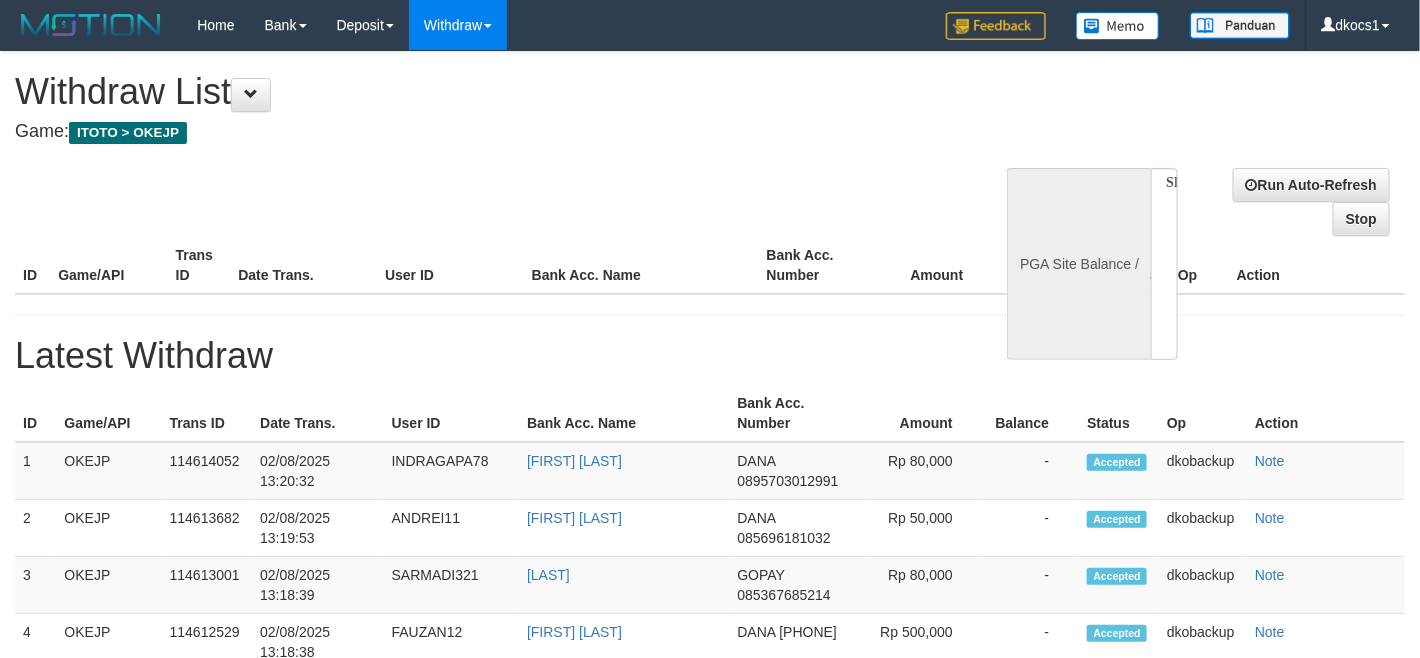 select on "**" 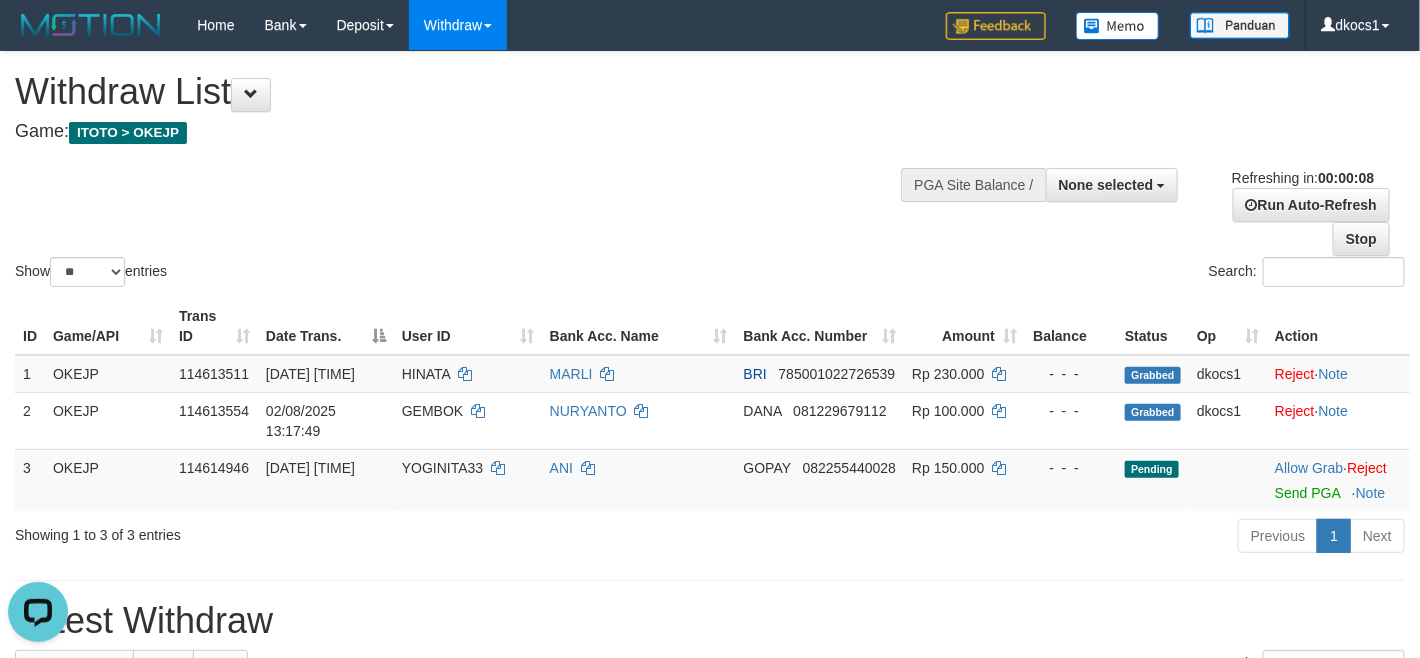 scroll, scrollTop: 0, scrollLeft: 0, axis: both 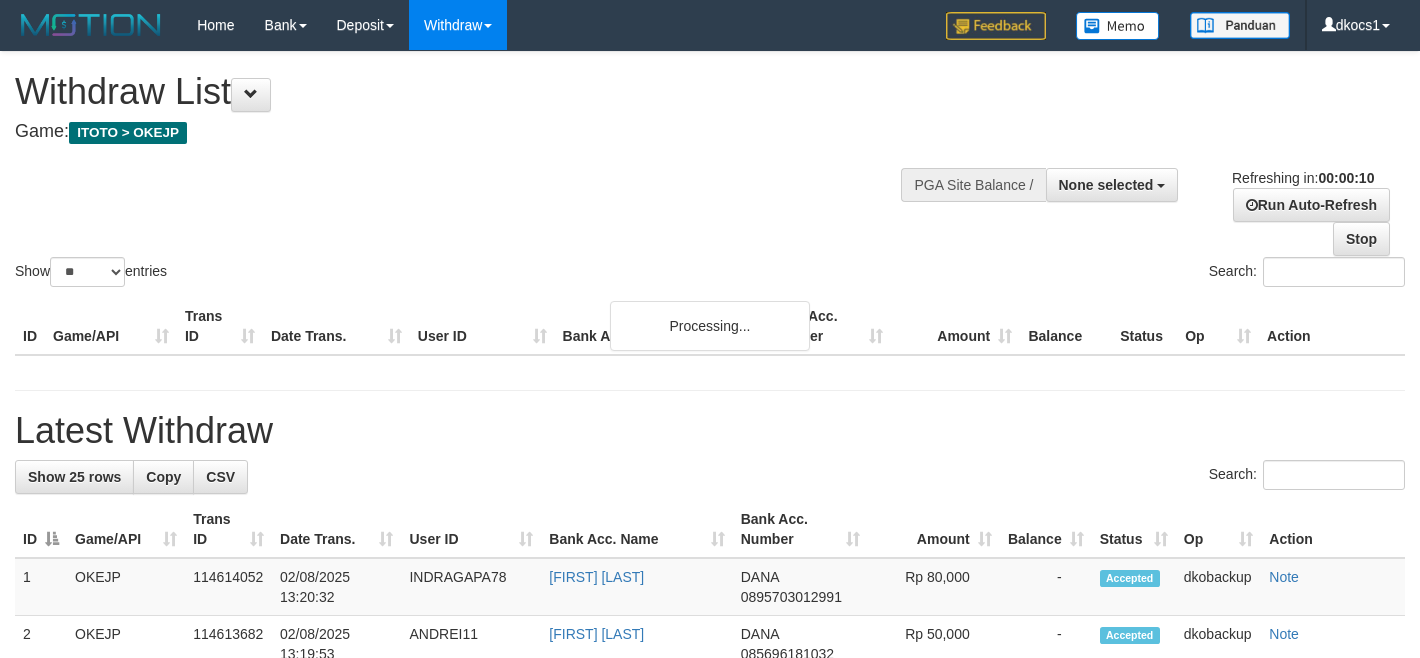 select 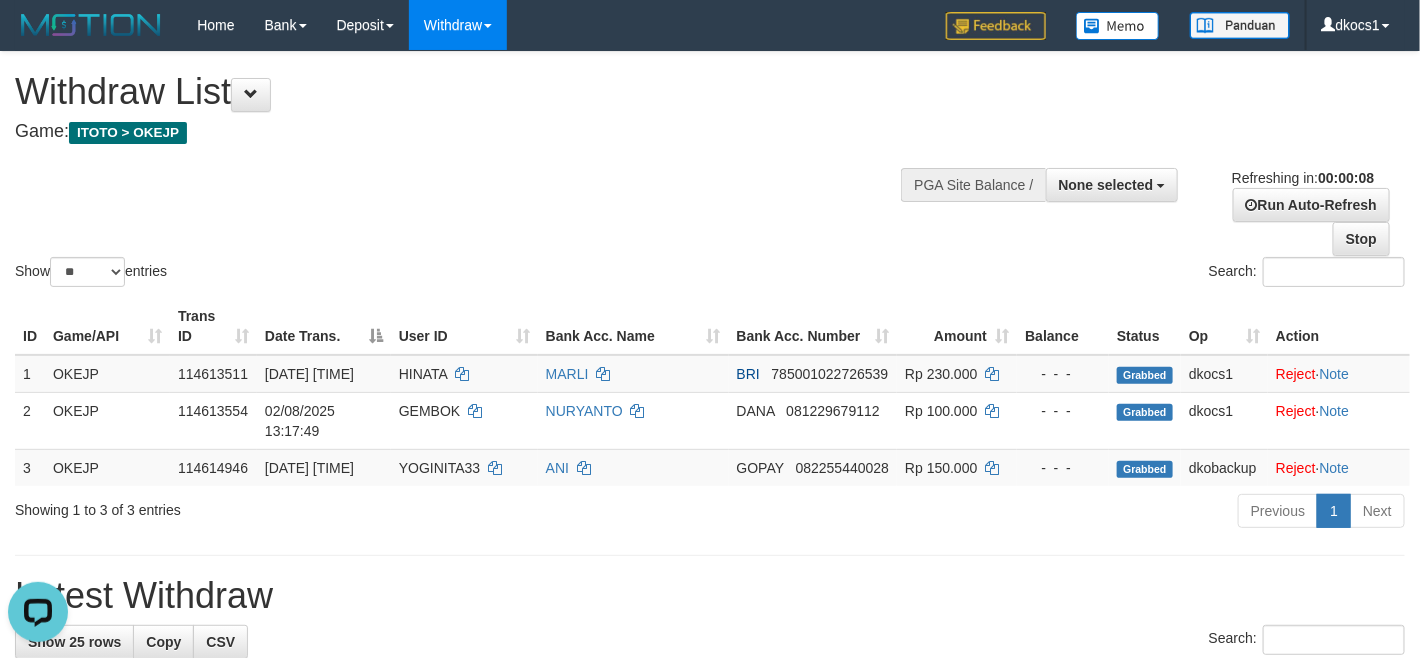 scroll, scrollTop: 0, scrollLeft: 0, axis: both 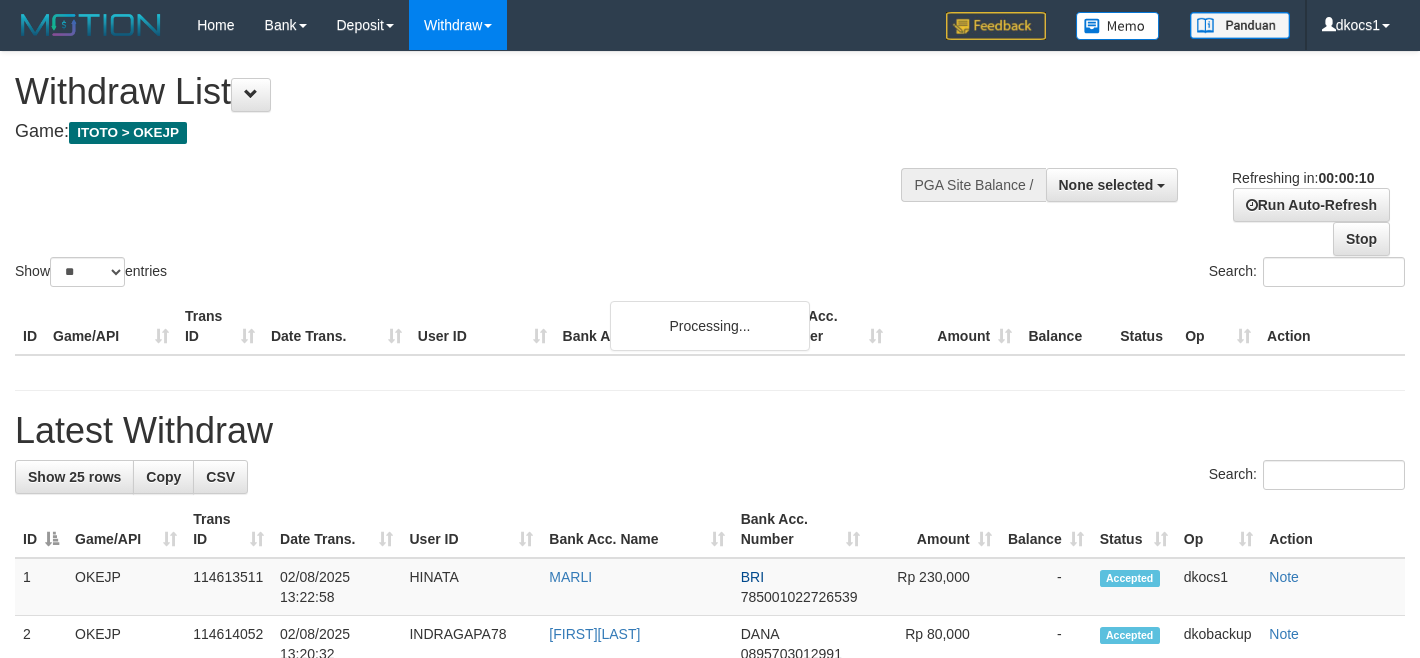 select 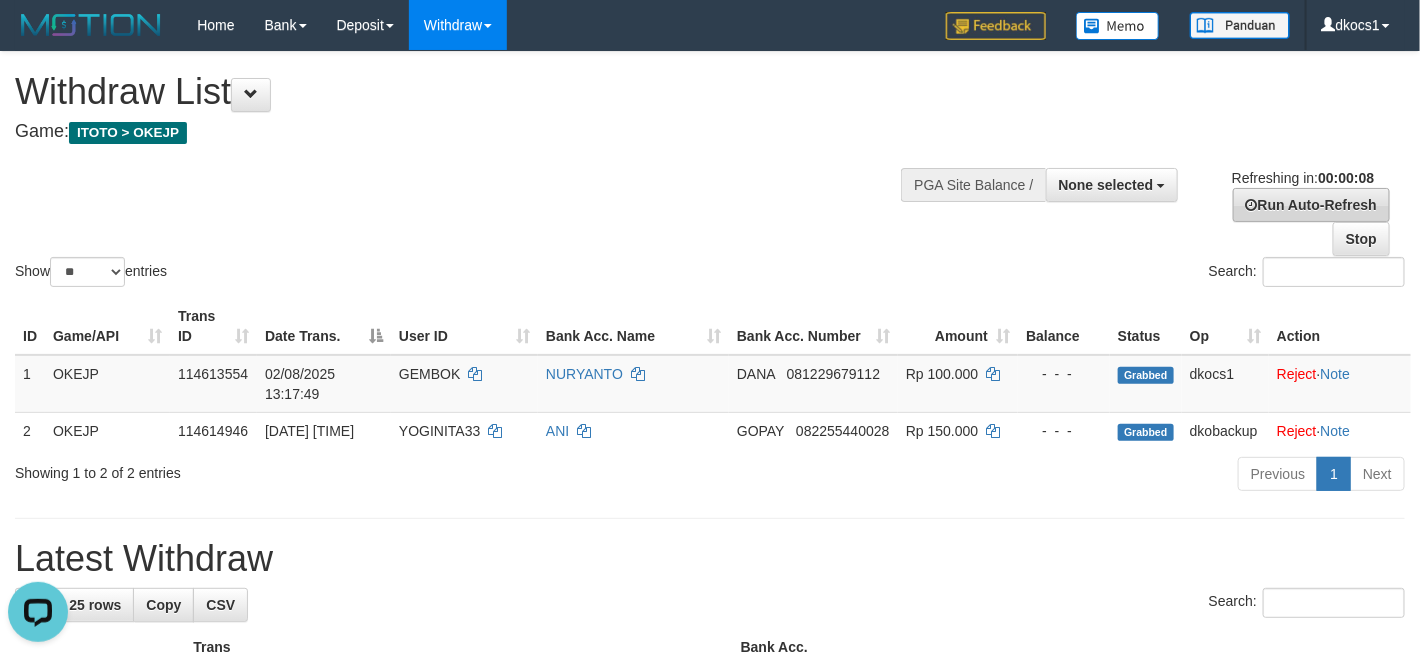 scroll, scrollTop: 0, scrollLeft: 0, axis: both 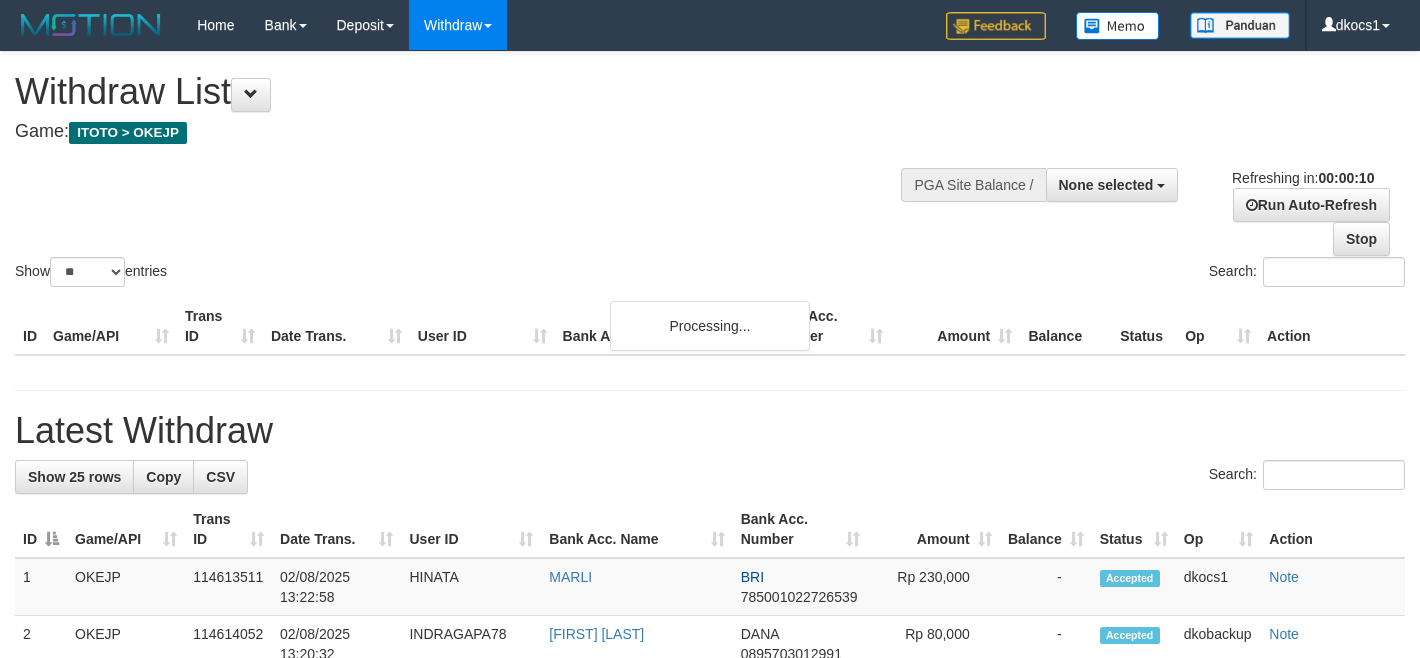select 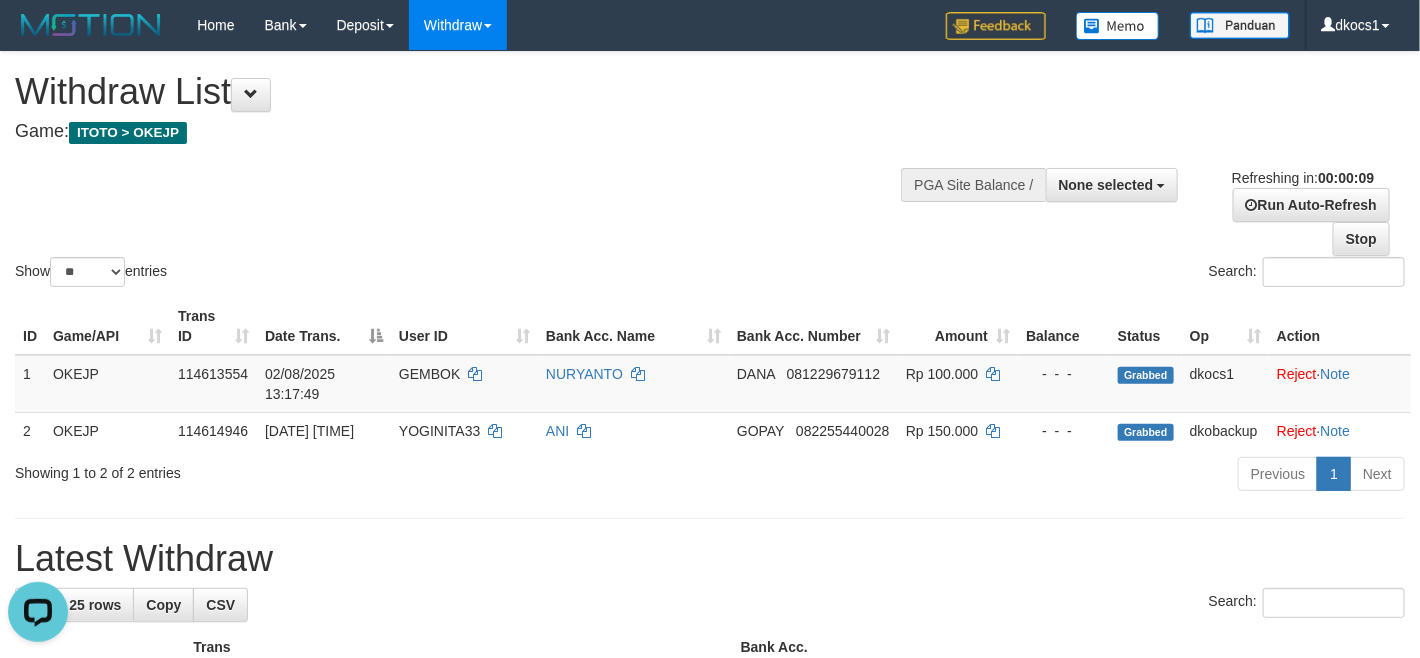 scroll, scrollTop: 0, scrollLeft: 0, axis: both 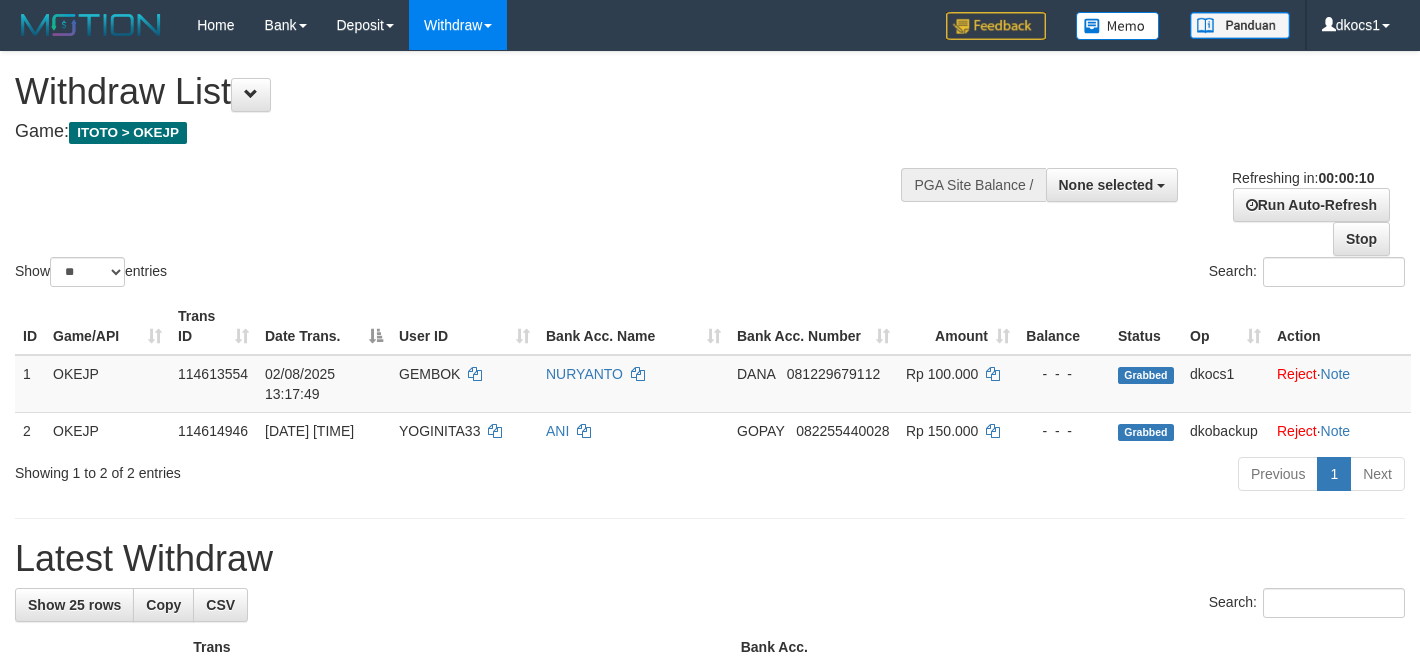 select 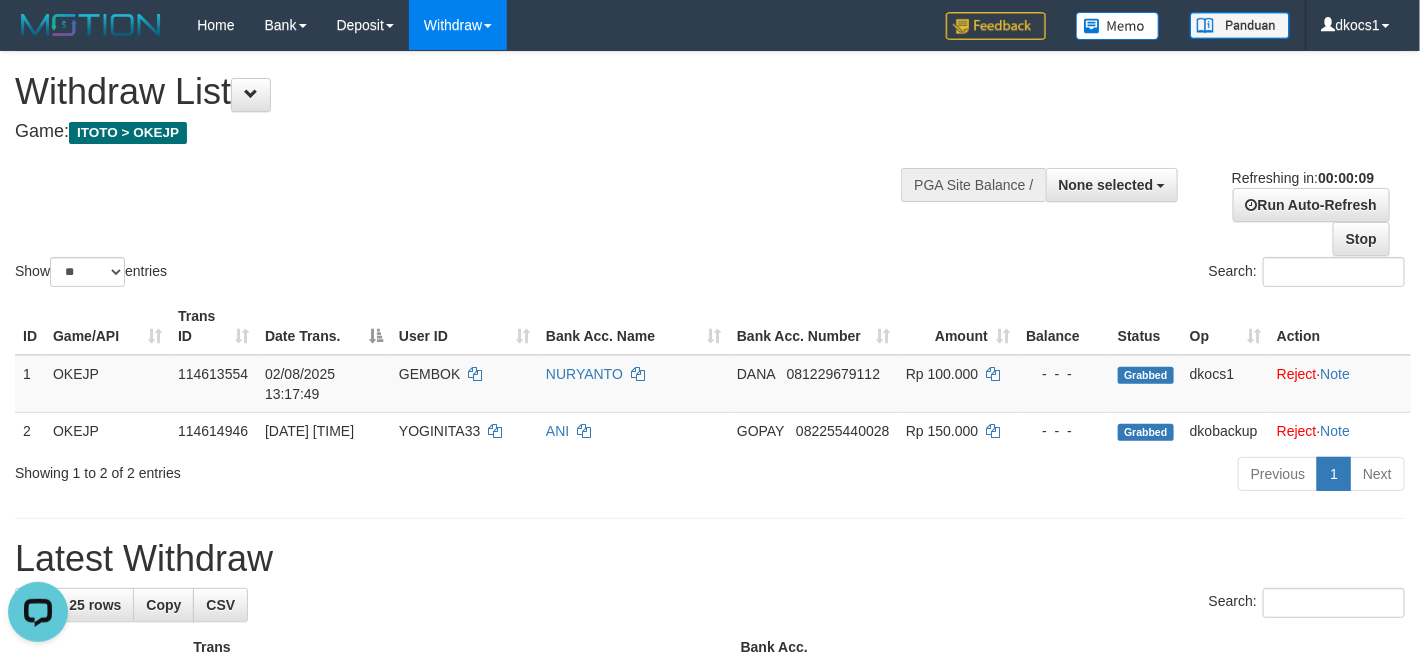 scroll, scrollTop: 0, scrollLeft: 0, axis: both 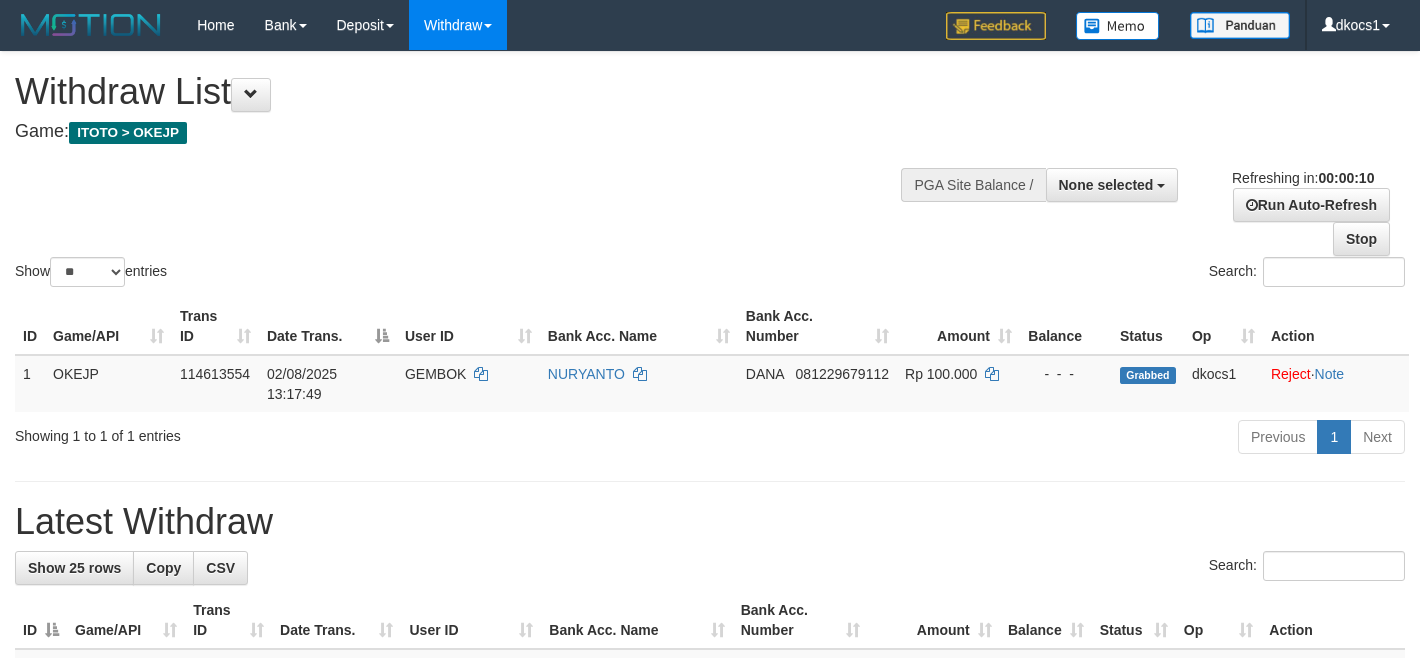 select 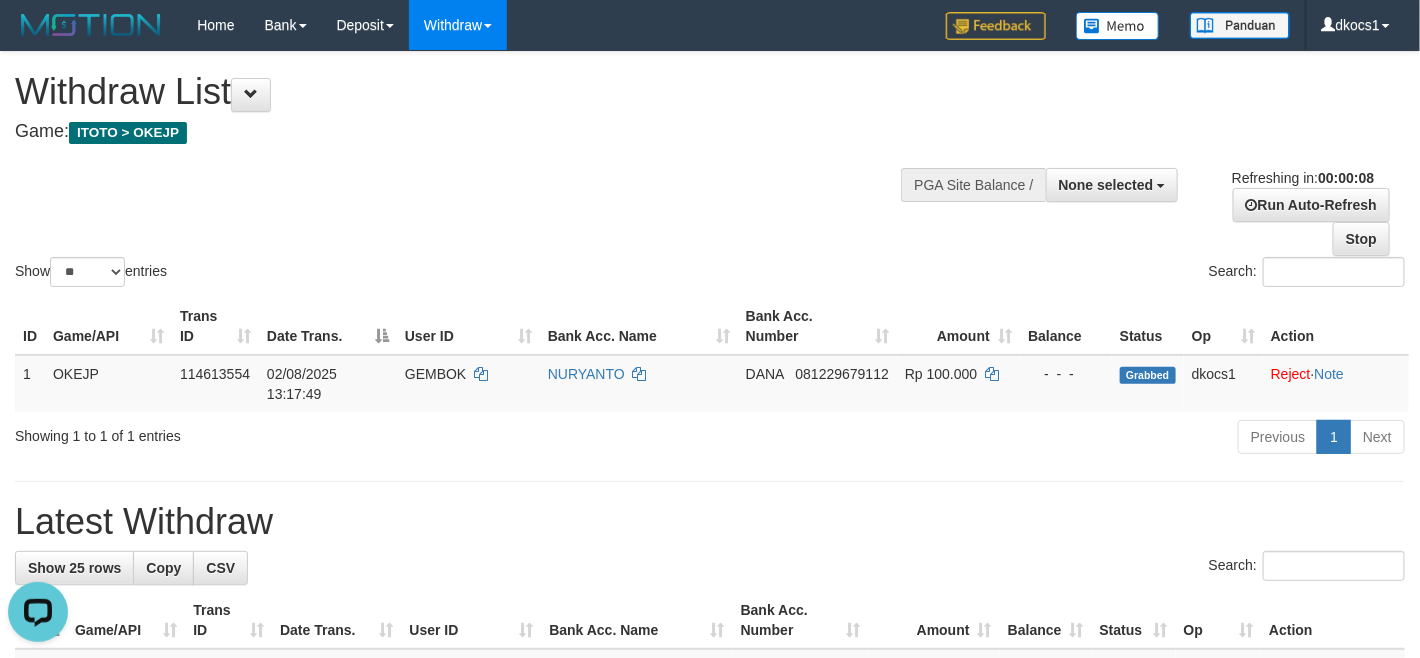 scroll, scrollTop: 0, scrollLeft: 0, axis: both 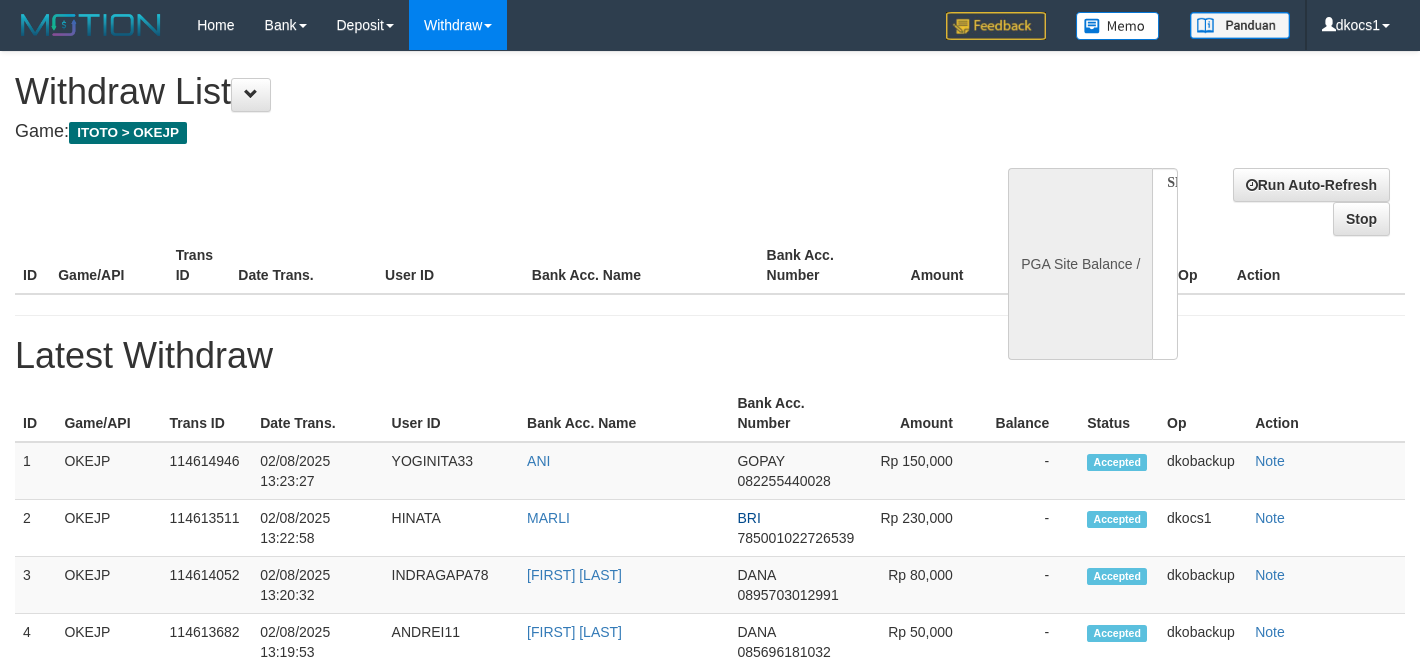 select 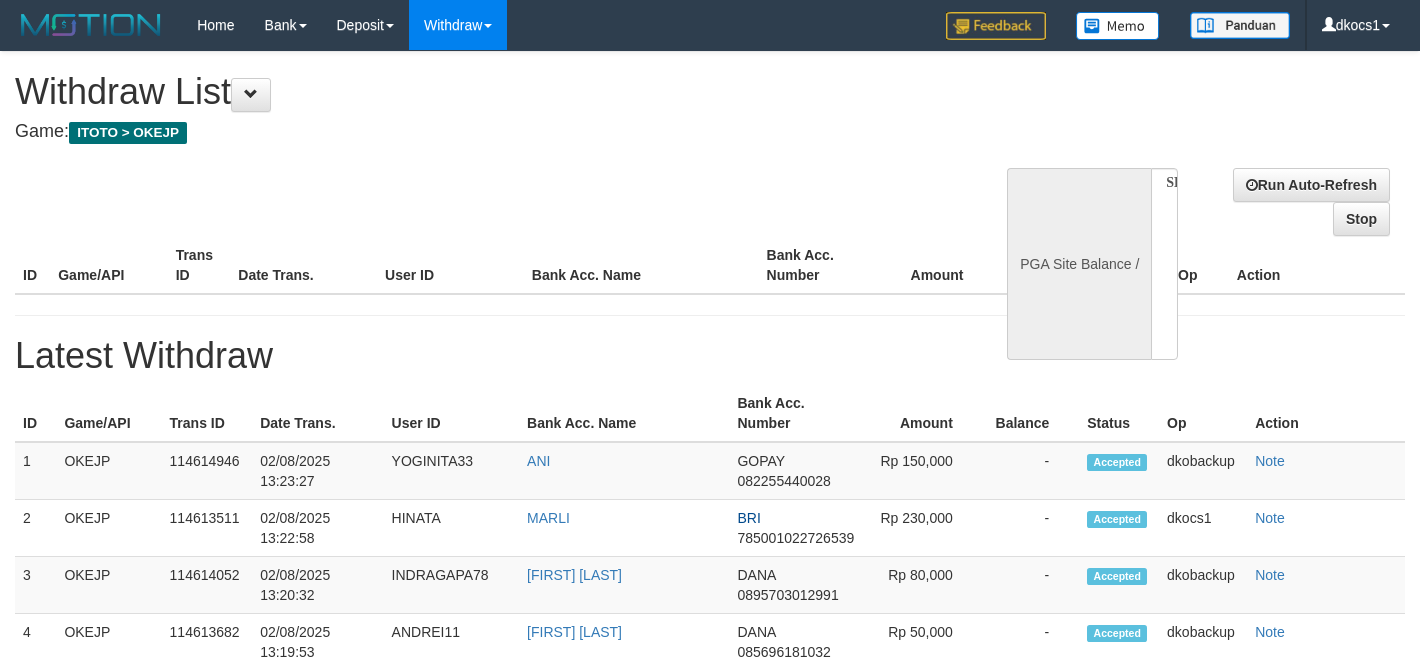 scroll, scrollTop: 0, scrollLeft: 0, axis: both 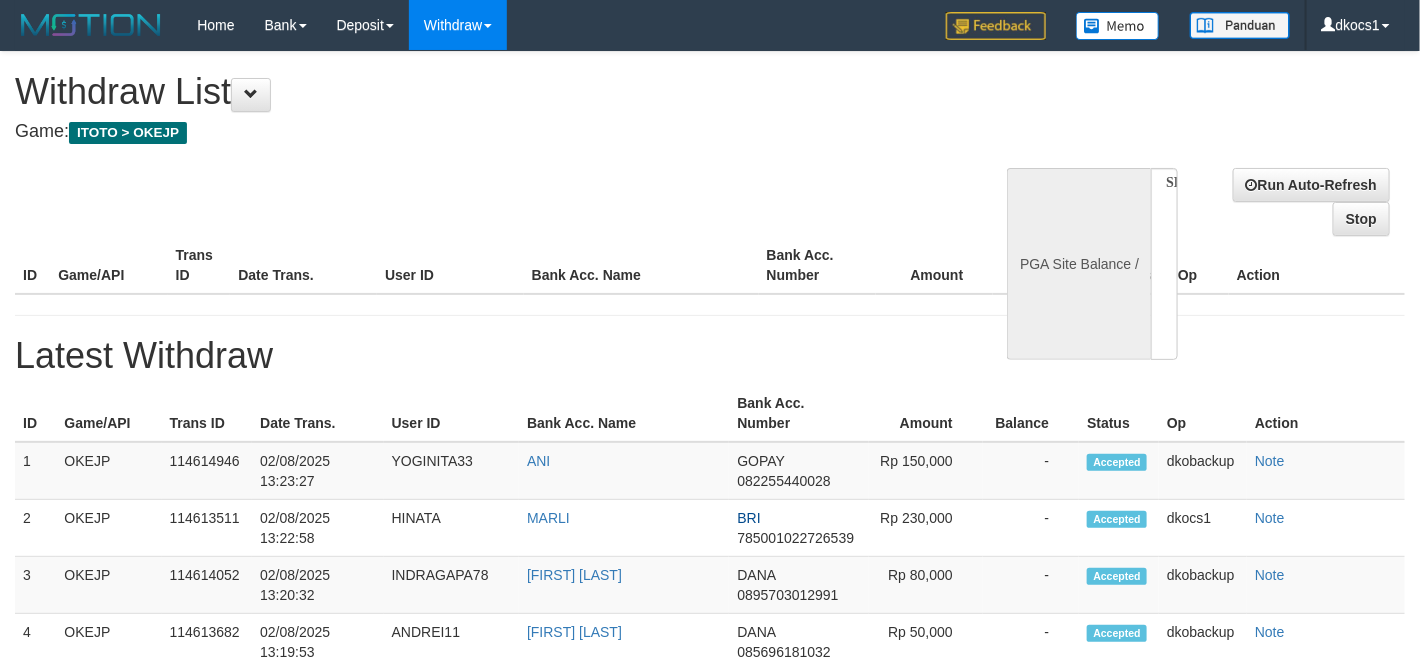 select on "**" 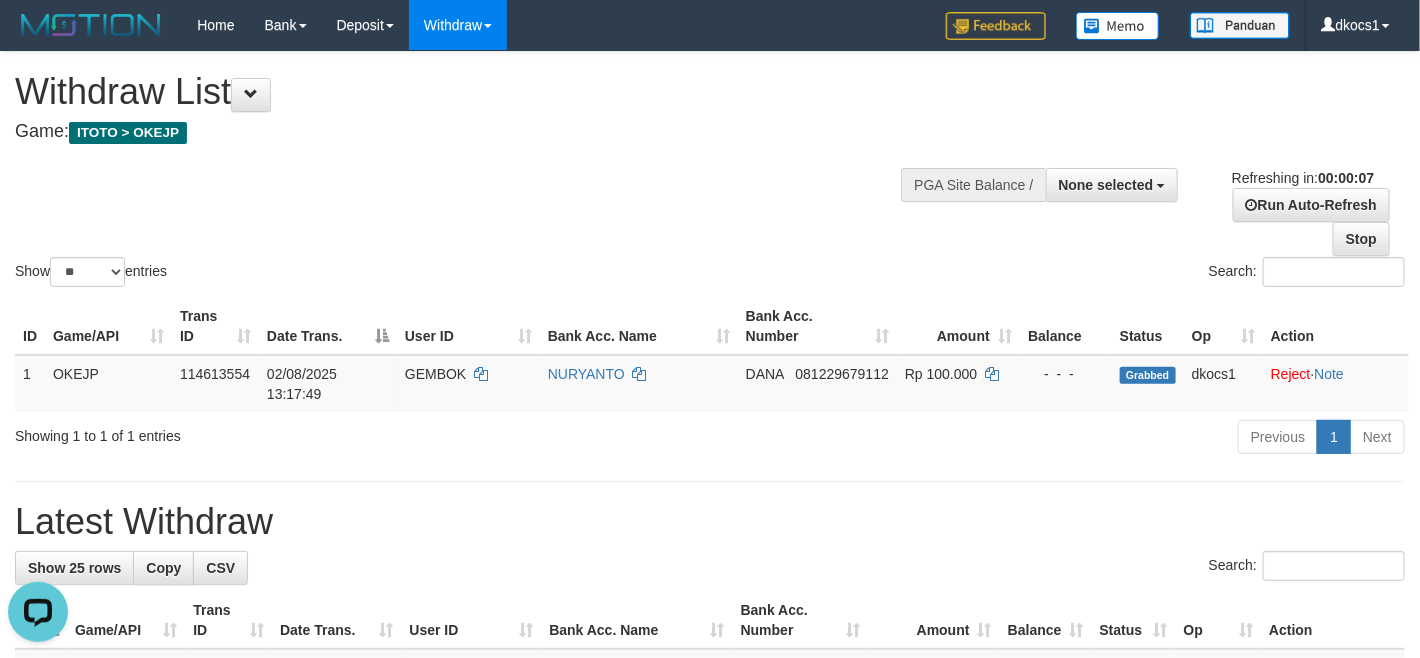 scroll, scrollTop: 0, scrollLeft: 0, axis: both 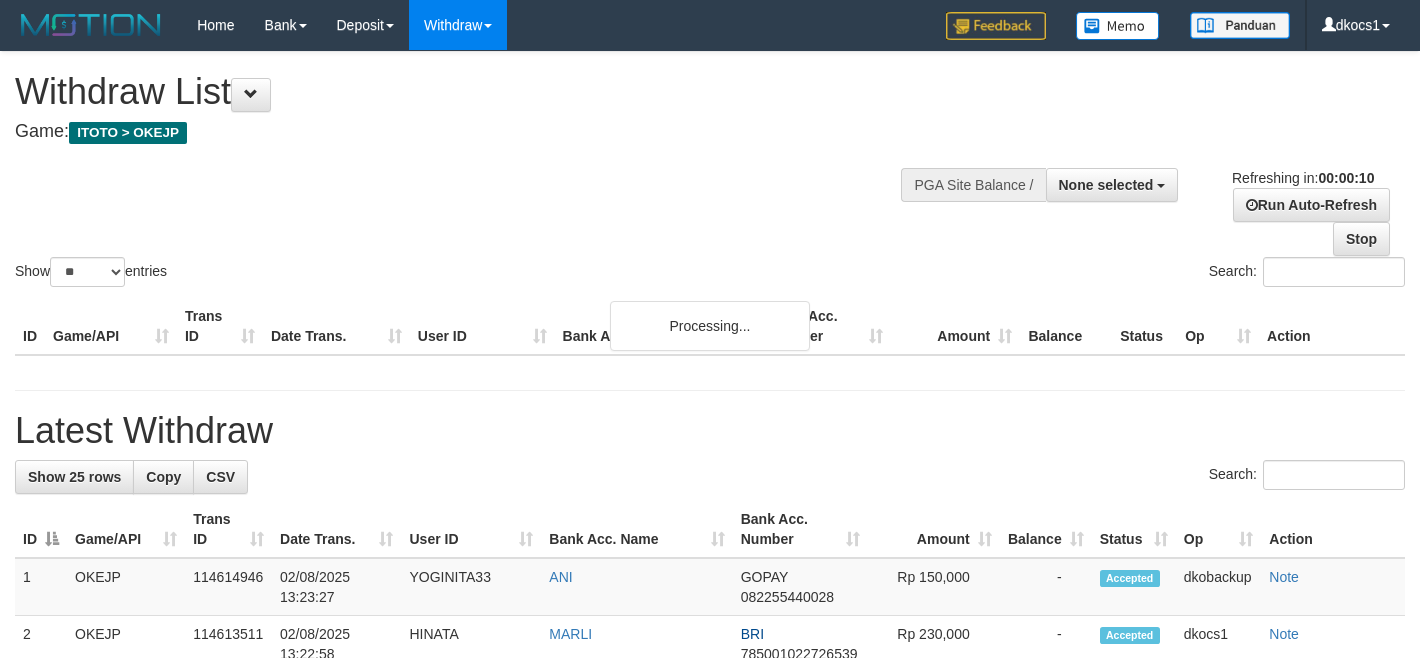 select 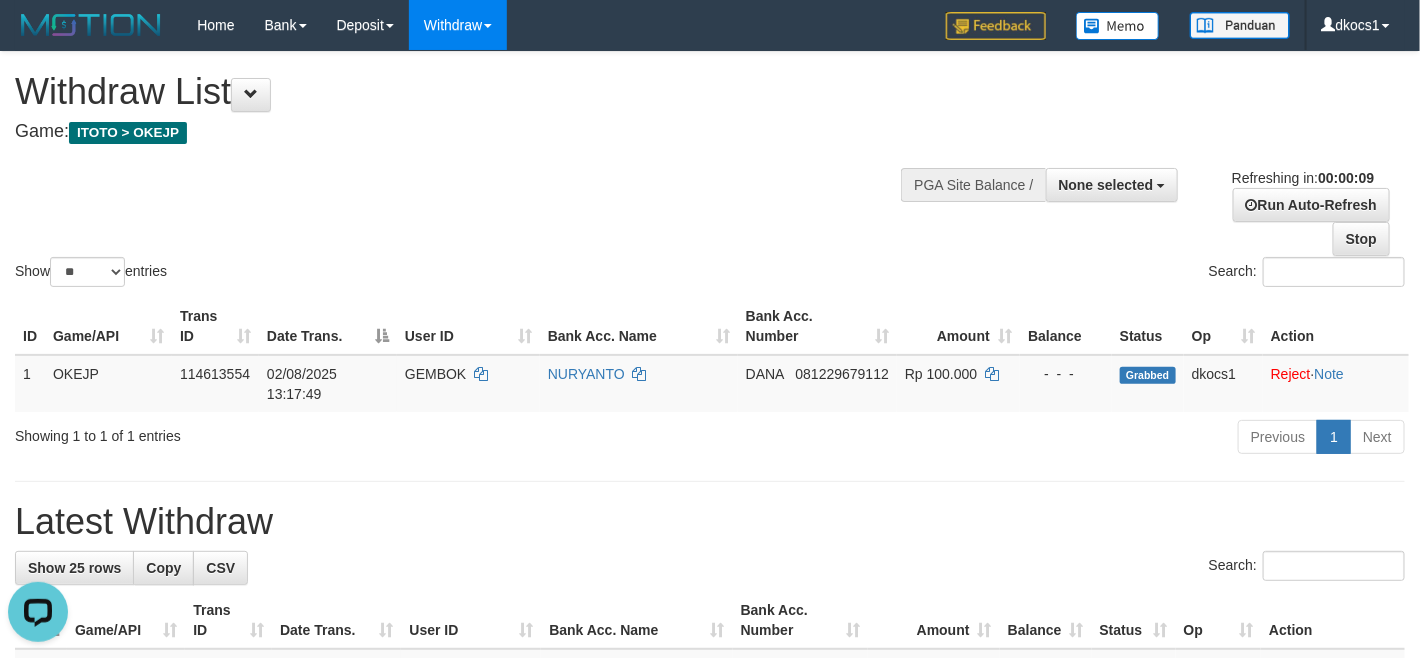 scroll, scrollTop: 0, scrollLeft: 0, axis: both 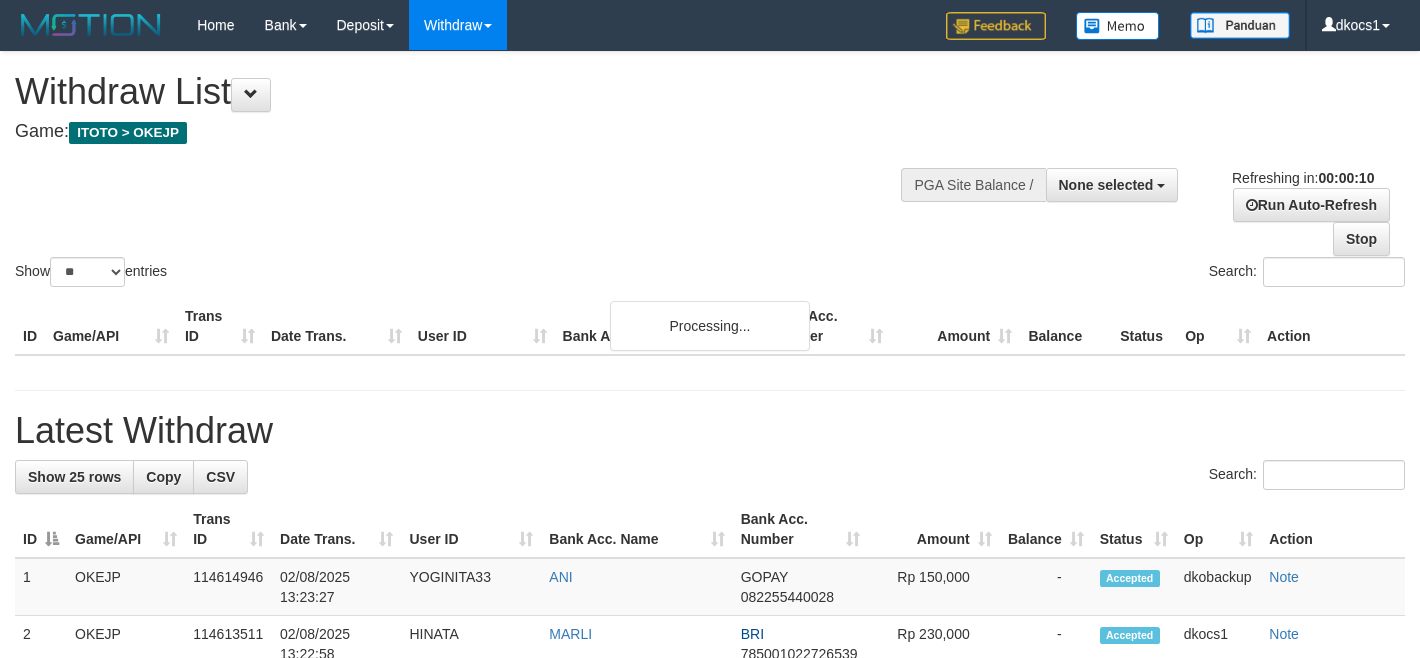 select 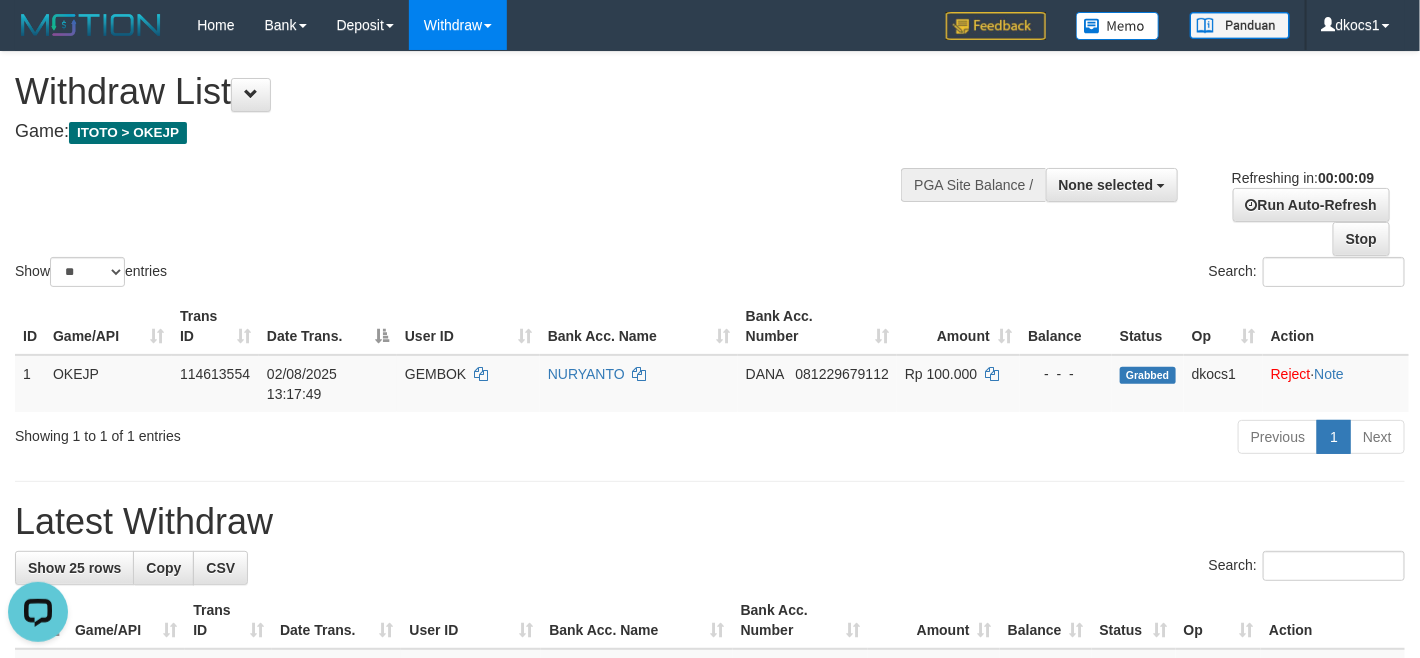 scroll, scrollTop: 0, scrollLeft: 0, axis: both 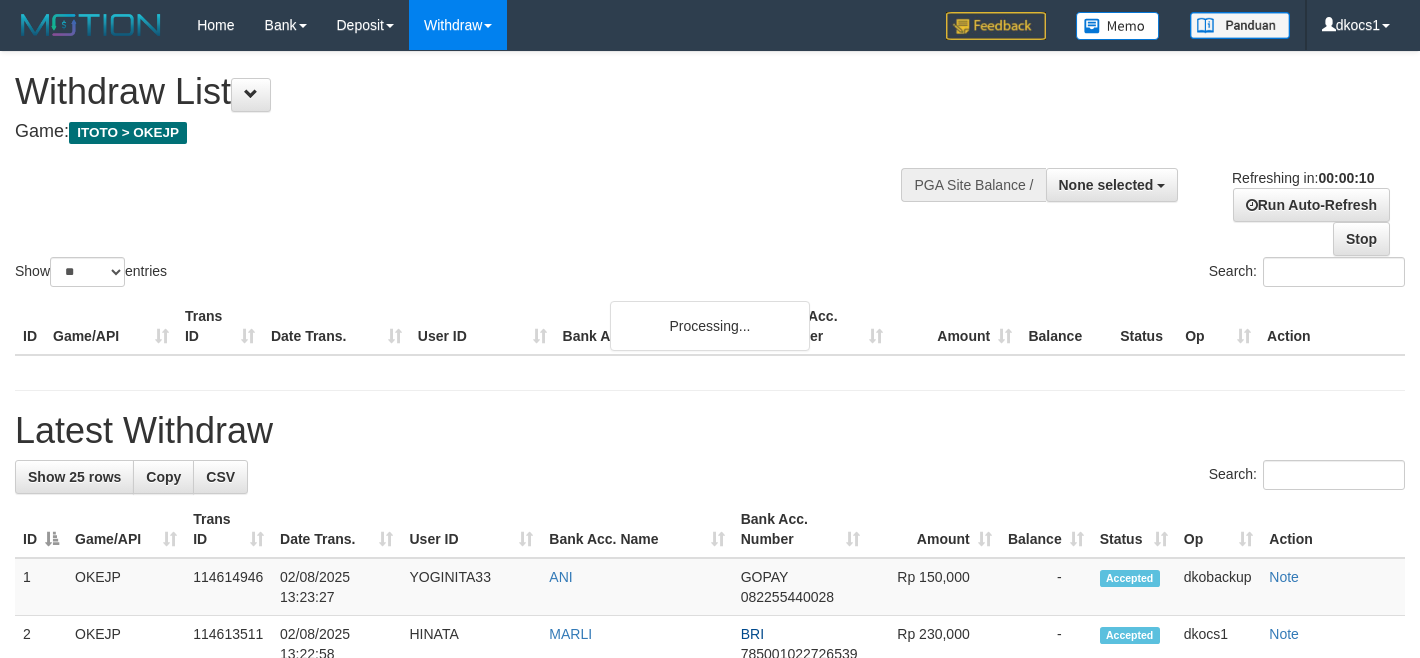 select 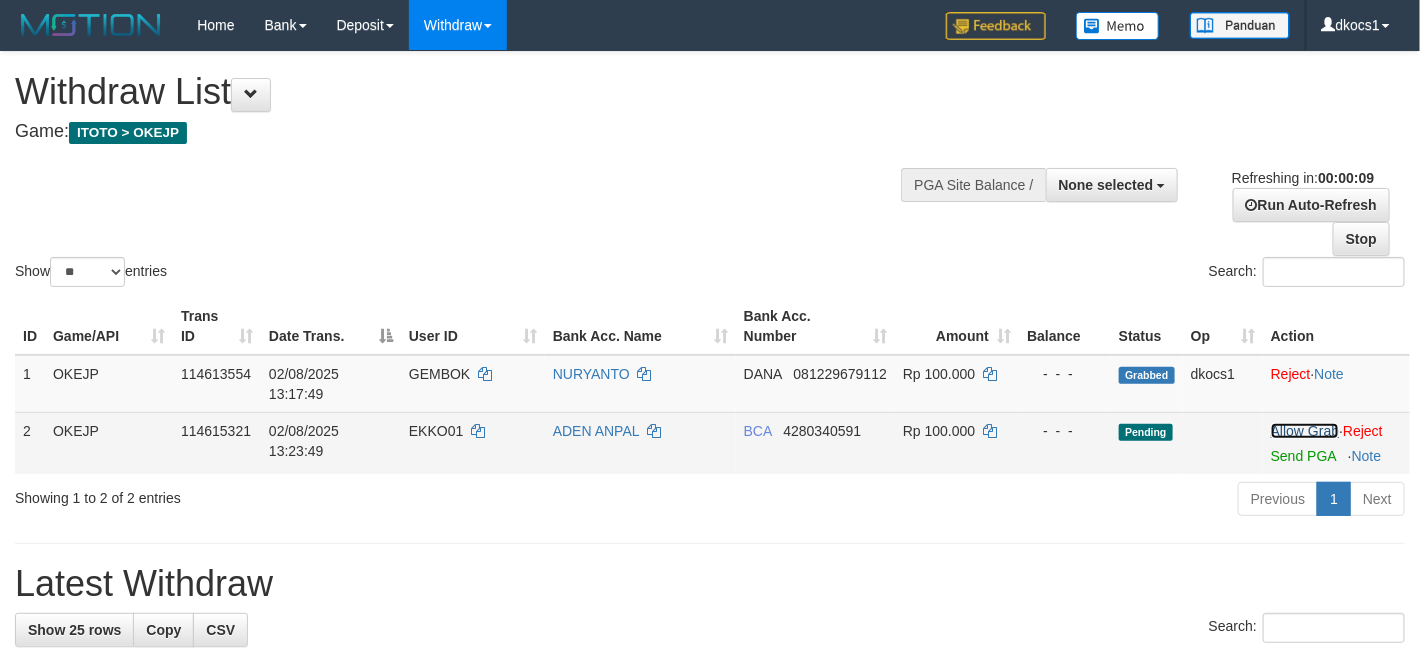click on "Allow Grab" at bounding box center (1305, 431) 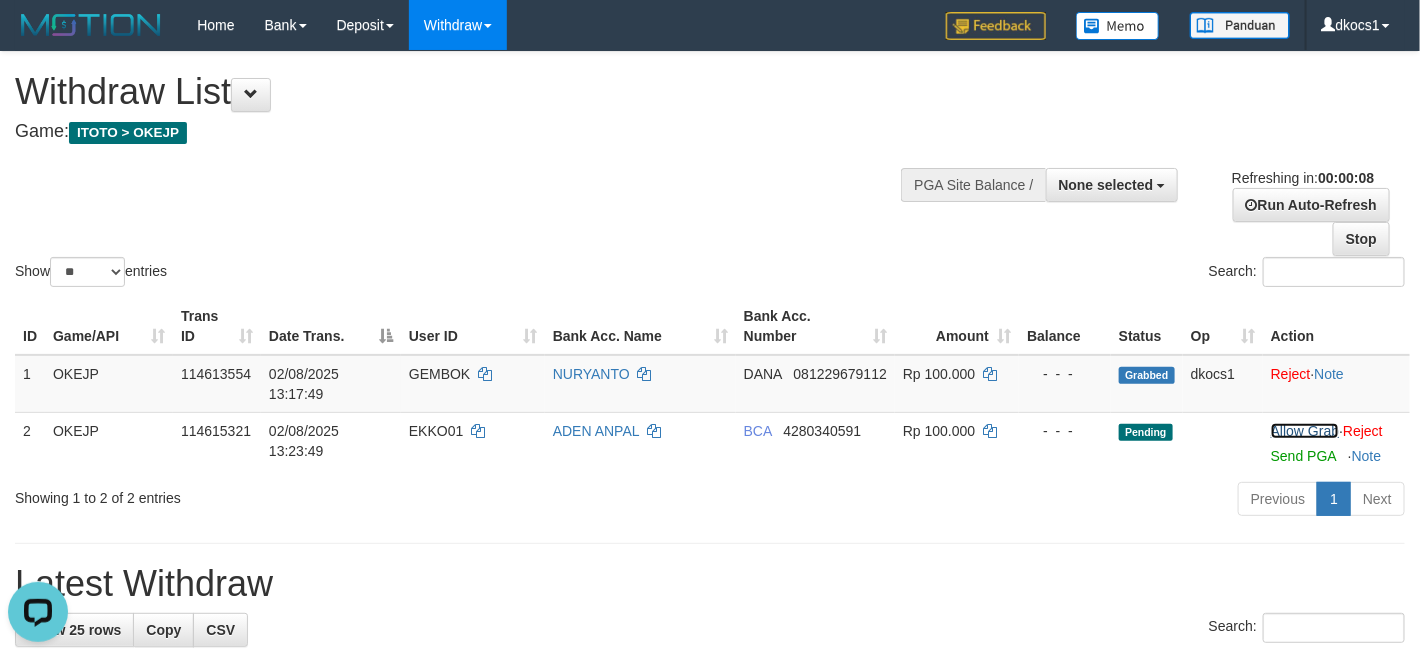 scroll, scrollTop: 0, scrollLeft: 0, axis: both 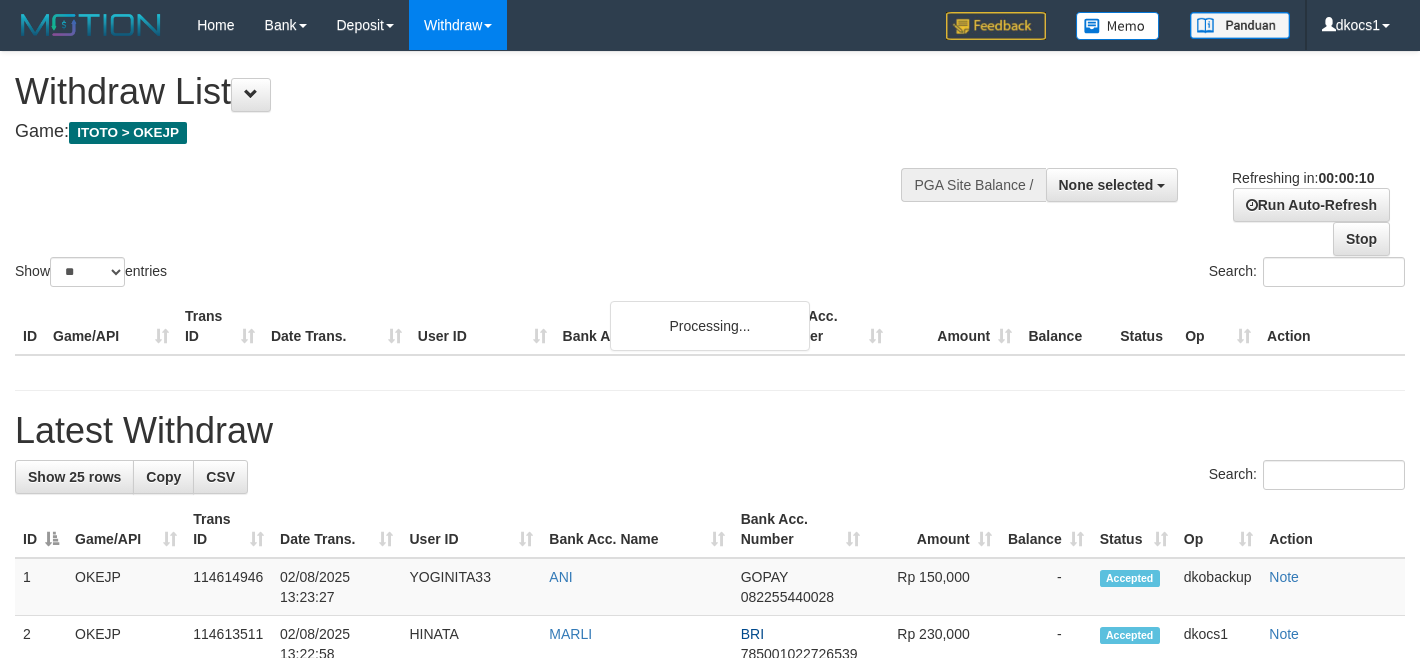 select 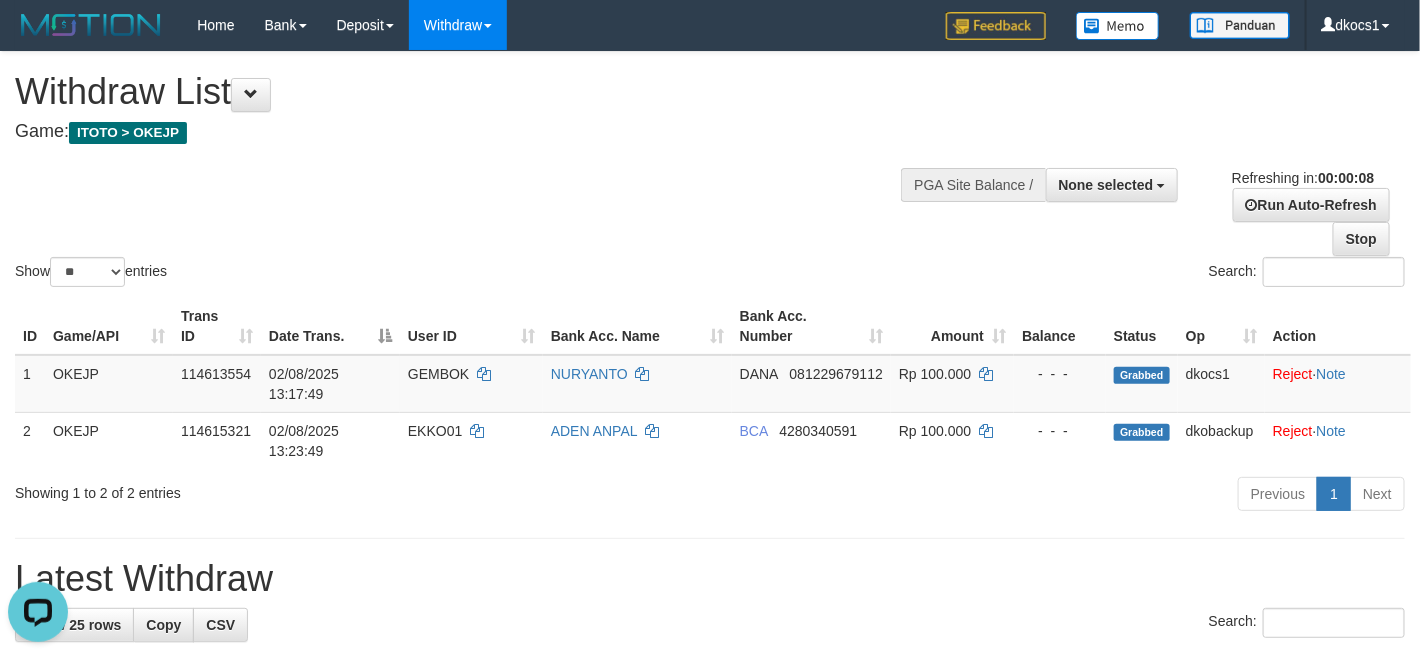 scroll, scrollTop: 0, scrollLeft: 0, axis: both 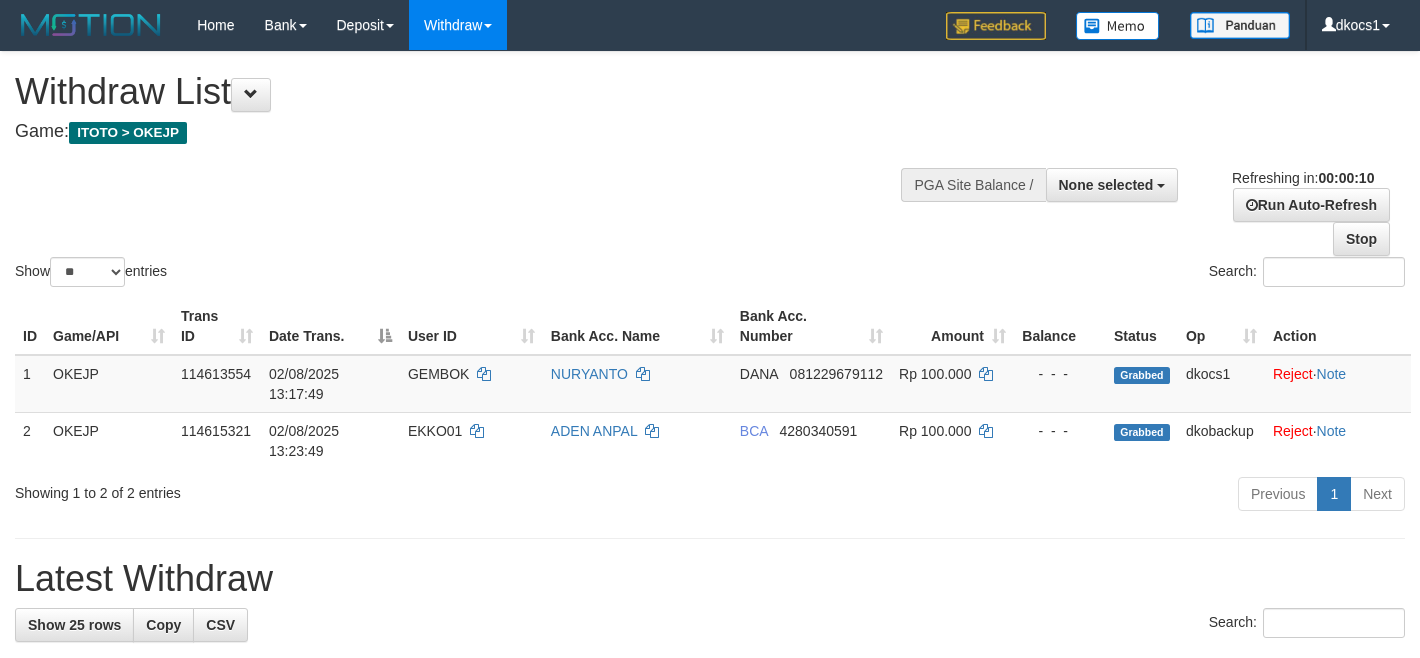 select 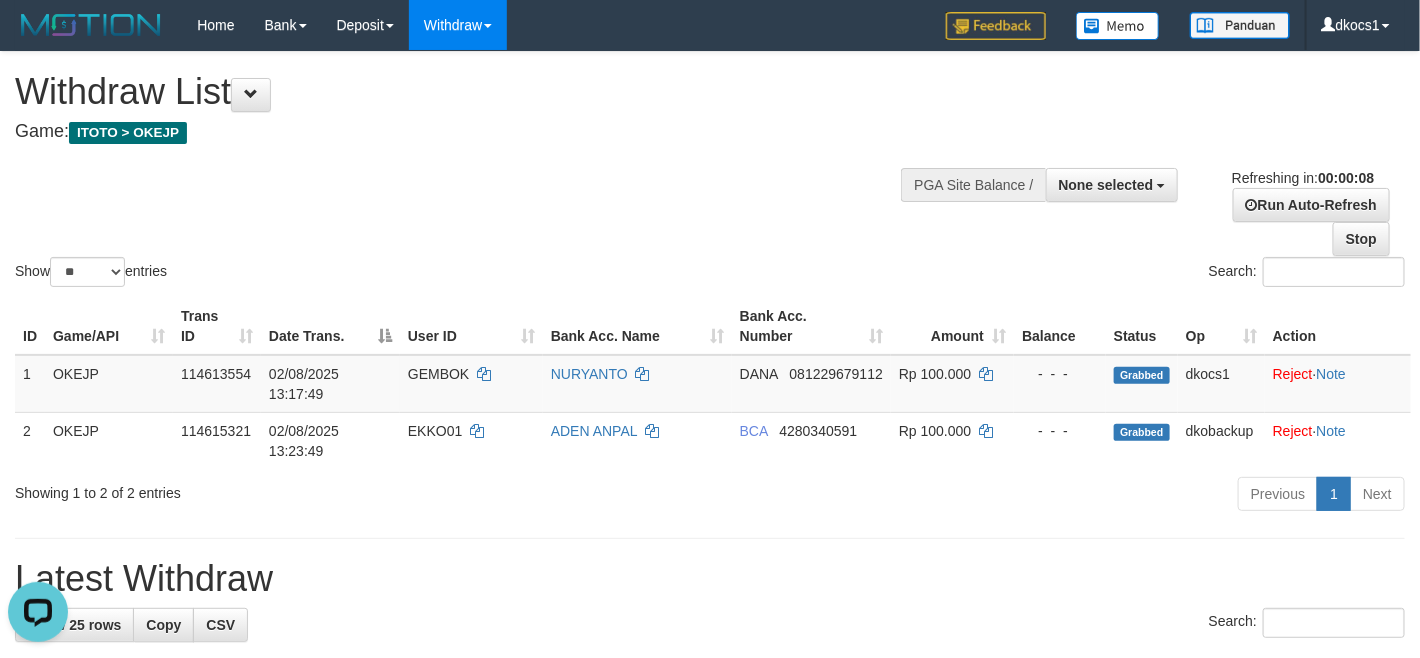 scroll, scrollTop: 0, scrollLeft: 0, axis: both 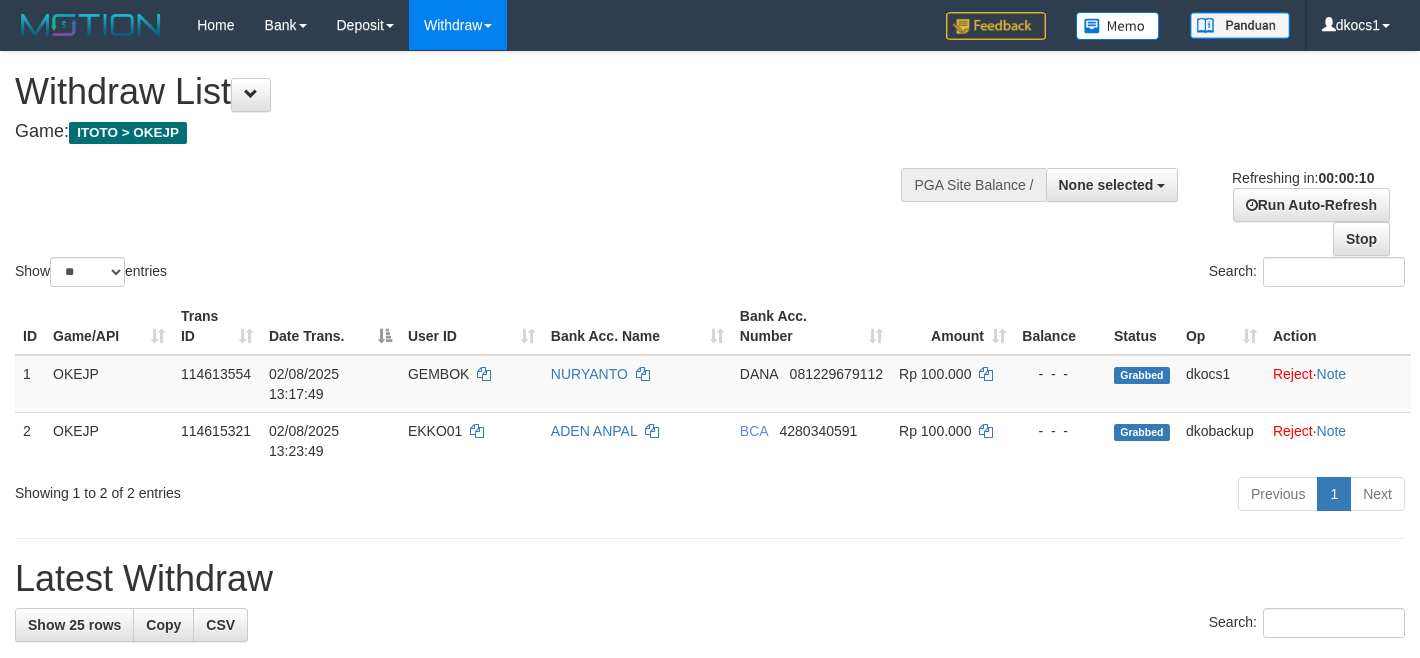 select 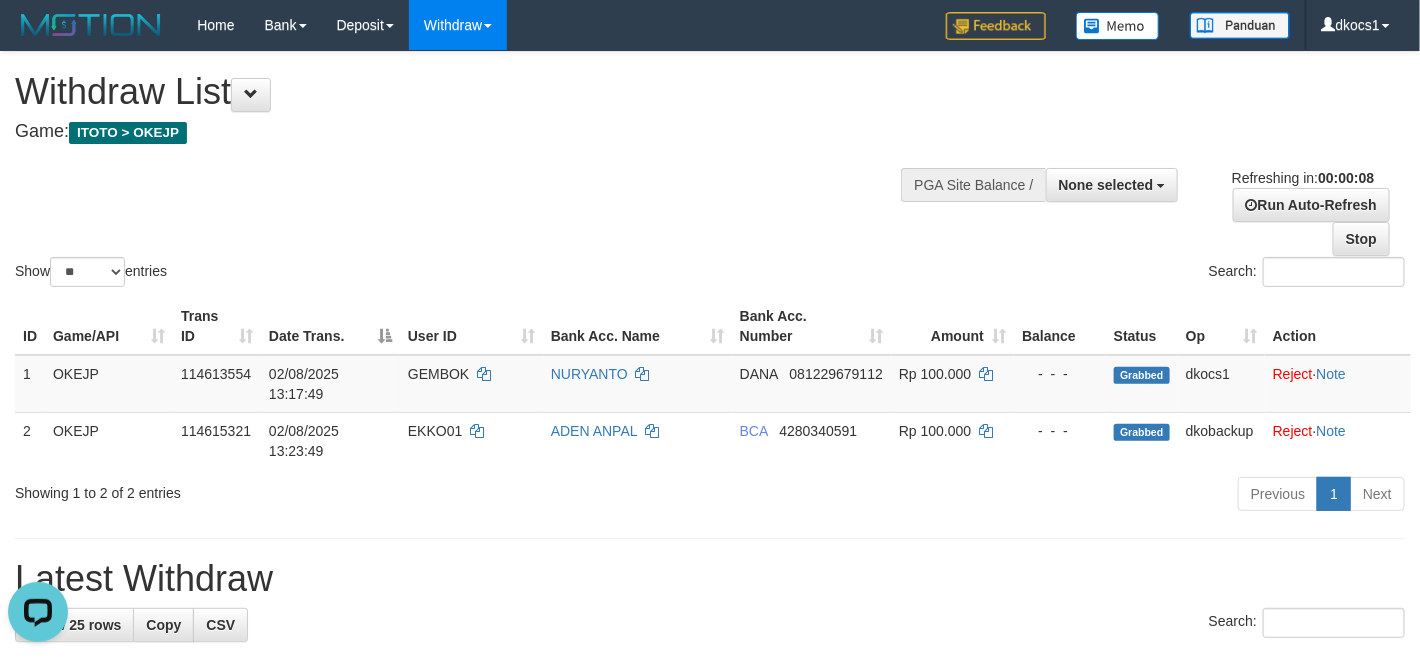 scroll, scrollTop: 0, scrollLeft: 0, axis: both 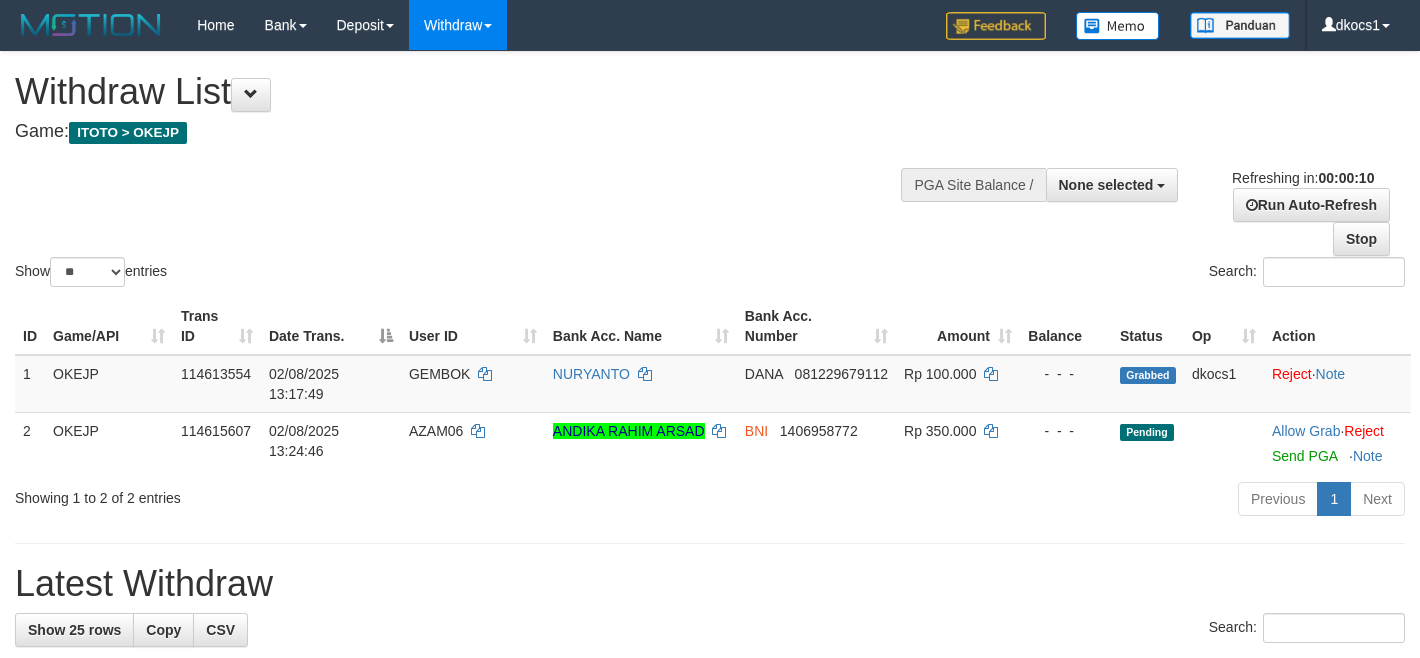 select 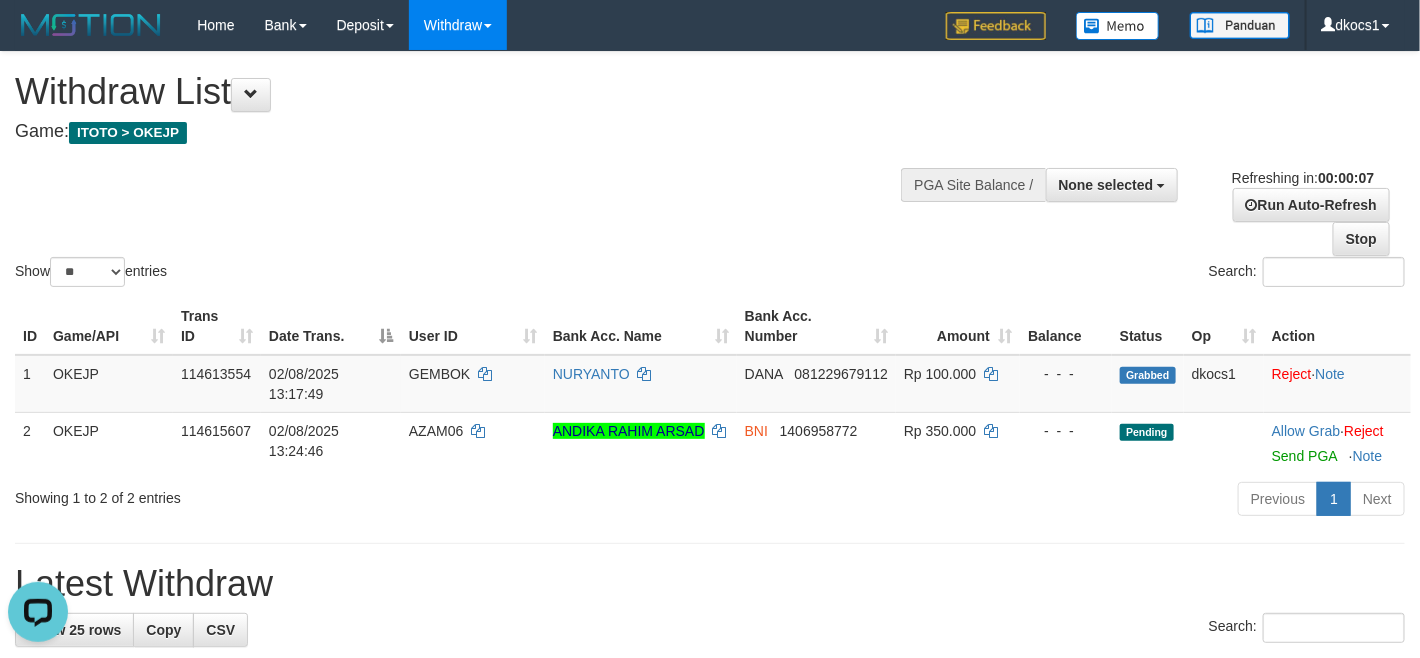 scroll, scrollTop: 0, scrollLeft: 0, axis: both 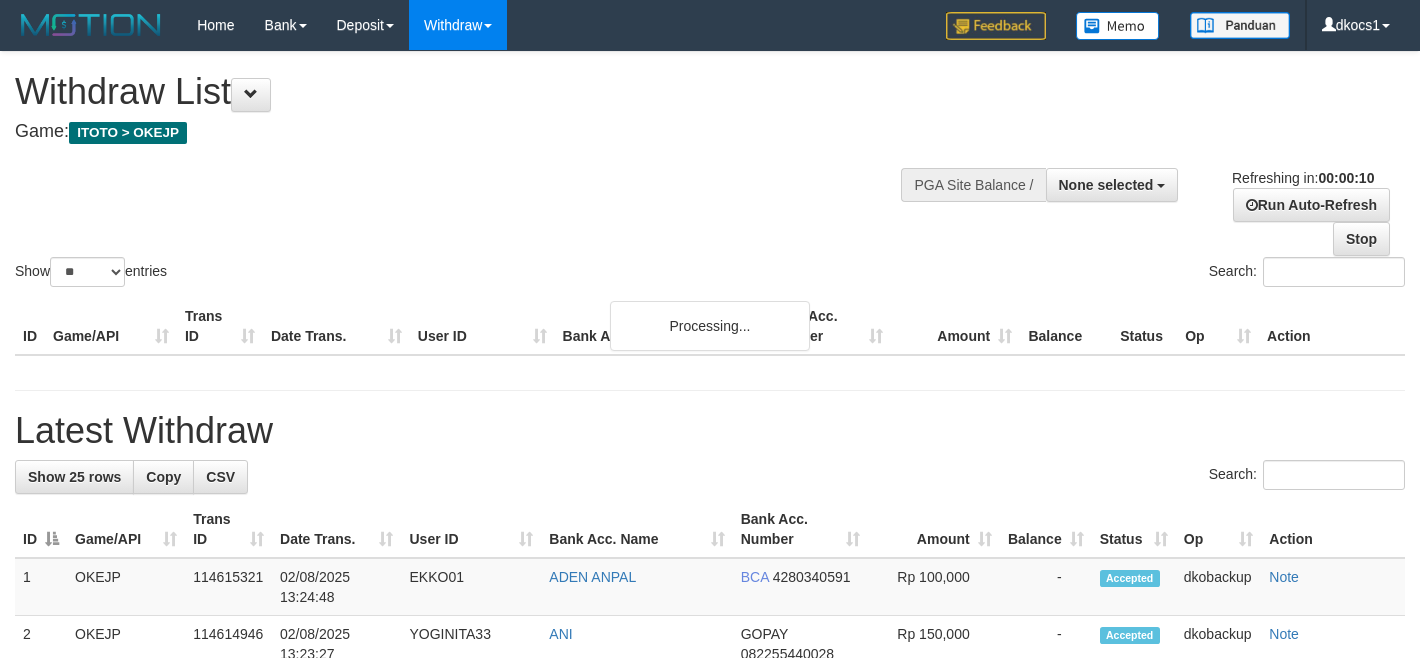 select 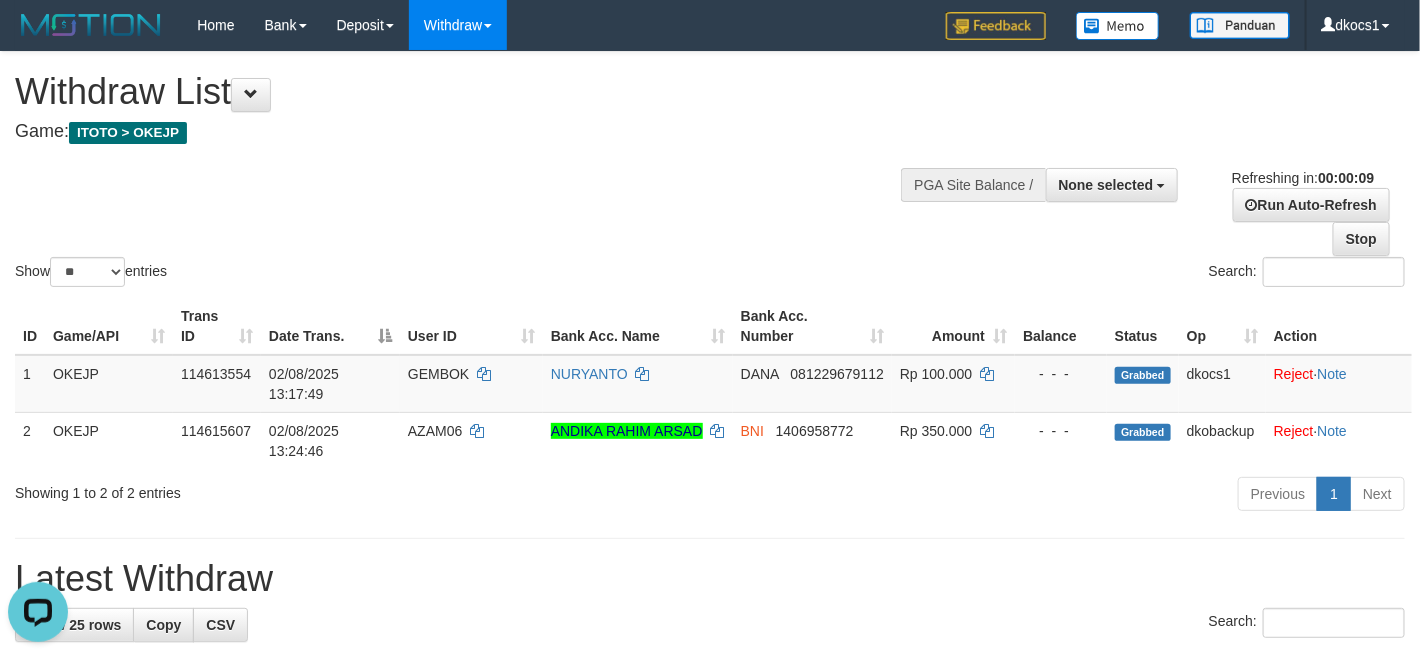 scroll, scrollTop: 0, scrollLeft: 0, axis: both 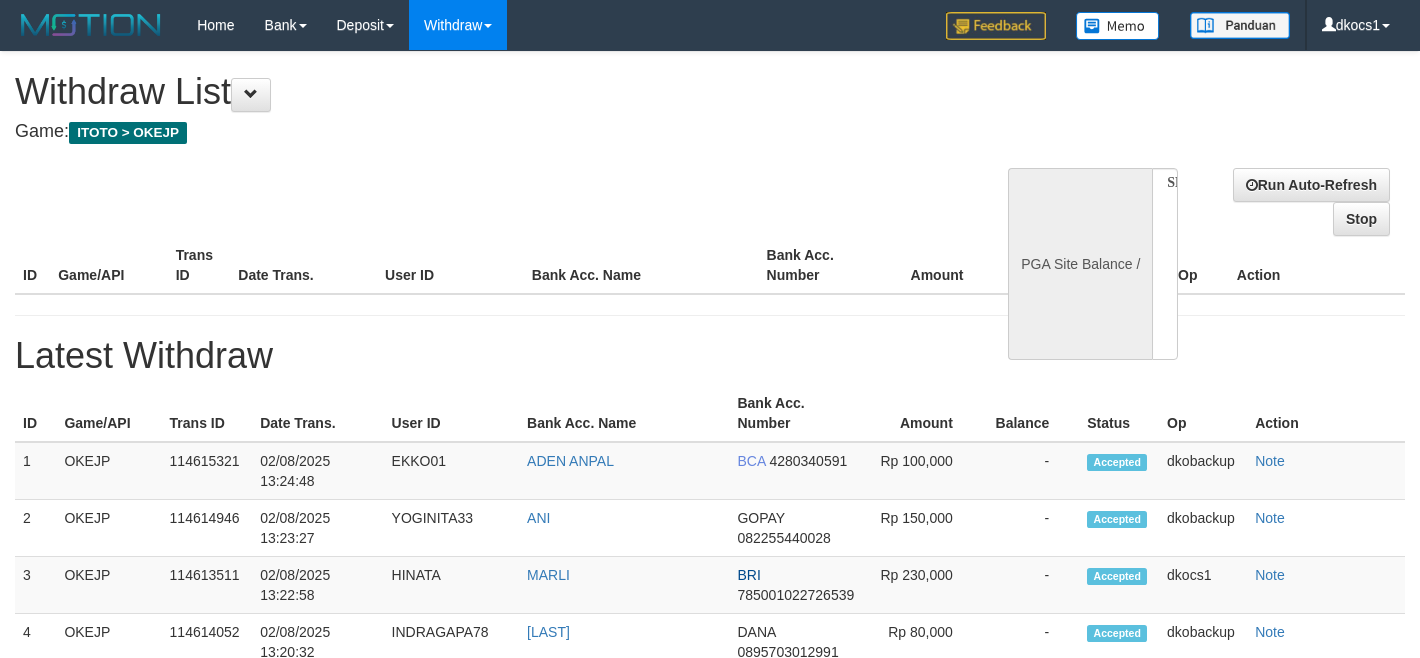 select 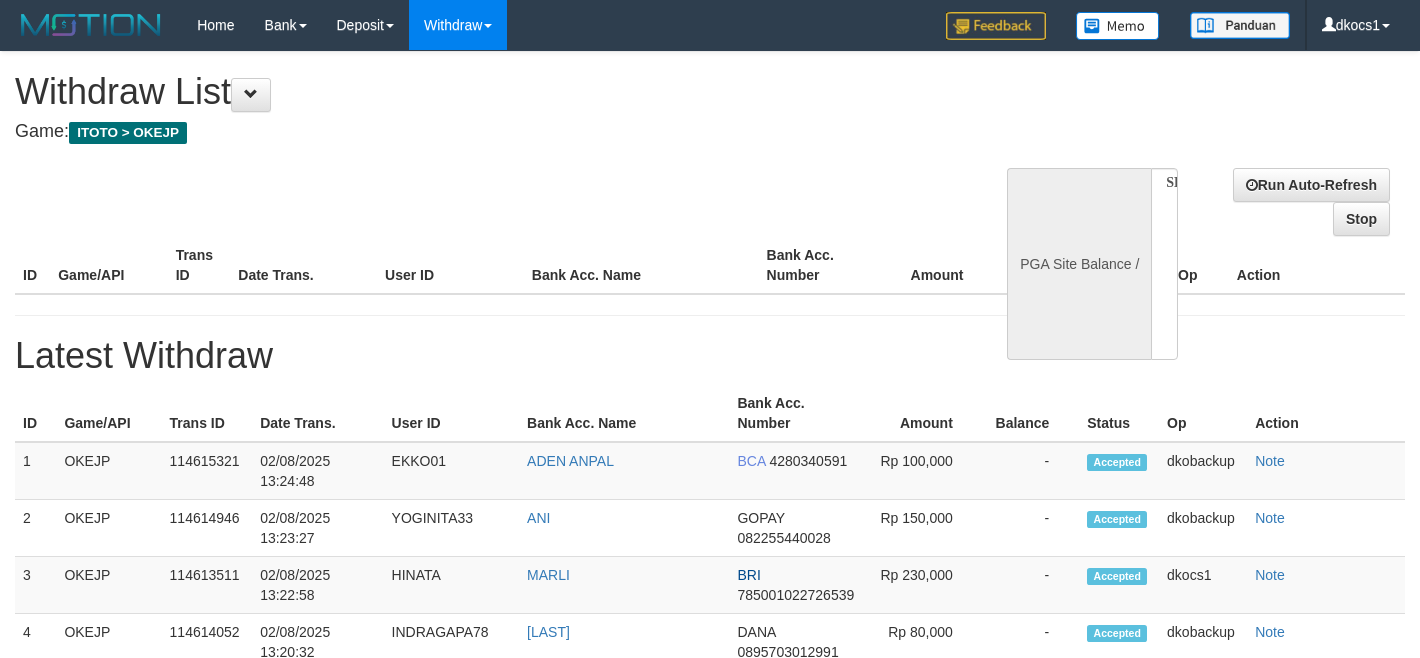 scroll, scrollTop: 0, scrollLeft: 0, axis: both 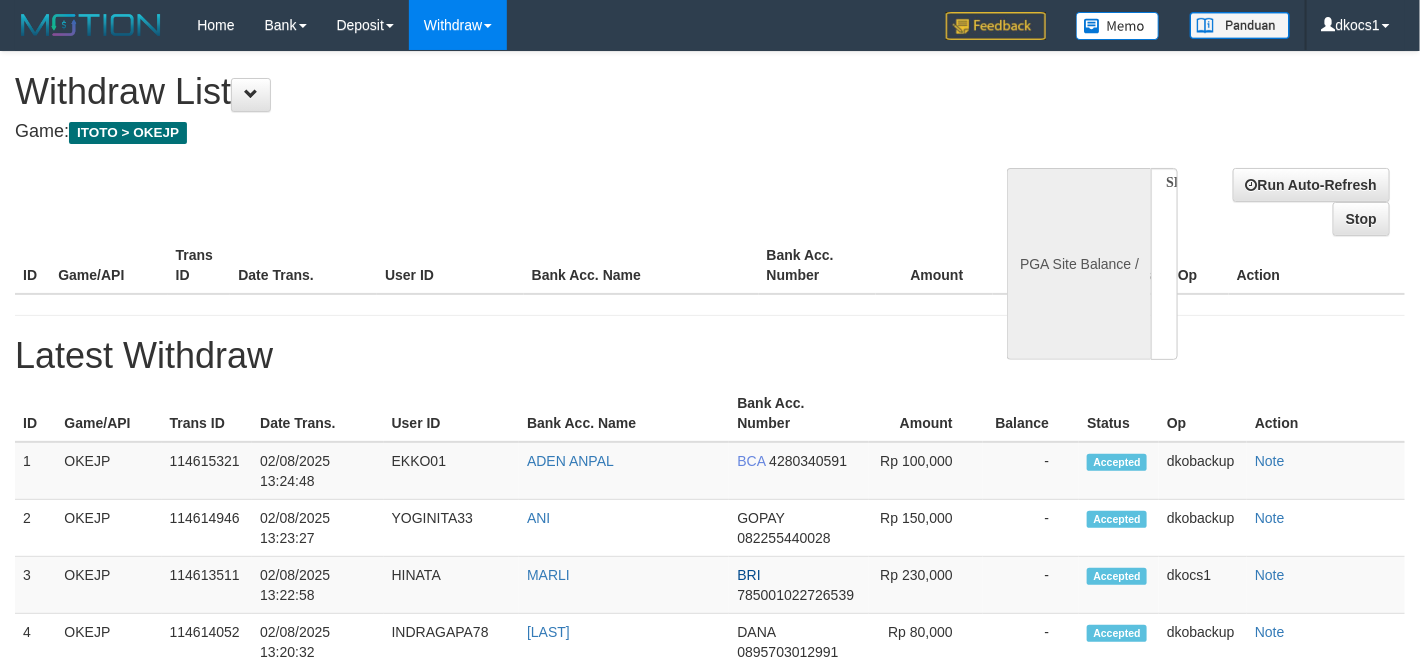 select on "**" 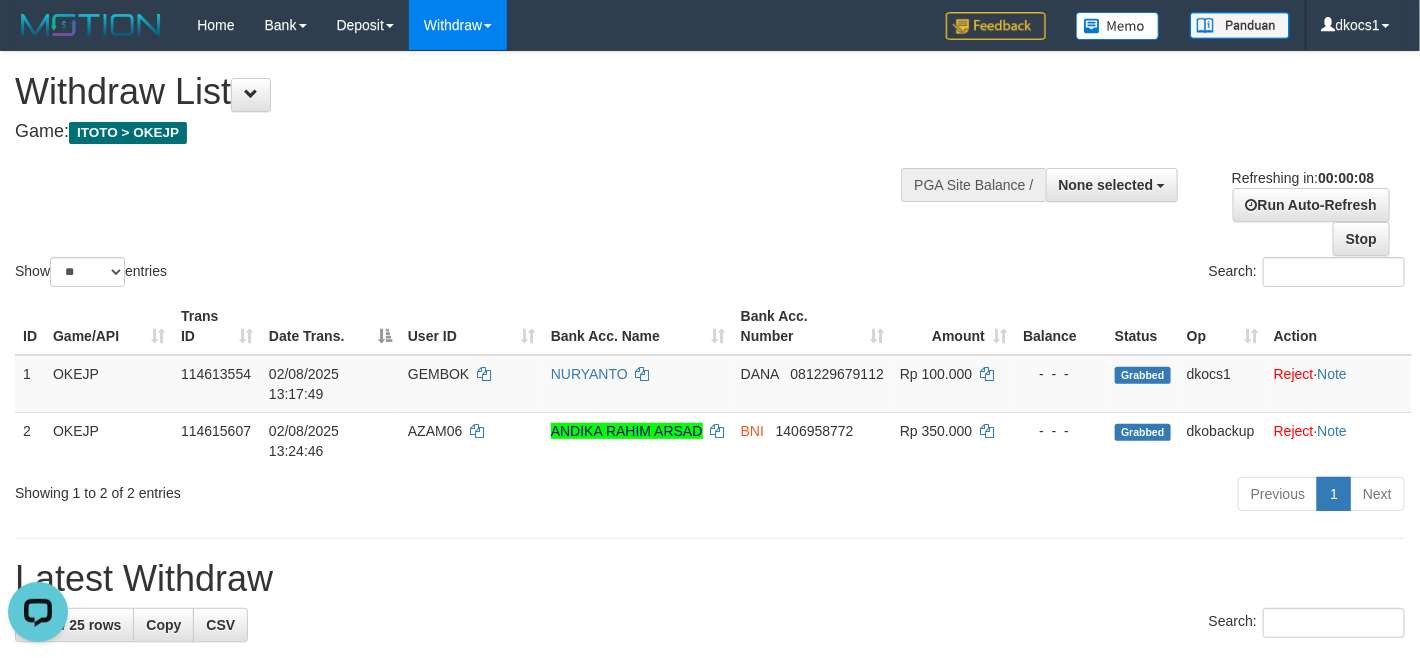 scroll, scrollTop: 0, scrollLeft: 0, axis: both 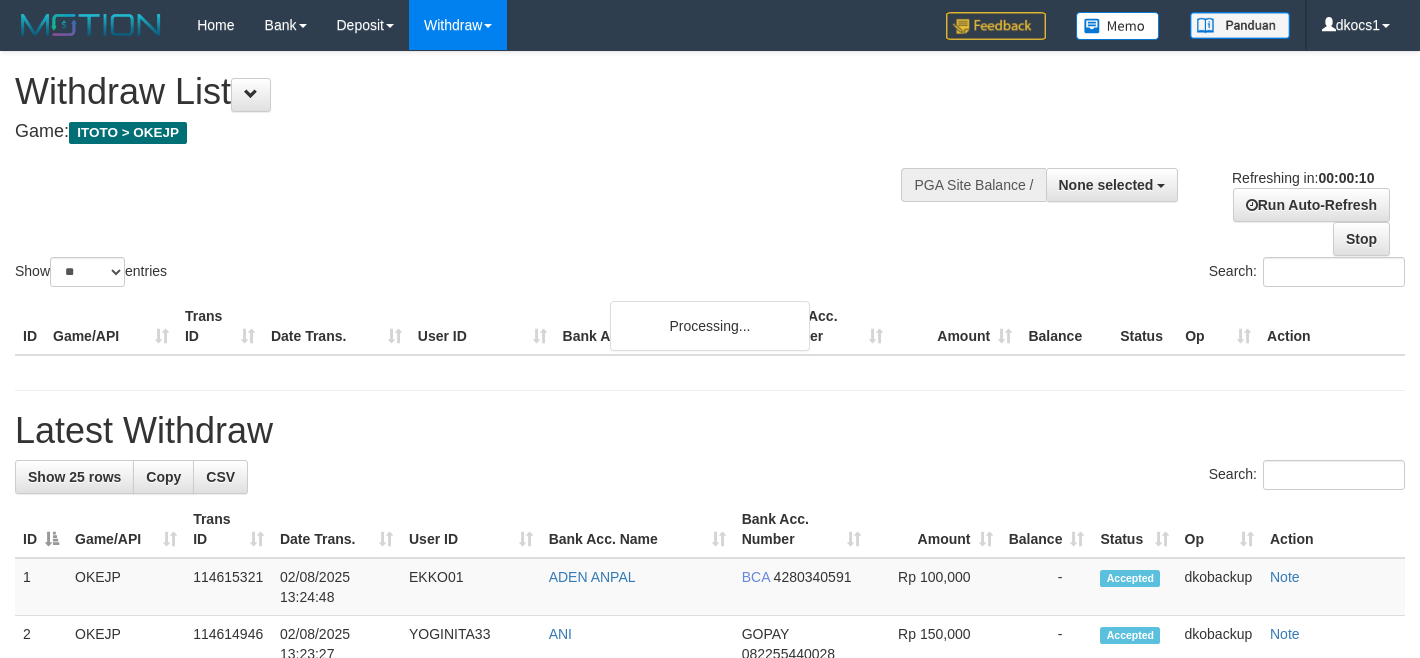 select 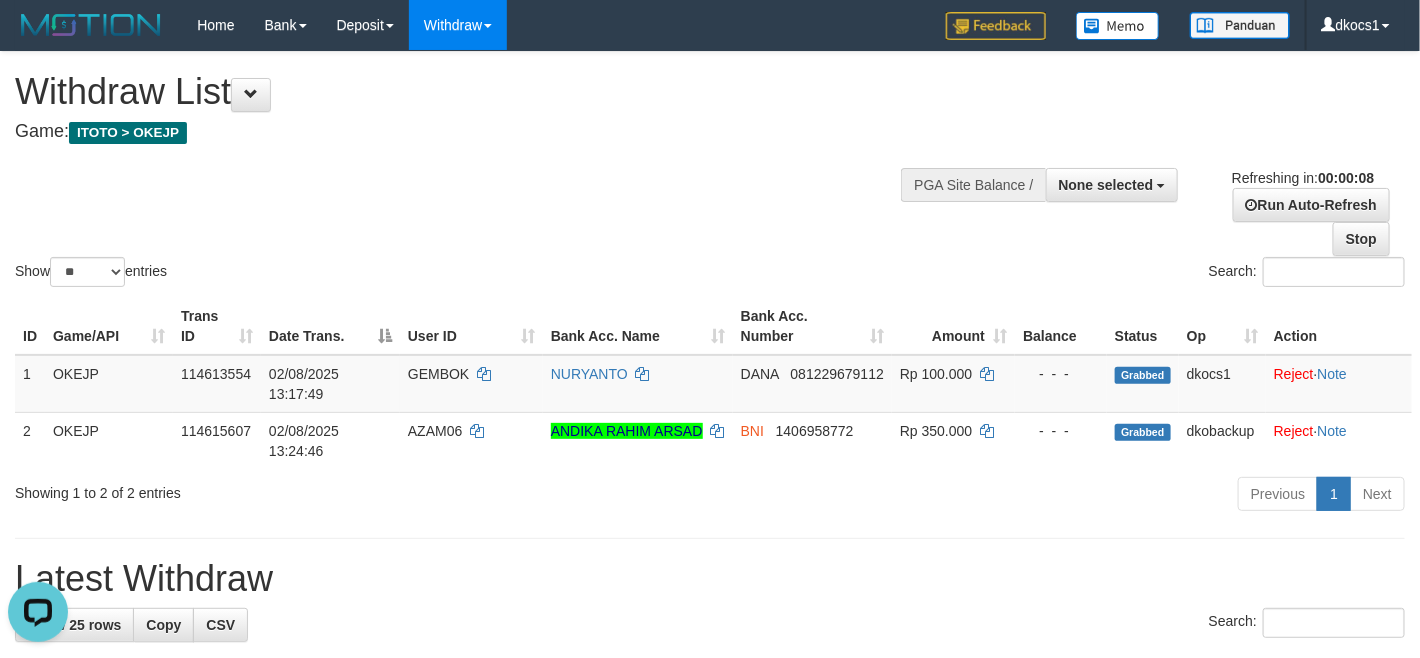 scroll, scrollTop: 0, scrollLeft: 0, axis: both 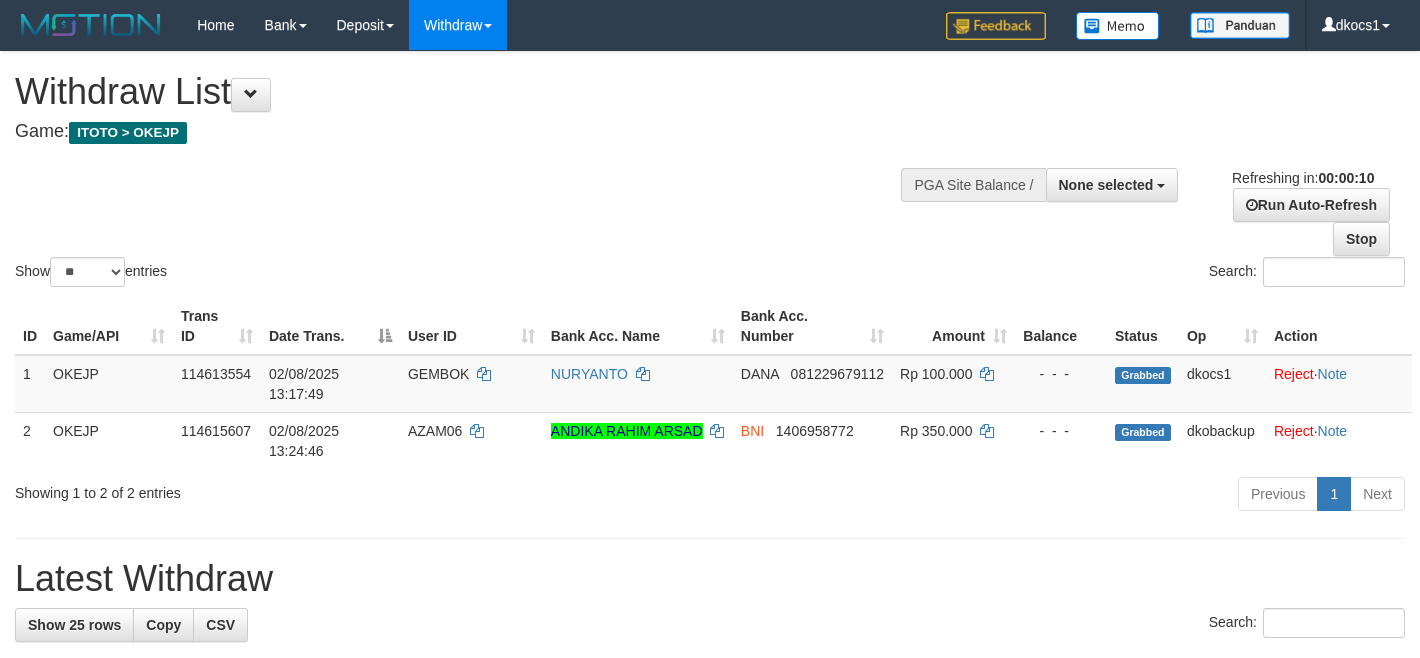 select 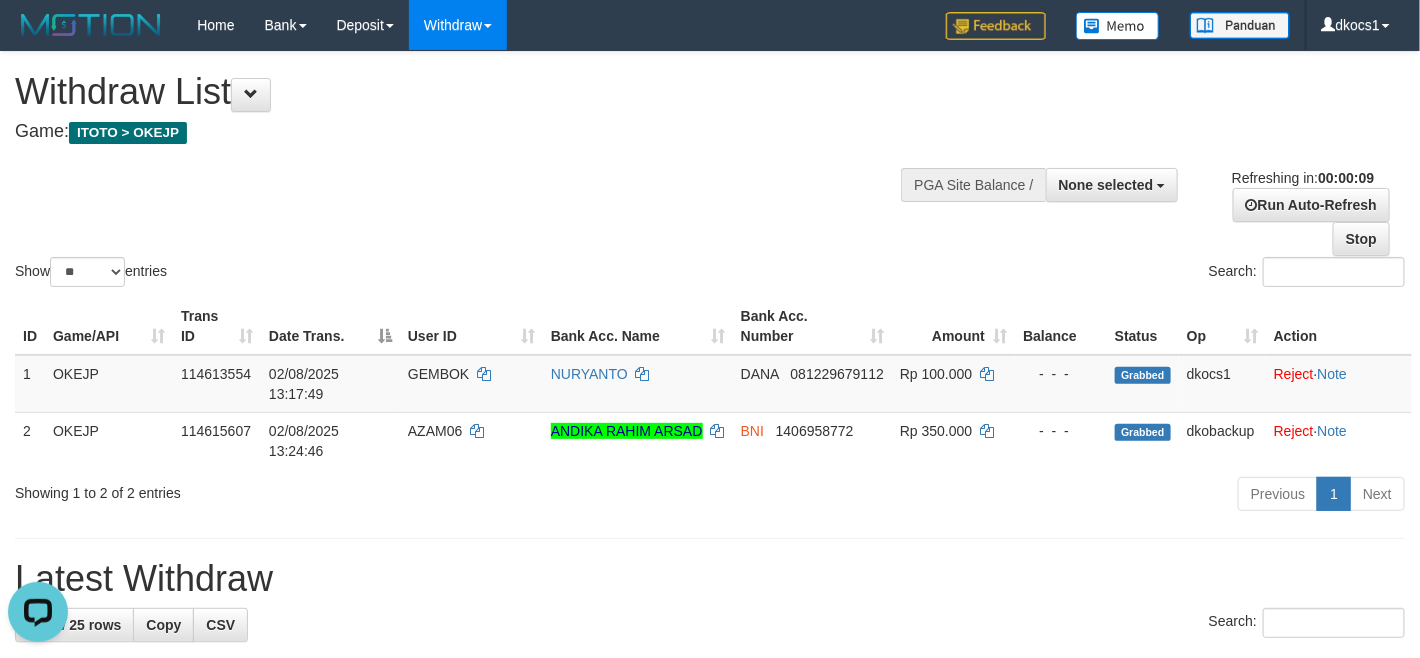 scroll, scrollTop: 0, scrollLeft: 0, axis: both 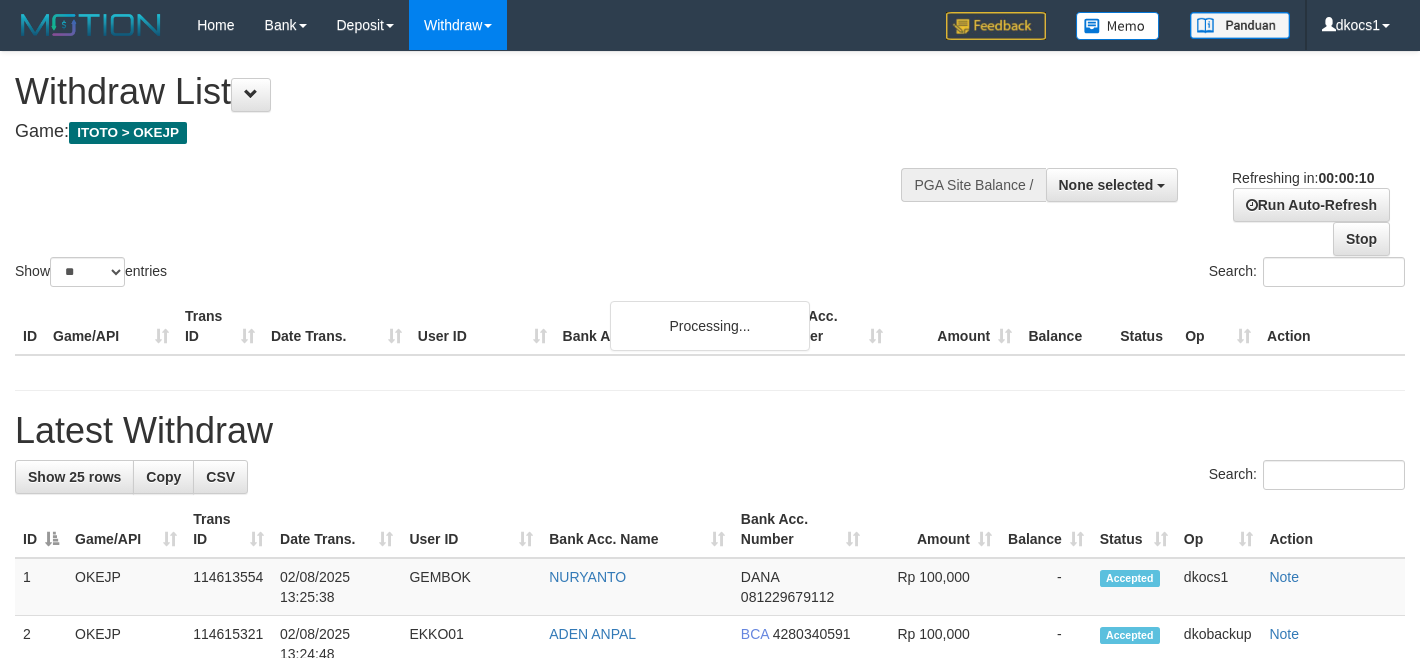 select 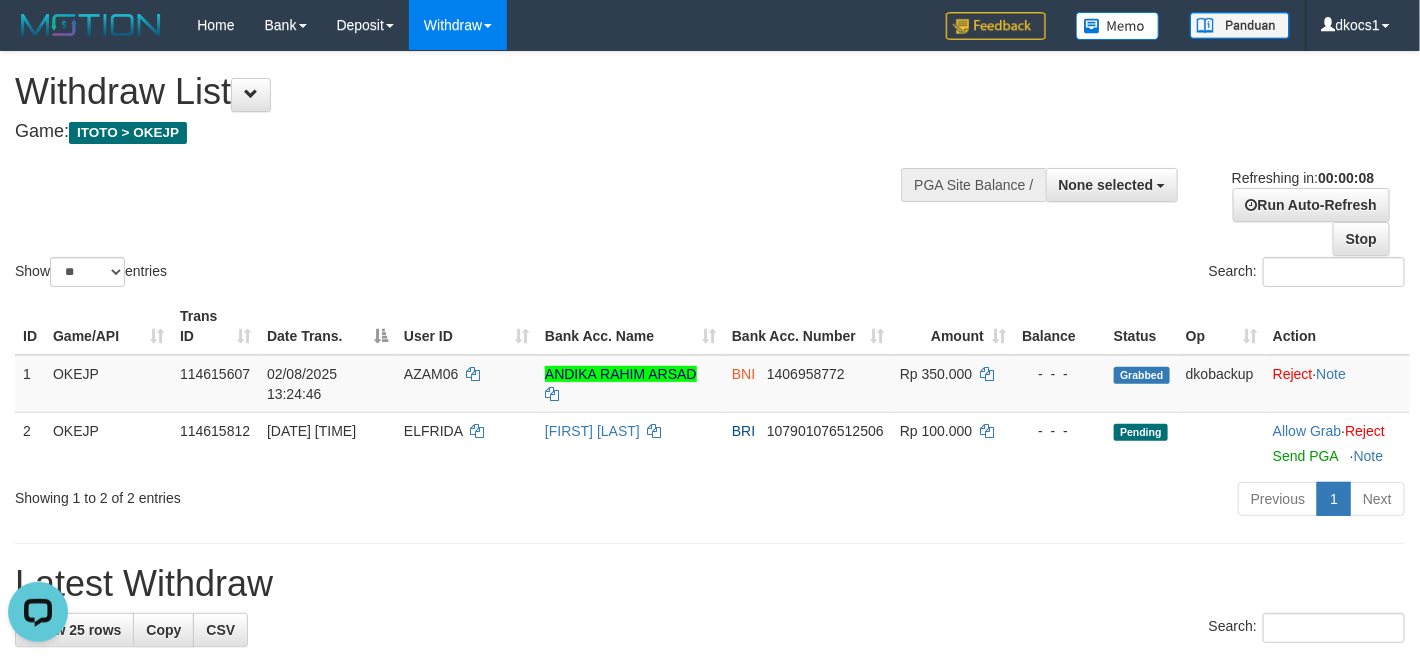 scroll, scrollTop: 0, scrollLeft: 0, axis: both 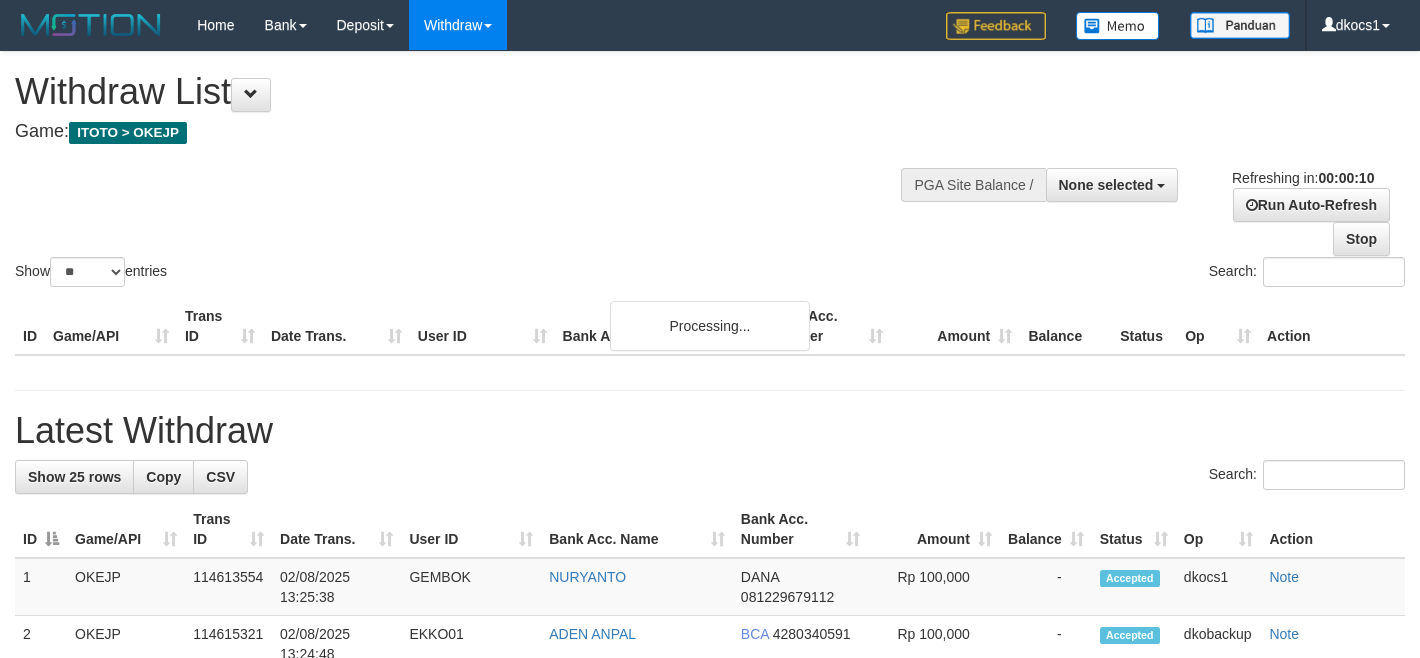 select 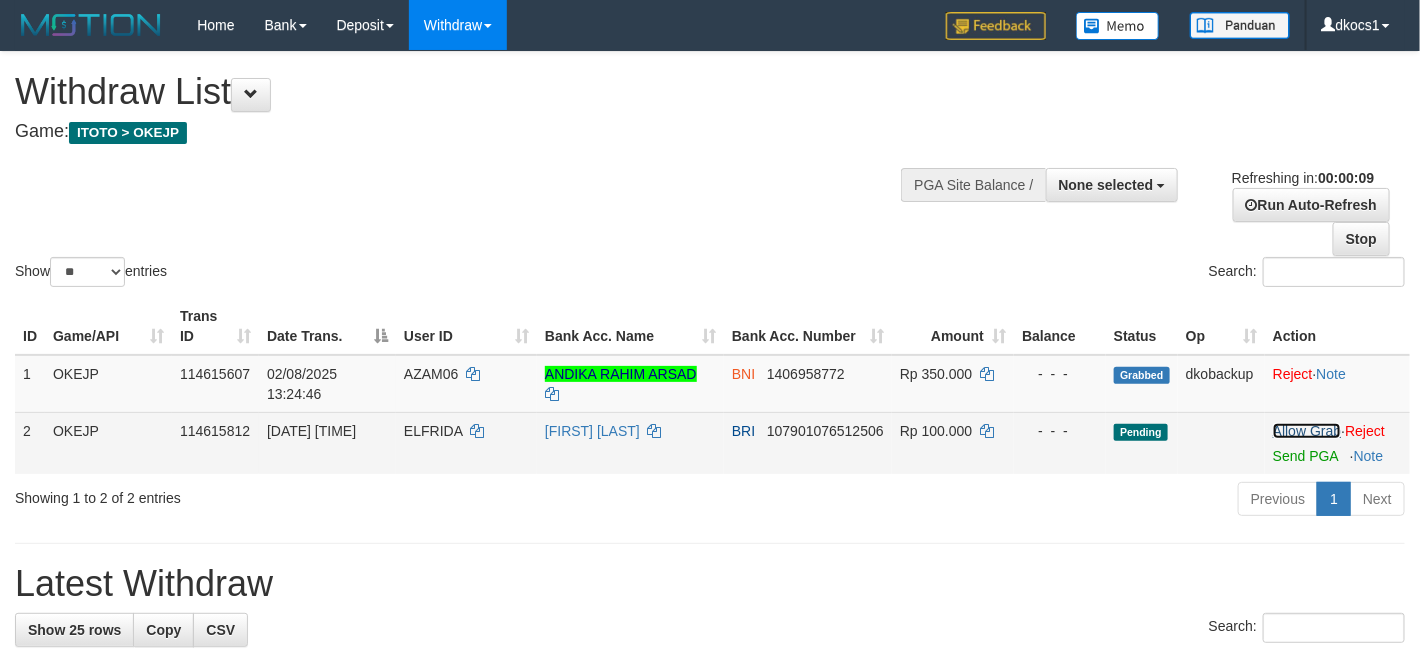click on "Allow Grab" at bounding box center [1307, 431] 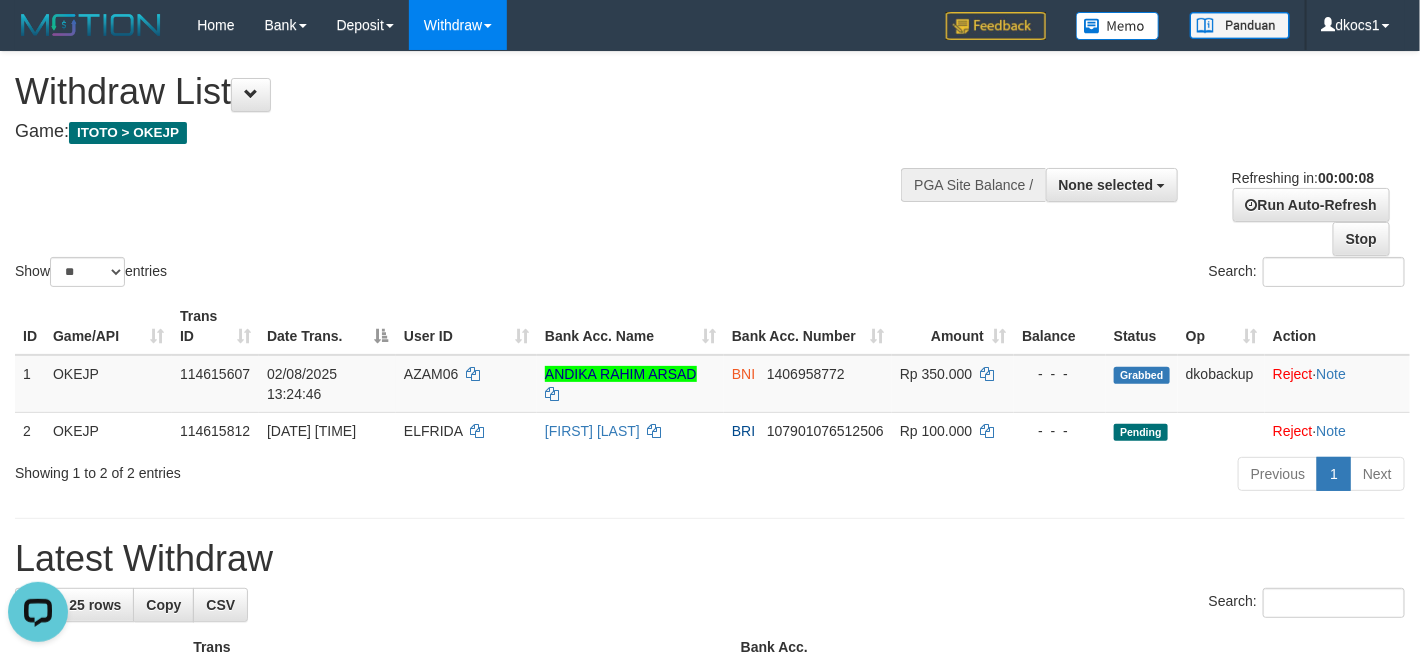 scroll, scrollTop: 0, scrollLeft: 0, axis: both 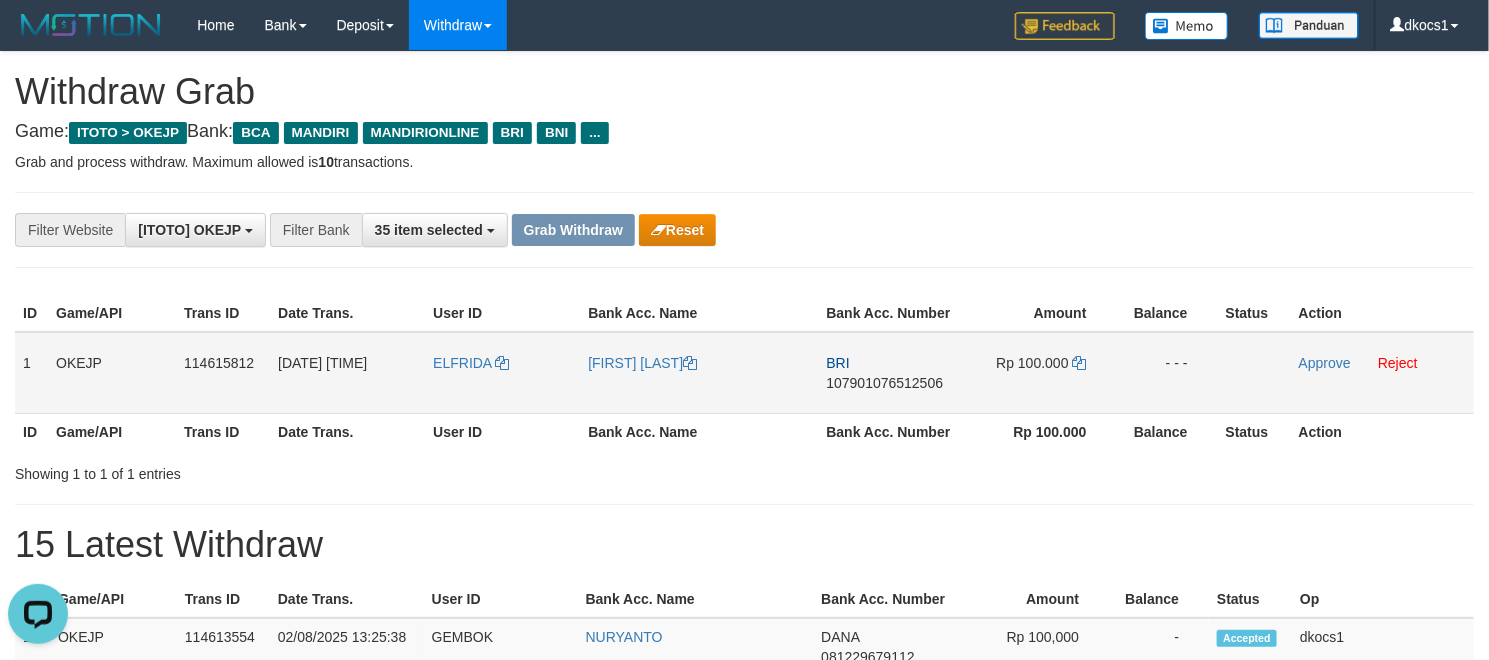 click on "ELFRIDA" at bounding box center [502, 373] 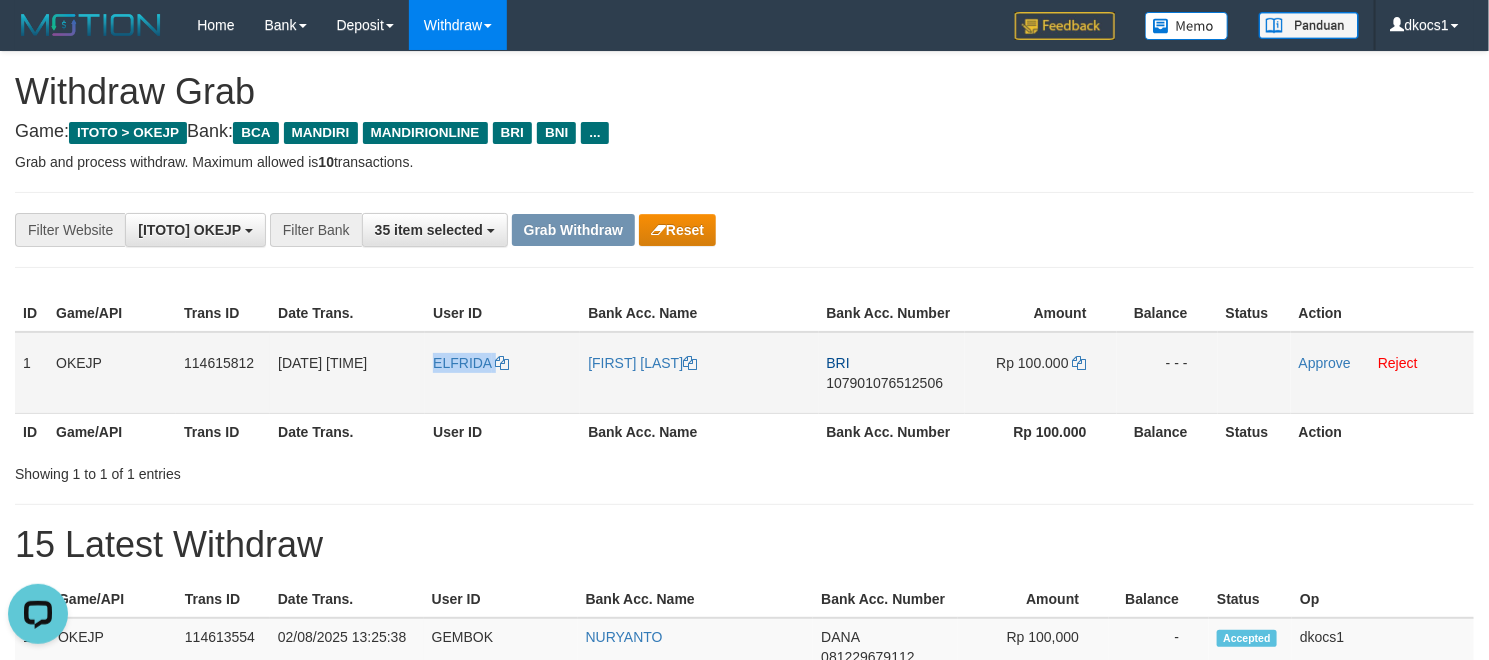 click on "ELFRIDA" at bounding box center (502, 373) 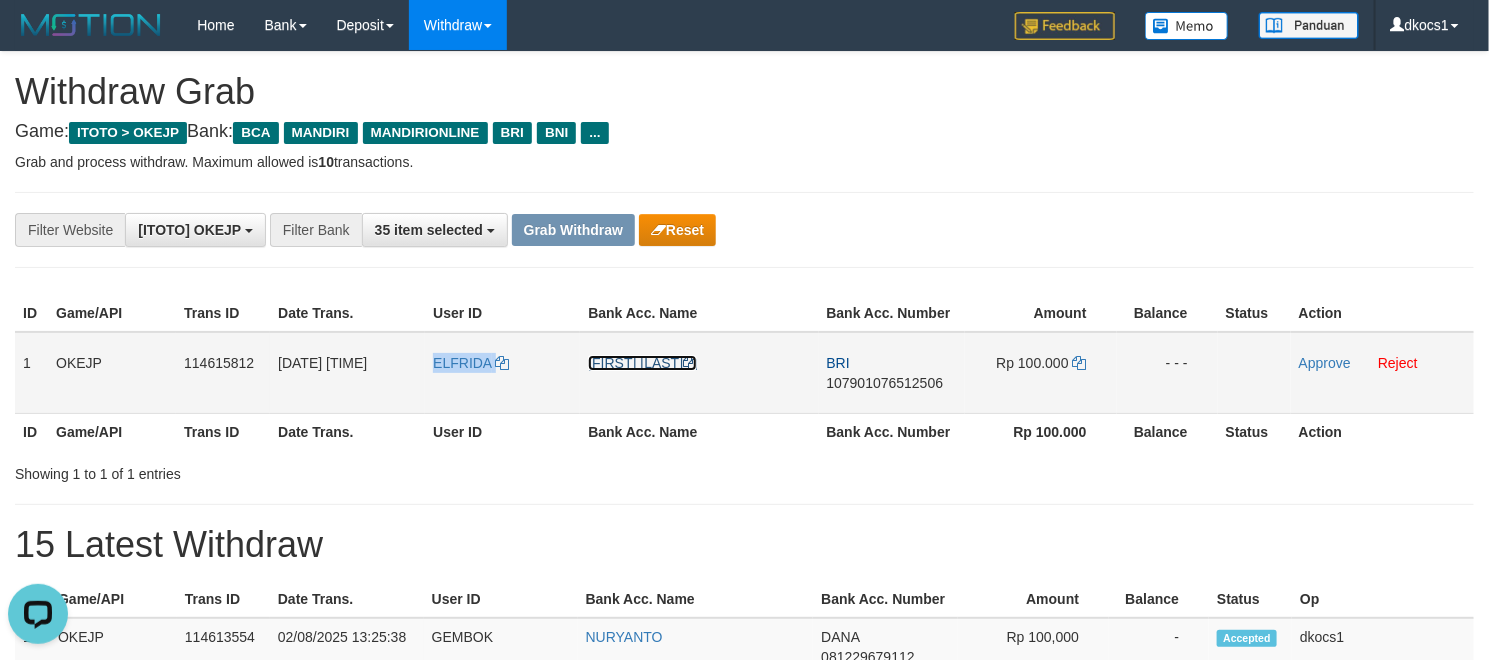 click on "[FIRST] [LAST]" at bounding box center [642, 363] 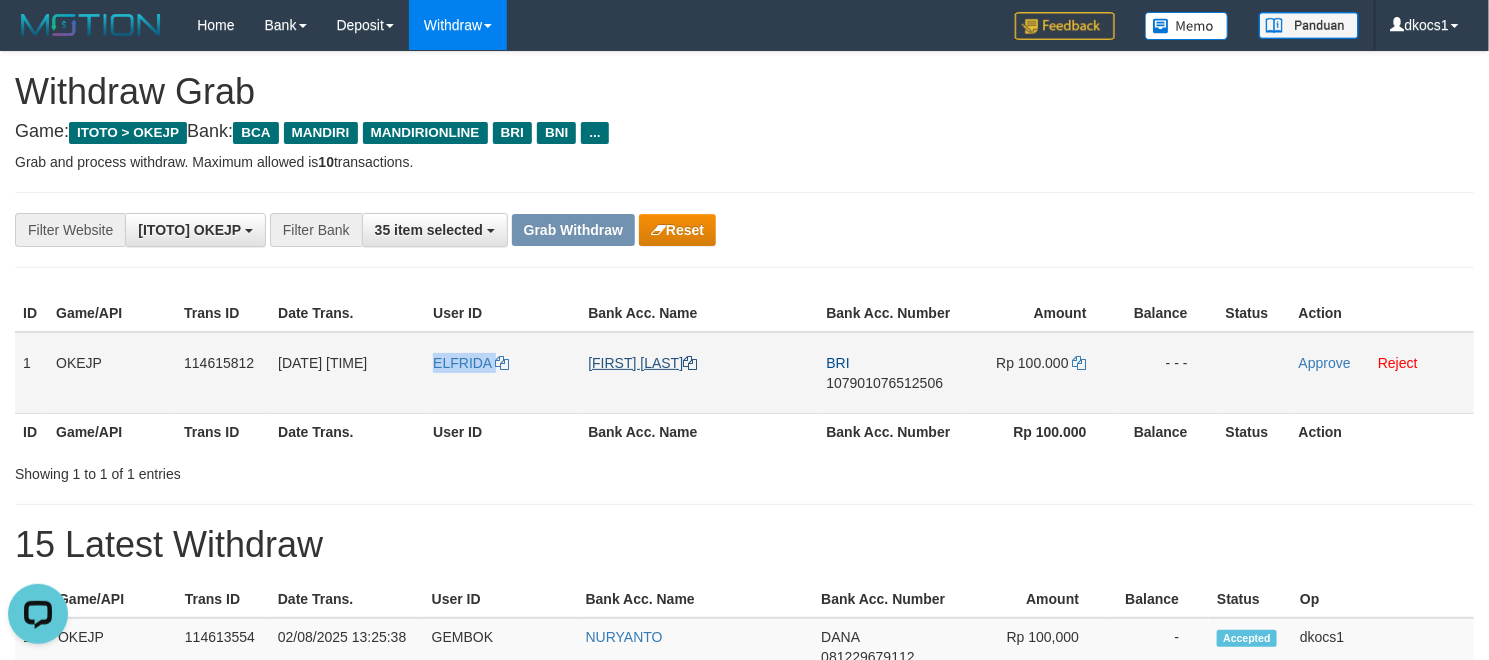 copy on "ELFRIDA" 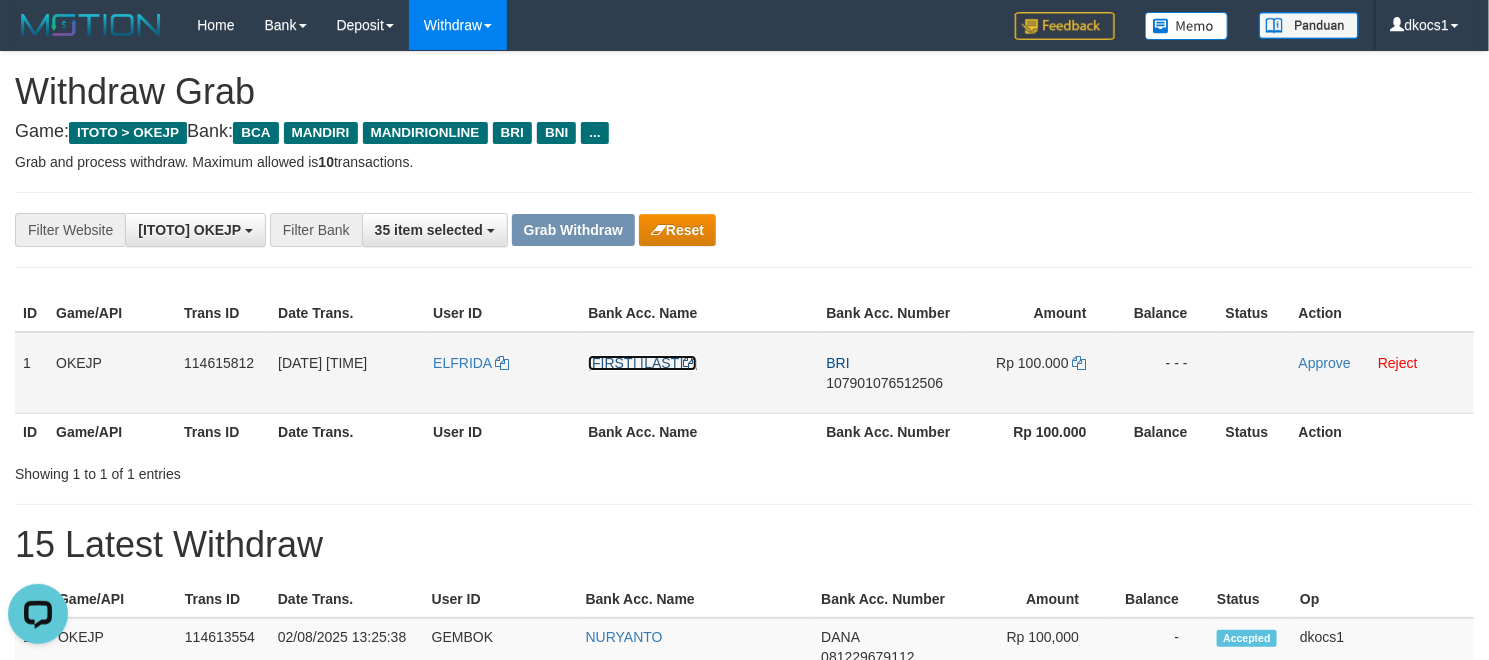 click on "[FIRST] [LAST]" at bounding box center [642, 363] 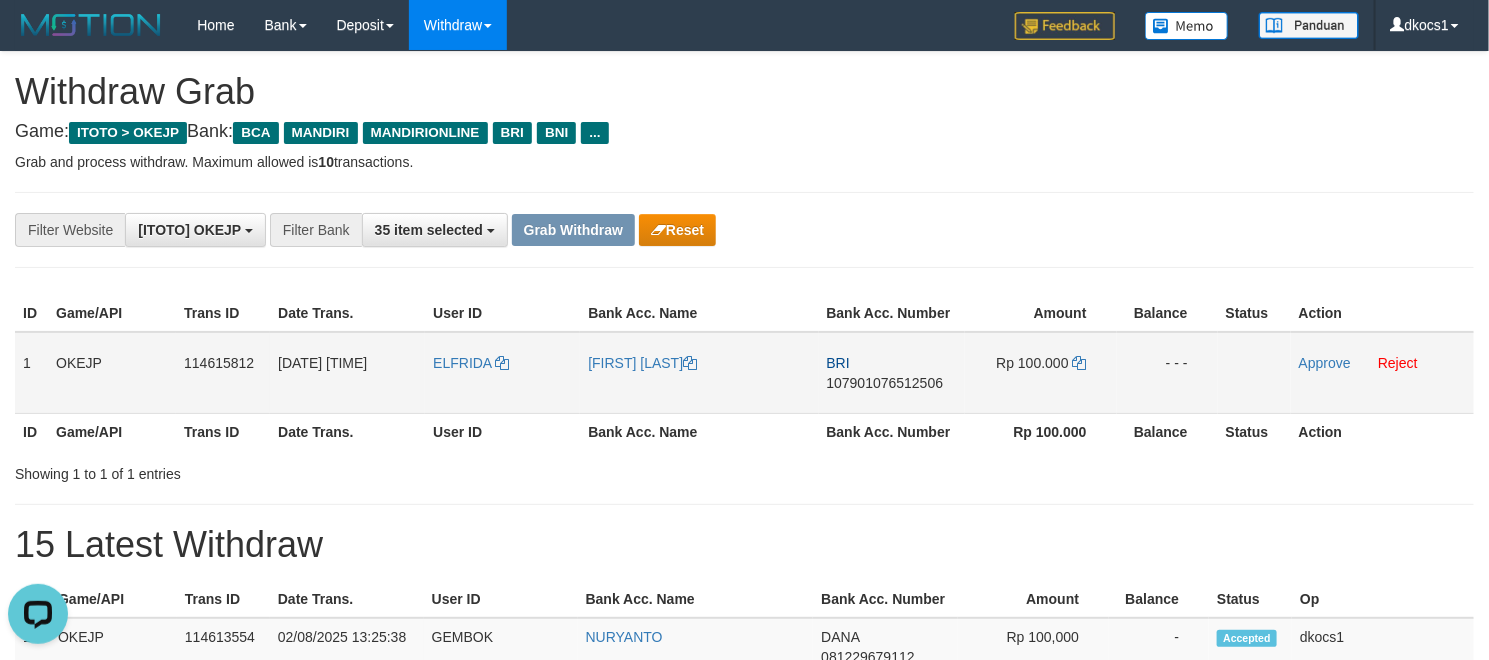 click on "BRI
[ACCOUNT]" at bounding box center (892, 373) 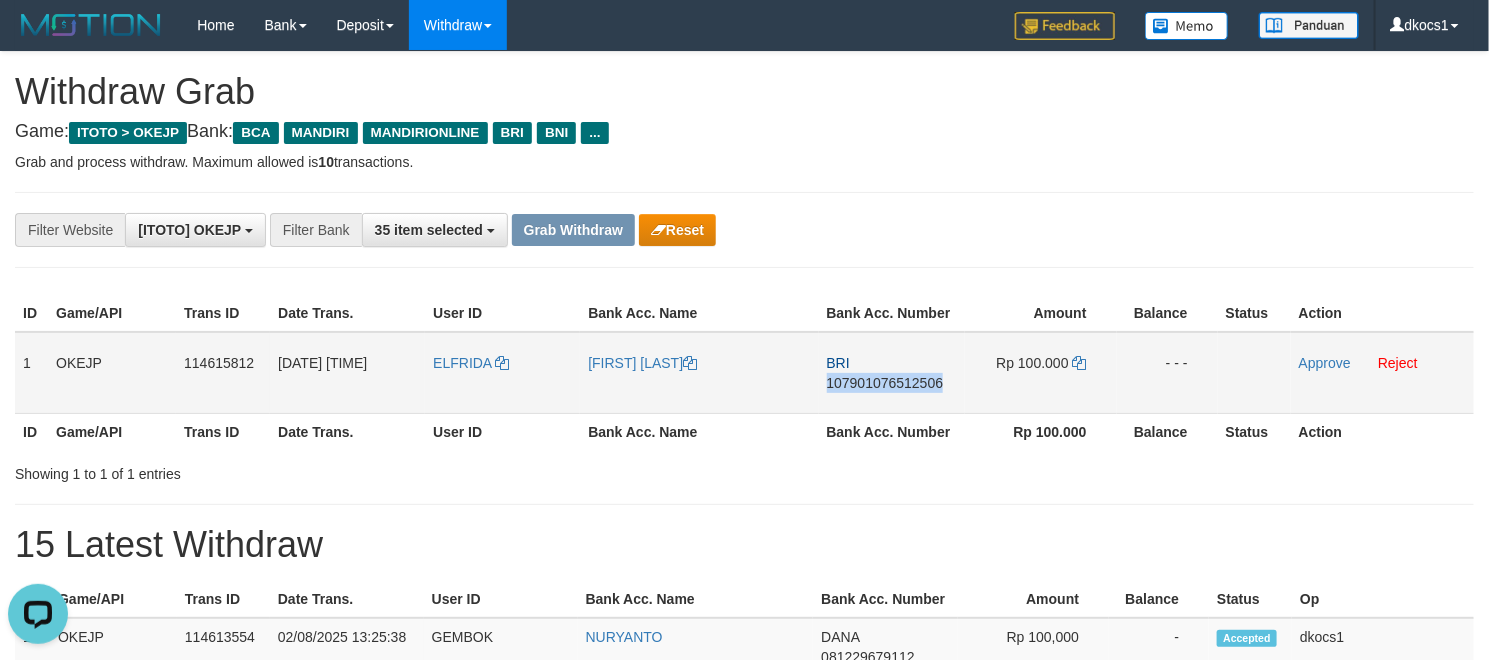 click on "BRI
[ACCOUNT]" at bounding box center [892, 373] 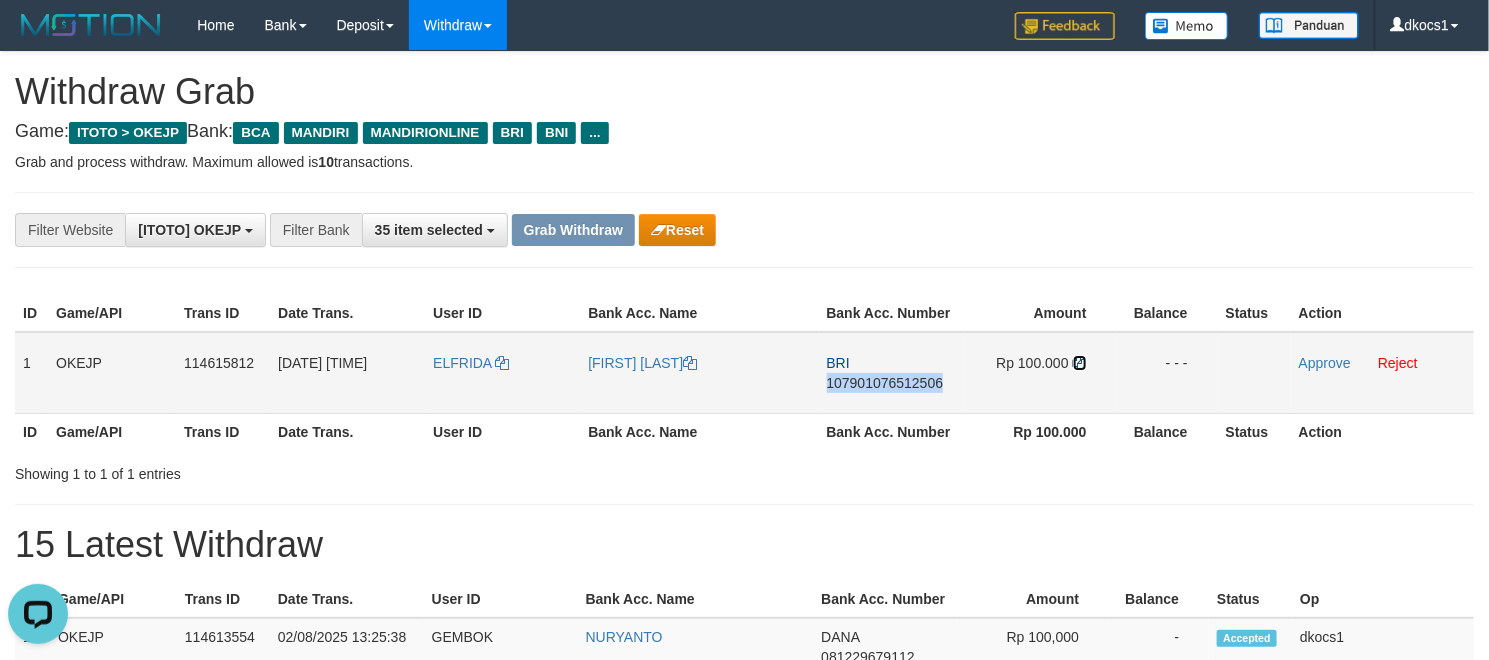click at bounding box center (1080, 363) 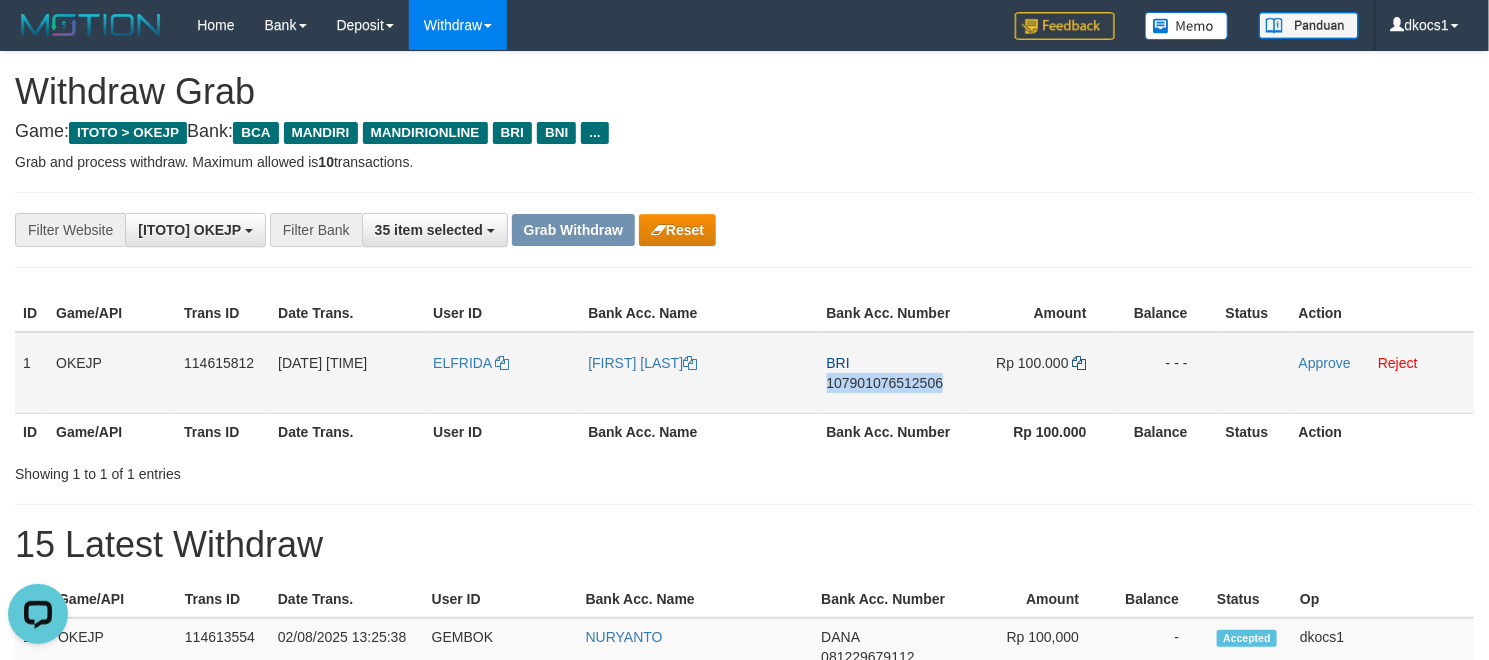 copy on "107901076512506" 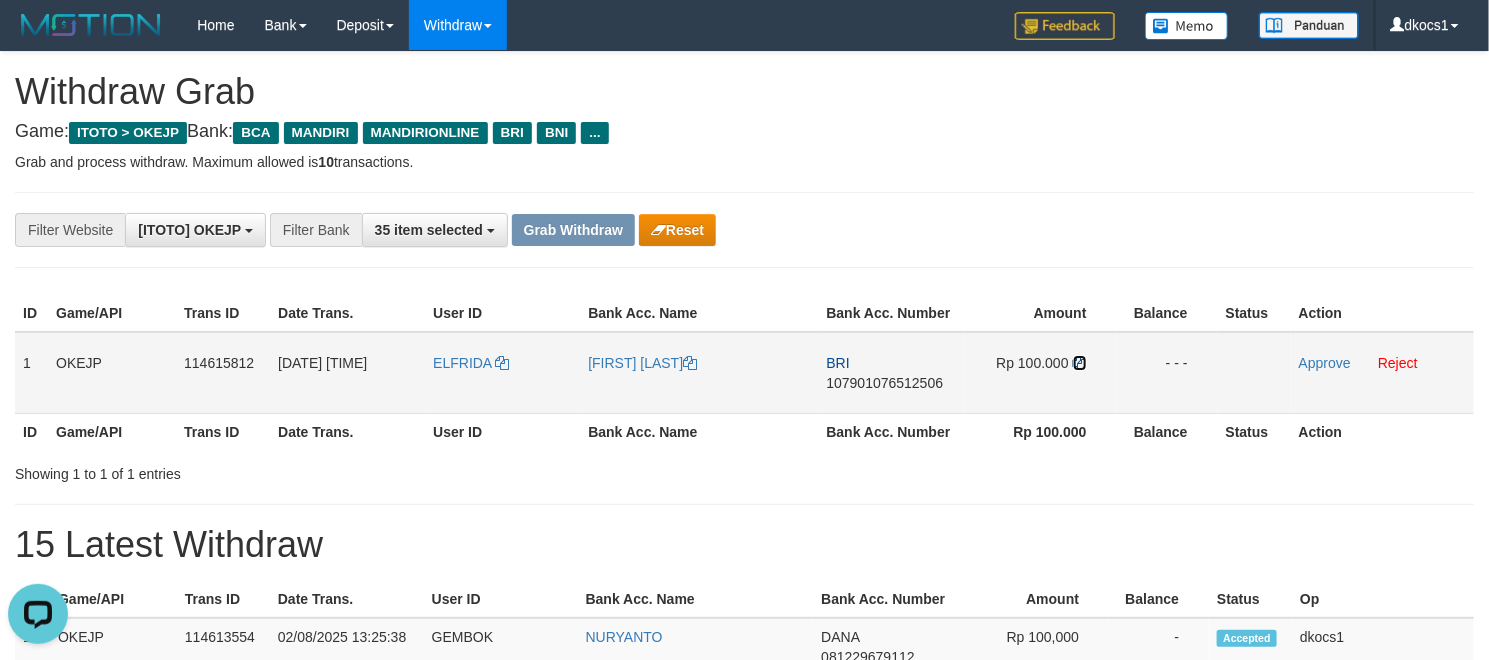 click at bounding box center (1080, 363) 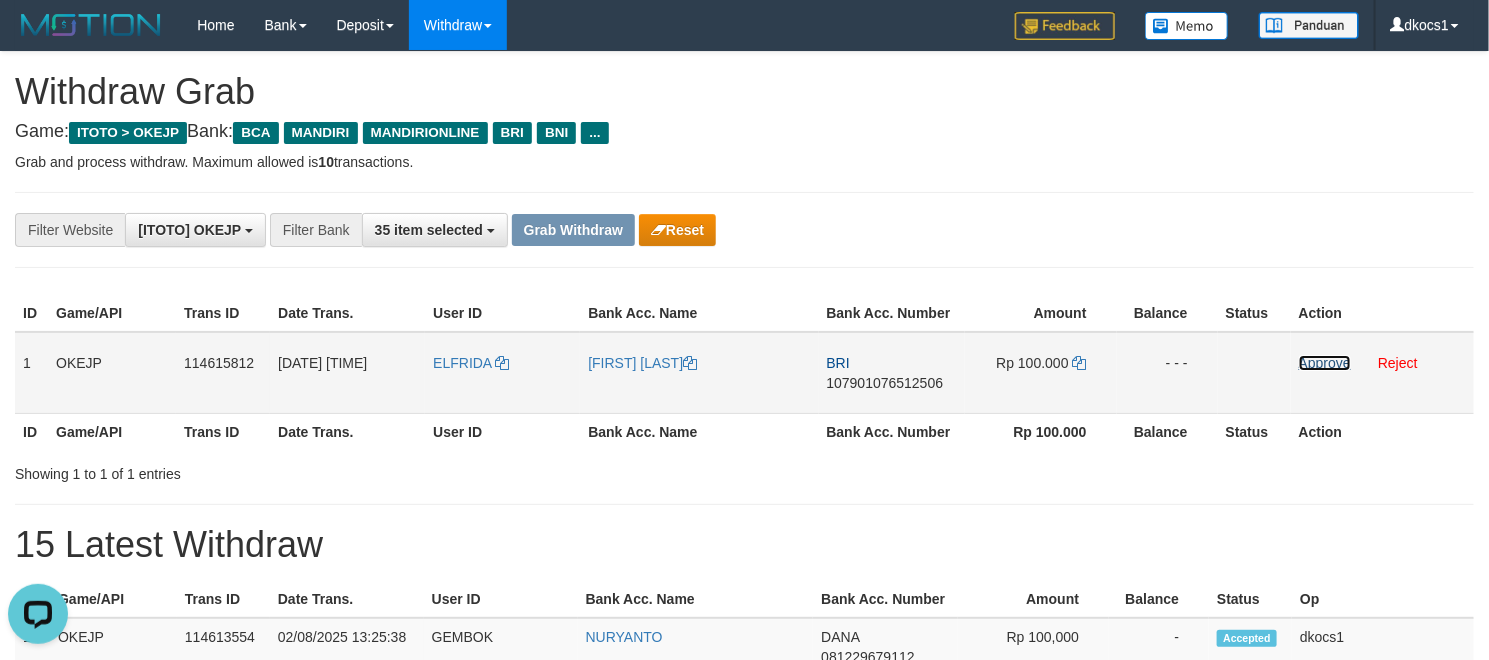 click on "Approve" at bounding box center [1325, 363] 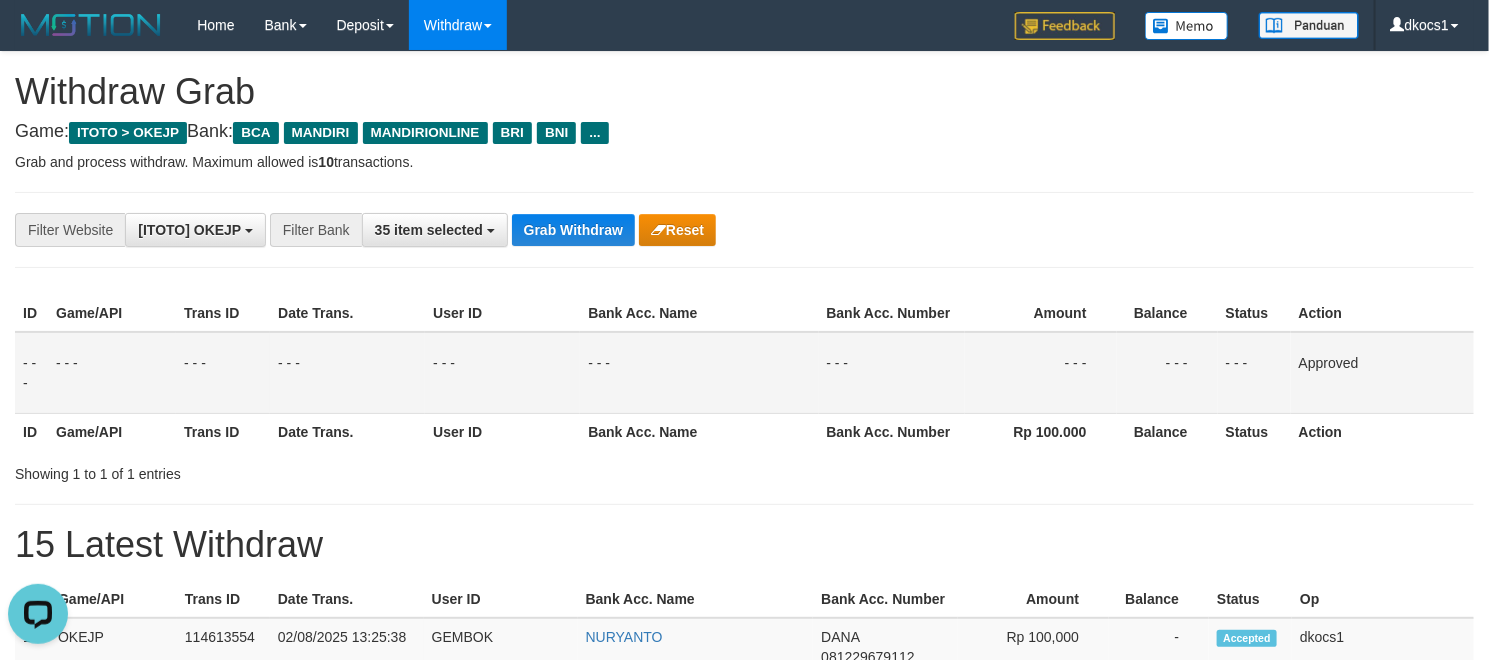 click at bounding box center (744, 192) 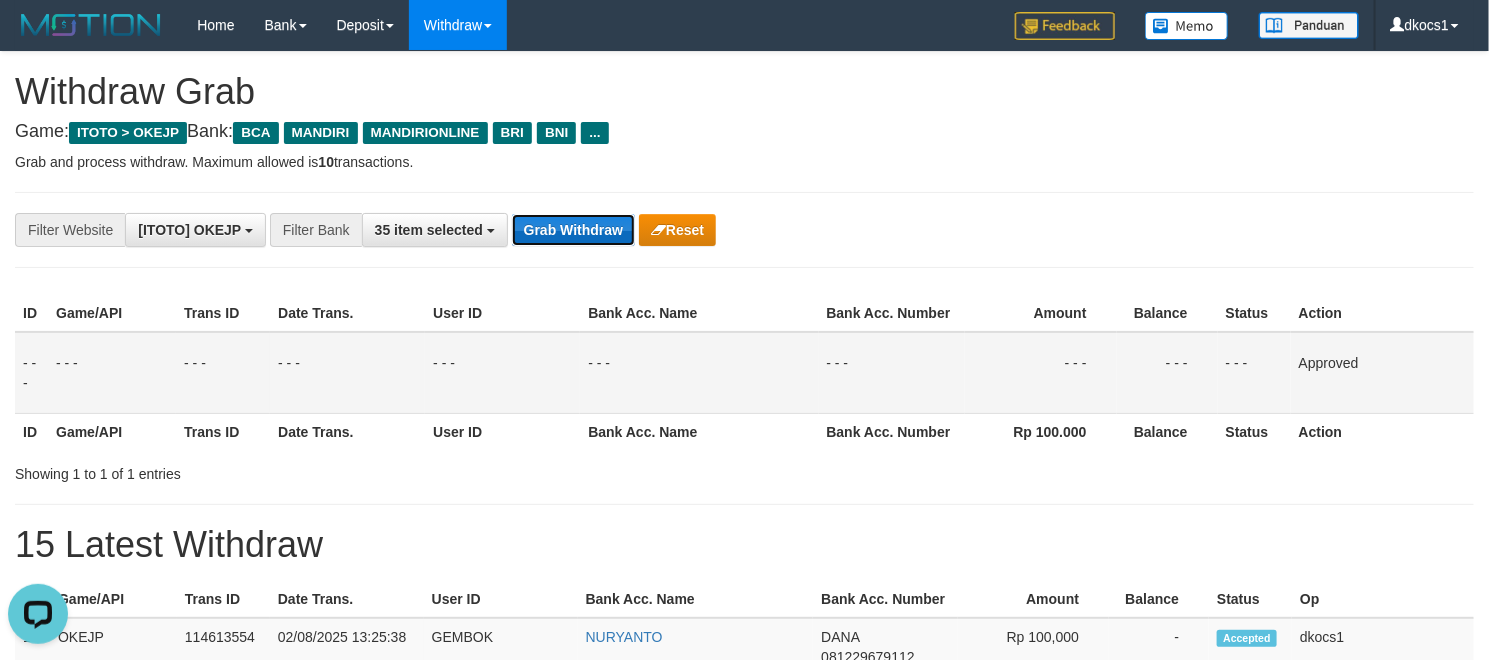 click on "Grab Withdraw" at bounding box center (573, 230) 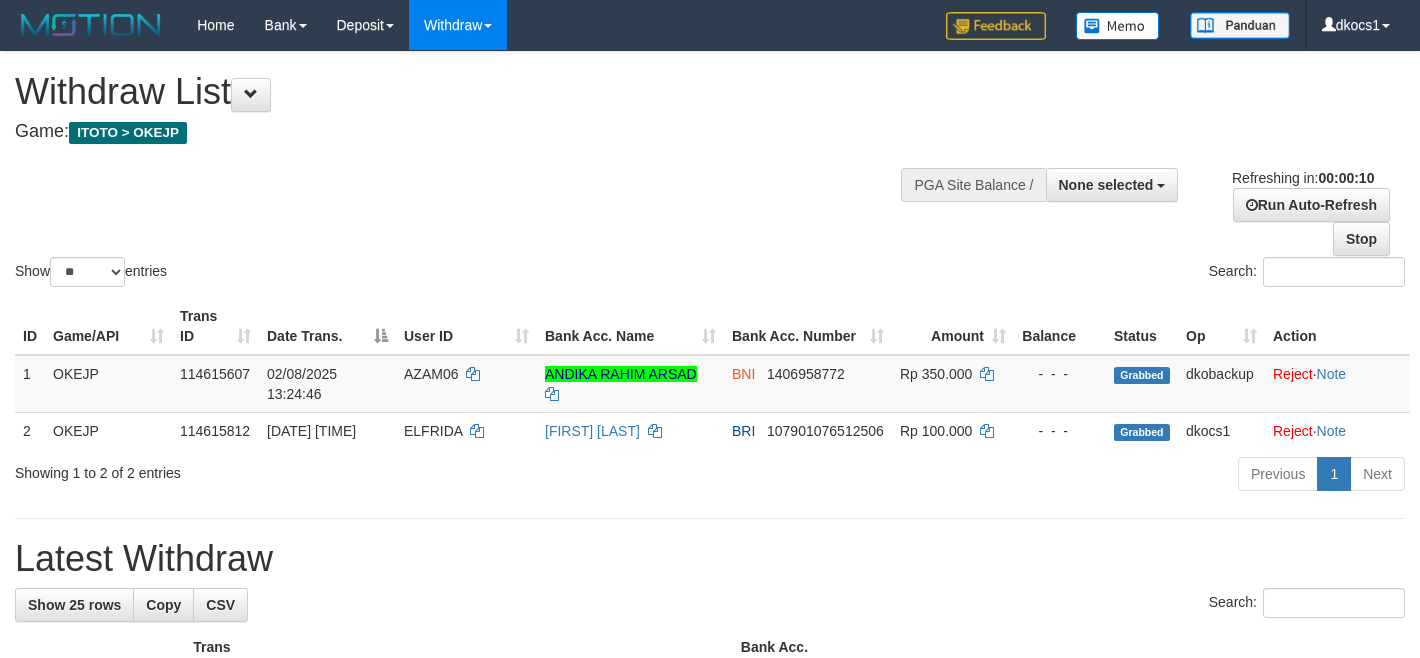 select 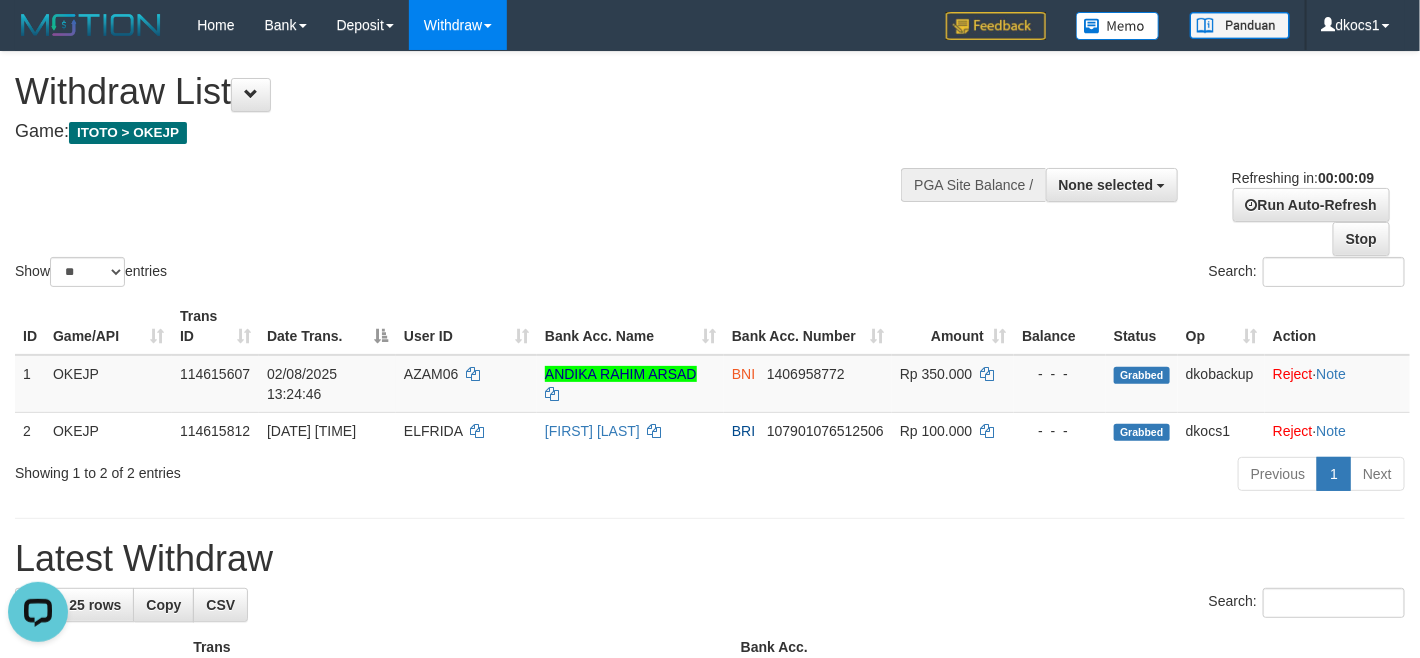 scroll, scrollTop: 0, scrollLeft: 0, axis: both 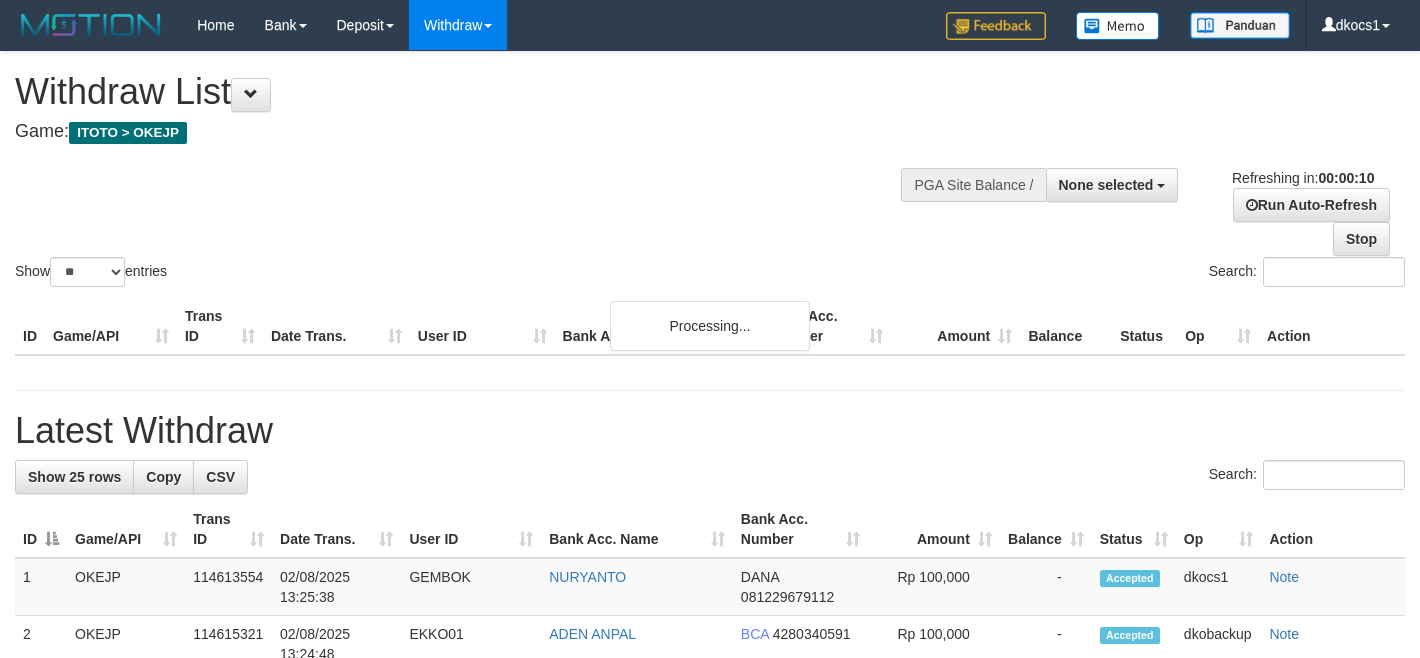 select 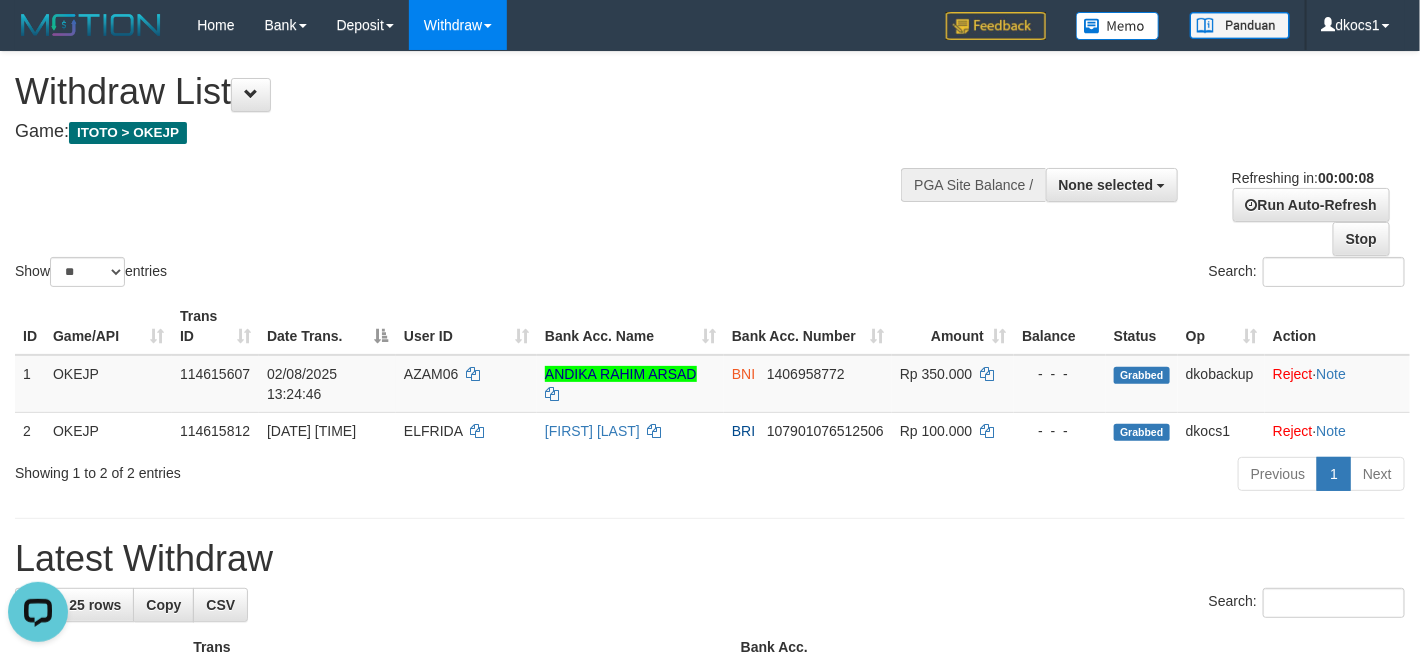 scroll, scrollTop: 0, scrollLeft: 0, axis: both 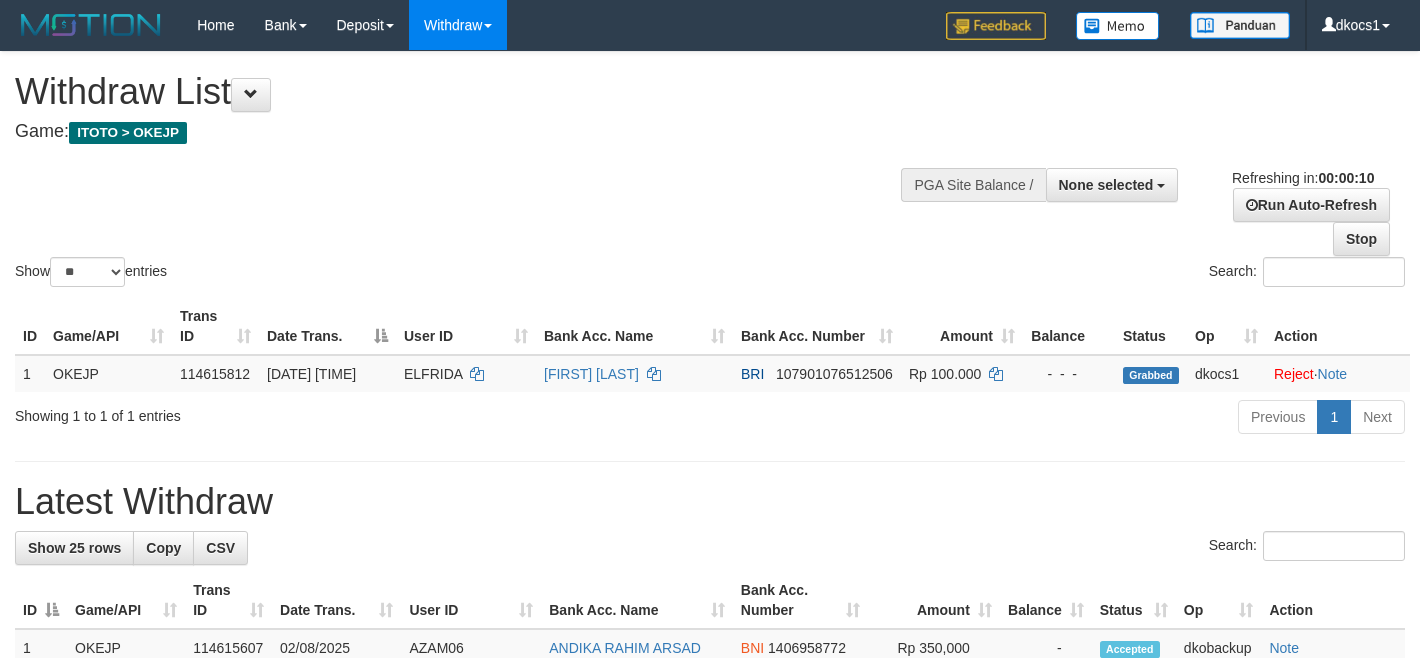 select 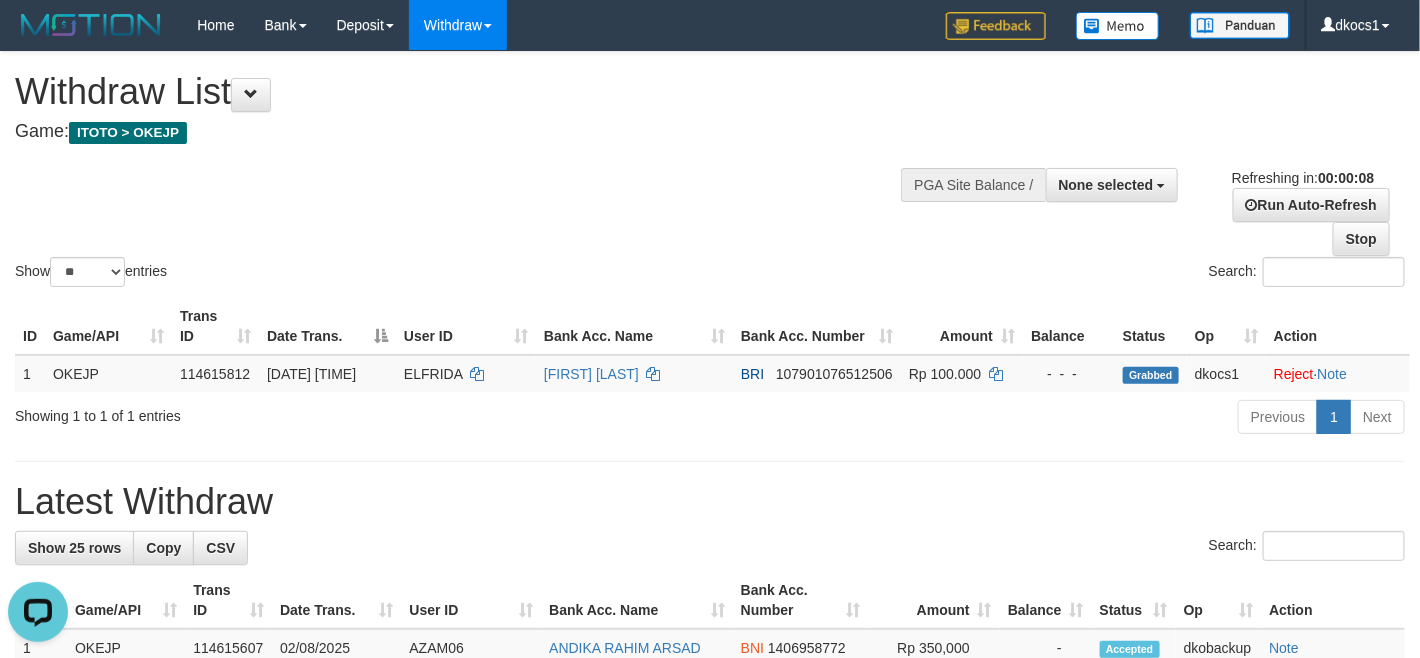 scroll, scrollTop: 0, scrollLeft: 0, axis: both 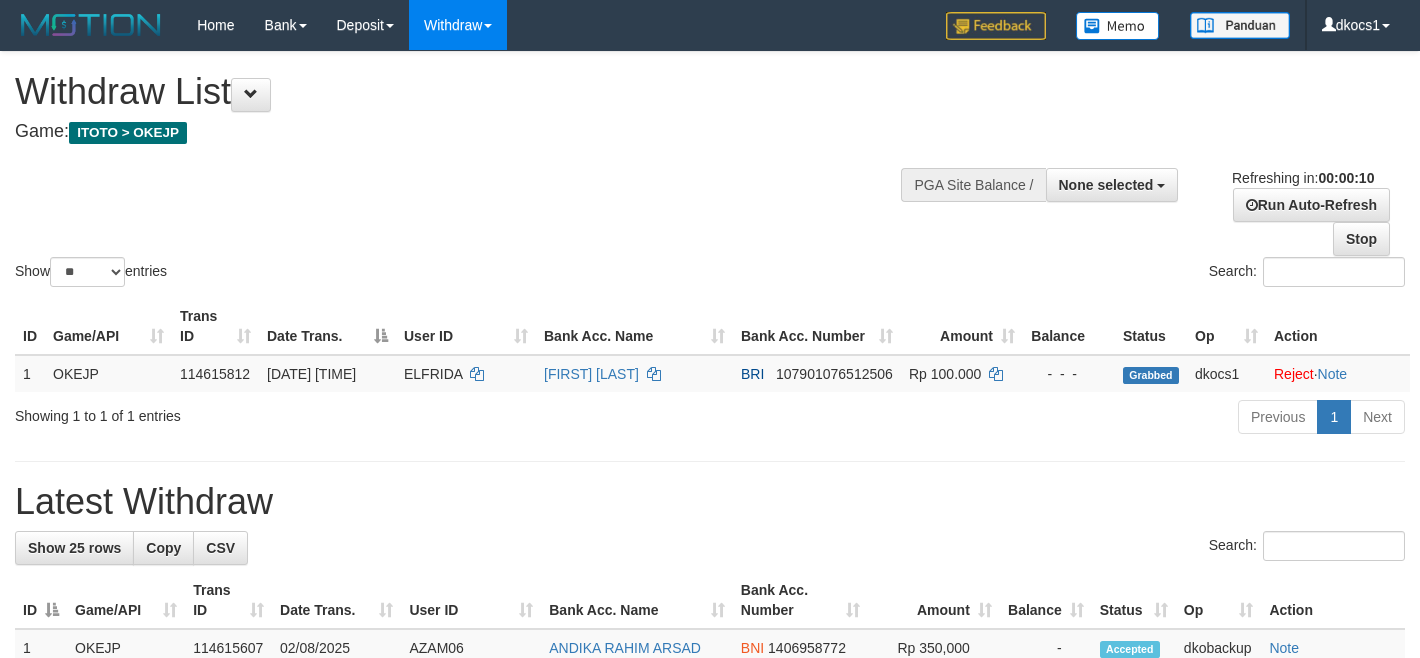 select 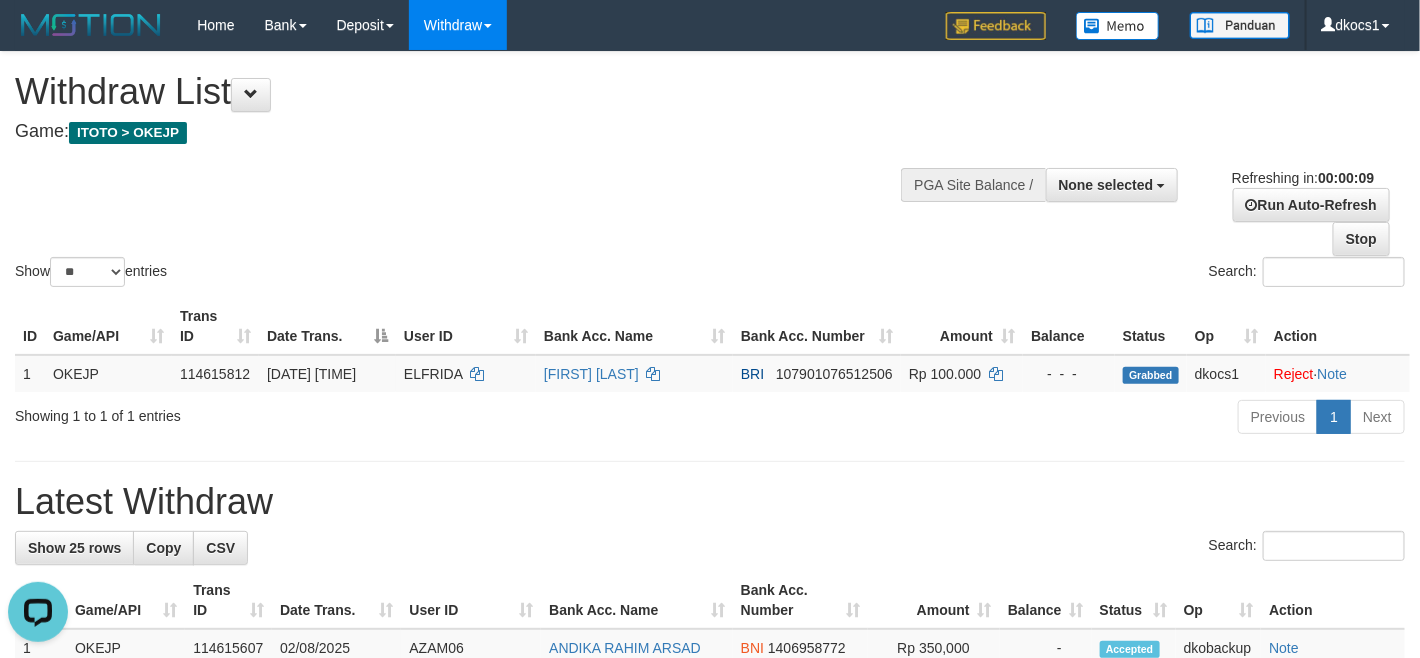 scroll, scrollTop: 0, scrollLeft: 0, axis: both 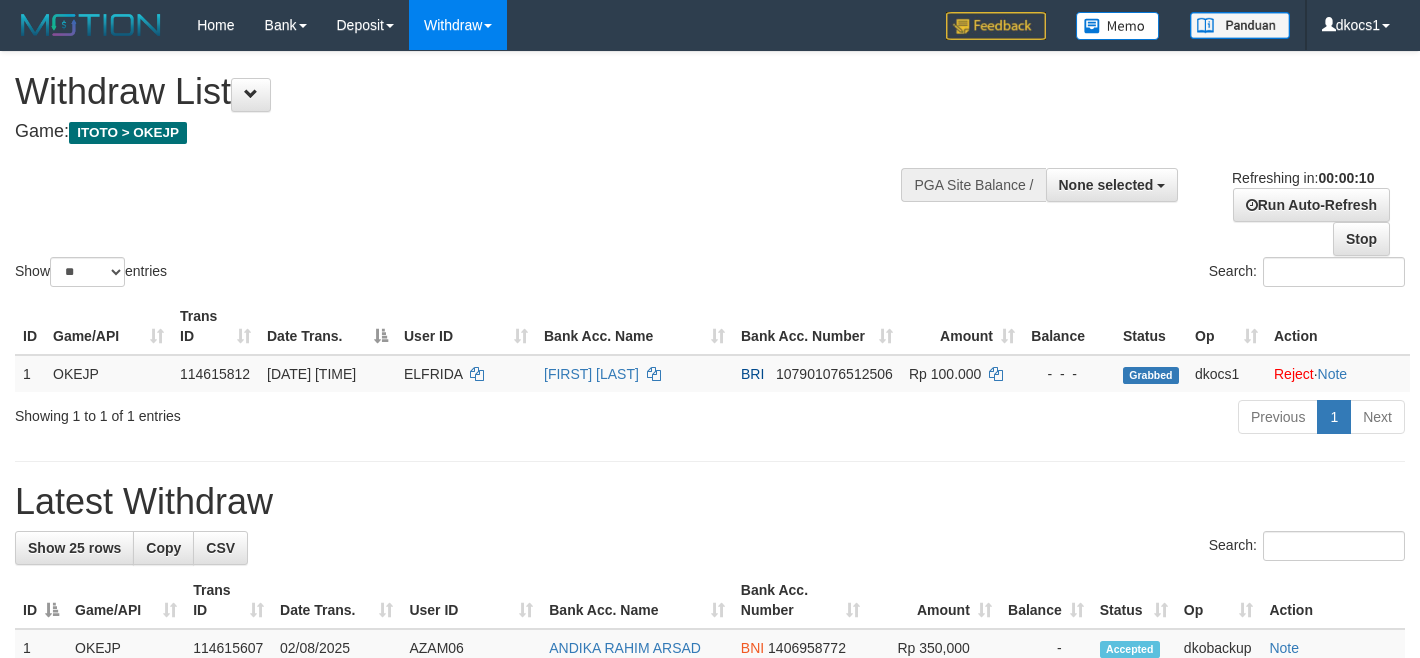 select 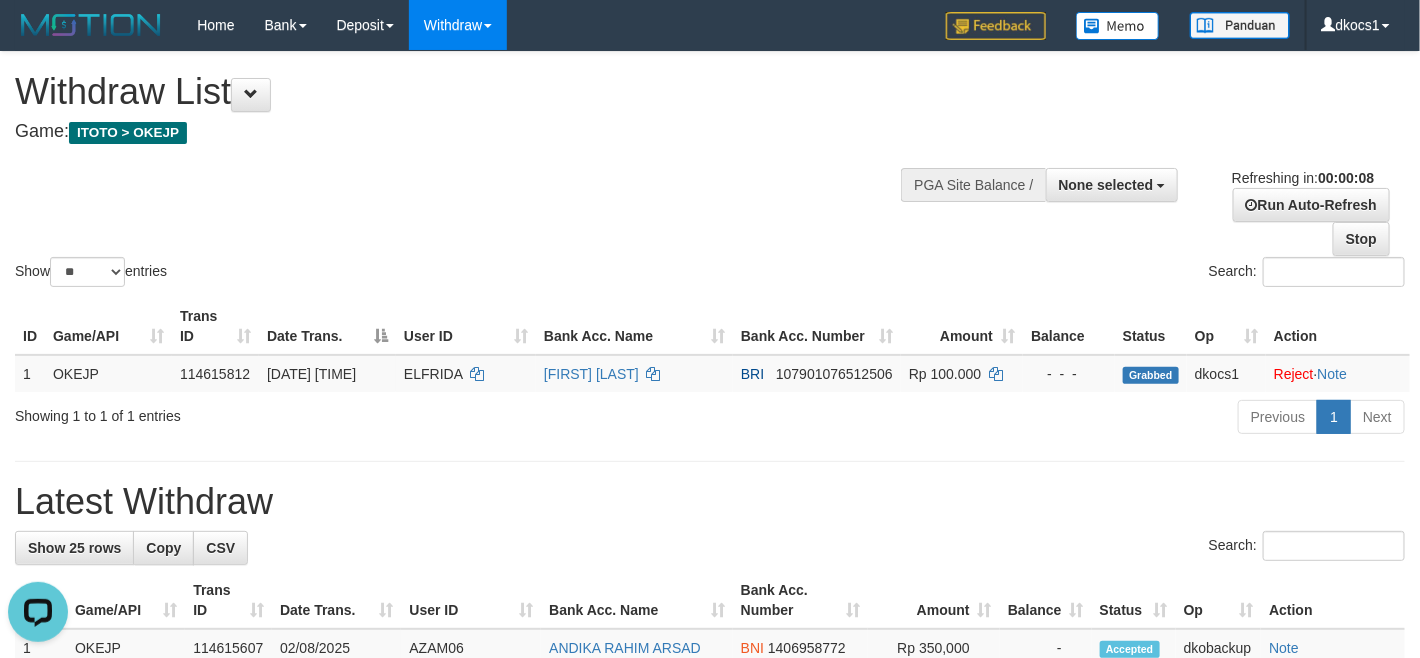 scroll, scrollTop: 0, scrollLeft: 0, axis: both 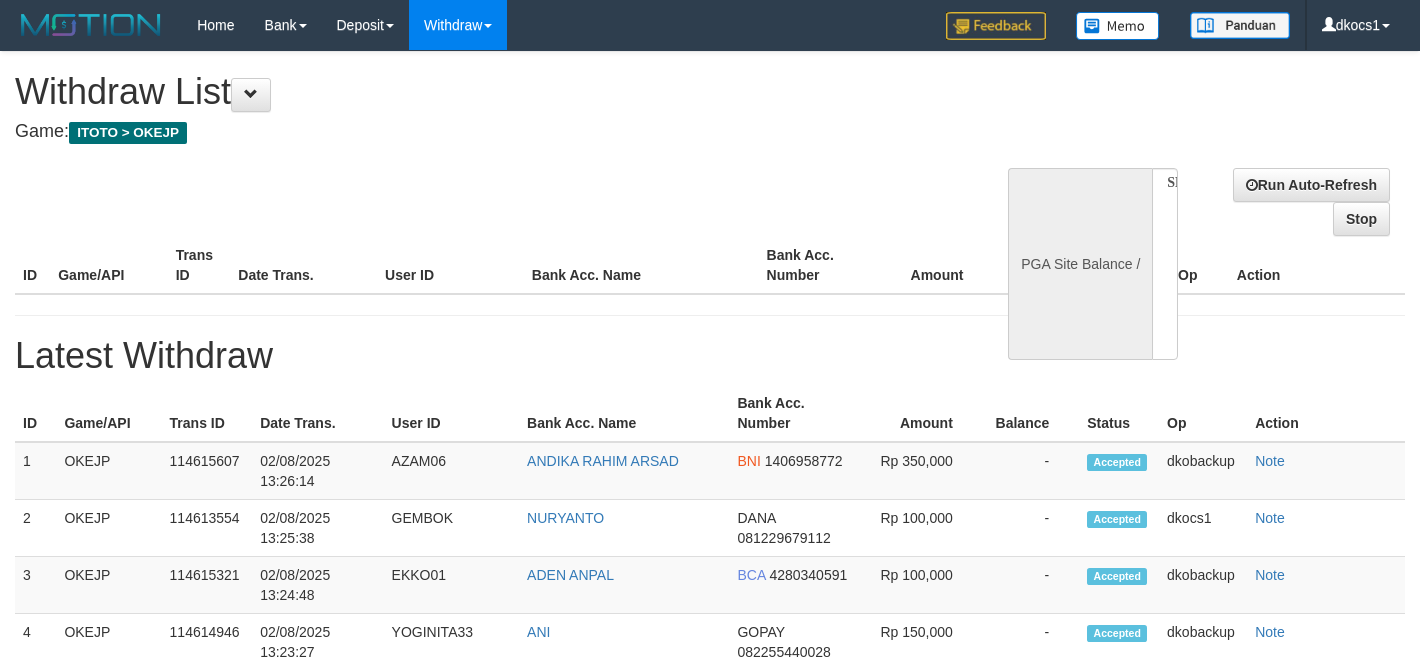 select 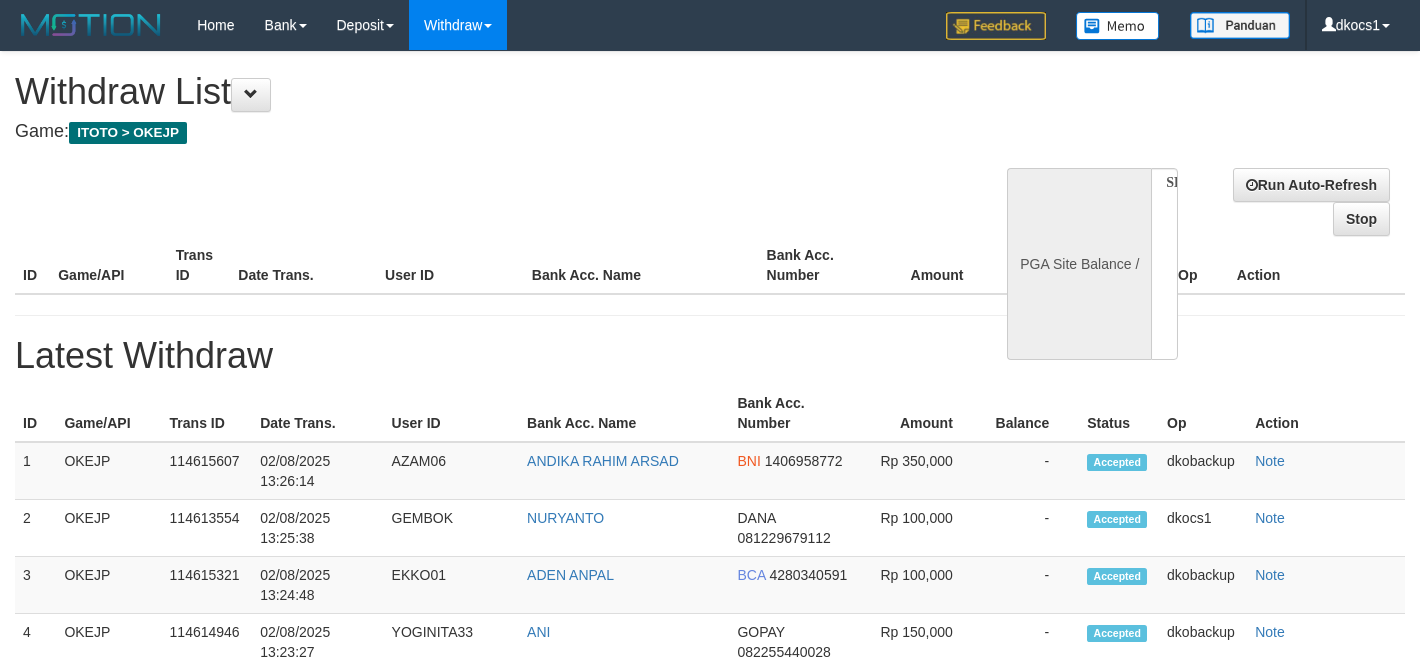 scroll, scrollTop: 0, scrollLeft: 0, axis: both 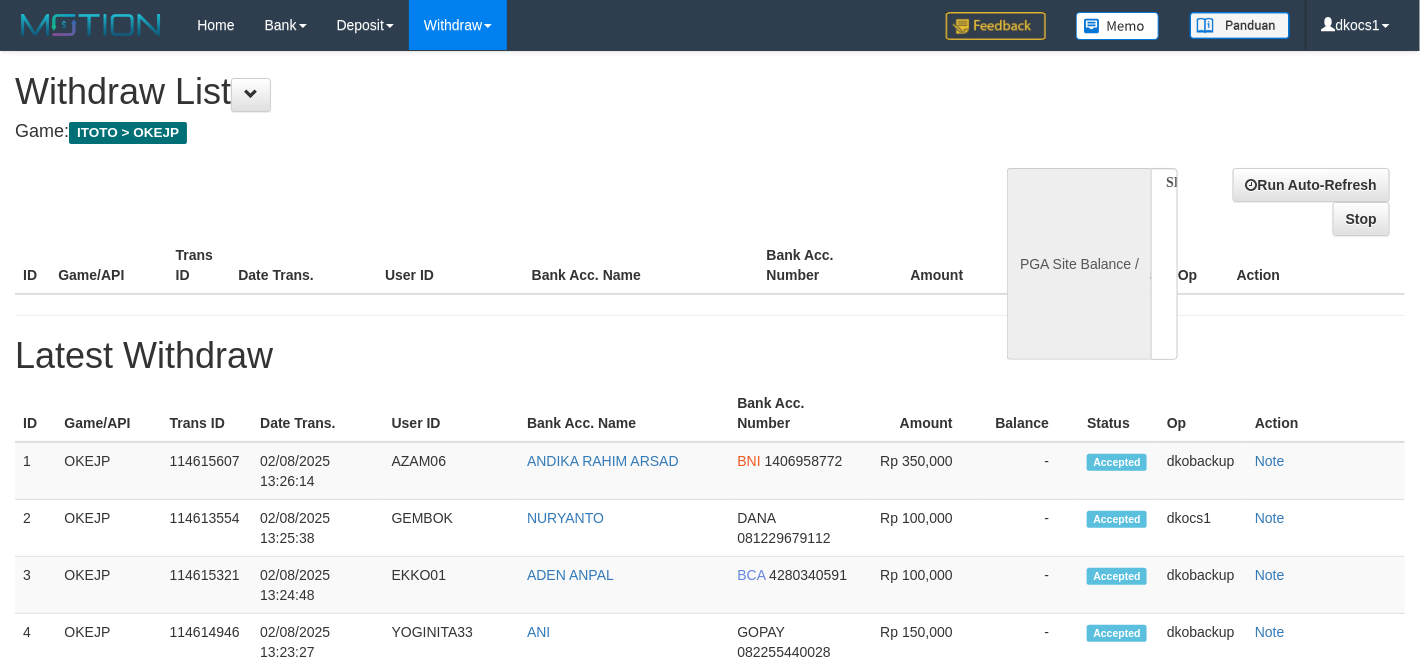 select on "**" 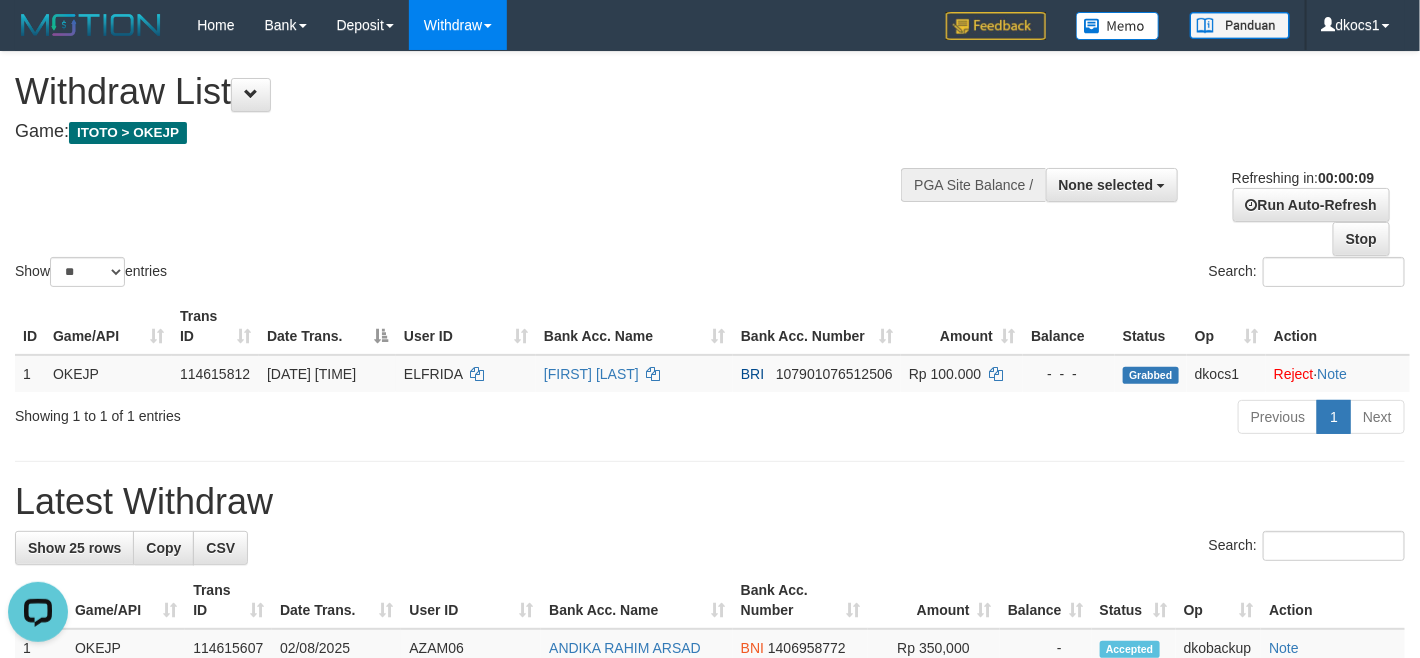 scroll, scrollTop: 0, scrollLeft: 0, axis: both 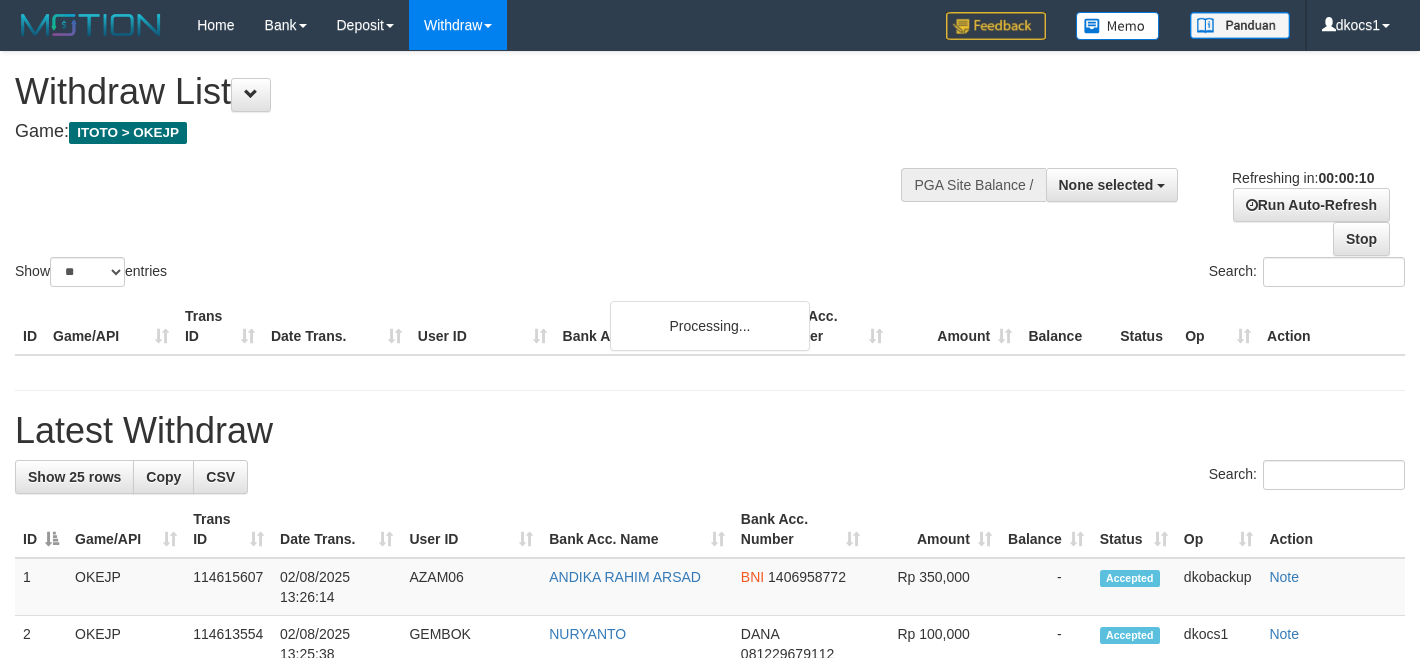 select 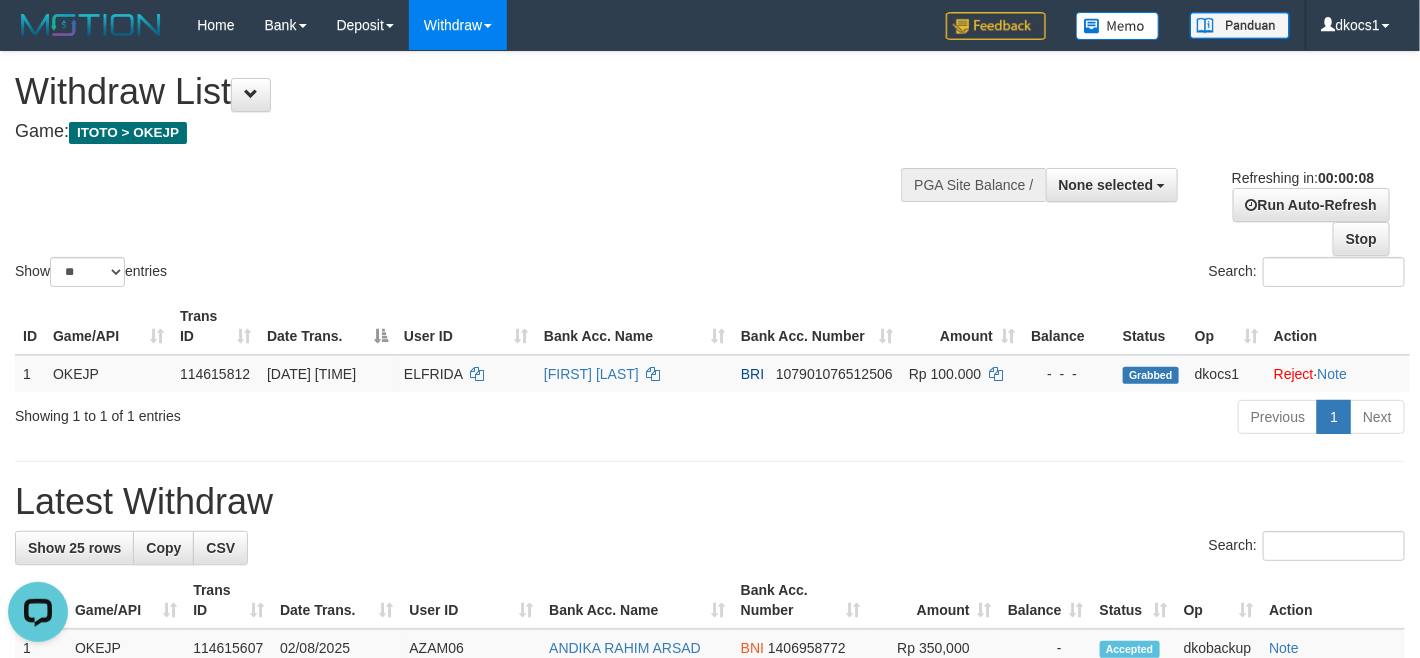 scroll, scrollTop: 0, scrollLeft: 0, axis: both 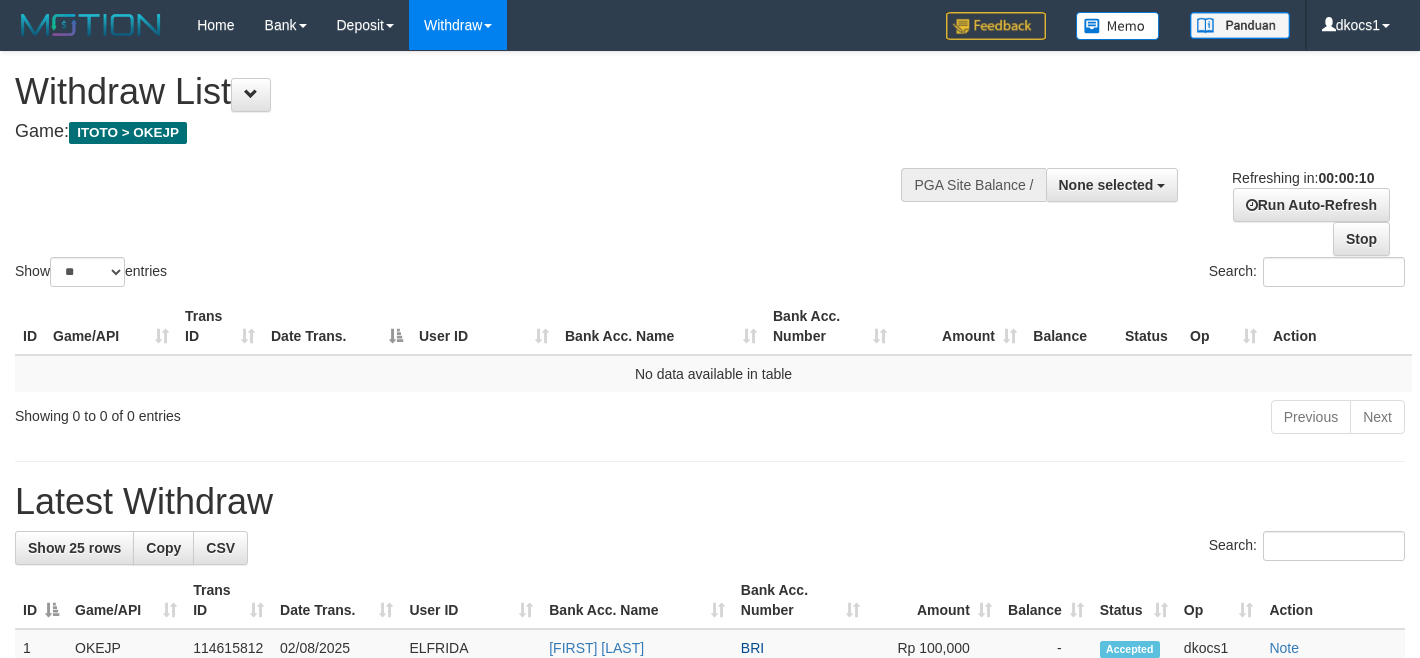 select 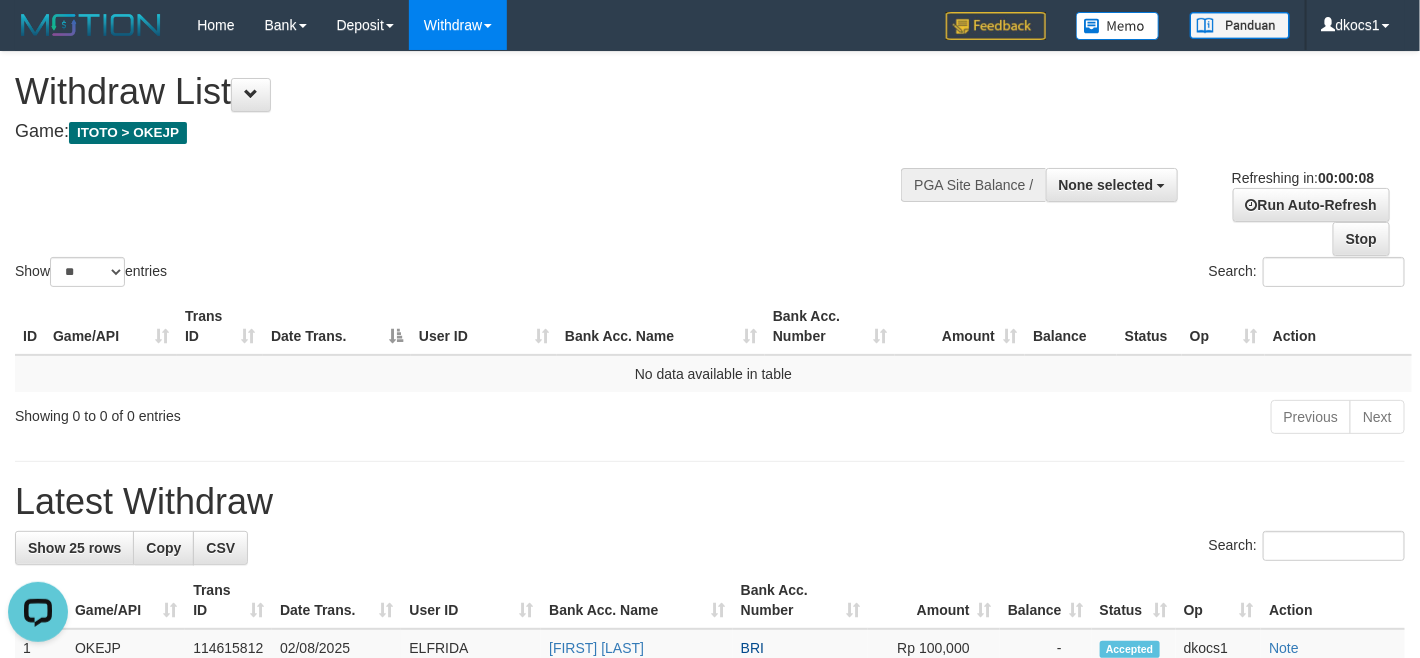scroll, scrollTop: 0, scrollLeft: 0, axis: both 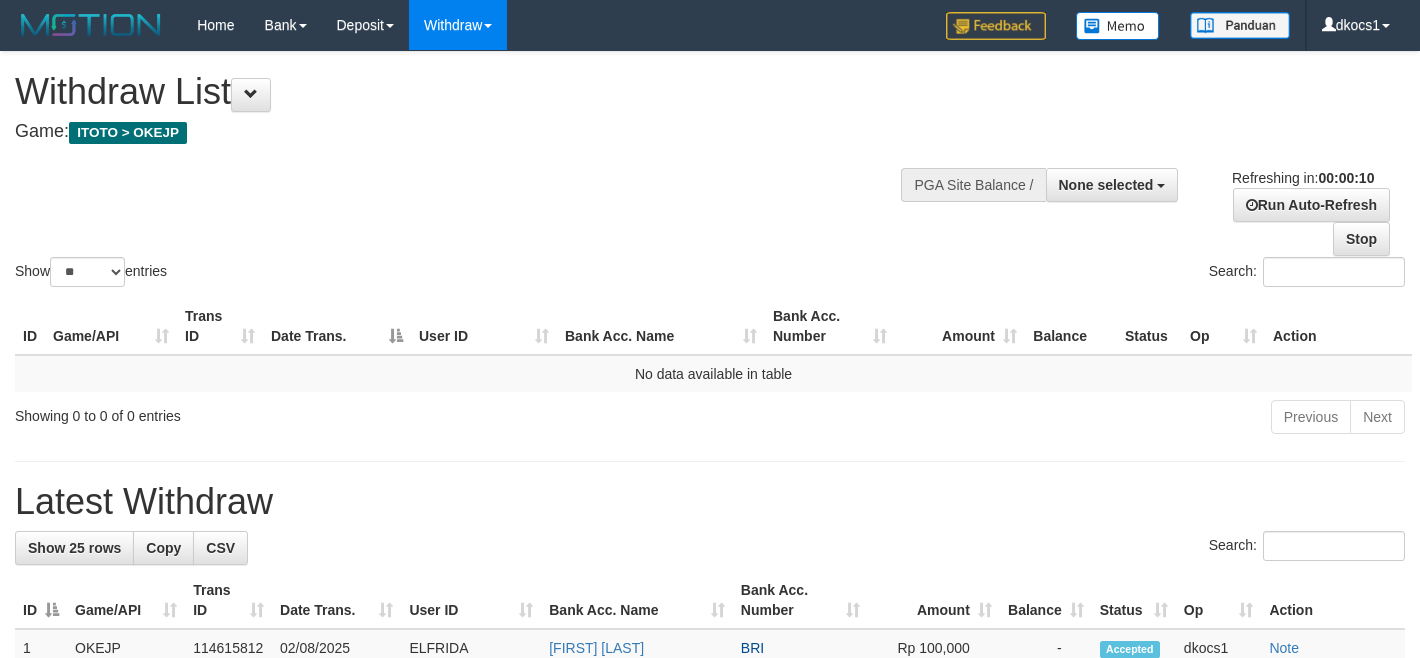 select 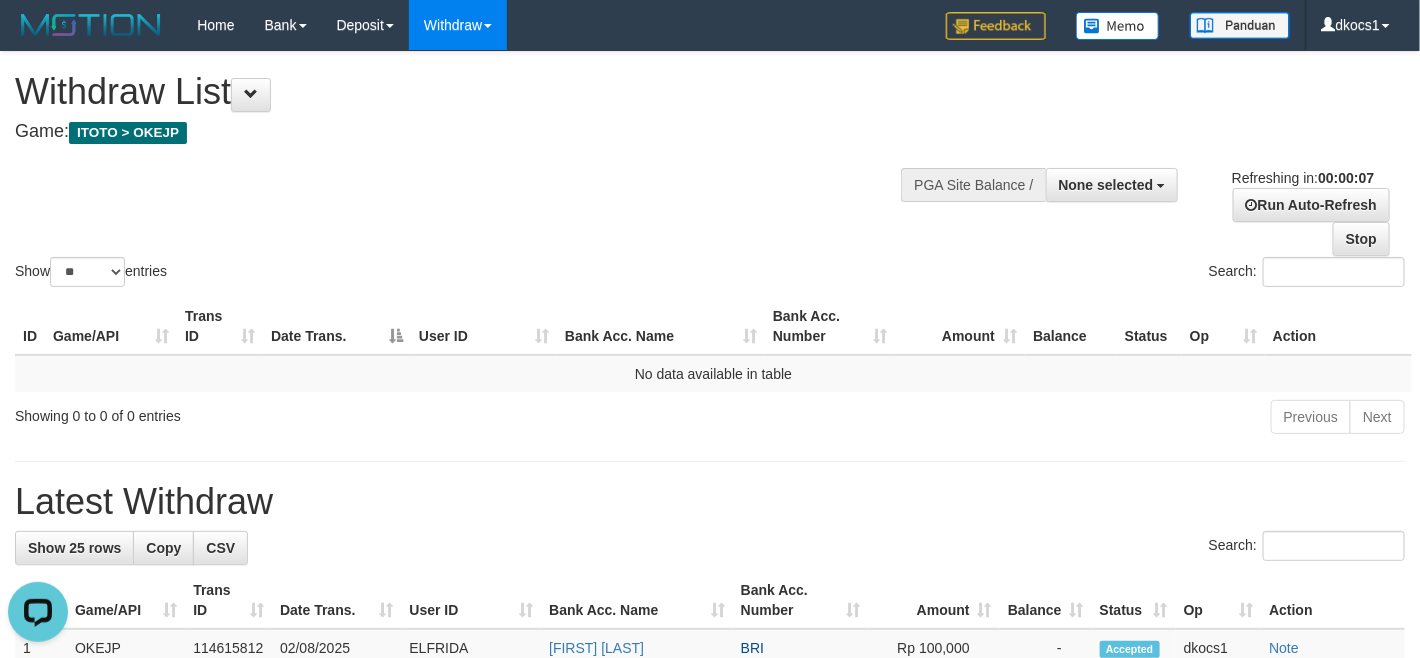scroll, scrollTop: 0, scrollLeft: 0, axis: both 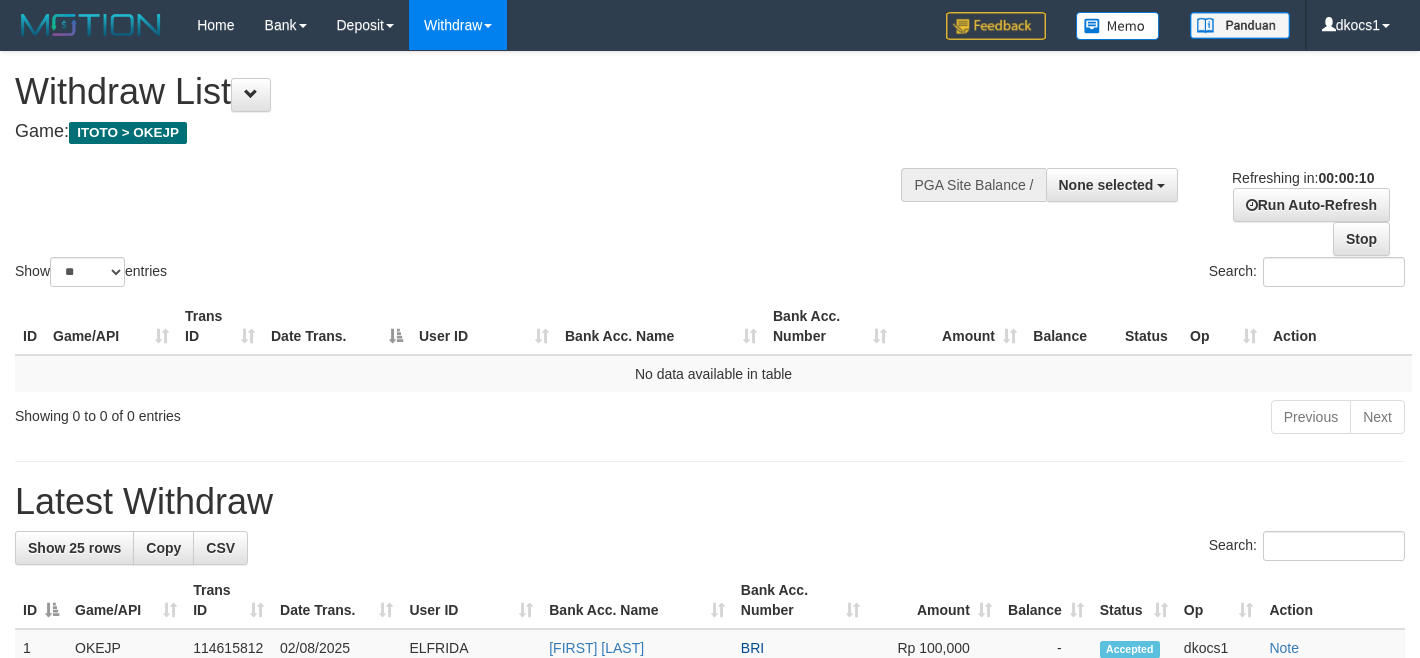 select 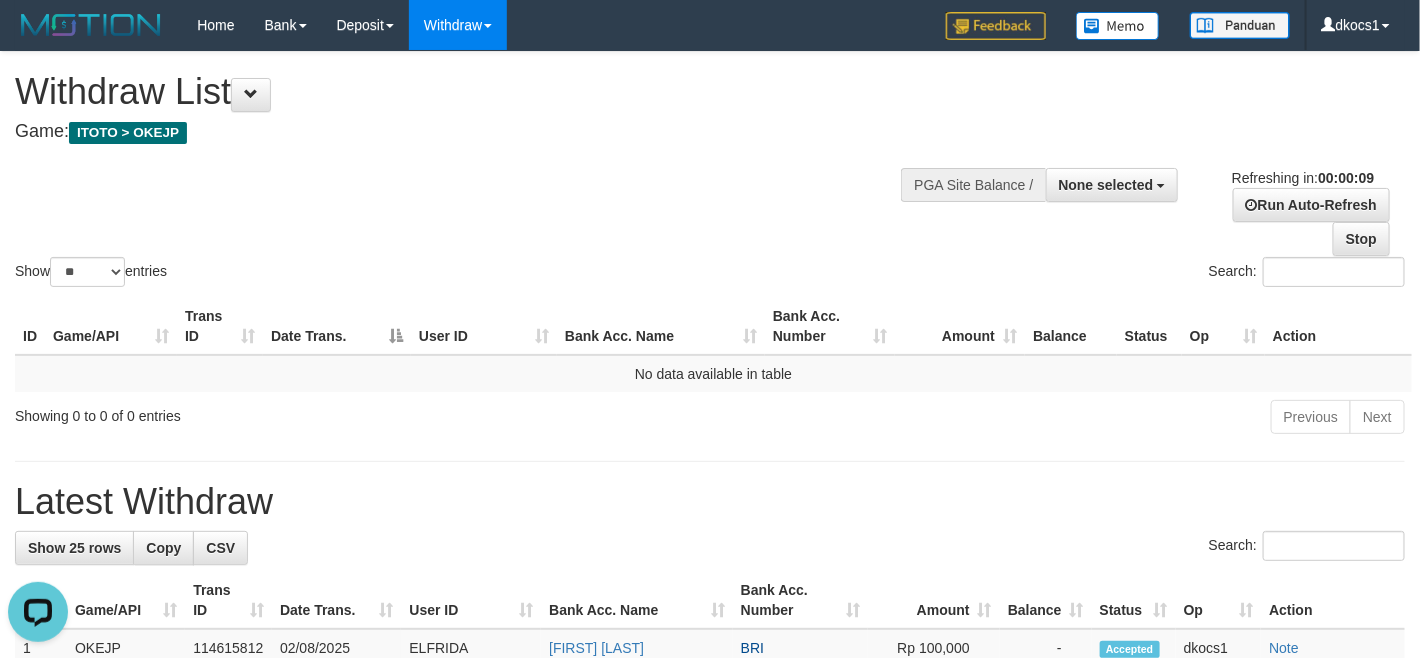 scroll, scrollTop: 0, scrollLeft: 0, axis: both 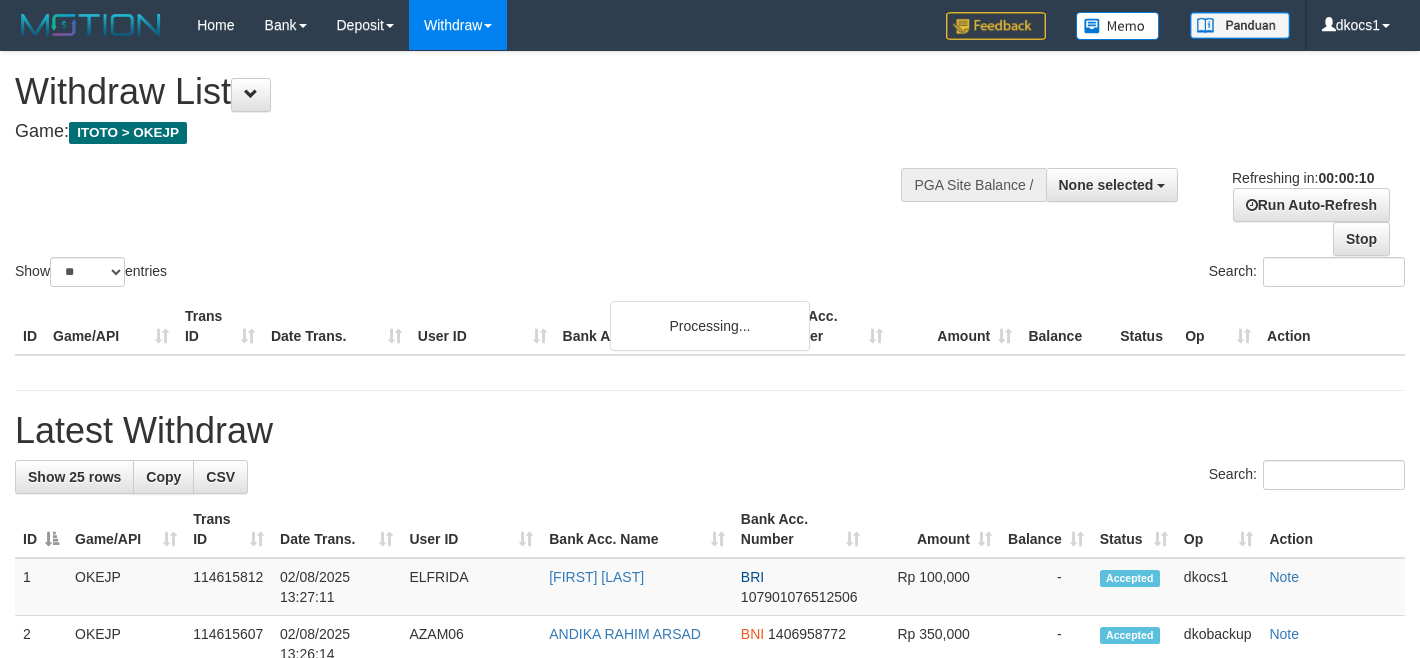 select 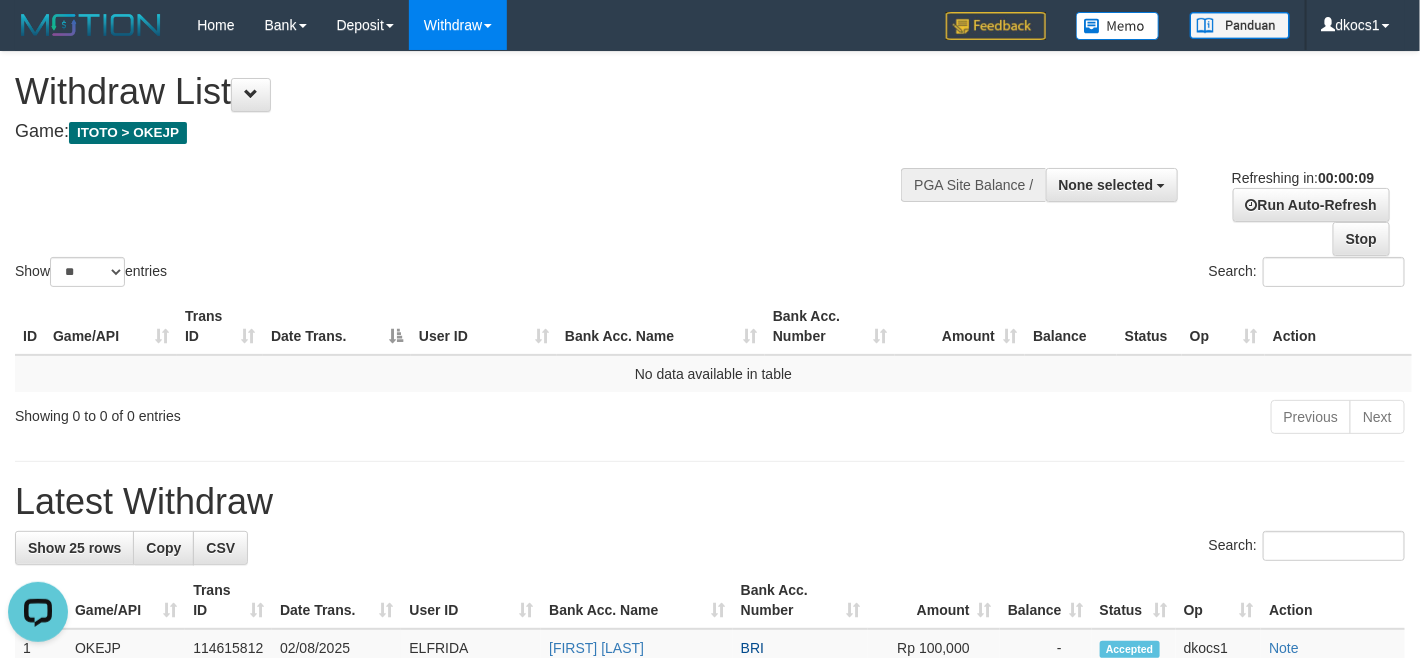 scroll, scrollTop: 0, scrollLeft: 0, axis: both 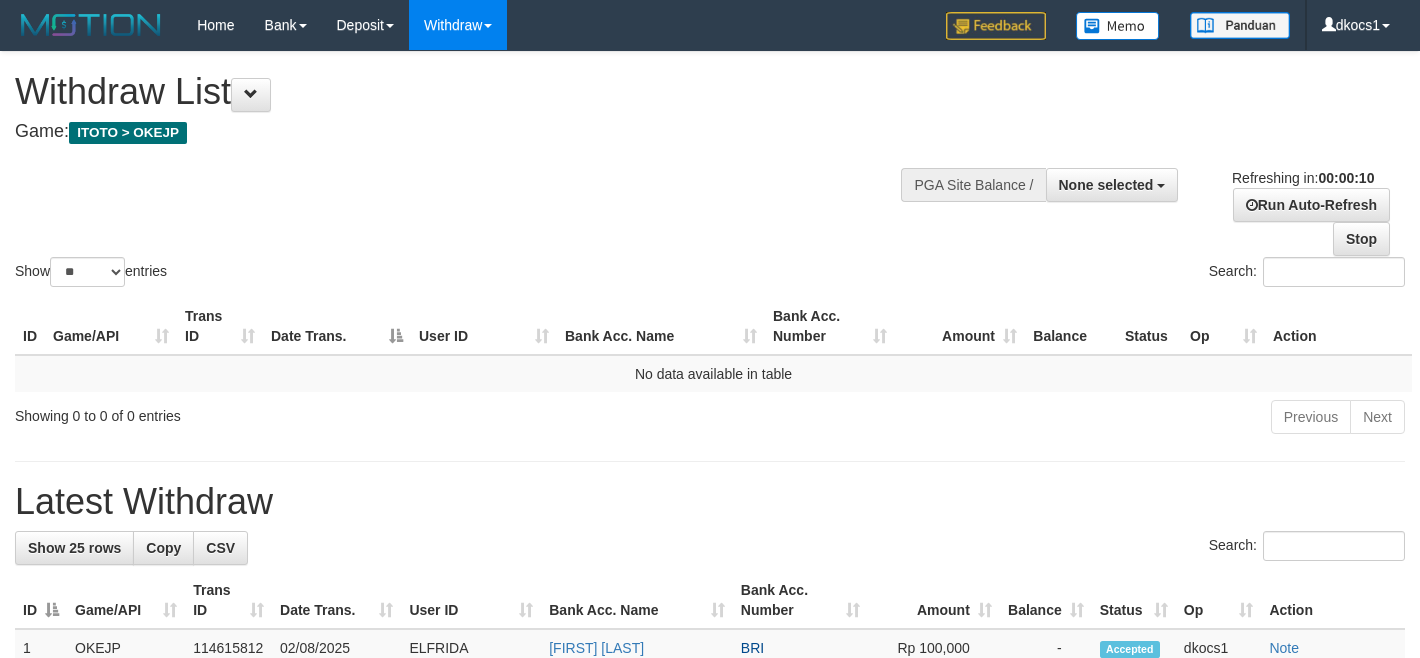 select 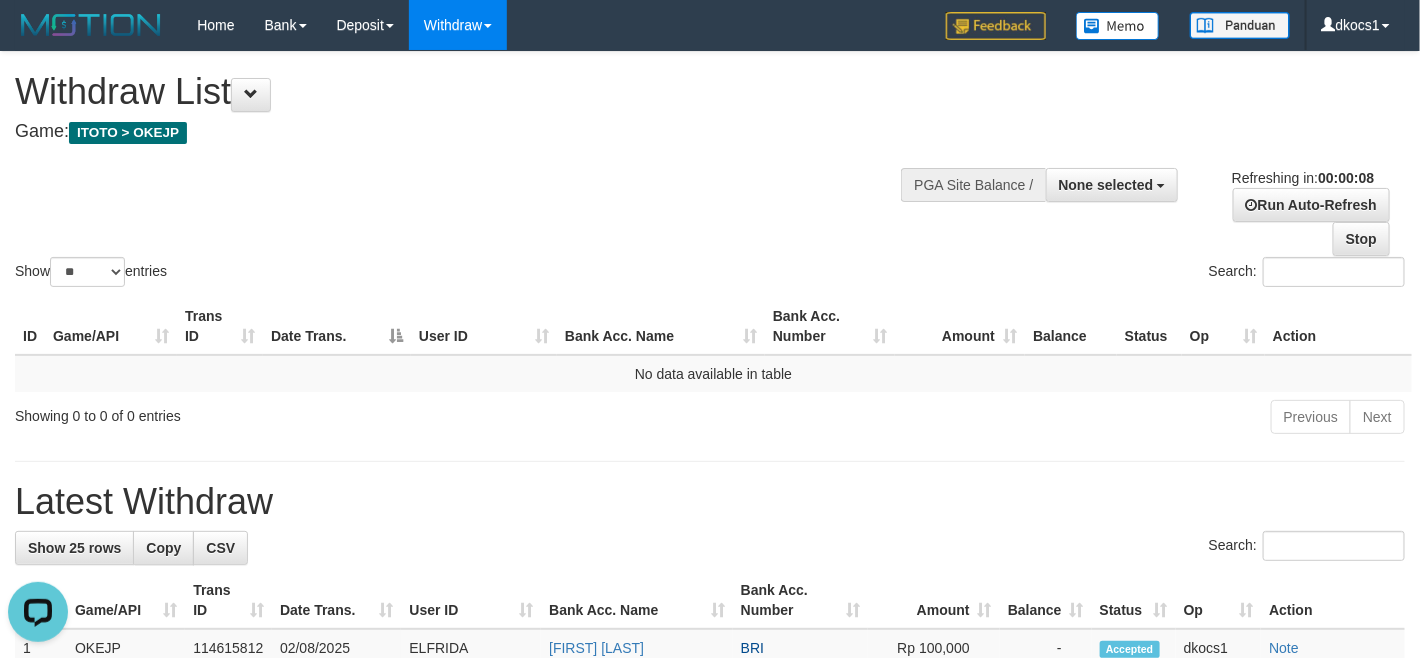 scroll, scrollTop: 0, scrollLeft: 0, axis: both 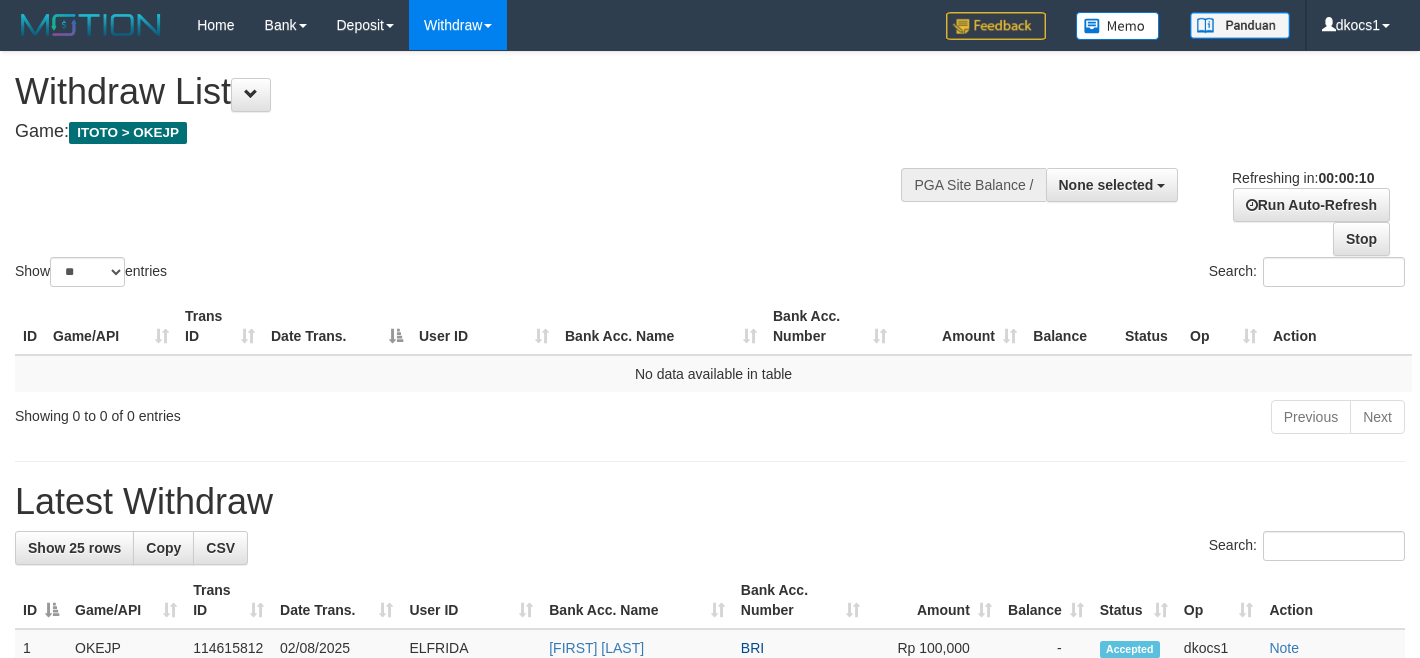 select 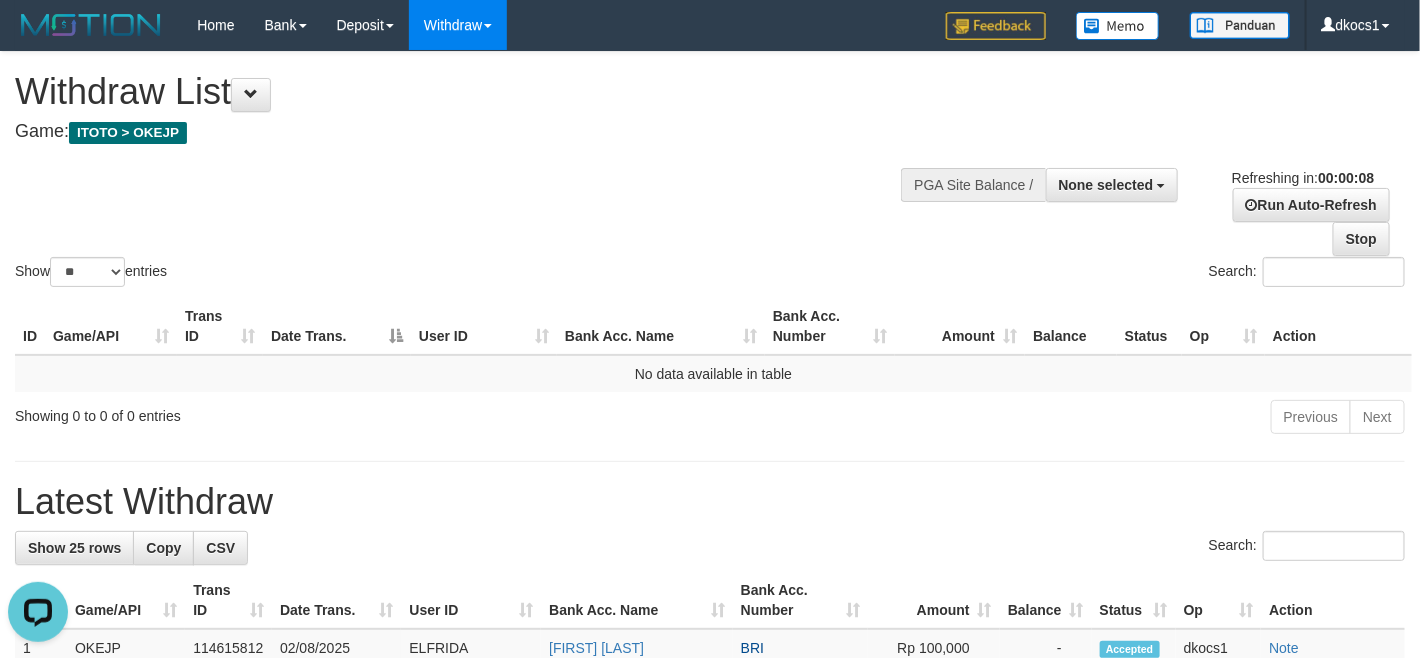 scroll, scrollTop: 0, scrollLeft: 0, axis: both 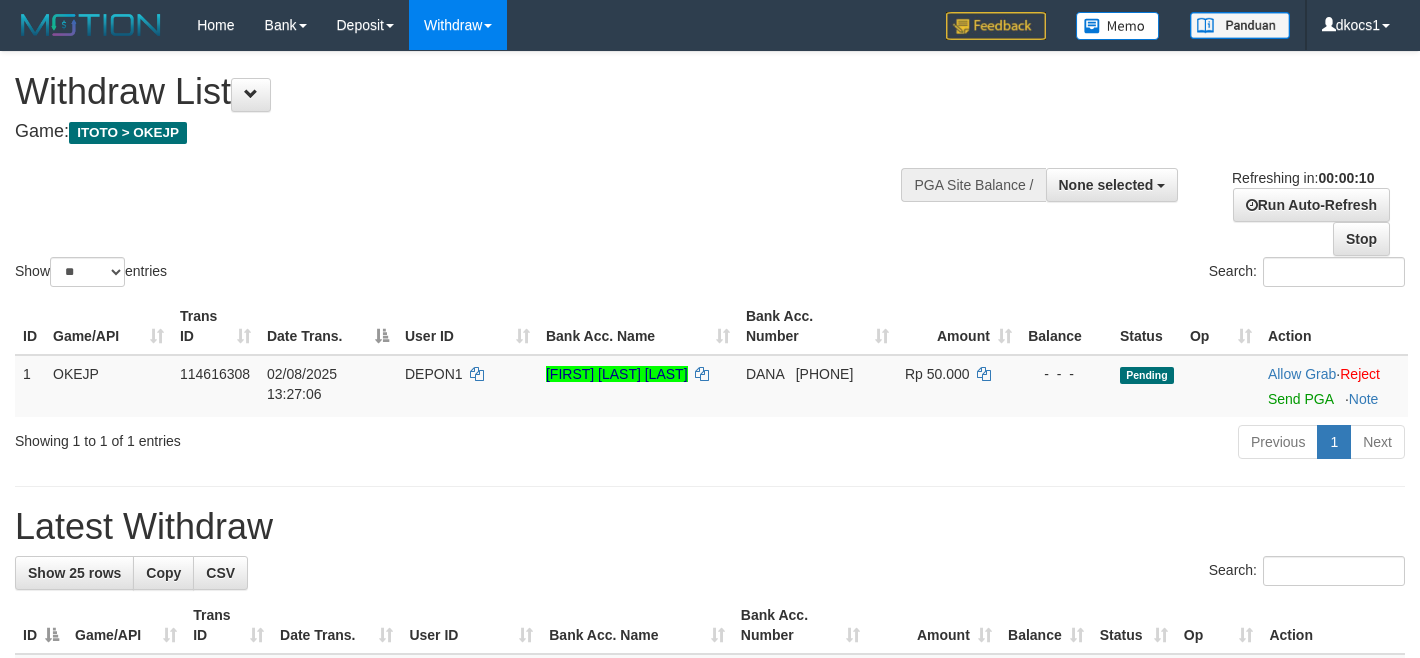 select 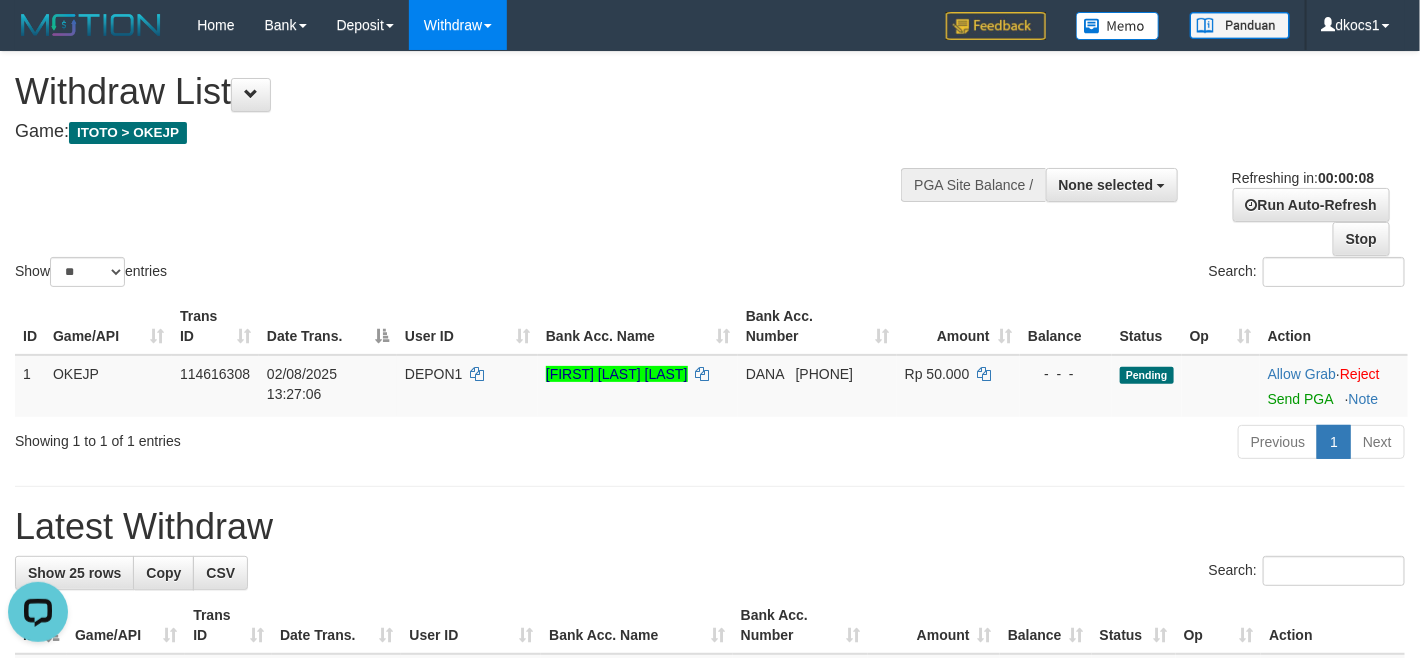 scroll, scrollTop: 0, scrollLeft: 0, axis: both 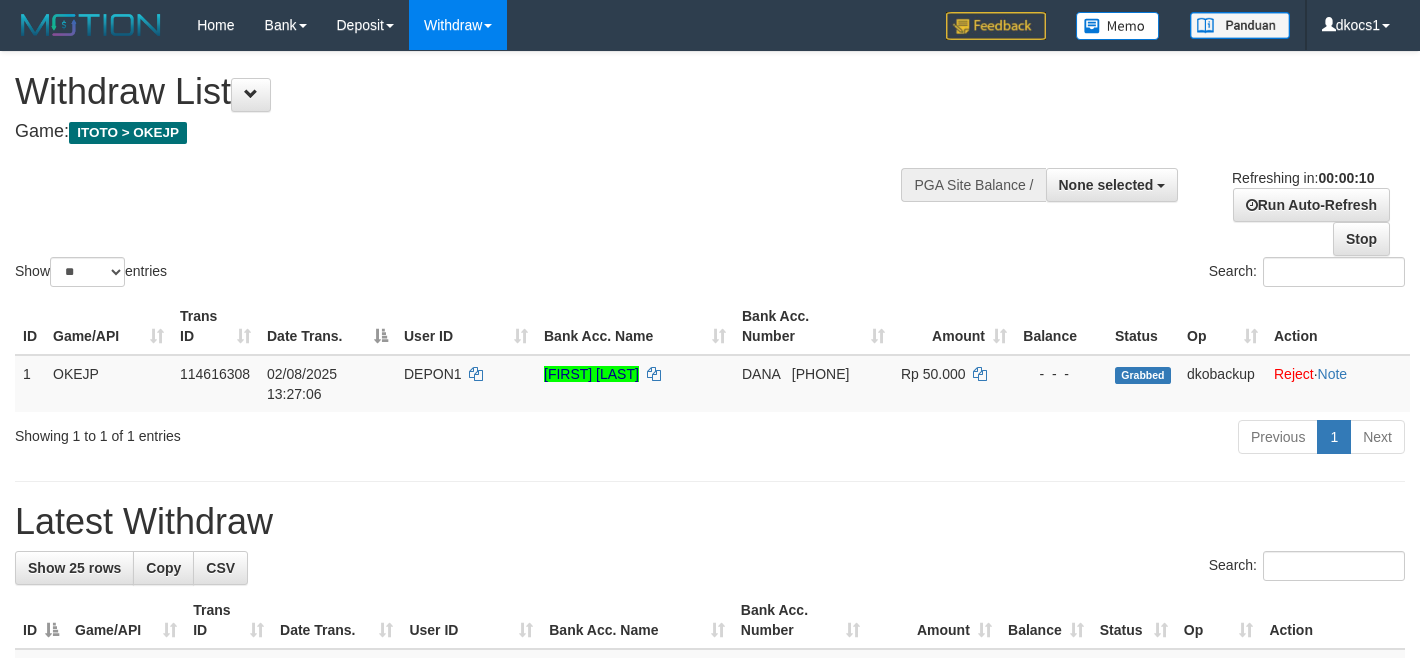 select 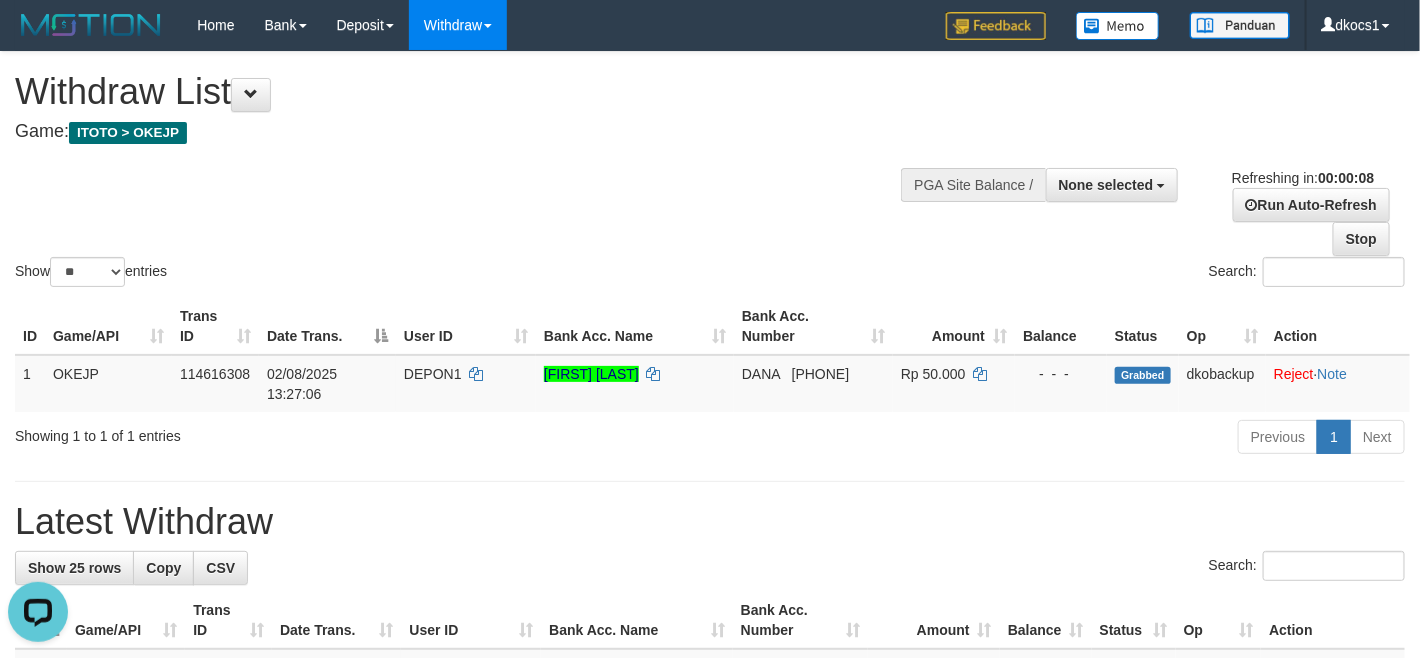 scroll, scrollTop: 0, scrollLeft: 0, axis: both 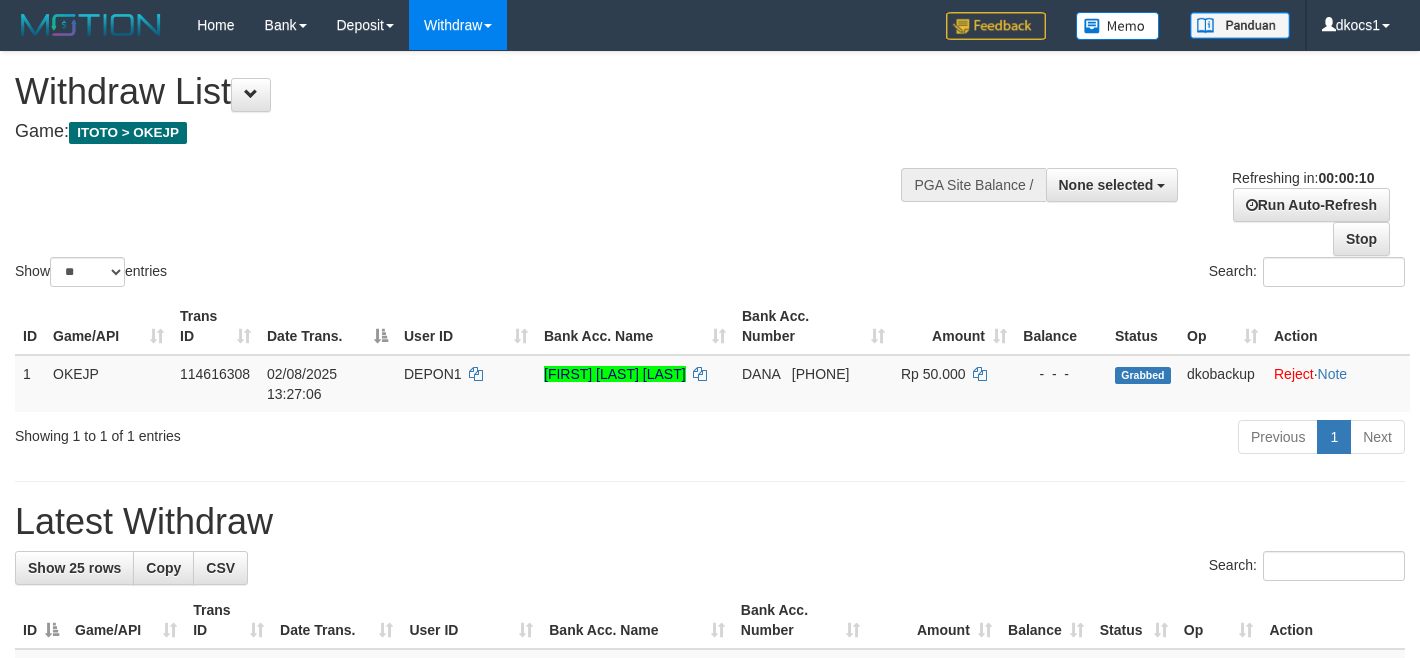 select 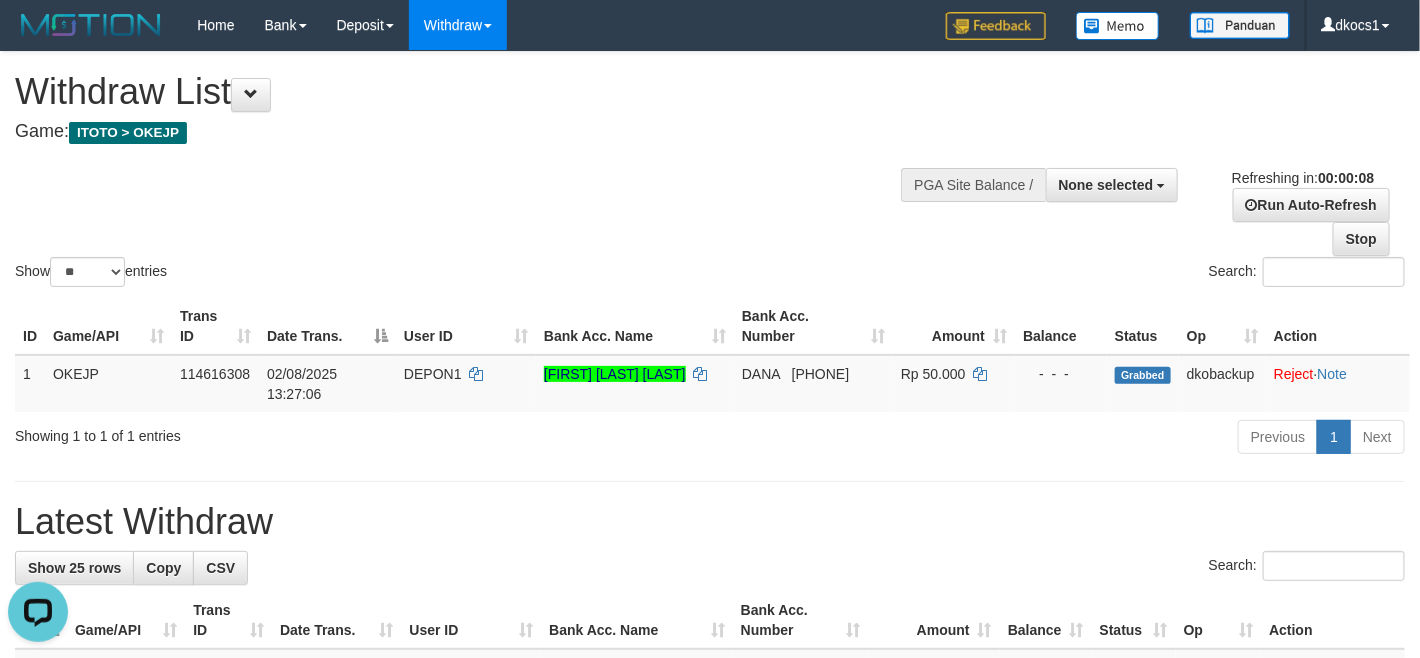 scroll, scrollTop: 0, scrollLeft: 0, axis: both 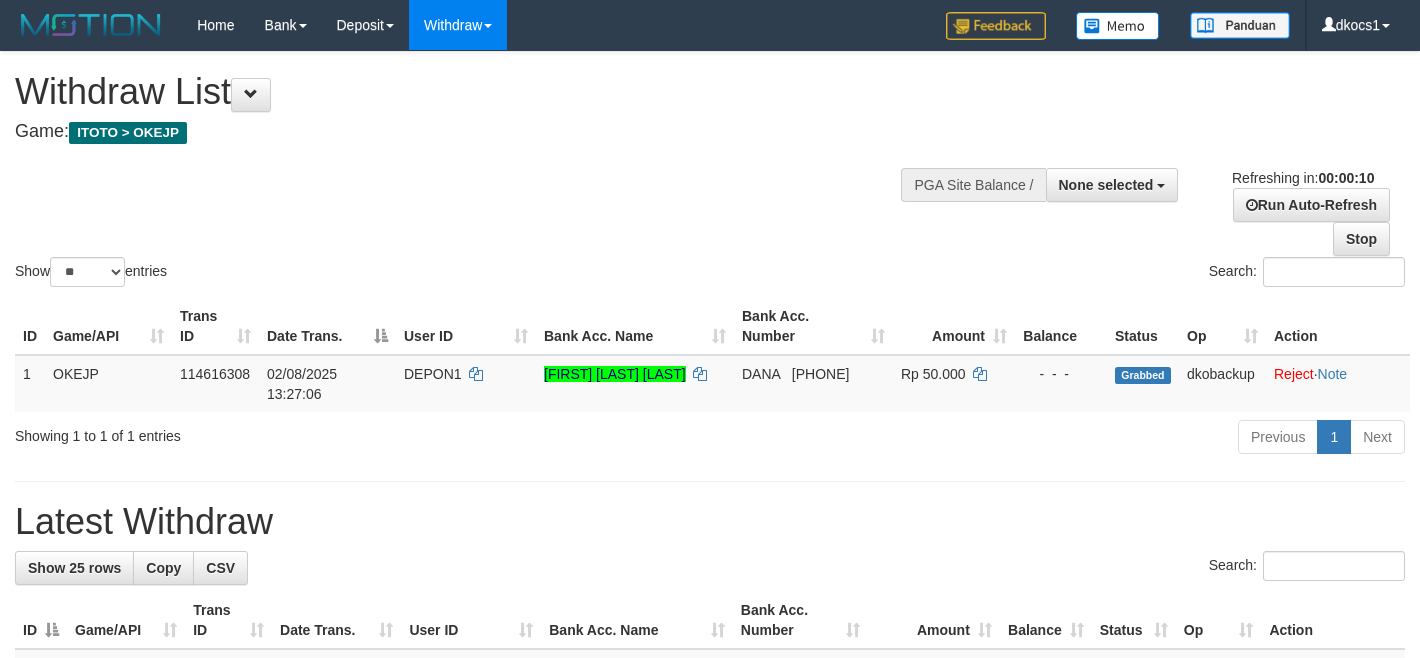select 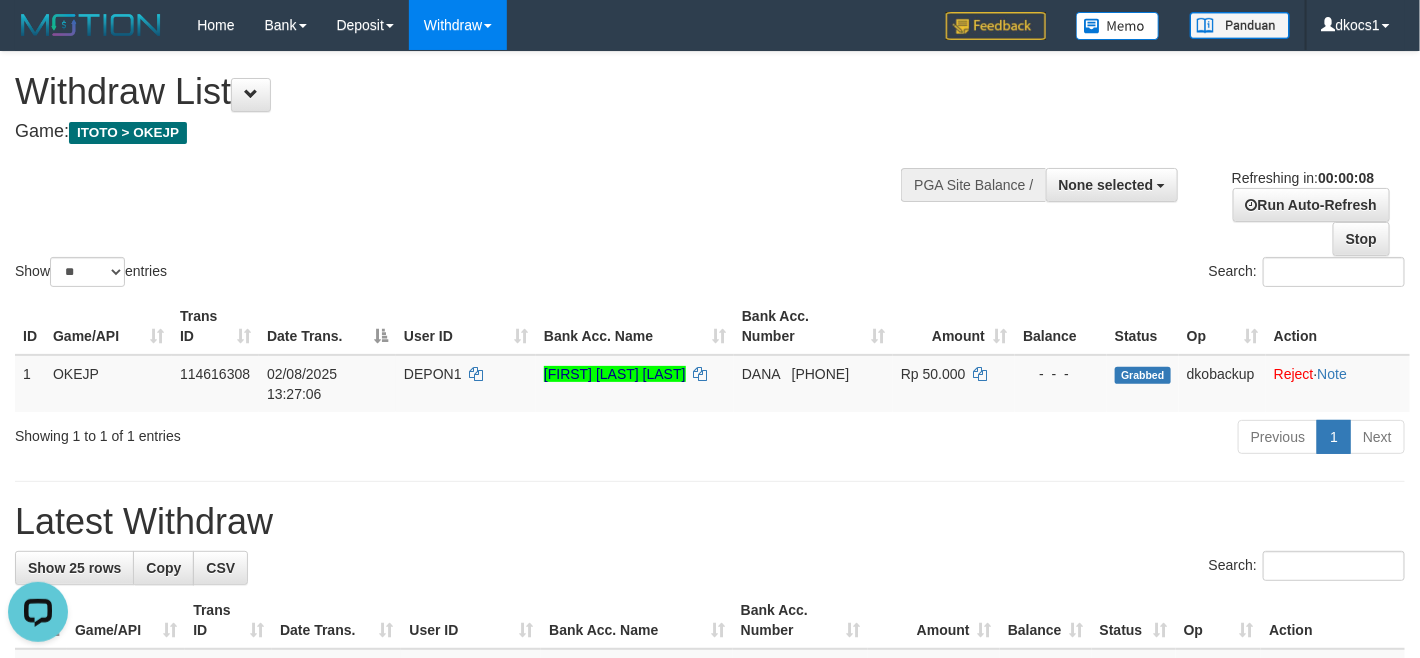 scroll, scrollTop: 0, scrollLeft: 0, axis: both 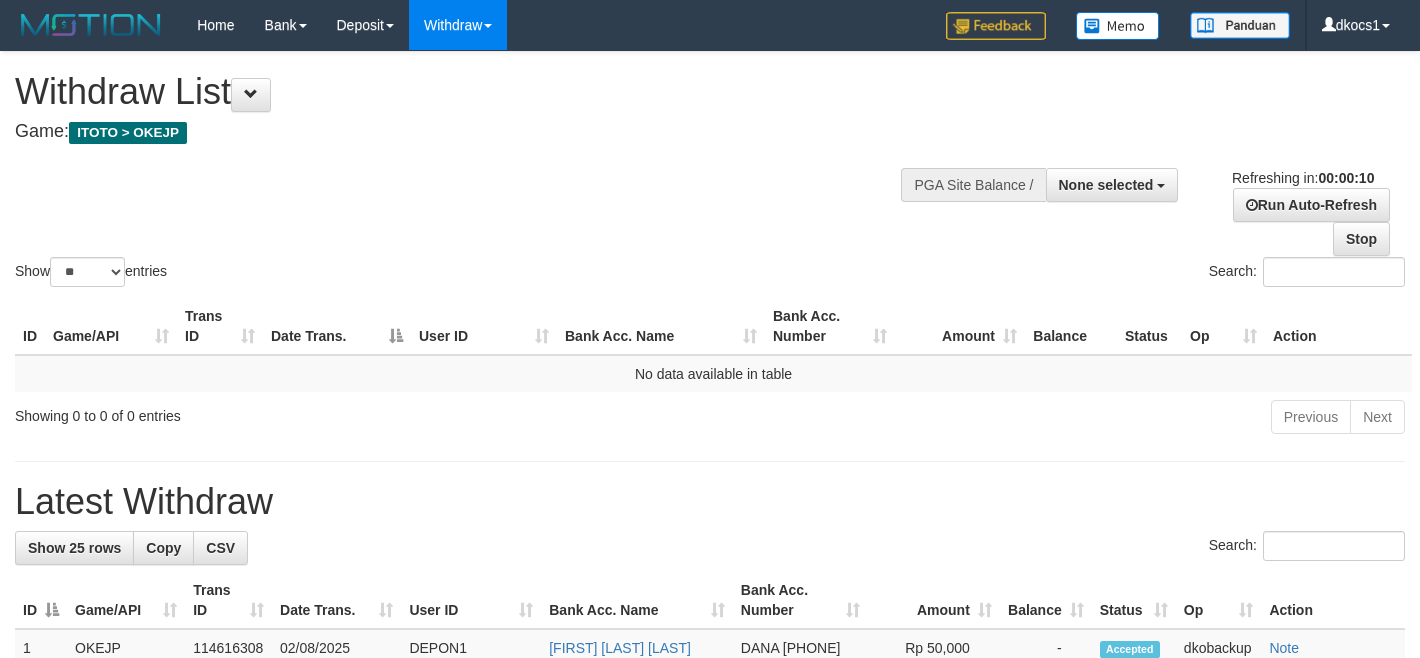 select 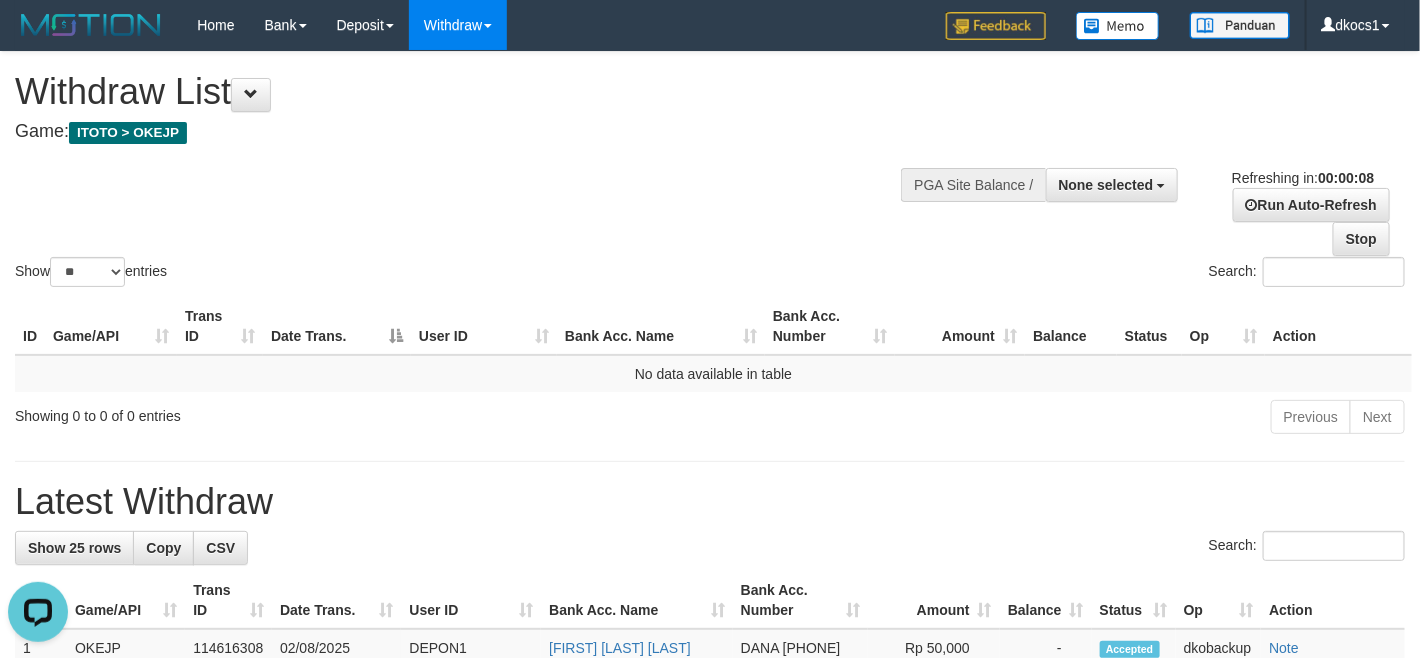 scroll, scrollTop: 0, scrollLeft: 0, axis: both 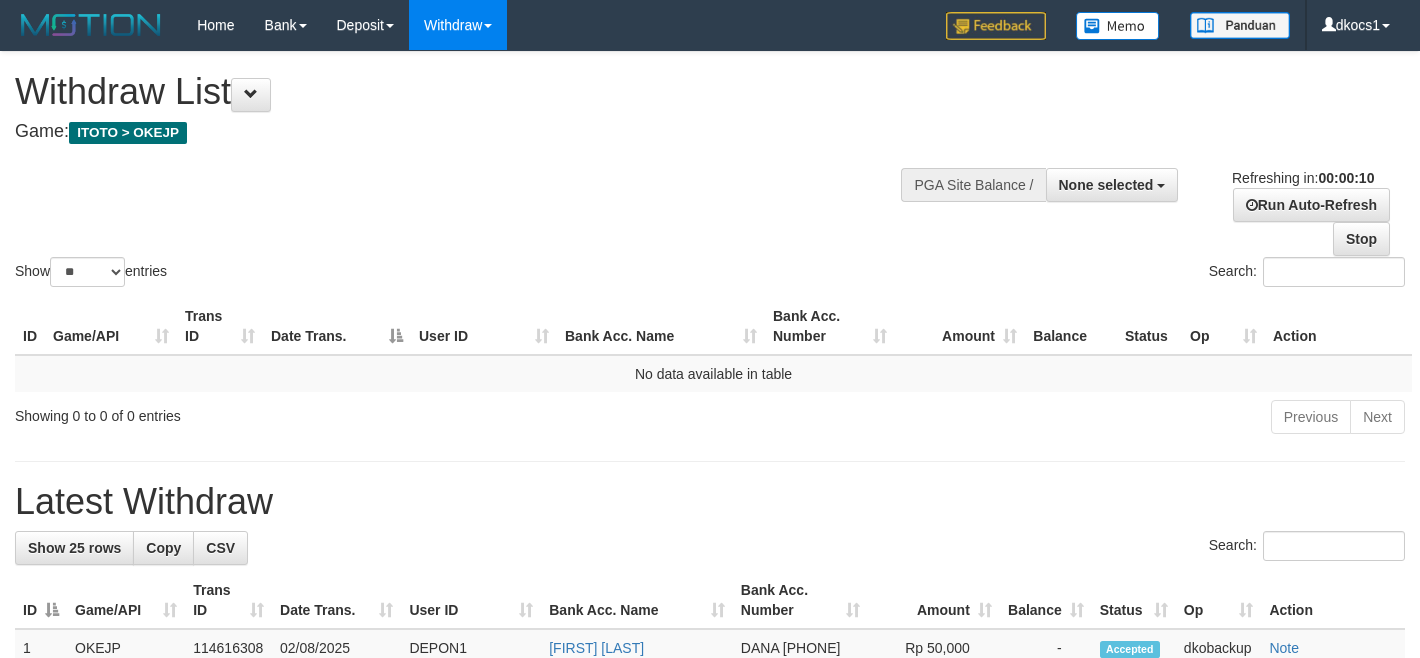 select 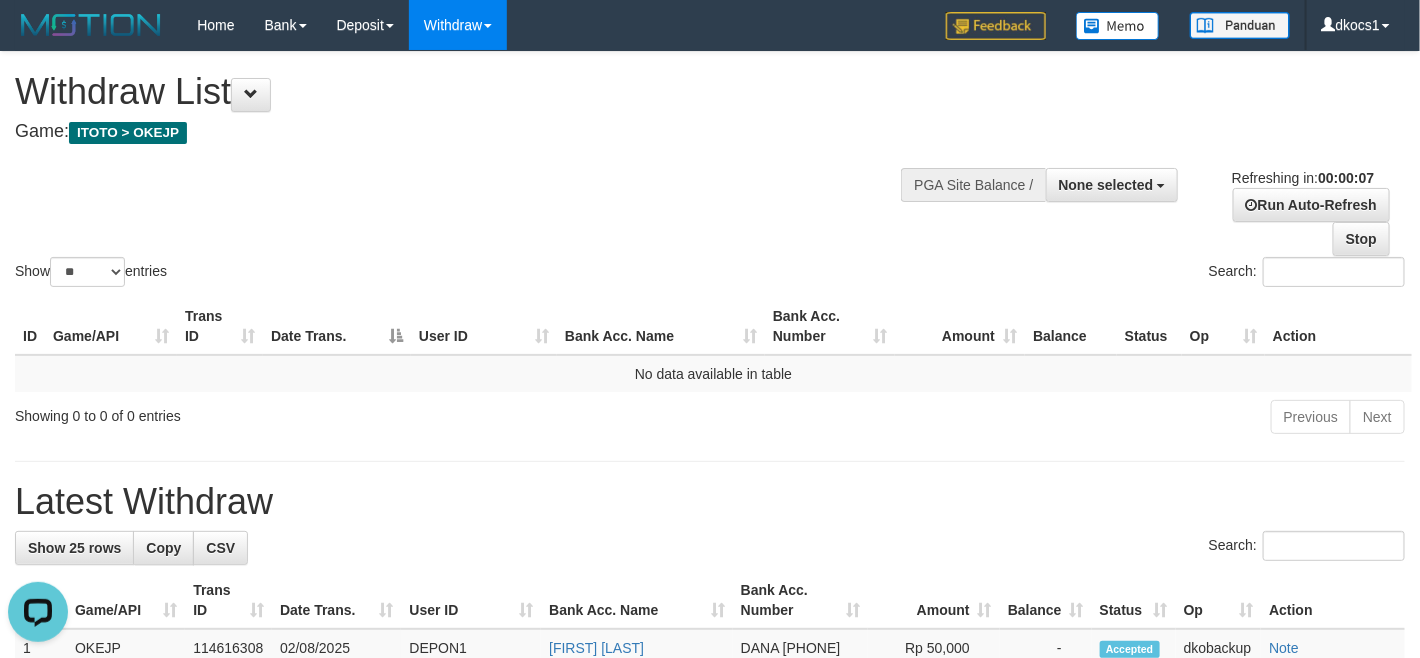 scroll, scrollTop: 0, scrollLeft: 0, axis: both 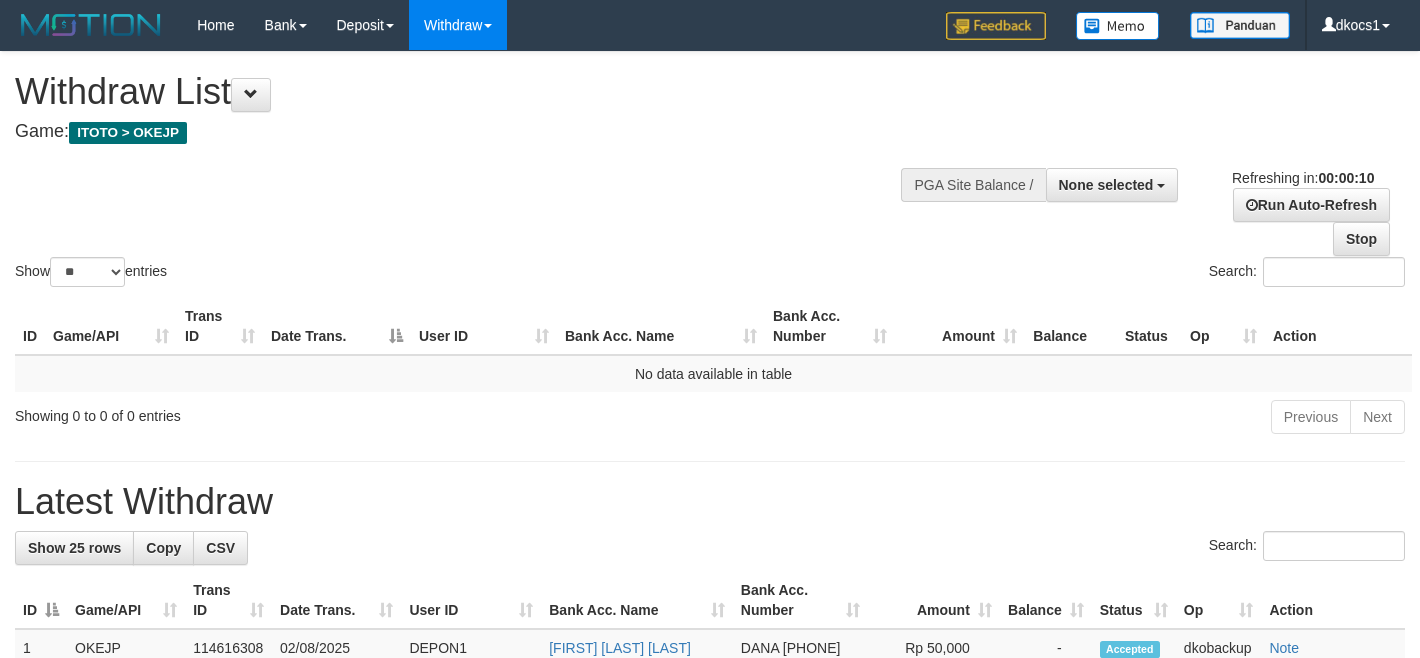 select 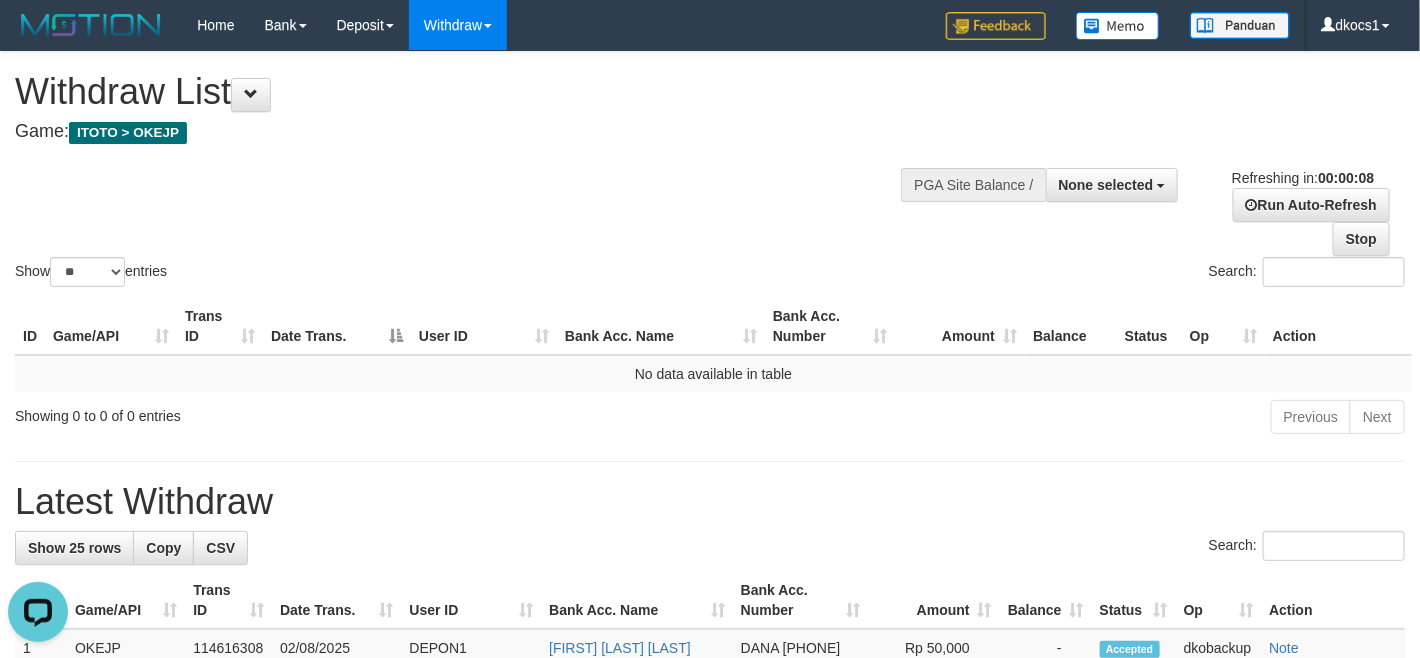 scroll, scrollTop: 0, scrollLeft: 0, axis: both 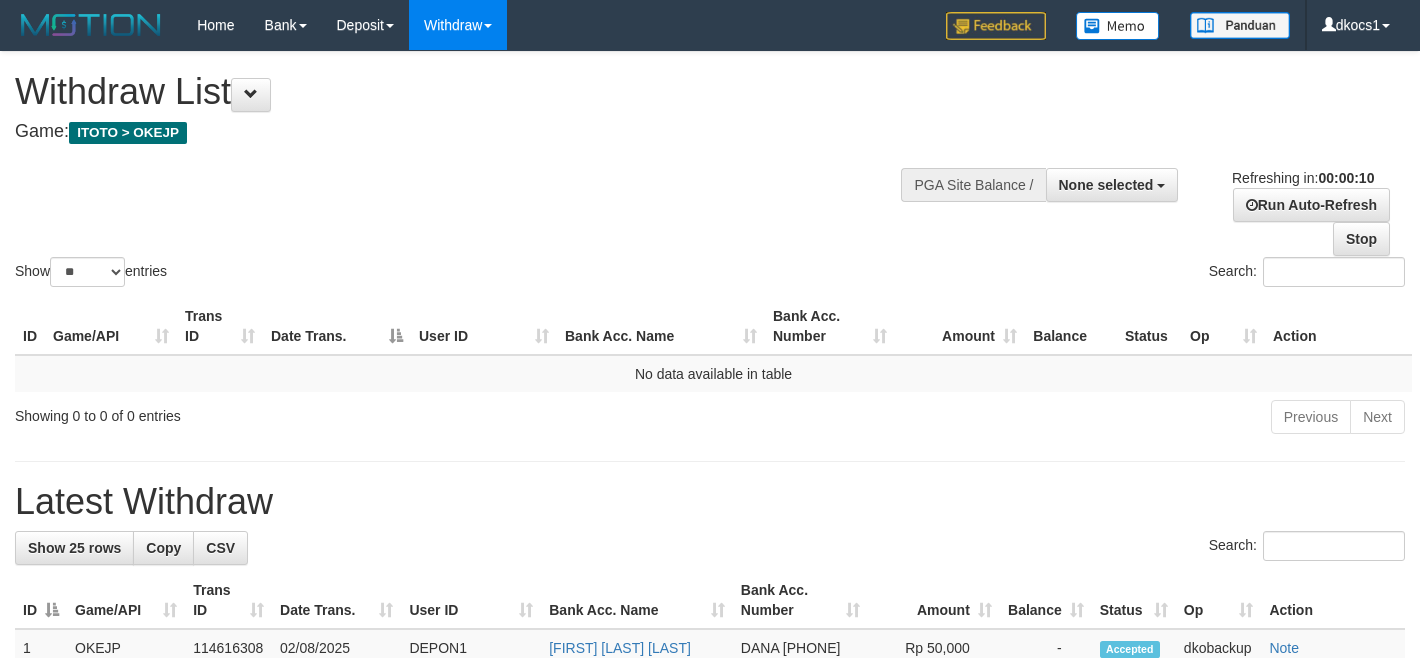 select 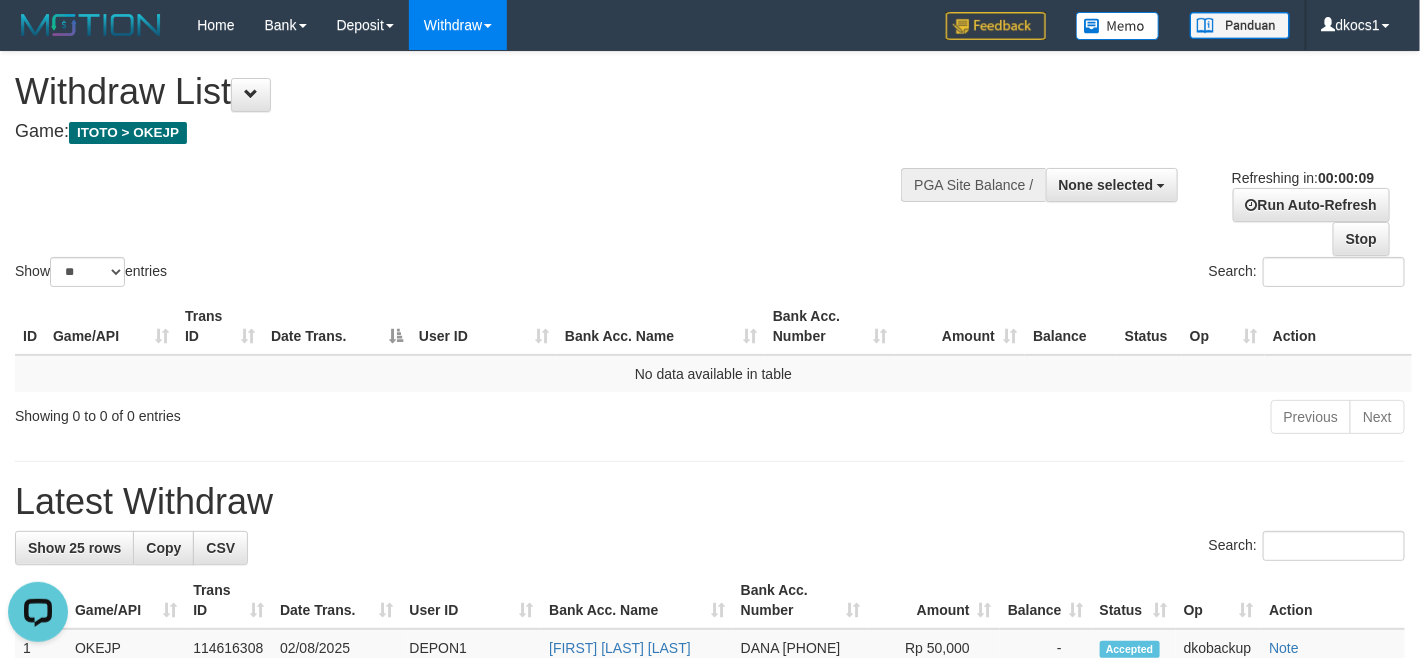 scroll, scrollTop: 0, scrollLeft: 0, axis: both 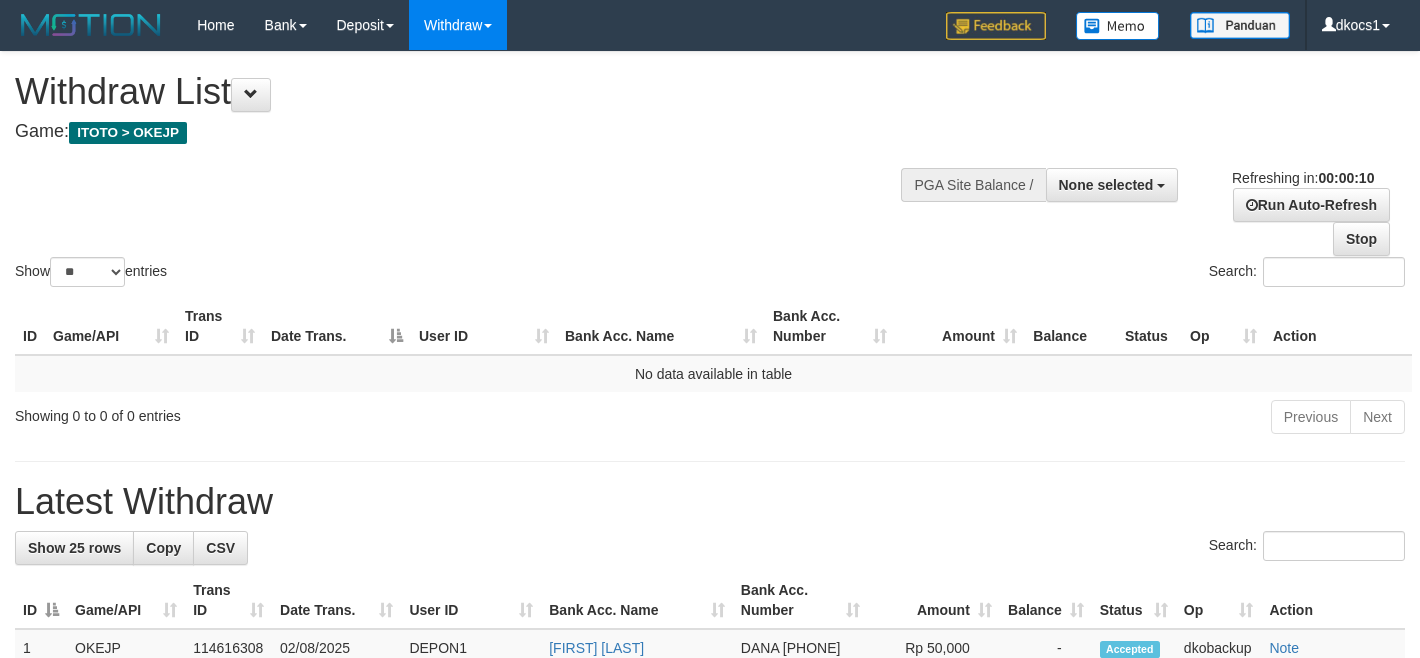 select 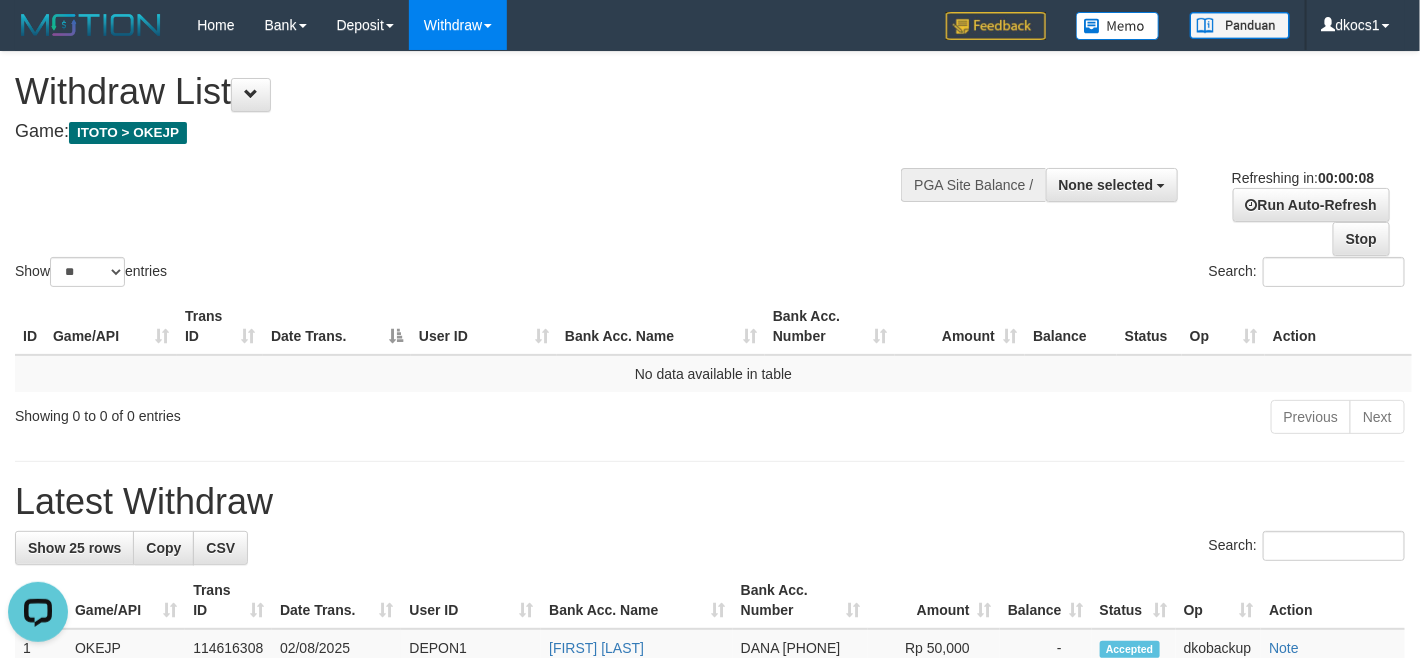 scroll, scrollTop: 0, scrollLeft: 0, axis: both 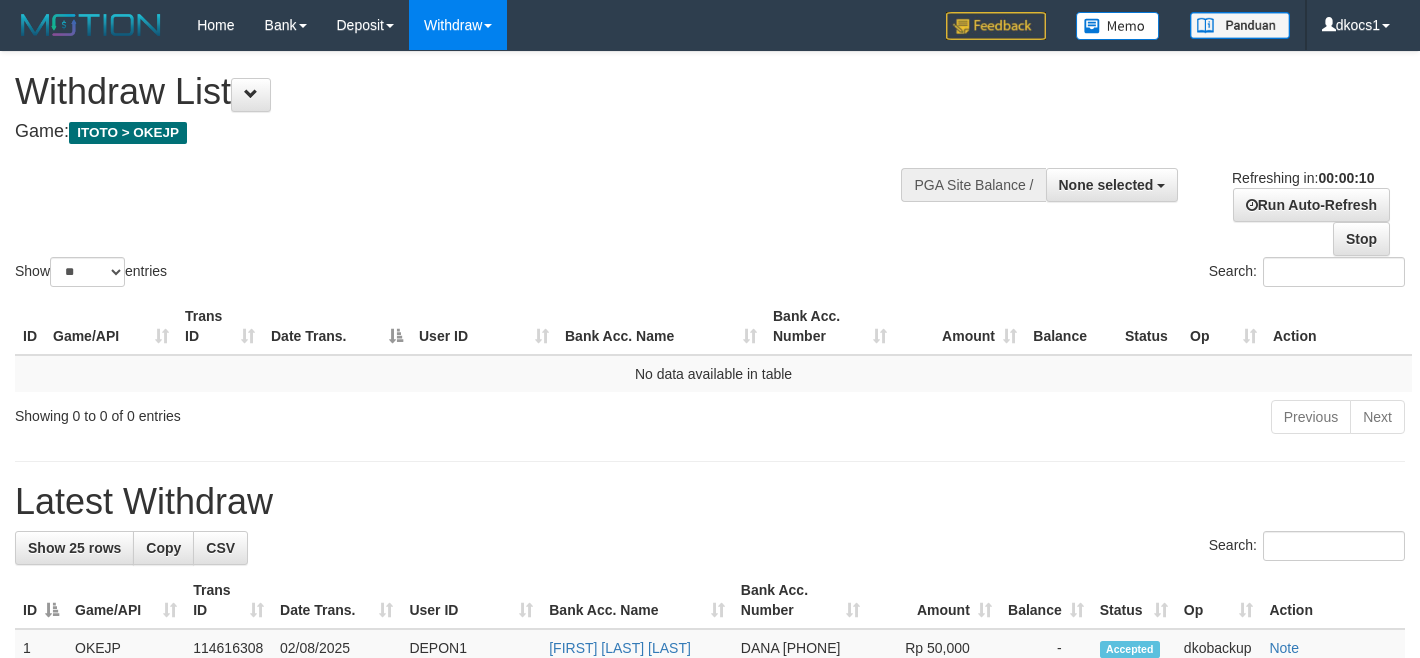 select 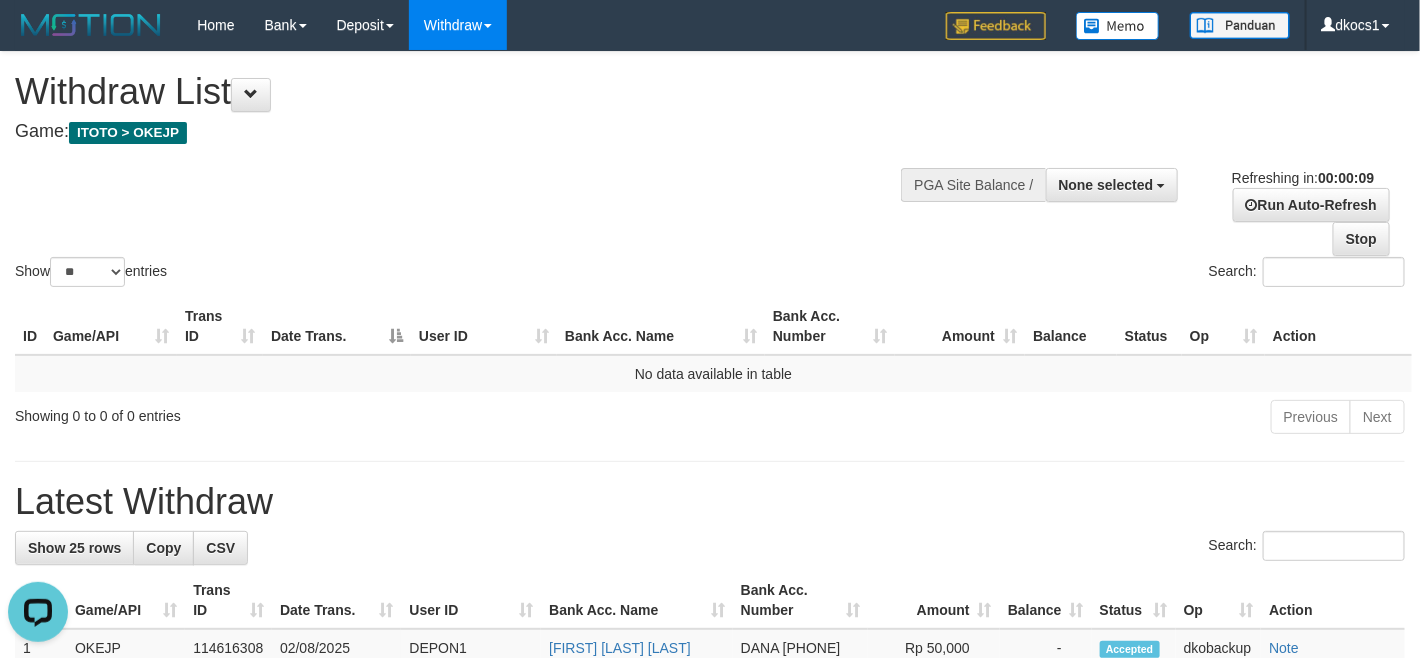 scroll, scrollTop: 0, scrollLeft: 0, axis: both 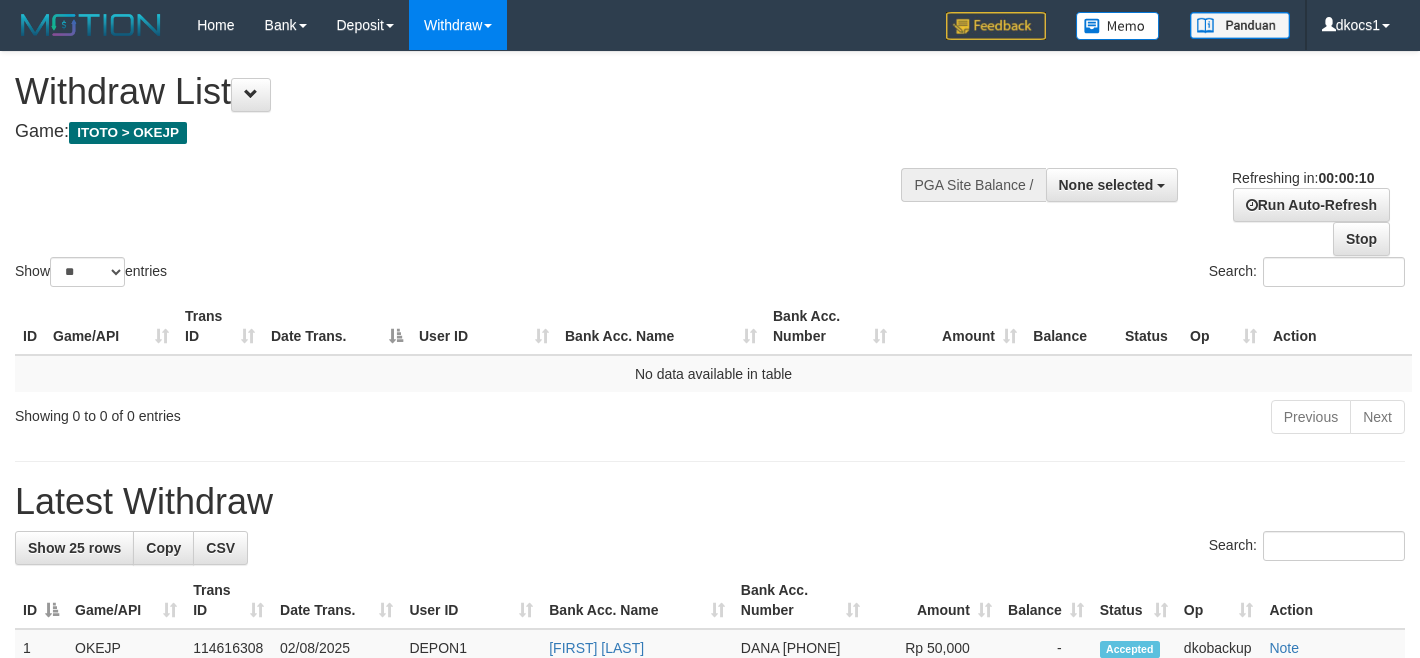 select 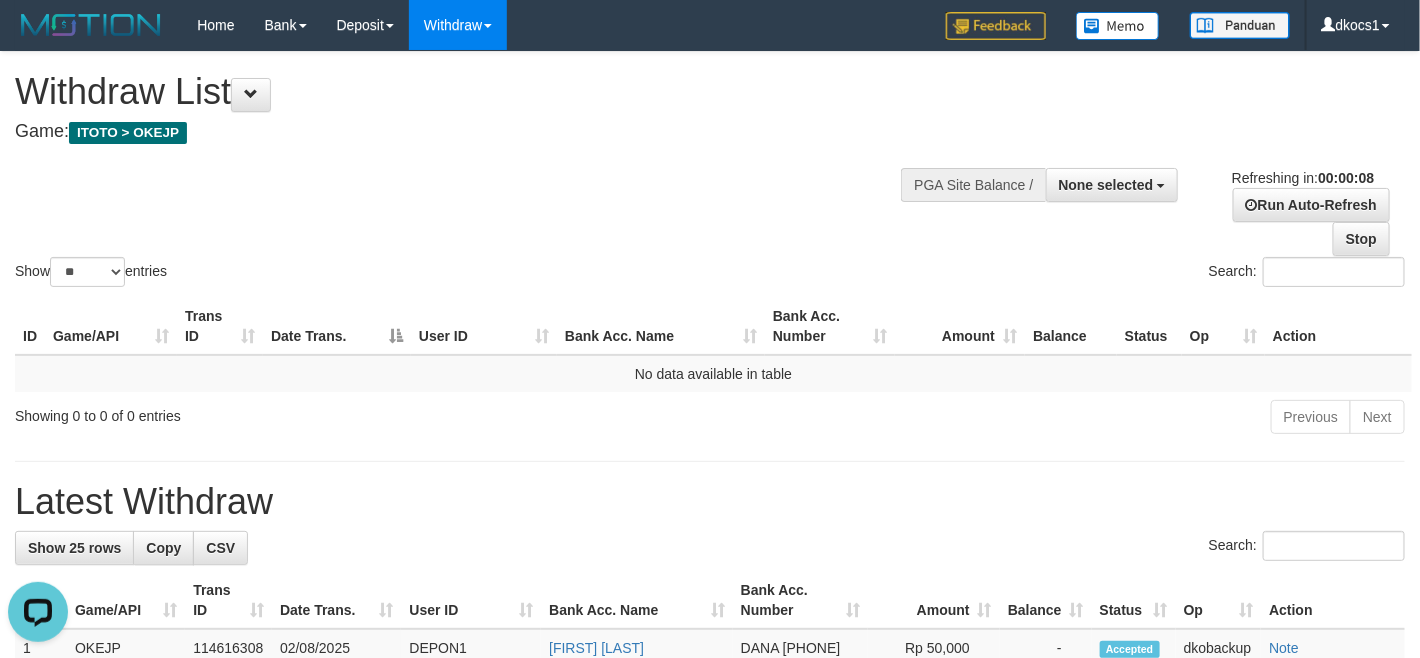 scroll, scrollTop: 0, scrollLeft: 0, axis: both 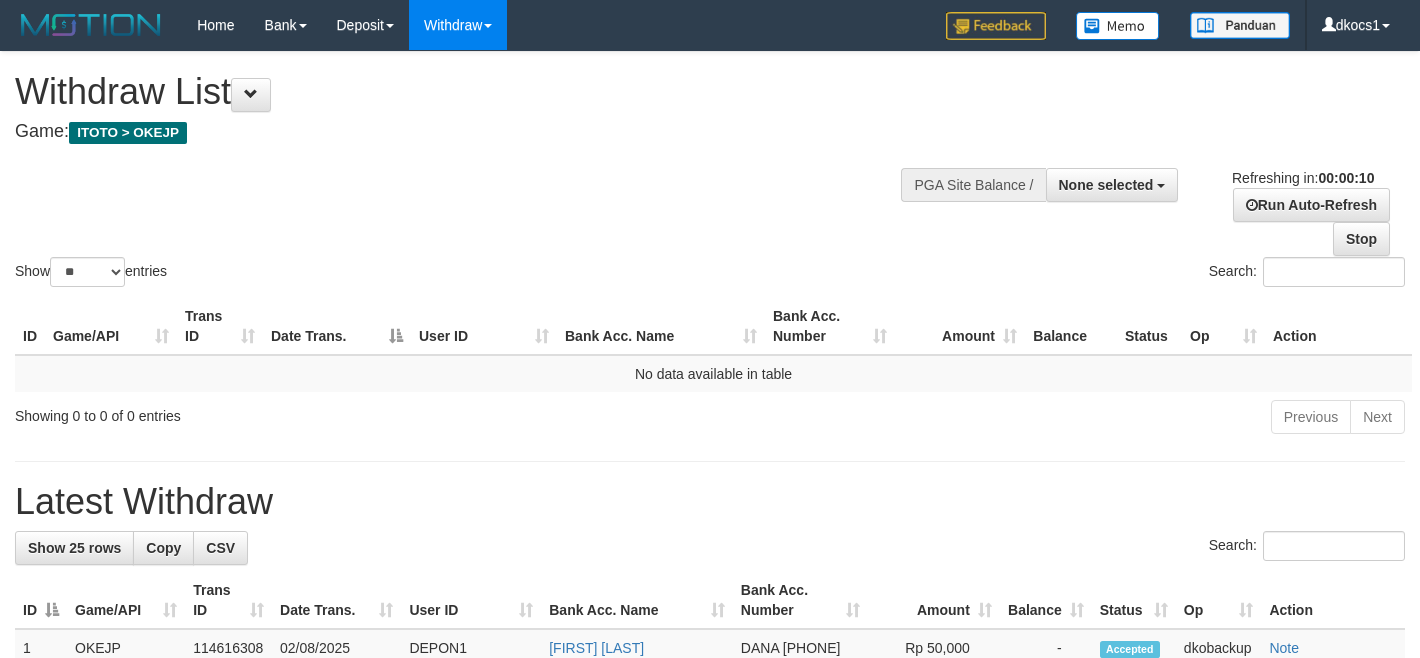 select 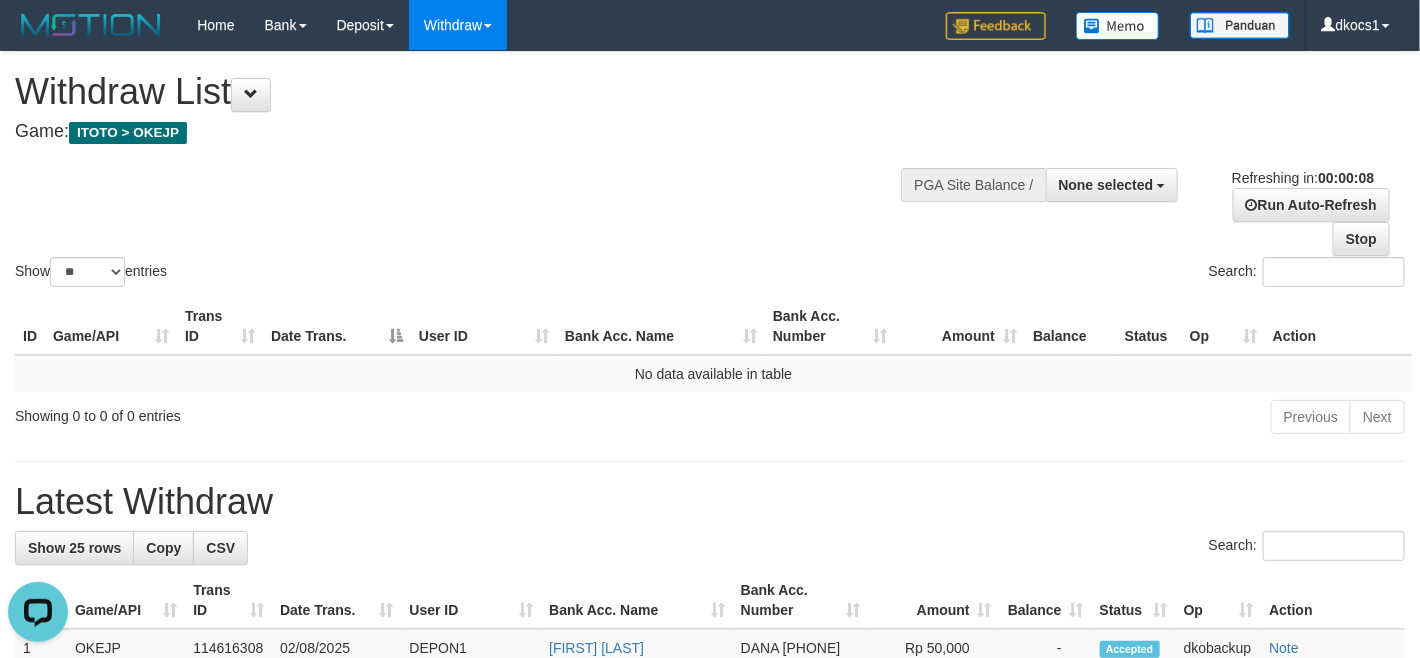 scroll, scrollTop: 0, scrollLeft: 0, axis: both 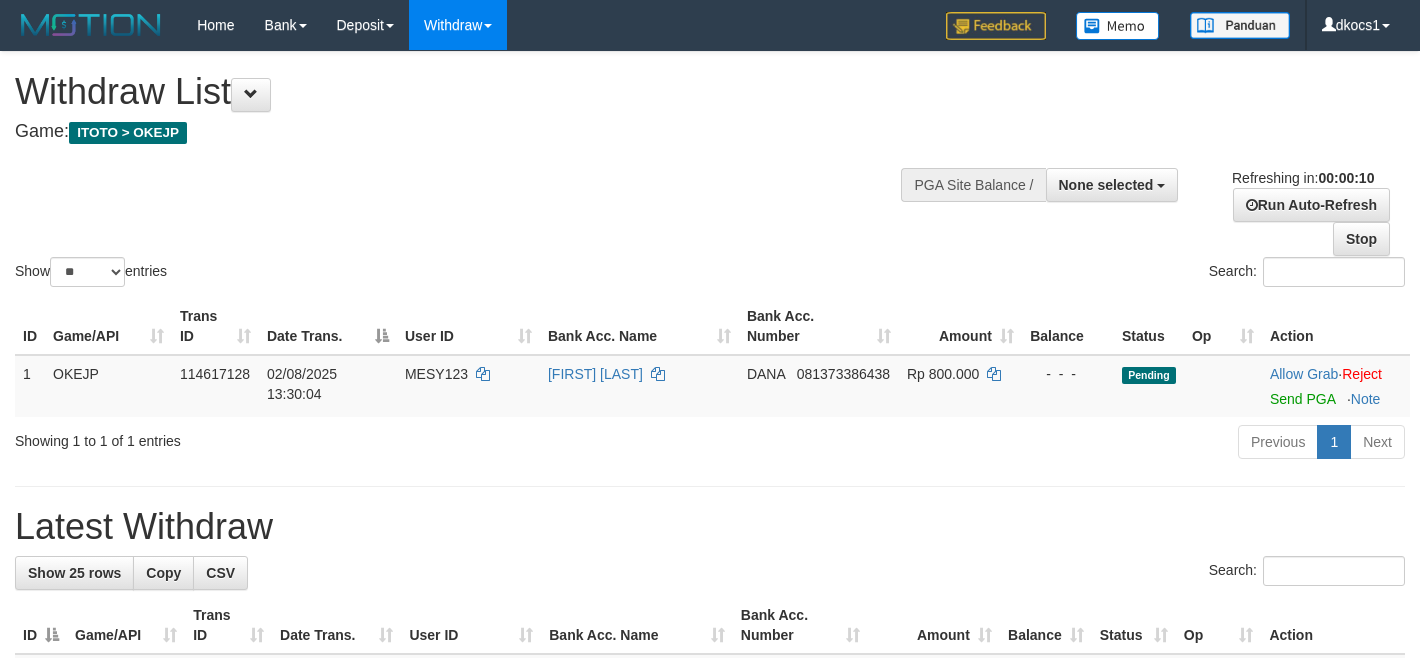 select 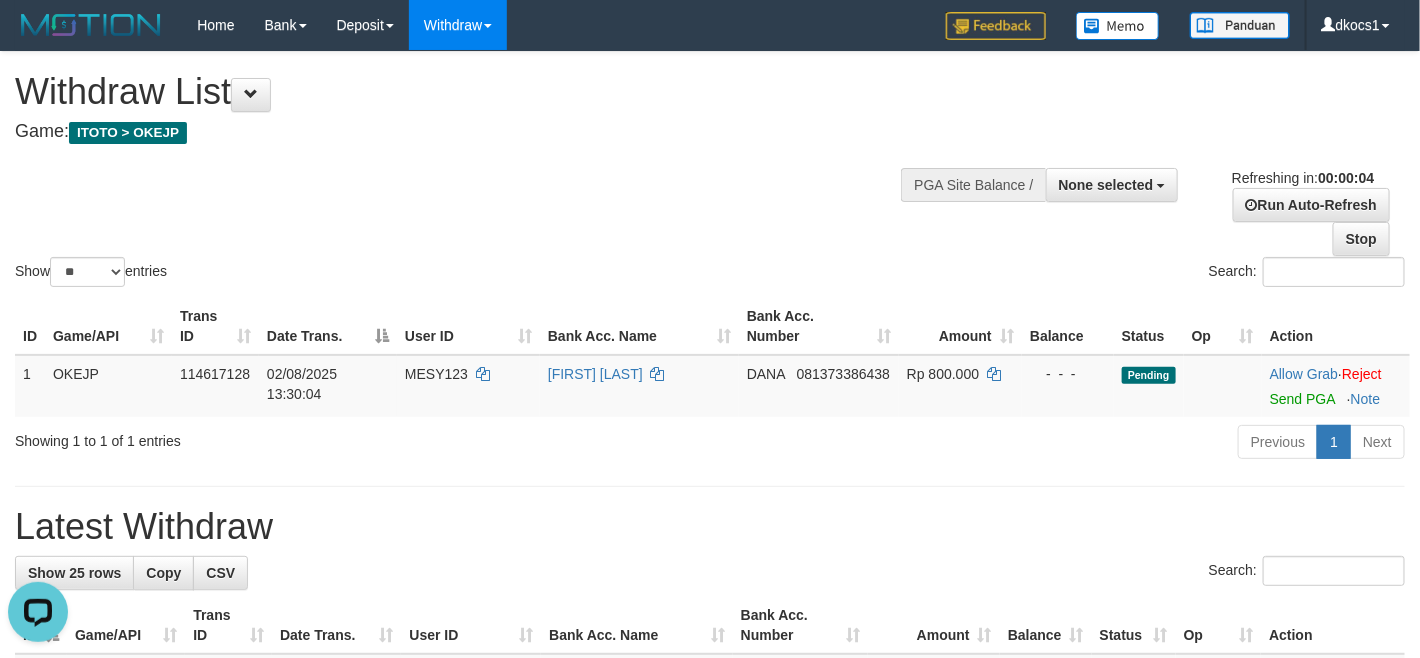 scroll, scrollTop: 0, scrollLeft: 0, axis: both 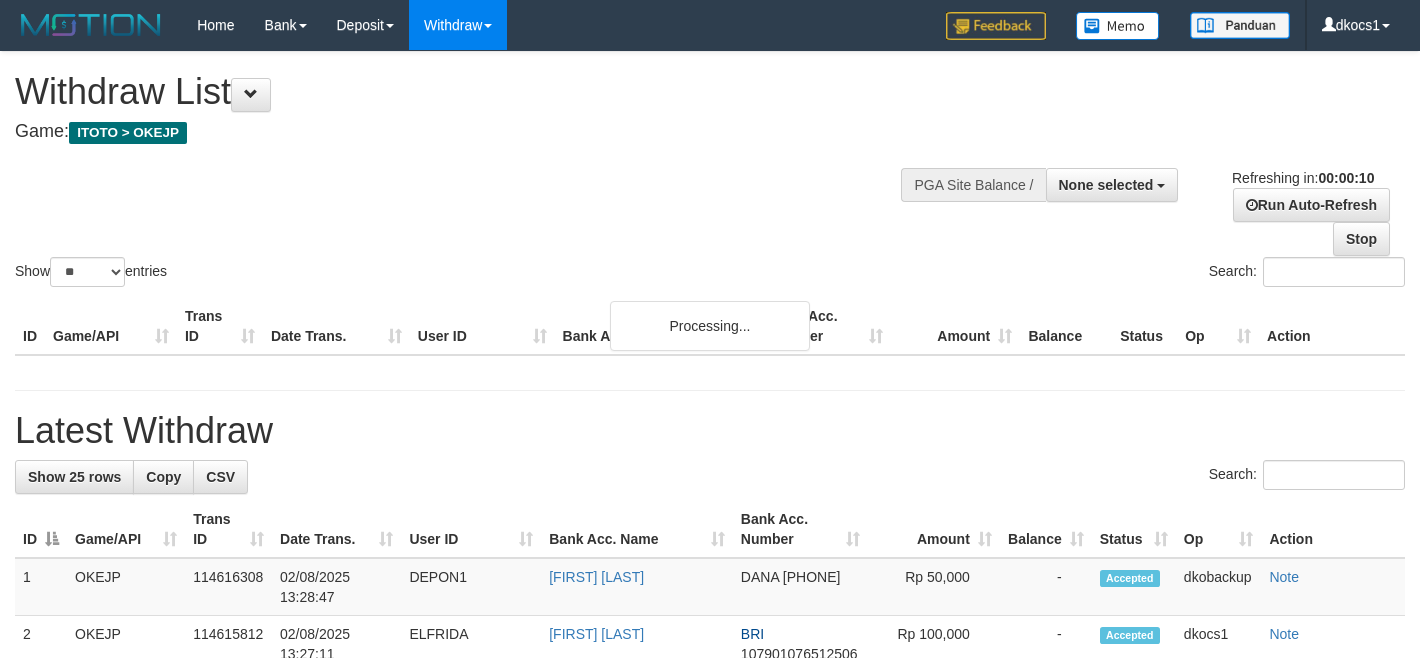 select 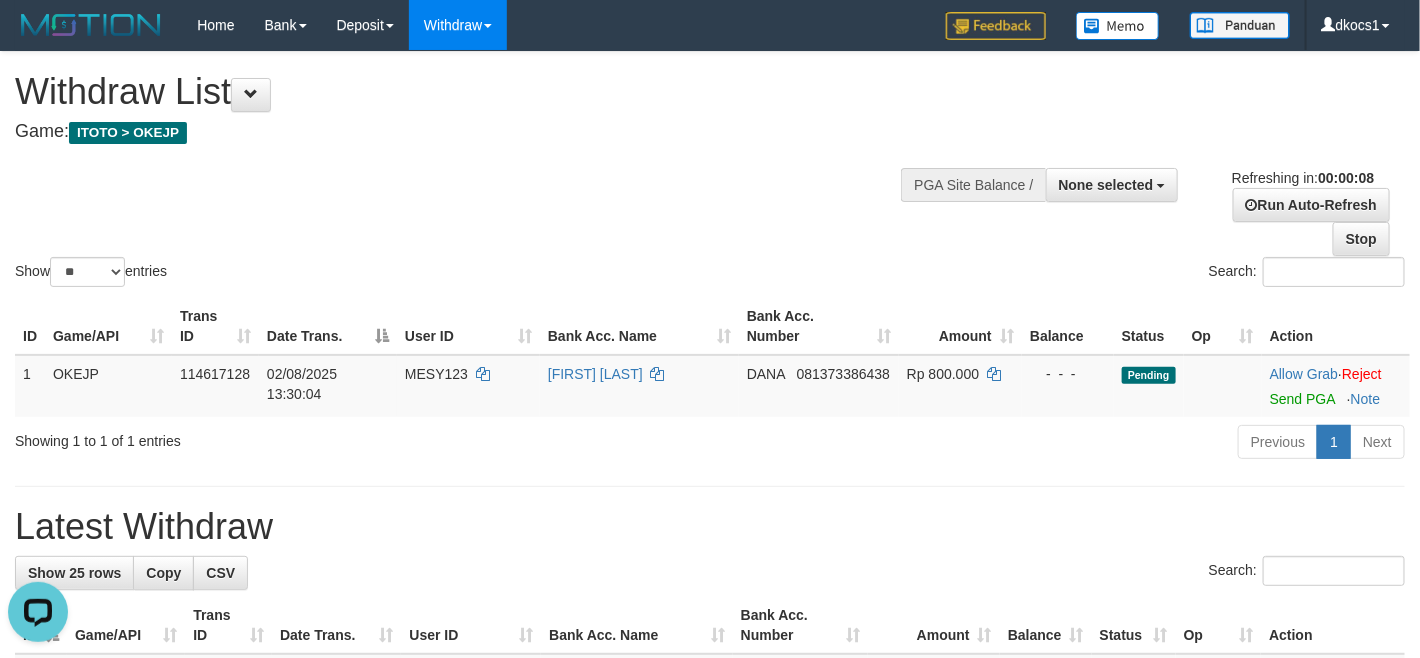 scroll, scrollTop: 0, scrollLeft: 0, axis: both 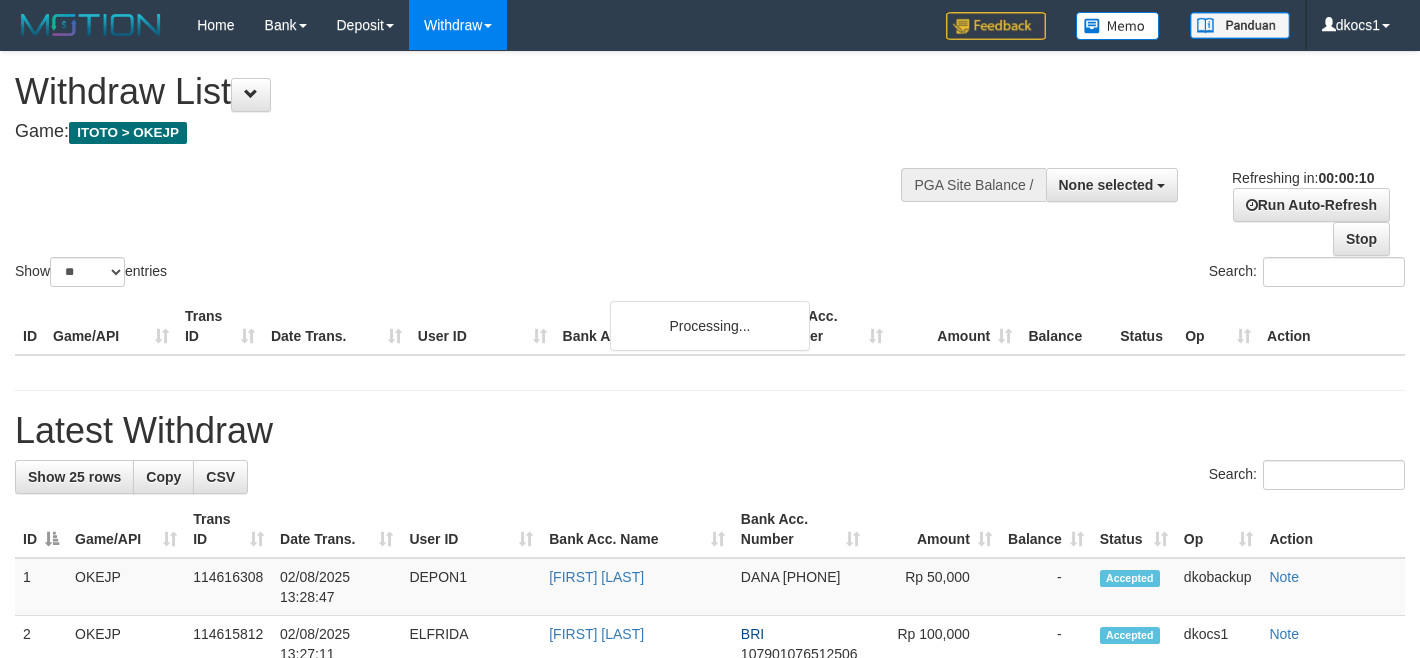select 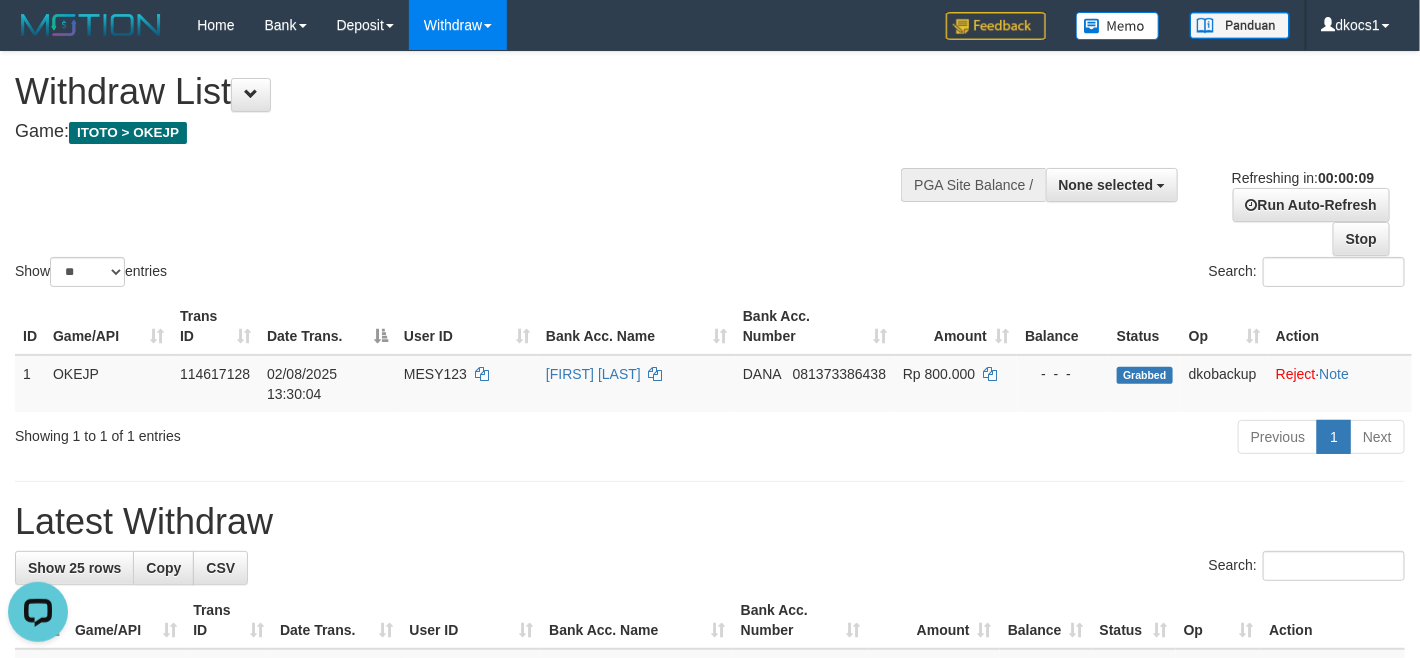 scroll, scrollTop: 0, scrollLeft: 0, axis: both 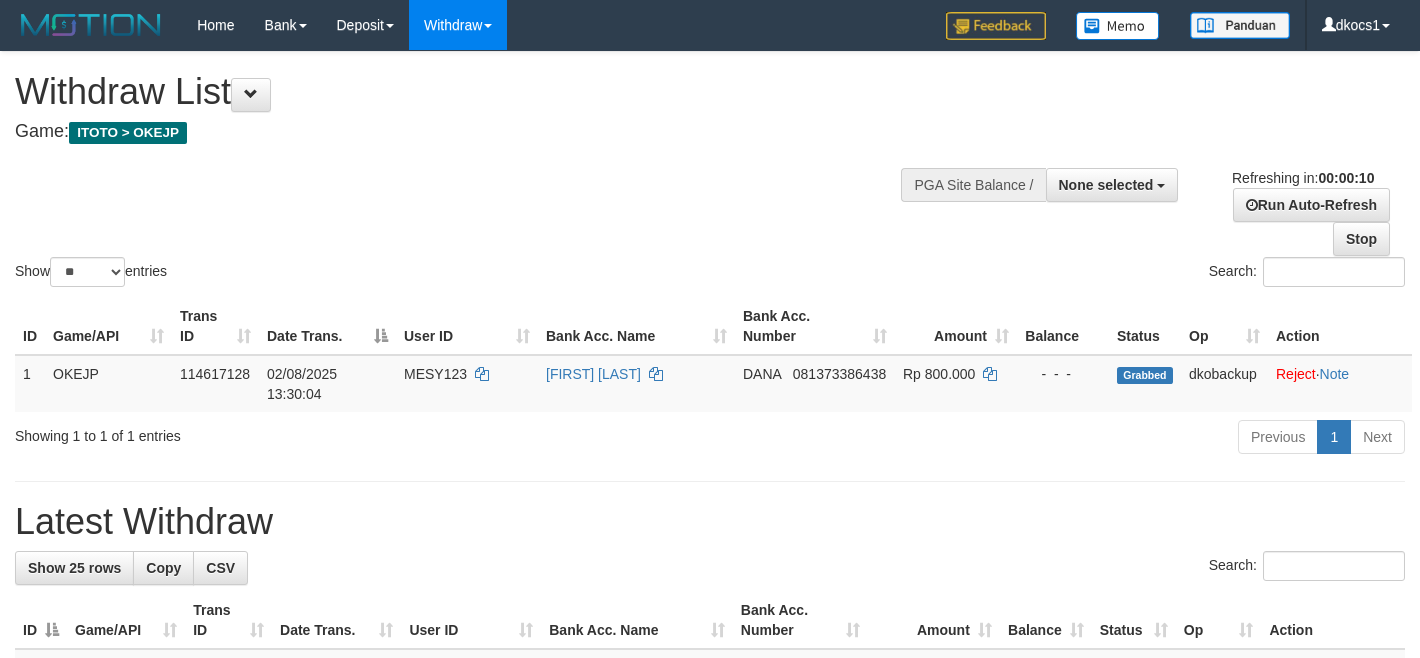 select 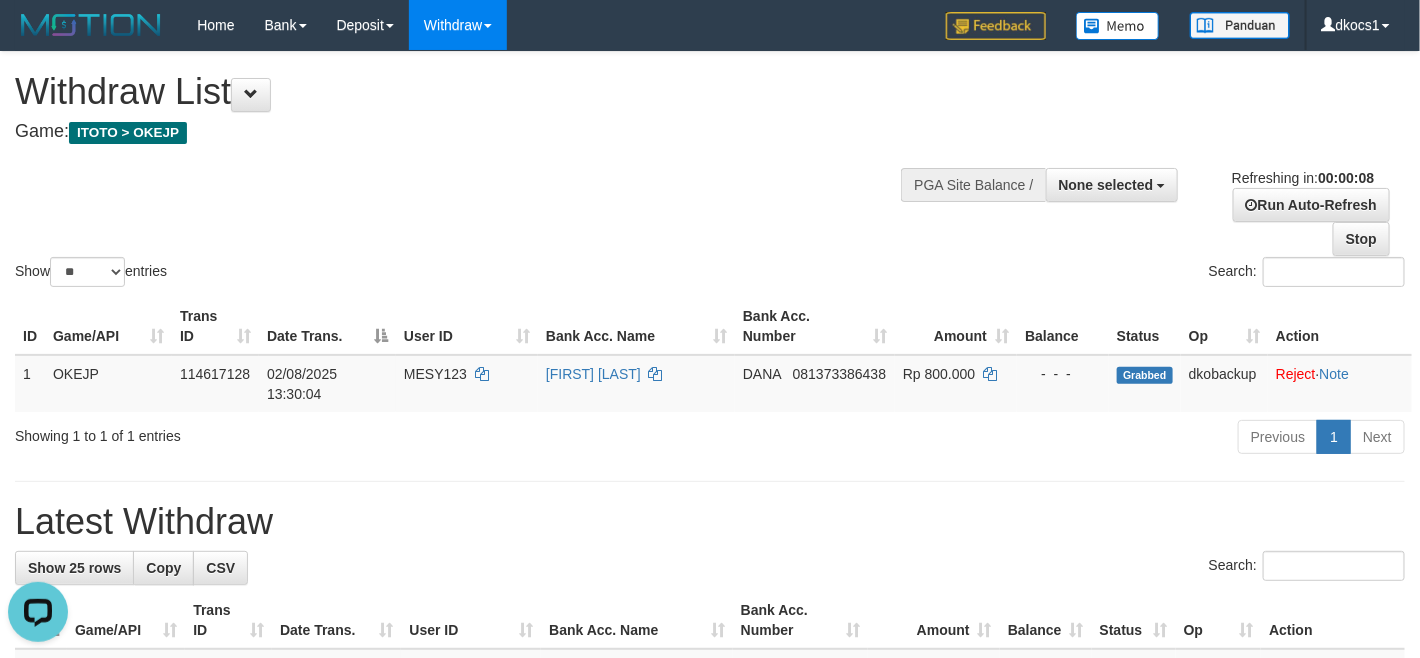 scroll, scrollTop: 0, scrollLeft: 0, axis: both 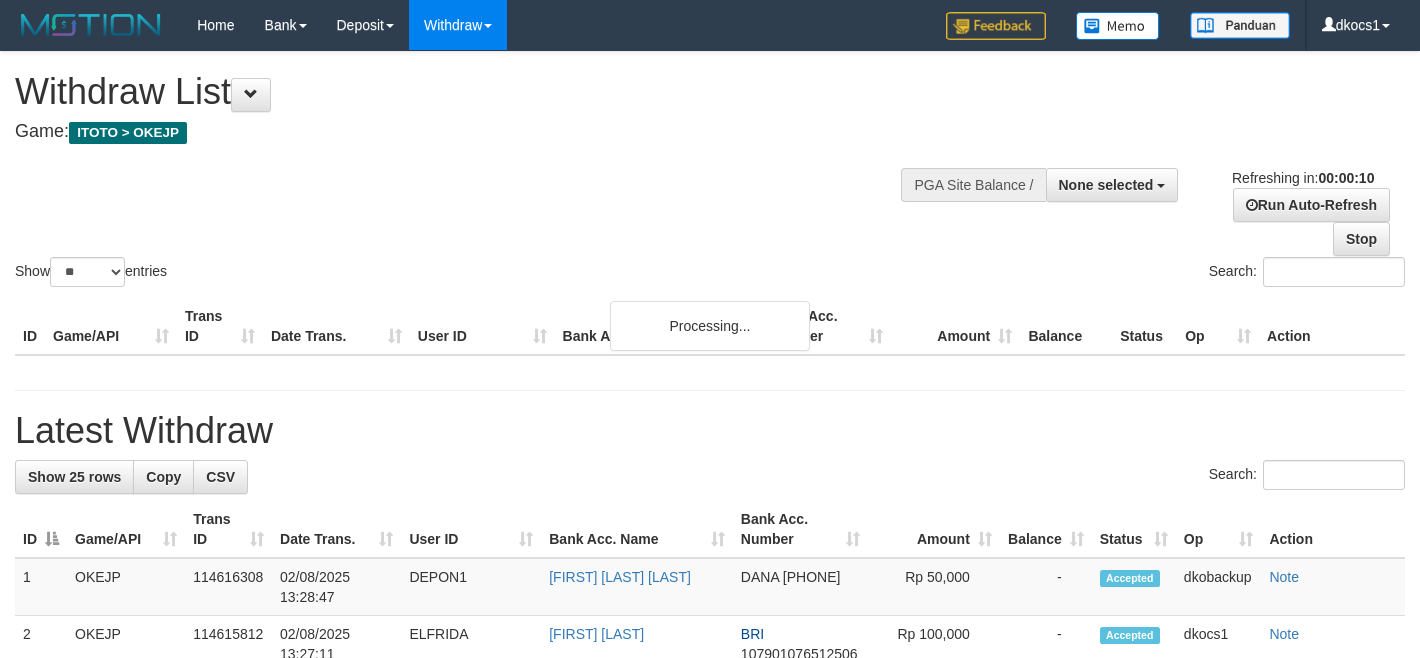 select 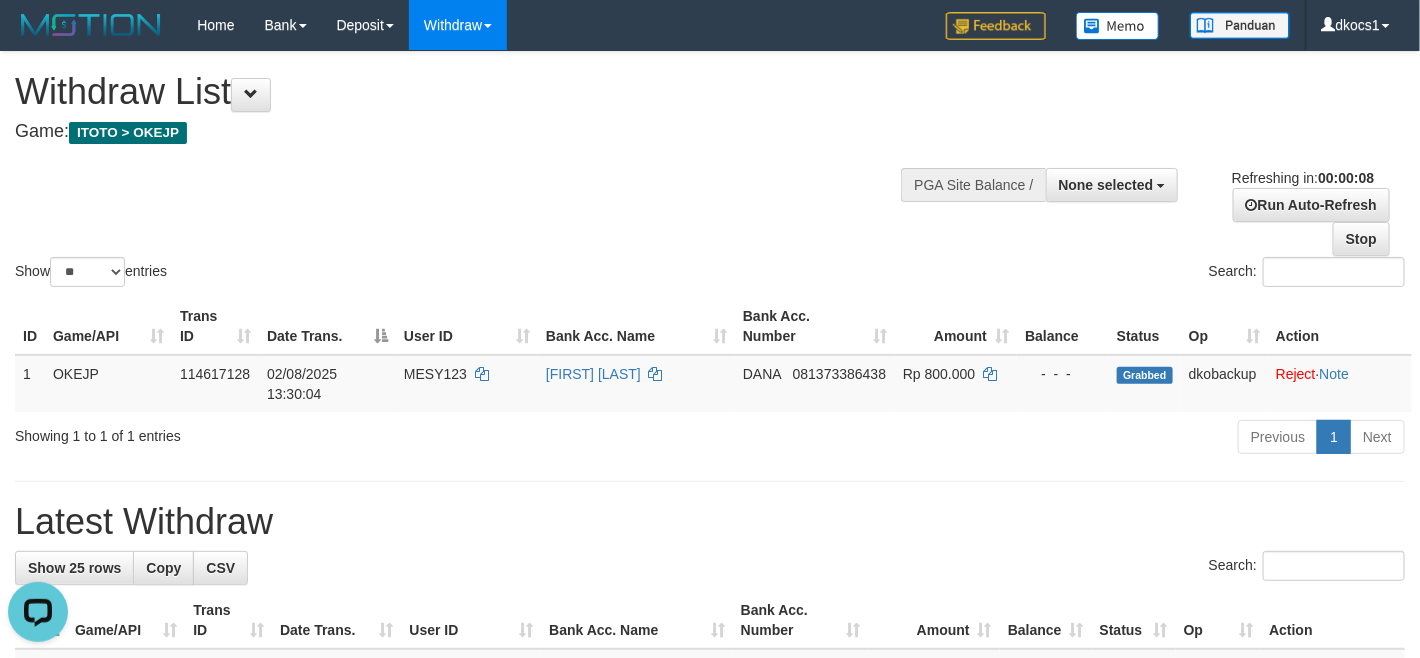scroll, scrollTop: 0, scrollLeft: 0, axis: both 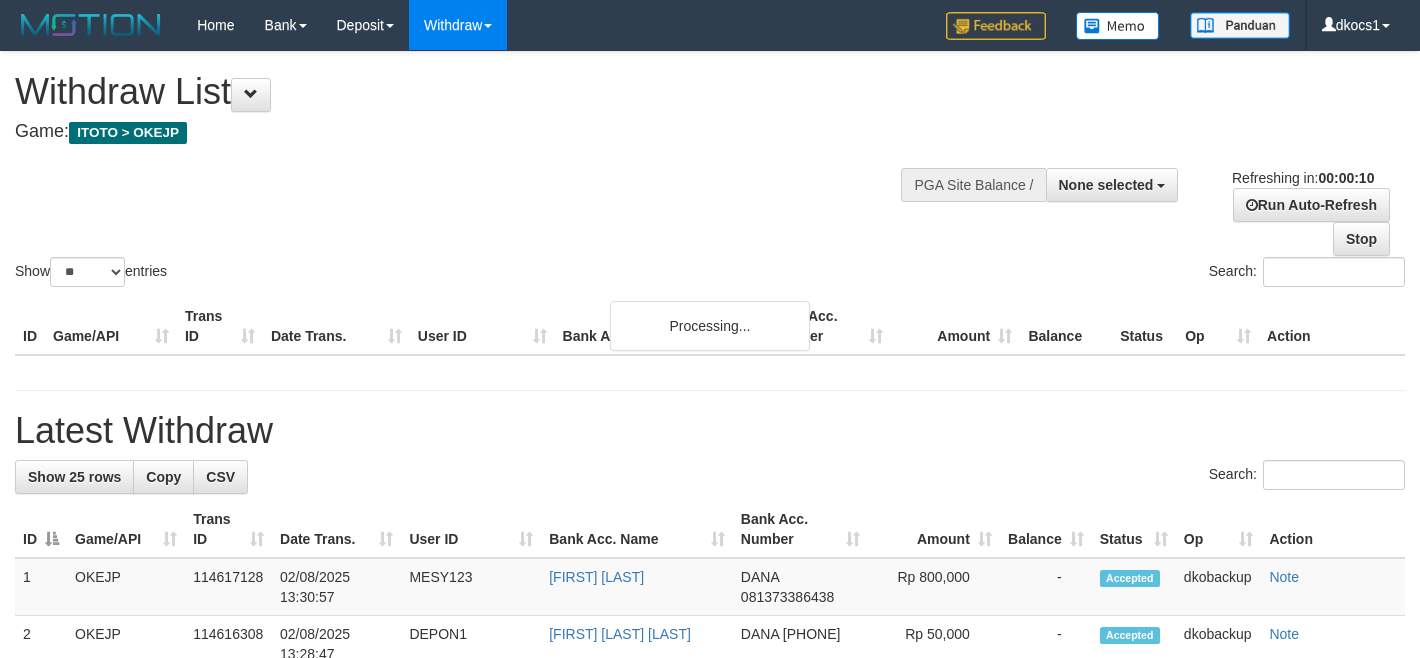 select 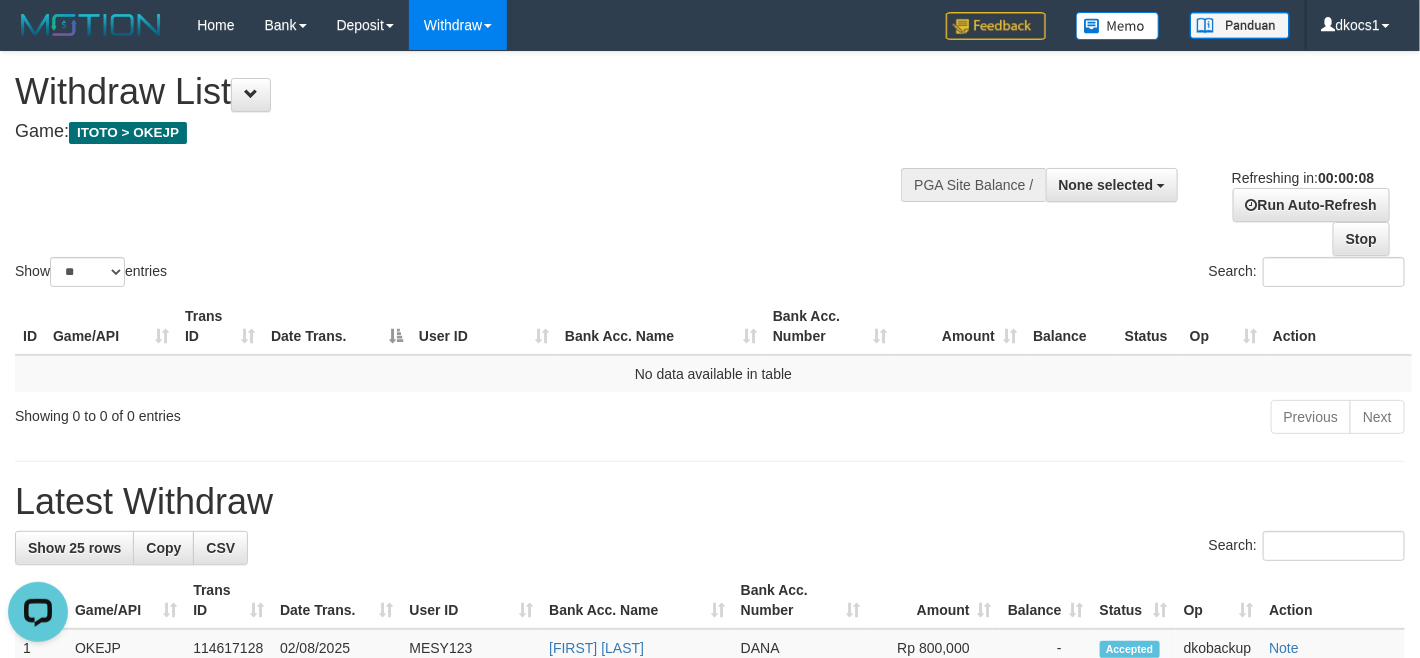 scroll, scrollTop: 0, scrollLeft: 0, axis: both 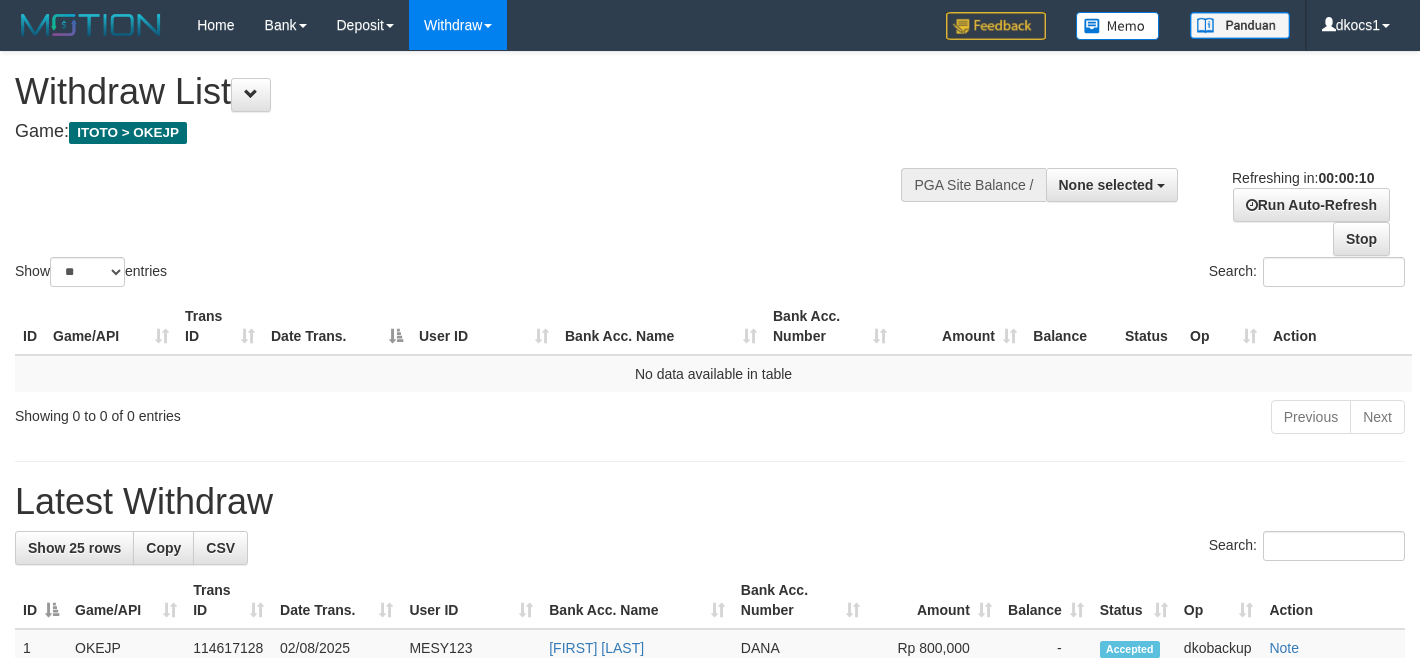 select 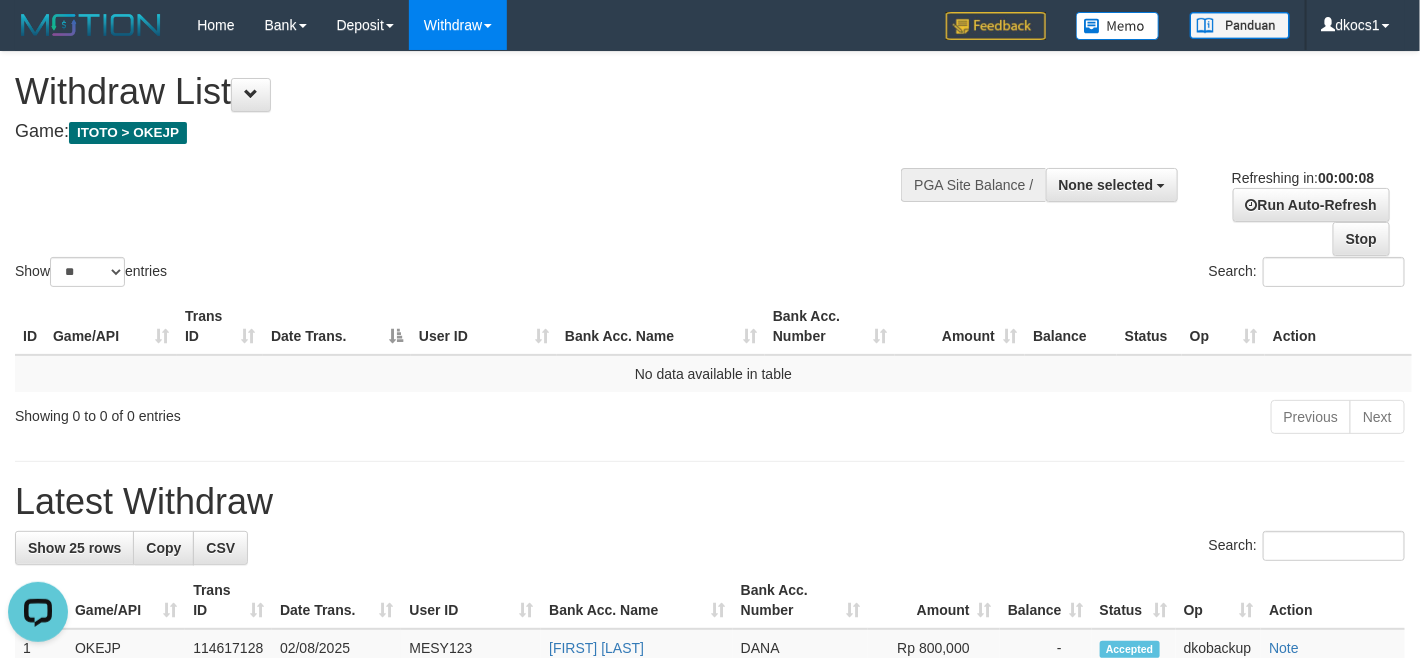 scroll, scrollTop: 0, scrollLeft: 0, axis: both 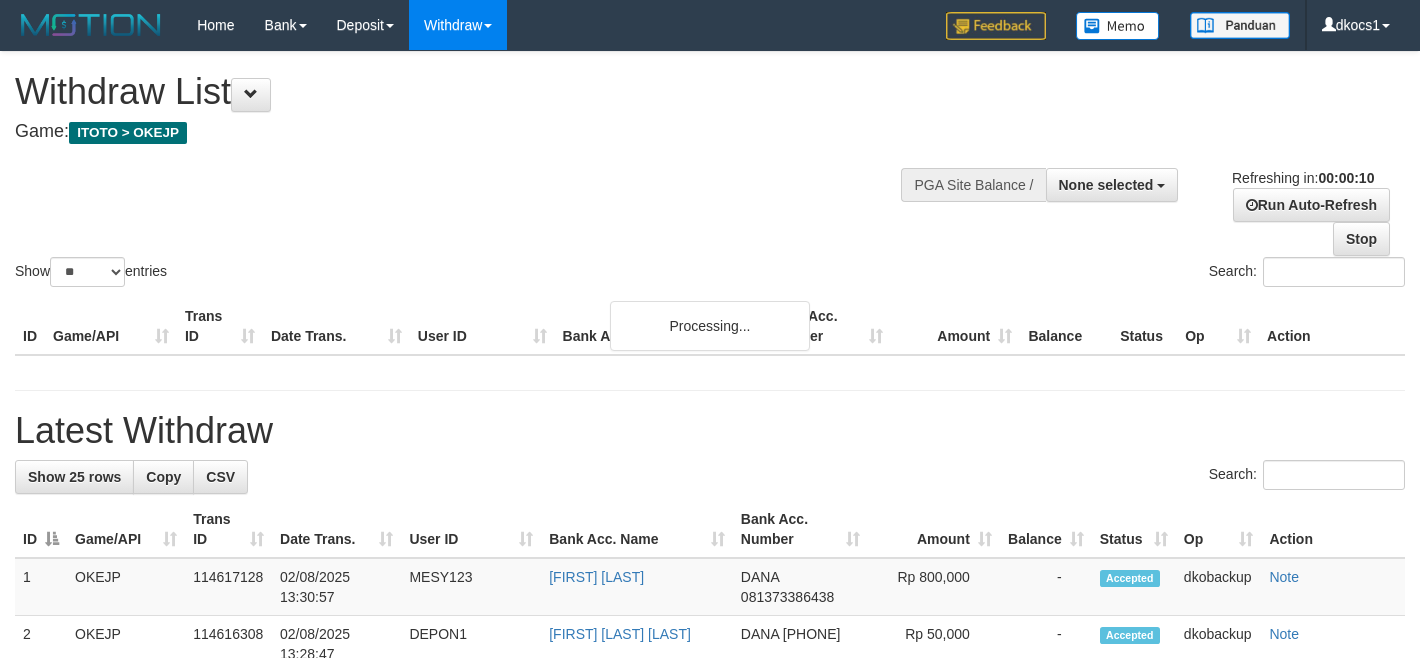 select 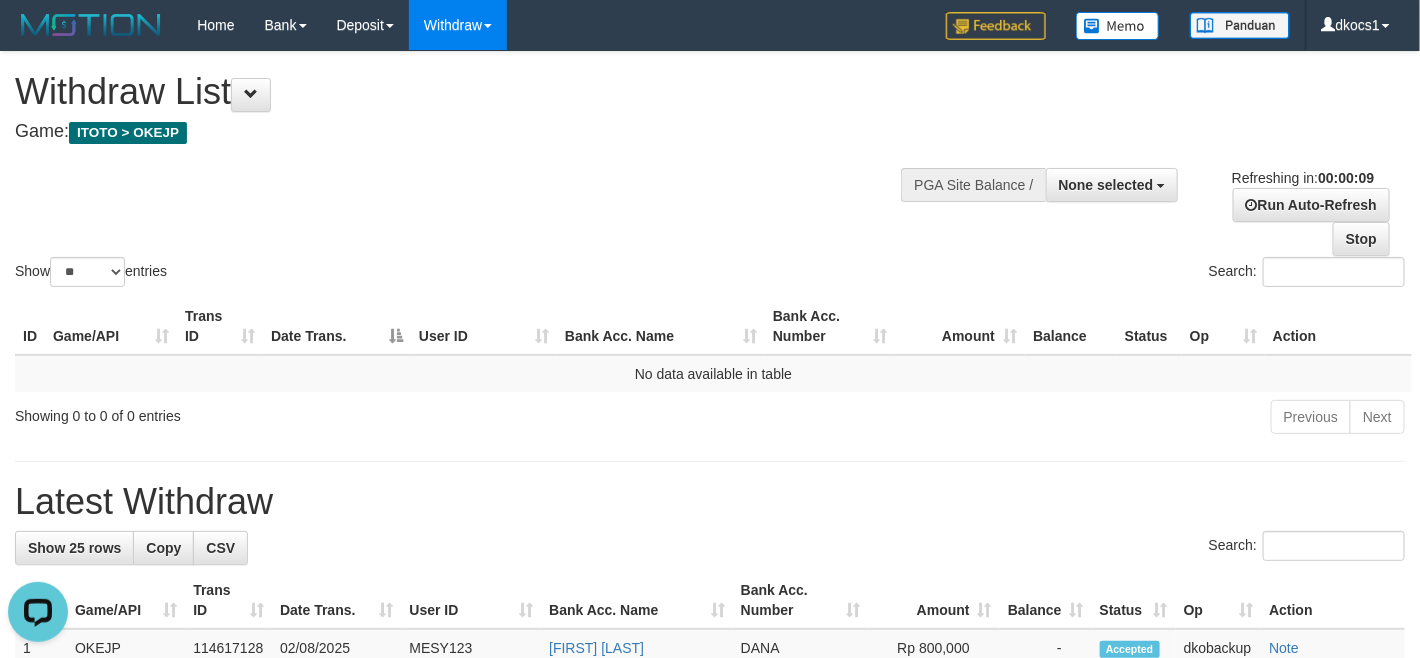 scroll, scrollTop: 0, scrollLeft: 0, axis: both 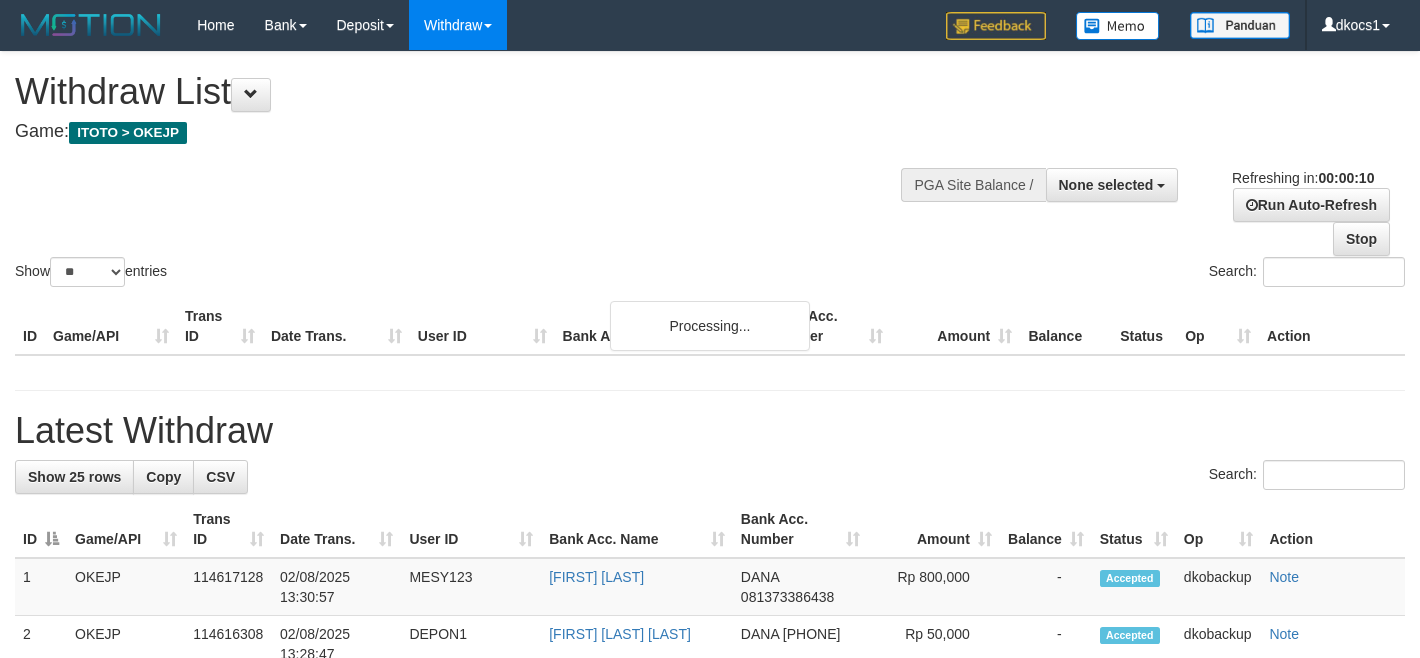 select 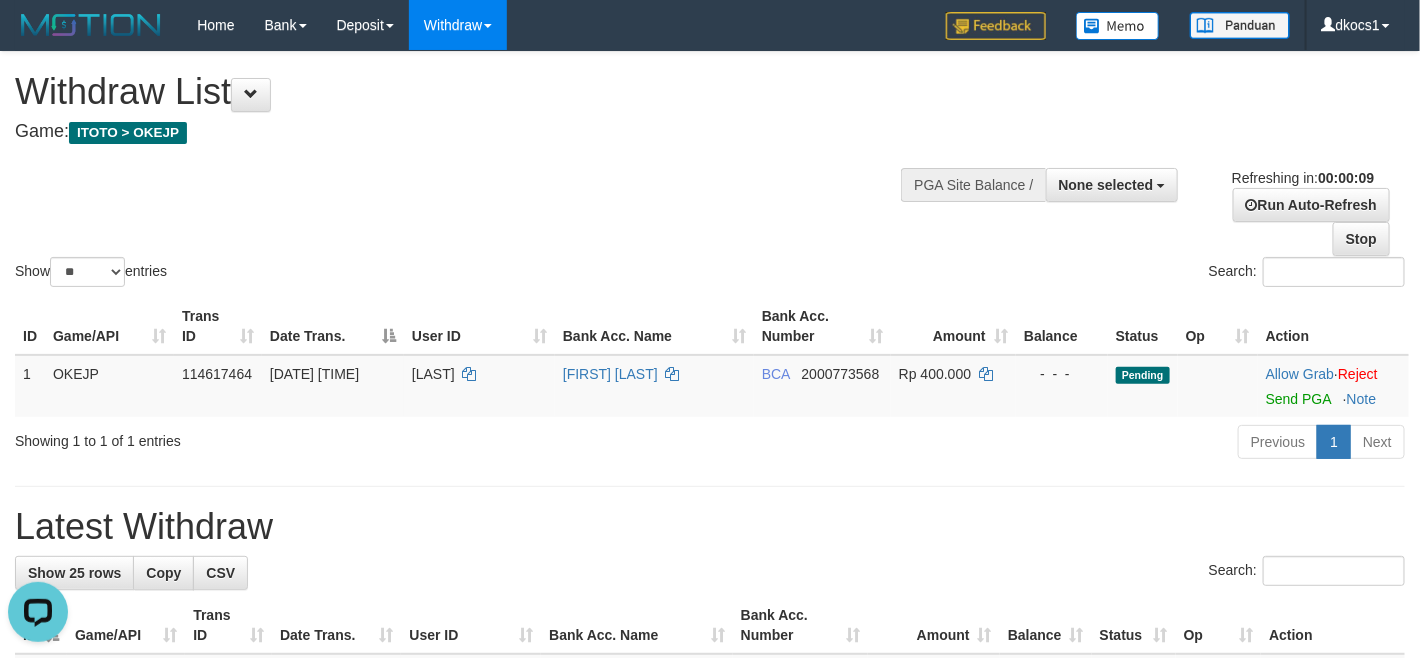 scroll, scrollTop: 0, scrollLeft: 0, axis: both 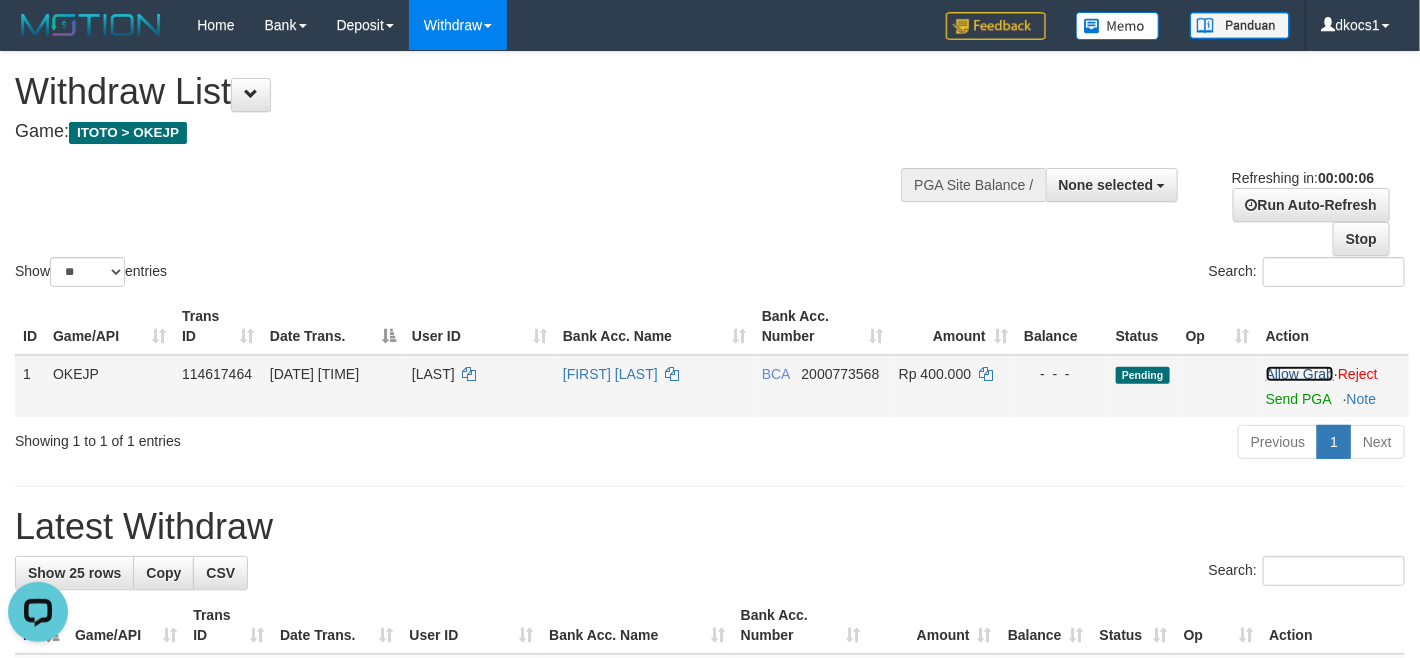 click on "Allow Grab" at bounding box center [1300, 374] 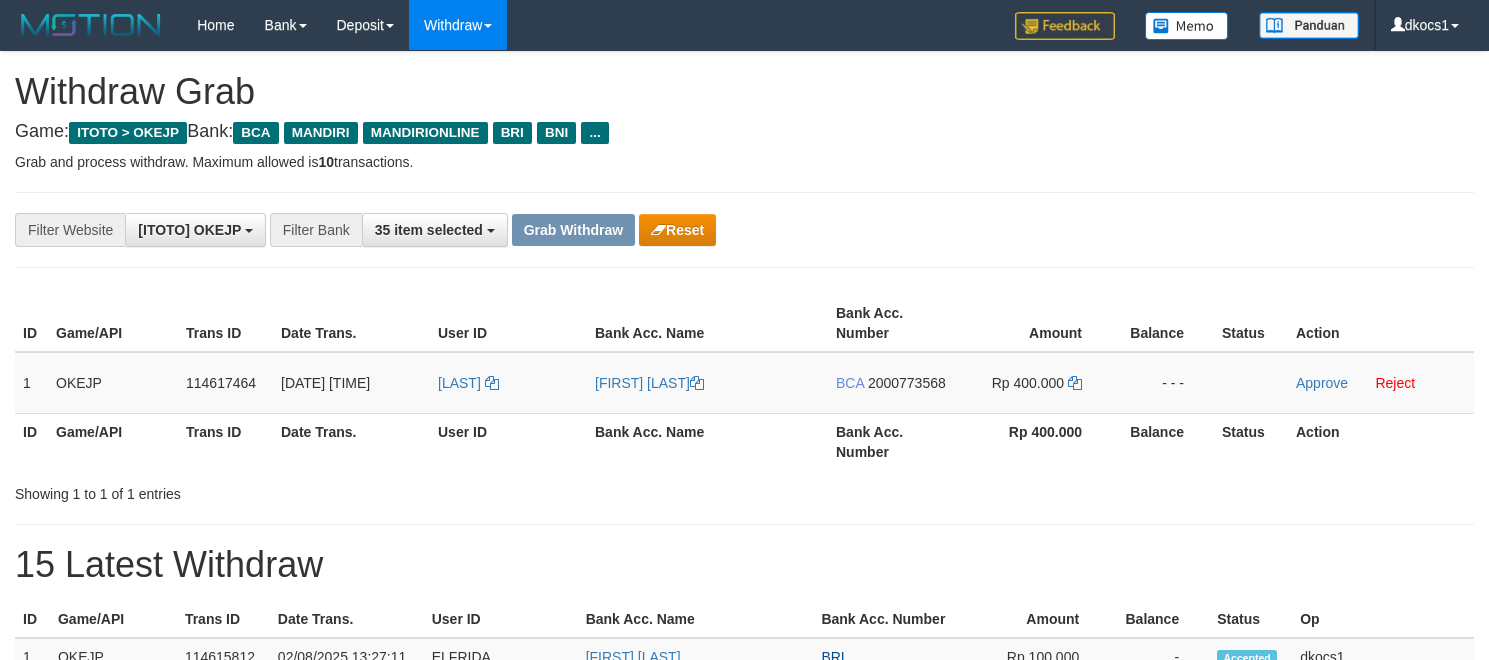 scroll, scrollTop: 0, scrollLeft: 0, axis: both 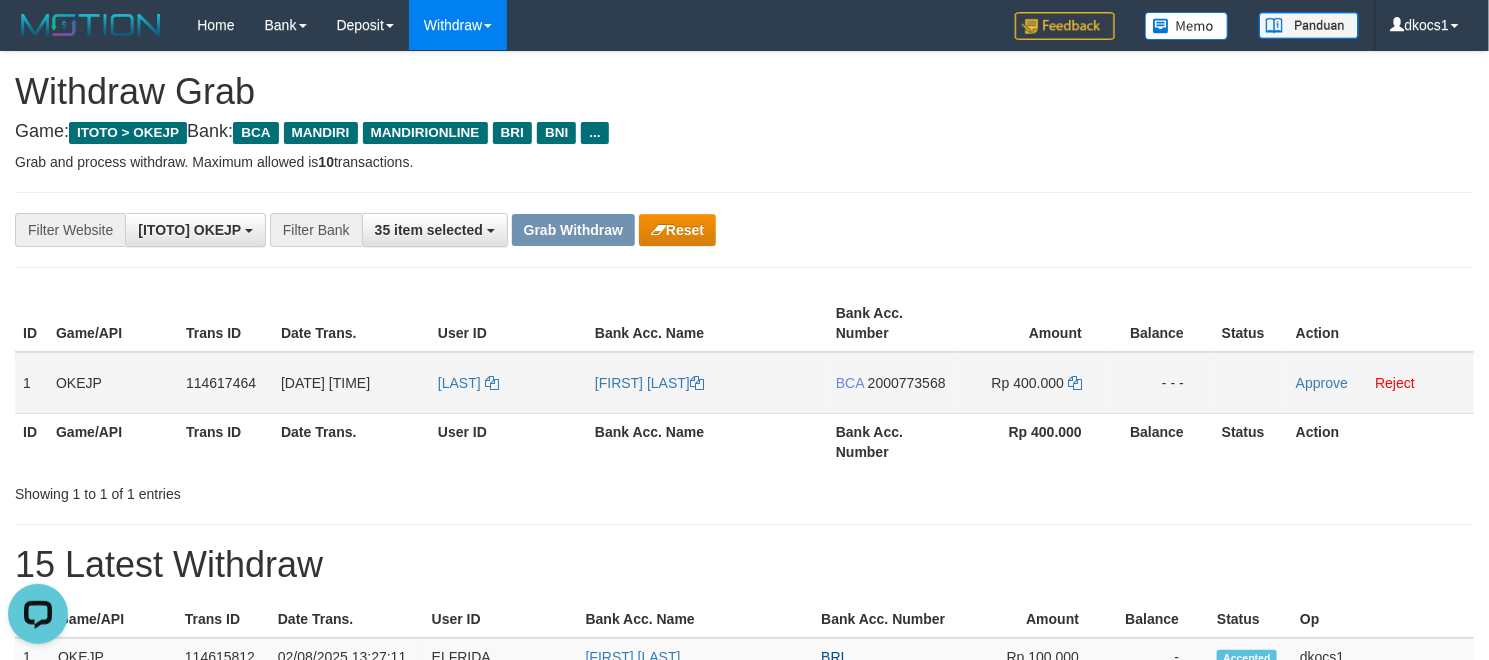 click on "[LAST]" at bounding box center [508, 383] 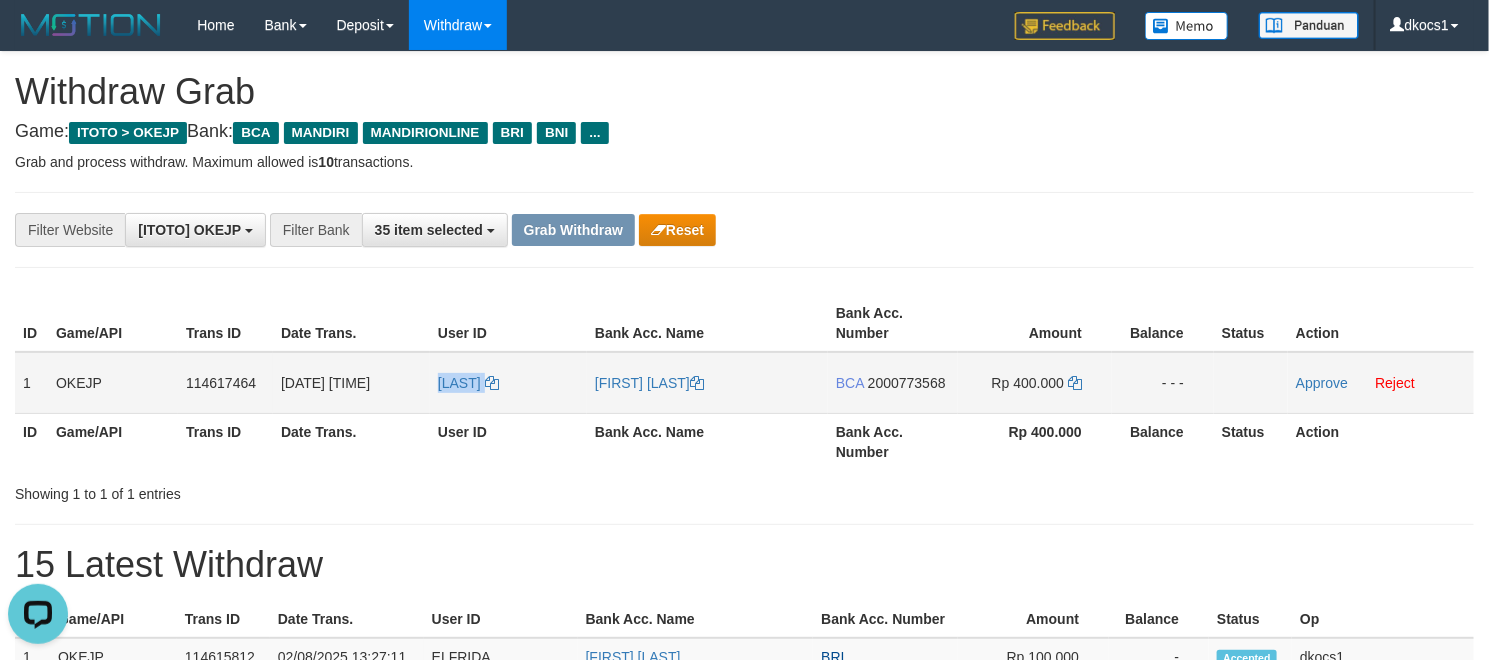 click on "[LAST]" at bounding box center (508, 383) 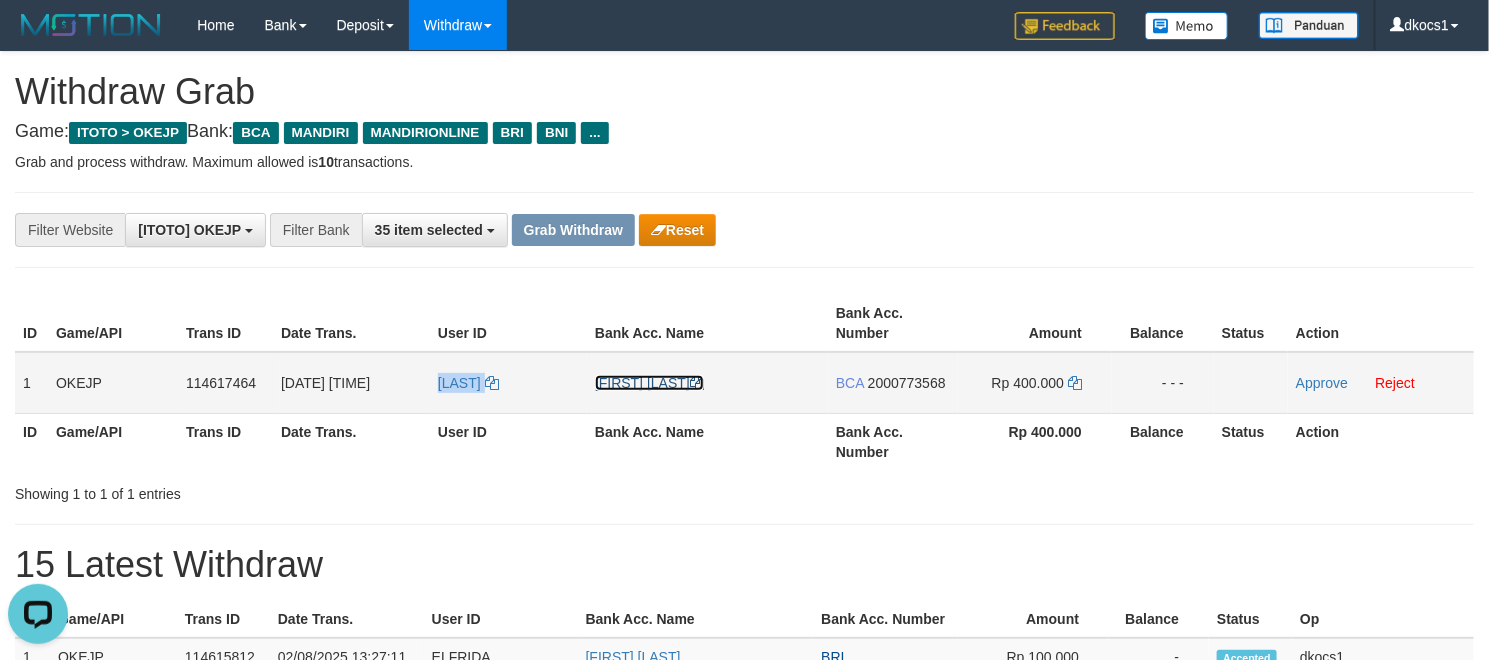 click on "[FIRST] [LAST]" at bounding box center [649, 383] 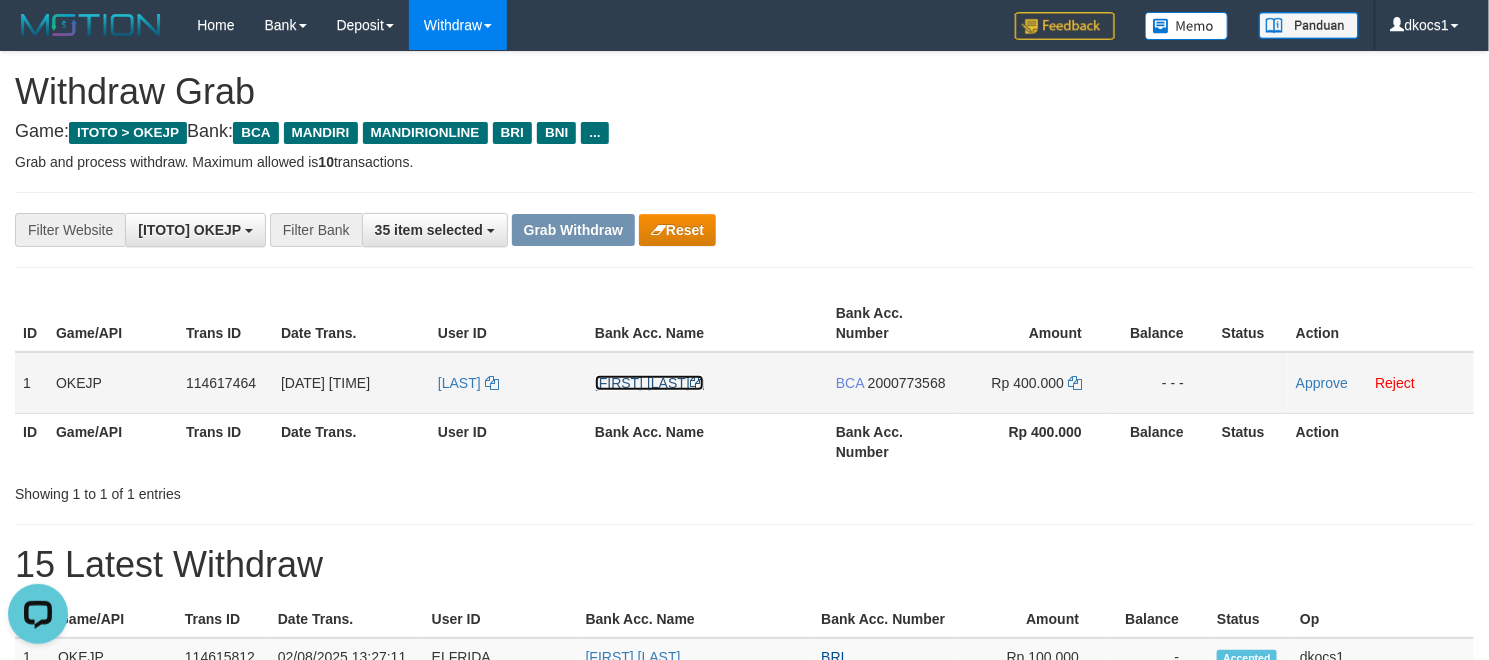 click on "[FIRST] [LAST]" at bounding box center (649, 383) 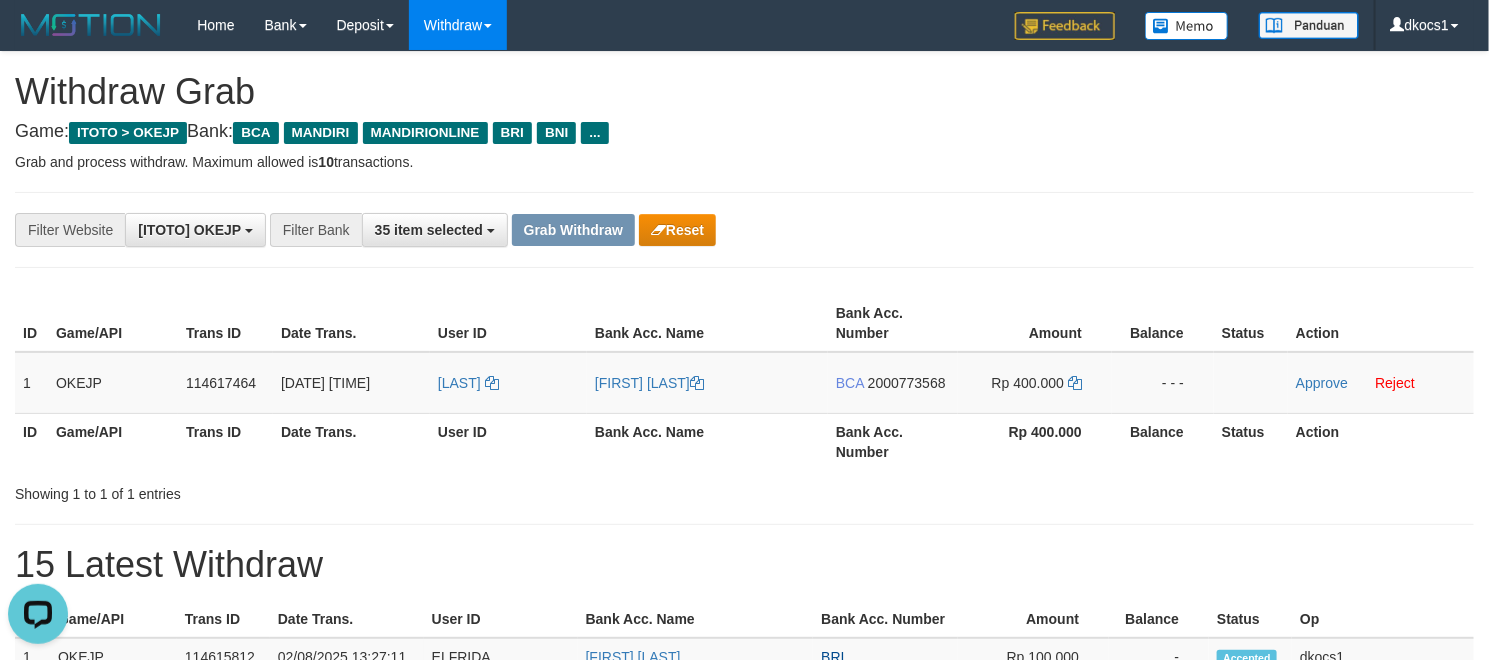 click on "**********" at bounding box center (620, 230) 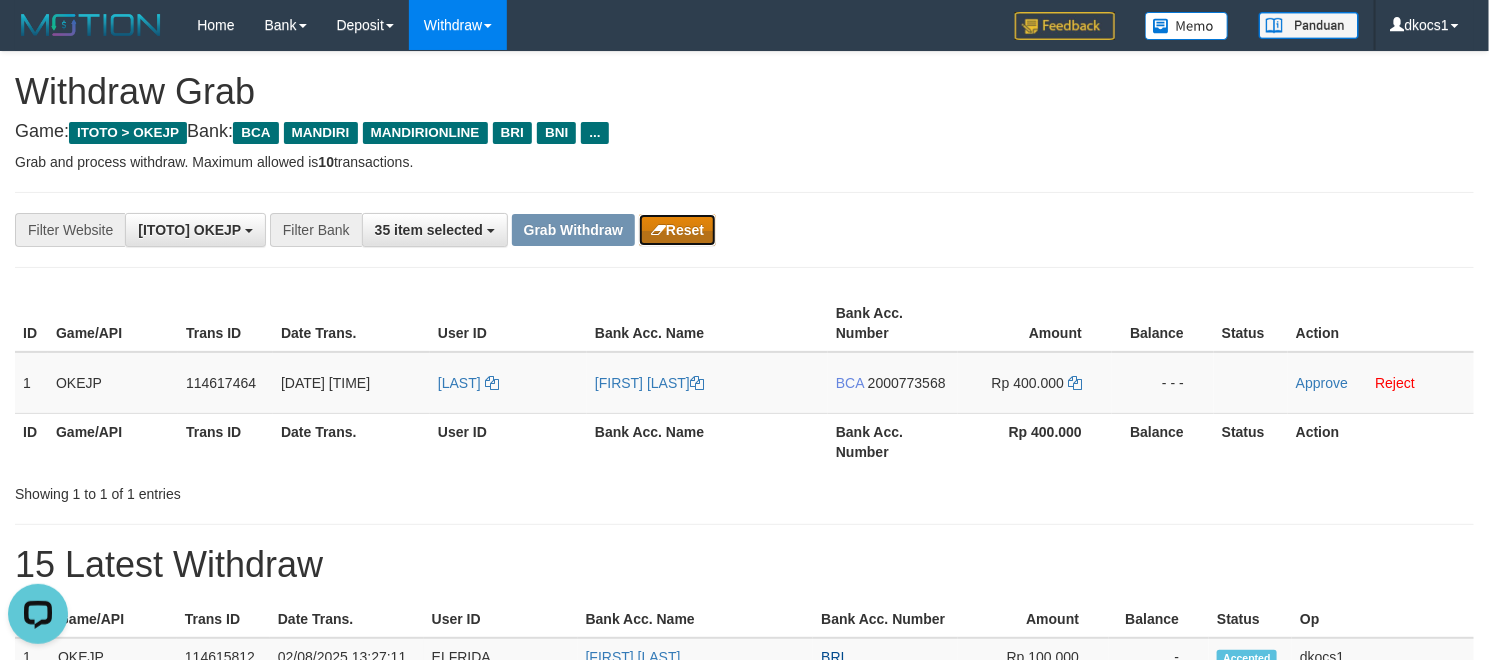 click on "Reset" at bounding box center (677, 230) 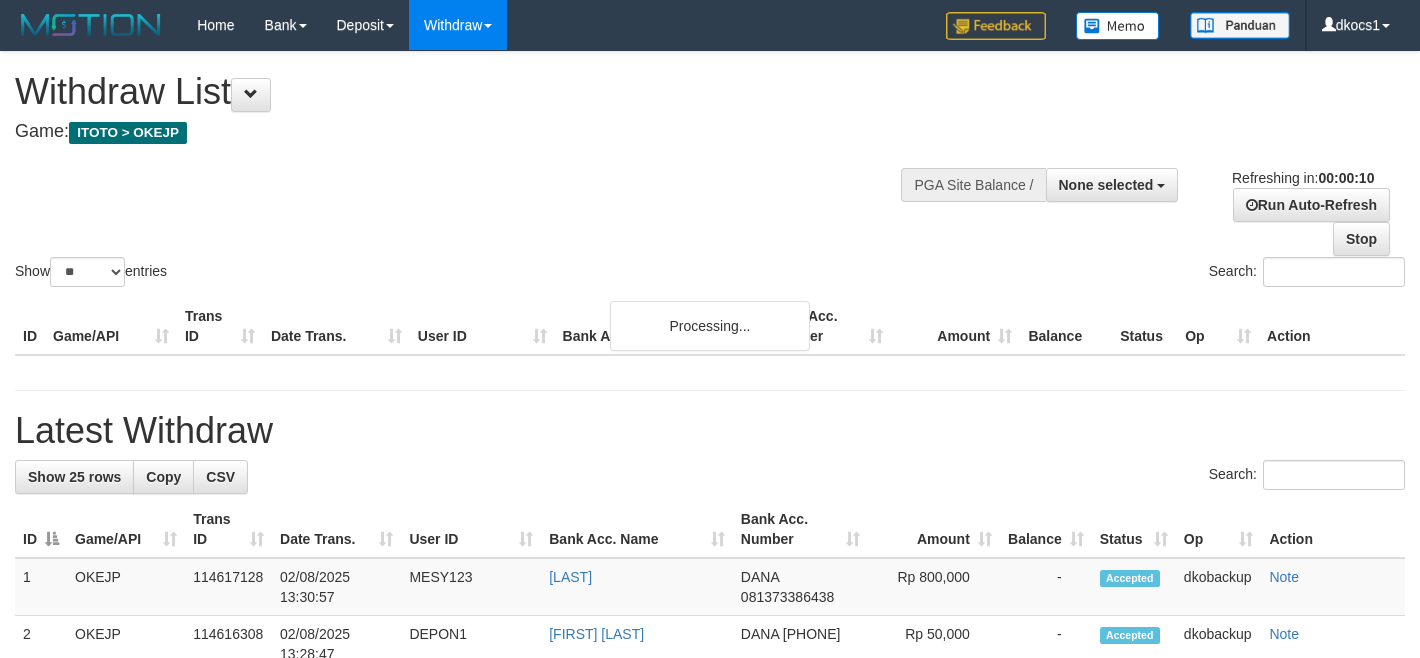 select 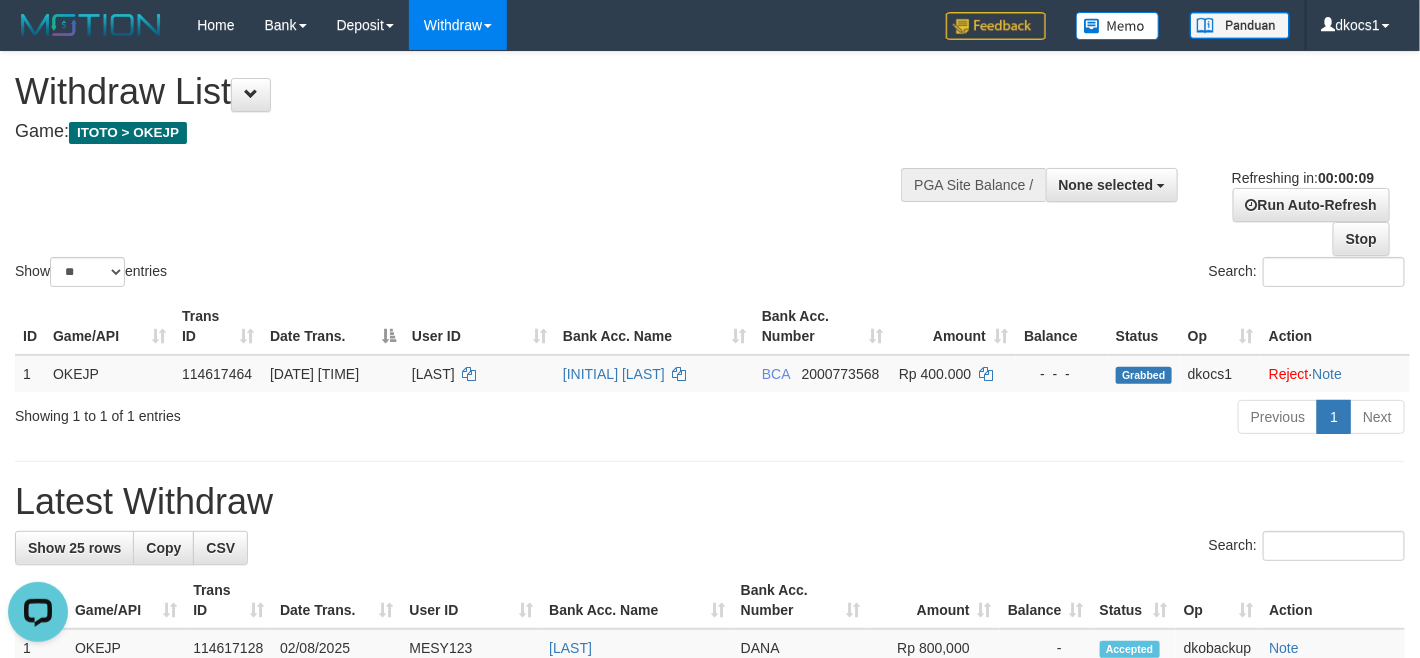 scroll, scrollTop: 0, scrollLeft: 0, axis: both 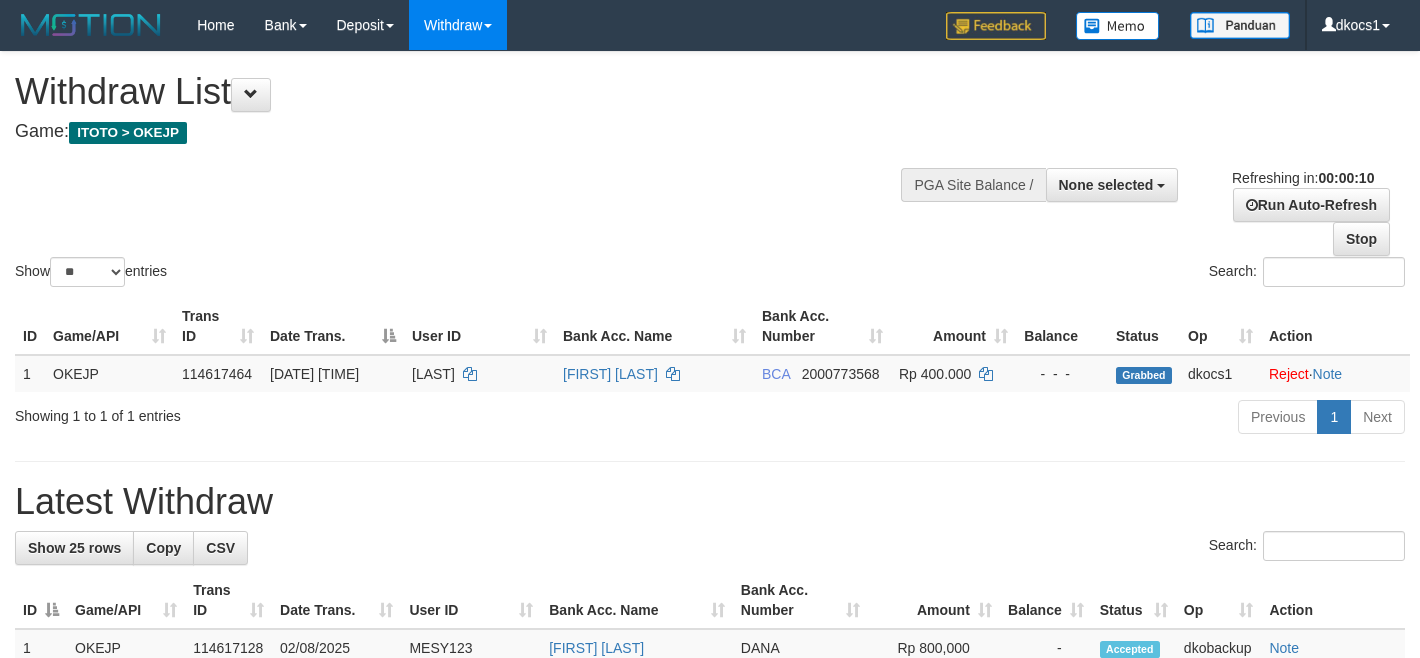 select 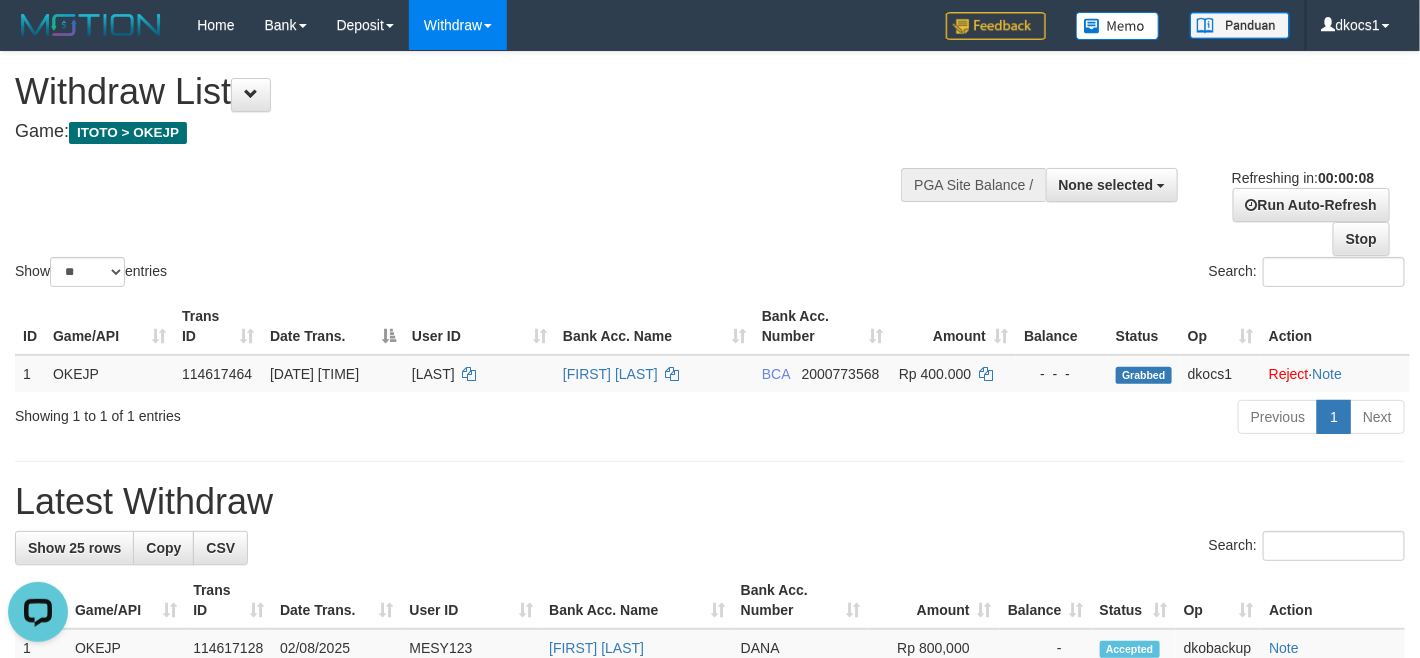 scroll, scrollTop: 0, scrollLeft: 0, axis: both 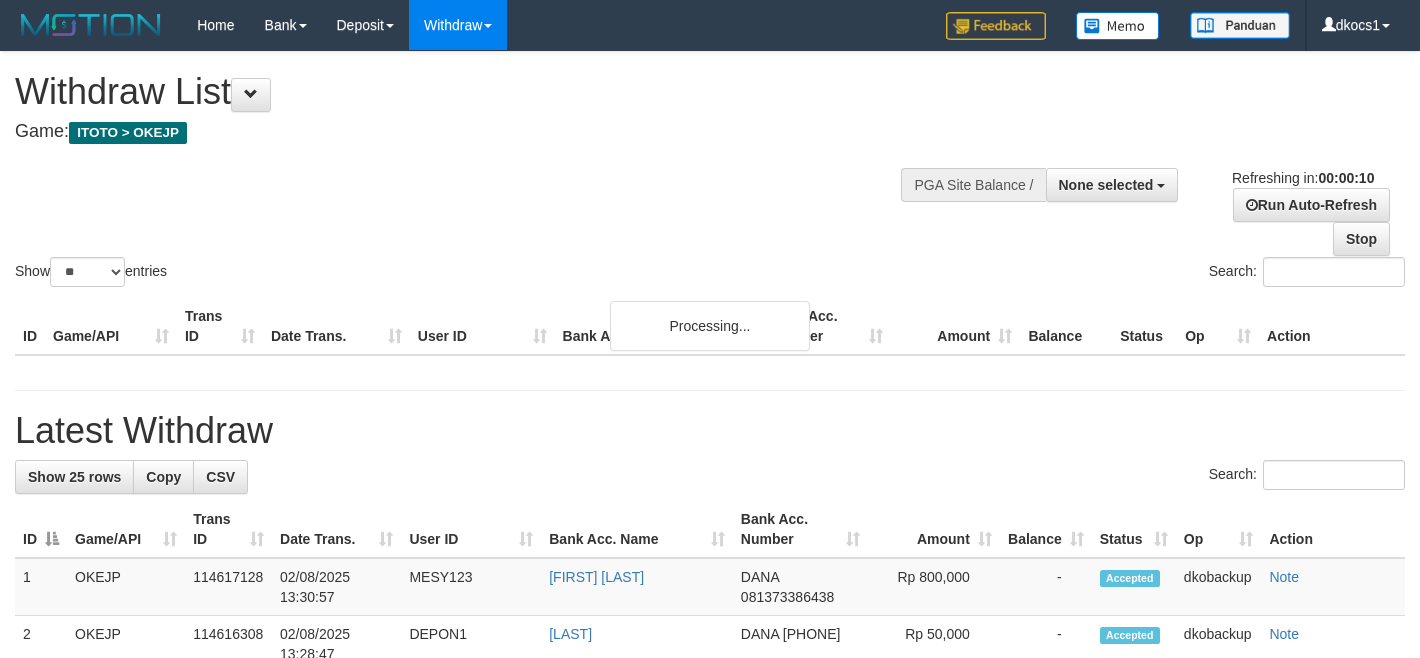 select 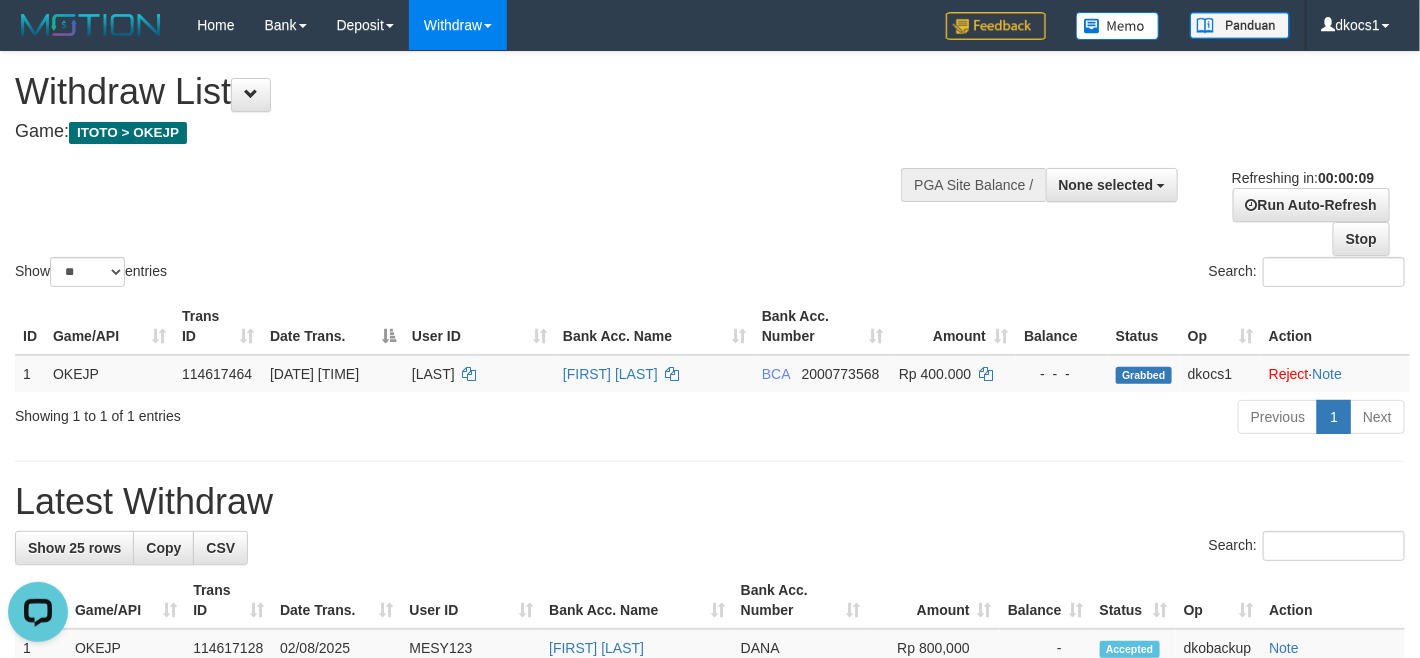 scroll, scrollTop: 0, scrollLeft: 0, axis: both 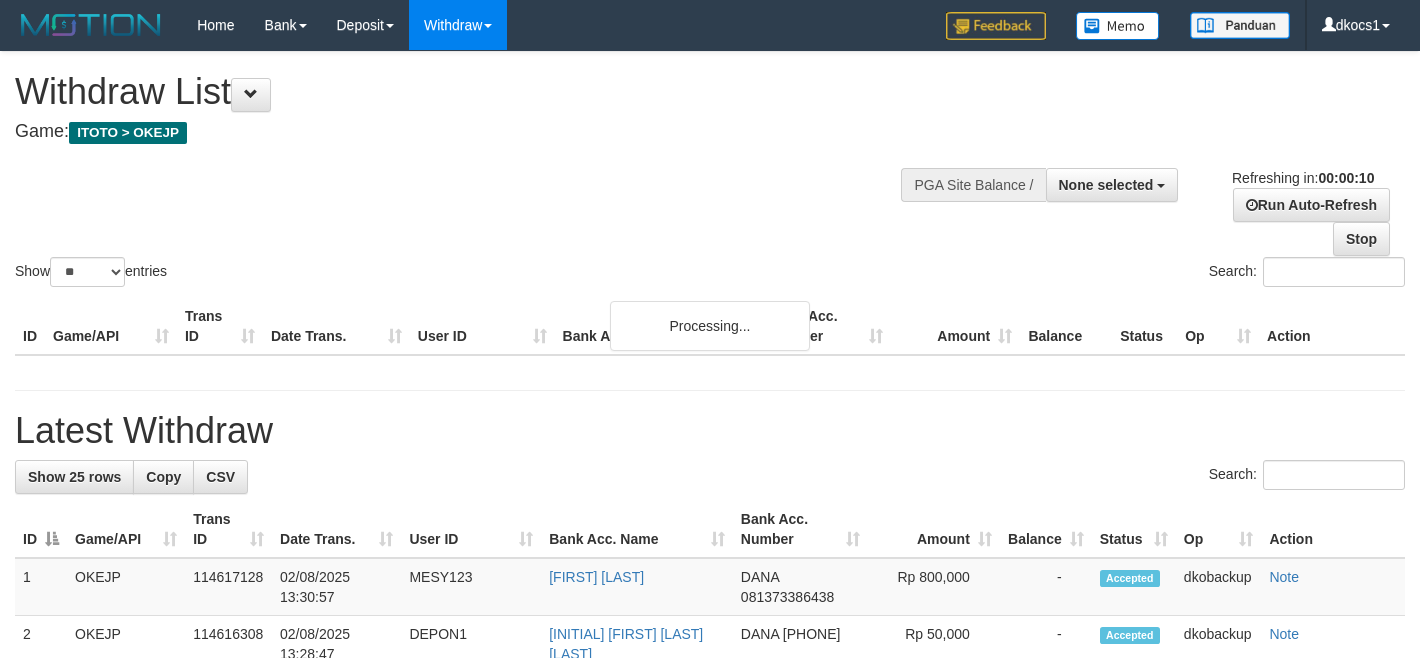 select 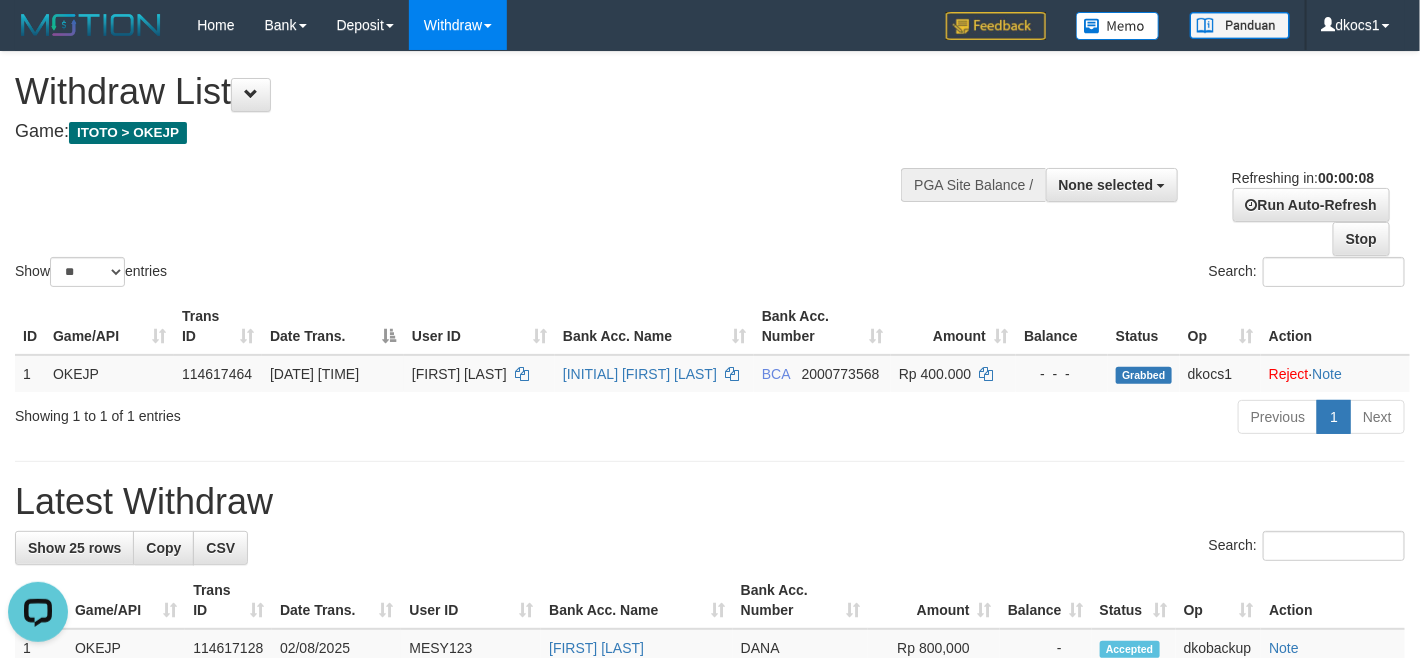 scroll, scrollTop: 0, scrollLeft: 0, axis: both 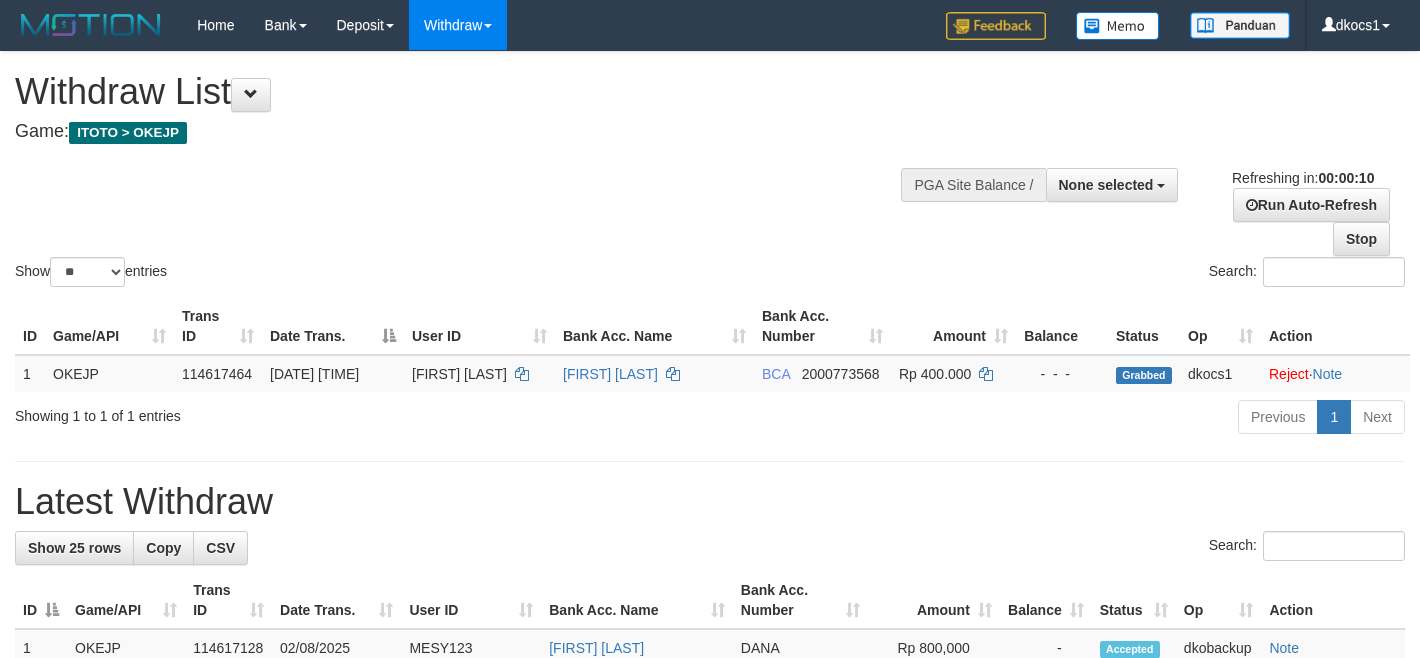 select 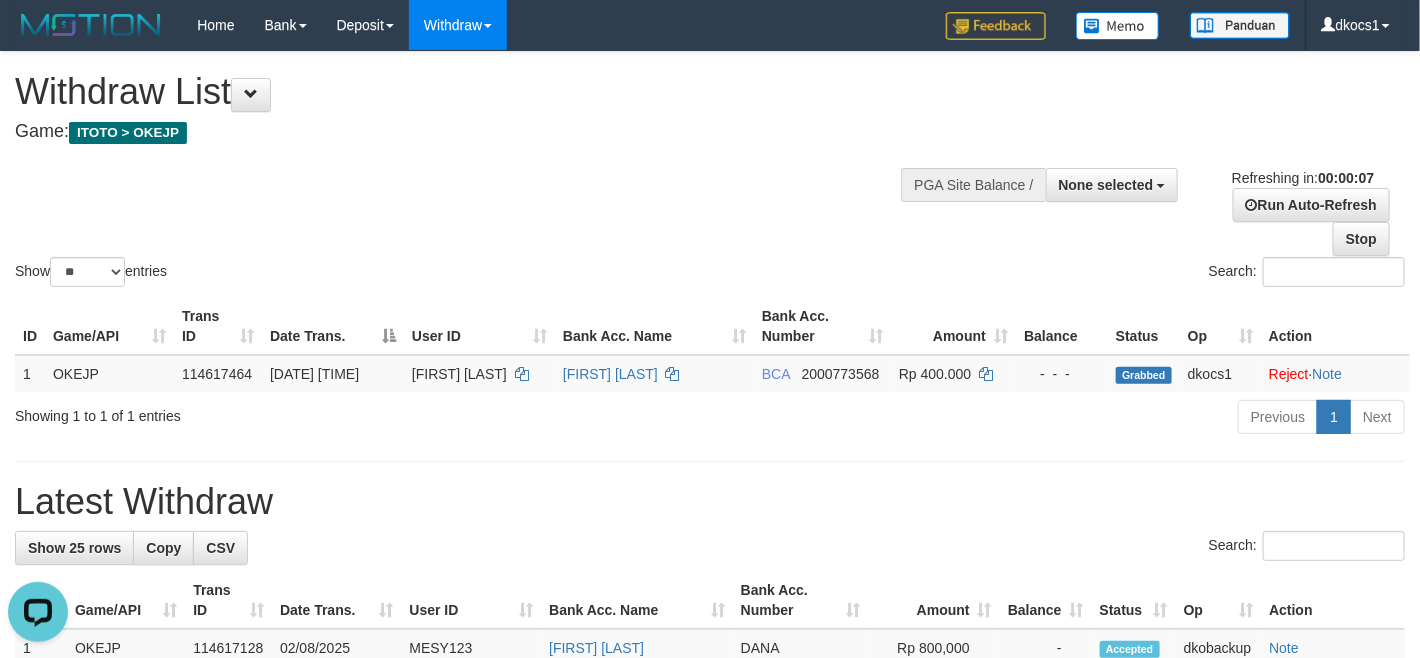 scroll, scrollTop: 0, scrollLeft: 0, axis: both 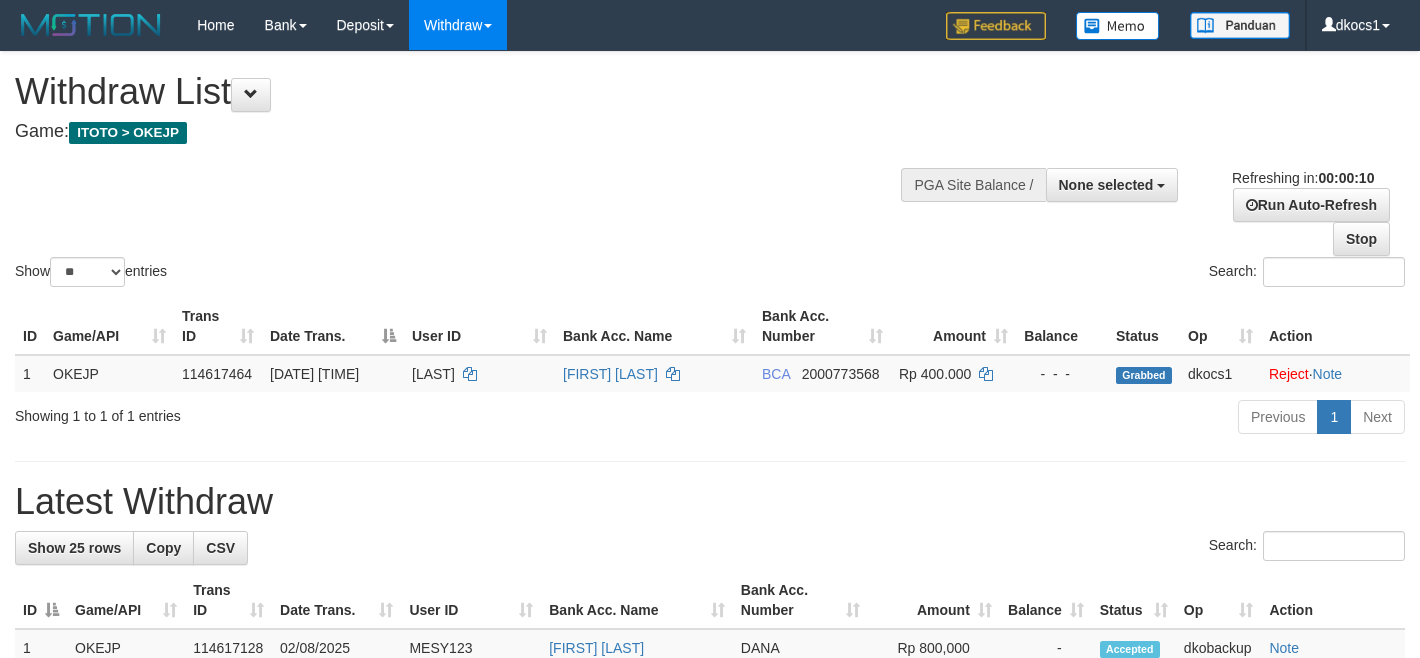 select 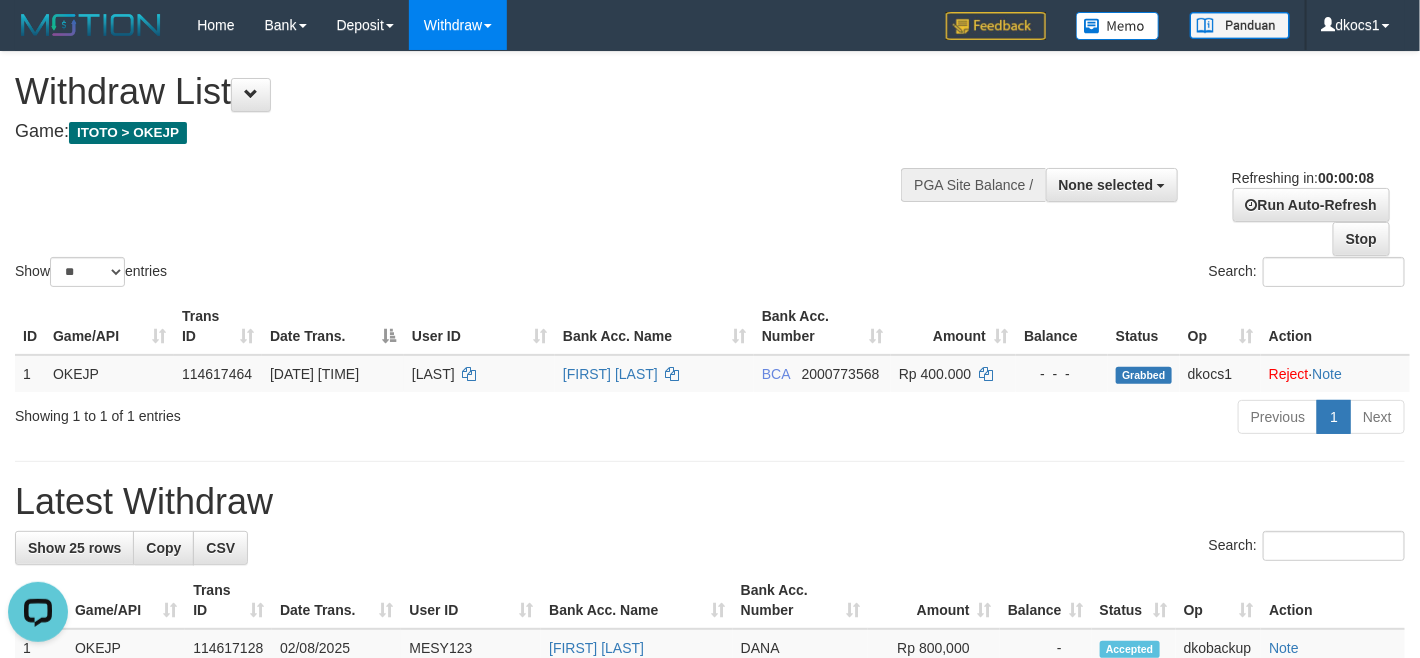 scroll, scrollTop: 0, scrollLeft: 0, axis: both 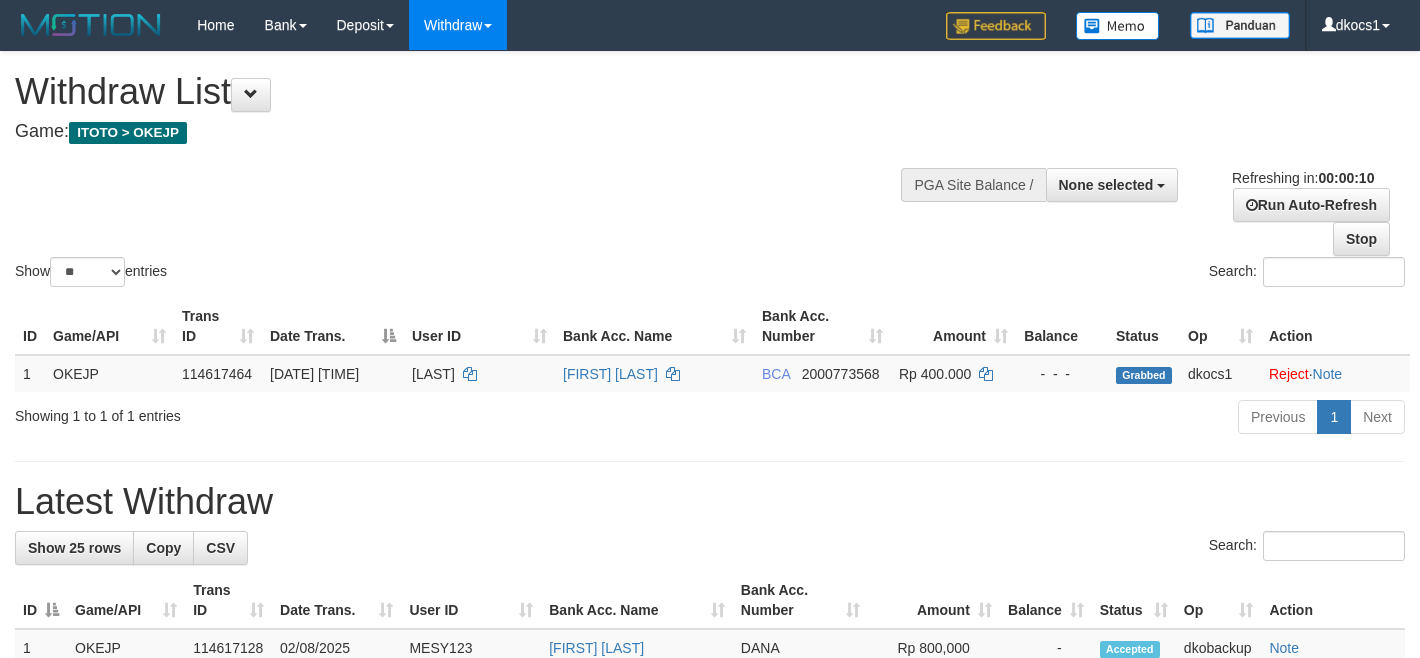select 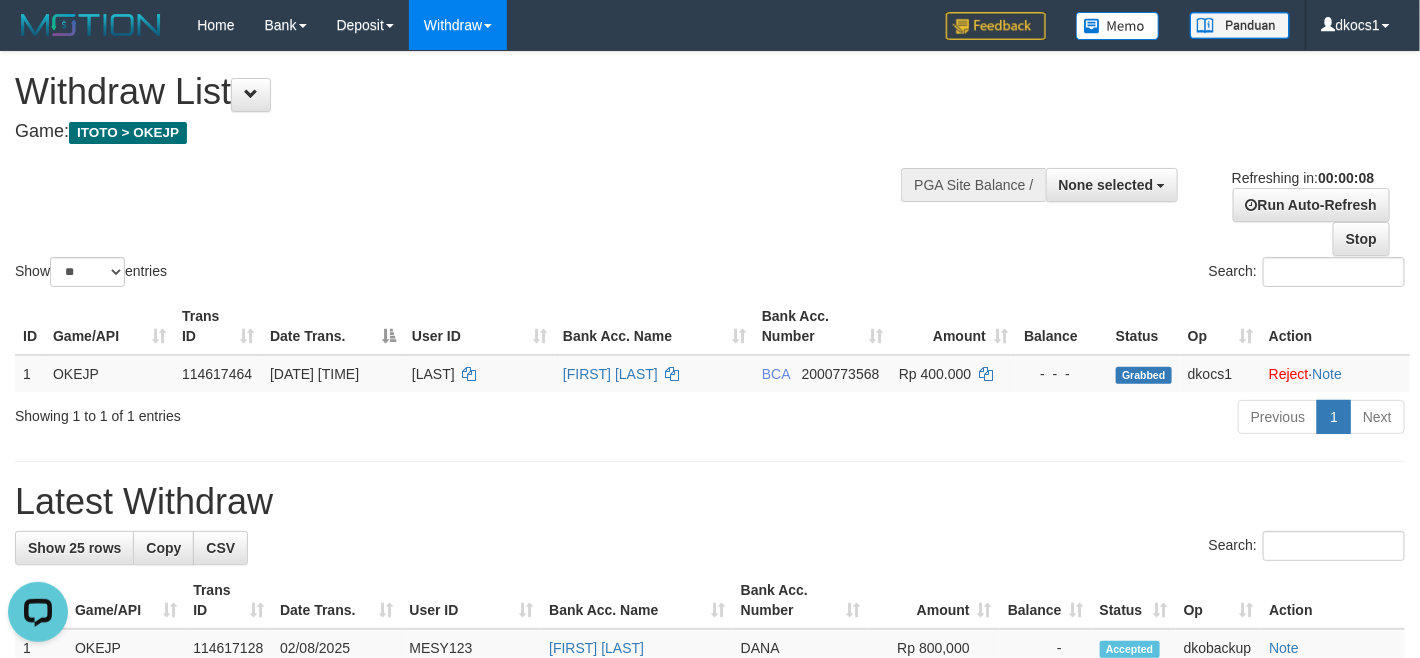 scroll, scrollTop: 0, scrollLeft: 0, axis: both 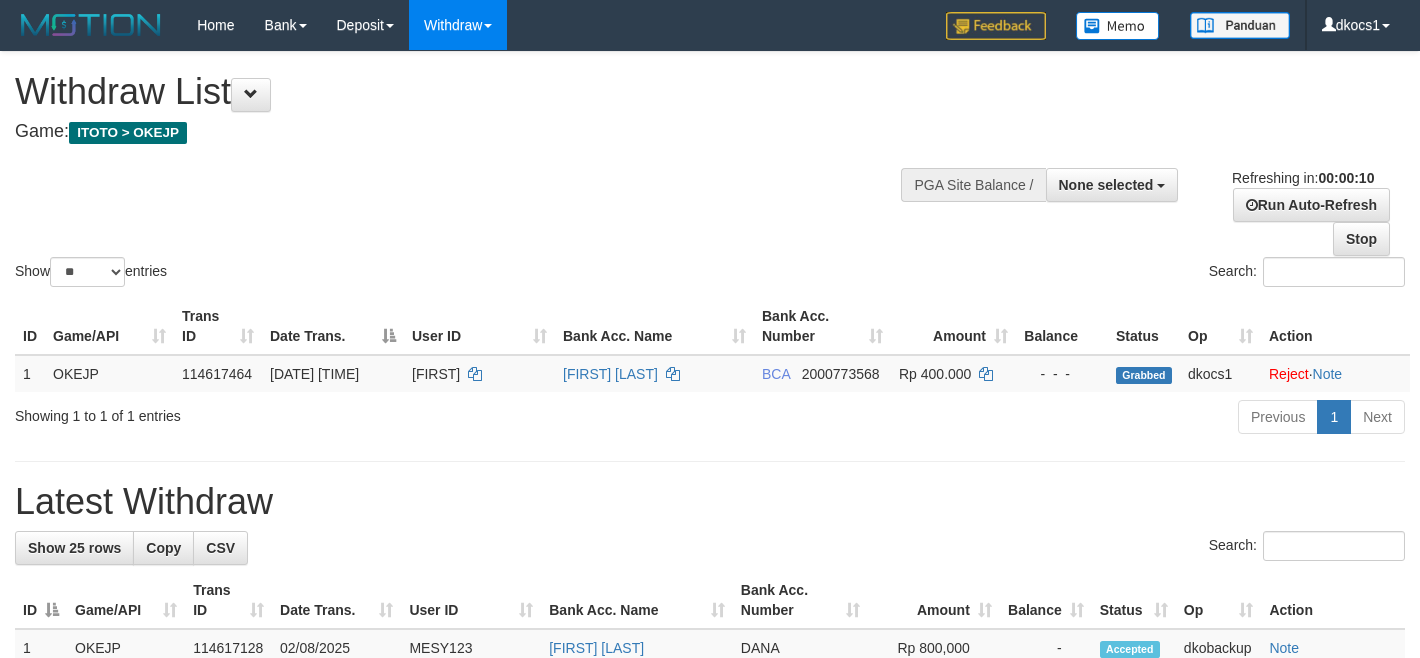 select 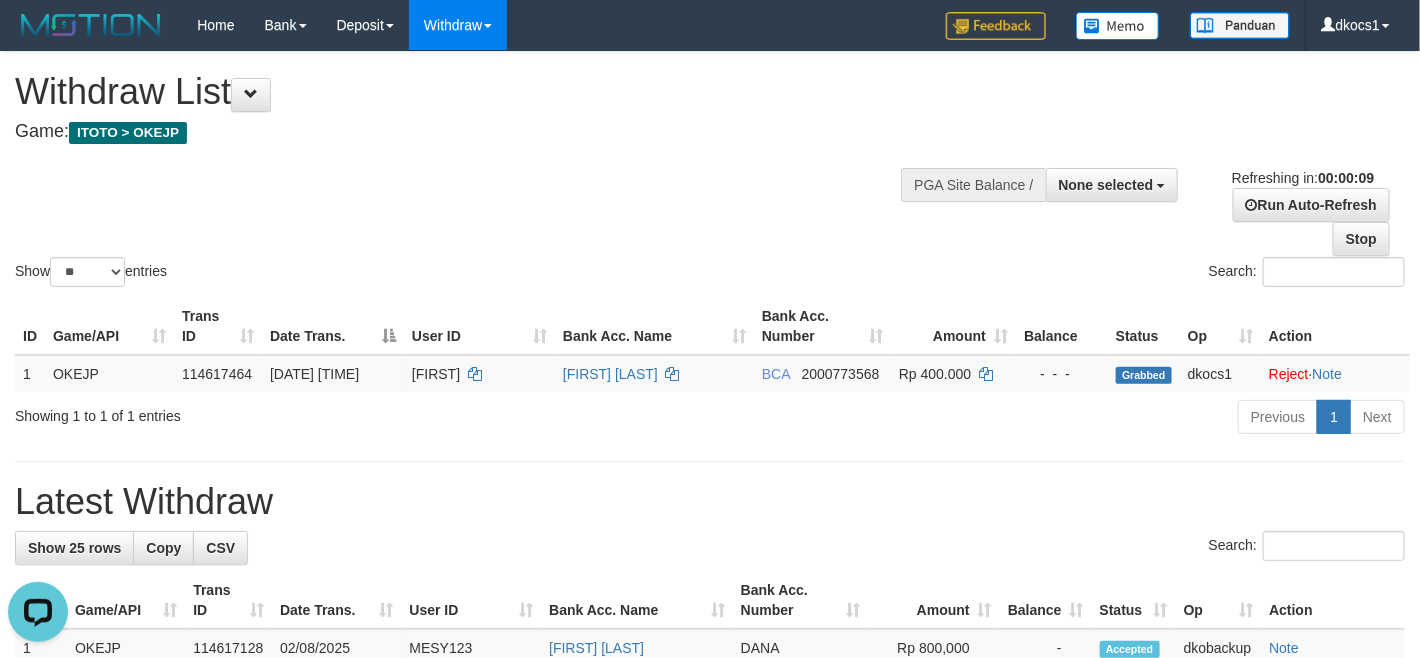 scroll, scrollTop: 0, scrollLeft: 0, axis: both 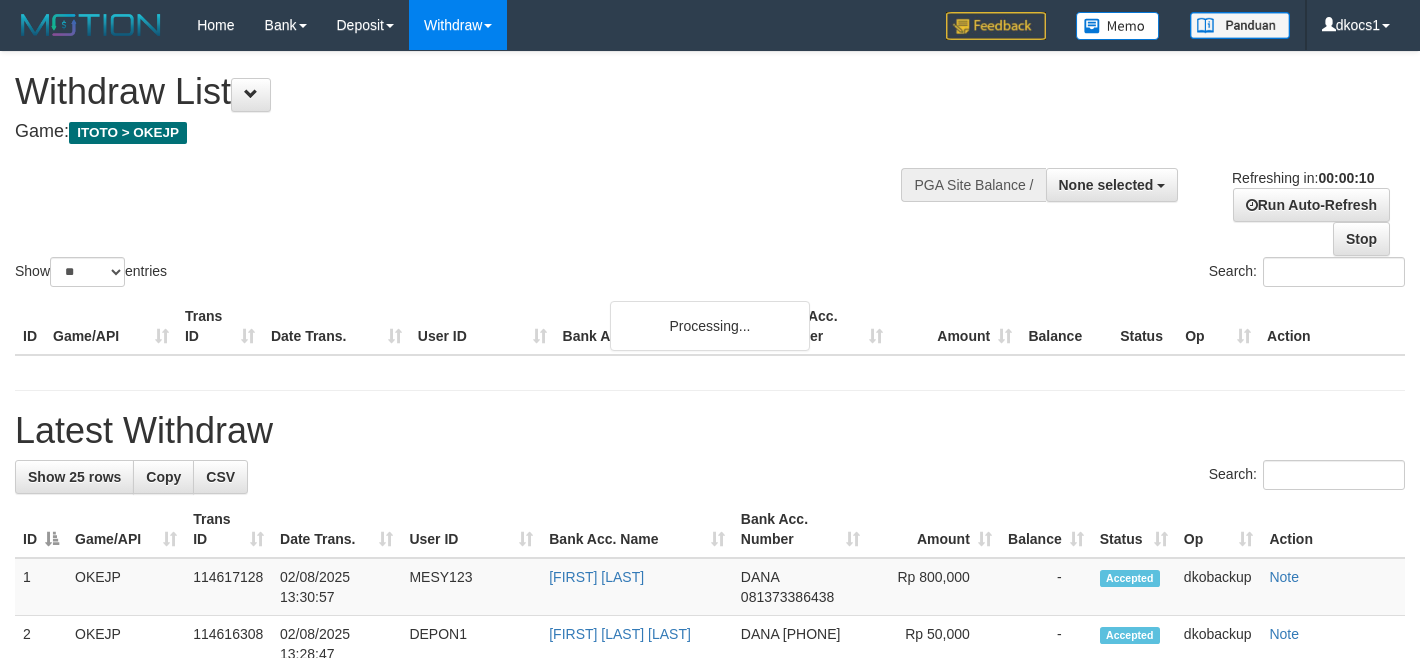 select 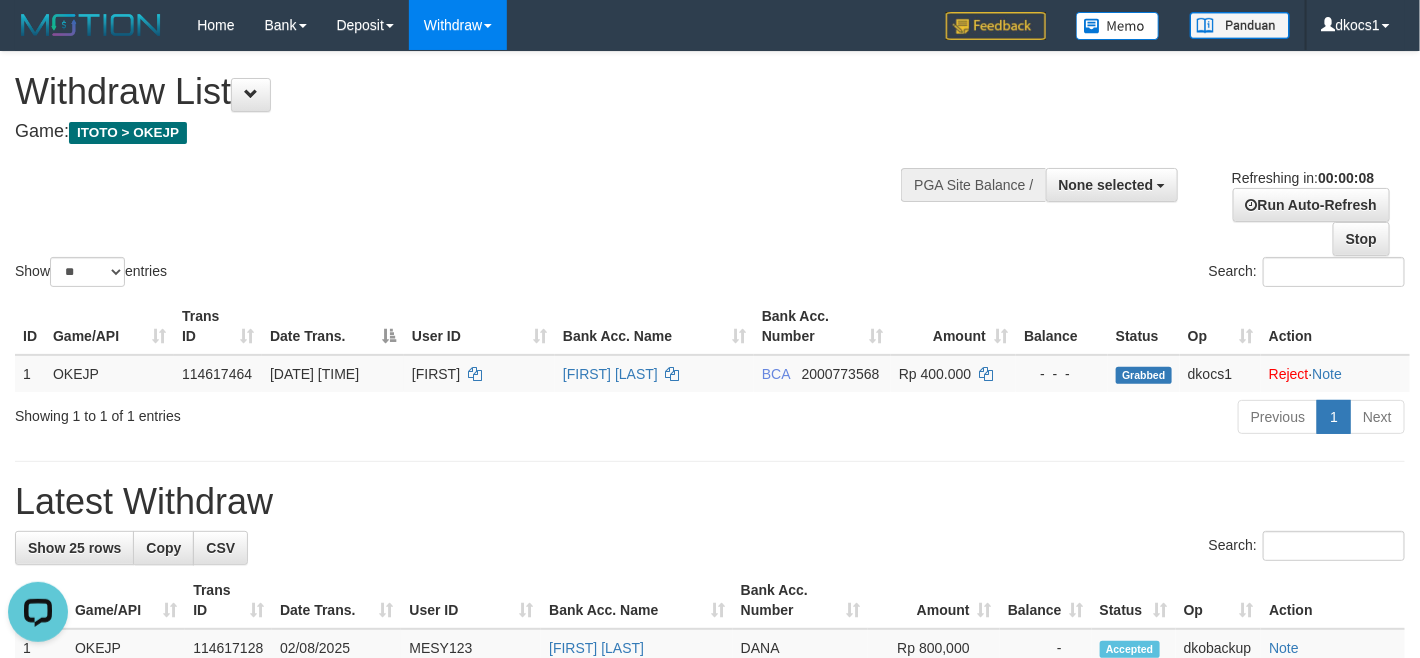 scroll, scrollTop: 0, scrollLeft: 0, axis: both 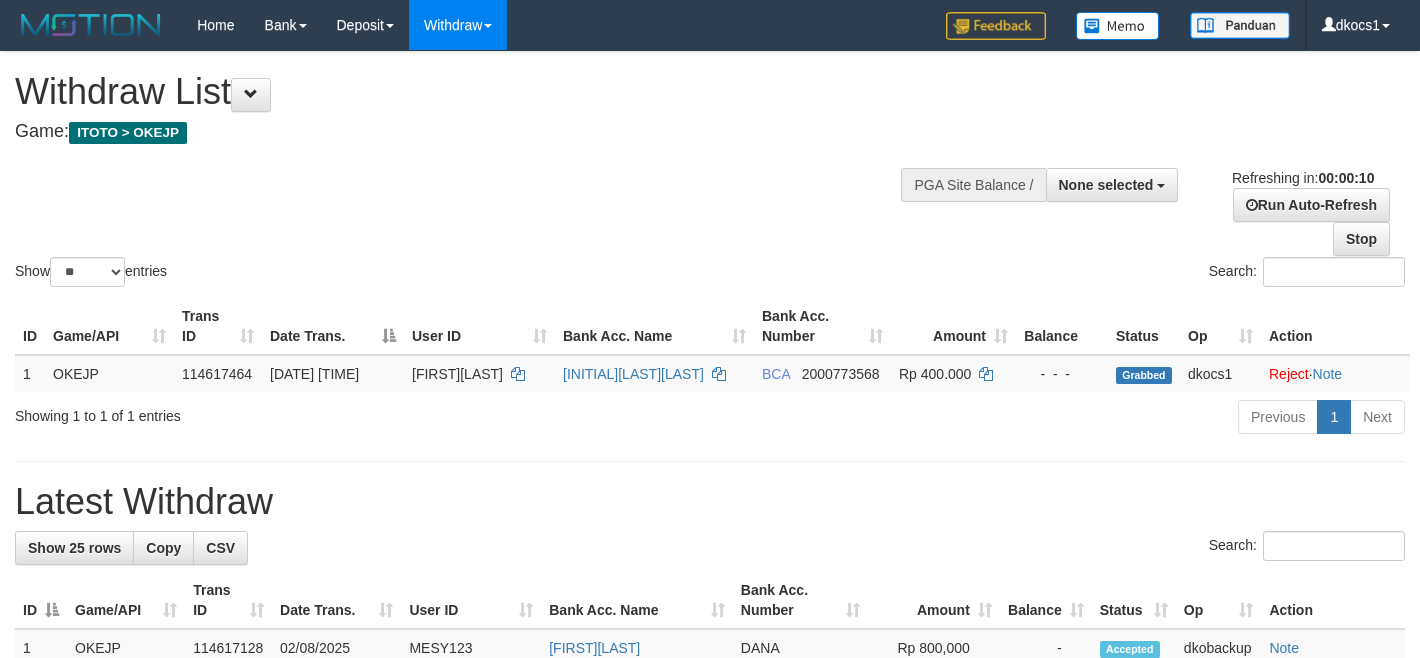 select 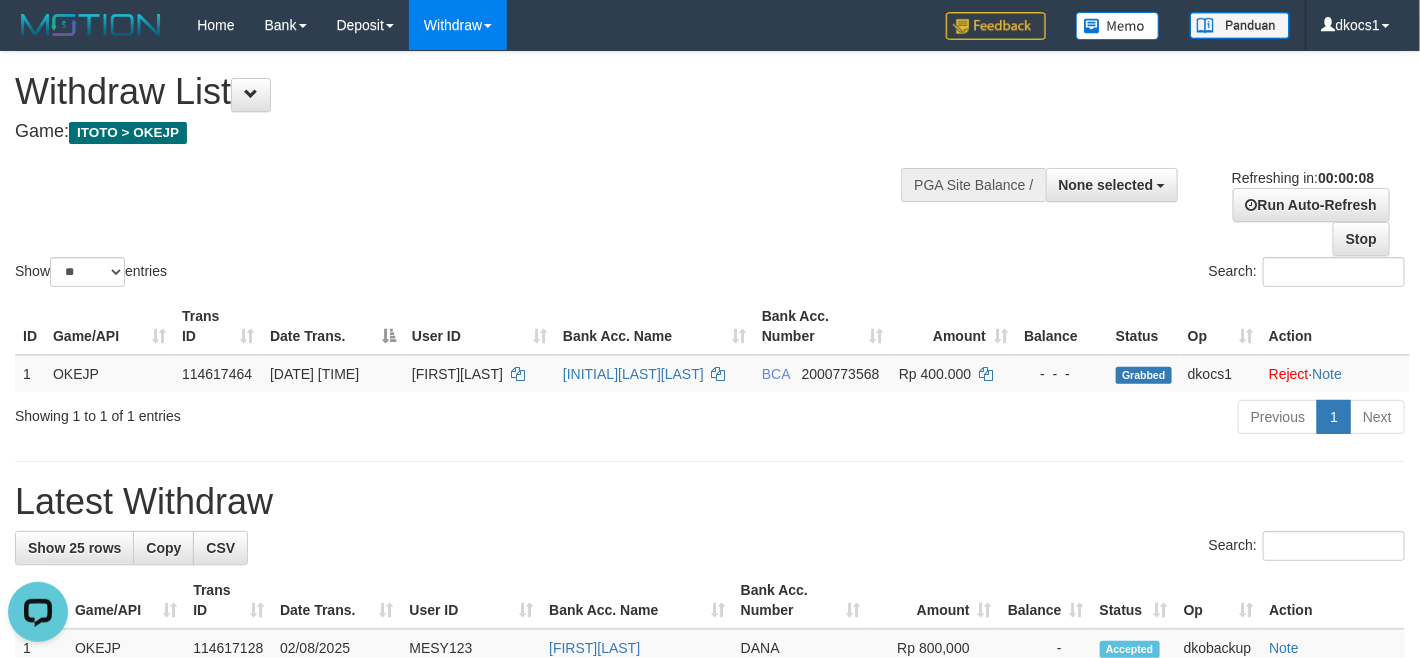 scroll, scrollTop: 0, scrollLeft: 0, axis: both 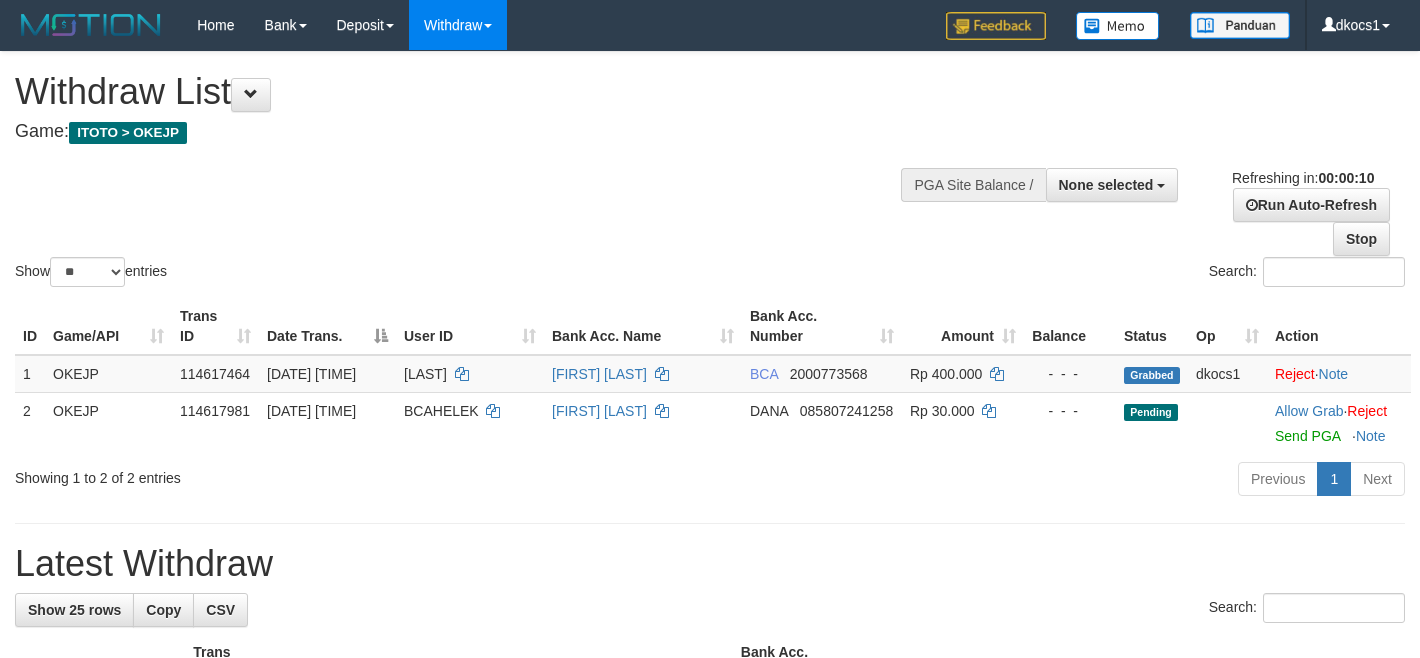 select 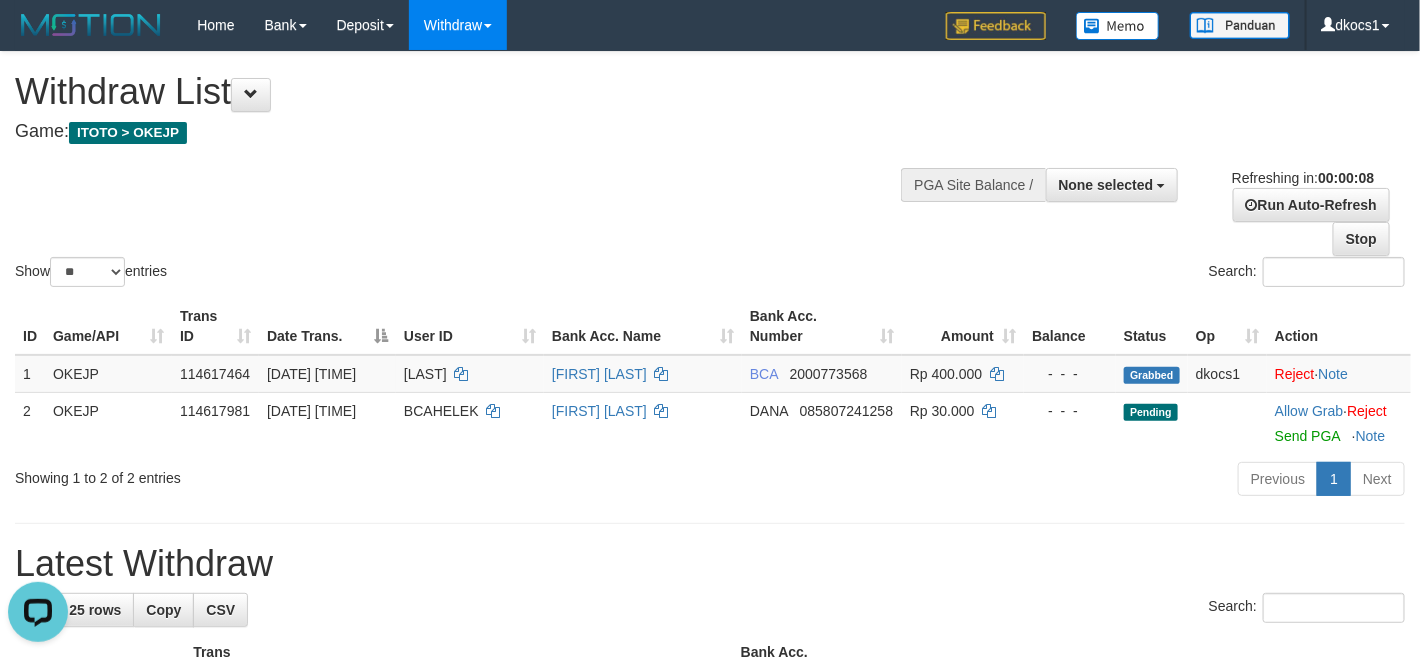 scroll, scrollTop: 0, scrollLeft: 0, axis: both 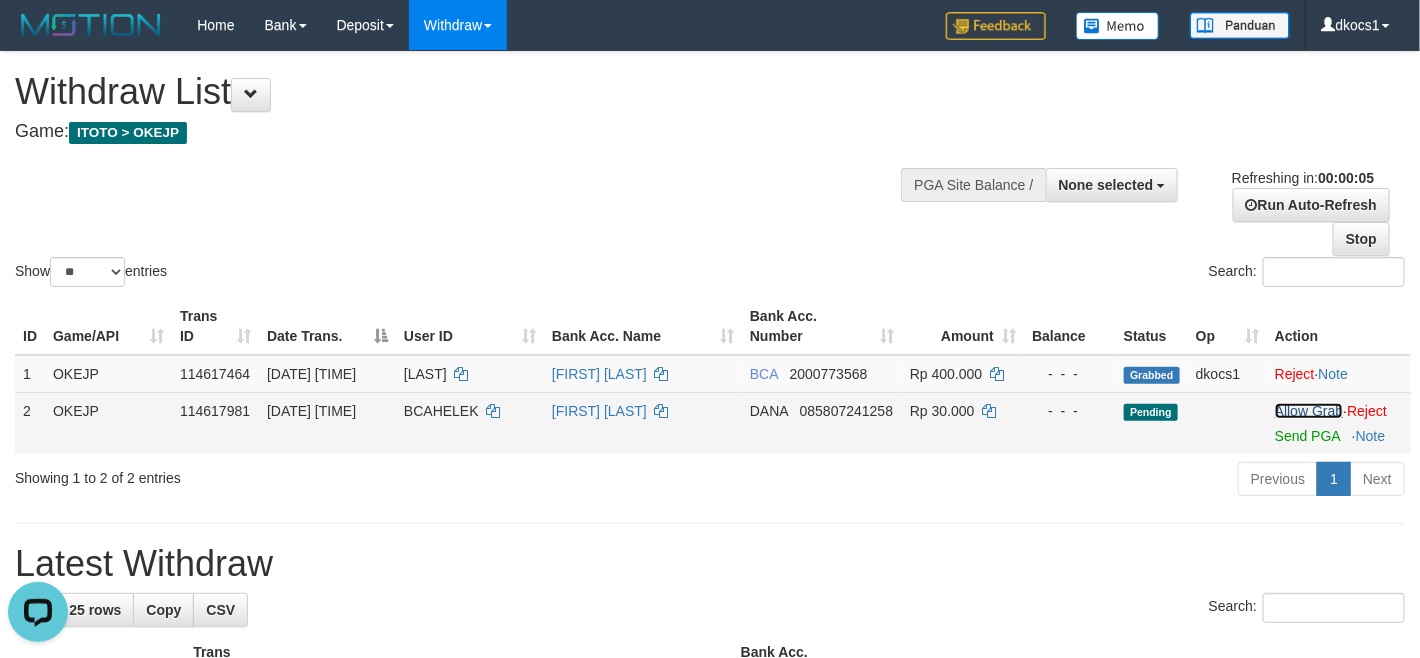 click on "Allow Grab" at bounding box center (1309, 411) 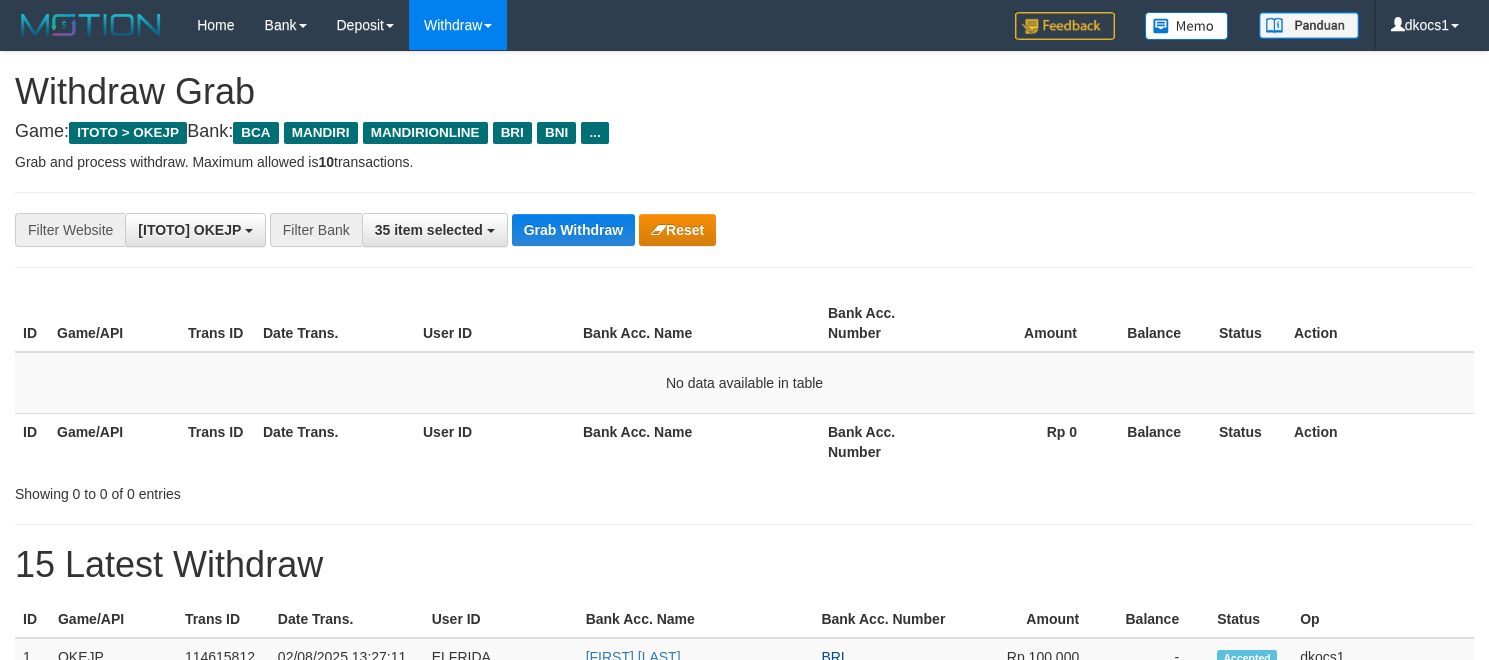 scroll, scrollTop: 0, scrollLeft: 0, axis: both 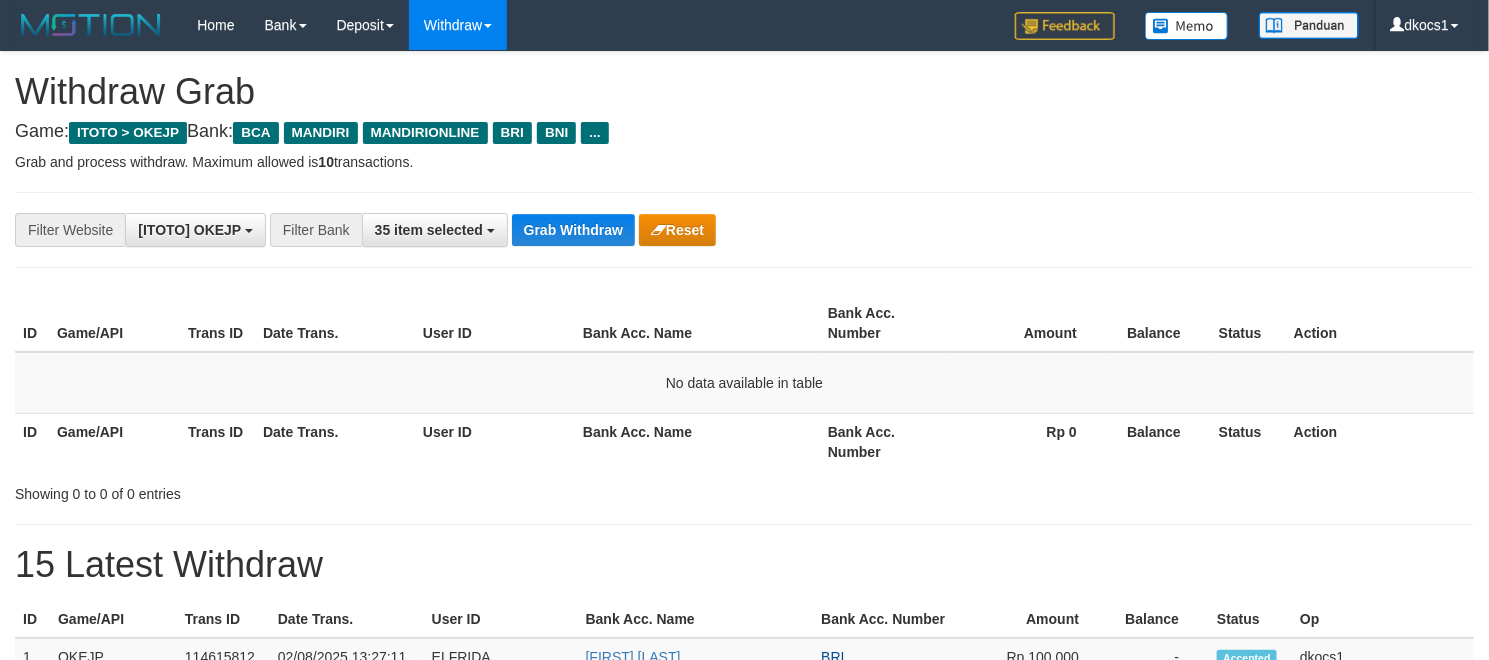 click on "Grab Withdraw" at bounding box center (573, 230) 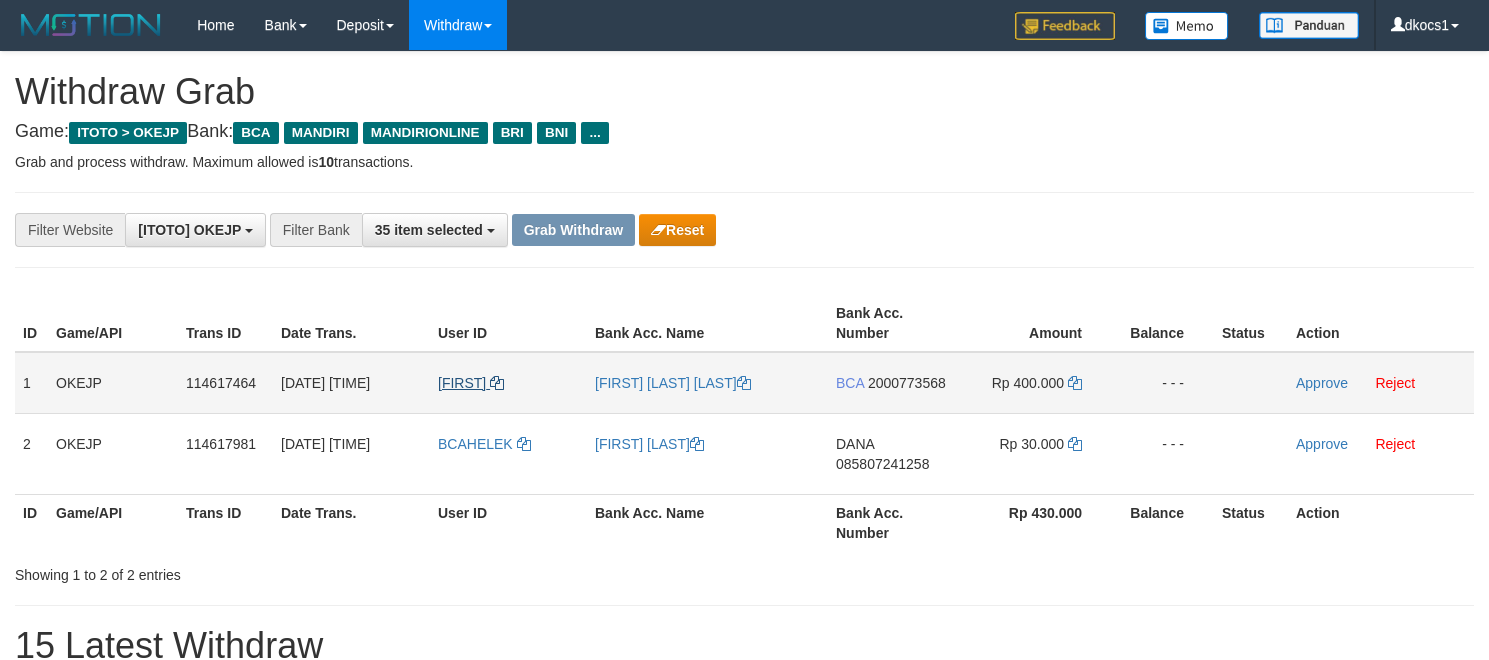 scroll, scrollTop: 0, scrollLeft: 0, axis: both 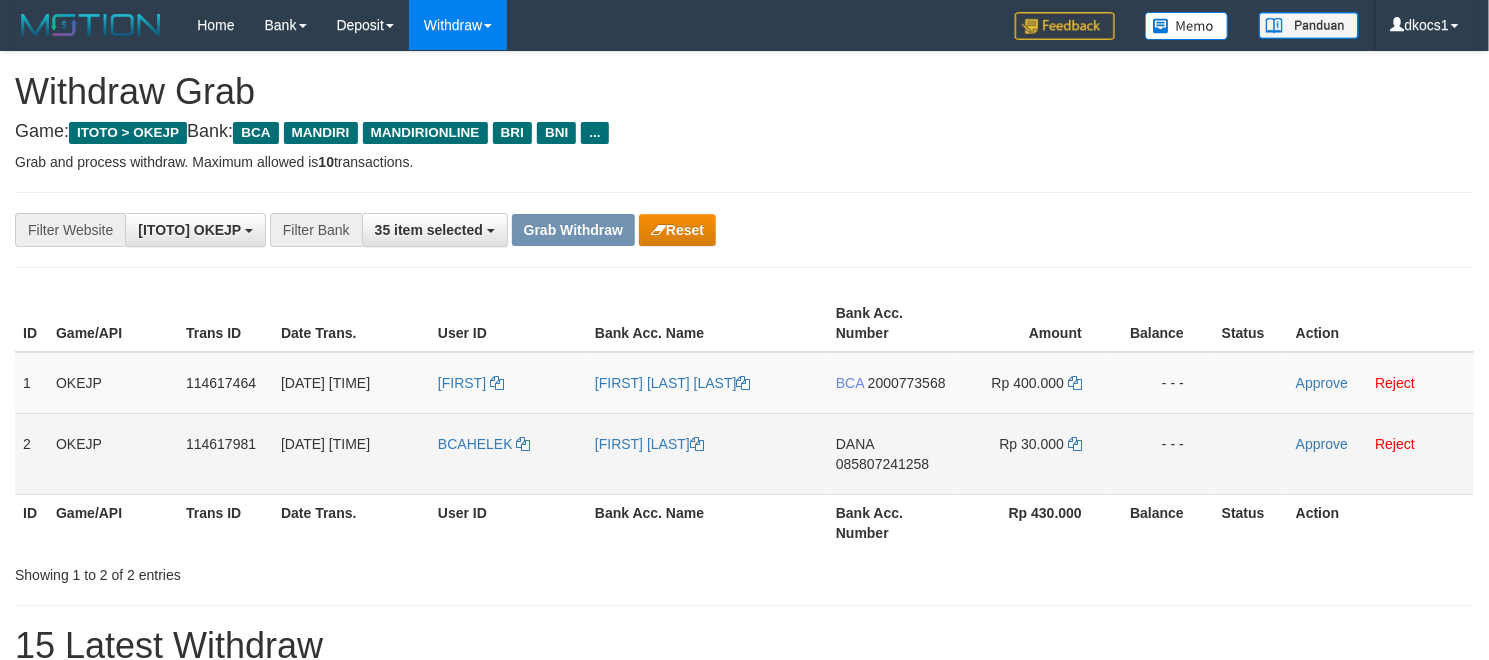 click on "BCAHELEK" at bounding box center [508, 453] 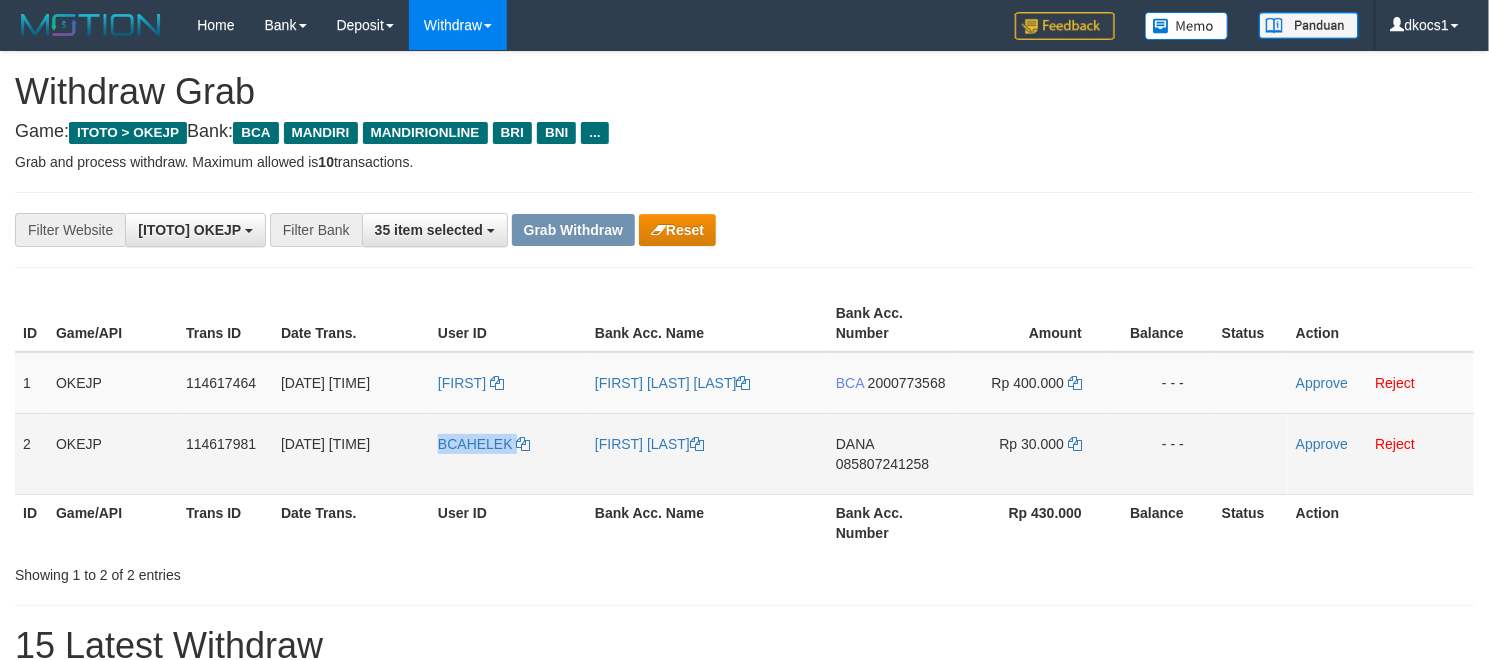 click on "BCAHELEK" at bounding box center (508, 453) 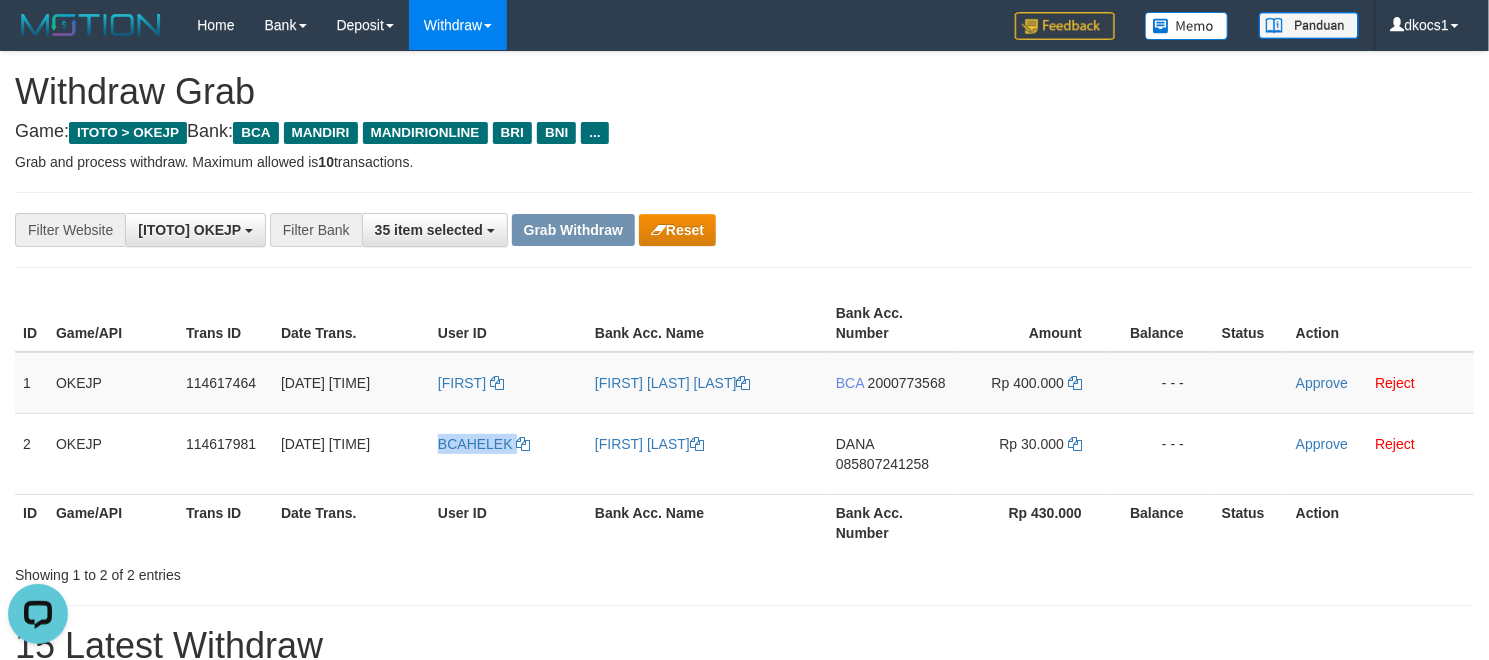 scroll, scrollTop: 0, scrollLeft: 0, axis: both 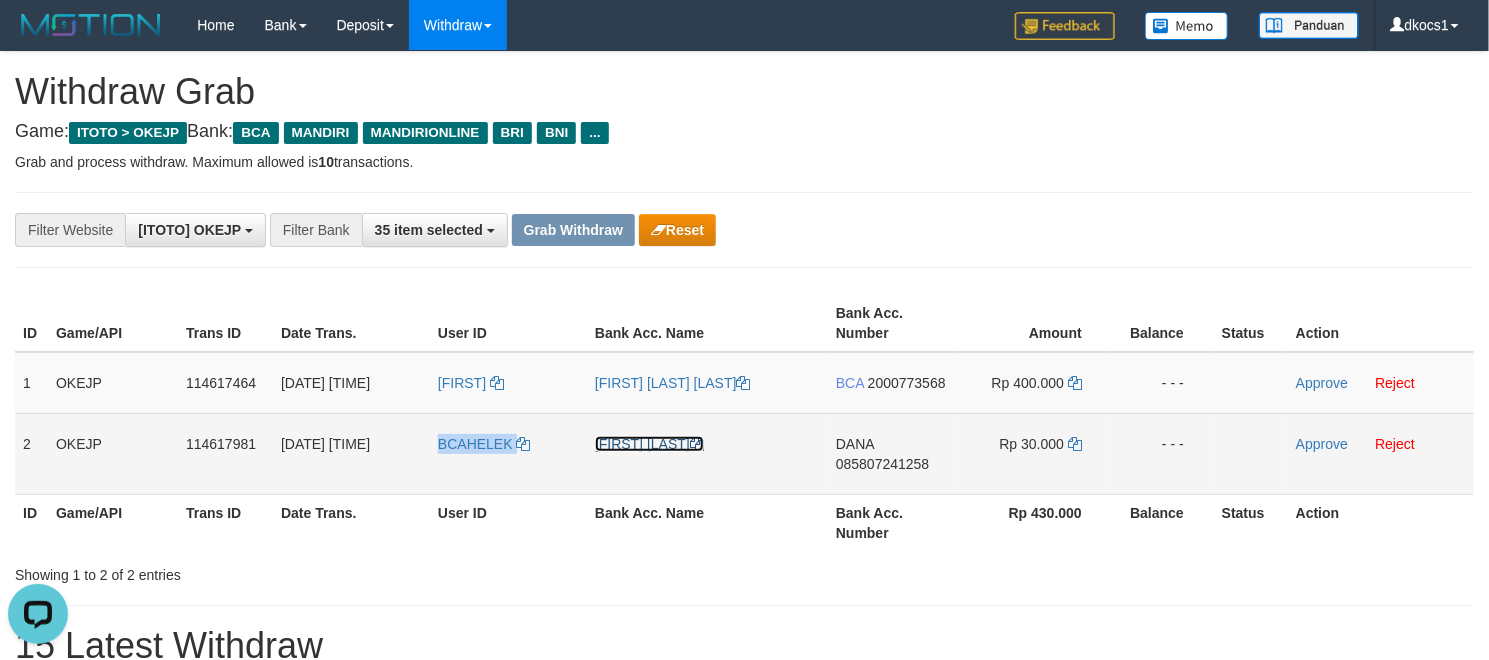 click on "[FIRST] [LAST]" at bounding box center (649, 444) 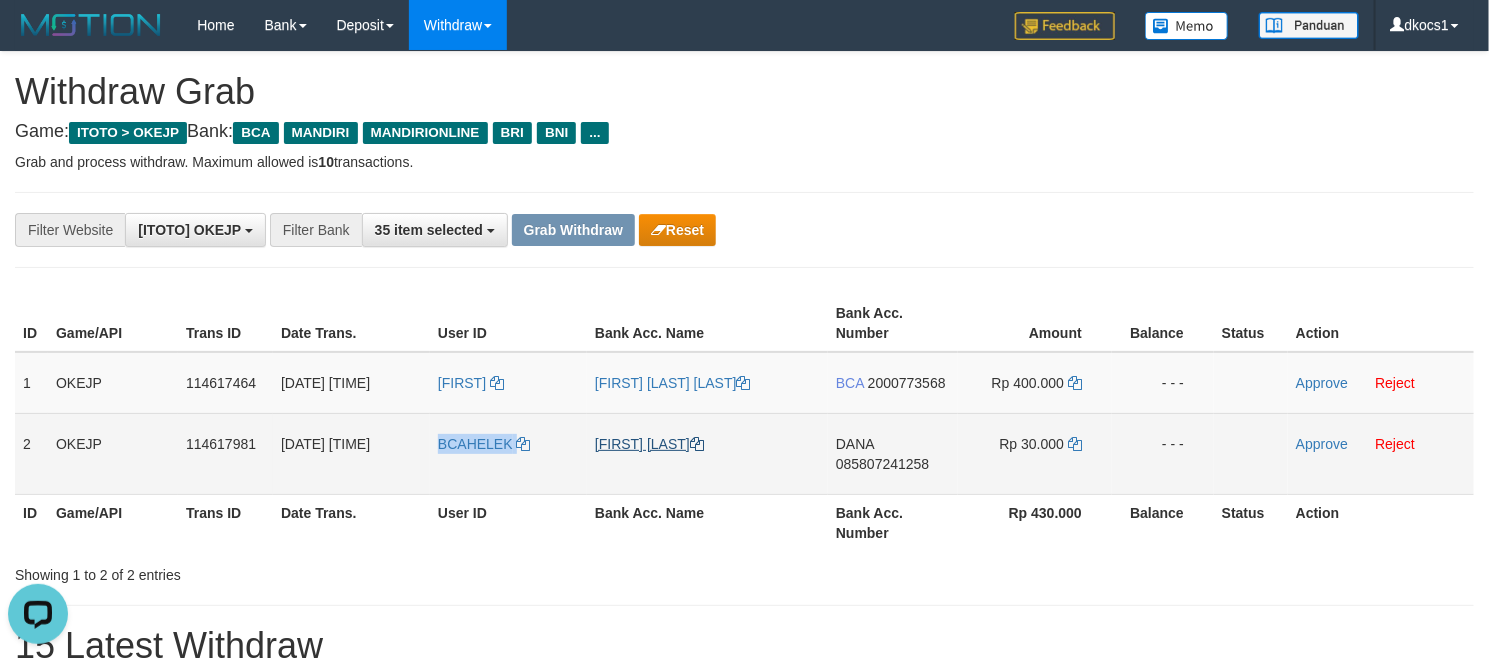 copy on "BCAHELEK" 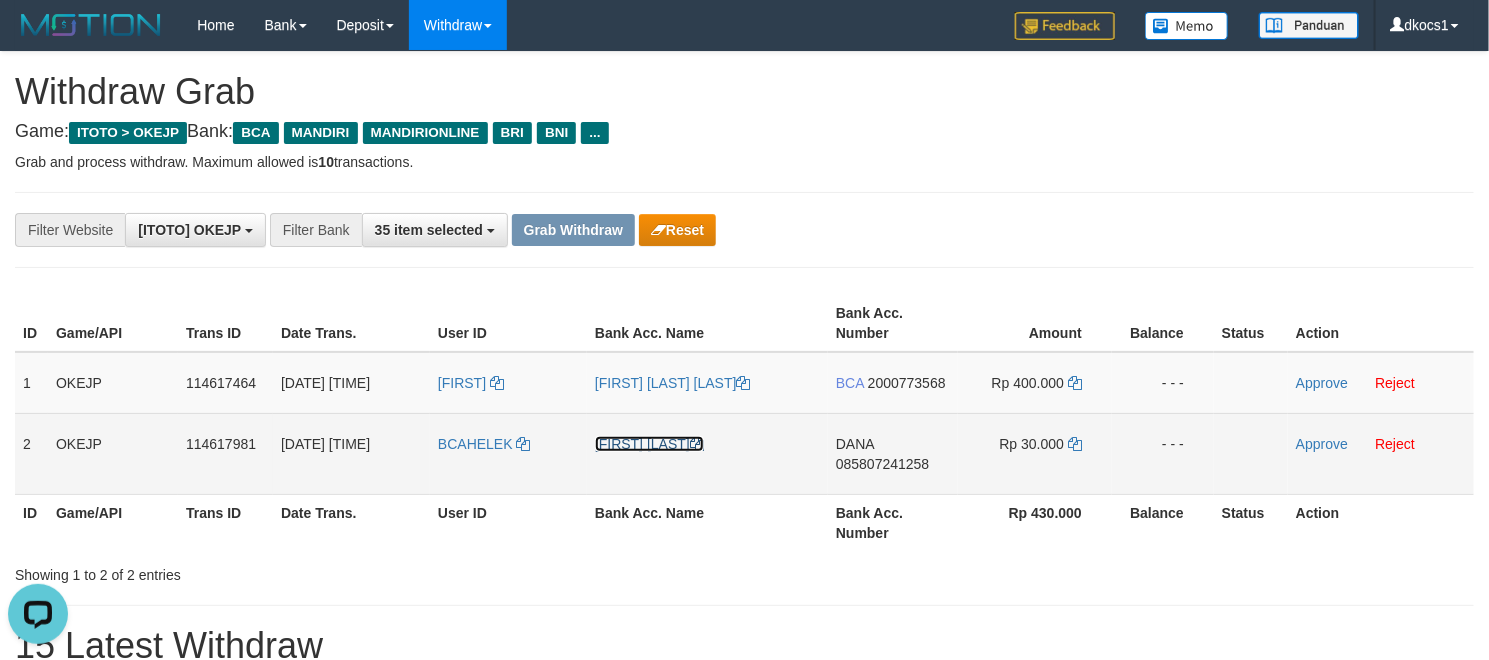 click on "[FIRST] [LAST]" at bounding box center [649, 444] 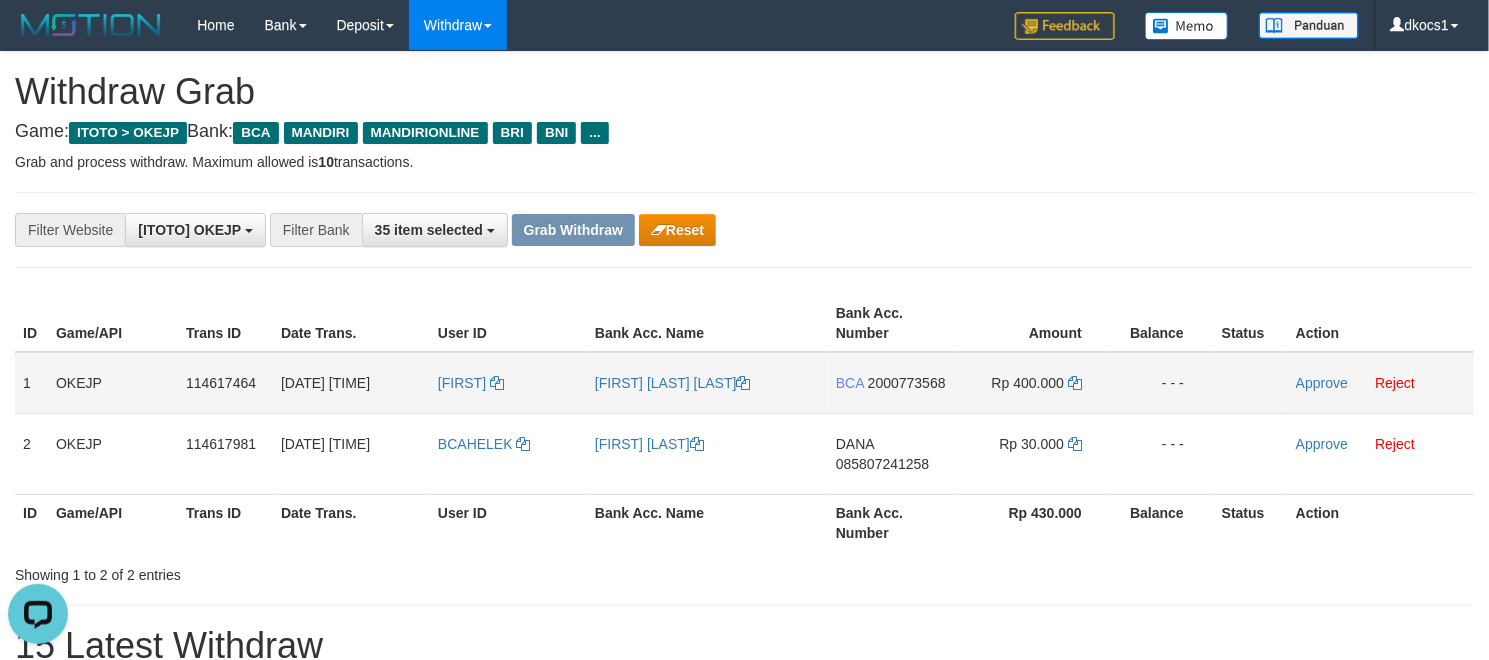 click on "BCA
[ACCOUNT]" at bounding box center (893, 383) 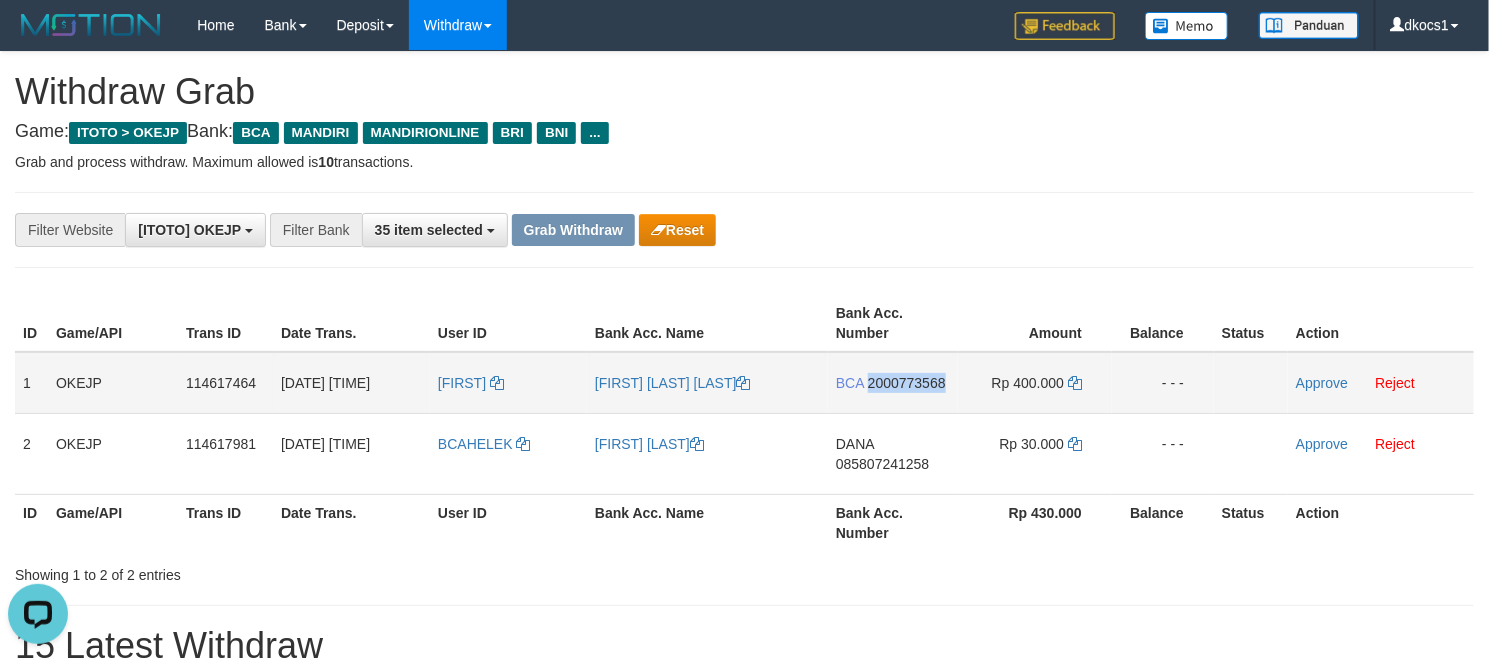 click on "BCA
2000773568" at bounding box center [893, 383] 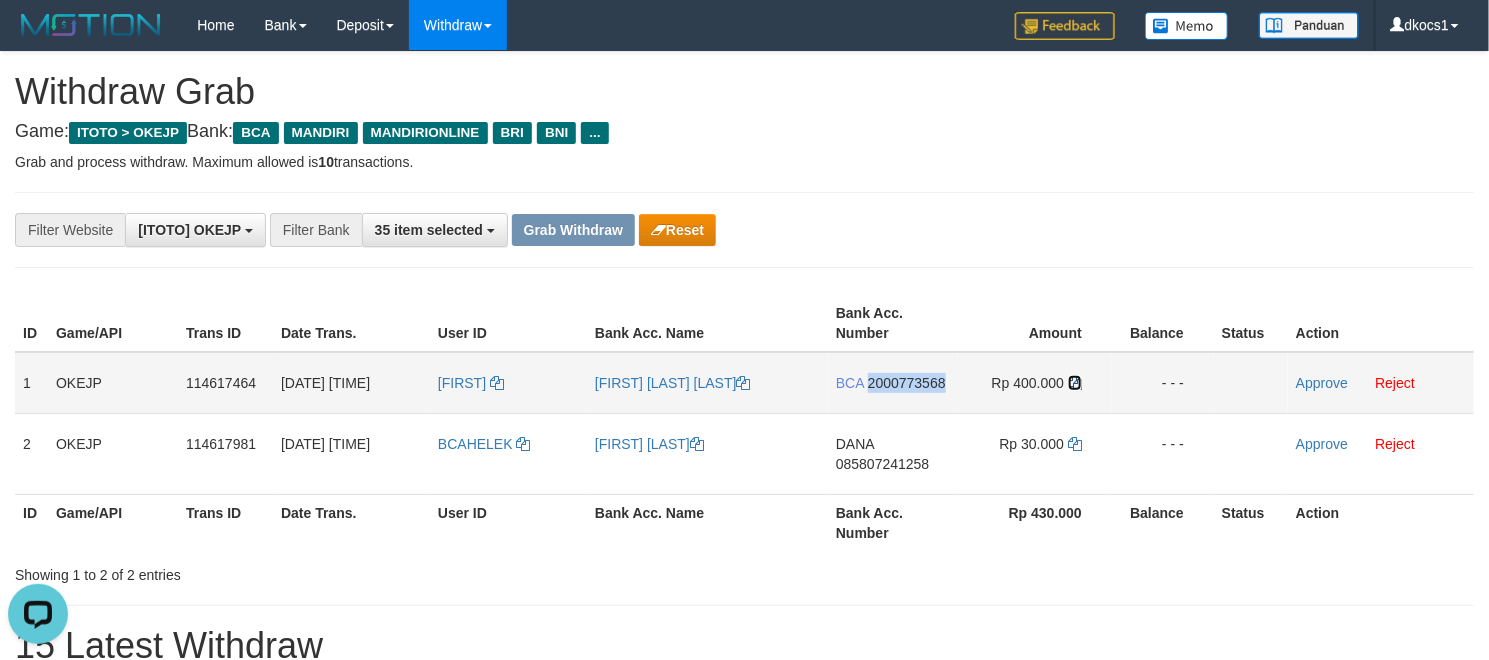click at bounding box center [1075, 383] 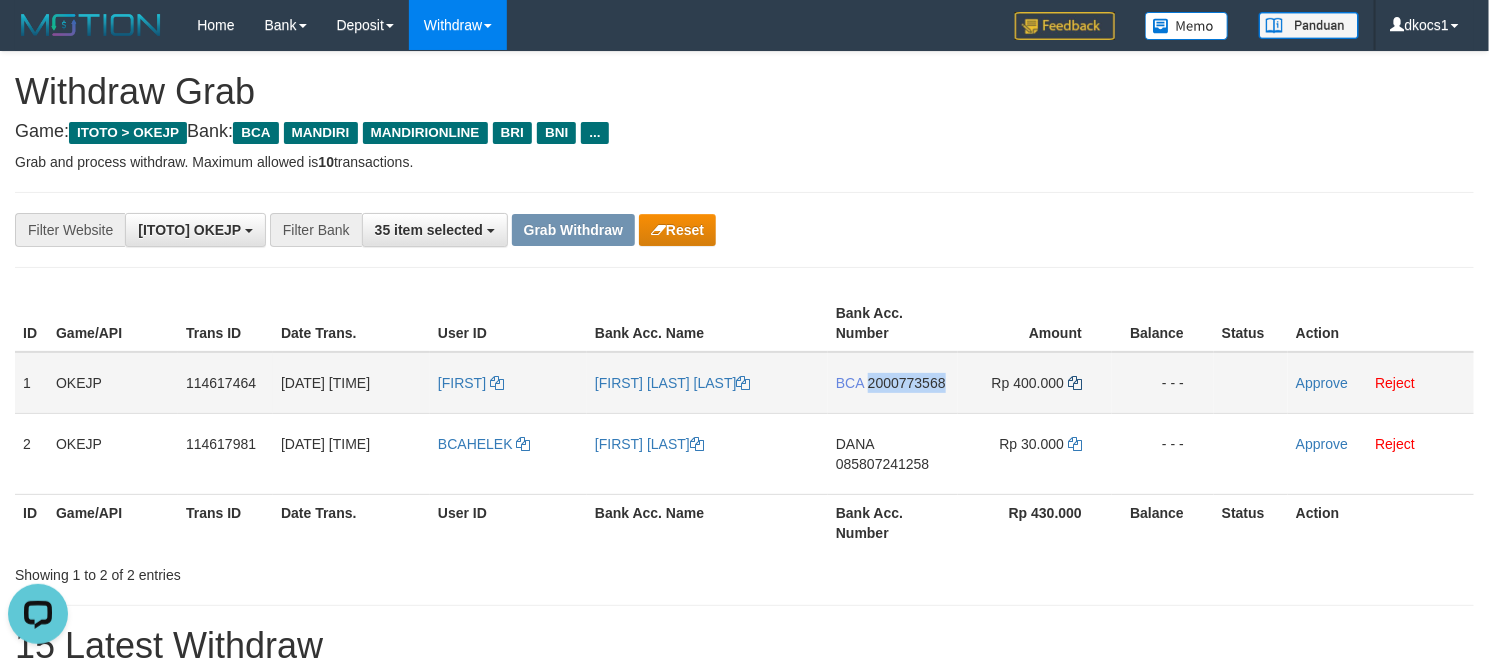 copy on "2000773568" 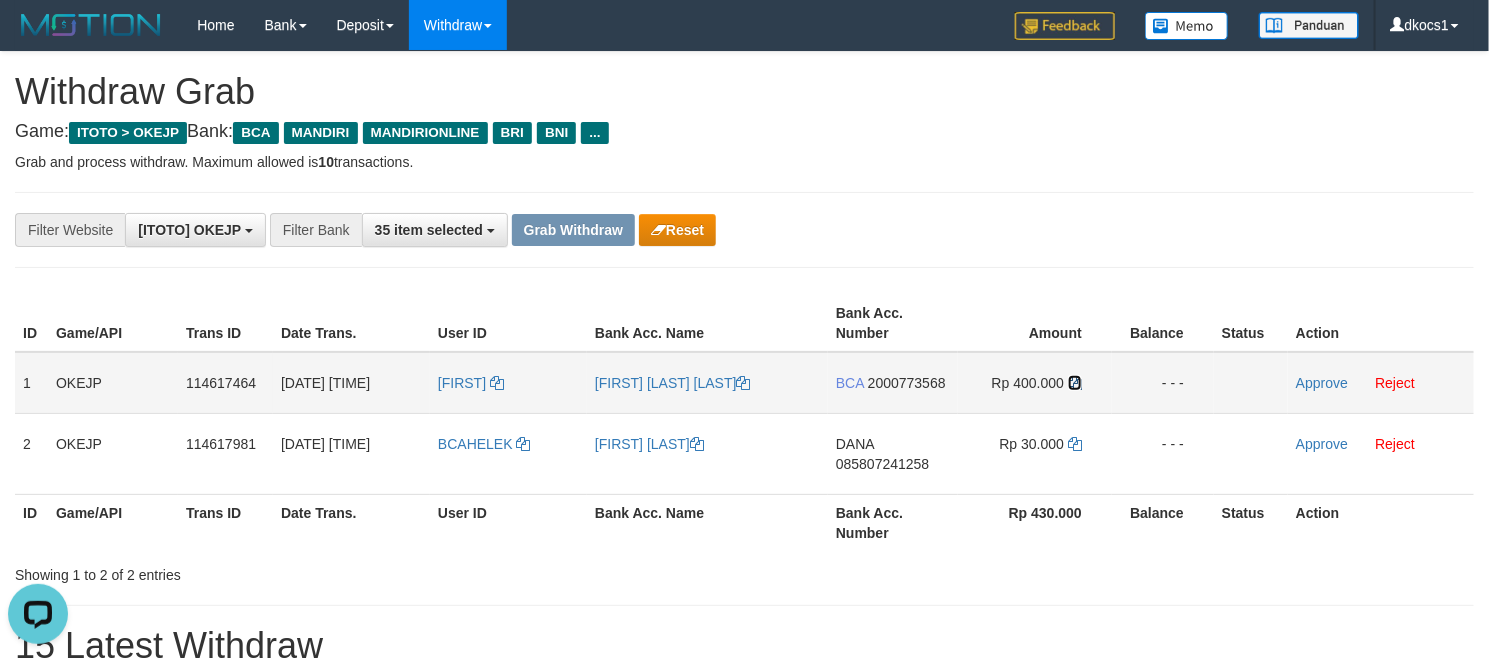 click at bounding box center (1075, 383) 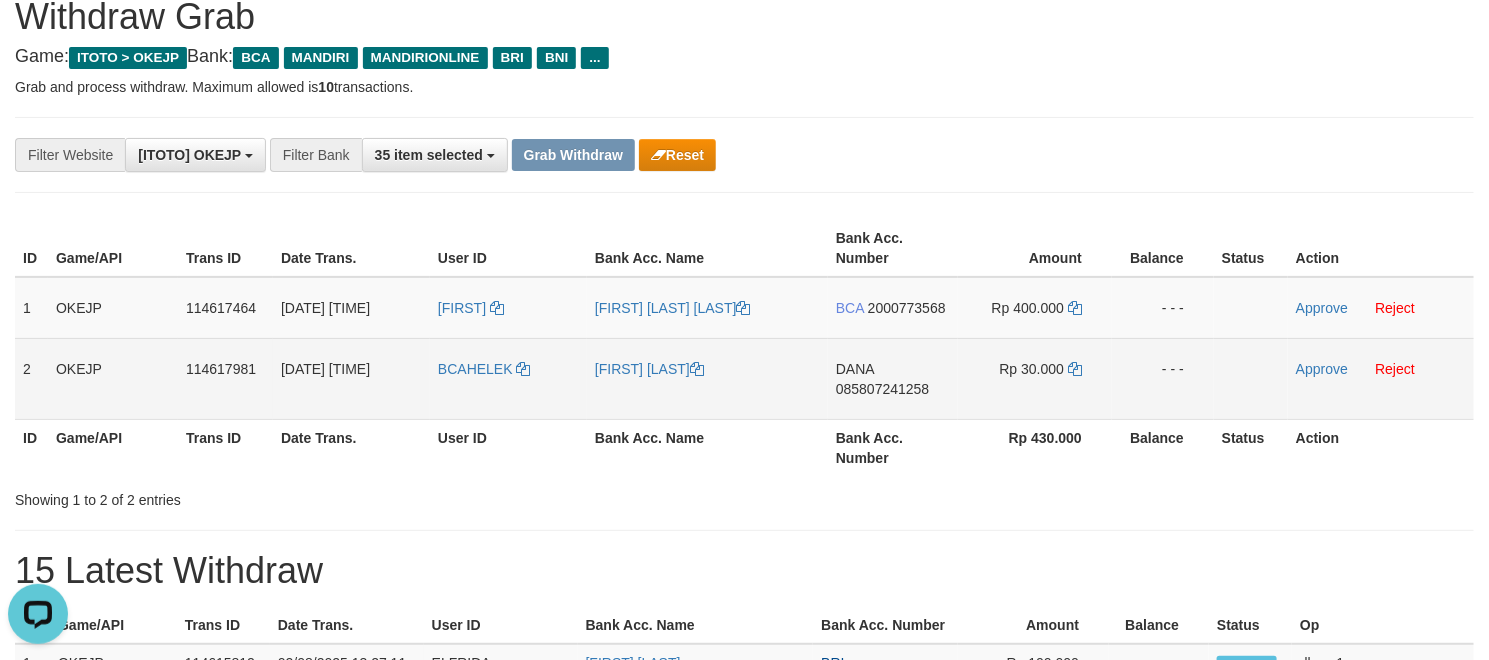 scroll, scrollTop: 150, scrollLeft: 0, axis: vertical 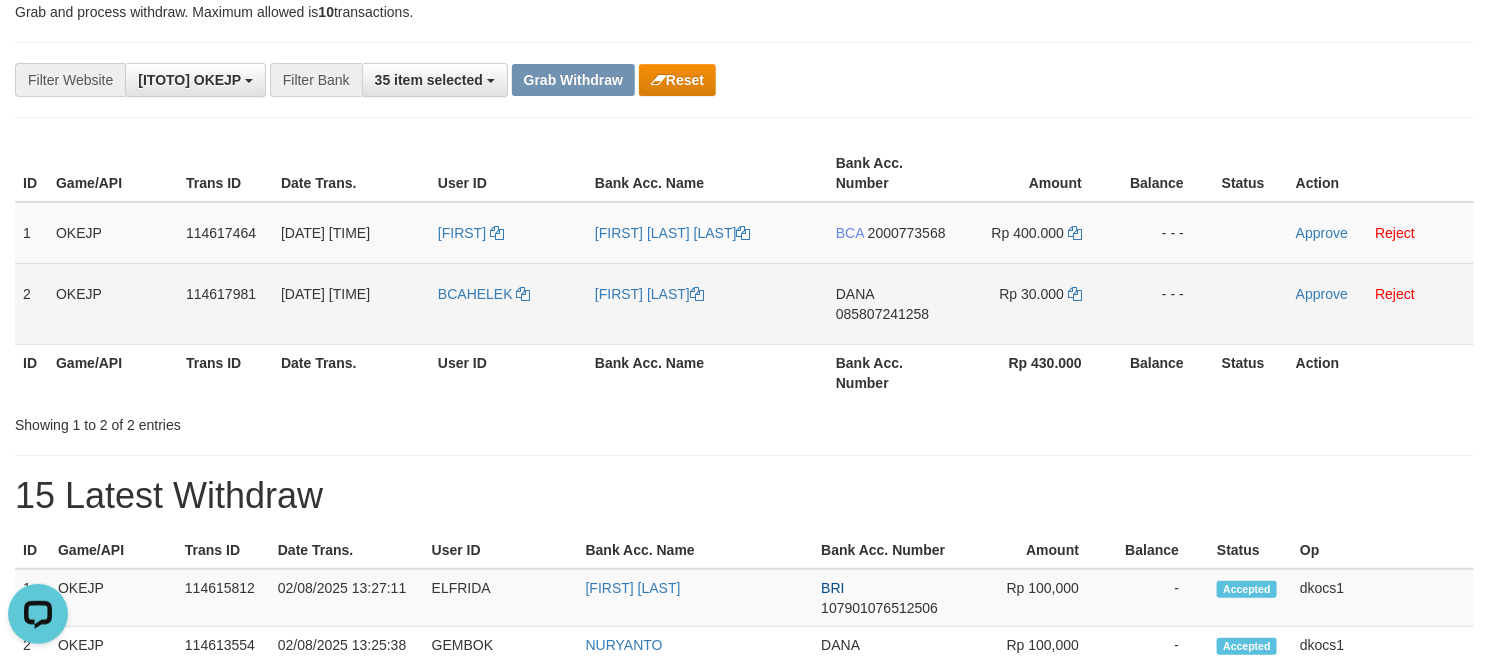 click on "DANA
085807241258" at bounding box center (893, 303) 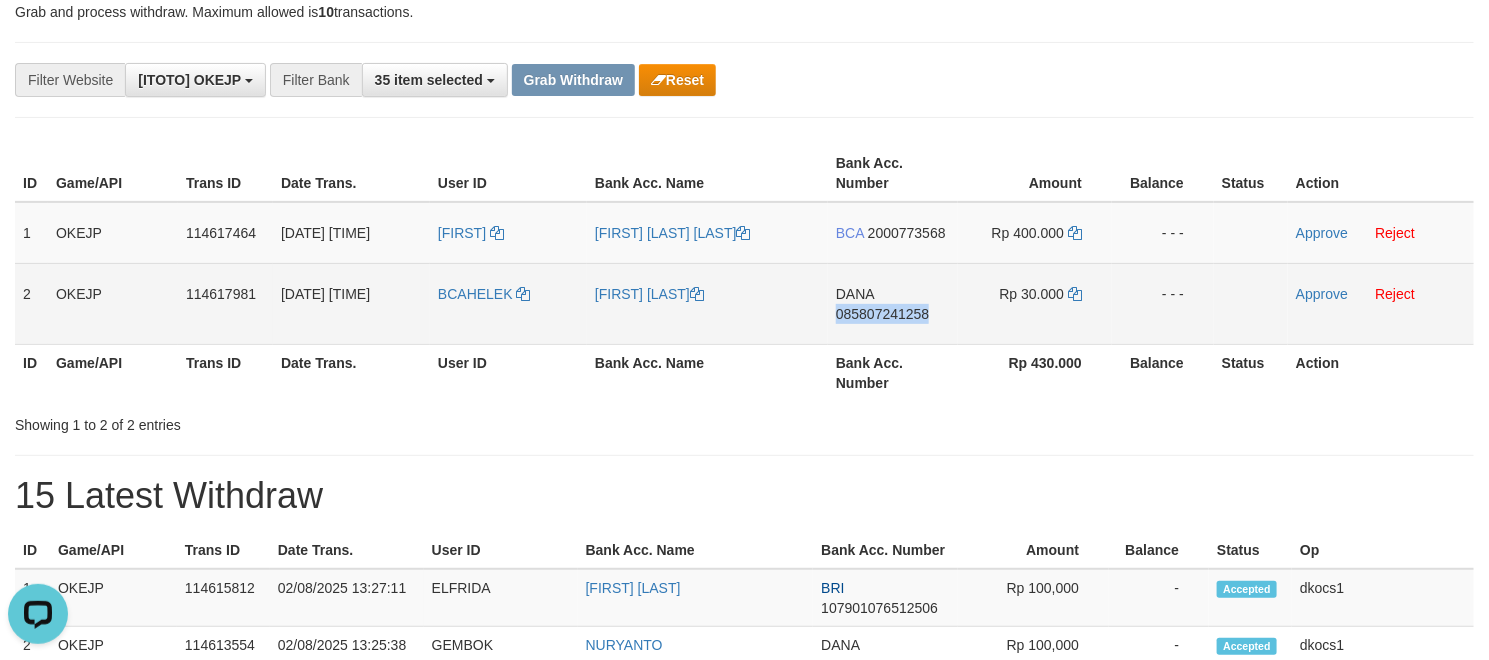 click on "DANA
085807241258" at bounding box center (893, 303) 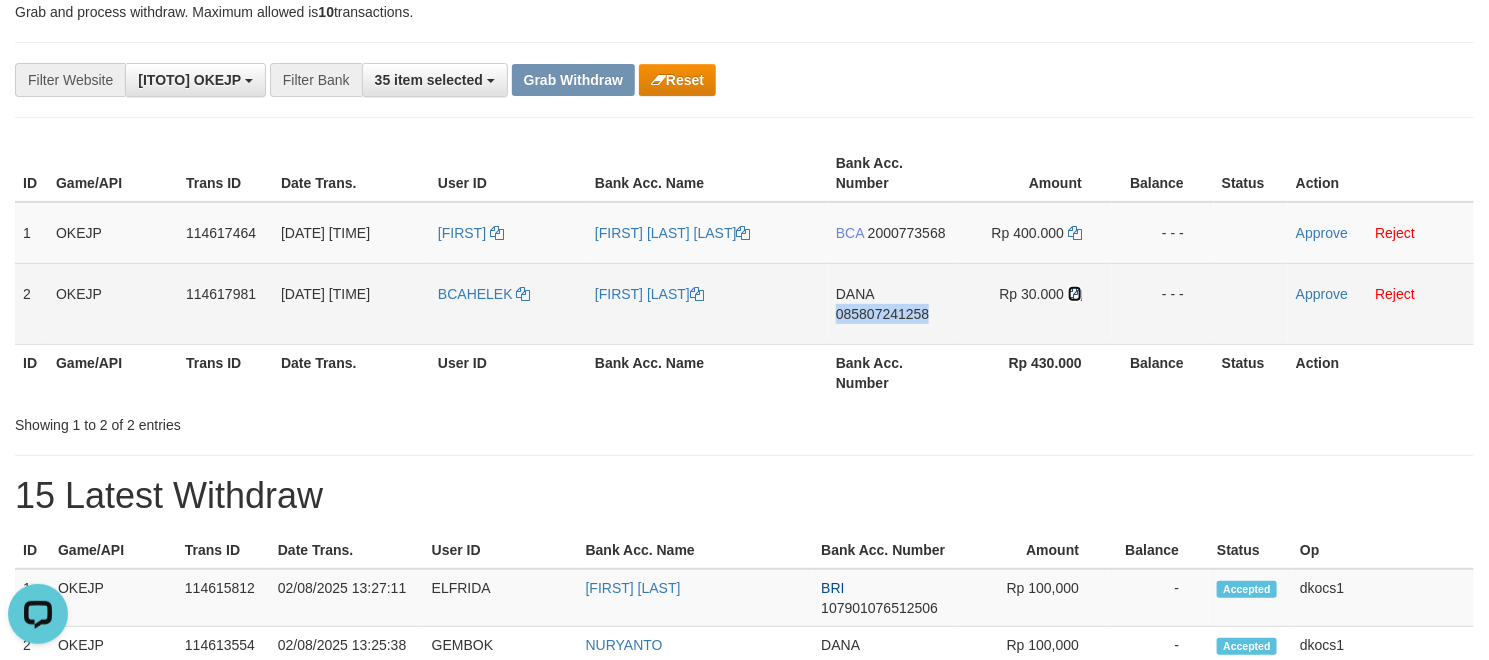 click at bounding box center (1075, 294) 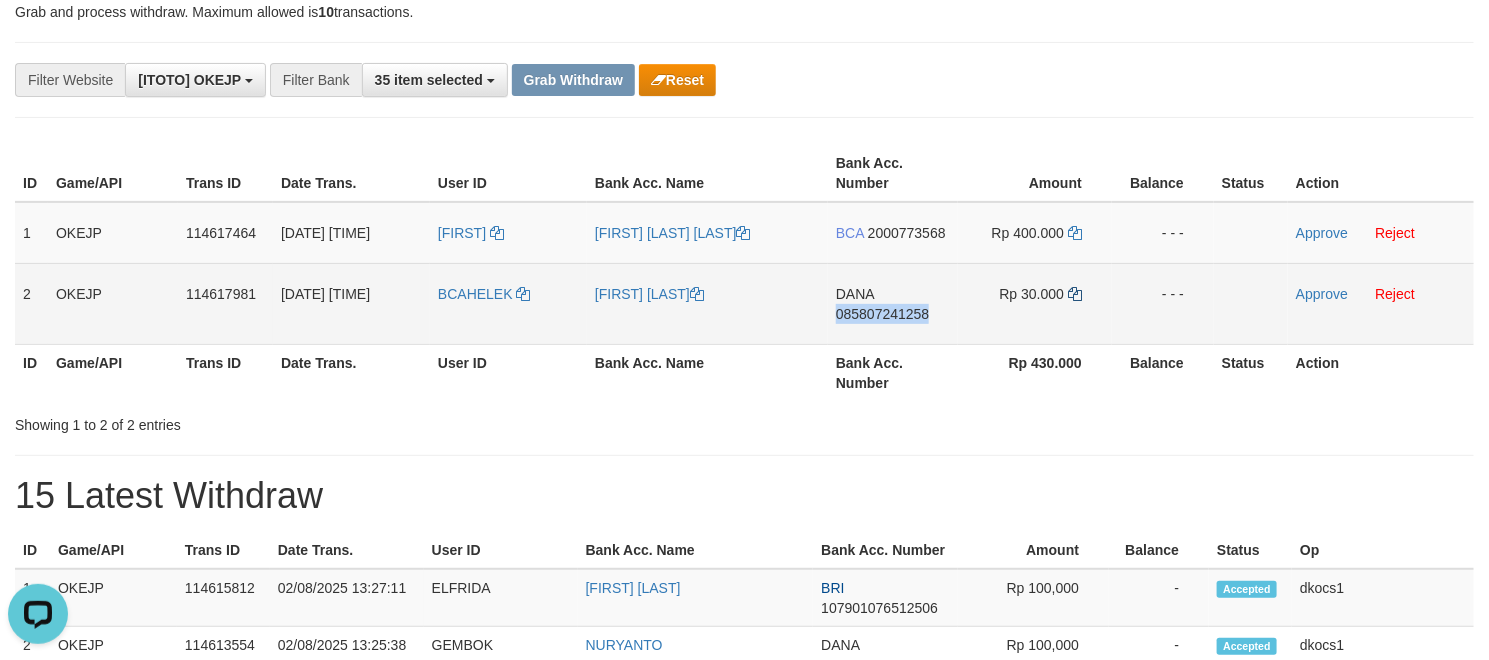 copy on "085807241258" 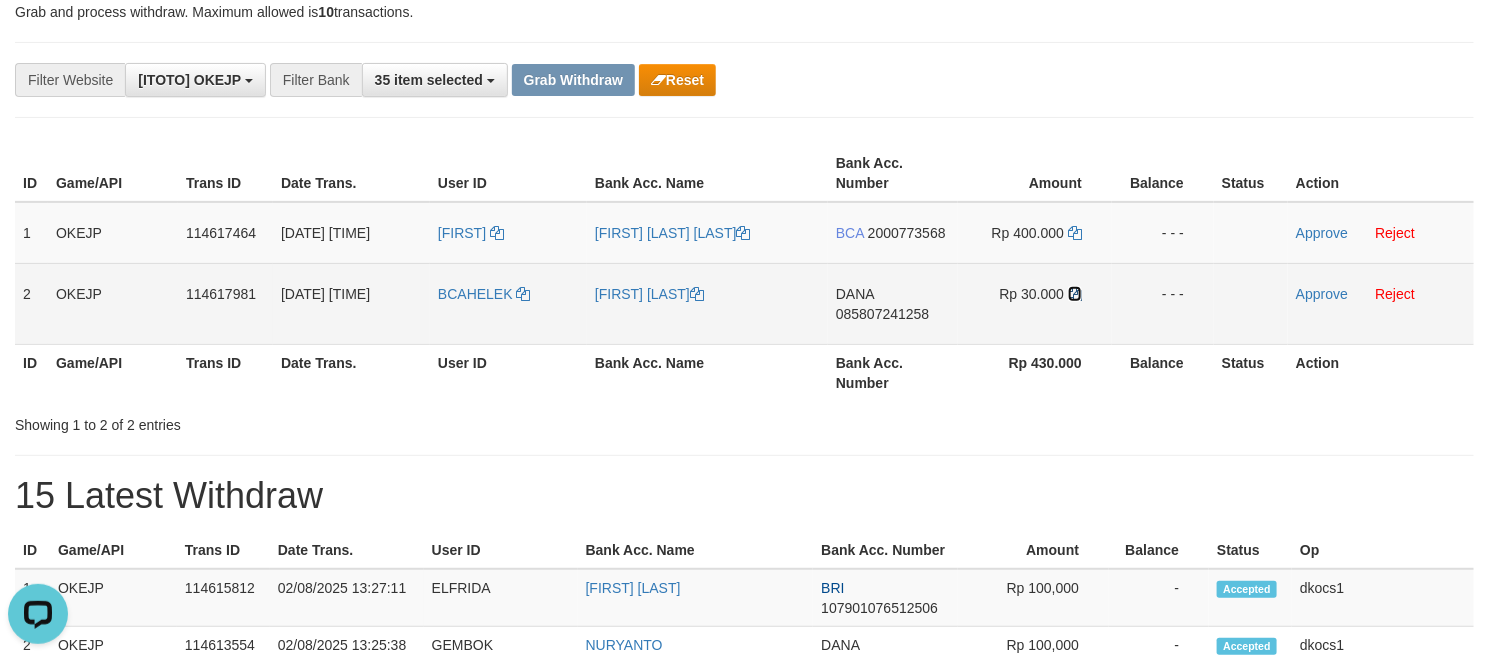 click at bounding box center [1075, 294] 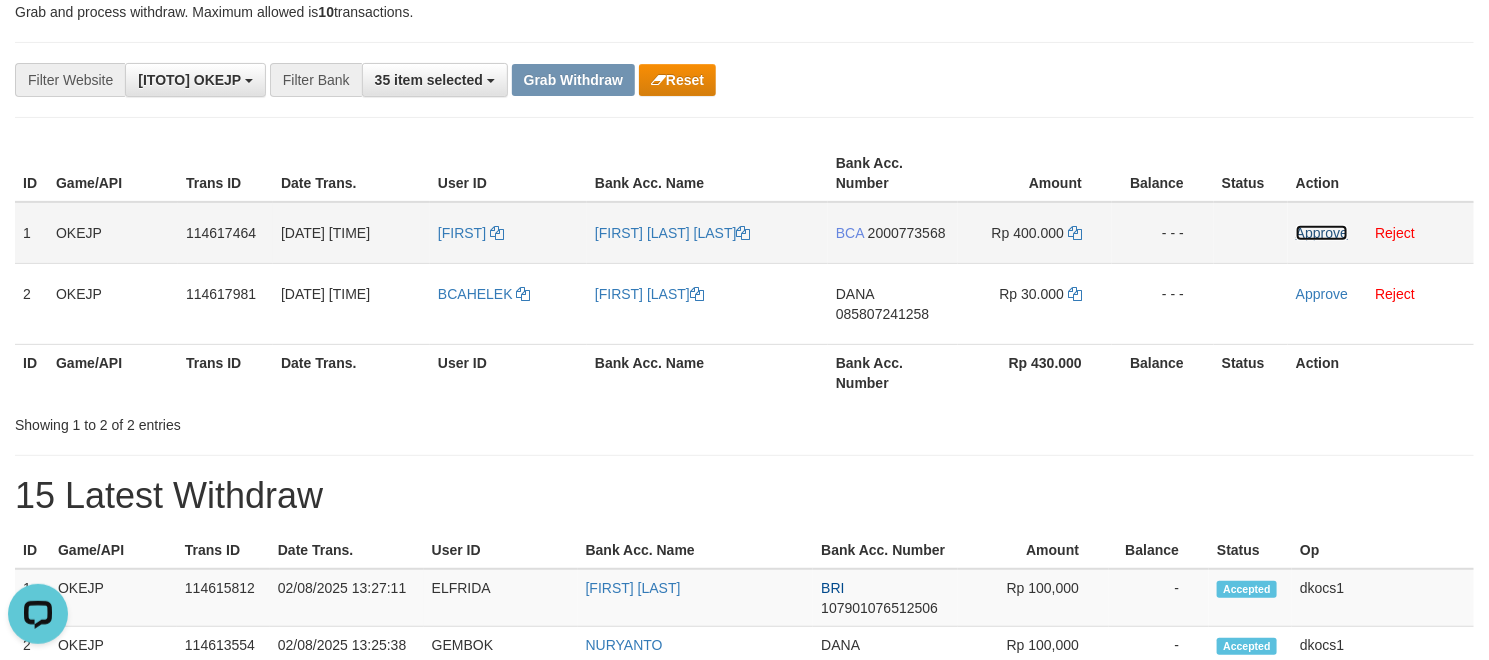 click on "Approve" at bounding box center (1322, 233) 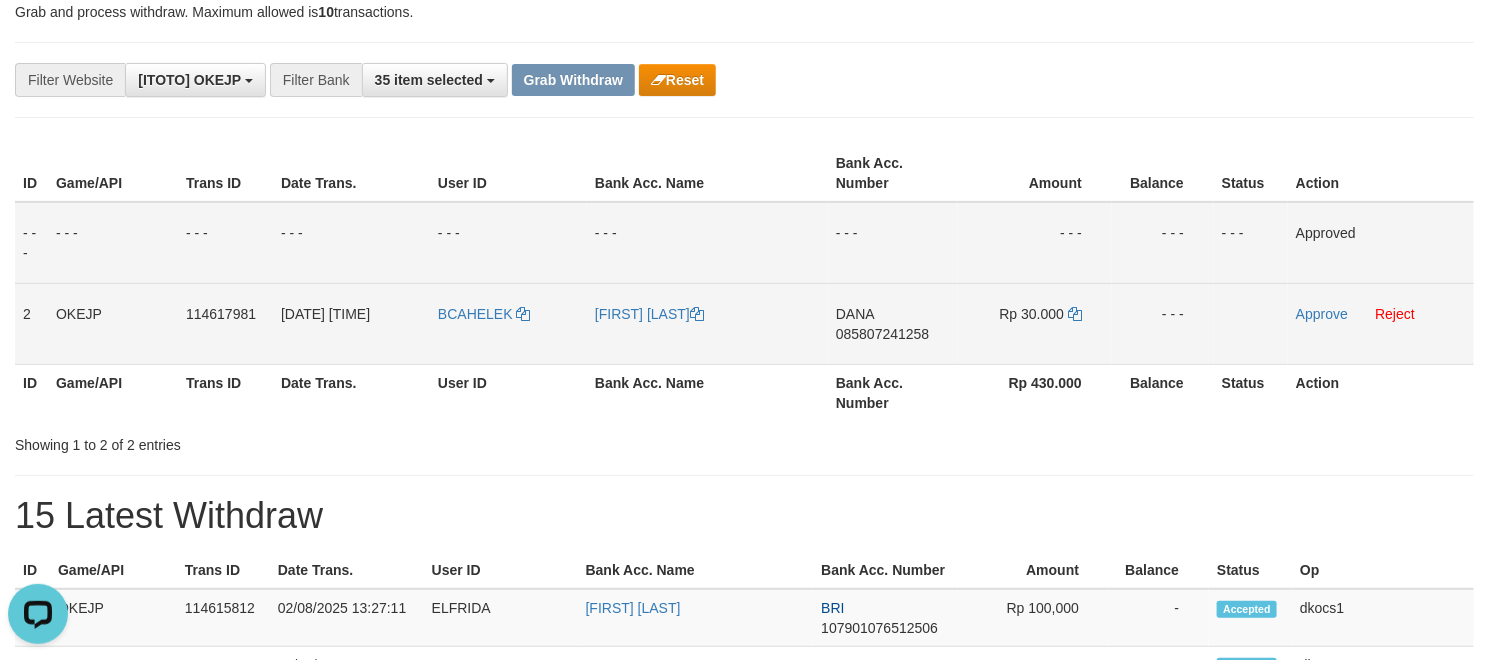 click on "Approve
Reject" at bounding box center [1381, 323] 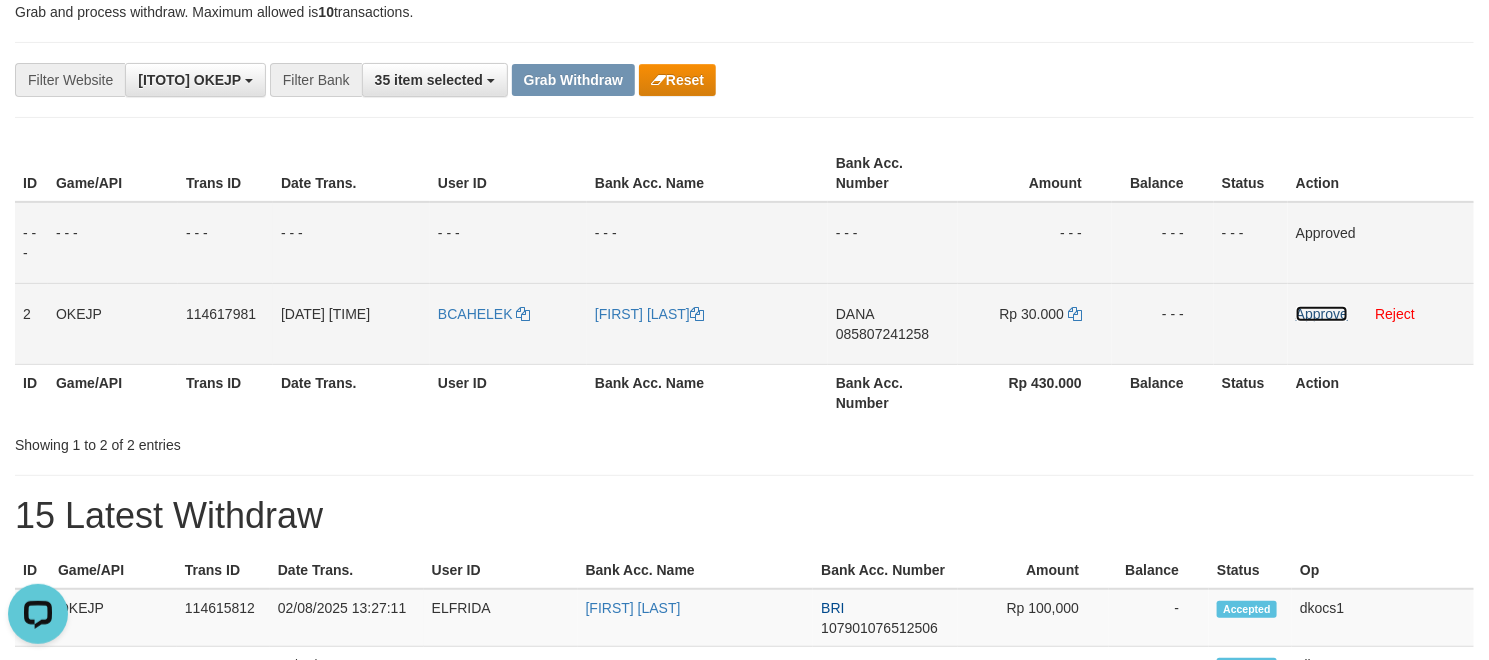 click on "Approve" at bounding box center (1322, 314) 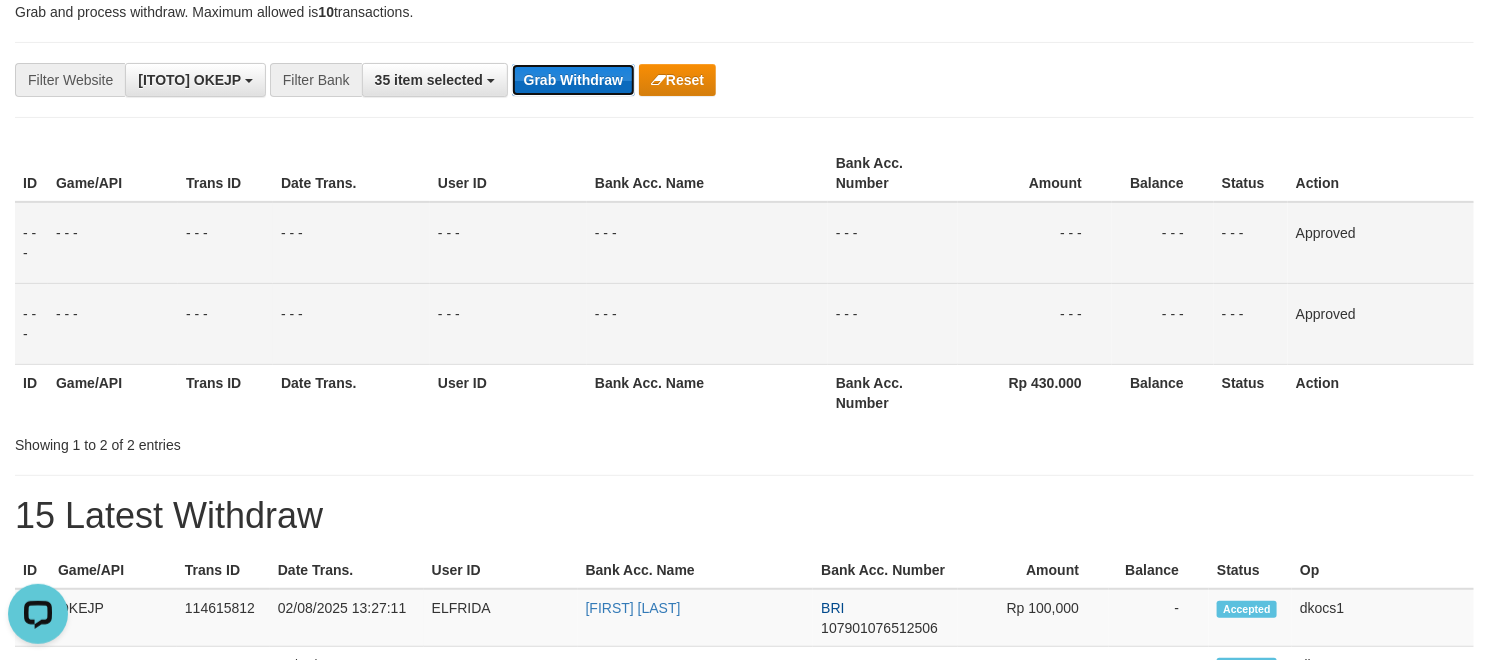 click on "Grab Withdraw" at bounding box center [573, 80] 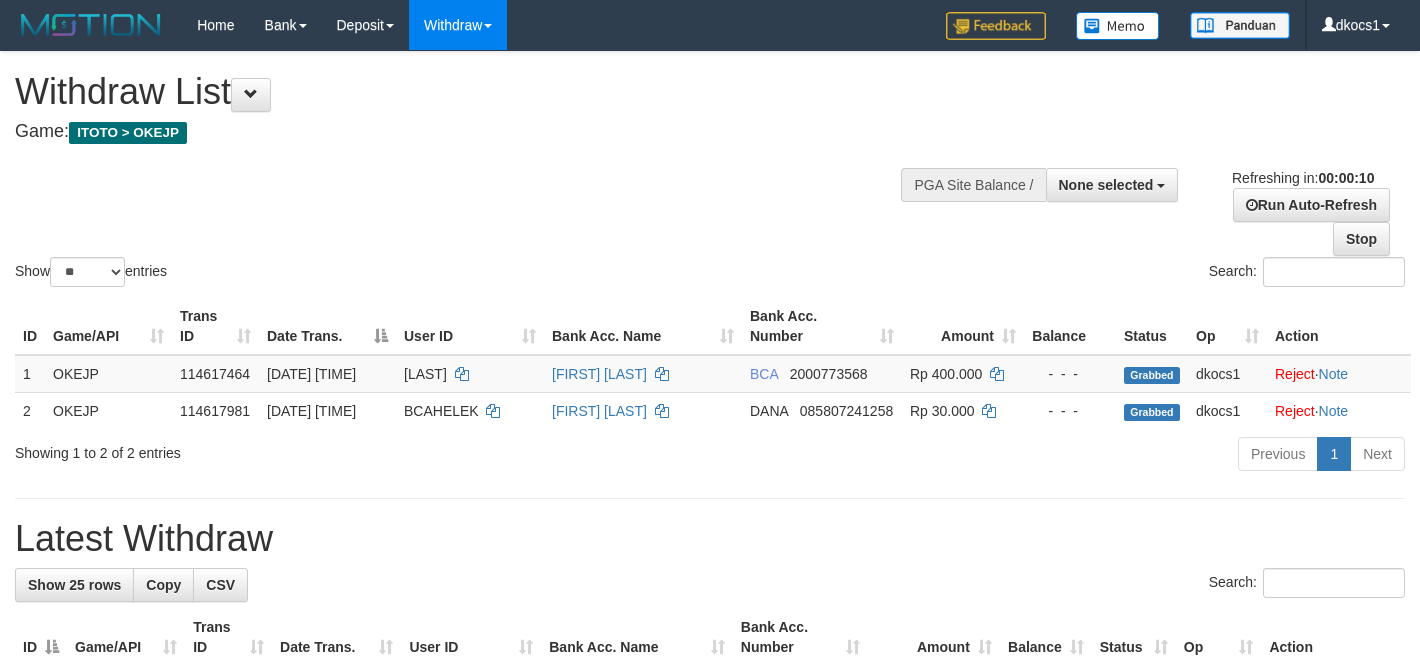 select 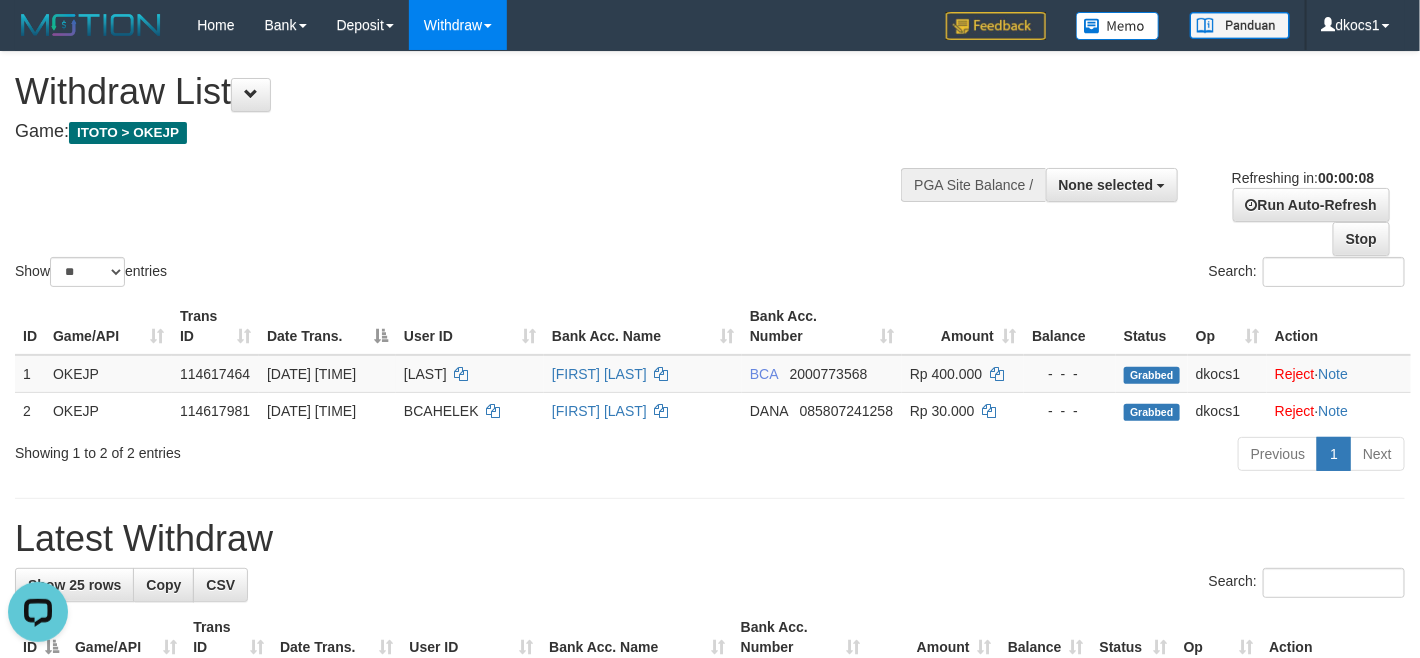 scroll, scrollTop: 0, scrollLeft: 0, axis: both 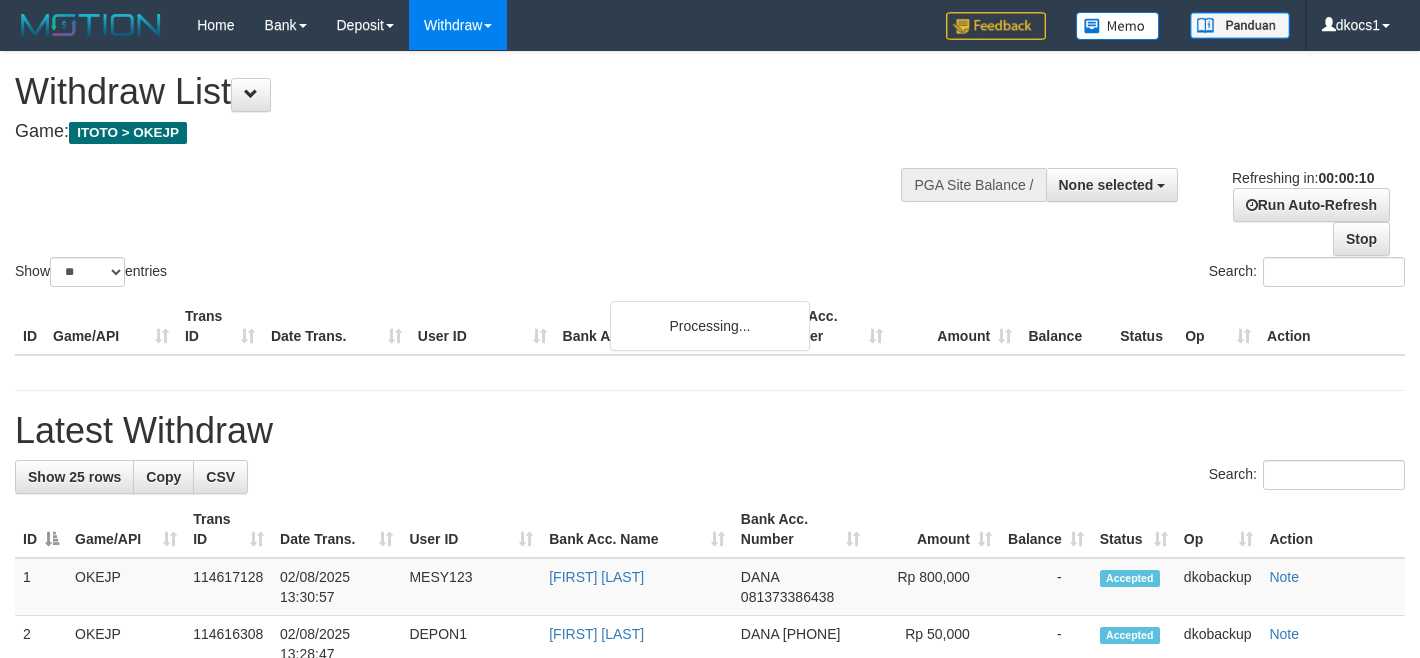 select 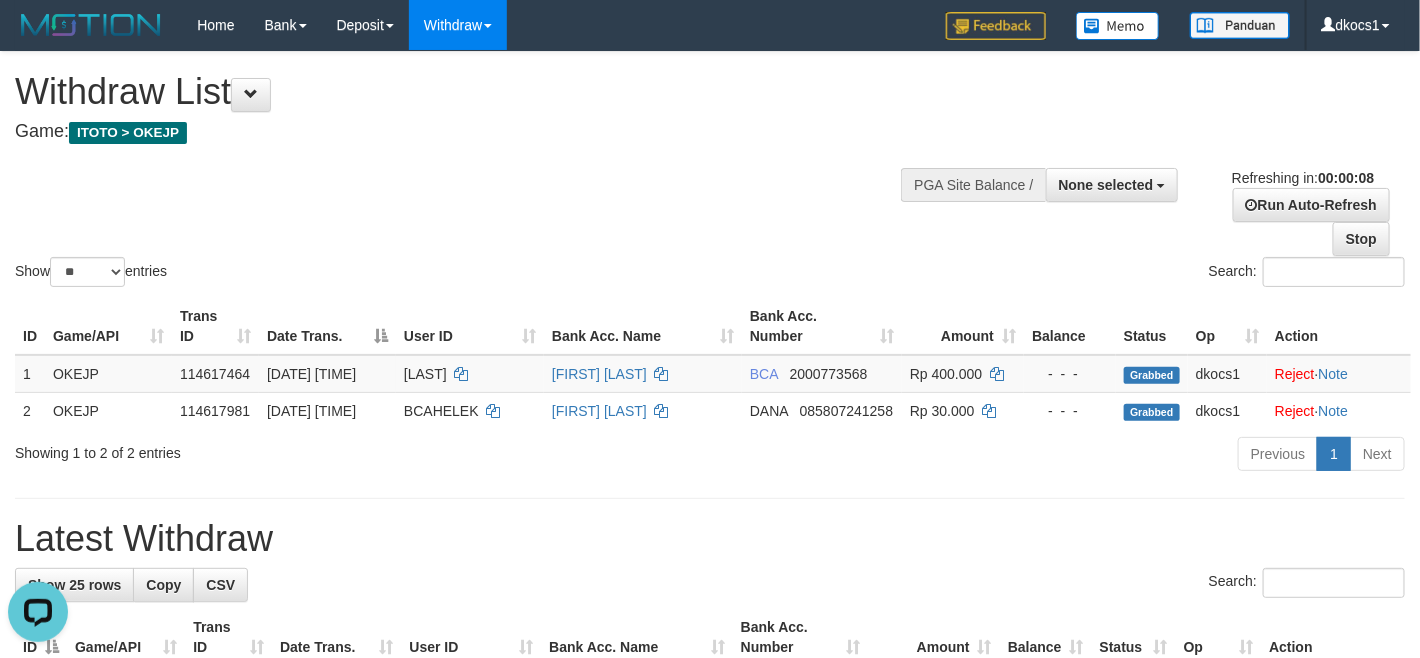 scroll, scrollTop: 0, scrollLeft: 0, axis: both 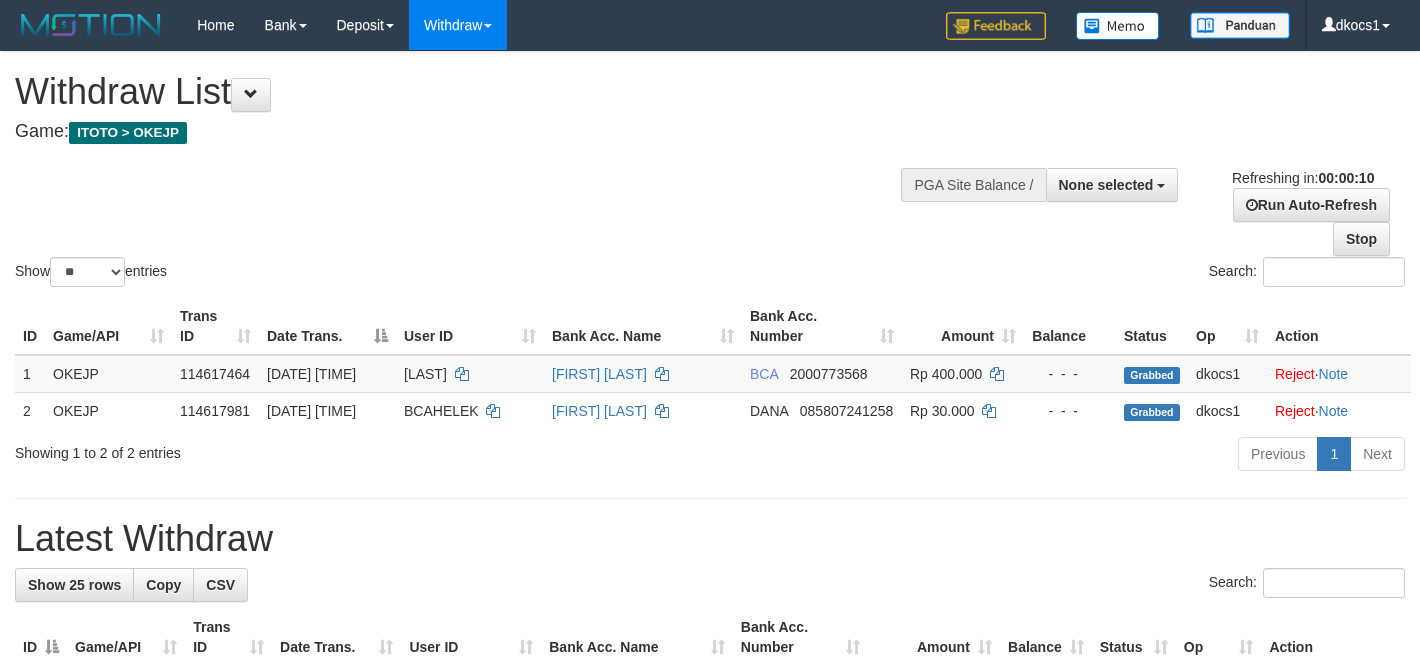 select 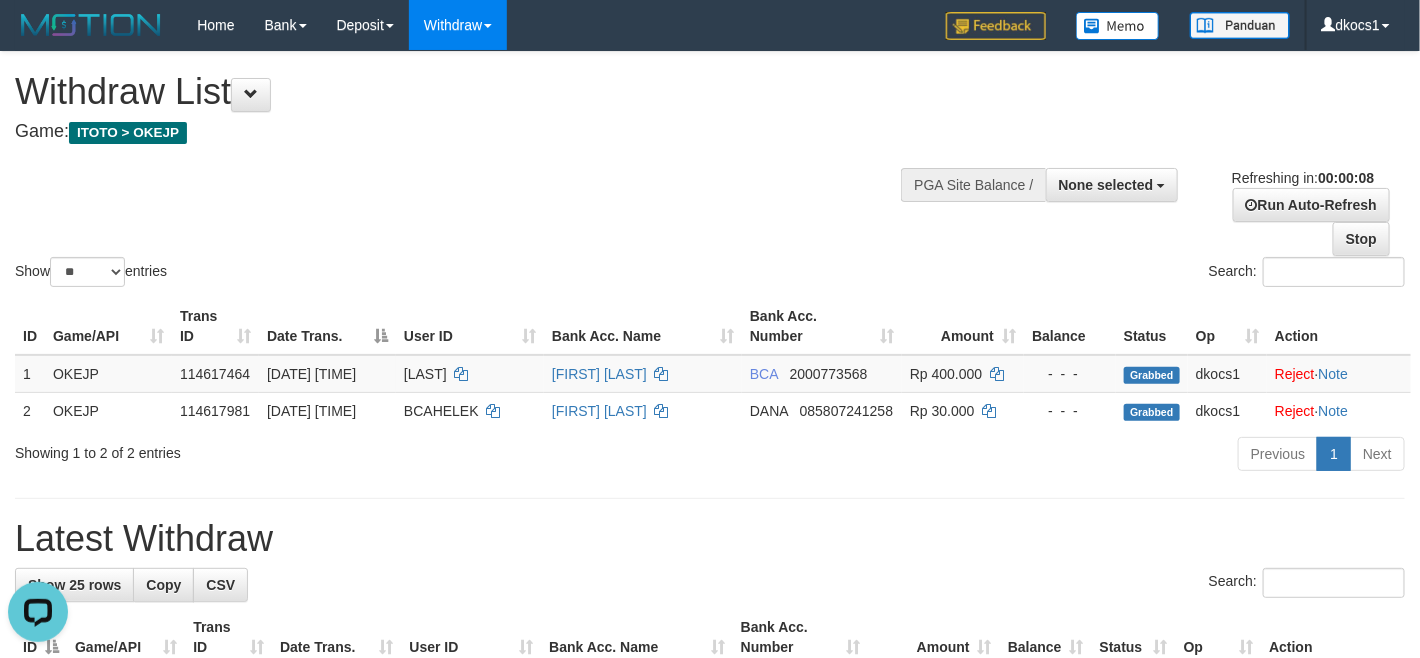 scroll, scrollTop: 0, scrollLeft: 0, axis: both 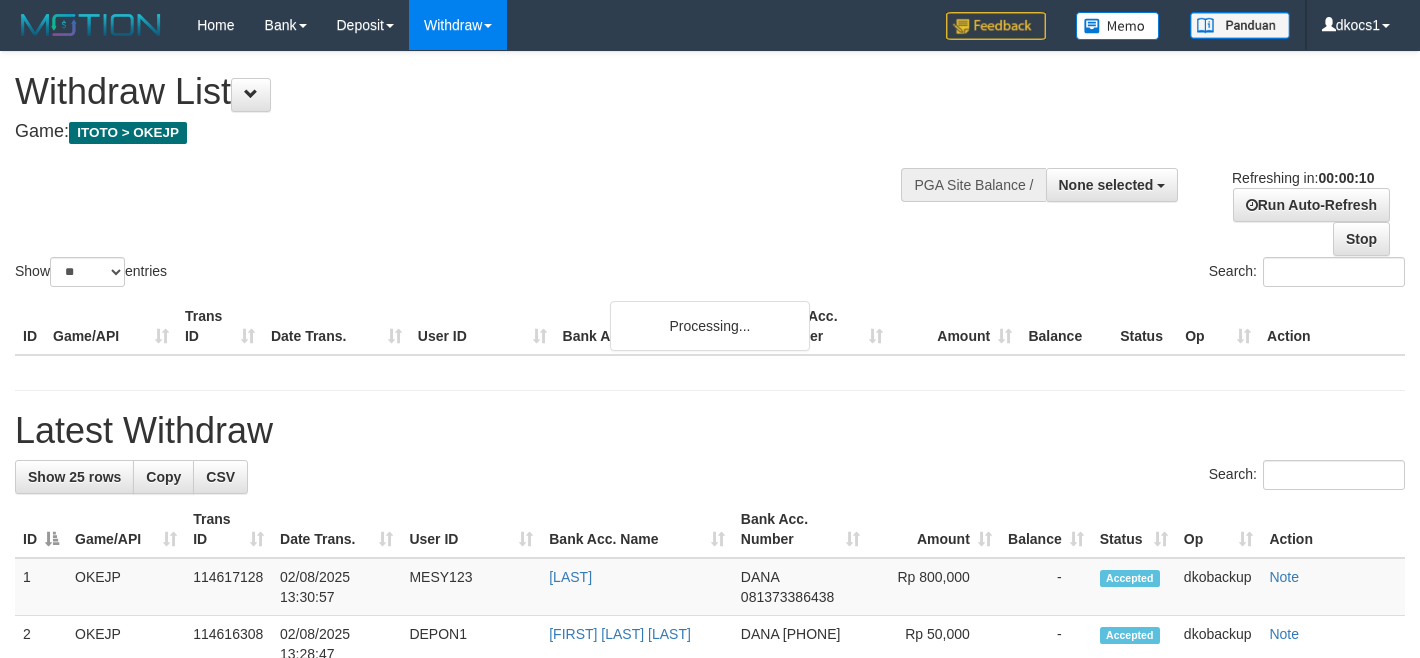 select 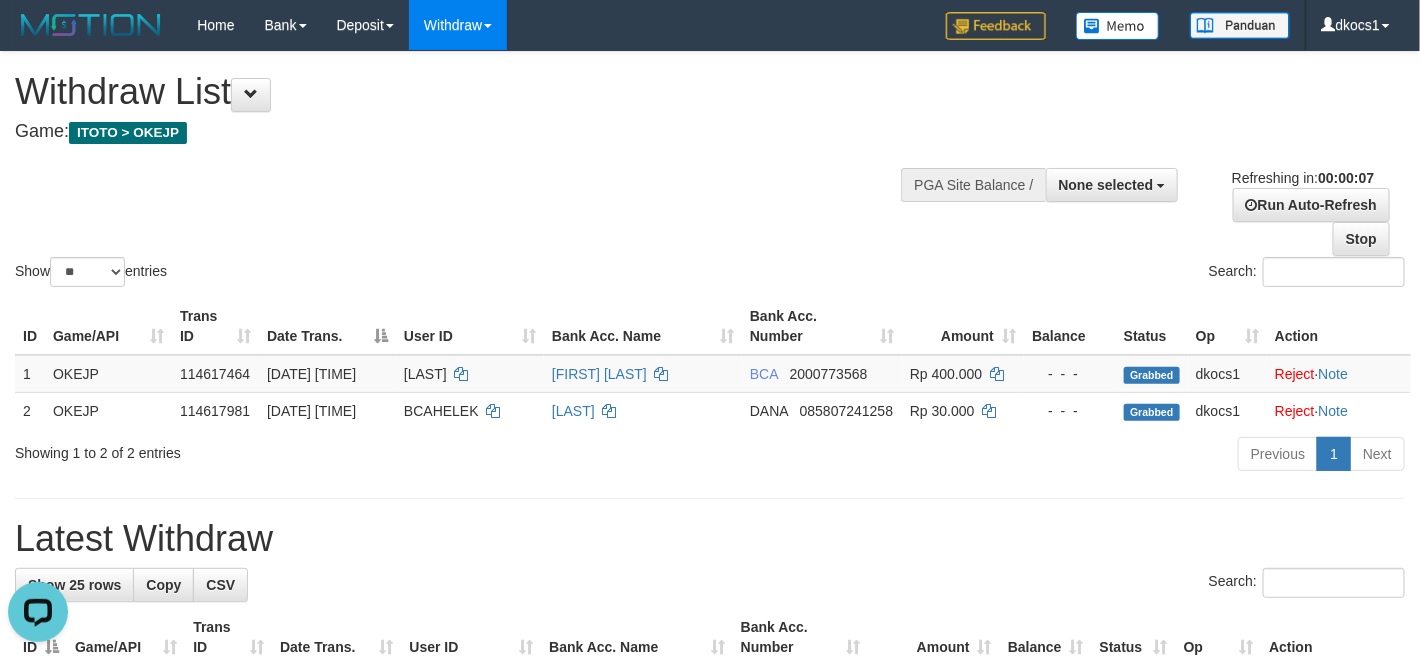 scroll, scrollTop: 0, scrollLeft: 0, axis: both 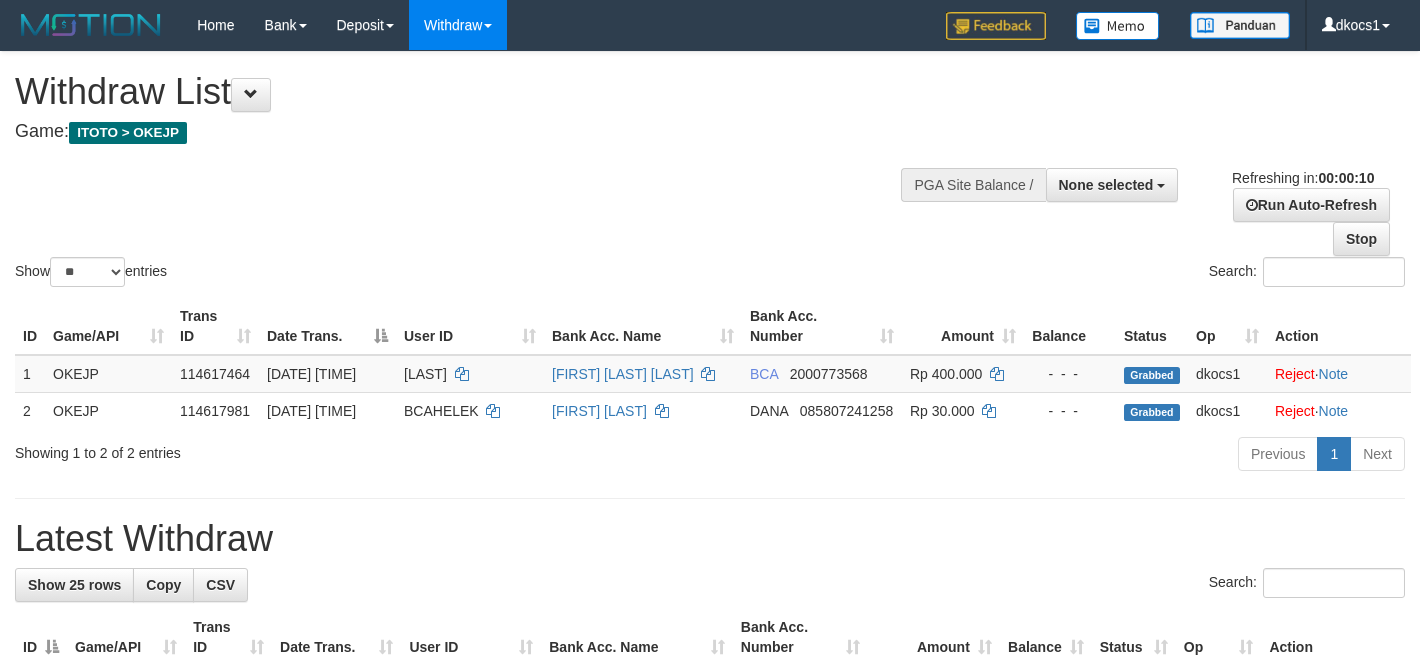 select 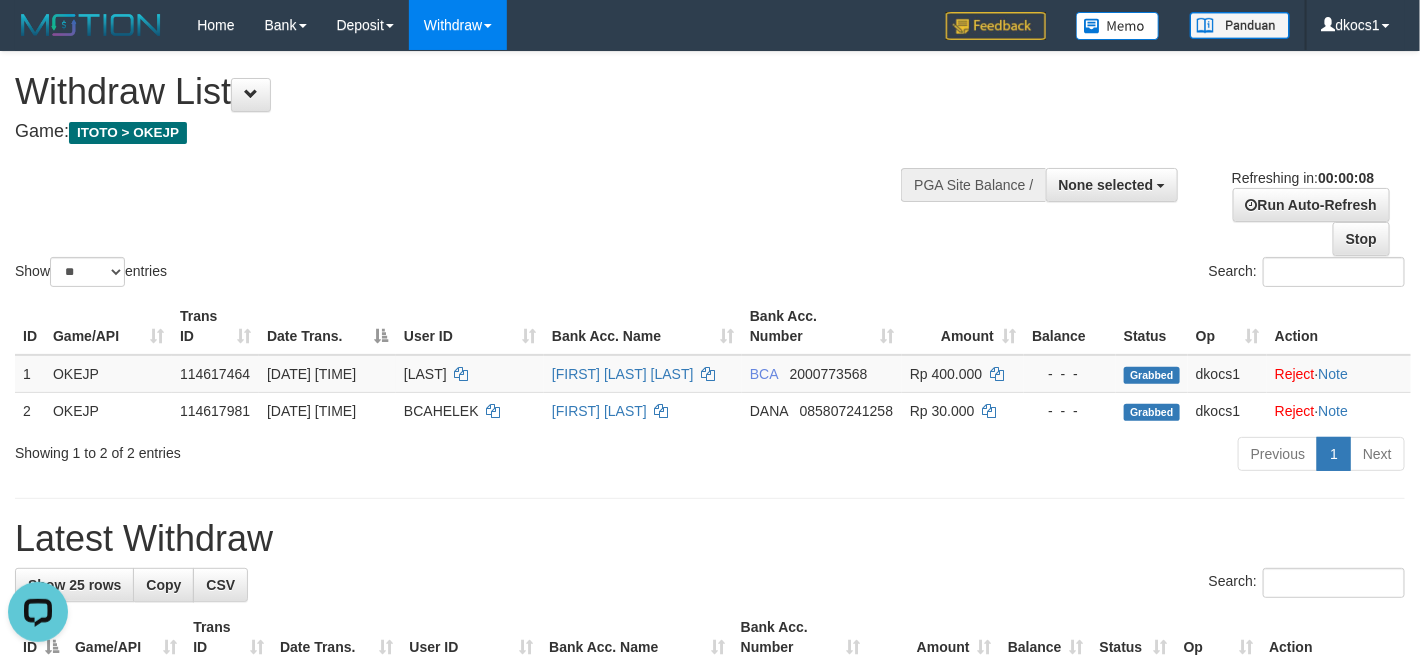 scroll, scrollTop: 0, scrollLeft: 0, axis: both 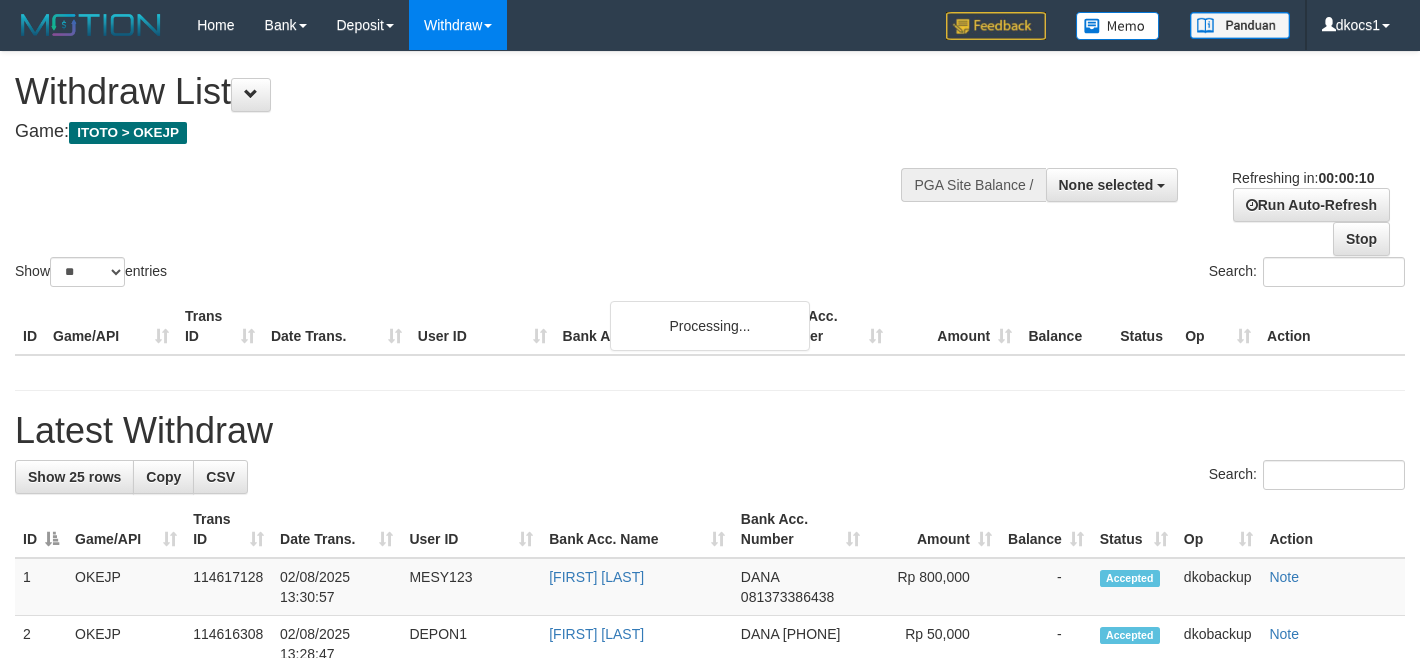select 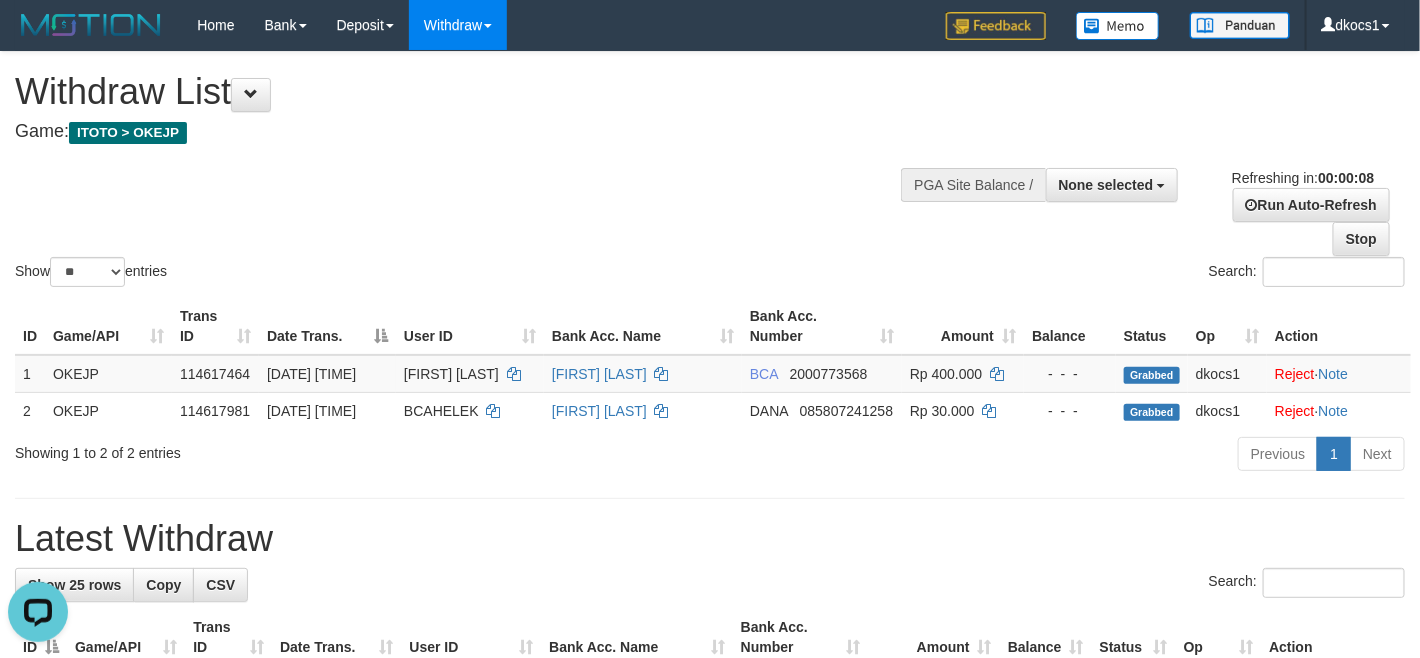 scroll, scrollTop: 0, scrollLeft: 0, axis: both 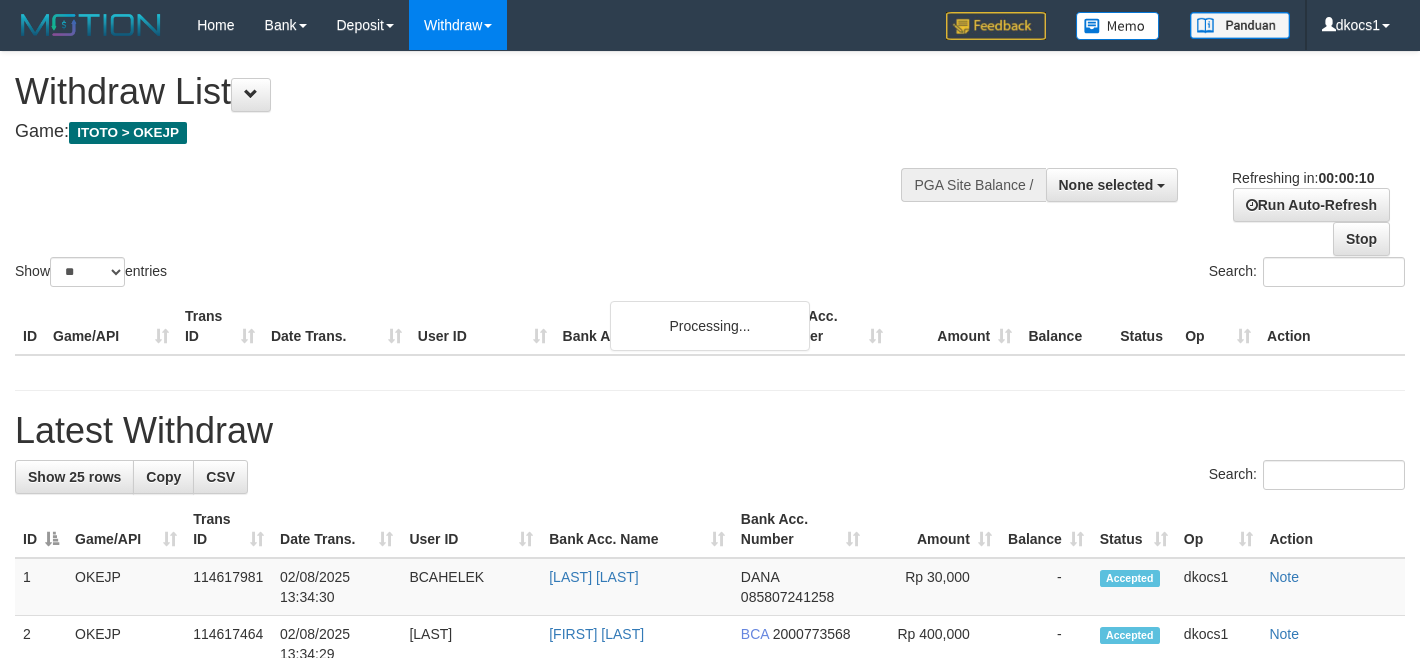 select 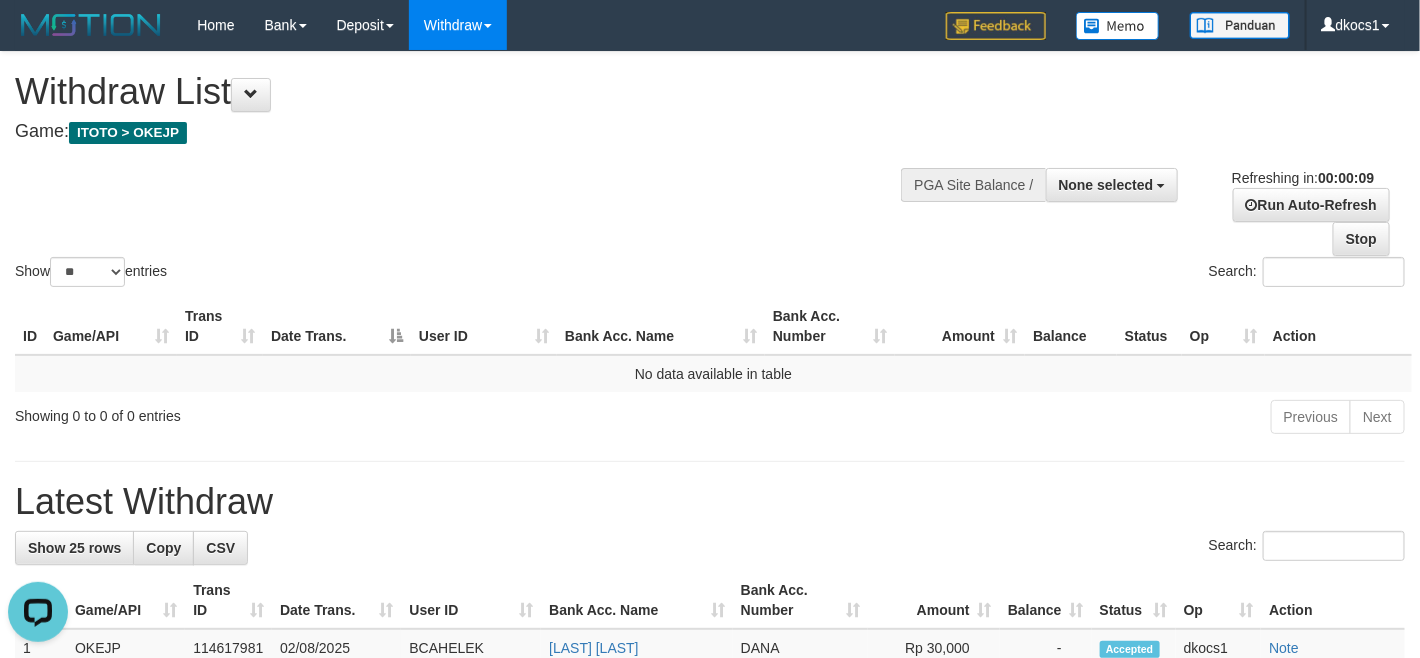 scroll, scrollTop: 0, scrollLeft: 0, axis: both 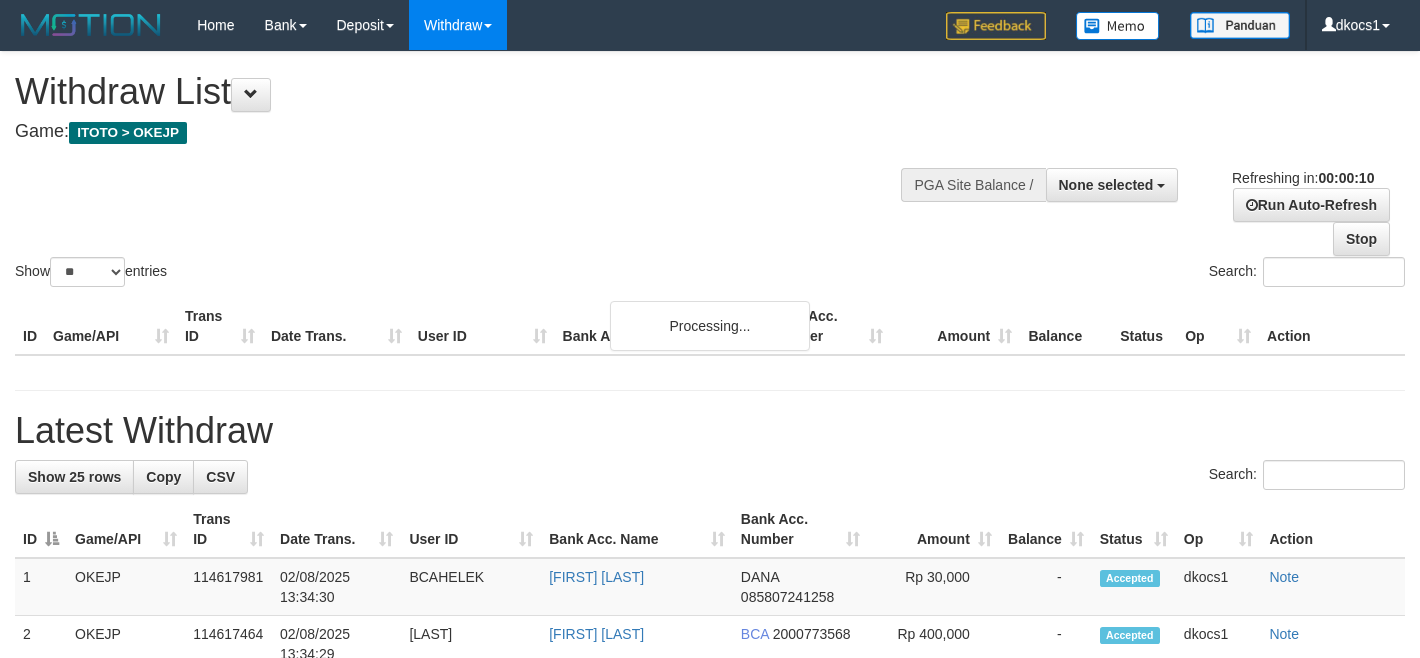 select 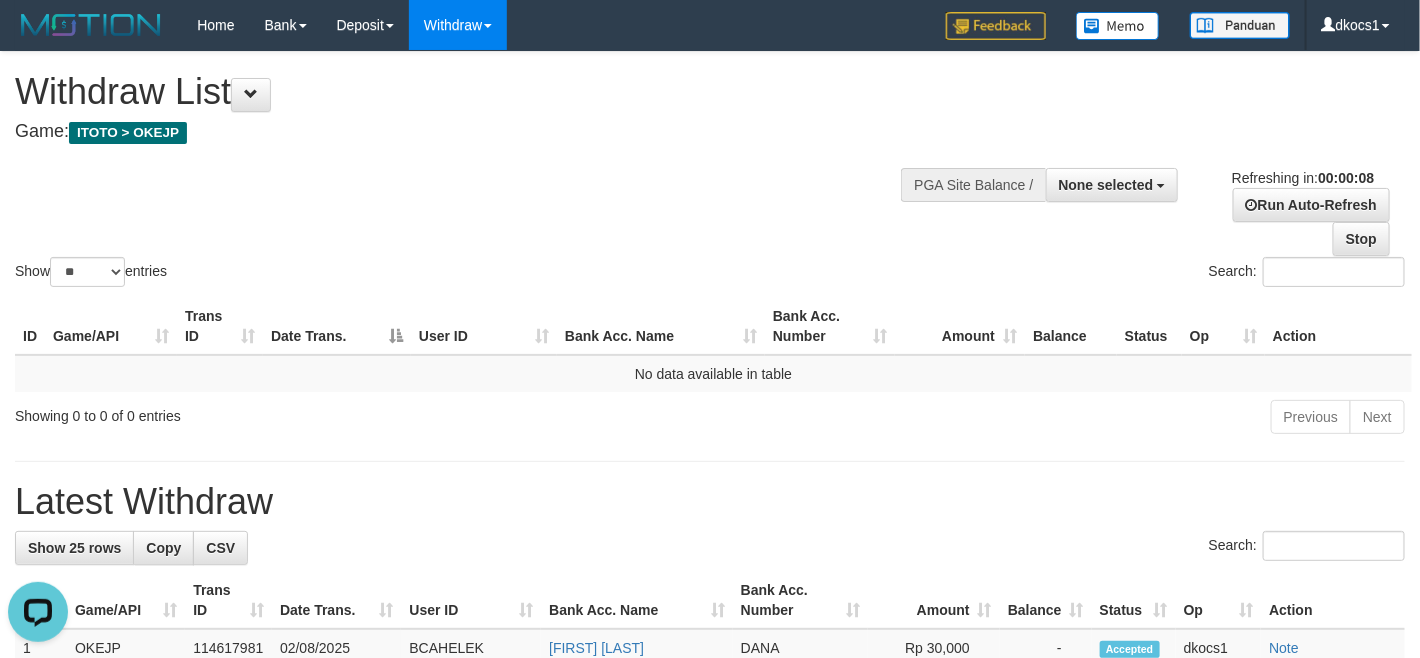 scroll, scrollTop: 0, scrollLeft: 0, axis: both 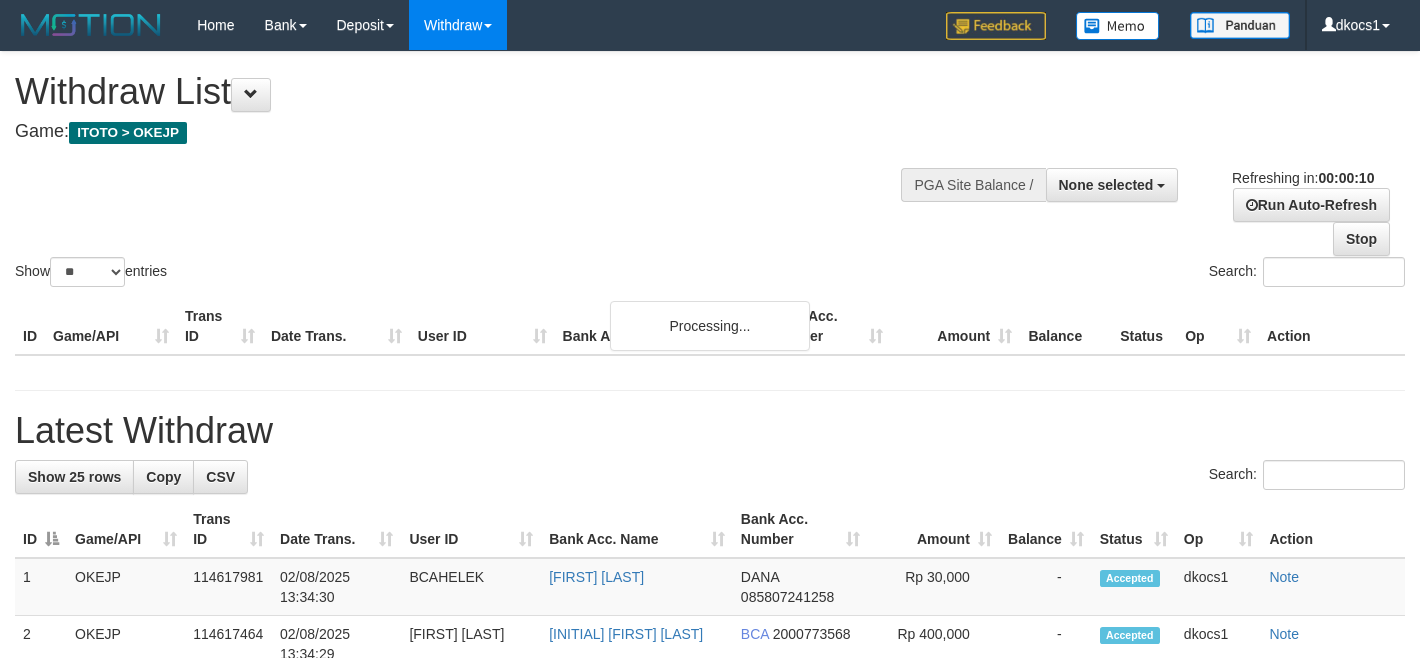 select 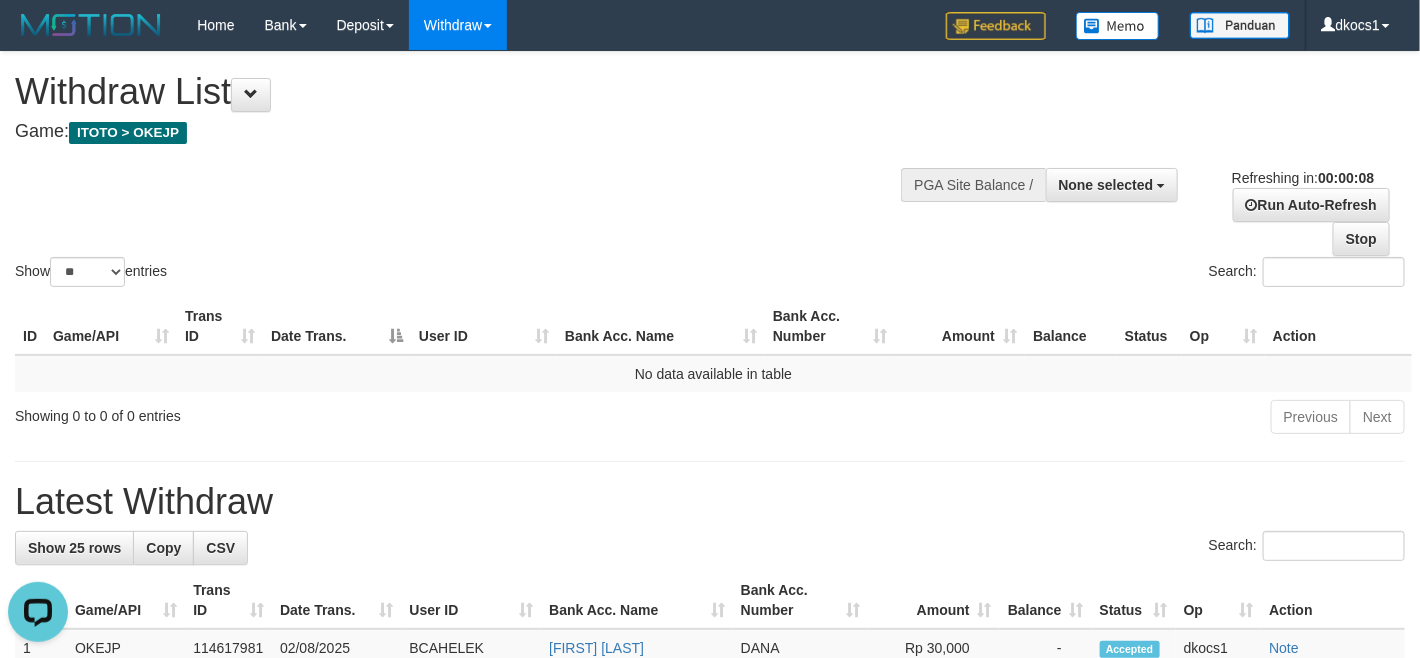 scroll, scrollTop: 0, scrollLeft: 0, axis: both 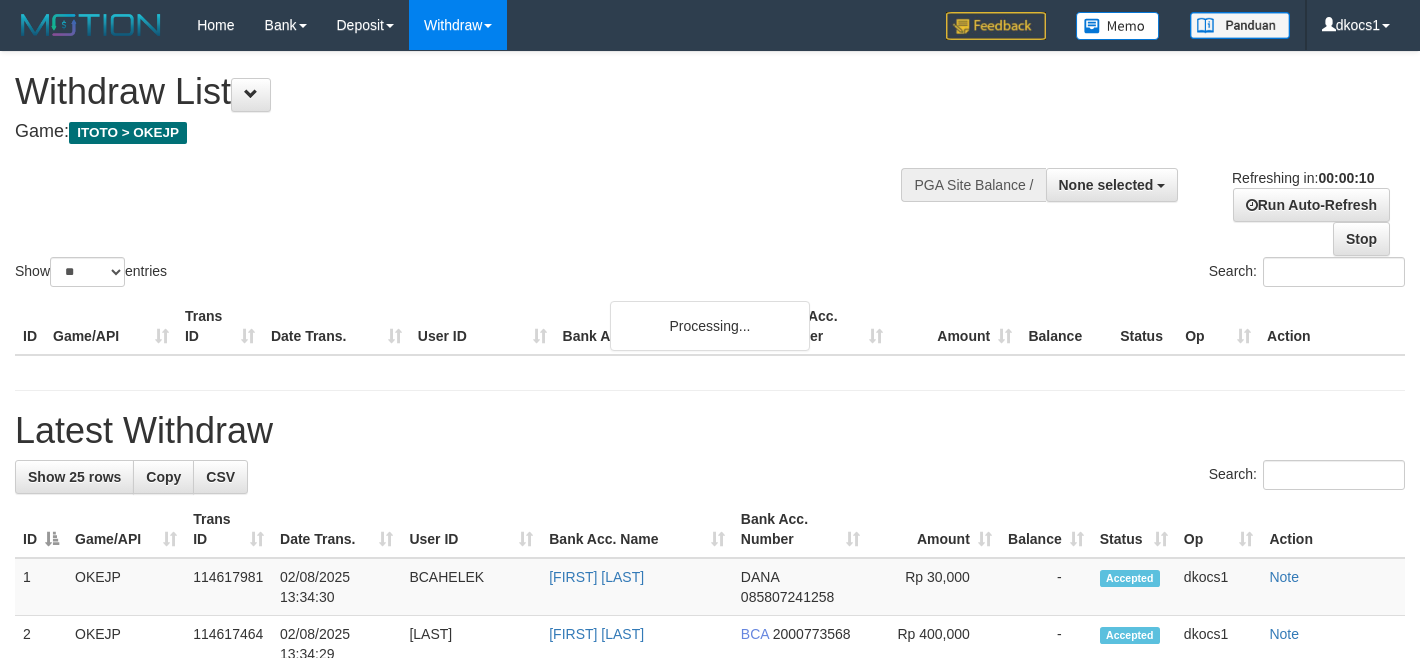 select 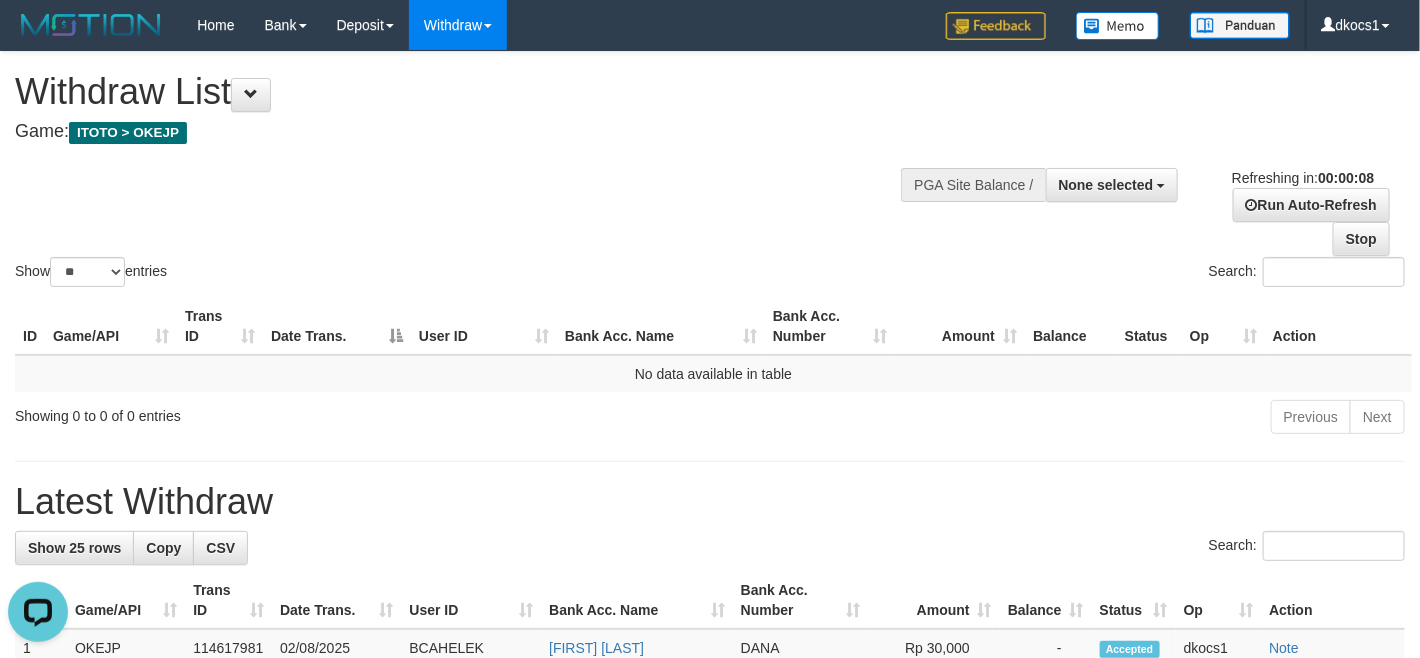 scroll, scrollTop: 0, scrollLeft: 0, axis: both 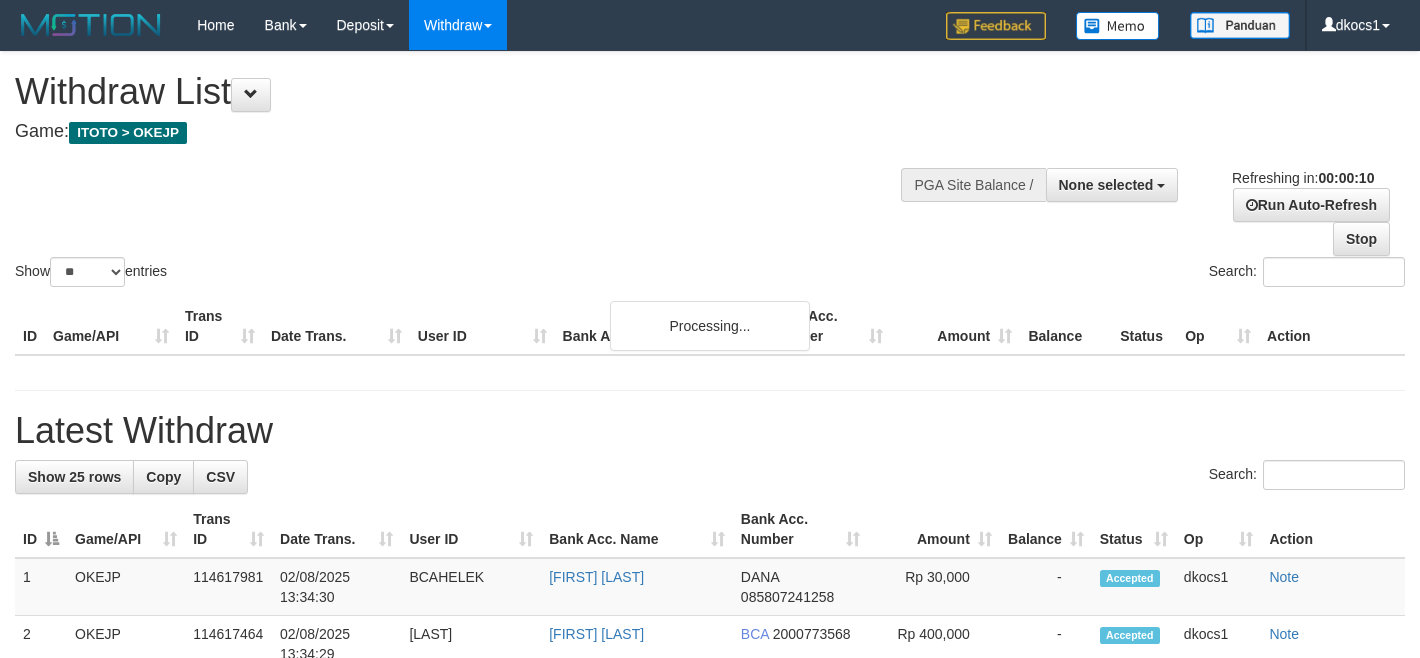select 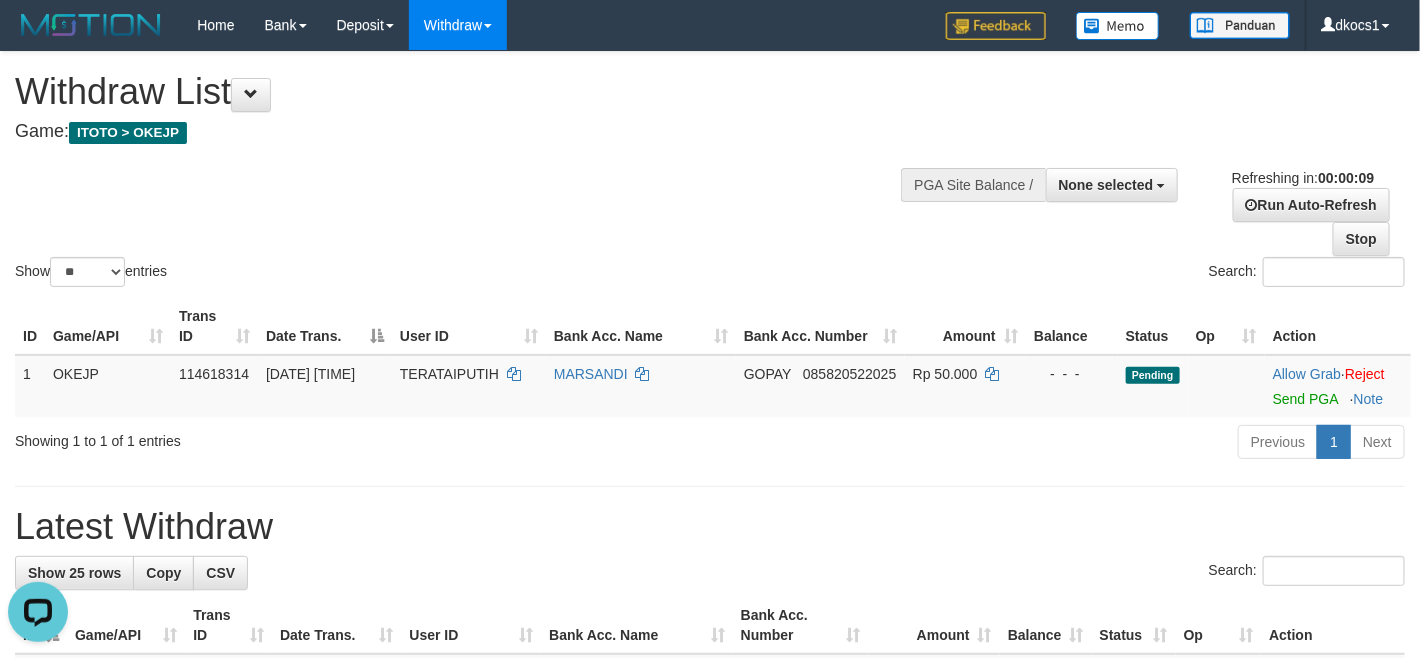 scroll, scrollTop: 0, scrollLeft: 0, axis: both 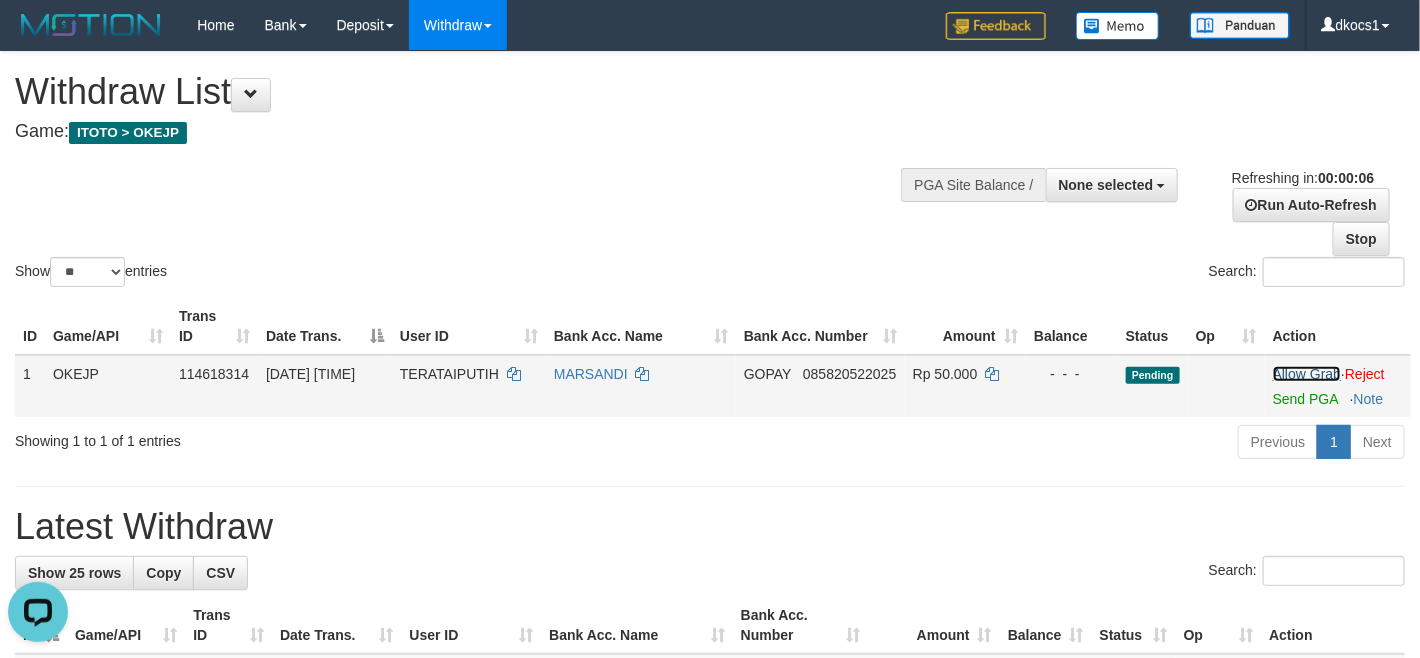 click on "Allow Grab" at bounding box center [1307, 374] 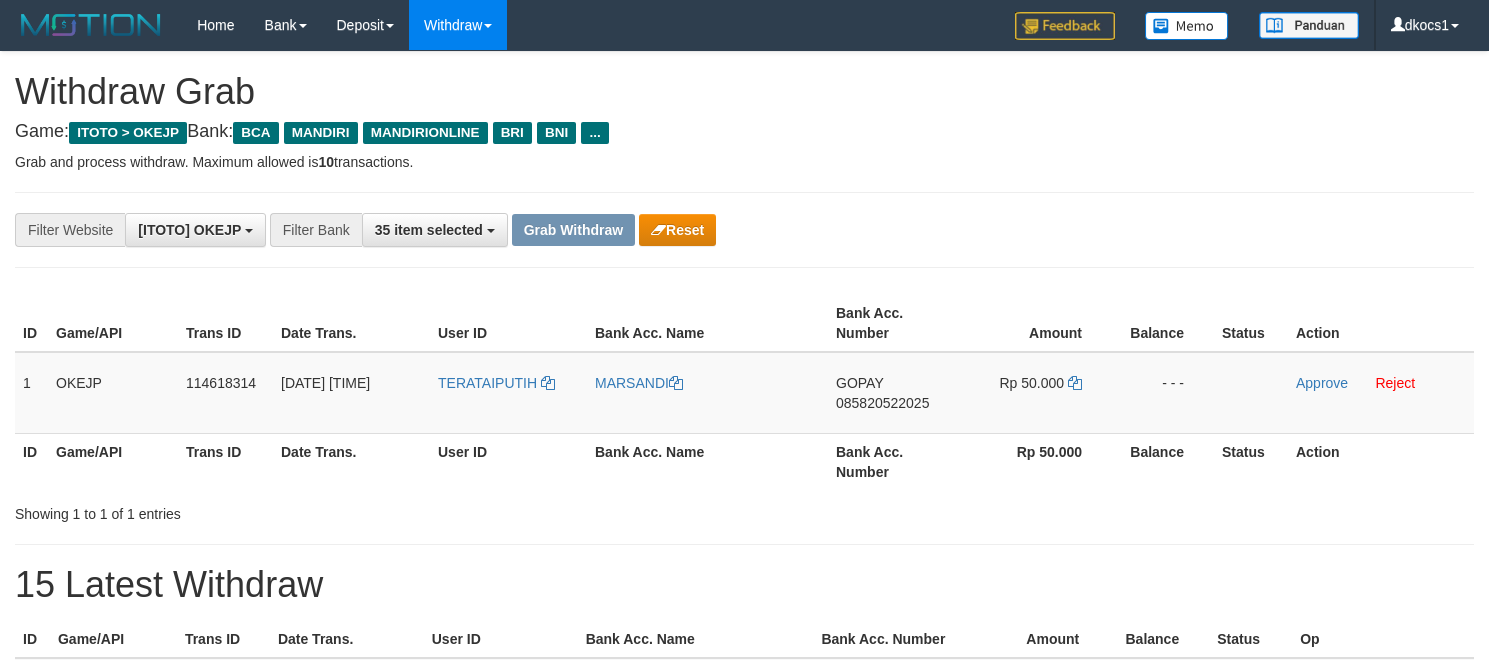scroll, scrollTop: 0, scrollLeft: 0, axis: both 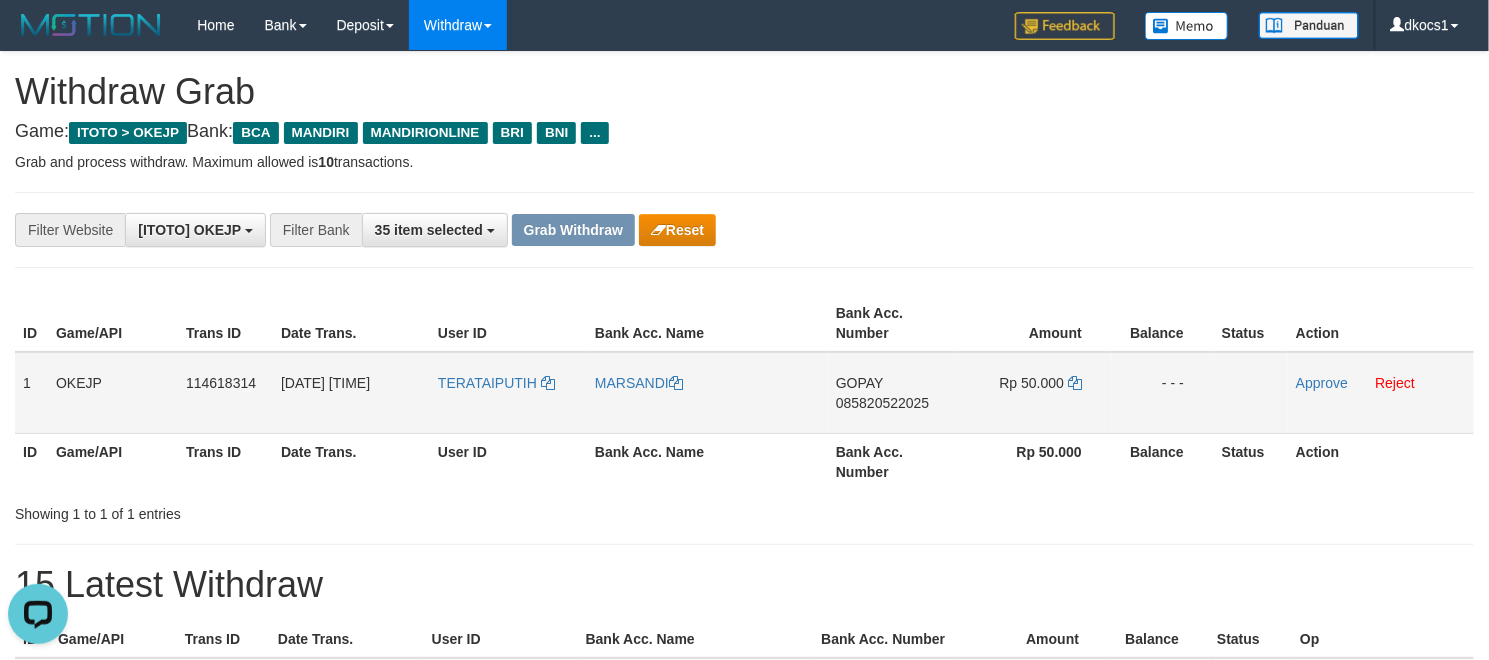 click on "TERATAIPUTIH" at bounding box center (508, 393) 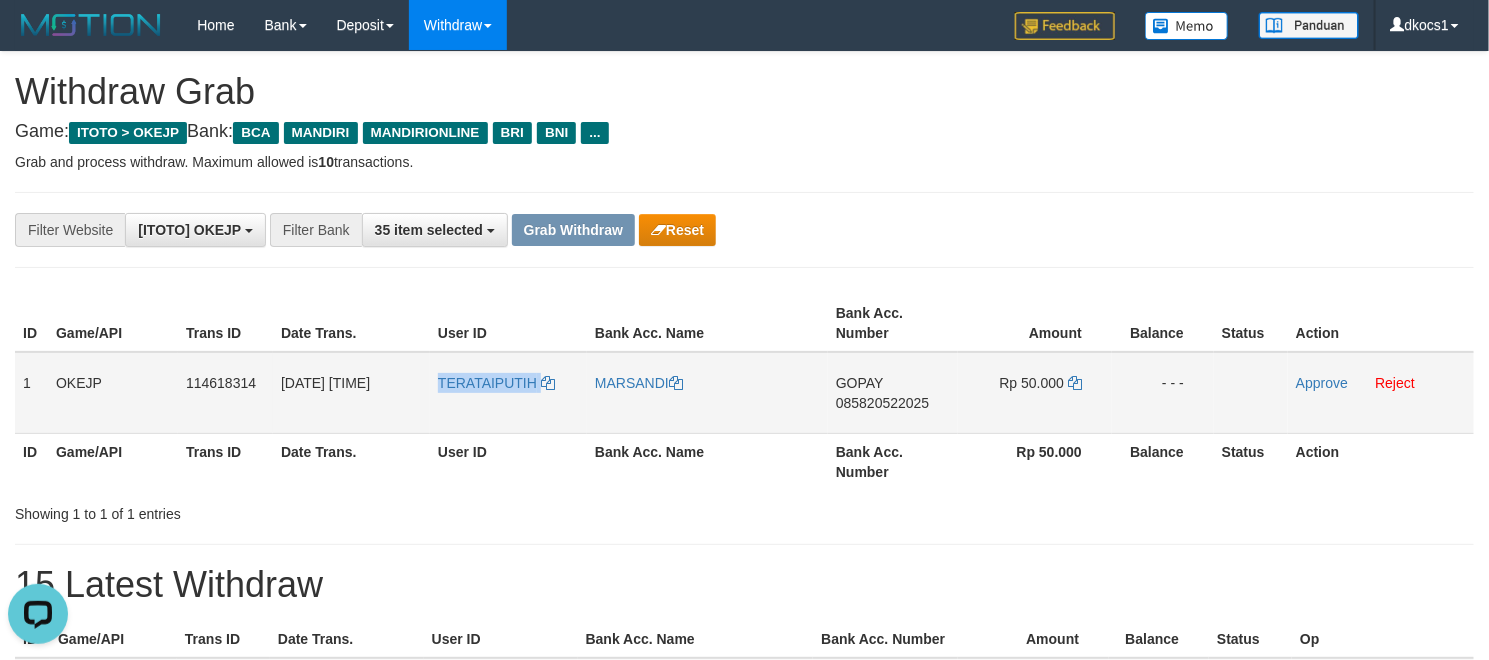 click on "TERATAIPUTIH" at bounding box center (508, 393) 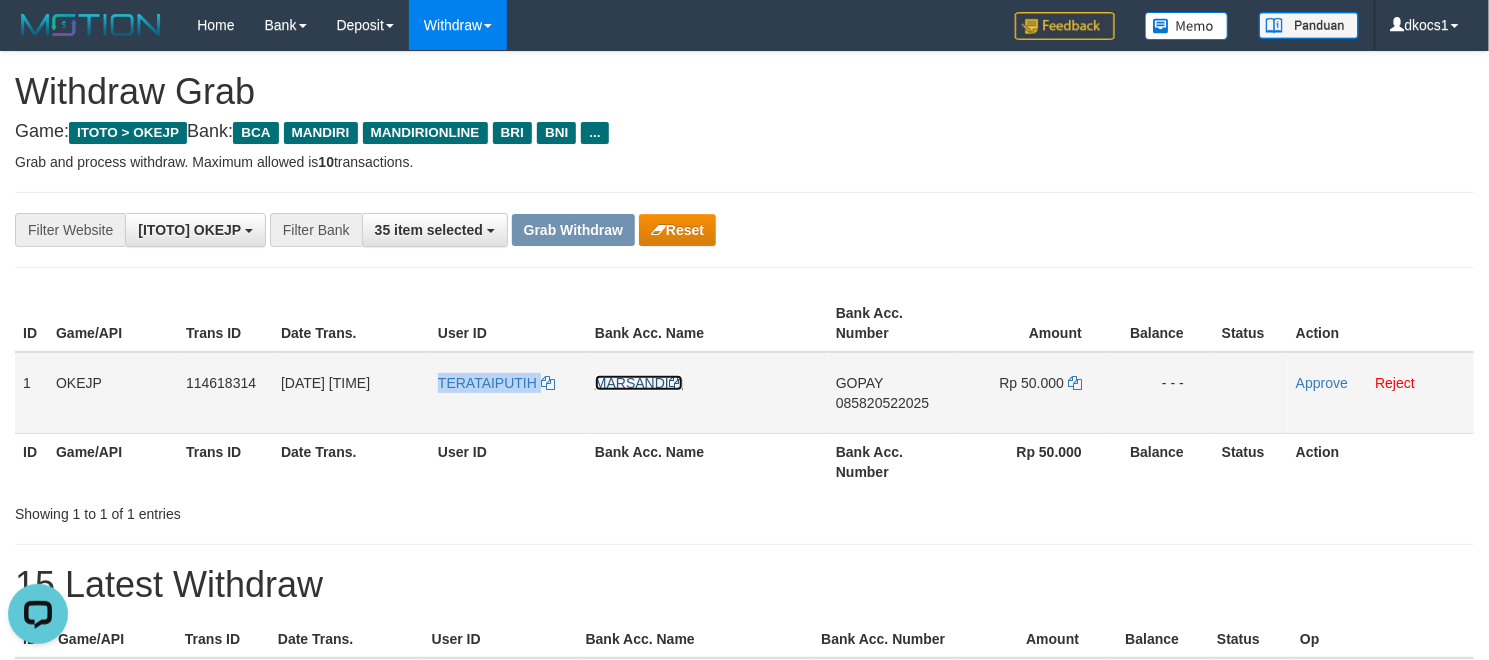 click on "MARSANDI" at bounding box center [639, 383] 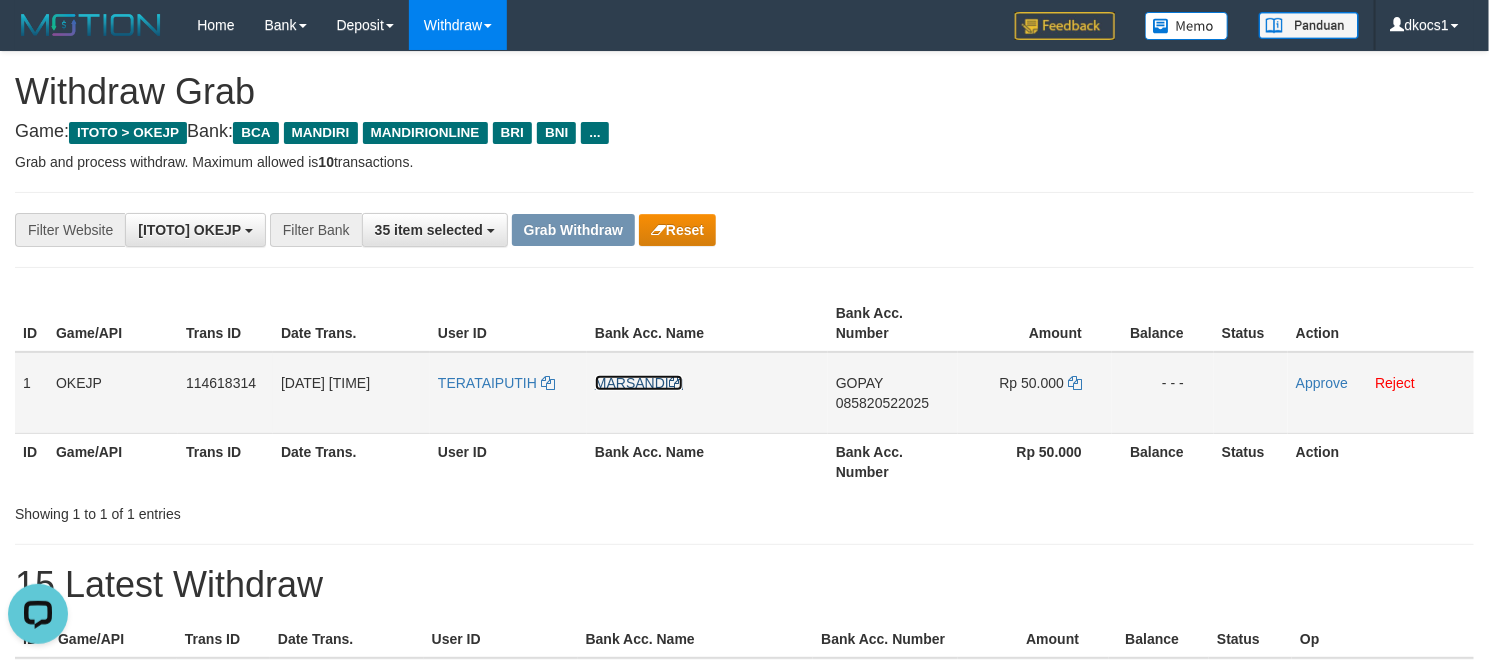 click on "MARSANDI" at bounding box center (639, 383) 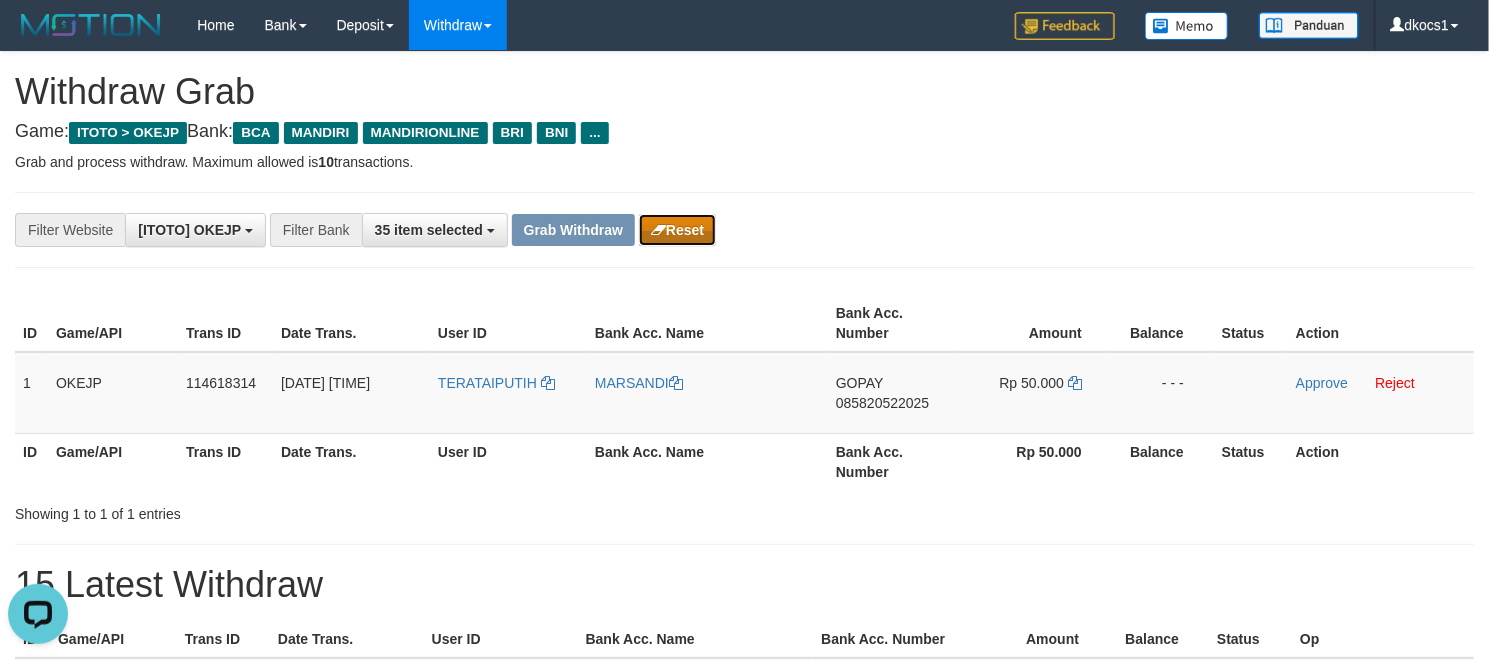 click on "Reset" at bounding box center [677, 230] 